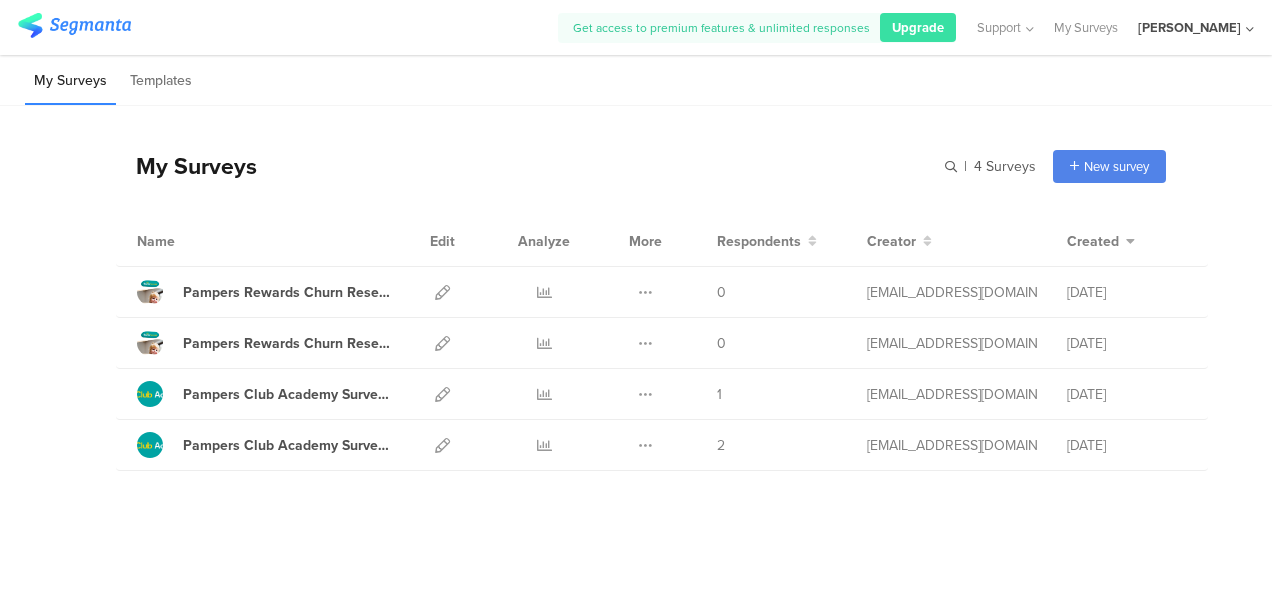scroll, scrollTop: 0, scrollLeft: 0, axis: both 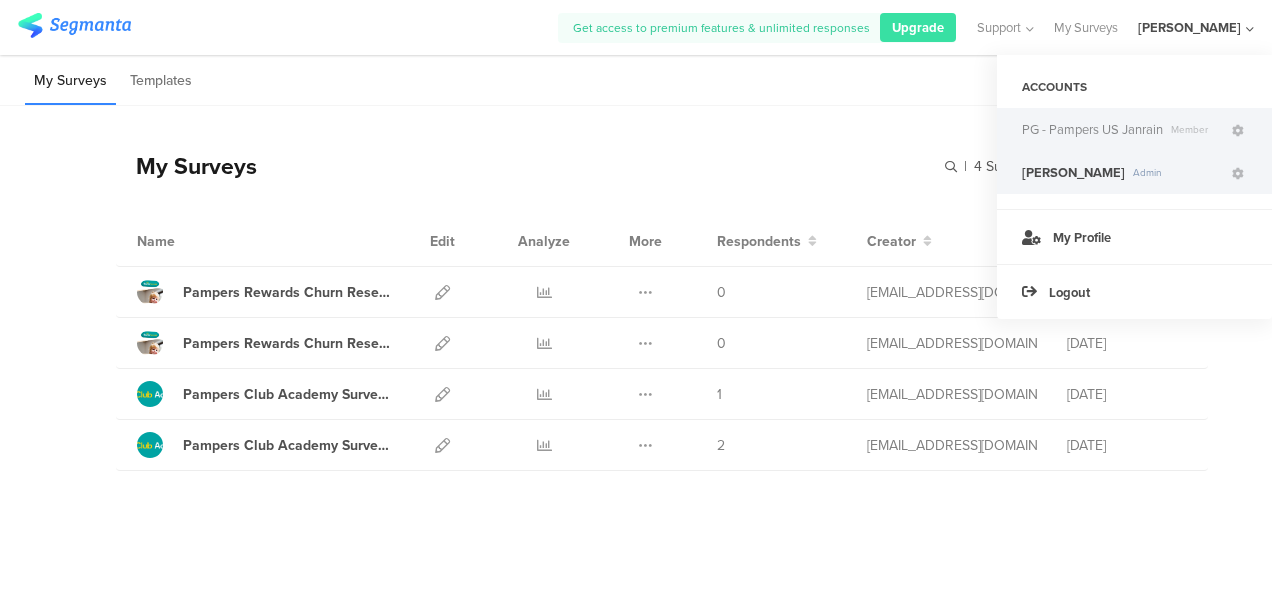 click on "PG - Pampers US Janrain" 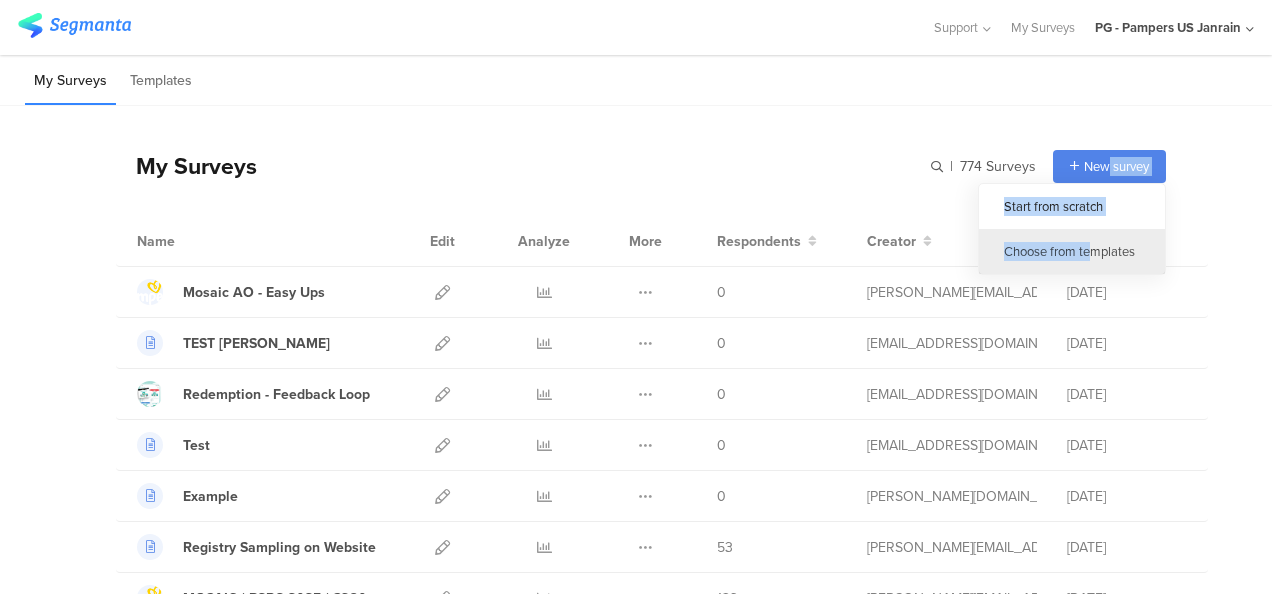 drag, startPoint x: 1094, startPoint y: 170, endPoint x: 1077, endPoint y: 243, distance: 74.953316 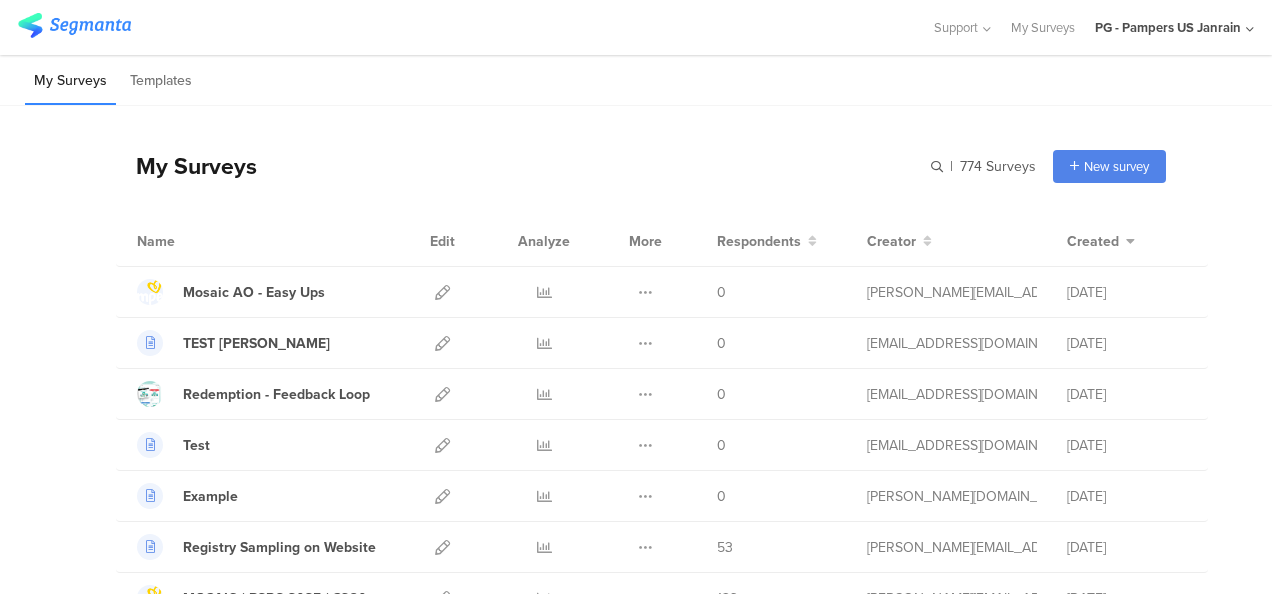 drag, startPoint x: 1077, startPoint y: 243, endPoint x: 1055, endPoint y: 164, distance: 82.006096 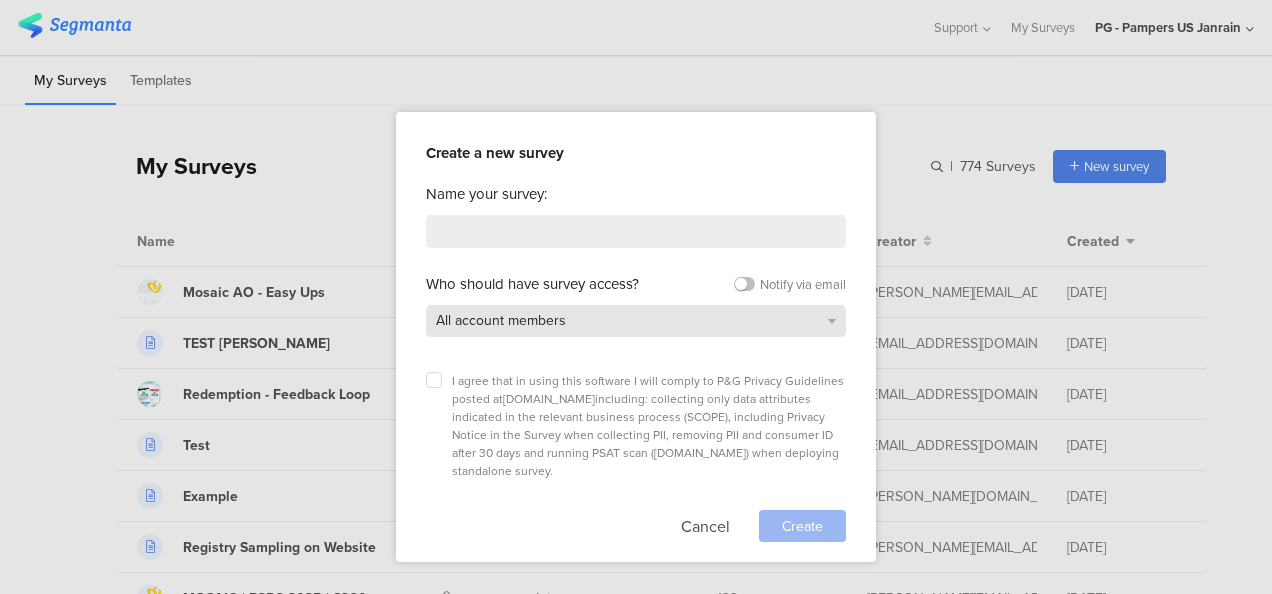 click on "All account members" at bounding box center [636, 321] 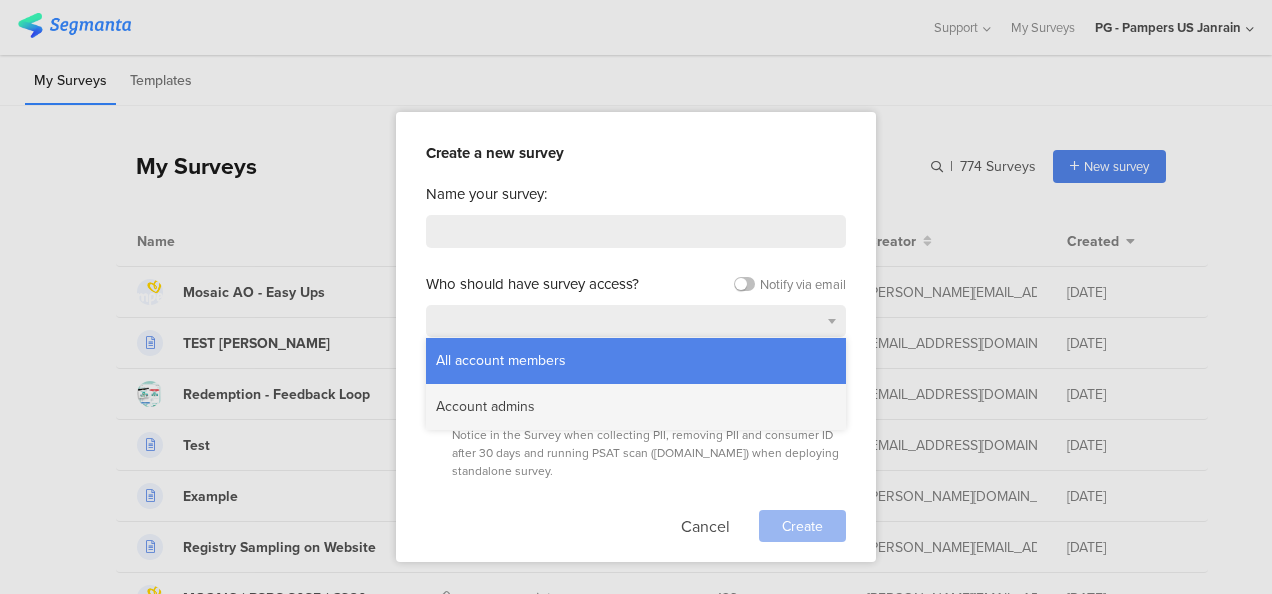 click on "Account admins" at bounding box center [636, 407] 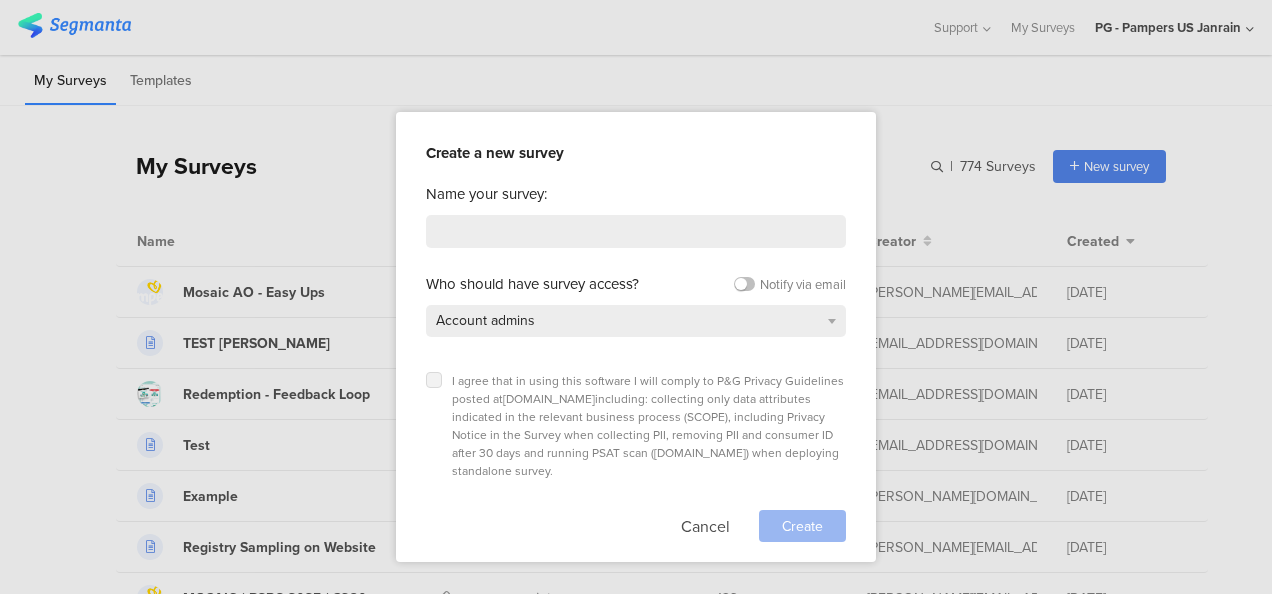 click at bounding box center (434, 380) 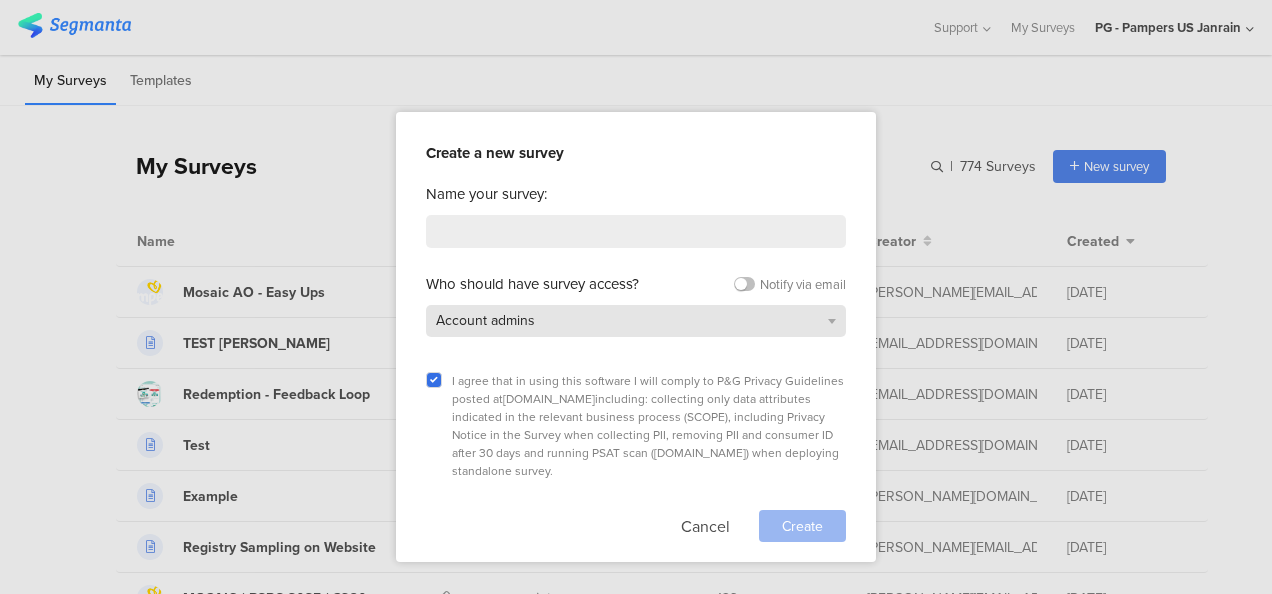 click on "Account admins" at bounding box center [636, 321] 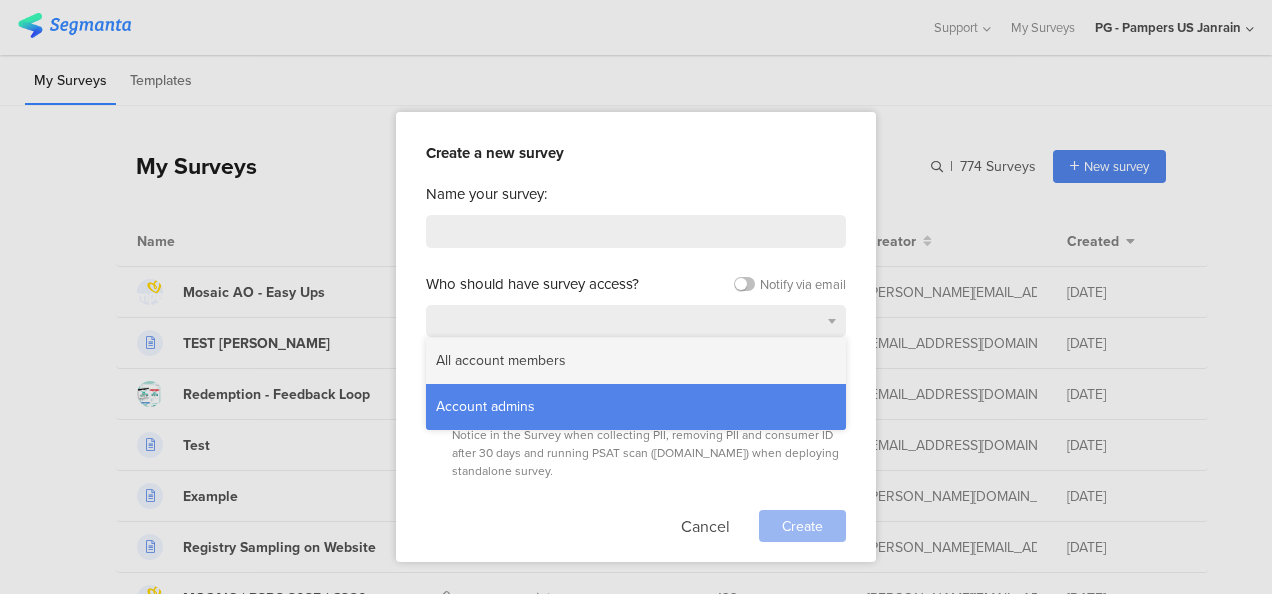 click on "All account members" at bounding box center [636, 361] 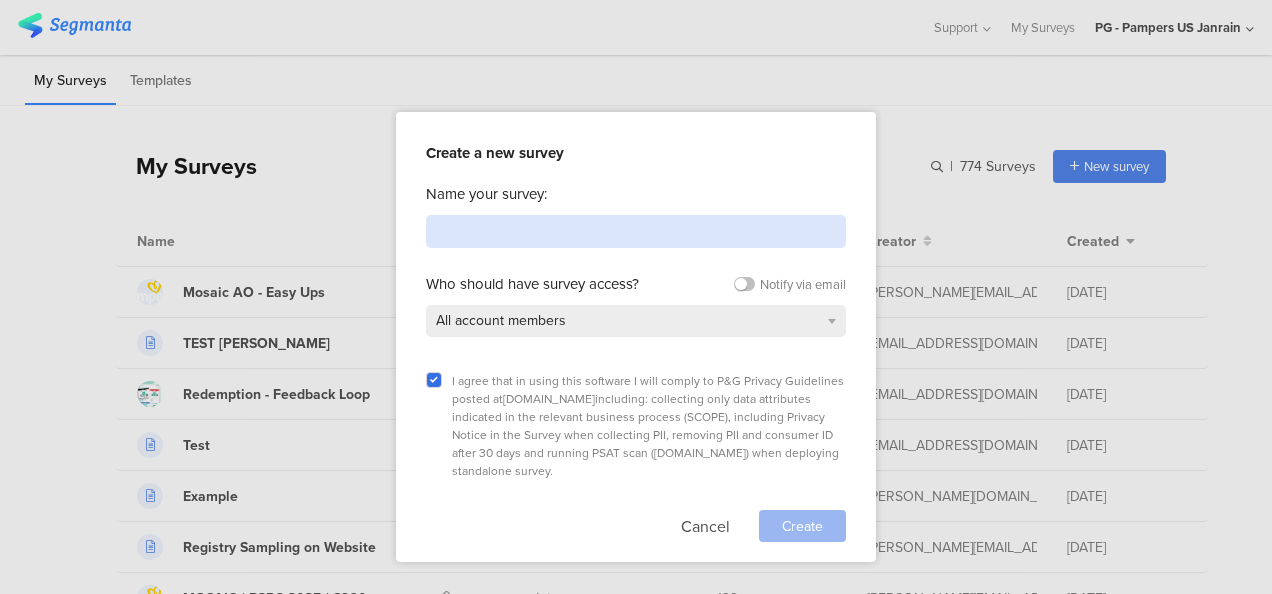 click at bounding box center [636, 231] 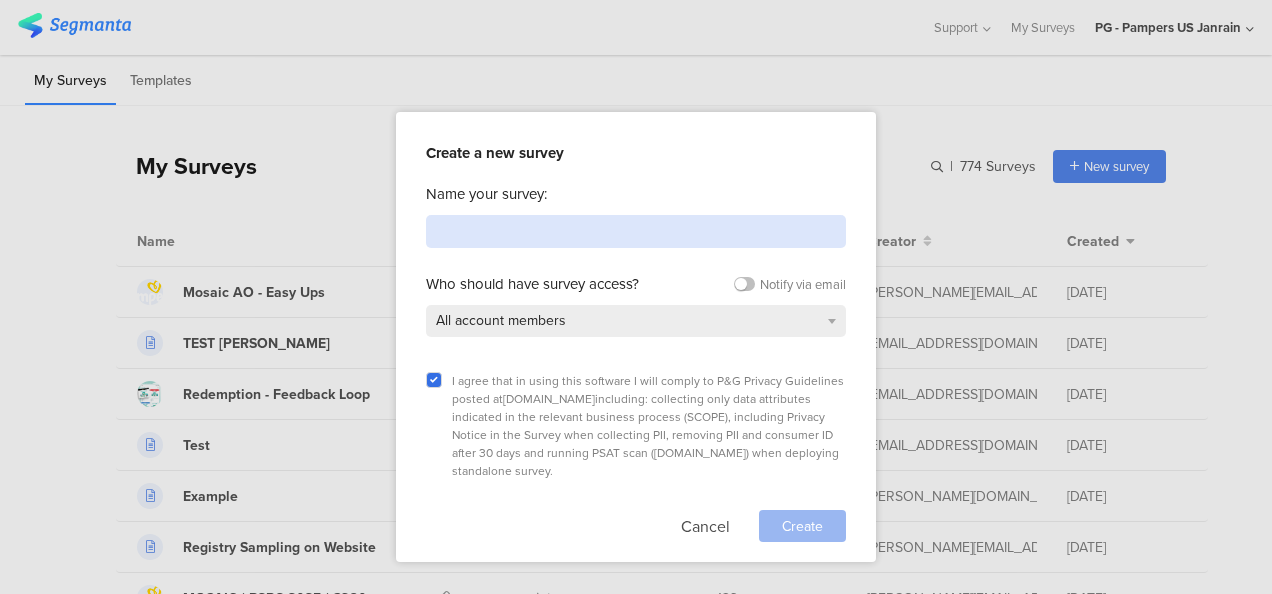 paste on "Pampers Rewards Churn Research Survey for Group [DATE]" 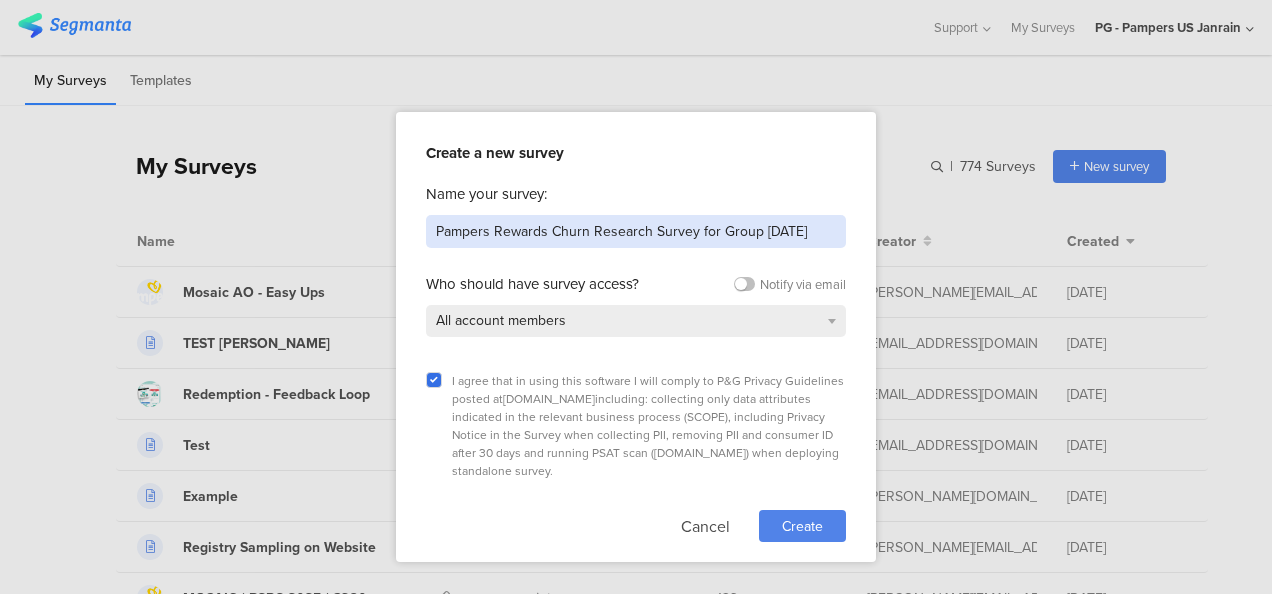 type on "Pampers Rewards Churn Research Survey for Group [DATE]" 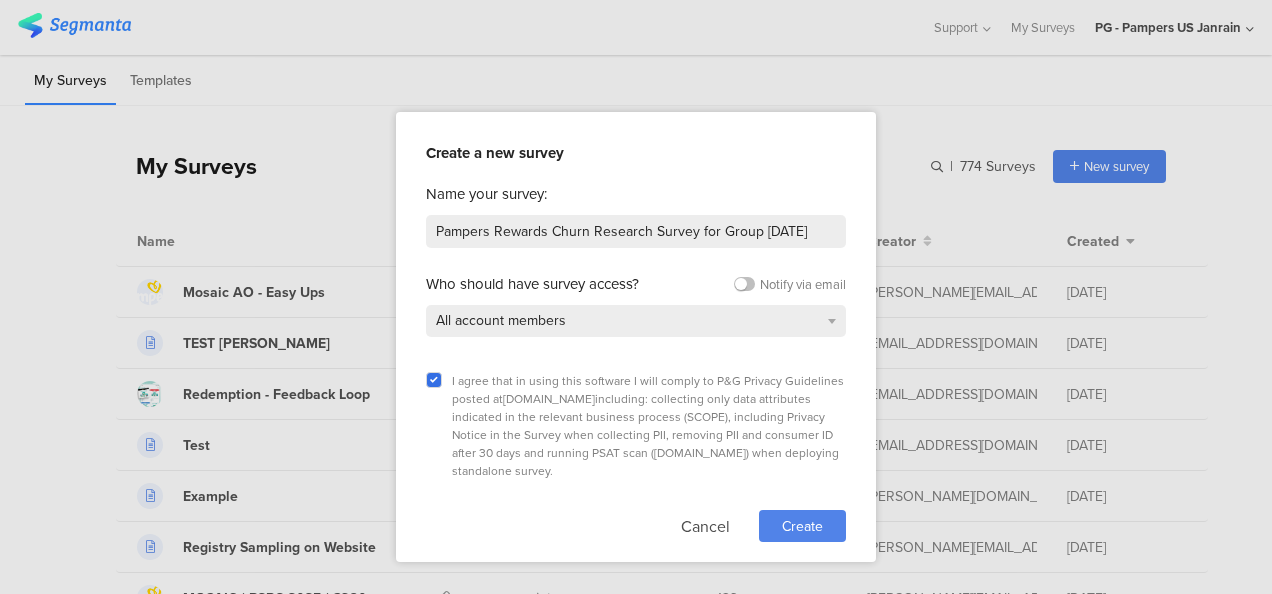 click on "Create" at bounding box center (802, 526) 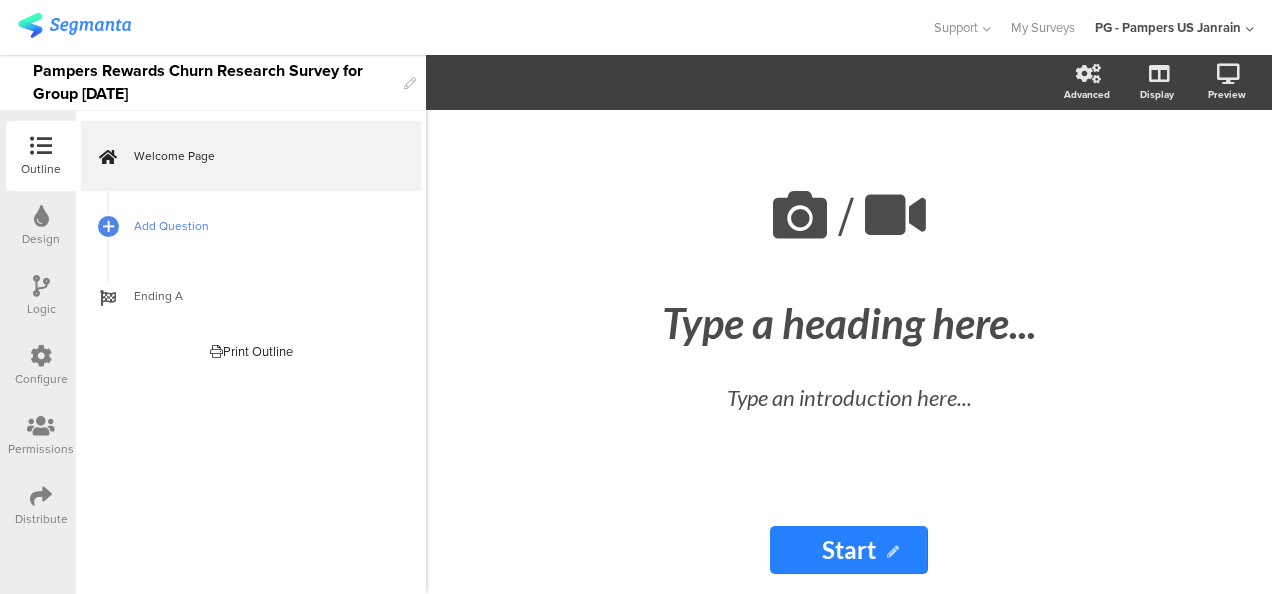 click on "Add Question" at bounding box center (262, 226) 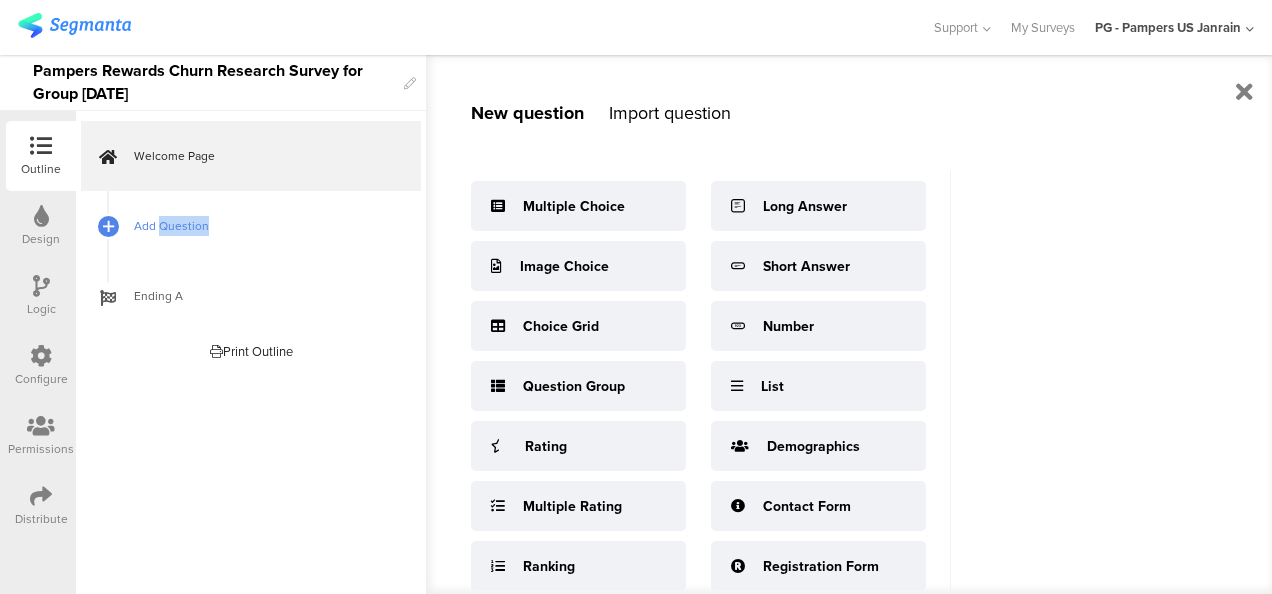 click on "Add Question" at bounding box center (262, 226) 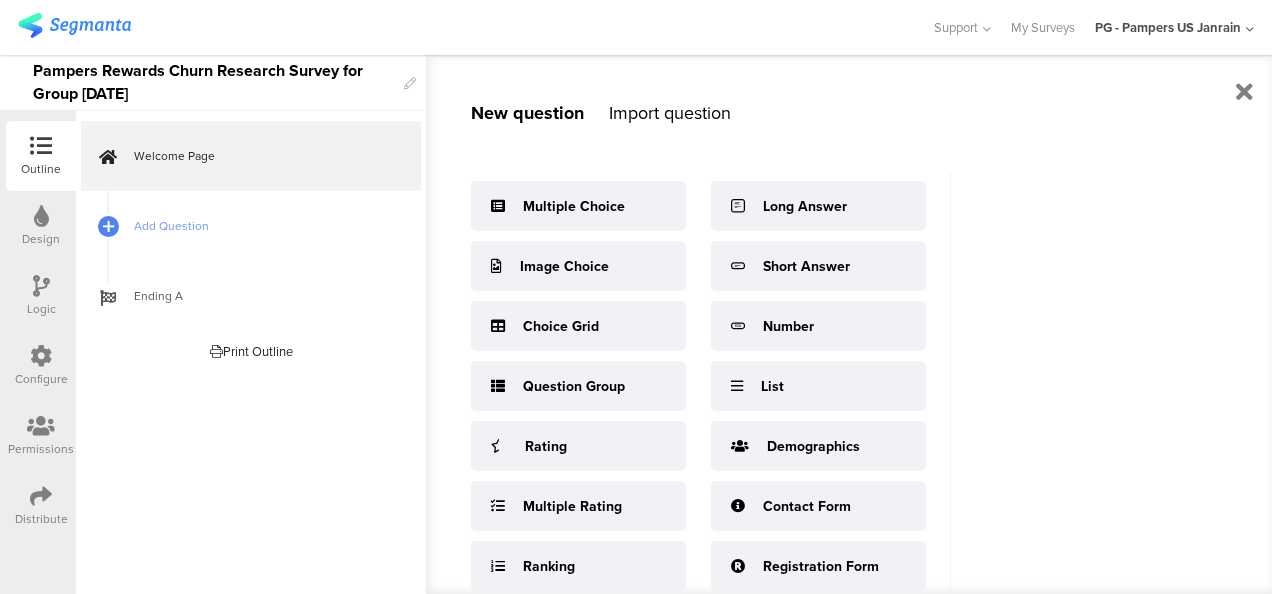 click at bounding box center [41, 217] 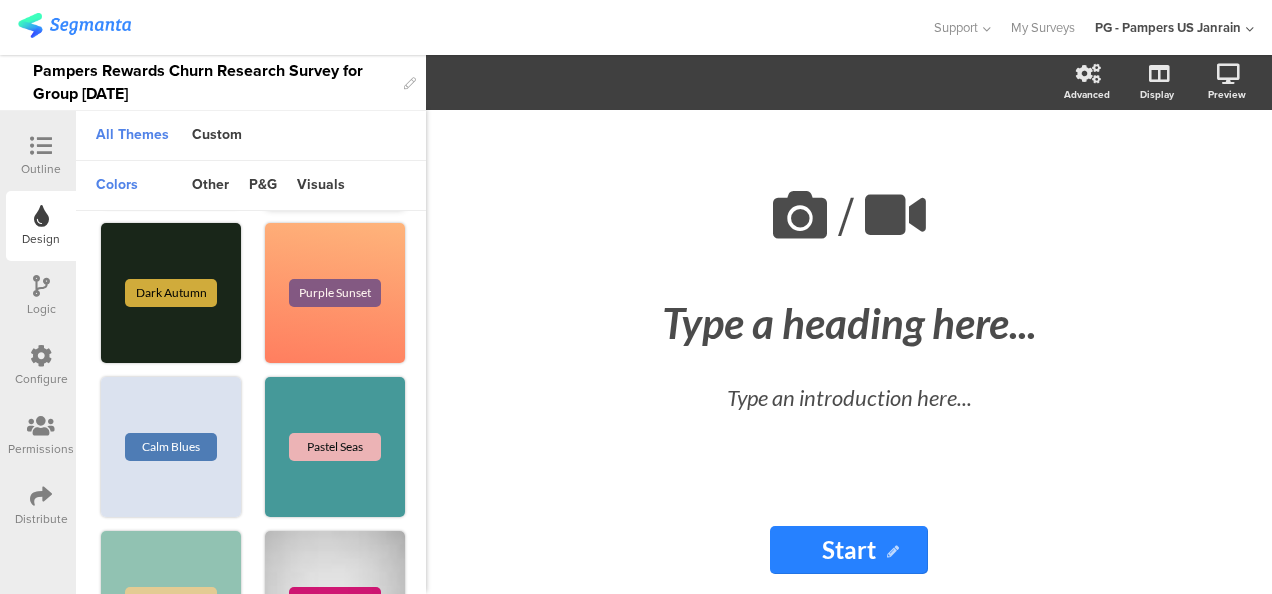 scroll, scrollTop: 700, scrollLeft: 0, axis: vertical 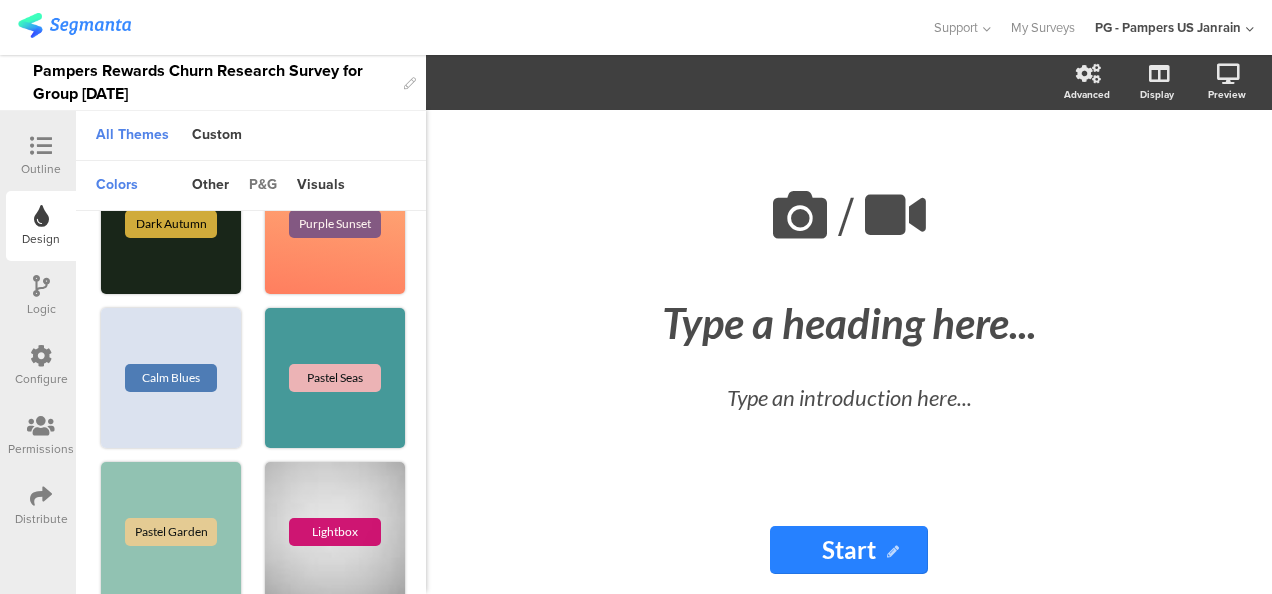 click on "p&g" at bounding box center (263, 186) 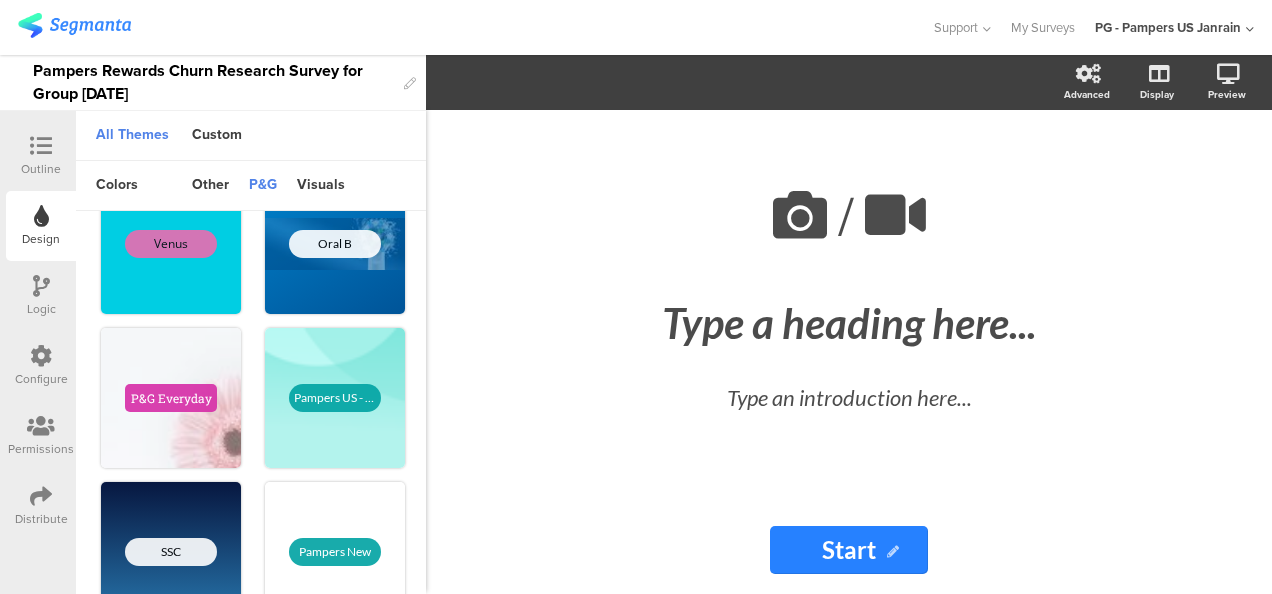 scroll, scrollTop: 888, scrollLeft: 0, axis: vertical 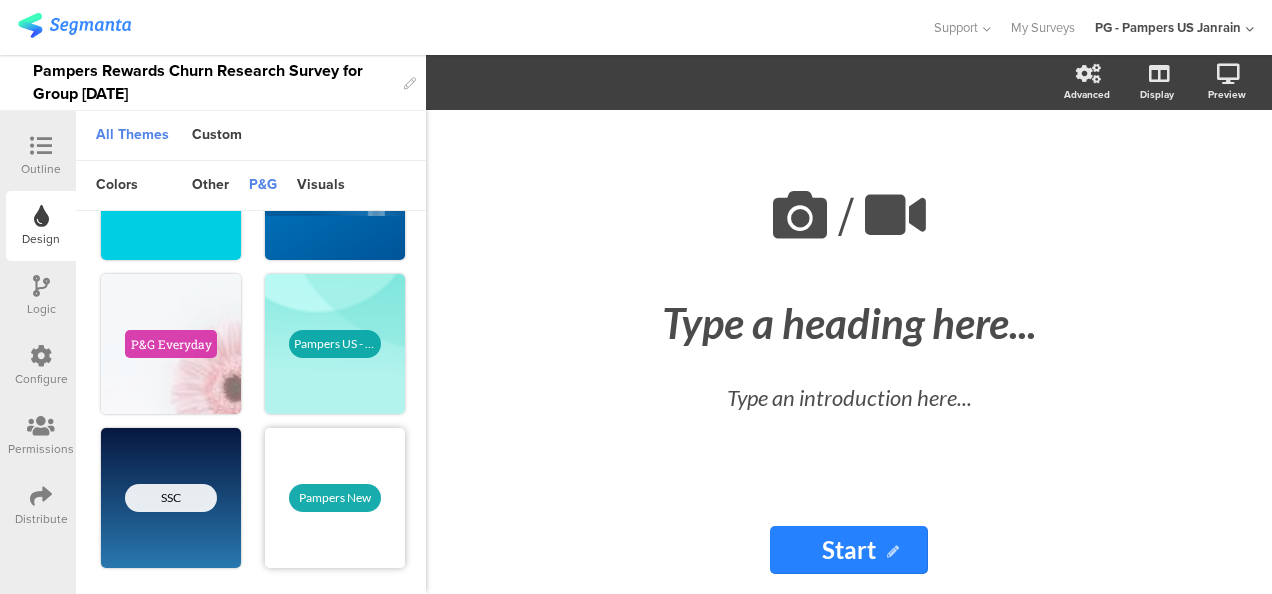 click on "Pampers New" at bounding box center (335, 498) 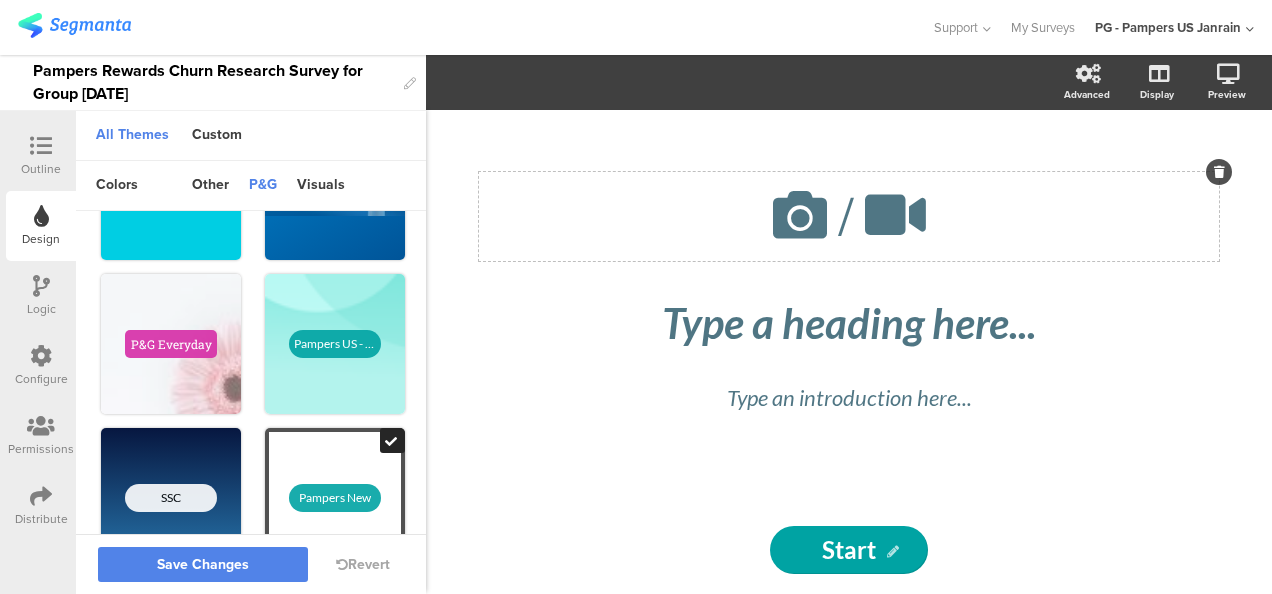 click on "/" 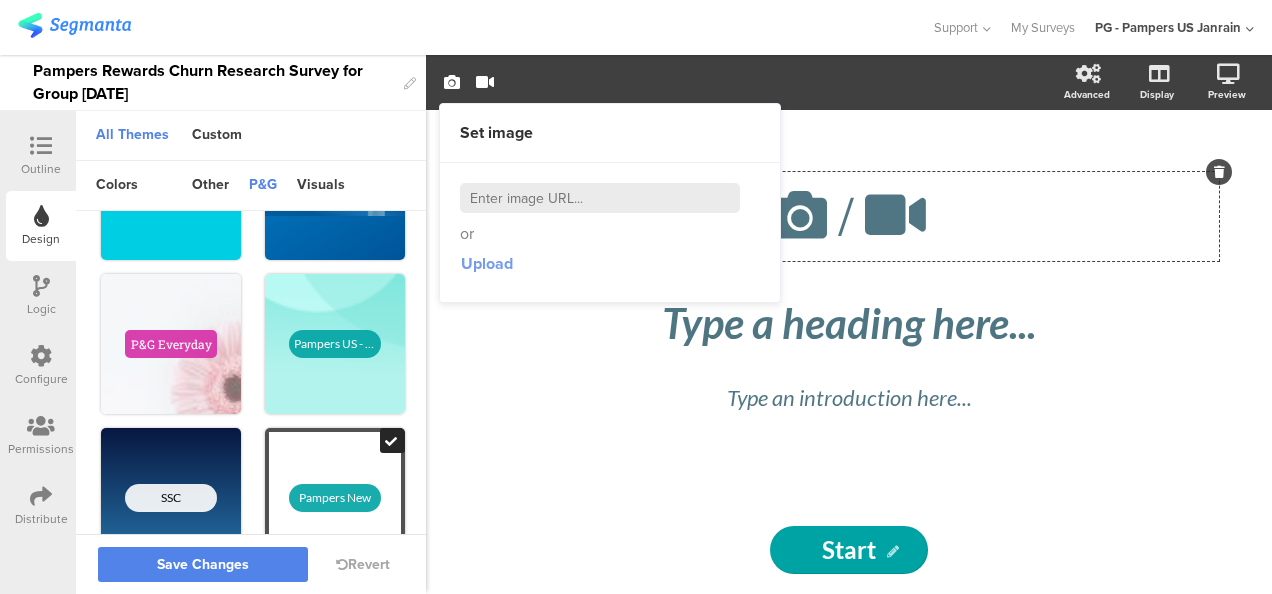 click on "Upload" at bounding box center [487, 263] 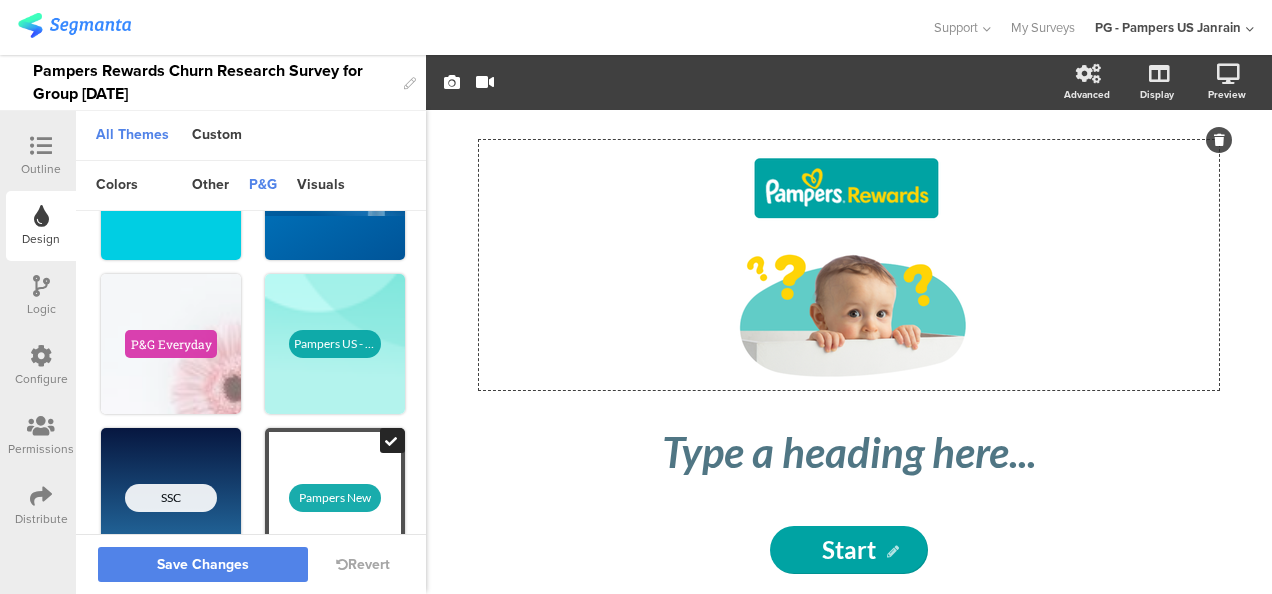 click on "Set video     Source   Youtube Youtube   Self hosted video     URL" 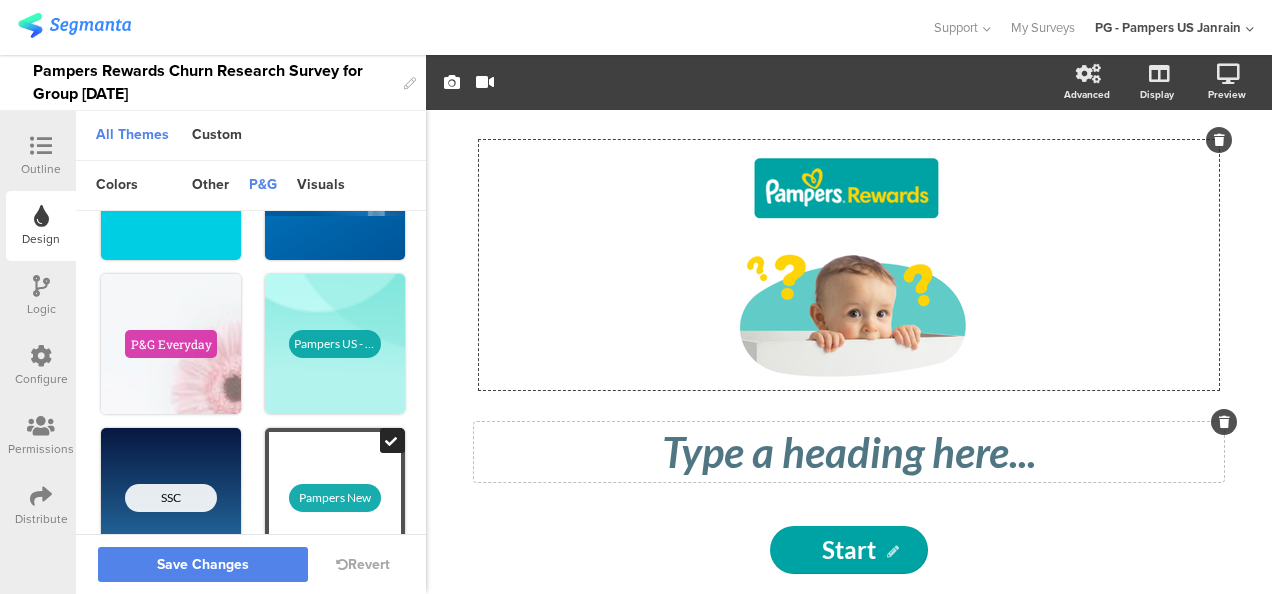 click on "Type a heading here..." 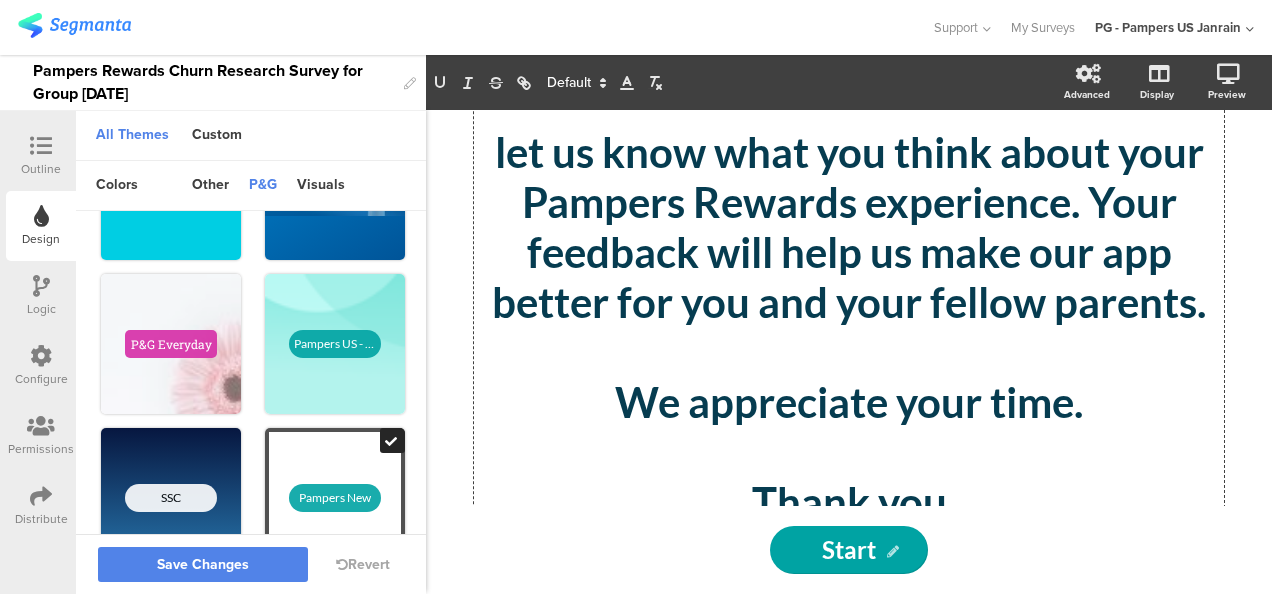 scroll, scrollTop: 500, scrollLeft: 0, axis: vertical 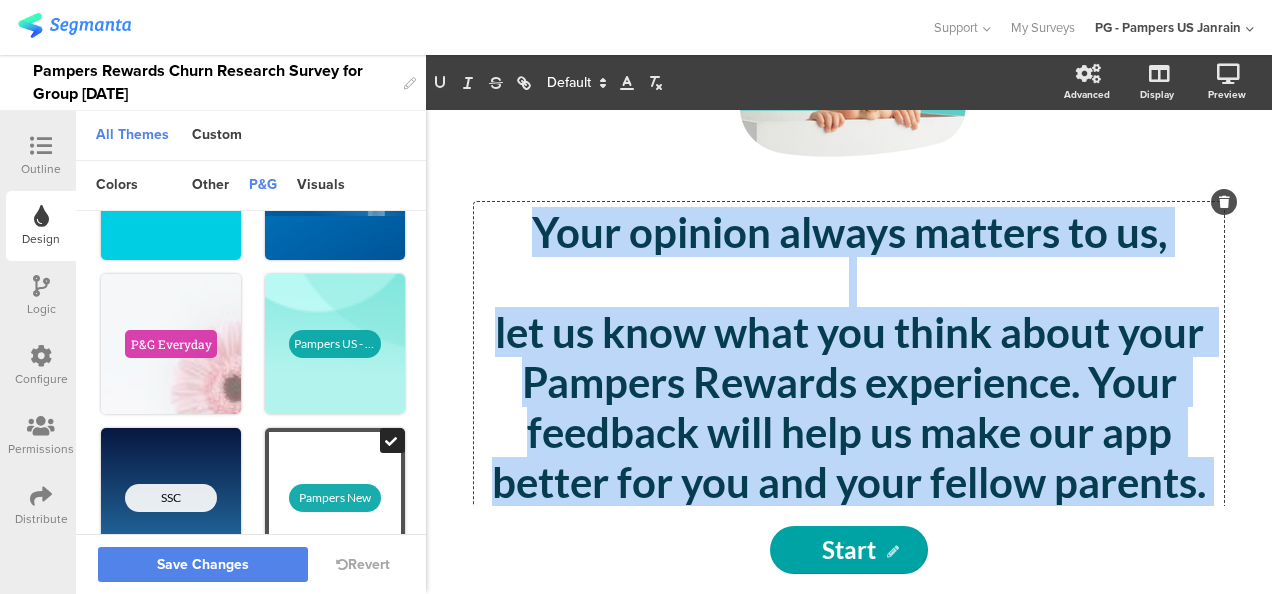 drag, startPoint x: 992, startPoint y: 415, endPoint x: 460, endPoint y: 256, distance: 555.2522 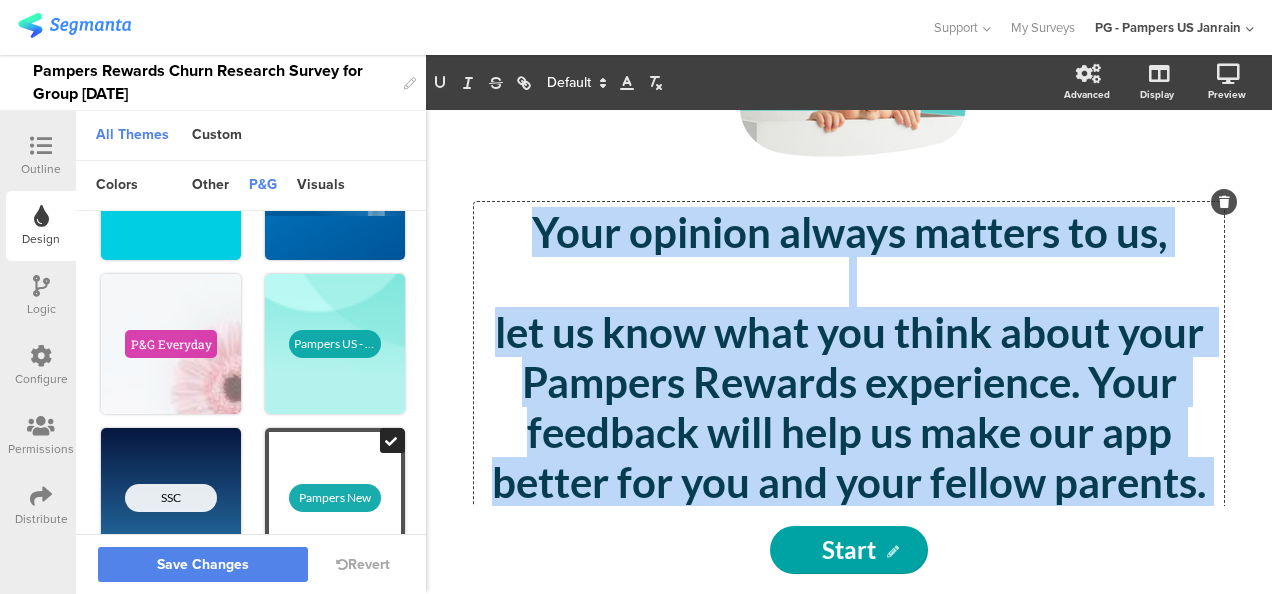 click on "/
Your opinion always matters to us, let us know what you think about your Pampers Rewards experience. Your feedback will help us make our app better for you and your fellow parents. We appreciate your time. Thank you
Your opinion always matters to us, let us know what you think about your Pampers Rewards experience. Your feedback will help us make our app better for you and your fellow parents. We appreciate your time. Thank you
Your opinion always matters to us, let us know what you think about your Pampers Rewards experience. Your feedback will help us make our app better for you and your fellow parents. We appreciate your time. Thank you
Type an introduction here..." 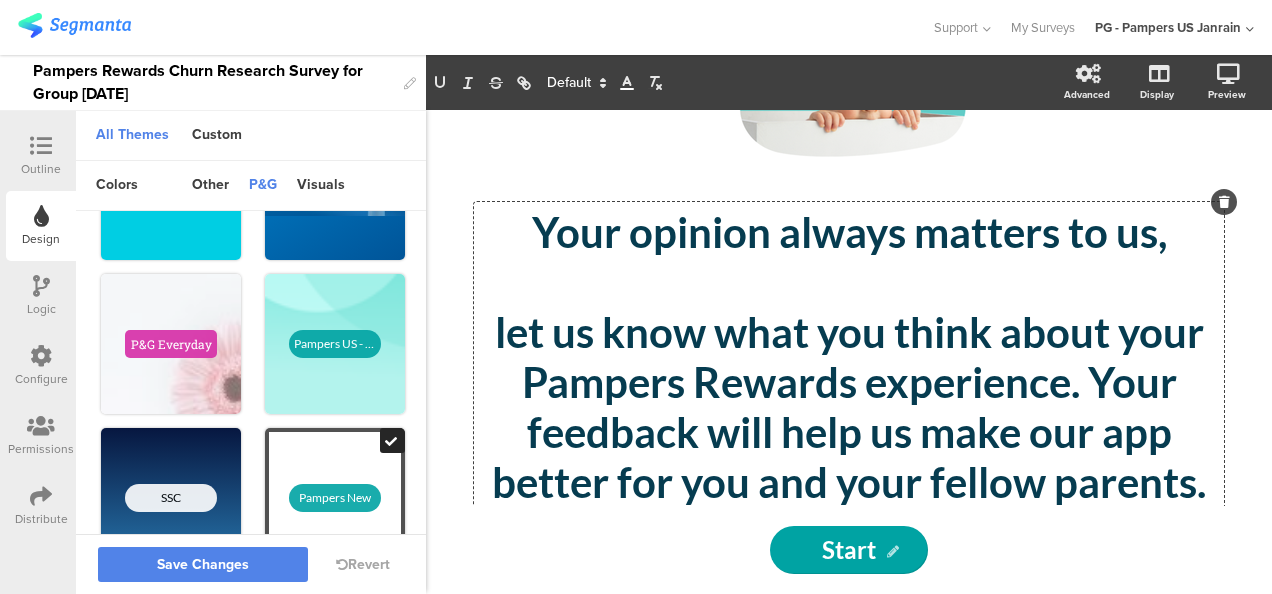 click 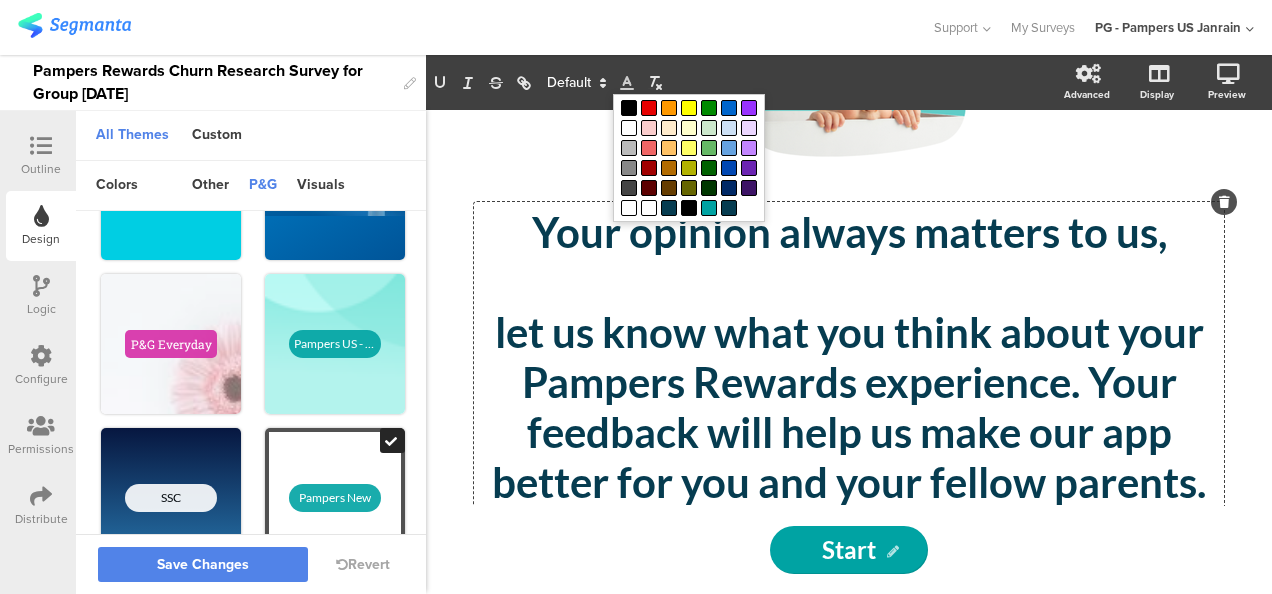 click 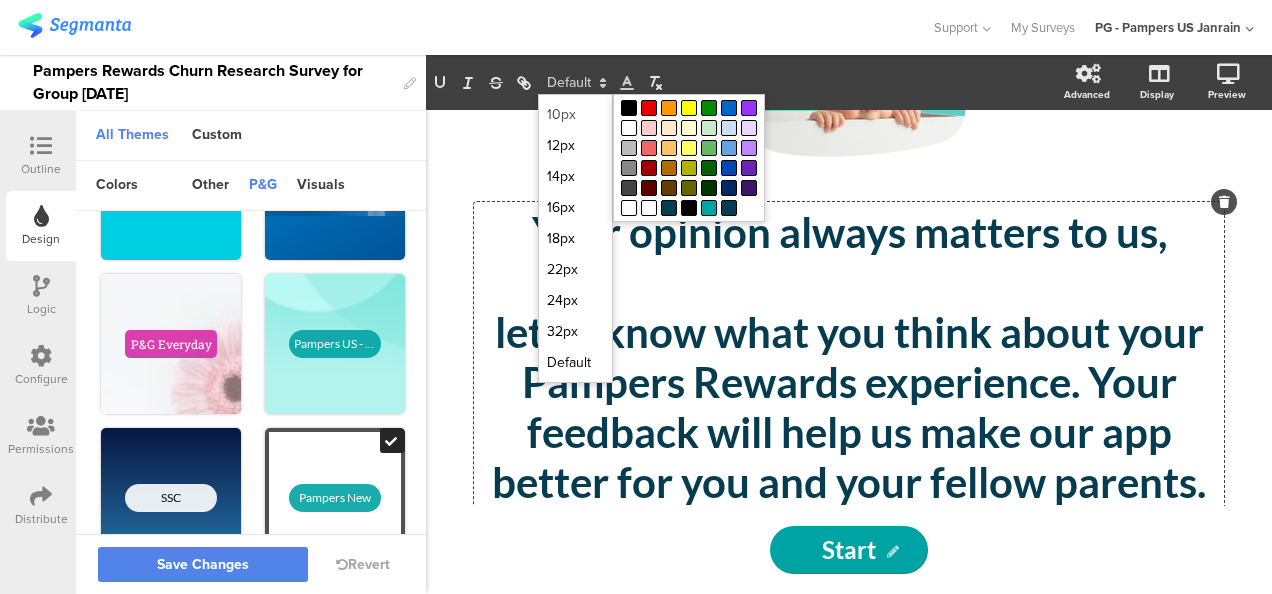 click at bounding box center (575, 114) 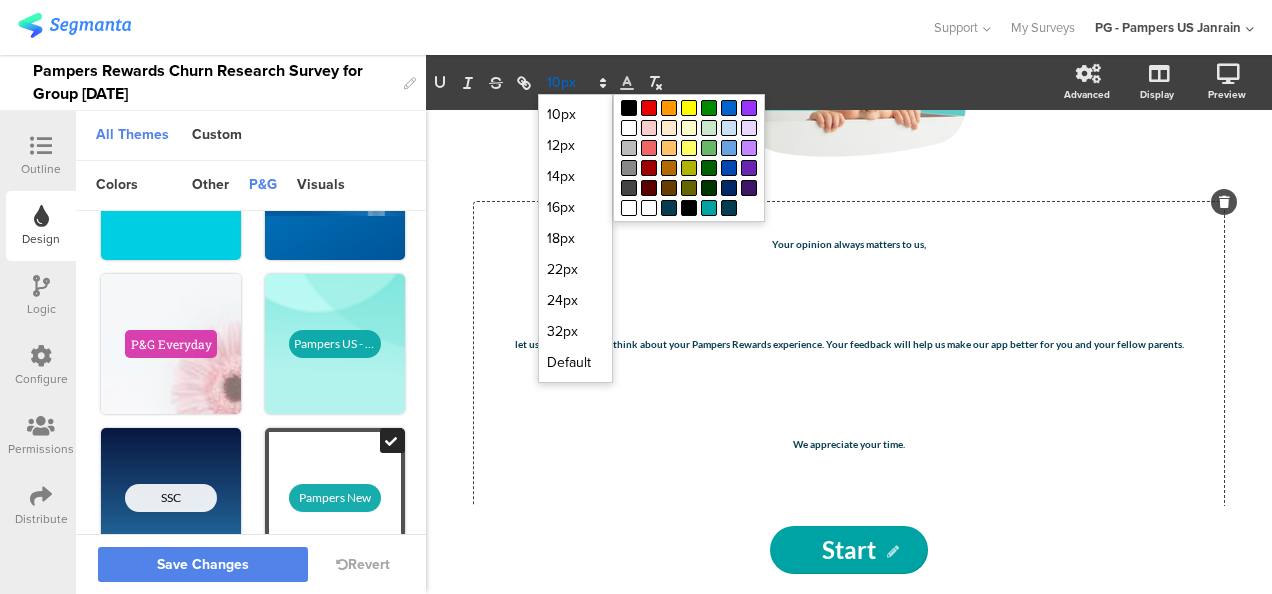 click 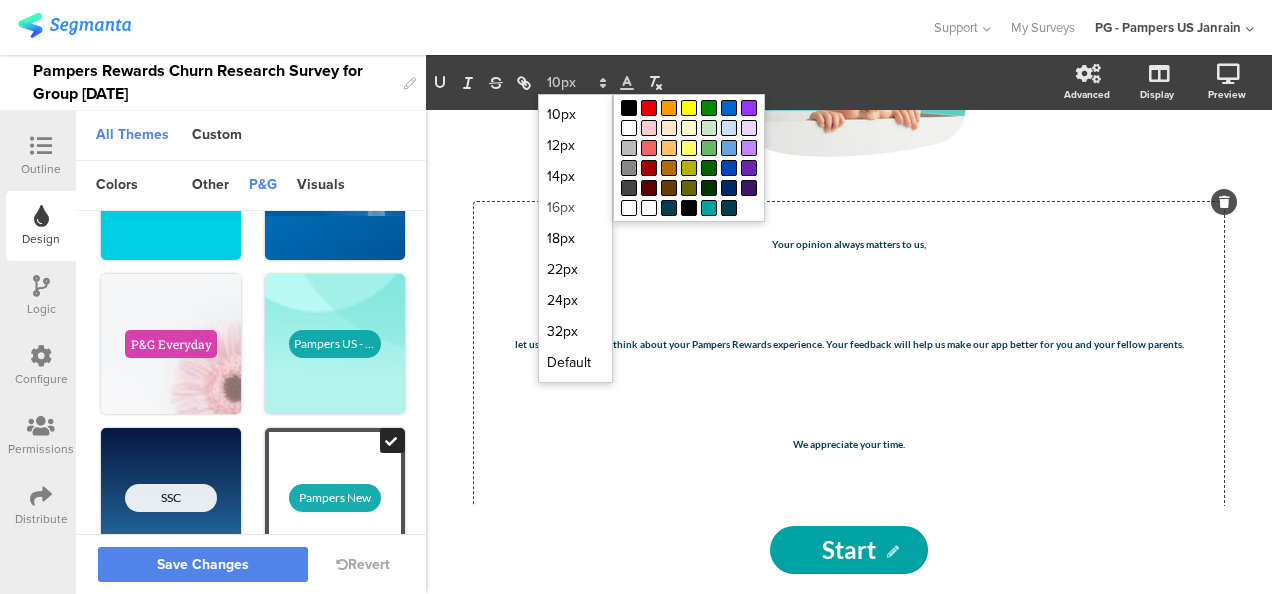 click at bounding box center [575, 207] 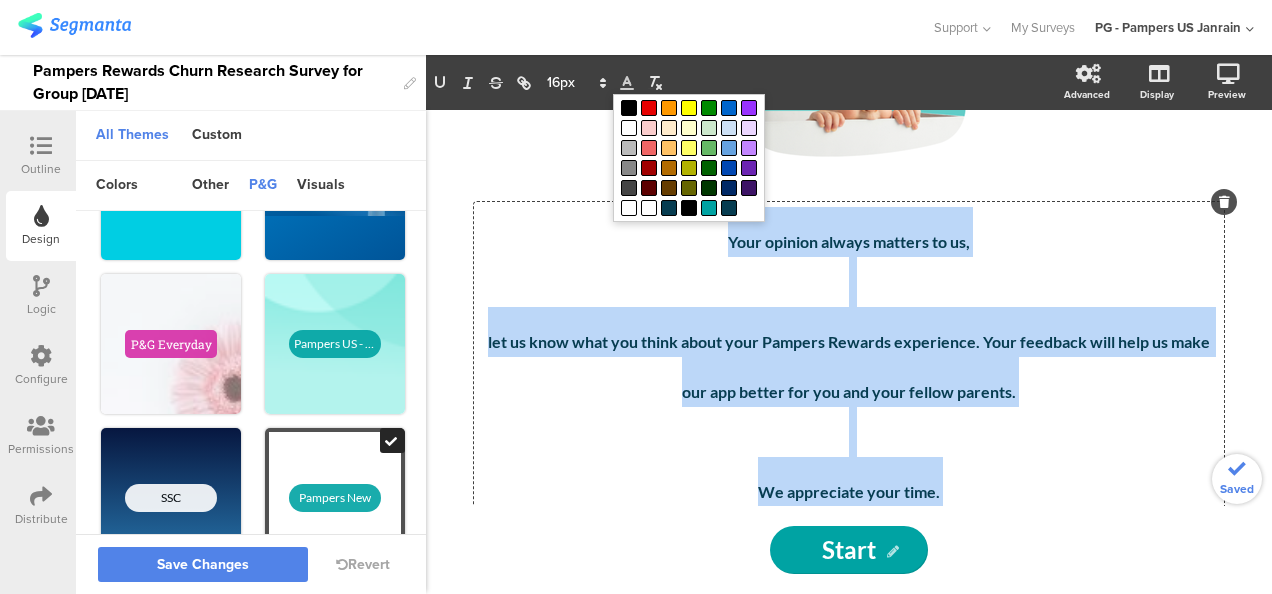 click 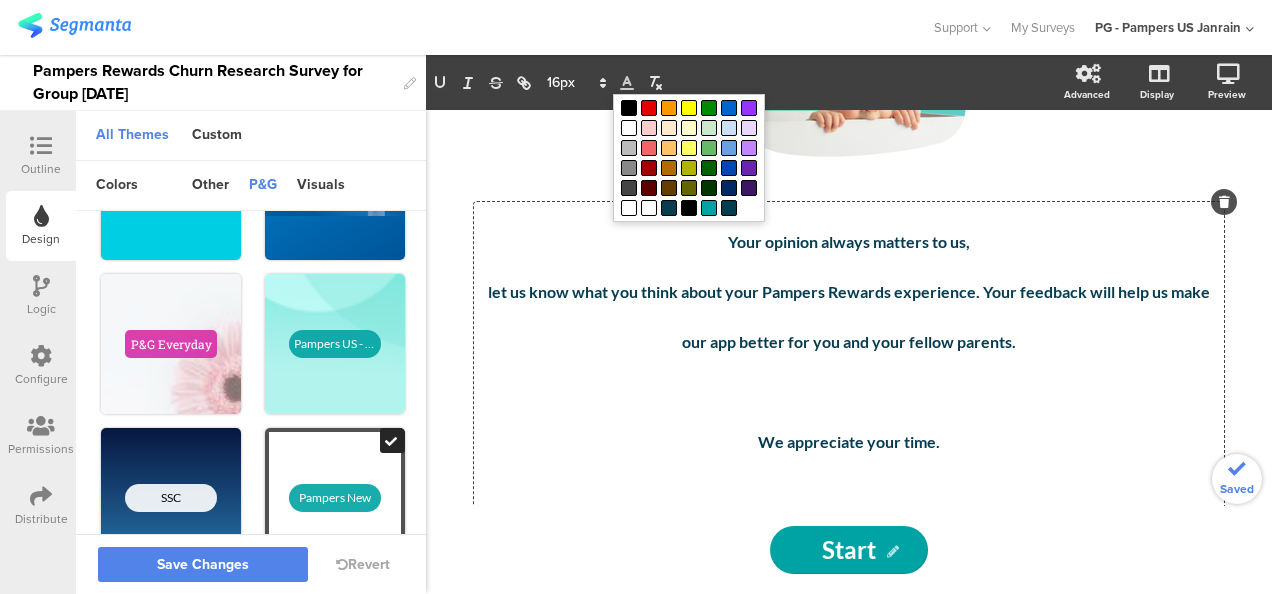 click on "let us know what you think about your Pampers Rewards experience. Your feedback will help us make our app better for you and your fellow parents." 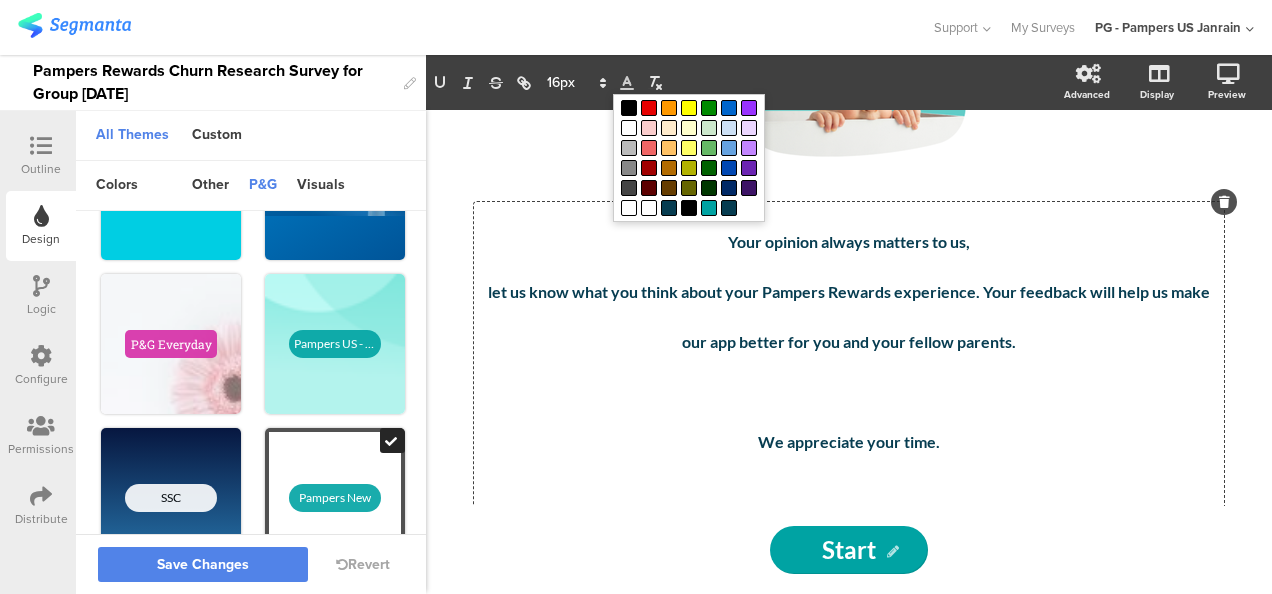 click 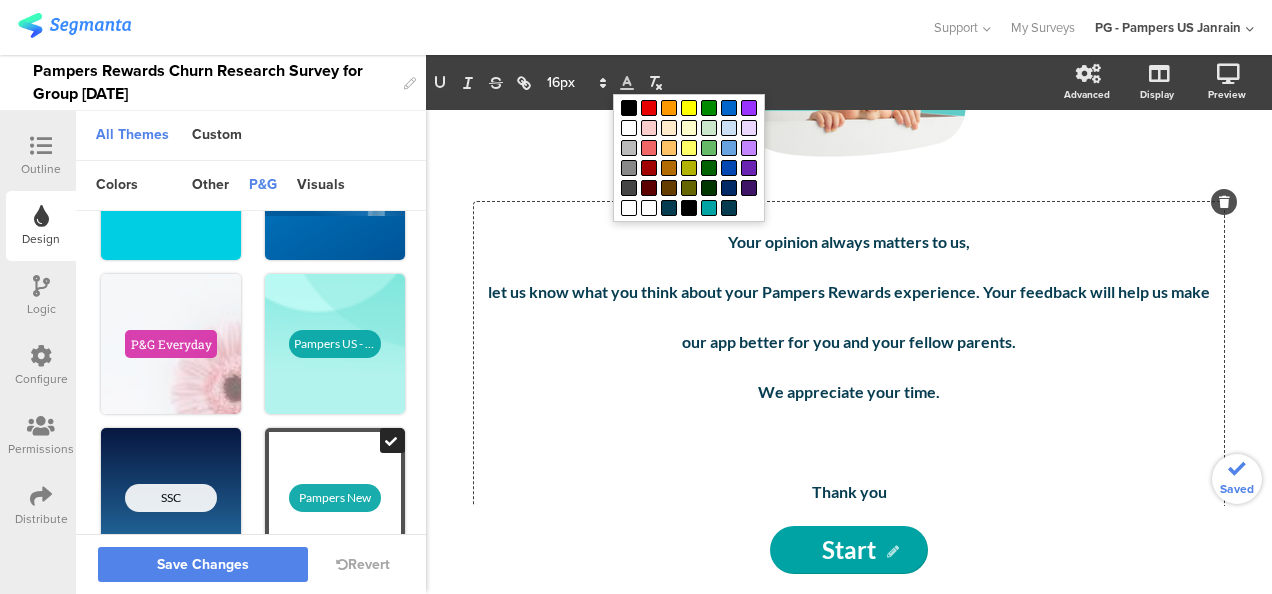 click on "Thank you" 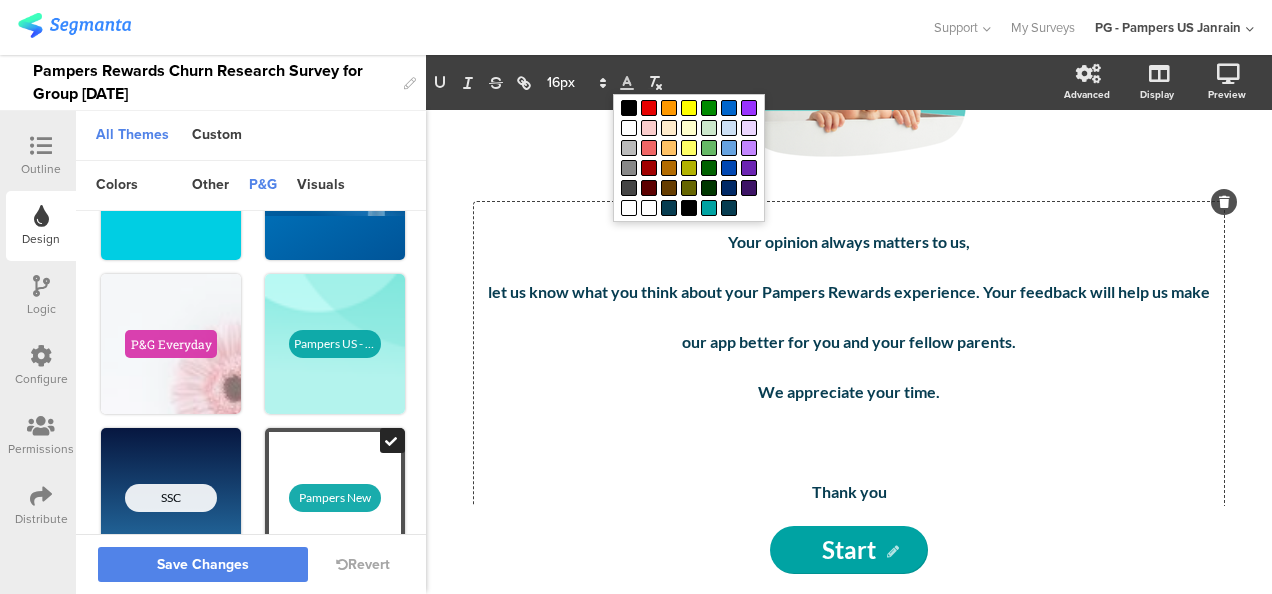 click on "Thank you" 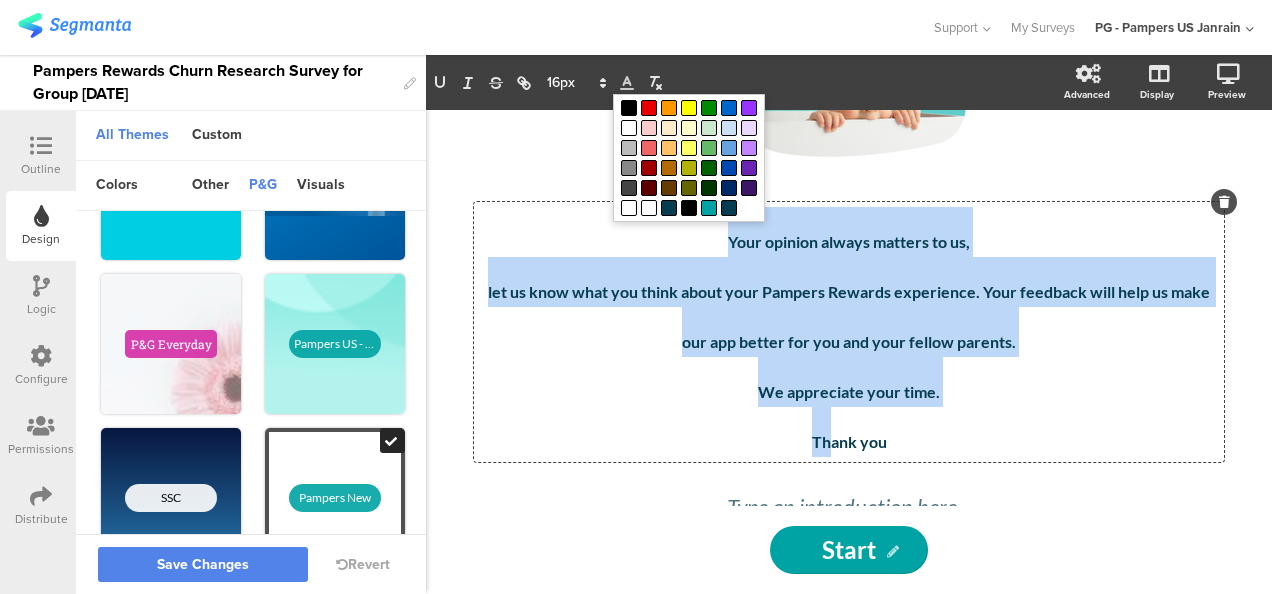 drag, startPoint x: 826, startPoint y: 431, endPoint x: 701, endPoint y: 236, distance: 231.6247 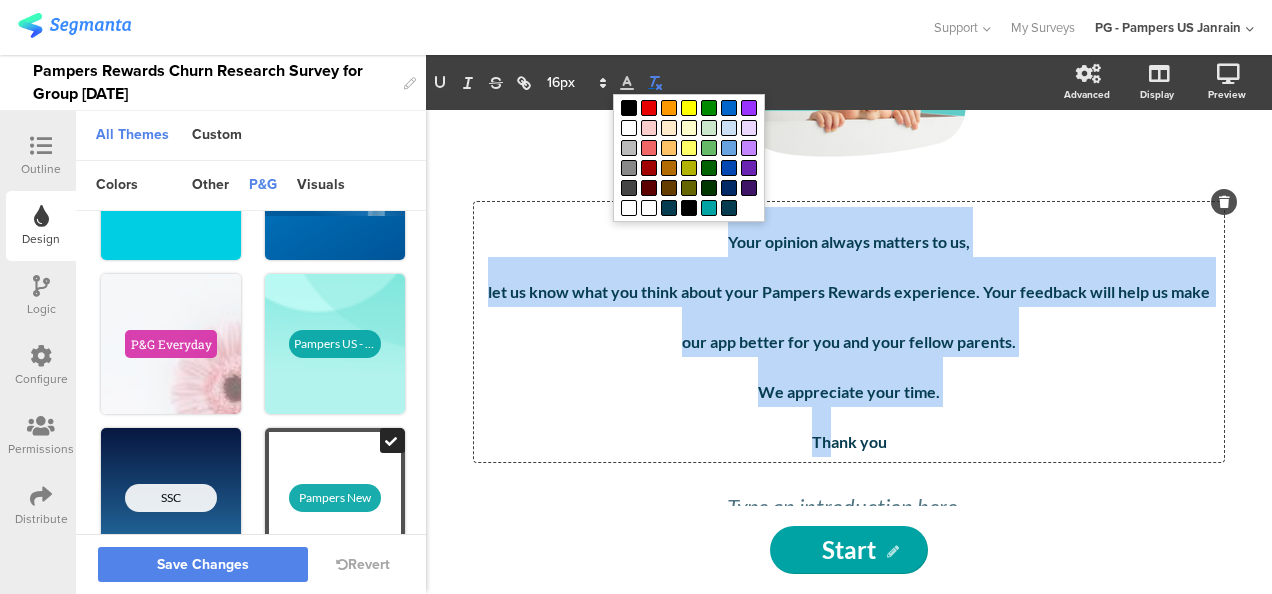 click 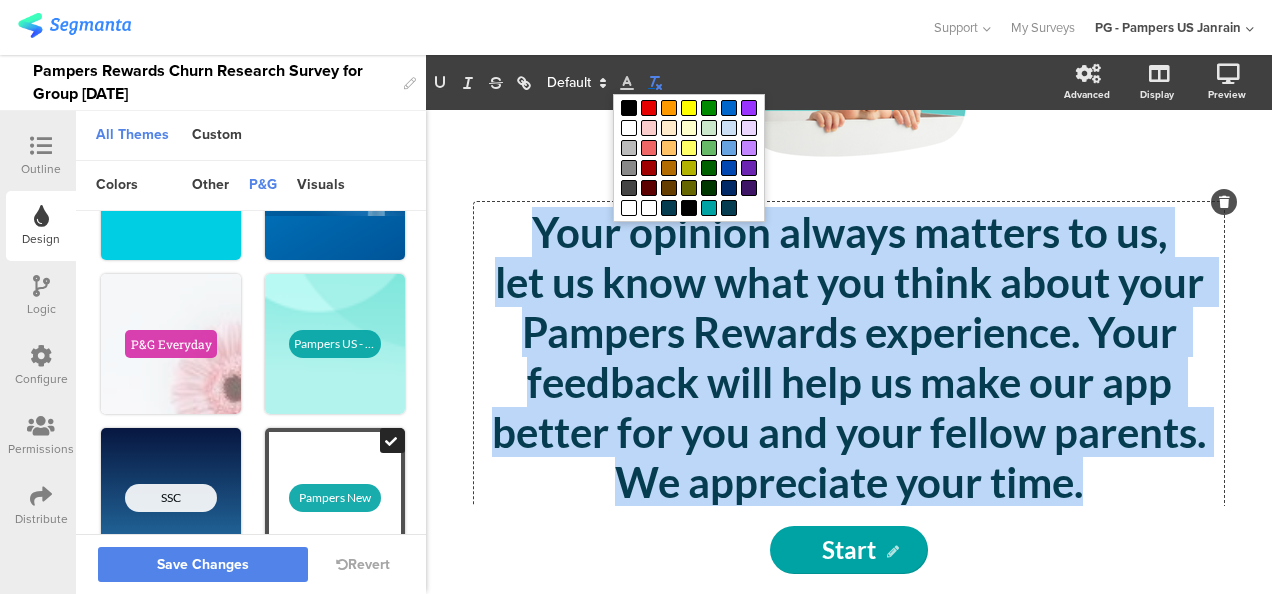 click 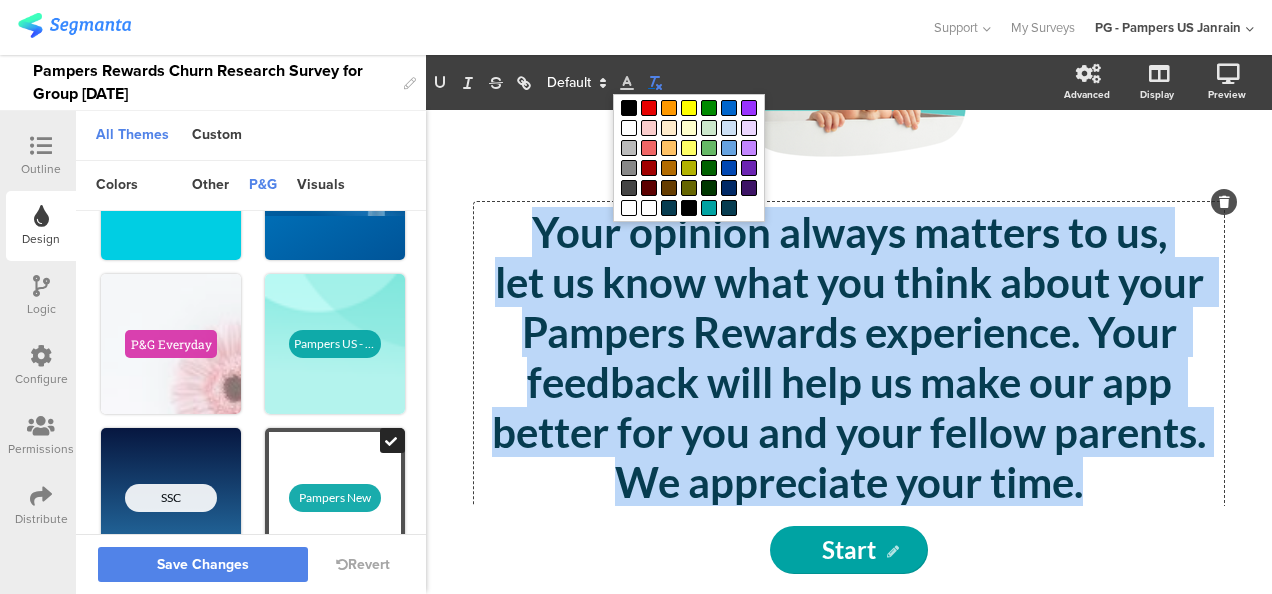 click 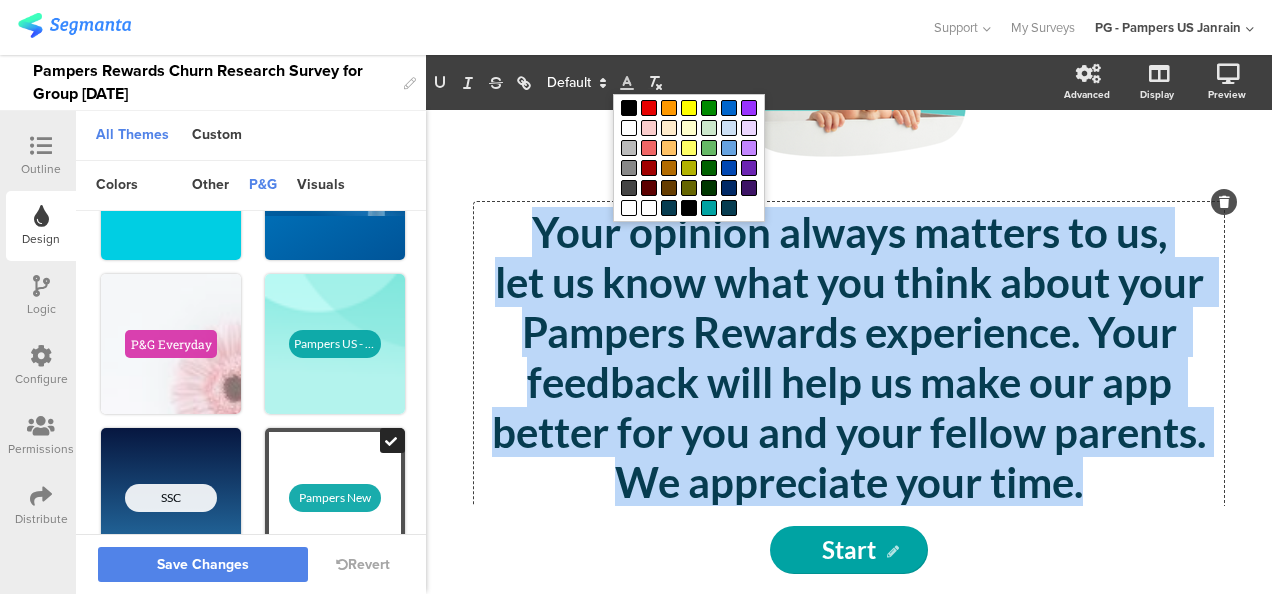 click on "We appreciate your time." 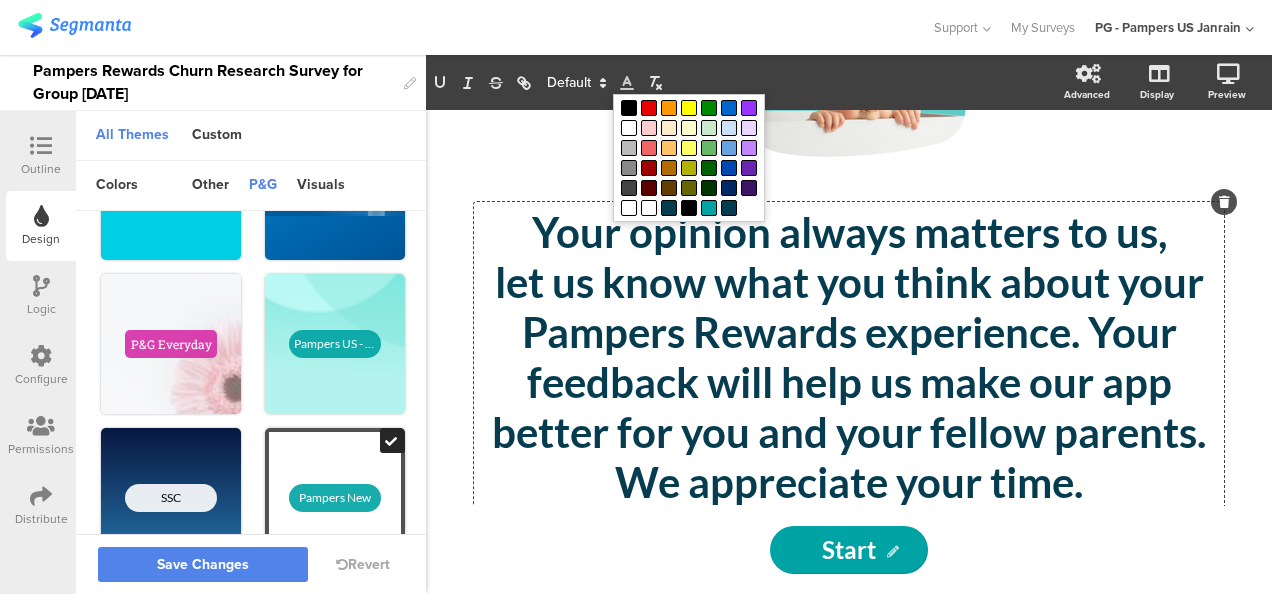 click on "Your opinion always matters to us," 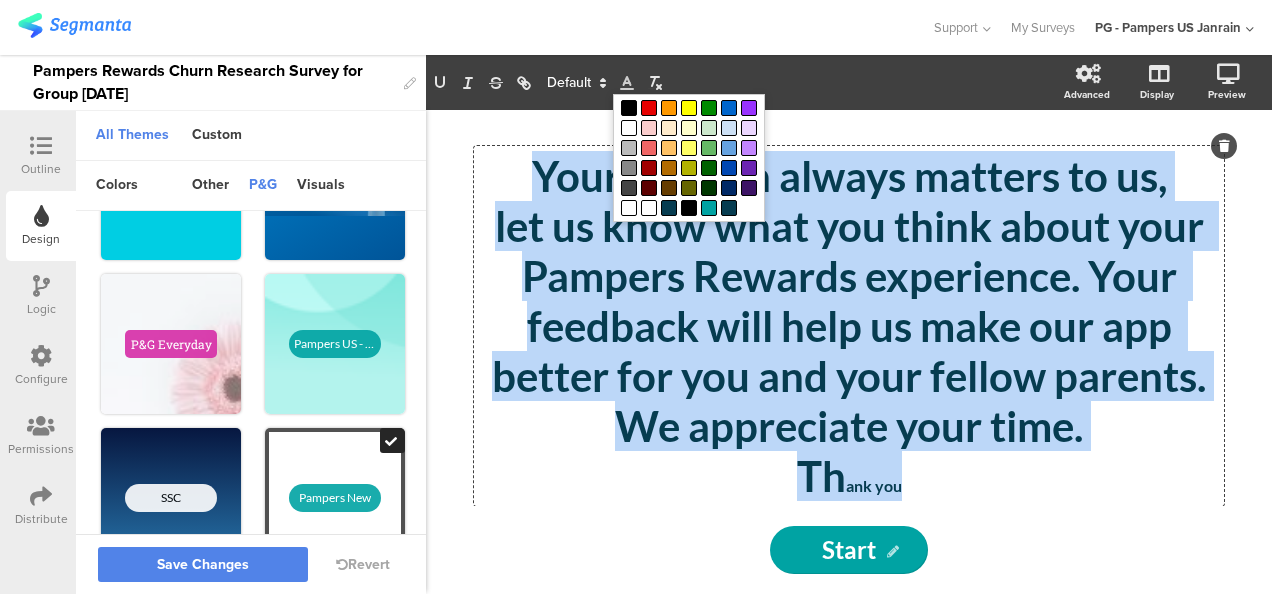 scroll, scrollTop: 397, scrollLeft: 0, axis: vertical 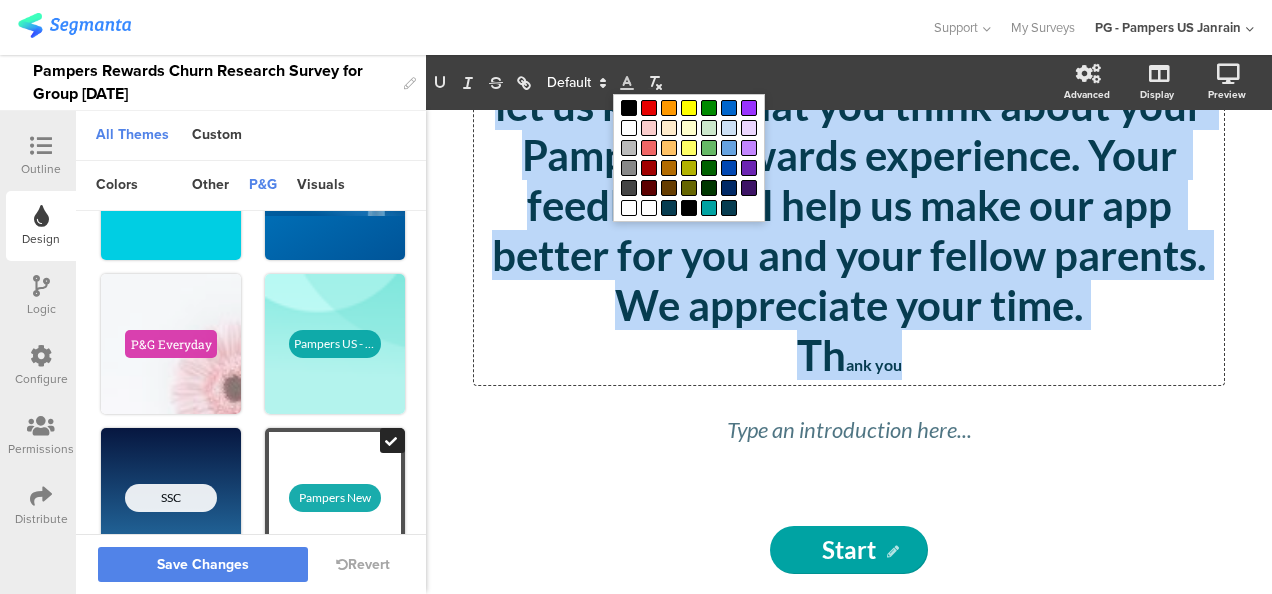 drag, startPoint x: 553, startPoint y: 238, endPoint x: 1172, endPoint y: 504, distance: 673.73364 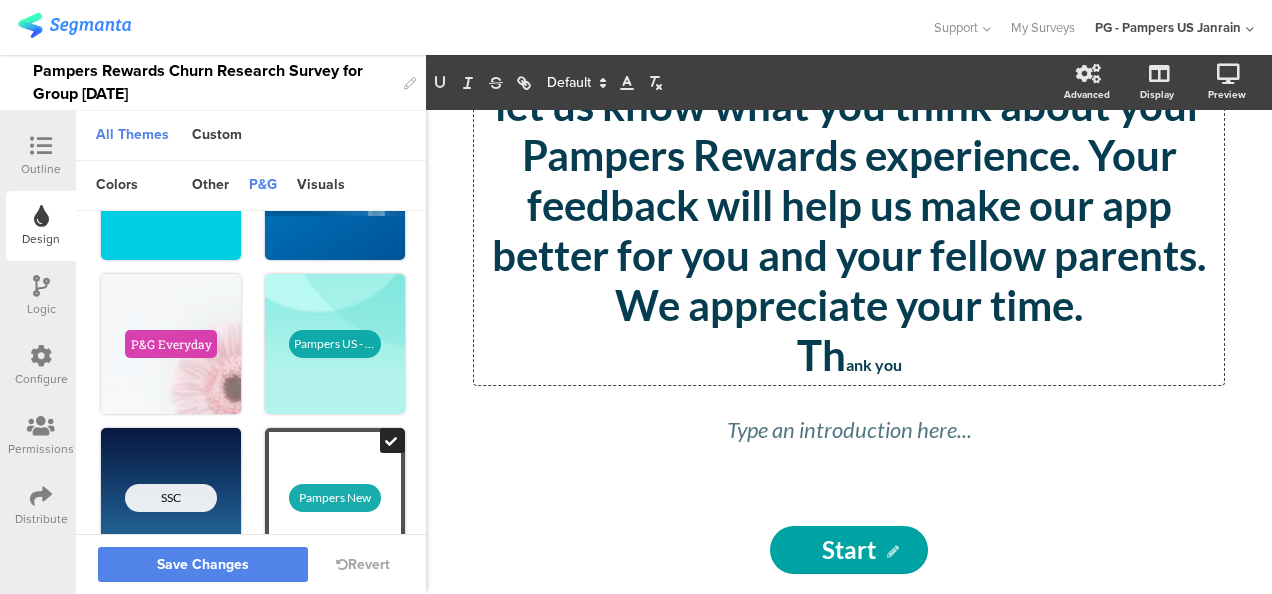 click 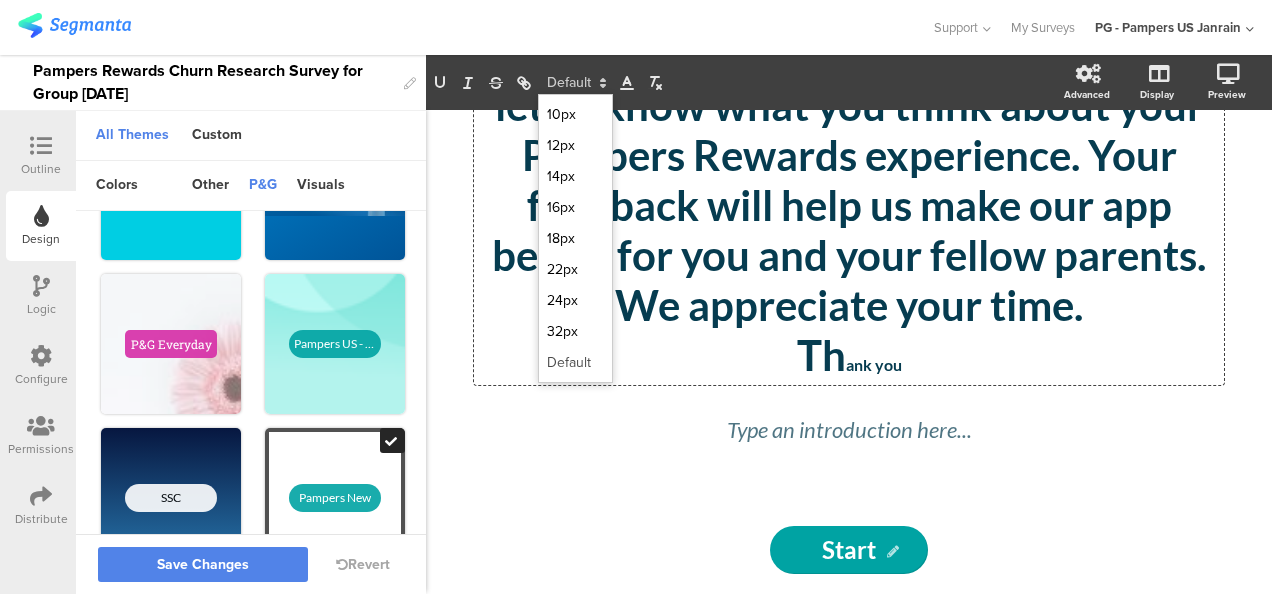 click at bounding box center (575, 362) 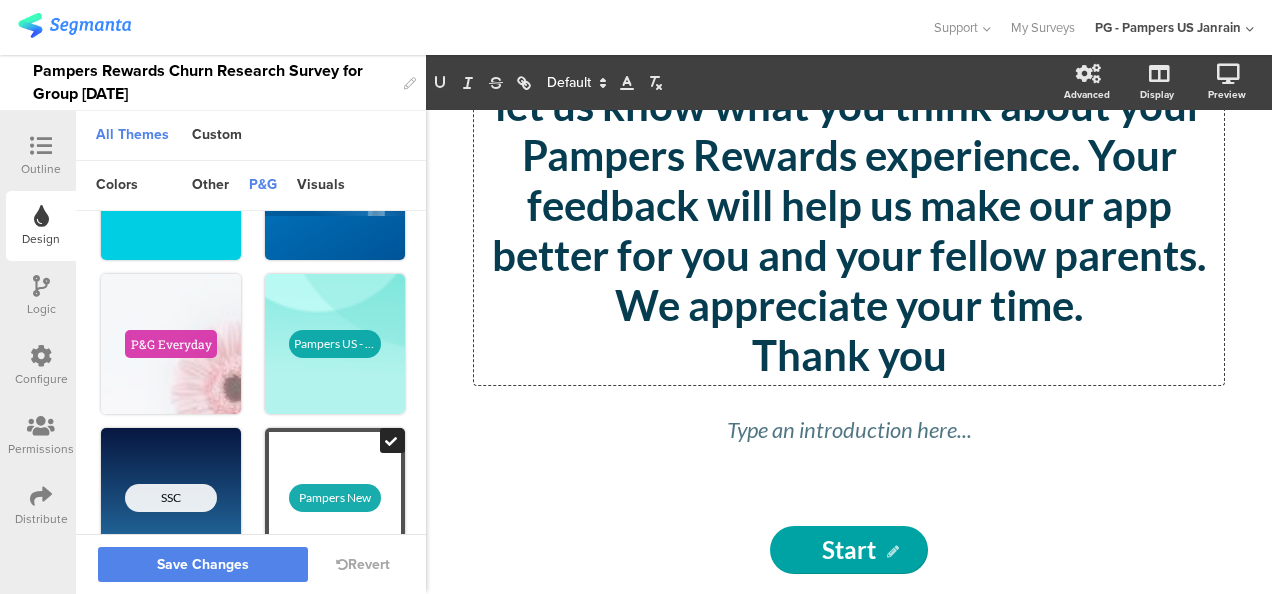 scroll, scrollTop: 144, scrollLeft: 0, axis: vertical 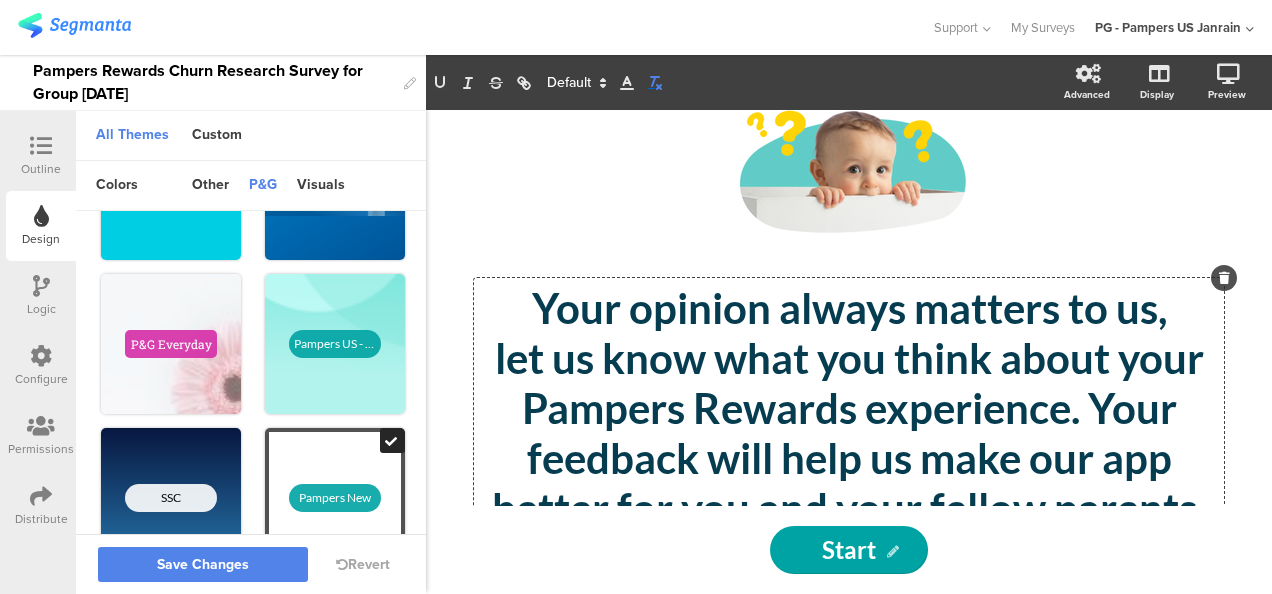 click 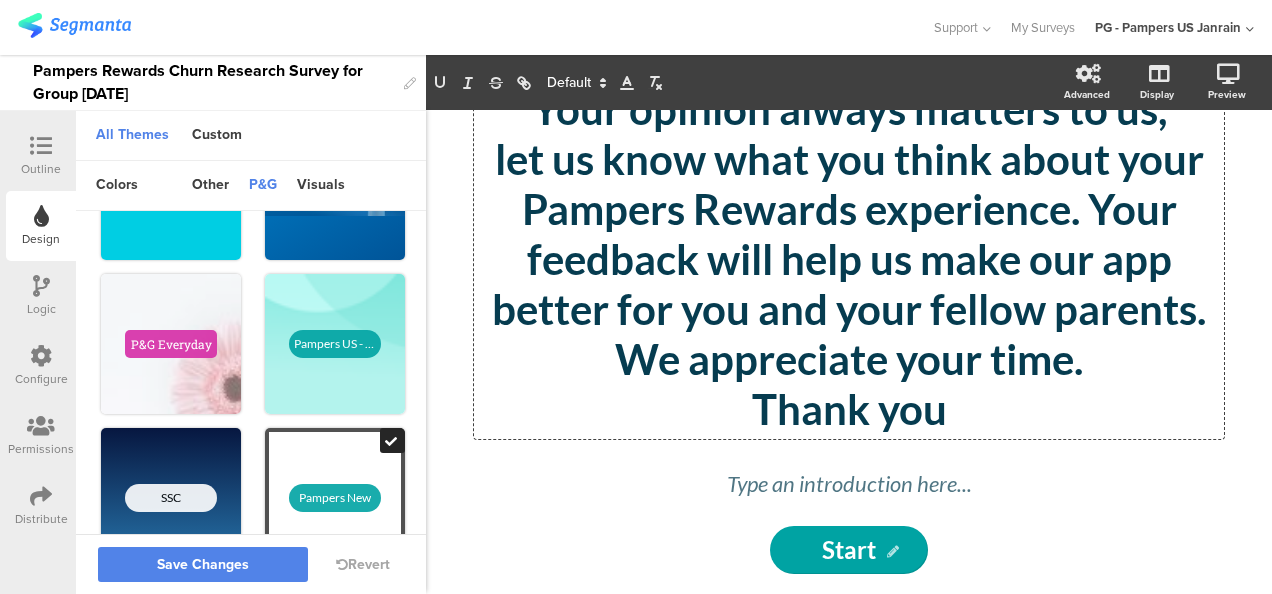 scroll, scrollTop: 297, scrollLeft: 0, axis: vertical 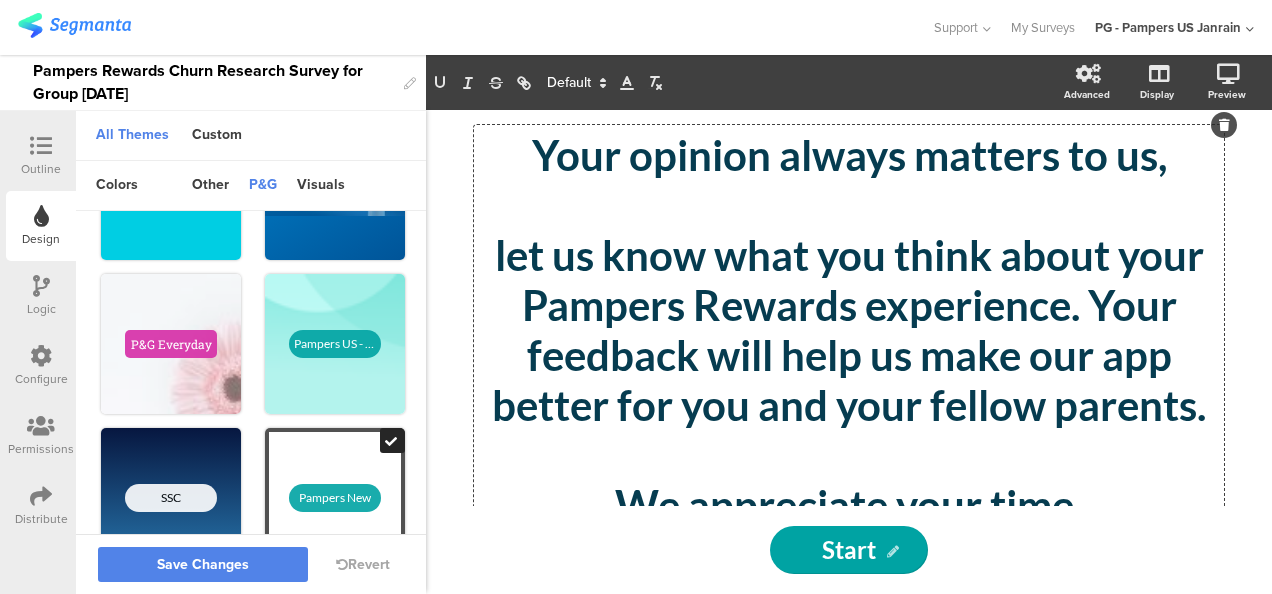click 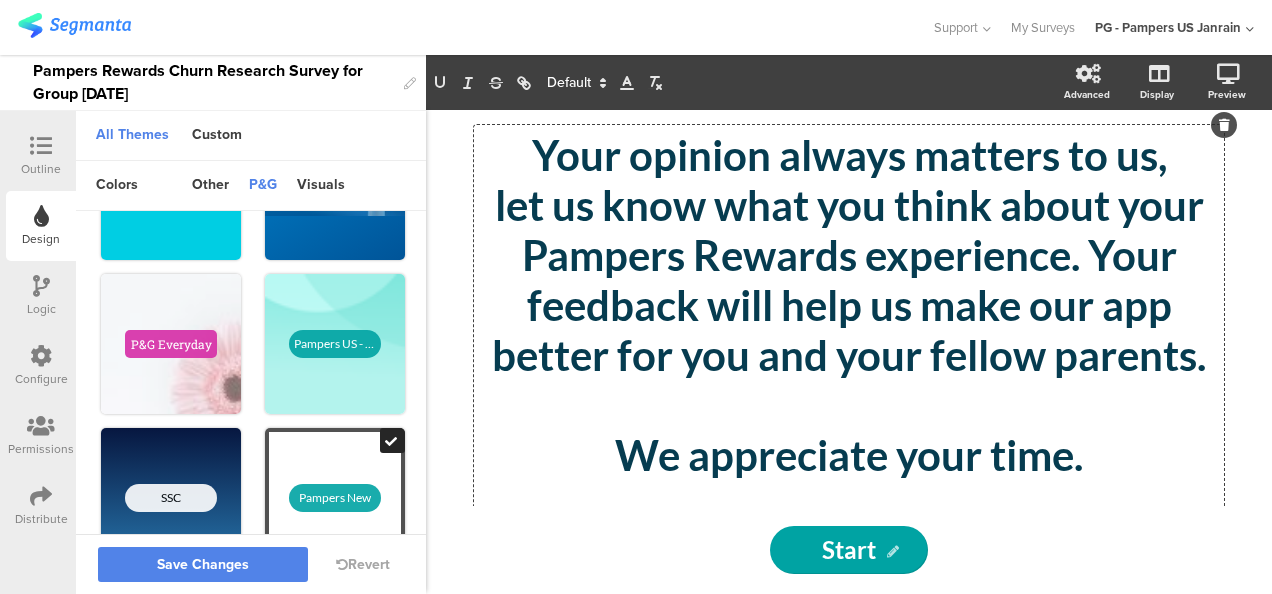 click 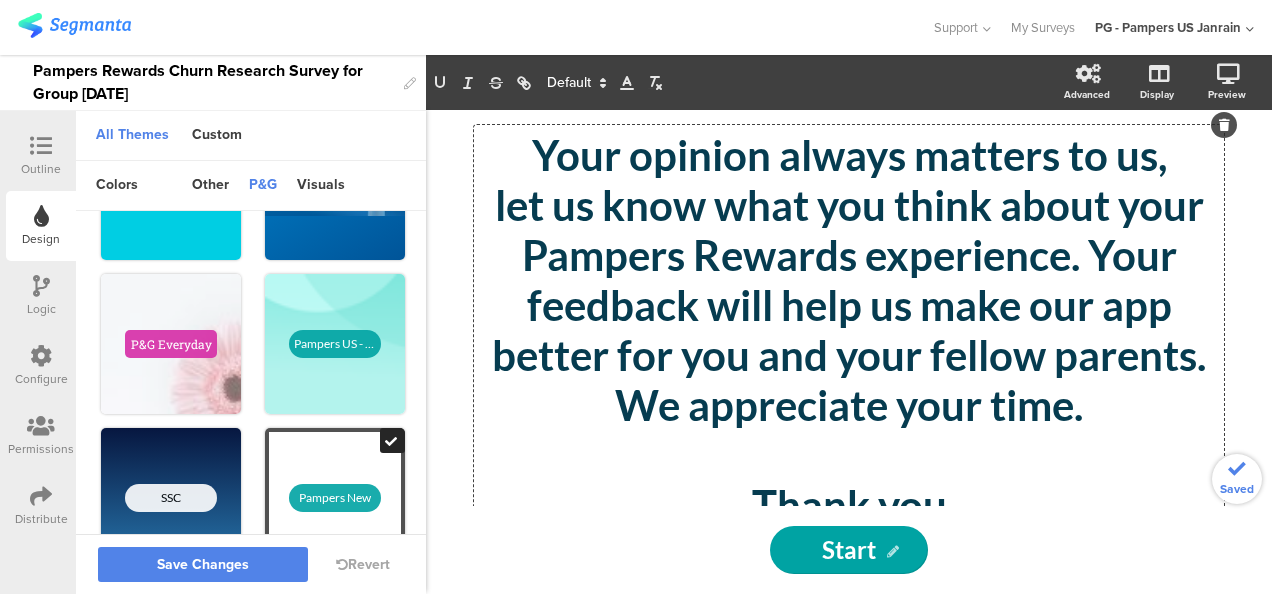 click 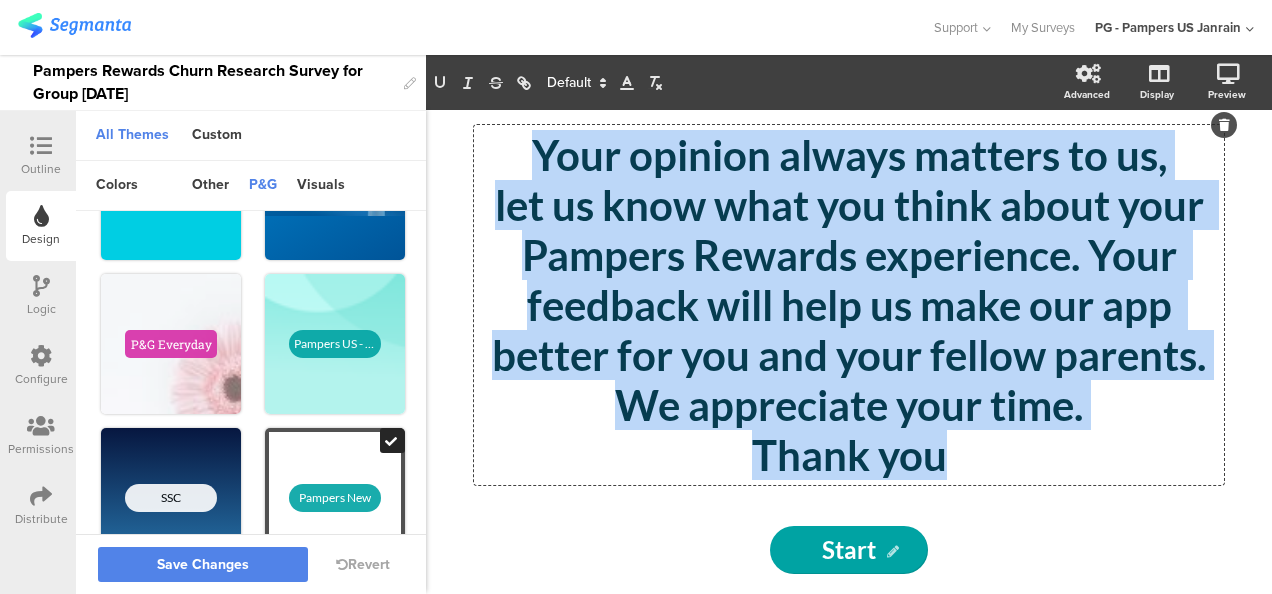 drag, startPoint x: 939, startPoint y: 457, endPoint x: 430, endPoint y: 148, distance: 595.4511 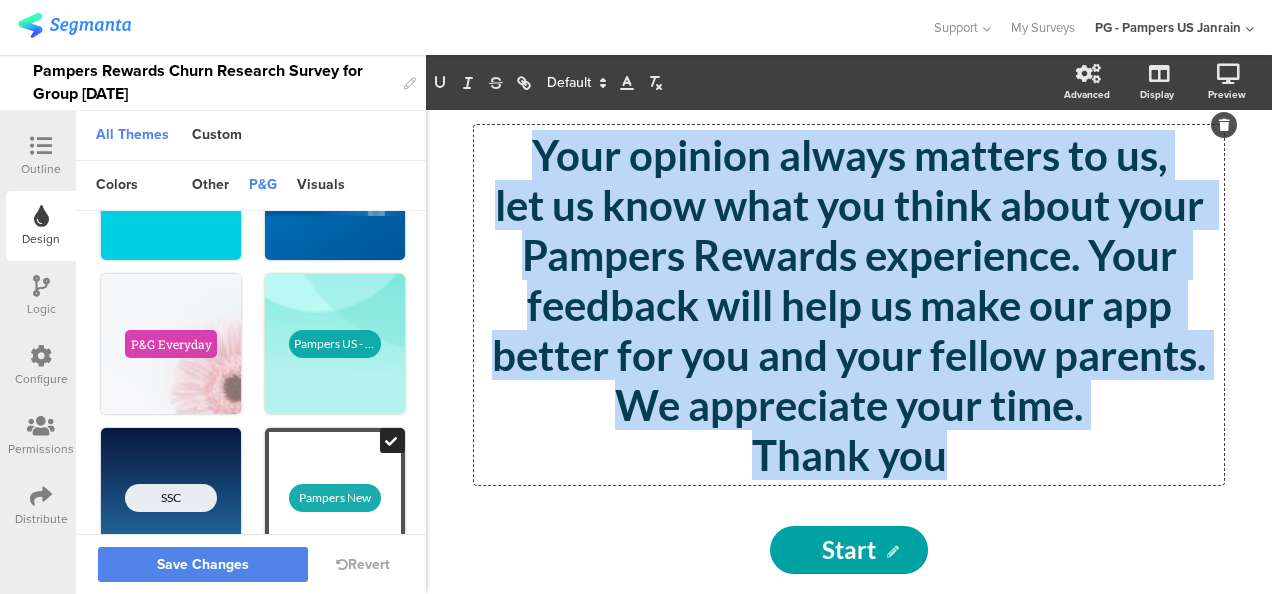 click on "/
Your opinion always matters to us, let us know what you think about your Pampers Rewards experience. Your feedback will help us make our app better for you and your fellow parents. We appreciate your time. Thank you
Your opinion always matters to us, let us know what you think about your Pampers Rewards experience. Your feedback will help us make our app better for you and your fellow parents. We appreciate your time. Thank you
Your opinion always matters to us, let us know what you think about your Pampers Rewards experience. Your feedback will help us make our app better for you and your fellow parents. We appreciate your time. Thank you
Type an introduction here..." 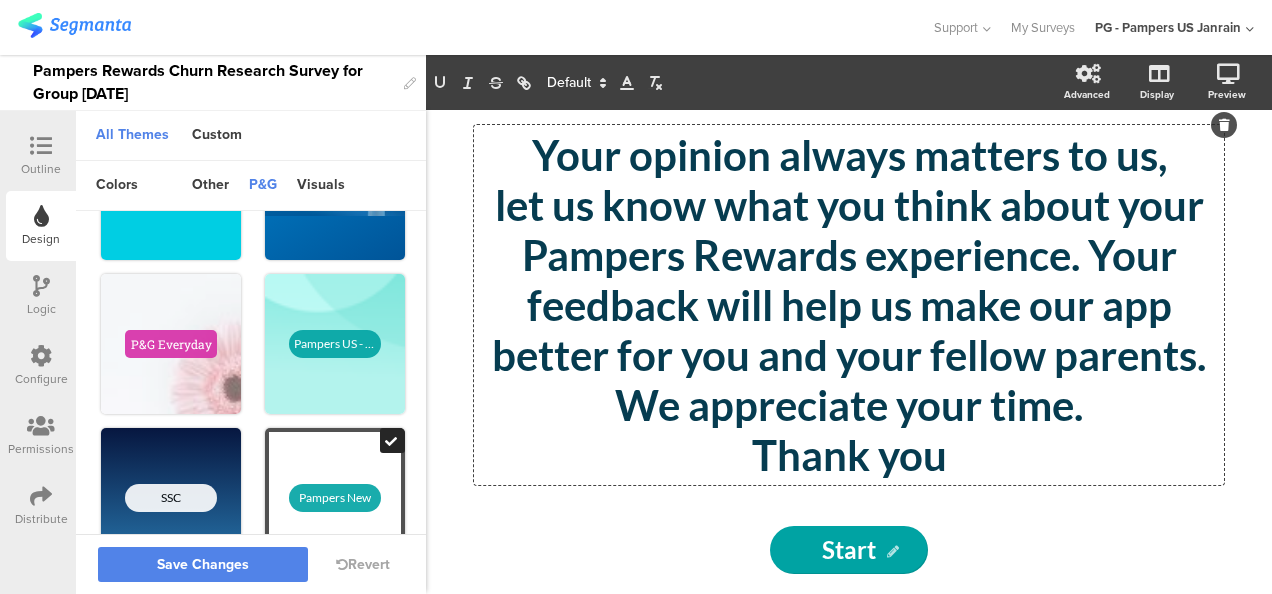 click at bounding box center (41, 146) 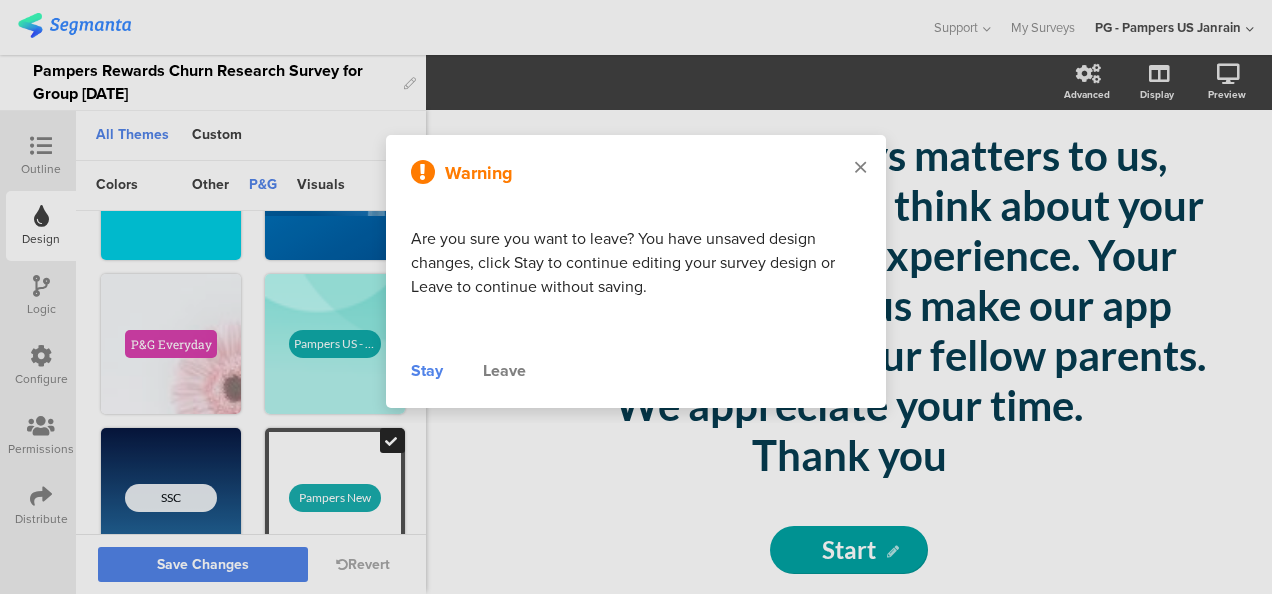 click at bounding box center [860, 167] 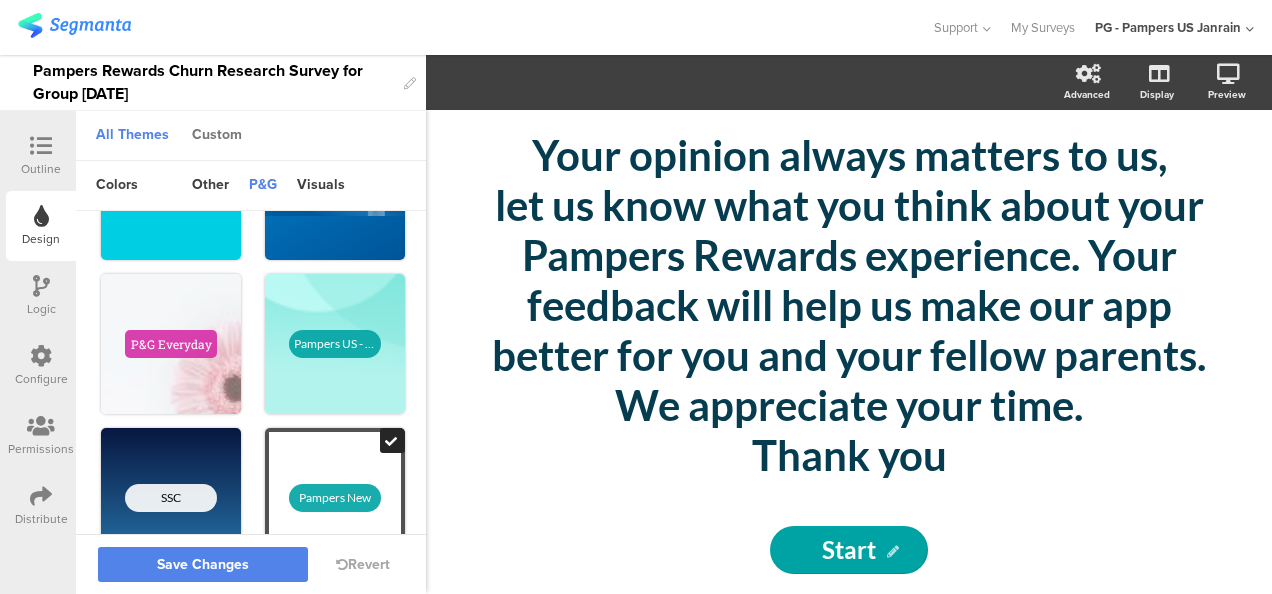 click on "Custom" at bounding box center [217, 136] 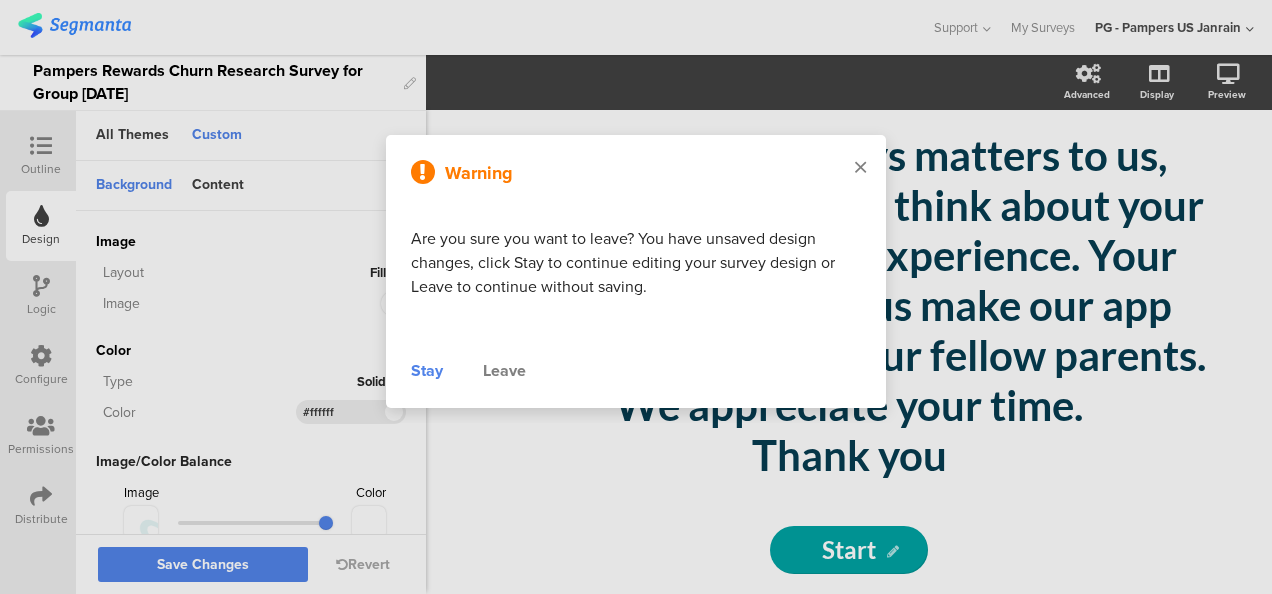 click at bounding box center [860, 167] 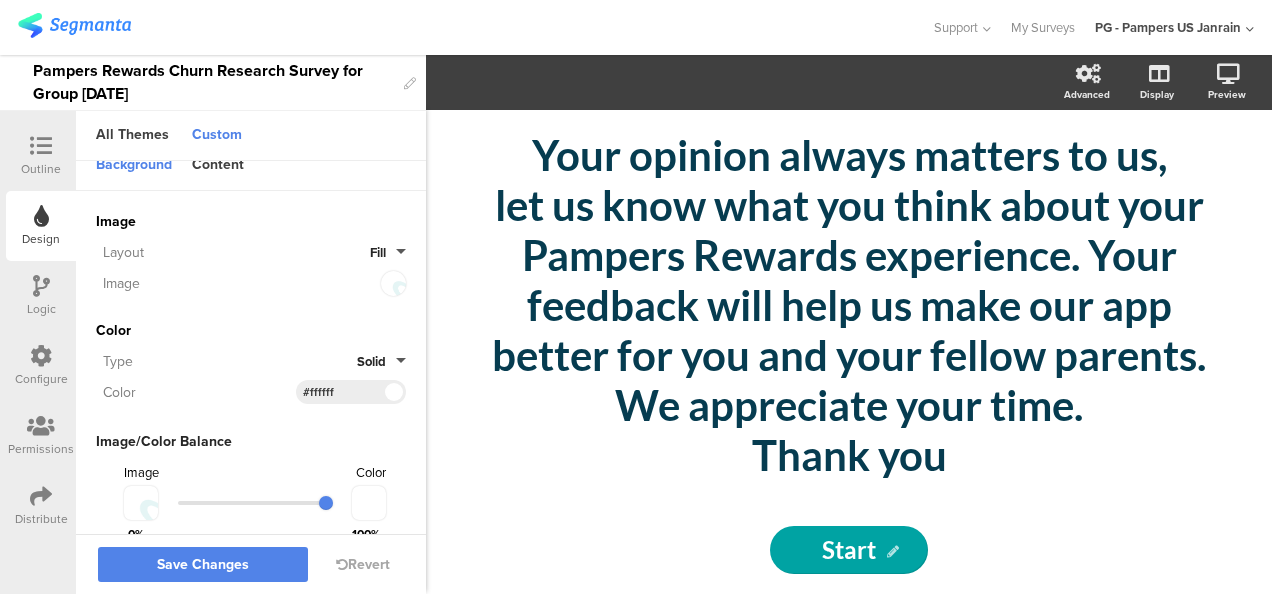 scroll, scrollTop: 61, scrollLeft: 0, axis: vertical 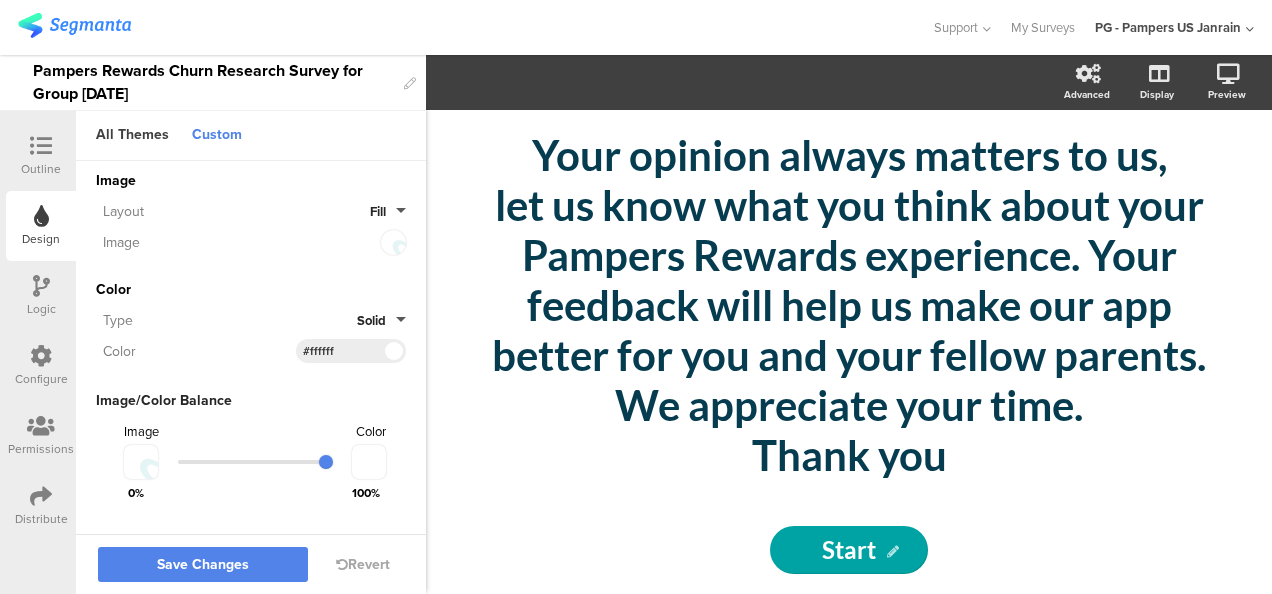 click at bounding box center [41, 147] 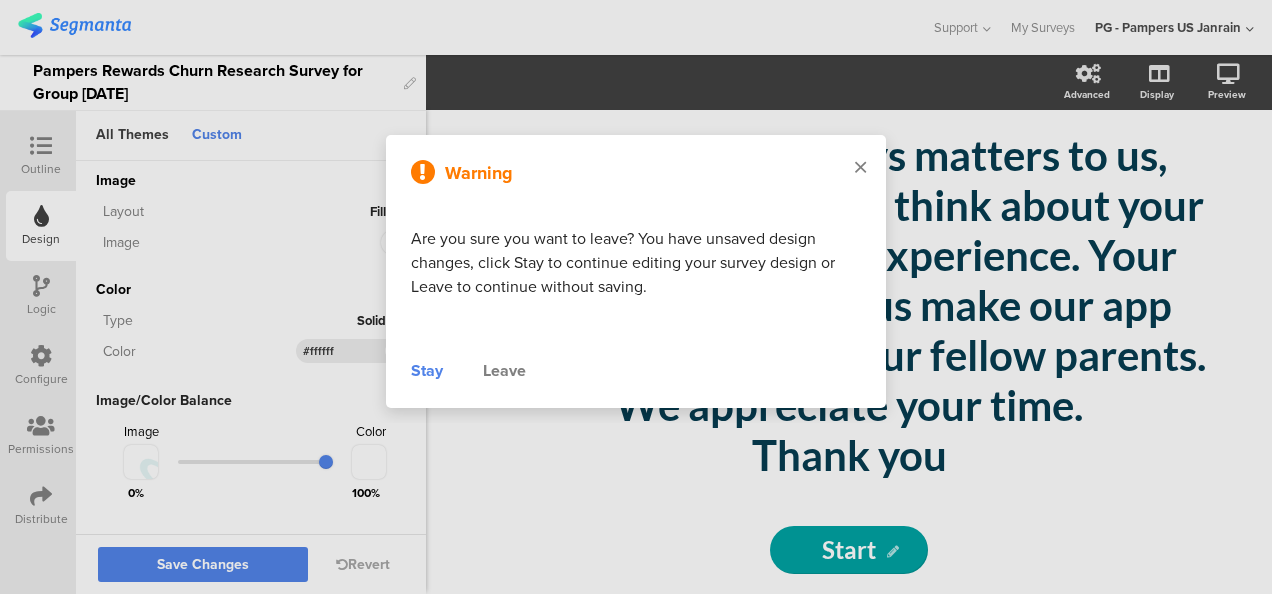 click at bounding box center (860, 167) 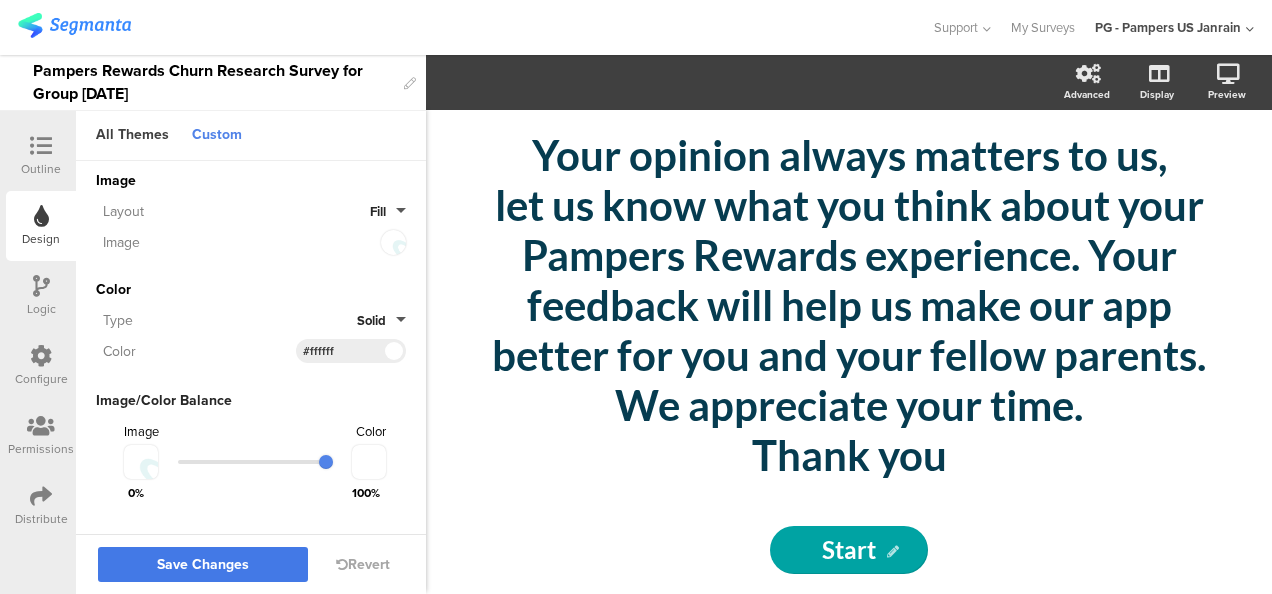 click on "Save Changes" at bounding box center (203, 564) 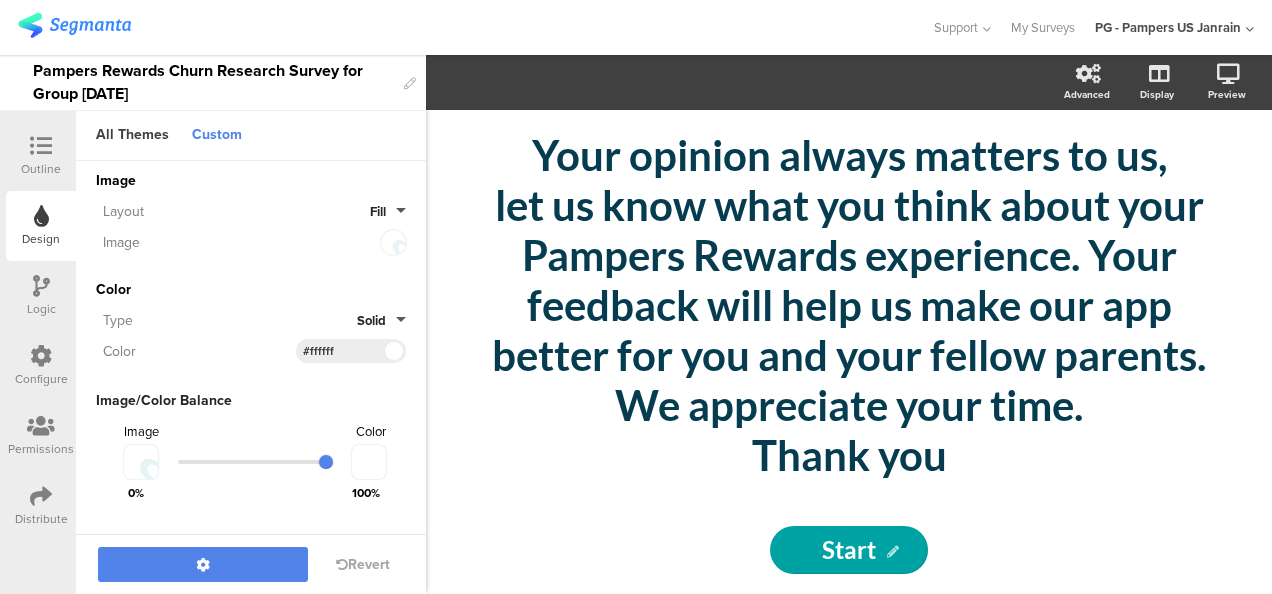 scroll, scrollTop: 1, scrollLeft: 0, axis: vertical 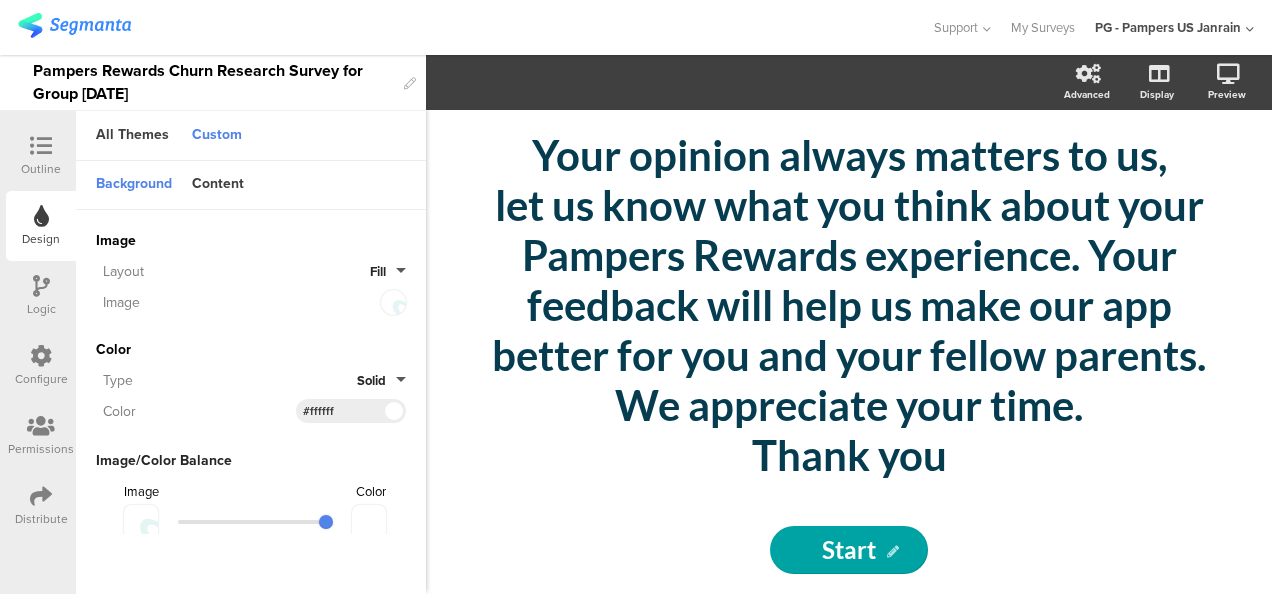 click at bounding box center (41, 146) 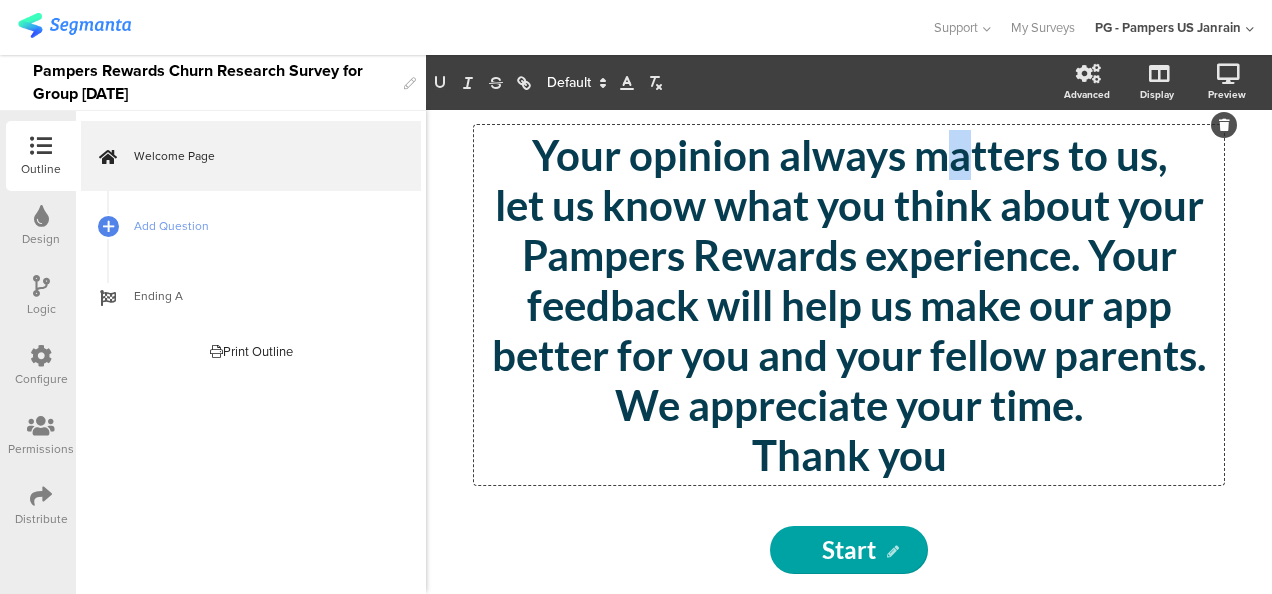scroll, scrollTop: 0, scrollLeft: 0, axis: both 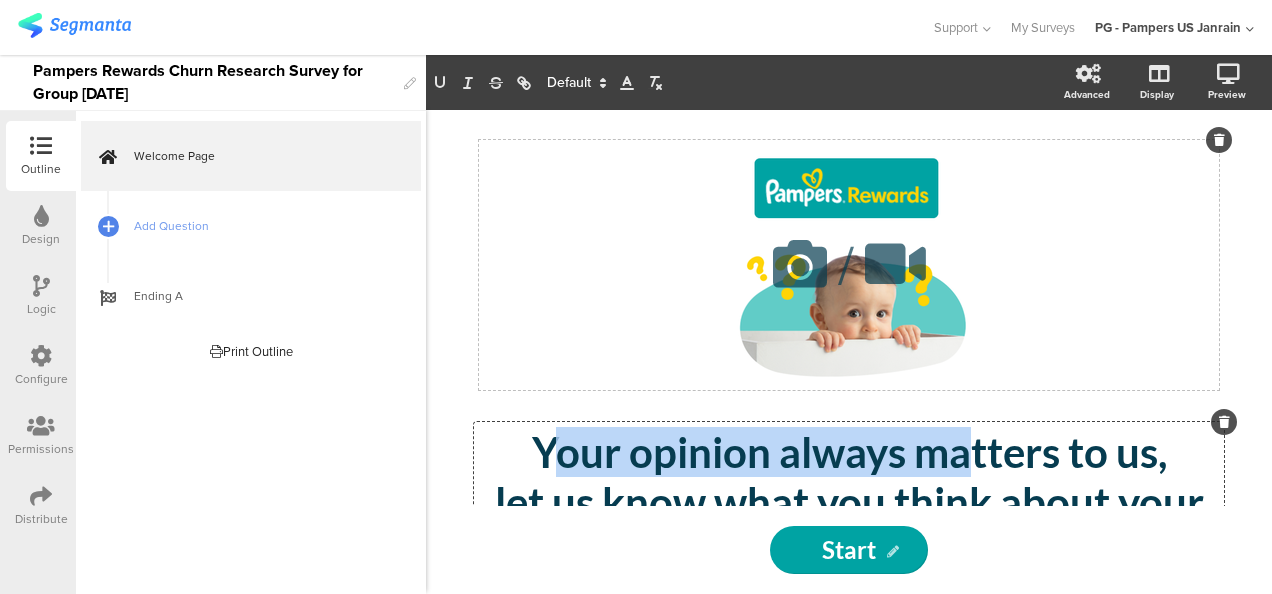 drag, startPoint x: 959, startPoint y: 463, endPoint x: 550, endPoint y: 201, distance: 485.7211 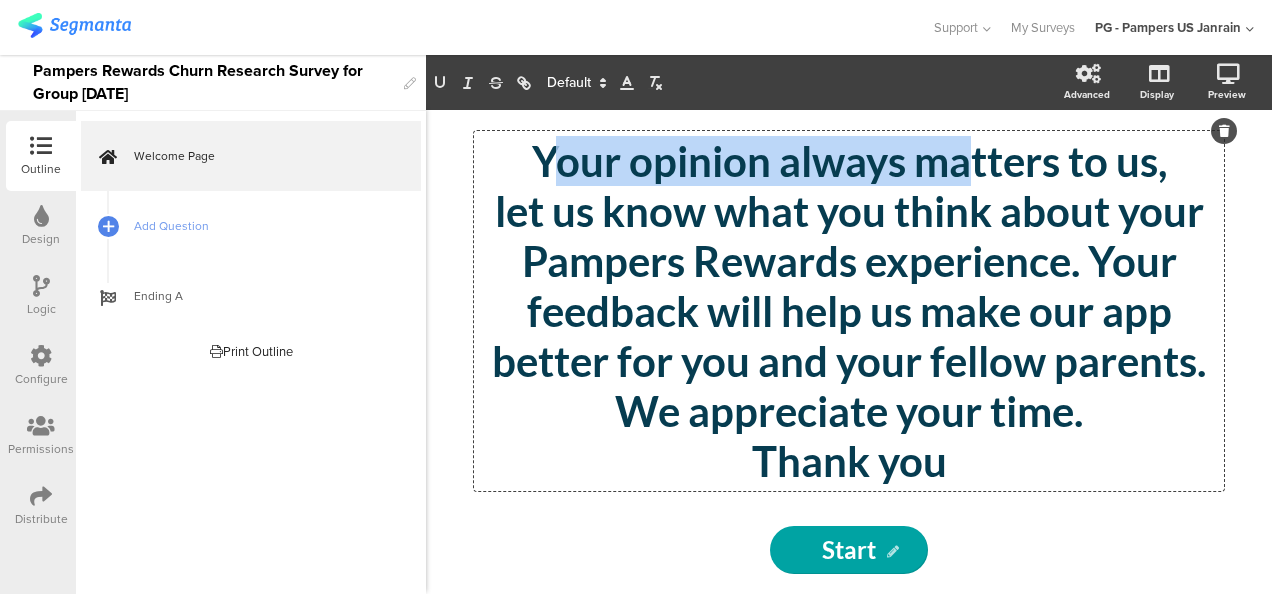 scroll, scrollTop: 300, scrollLeft: 0, axis: vertical 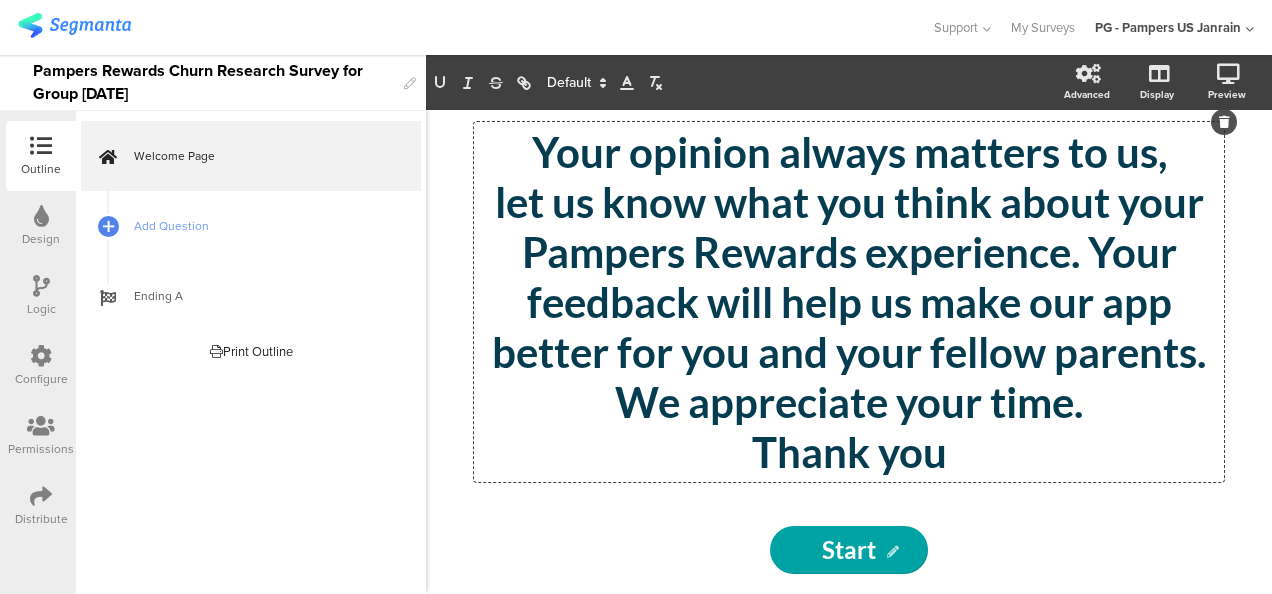 click on "Thank you" 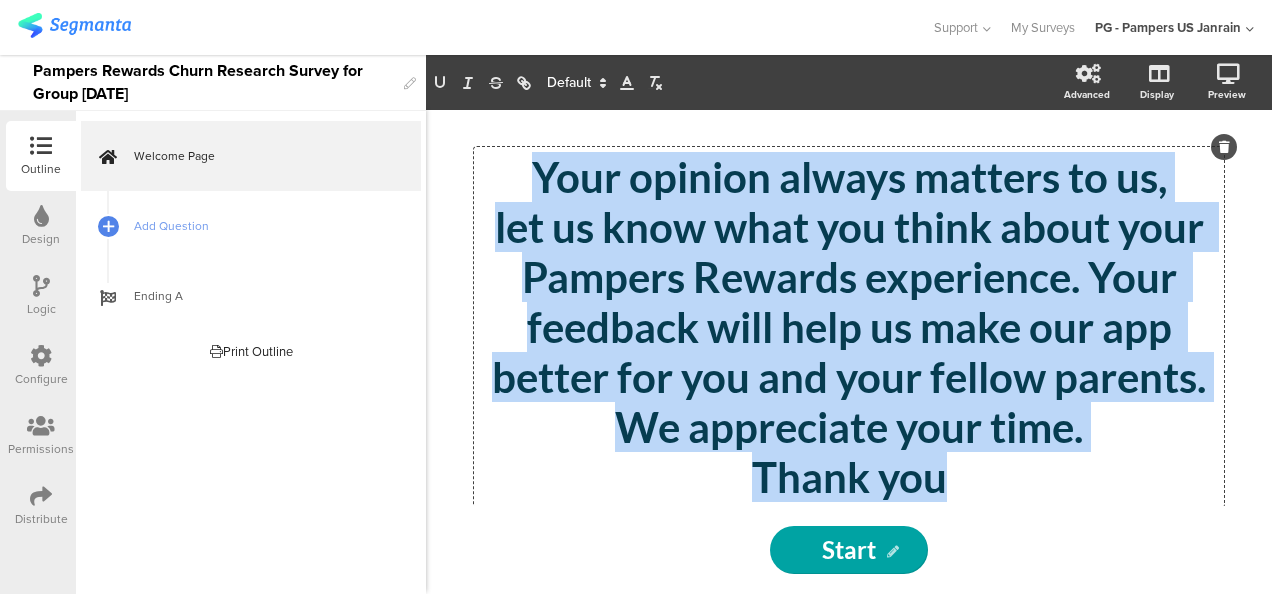 scroll, scrollTop: 219, scrollLeft: 0, axis: vertical 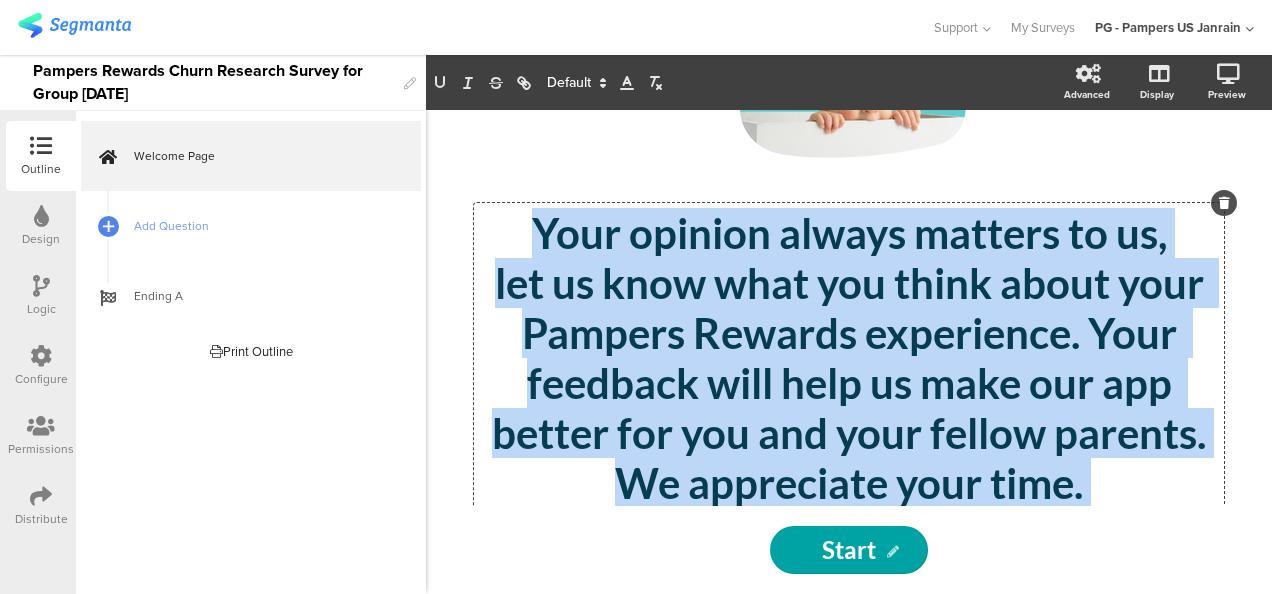 drag, startPoint x: 987, startPoint y: 465, endPoint x: 456, endPoint y: 119, distance: 633.7799 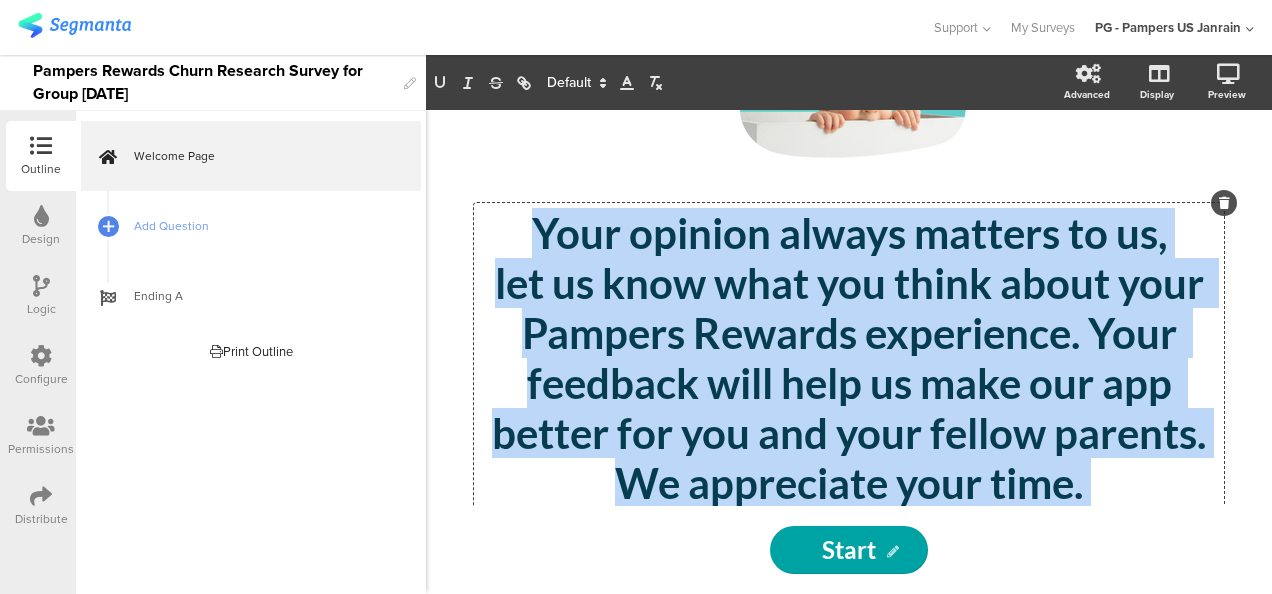 click on "/
Your opinion always matters to us, let us know what you think about your Pampers Rewards experience. Your feedback will help us make our app better for you and your fellow parents. We appreciate your time. Thank you
Your opinion always matters to us, let us know what you think about your Pampers Rewards experience. Your feedback will help us make our app better for you and your fellow parents. We appreciate your time. Thank you
Your opinion always matters to us, let us know what you think about your Pampers Rewards experience. Your feedback will help us make our app better for you and your fellow parents. We appreciate your time. Thank you
Type an introduction here..." 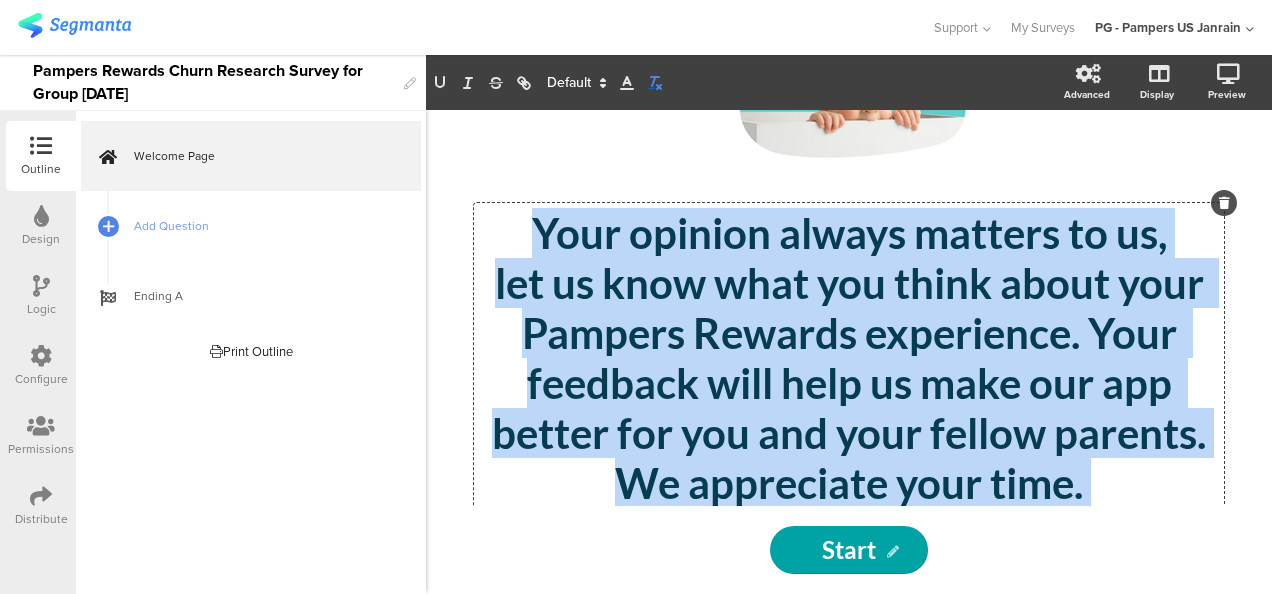 click 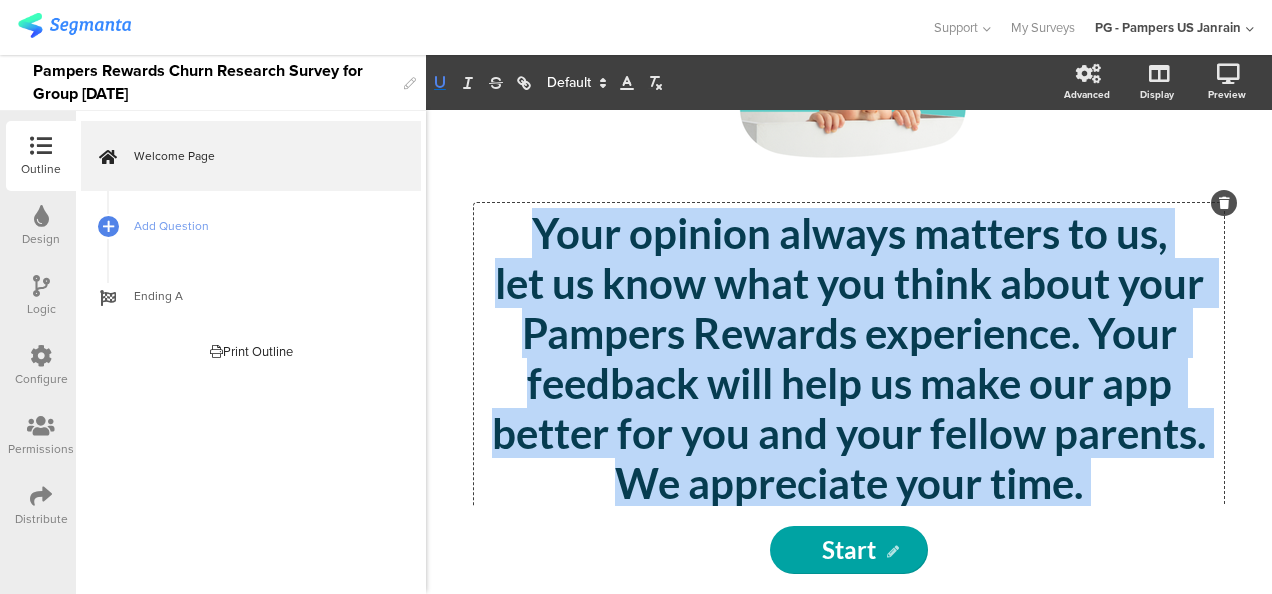 click 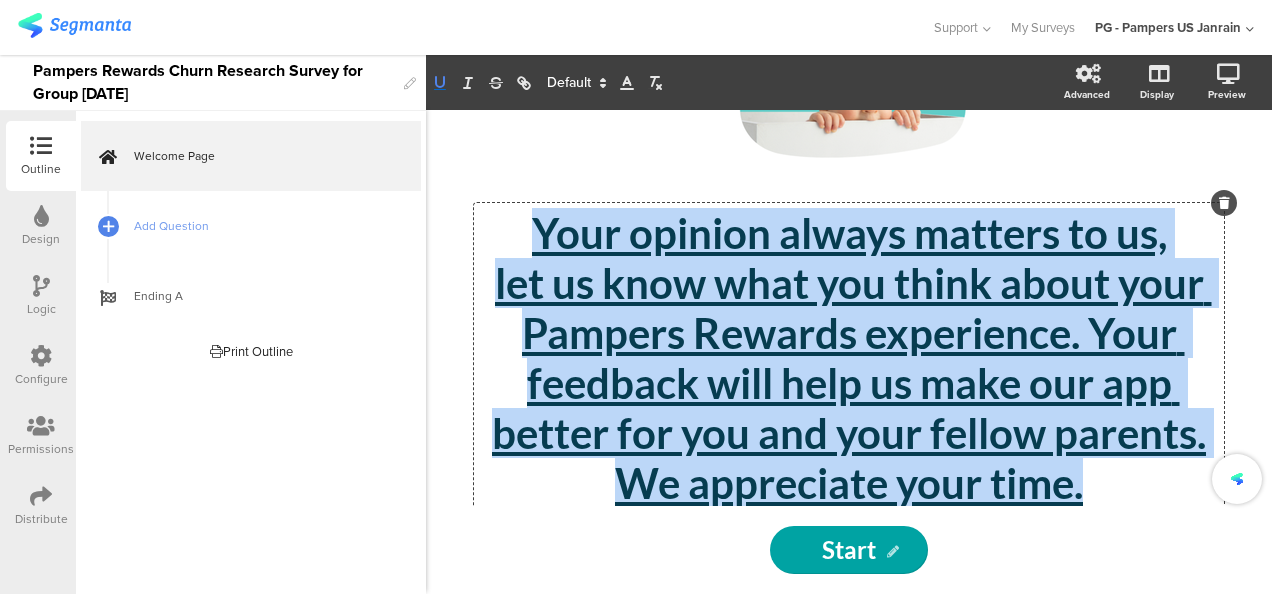 click 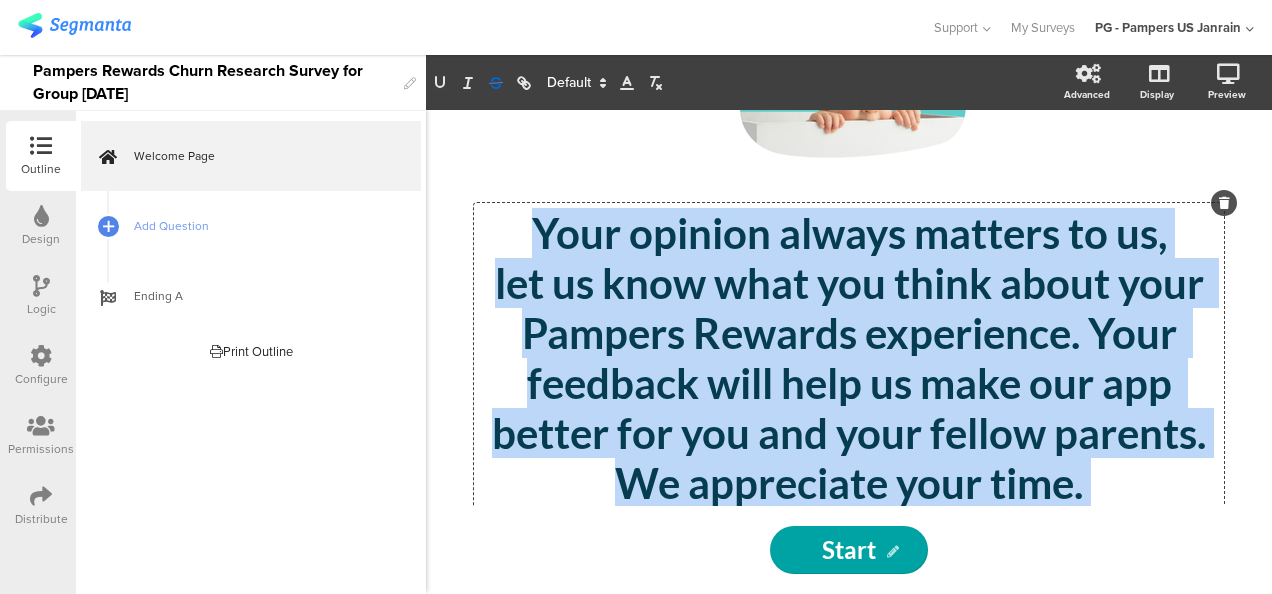 click 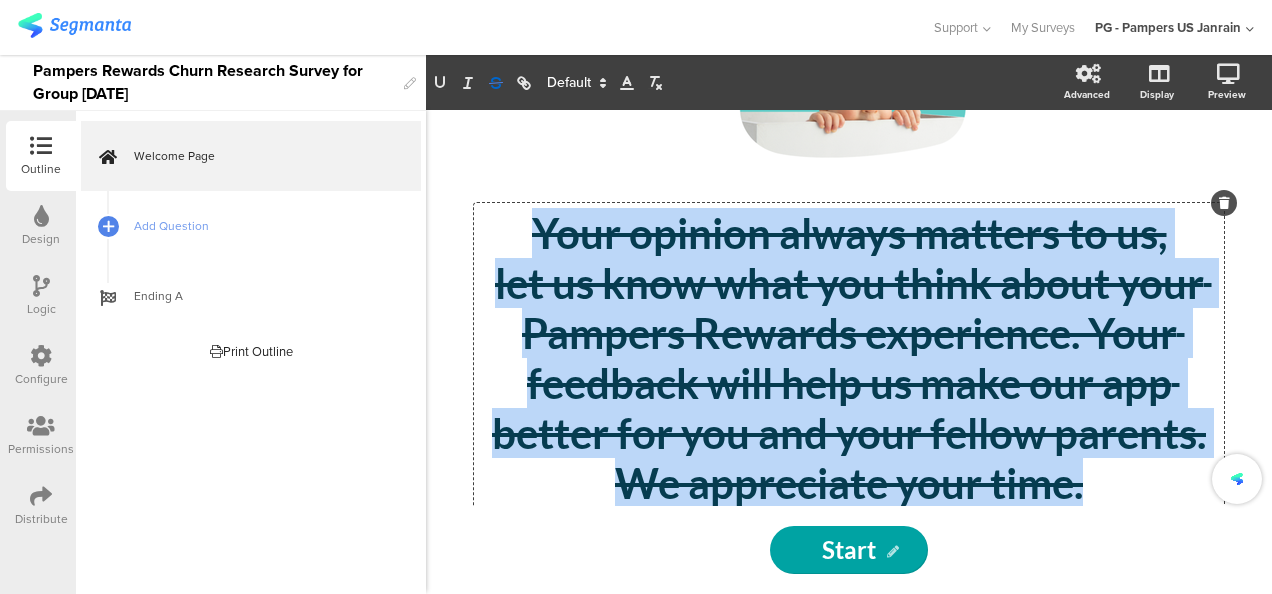 click 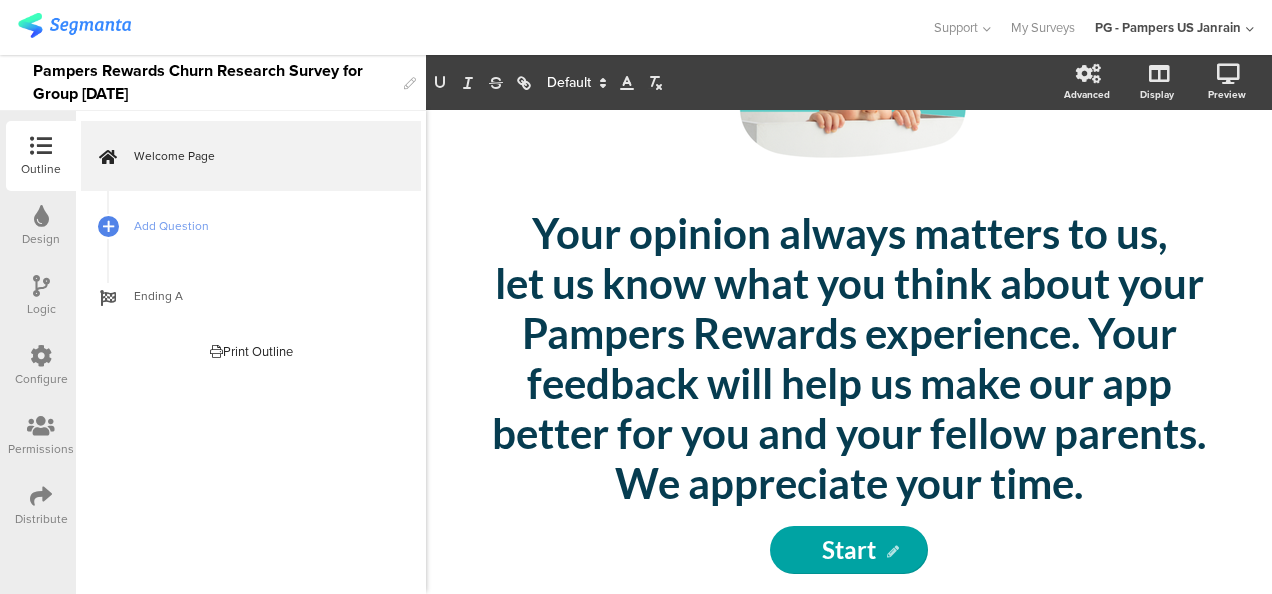 click at bounding box center (41, 216) 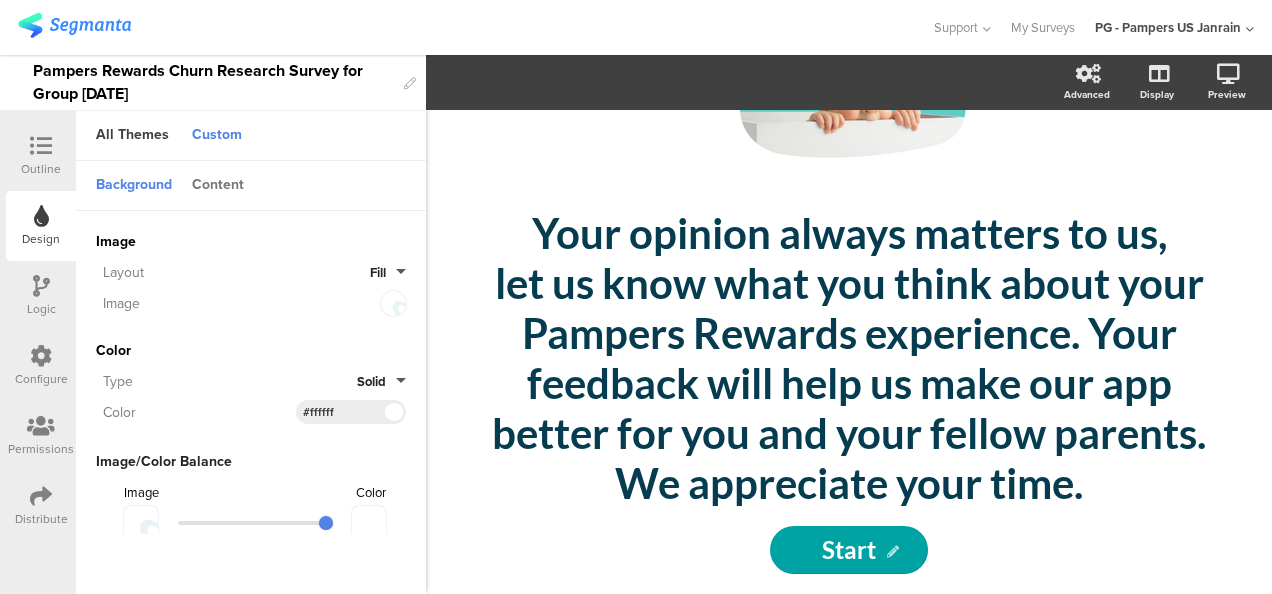 click on "Content" at bounding box center [218, 186] 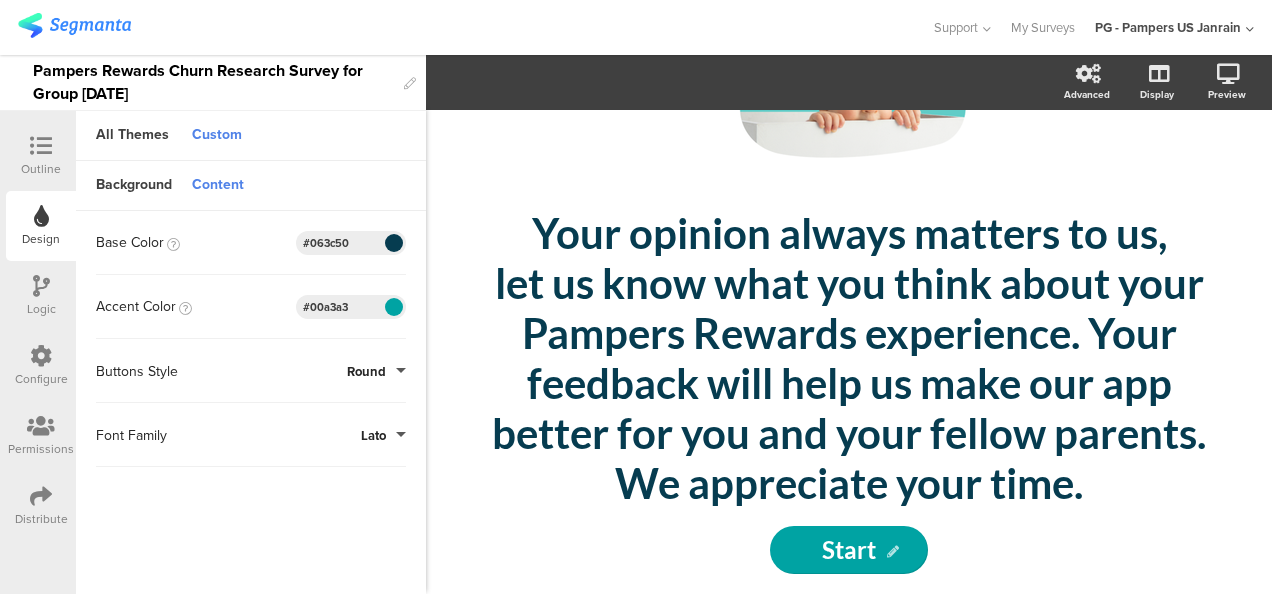 click on "Lato" at bounding box center (383, 435) 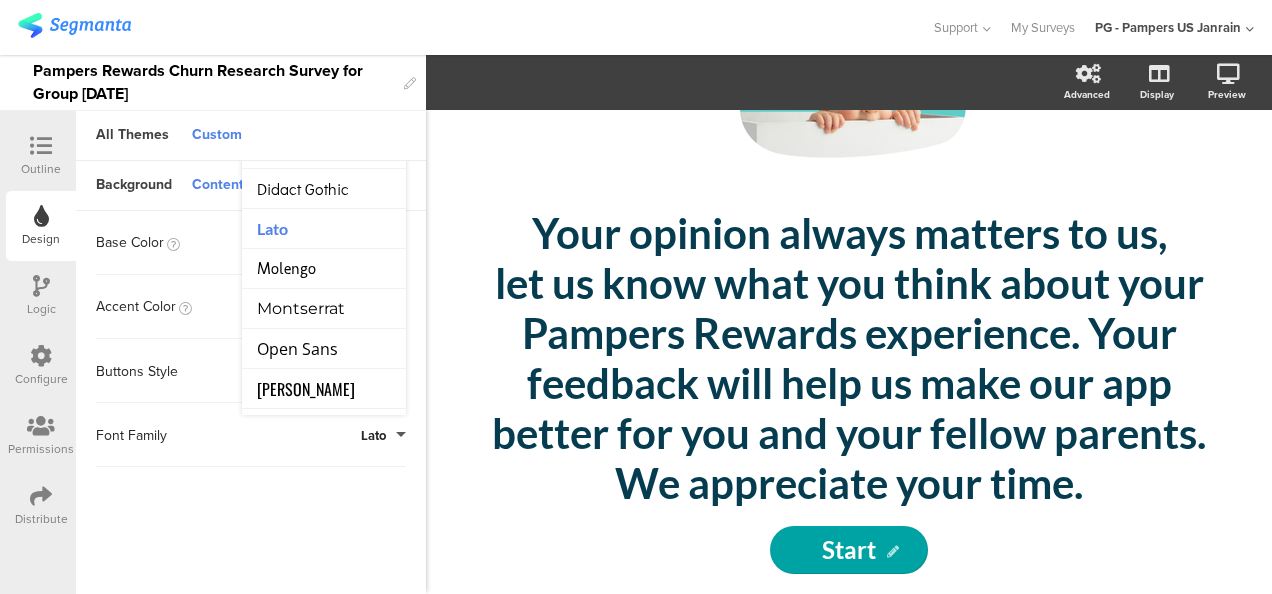 scroll, scrollTop: 0, scrollLeft: 0, axis: both 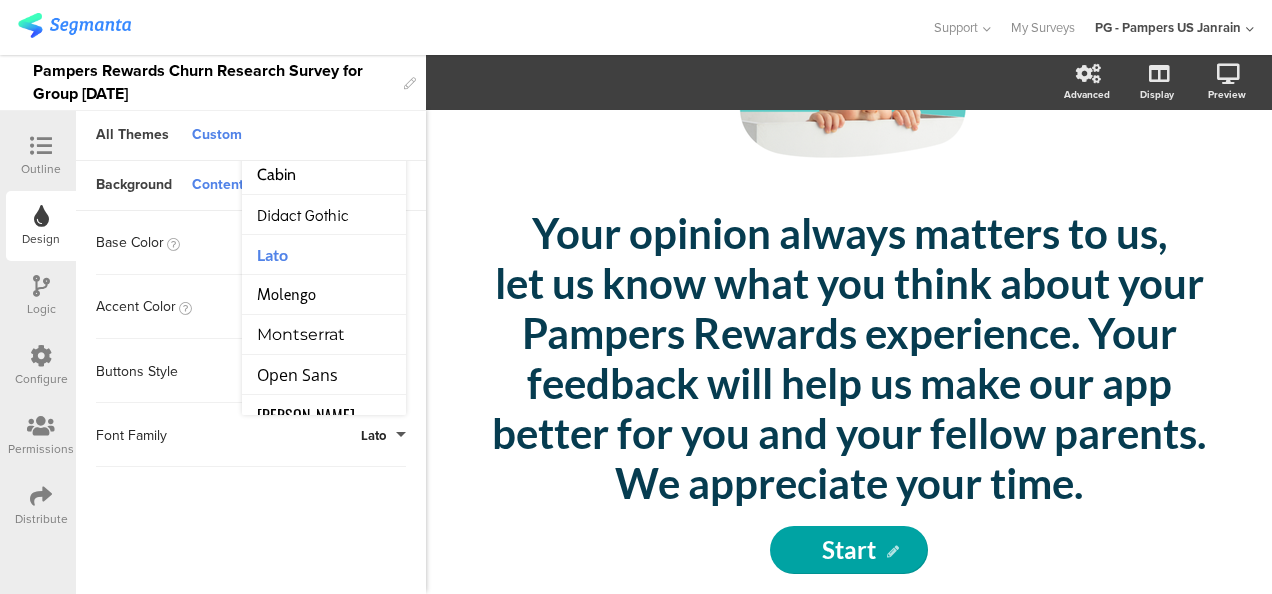 click at bounding box center [251, 564] 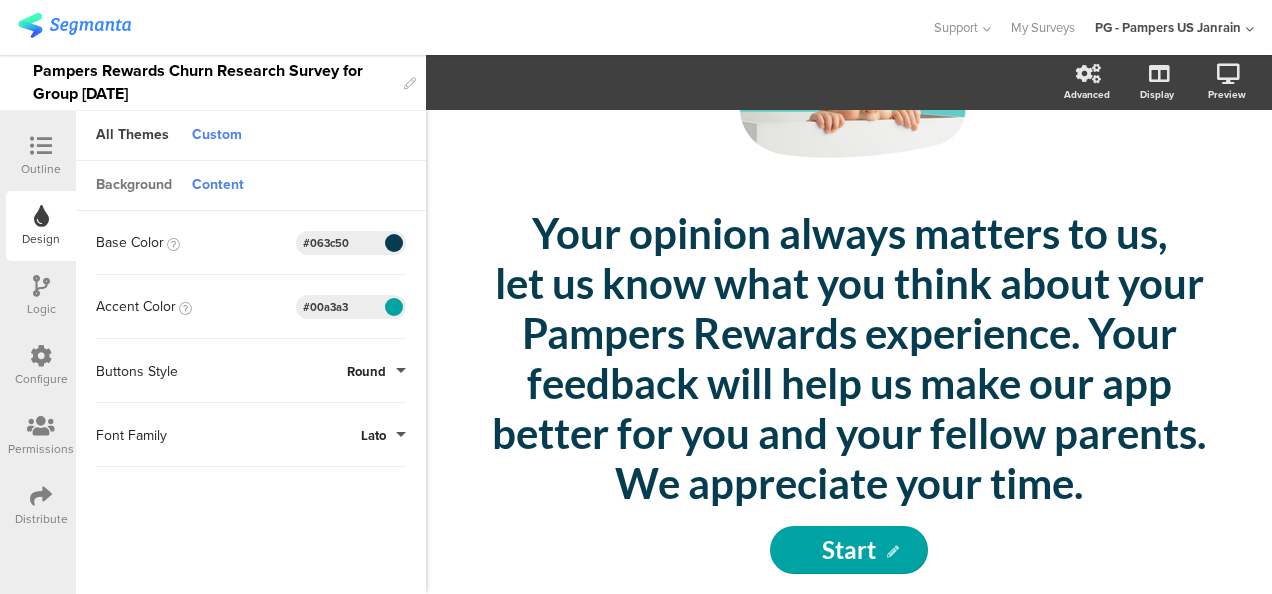 click on "Background" at bounding box center (134, 186) 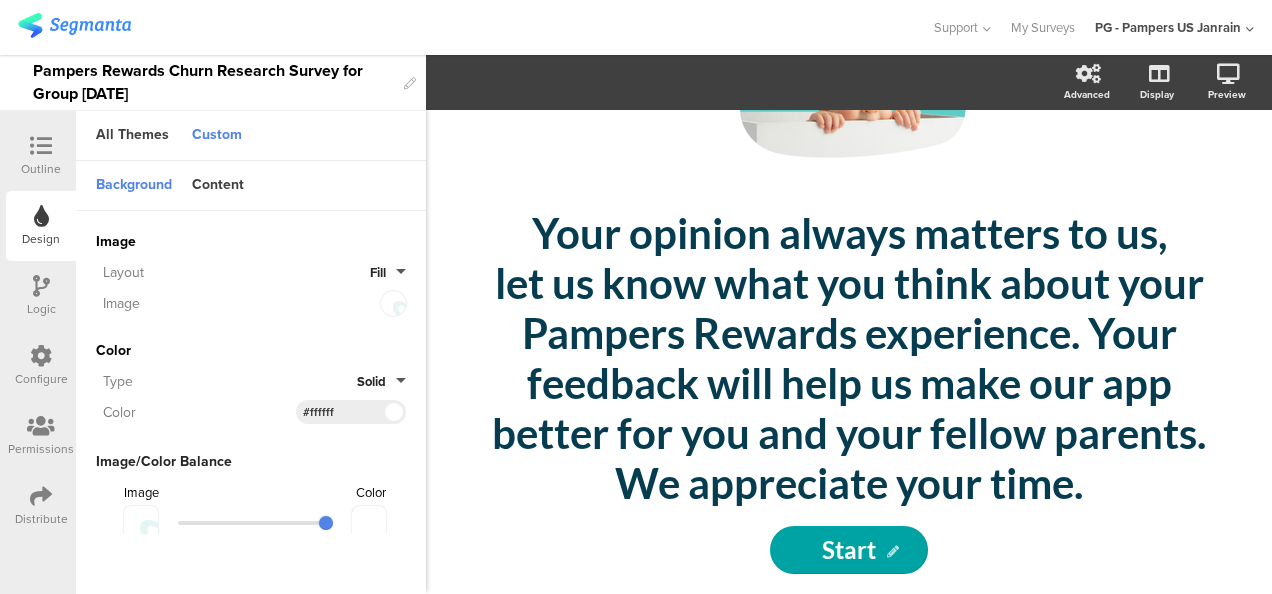 scroll, scrollTop: 1, scrollLeft: 0, axis: vertical 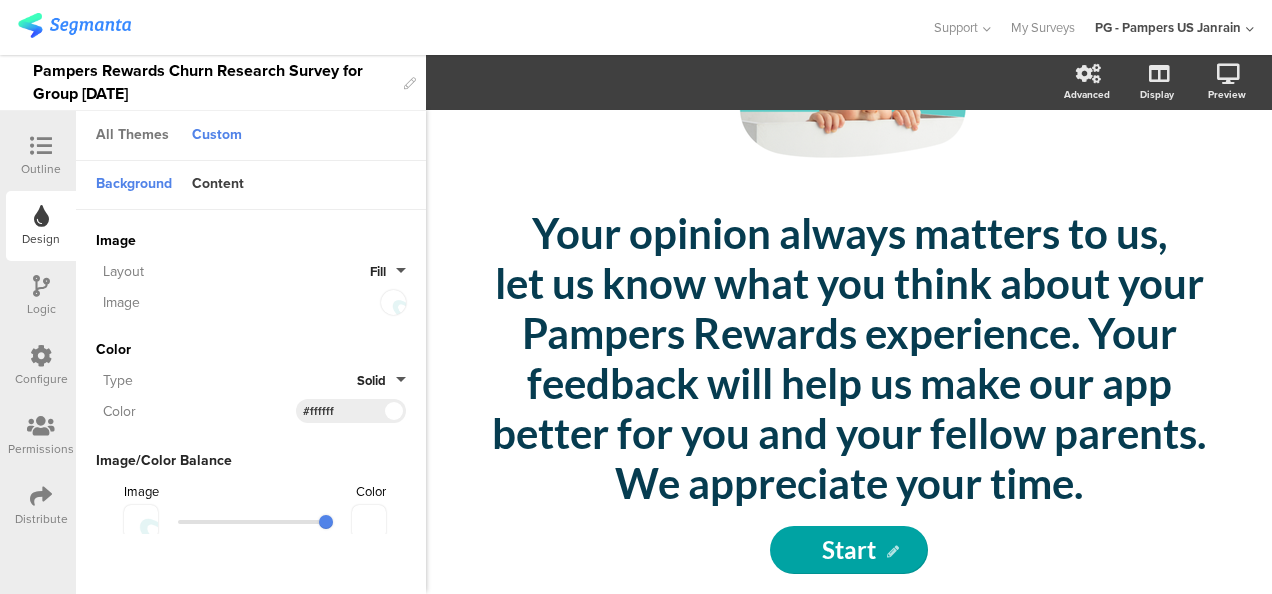 click on "All Themes" at bounding box center [132, 136] 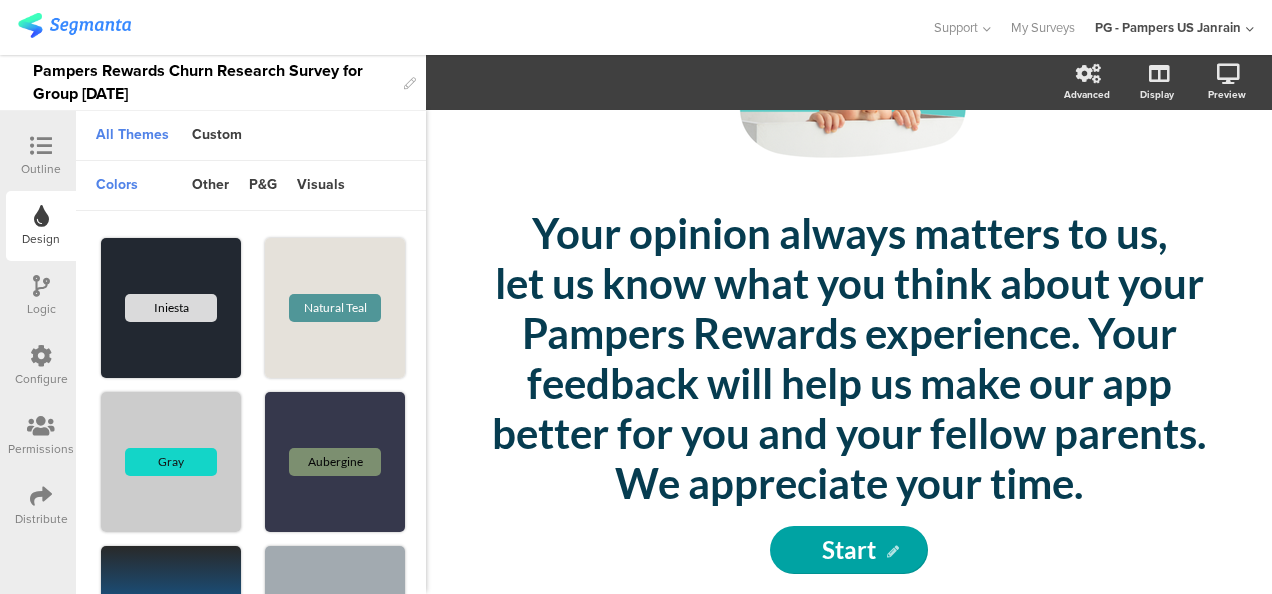 click at bounding box center (41, 356) 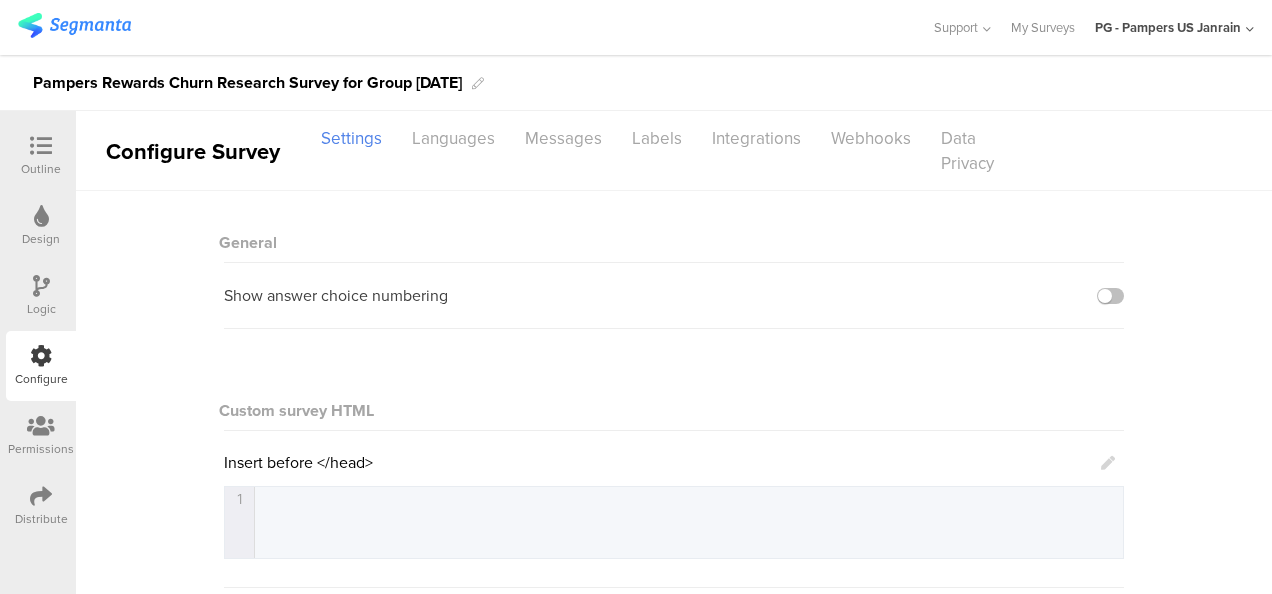 click at bounding box center (41, 216) 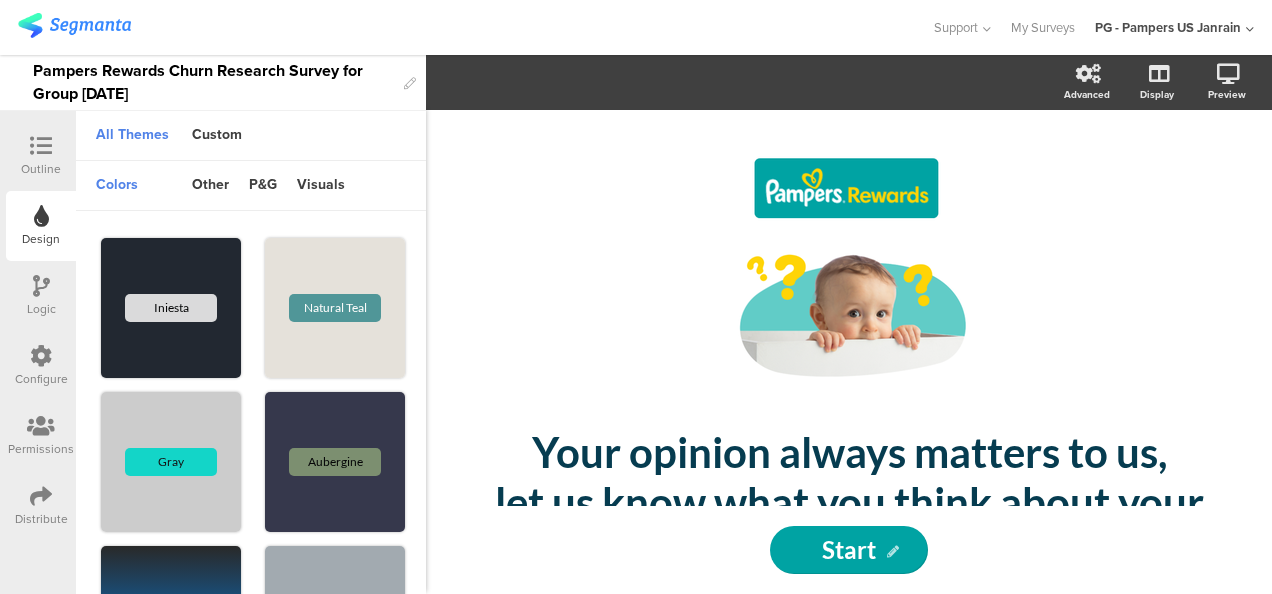 click at bounding box center [41, 147] 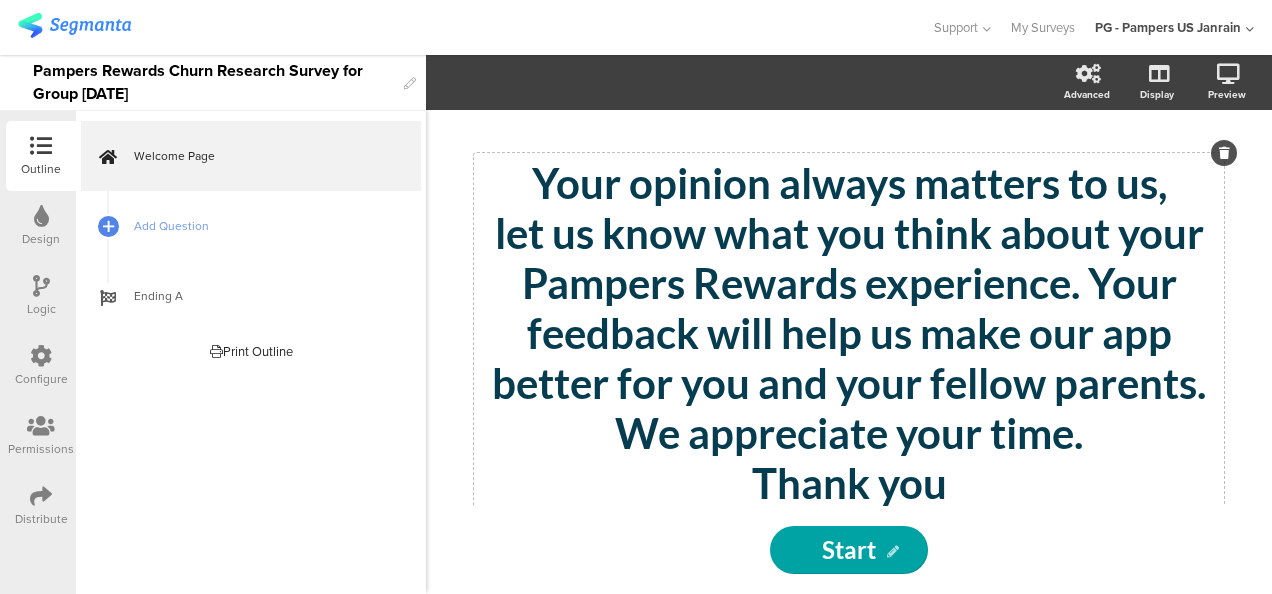 scroll, scrollTop: 300, scrollLeft: 0, axis: vertical 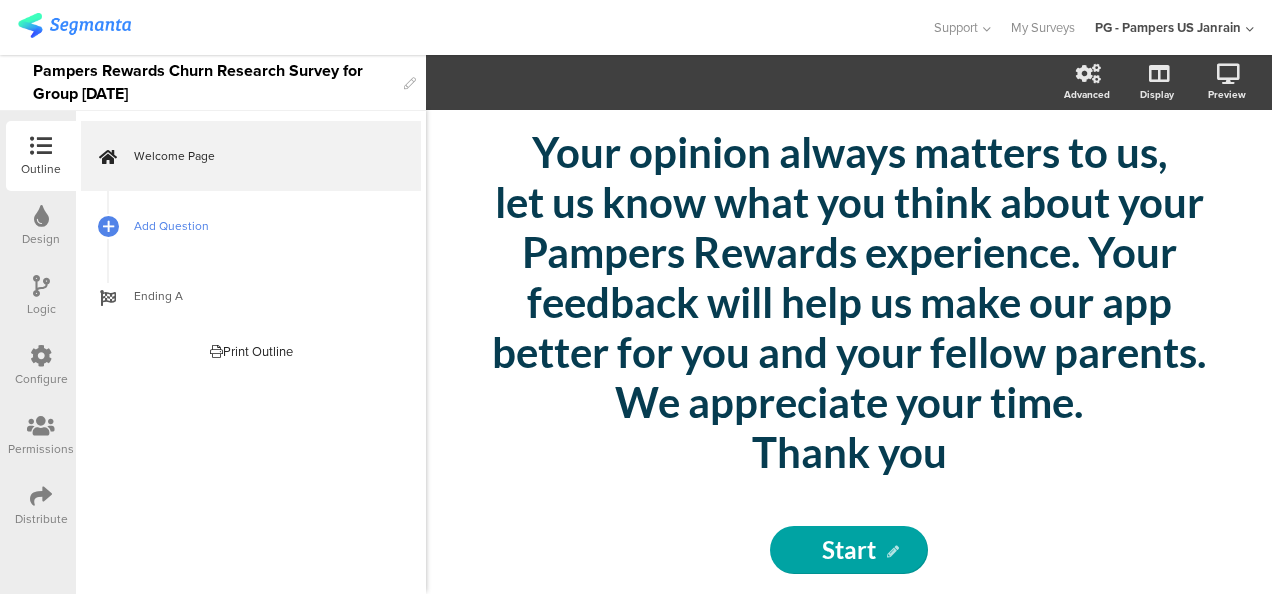 click on "Add Question" at bounding box center (251, 226) 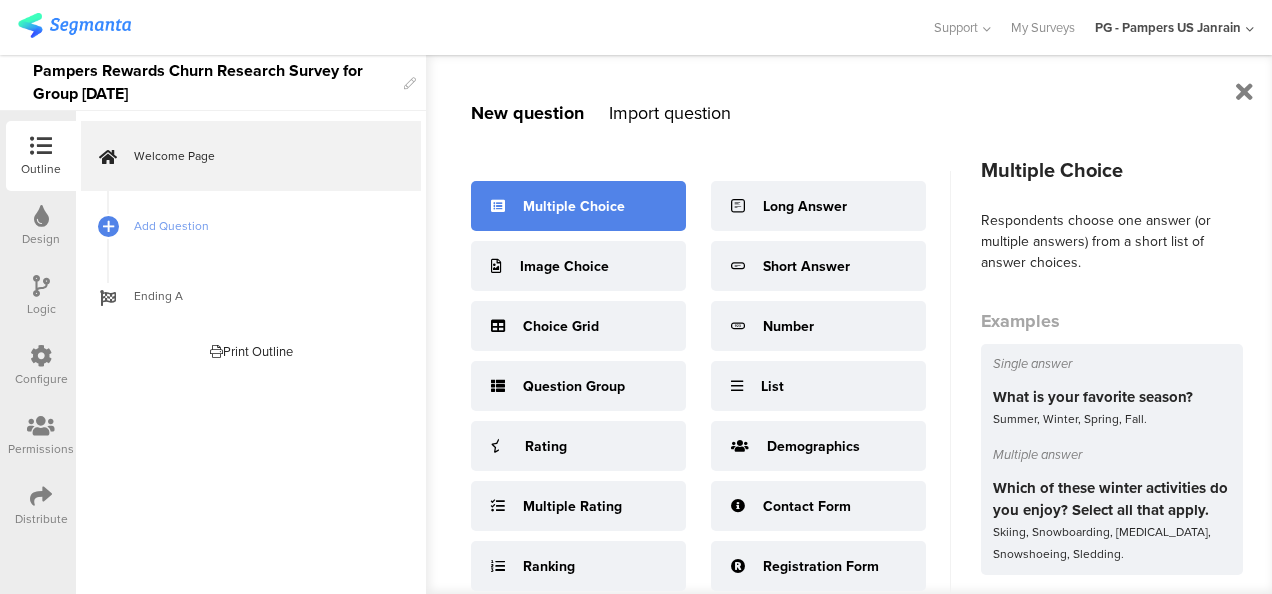 click on "Multiple Choice" at bounding box center (574, 206) 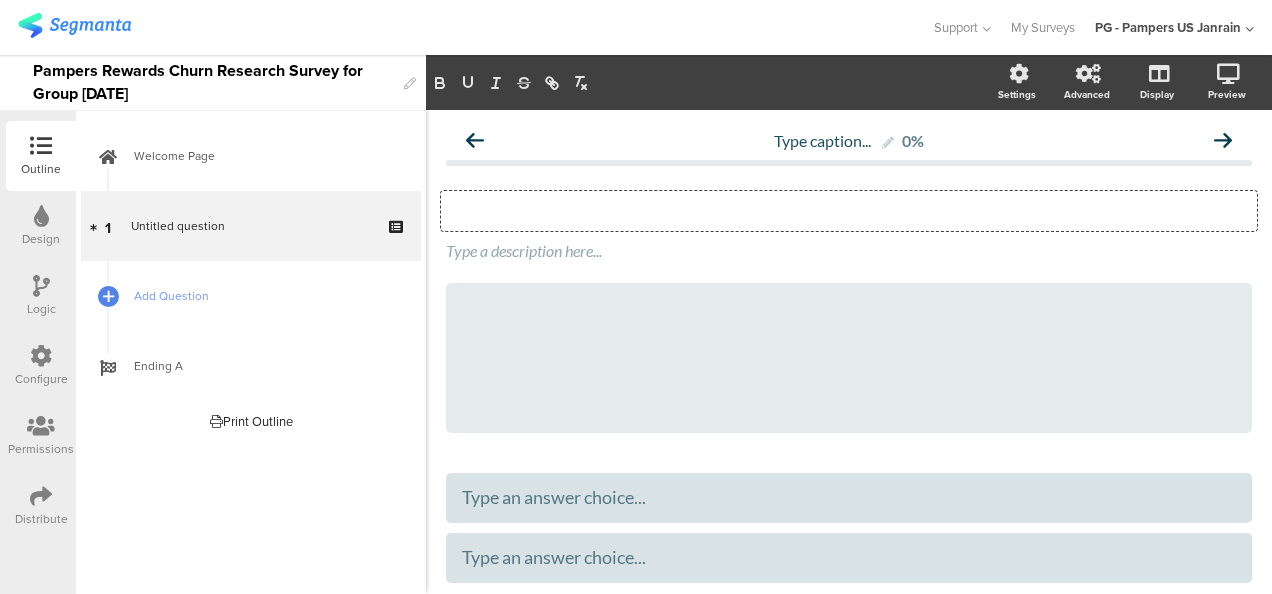 click on "Type your question here..." 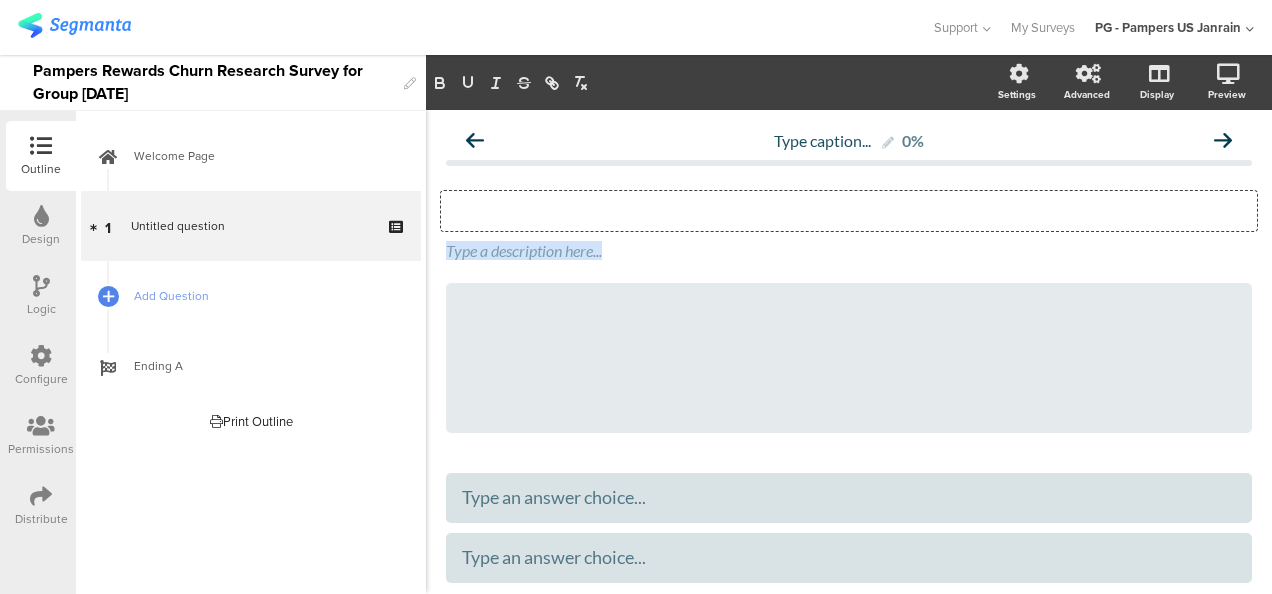 drag, startPoint x: 548, startPoint y: 249, endPoint x: 551, endPoint y: 216, distance: 33.13608 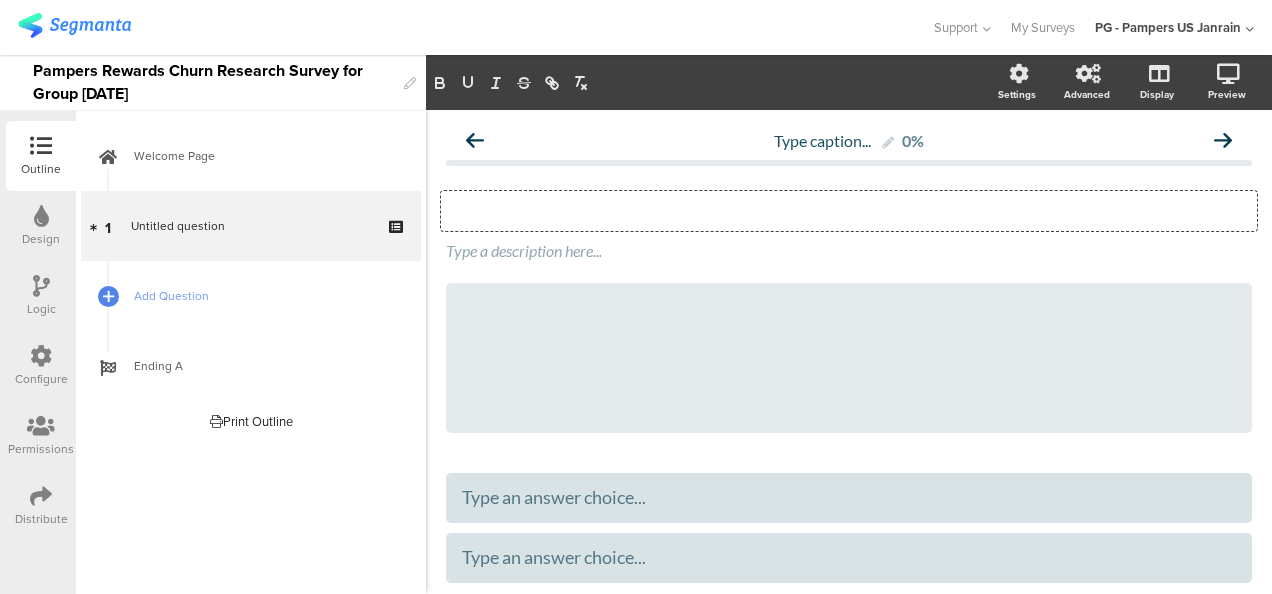click 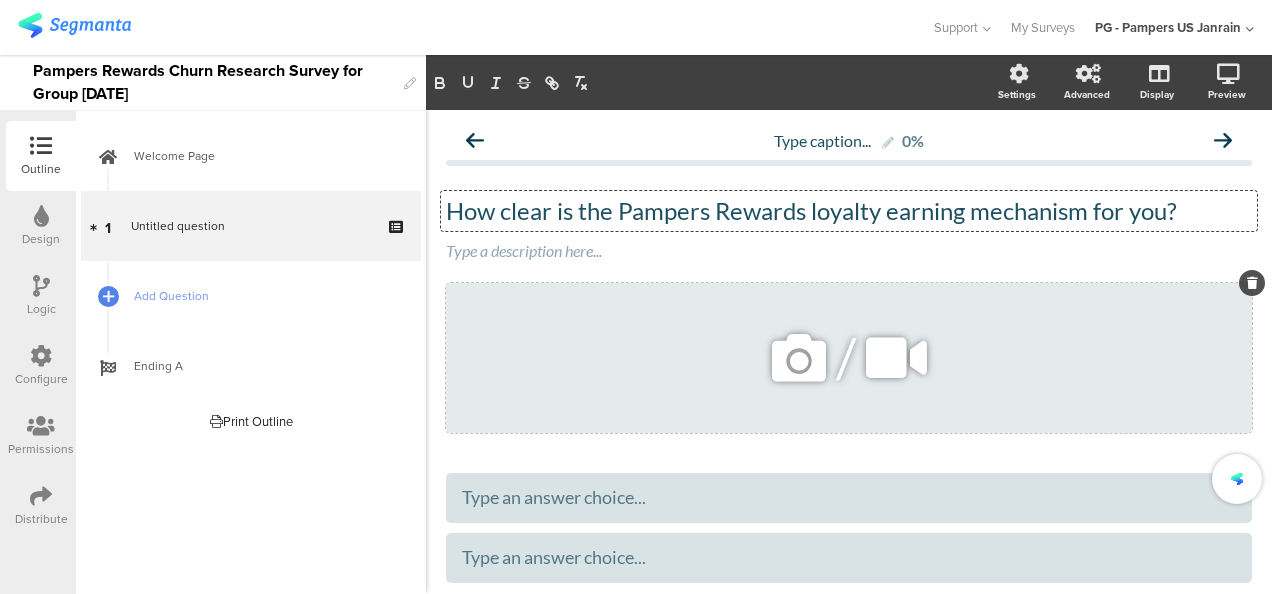 click 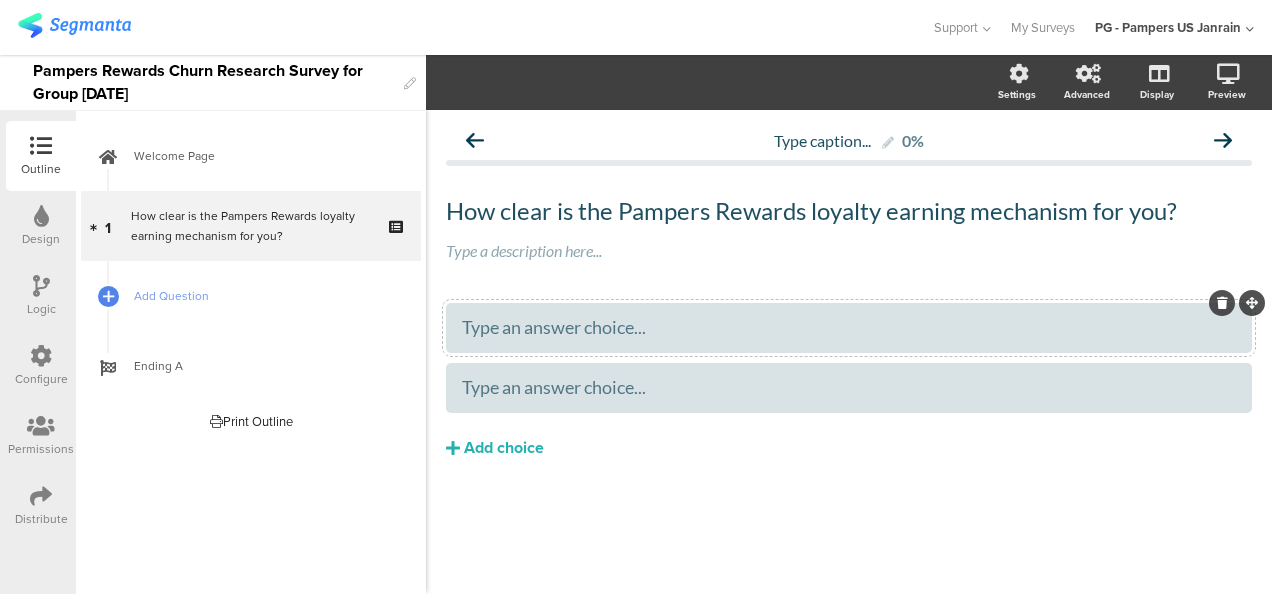 type 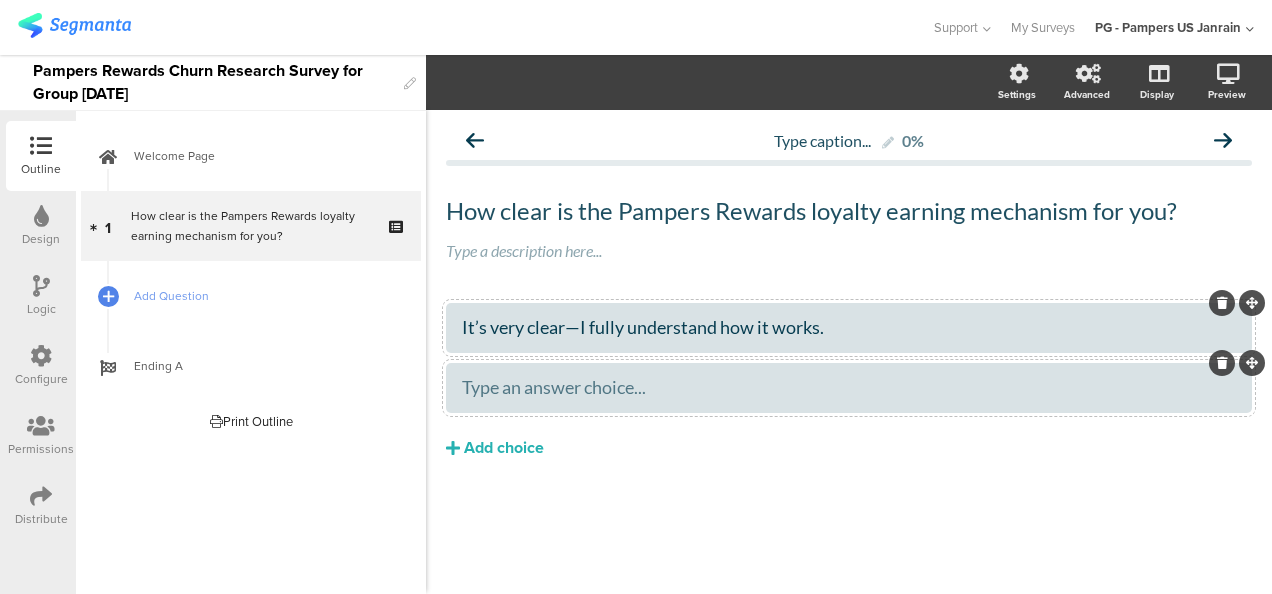 type 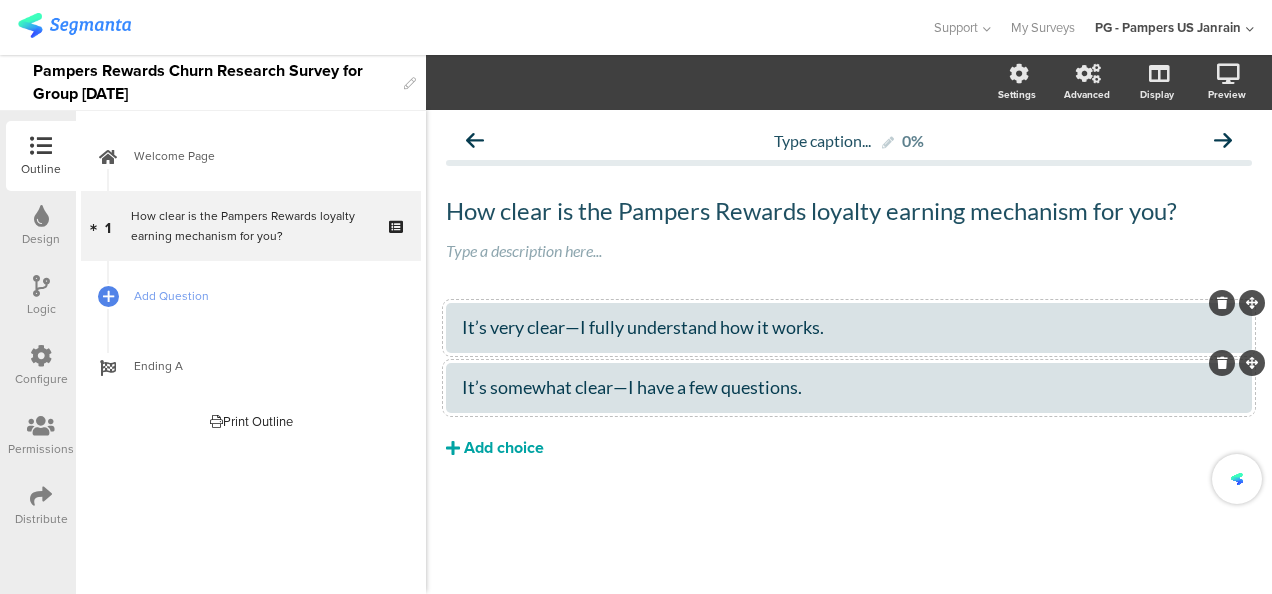 click on "Add choice" 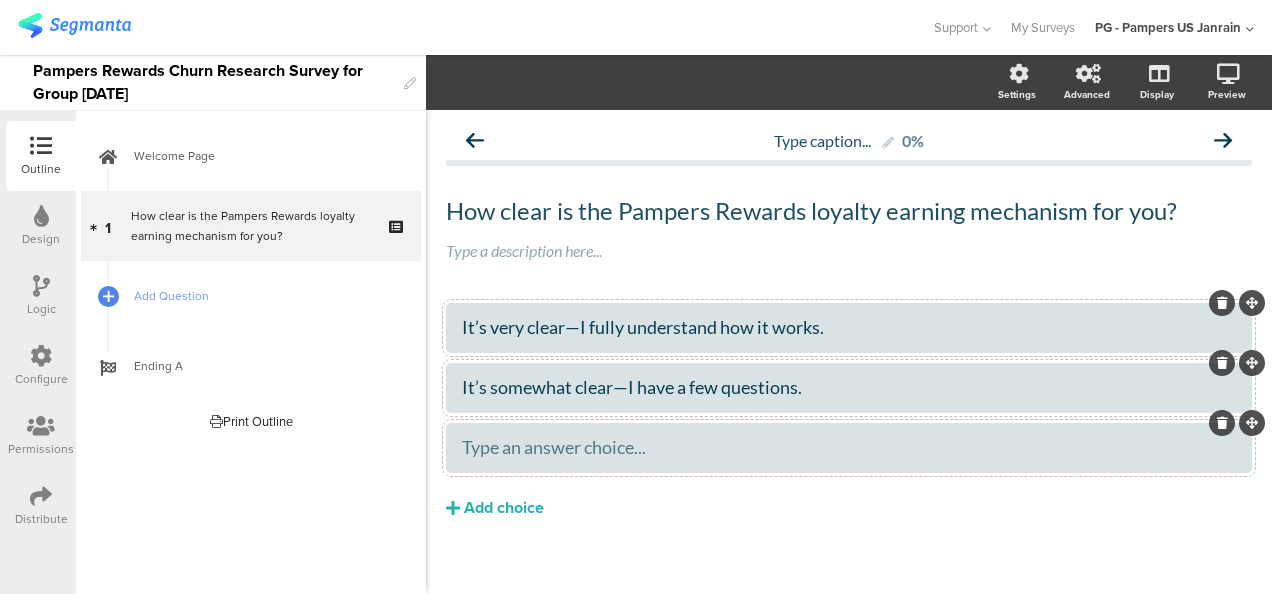 type 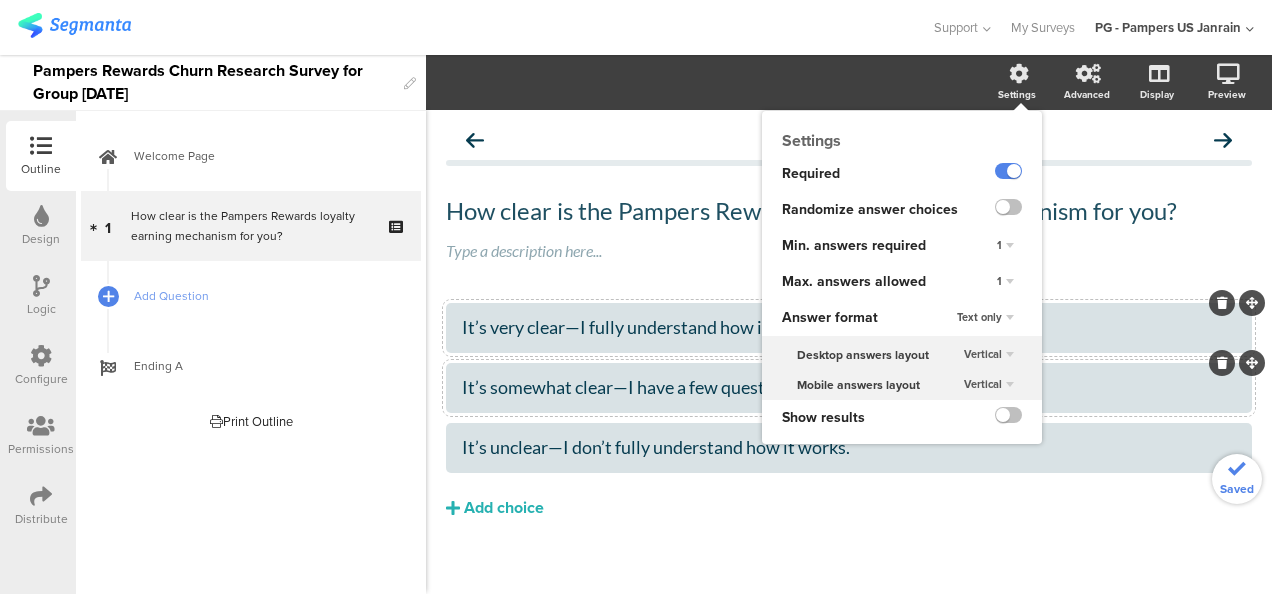 click 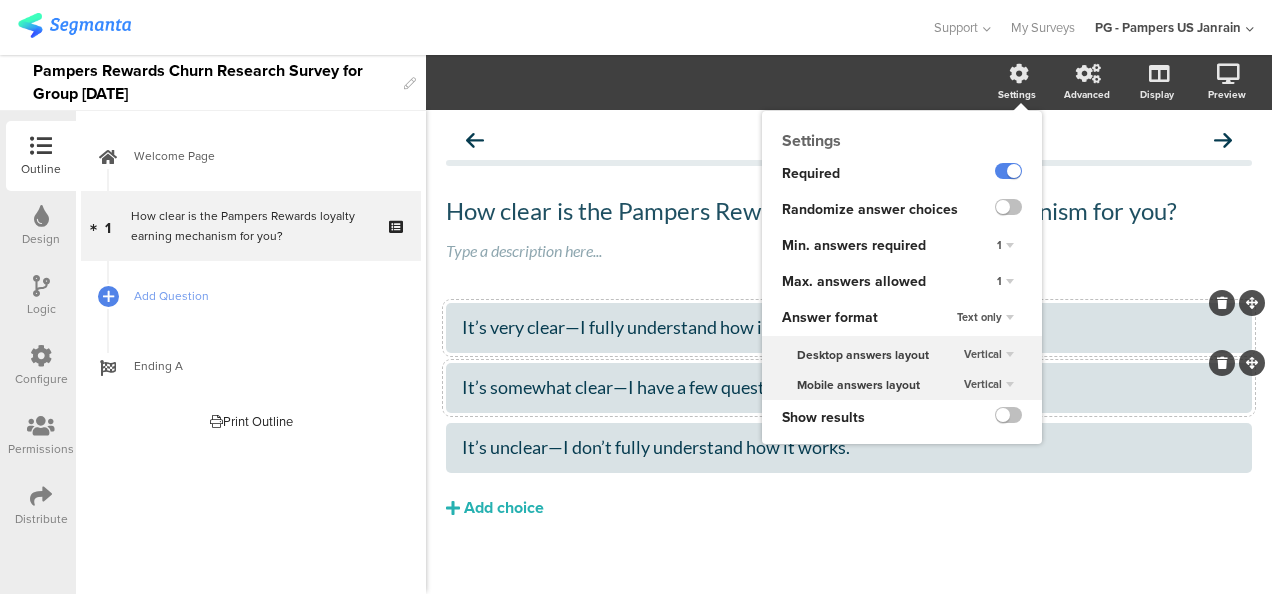 click on "Settings" 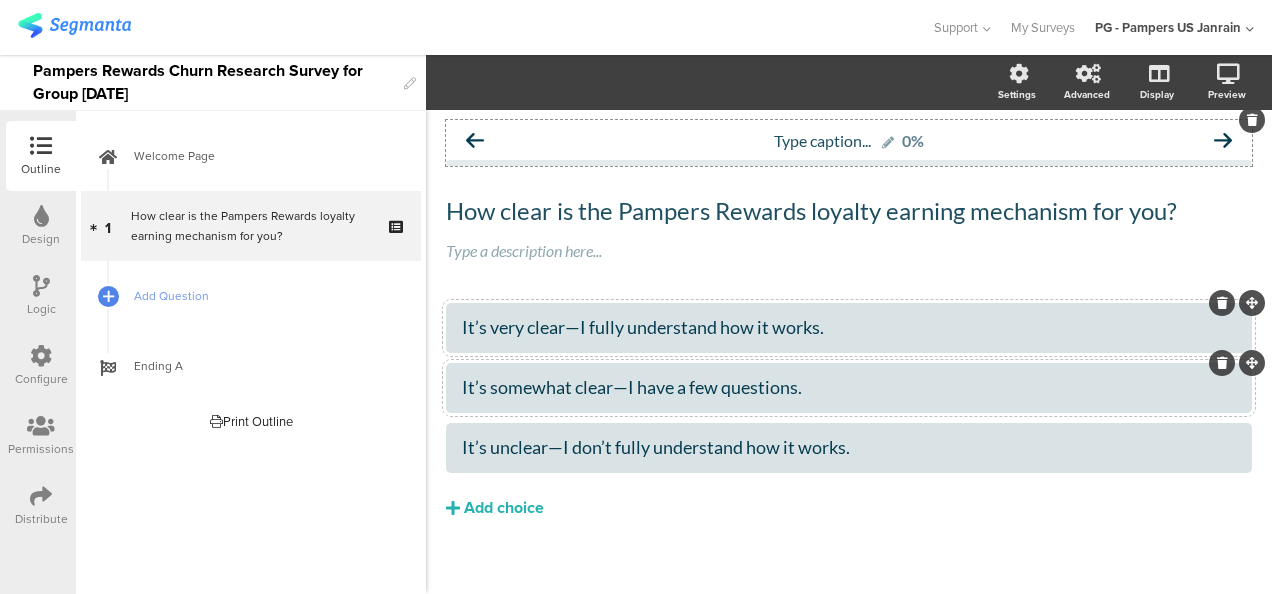 click 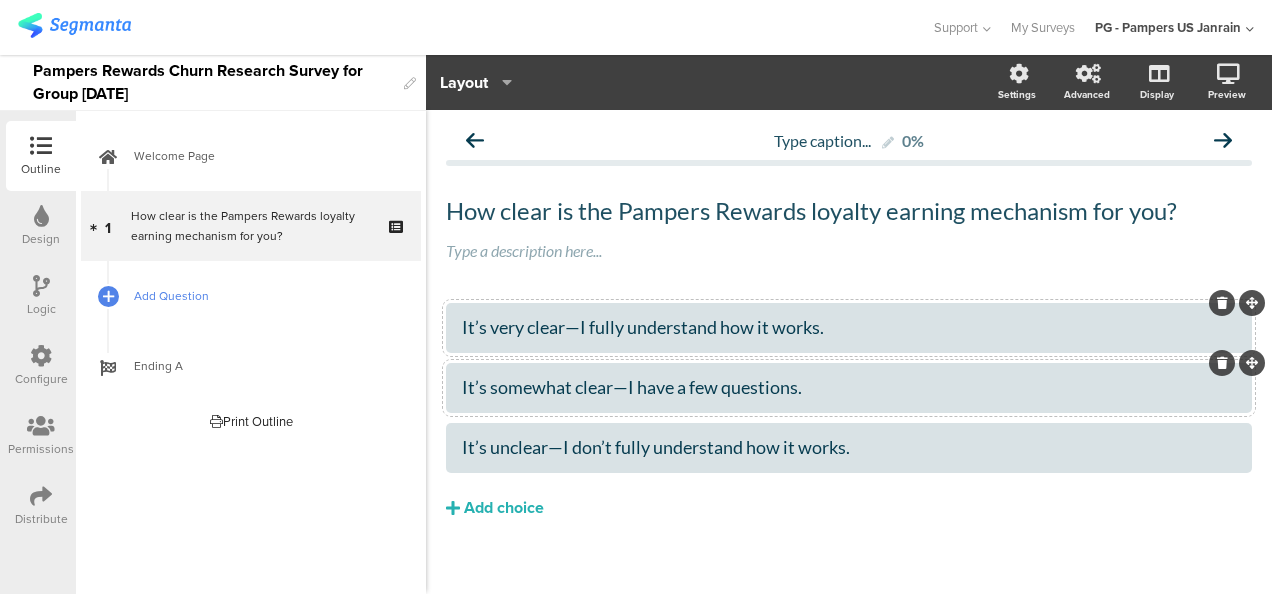 click on "Add Question" at bounding box center [262, 296] 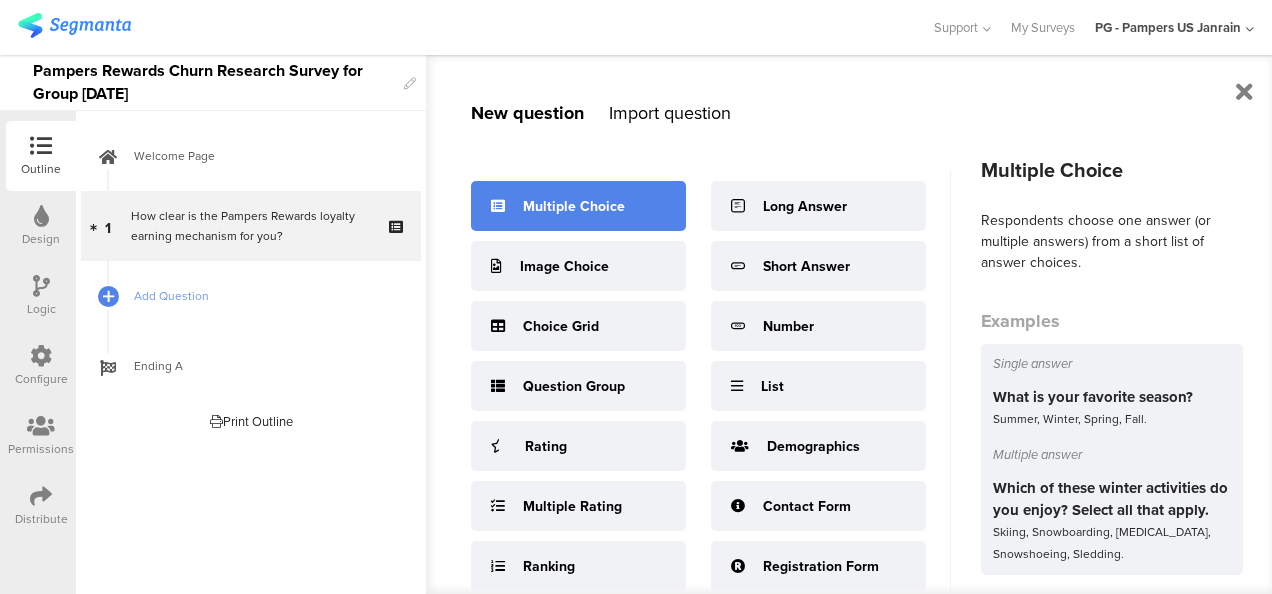 click on "Multiple Choice" at bounding box center [574, 206] 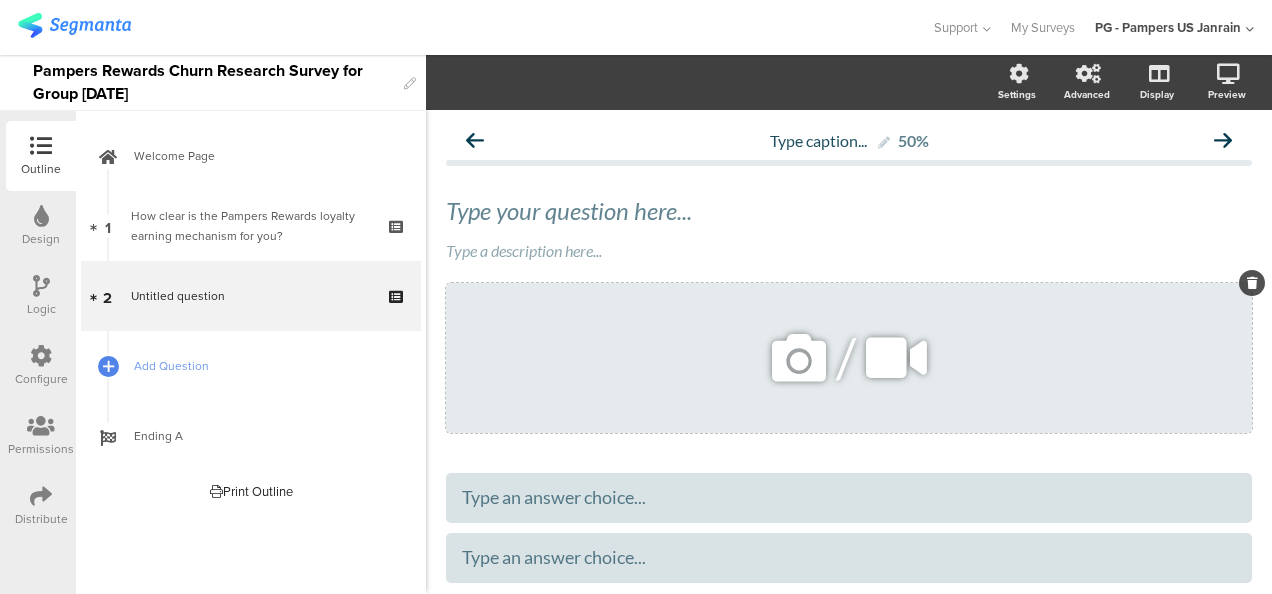 click 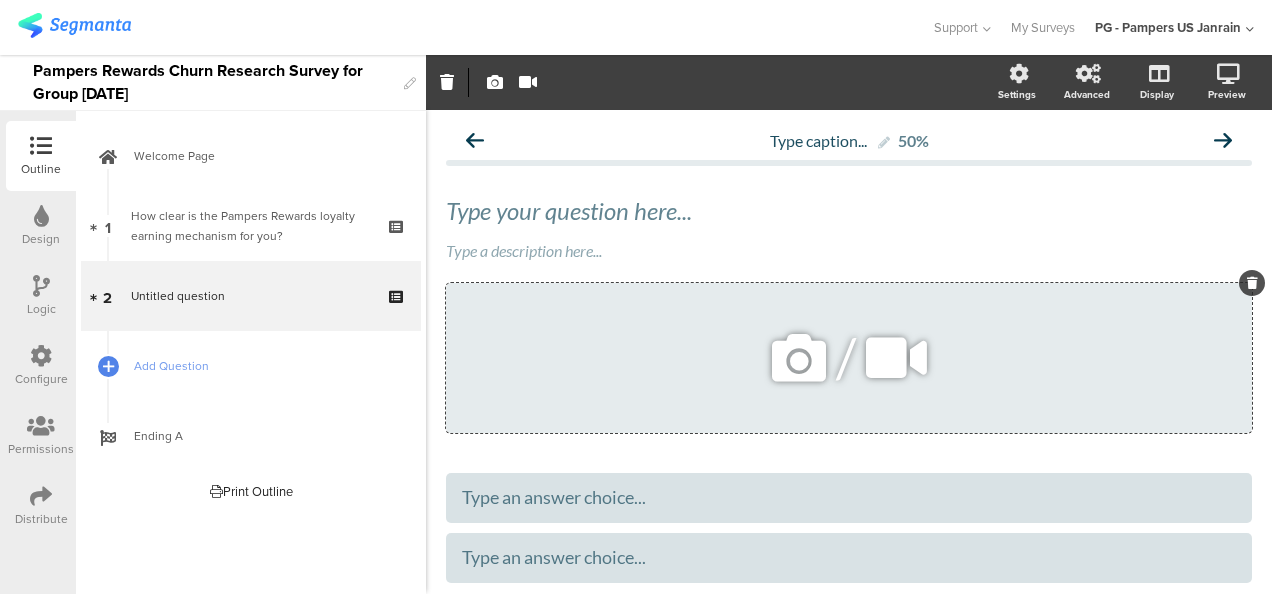 click 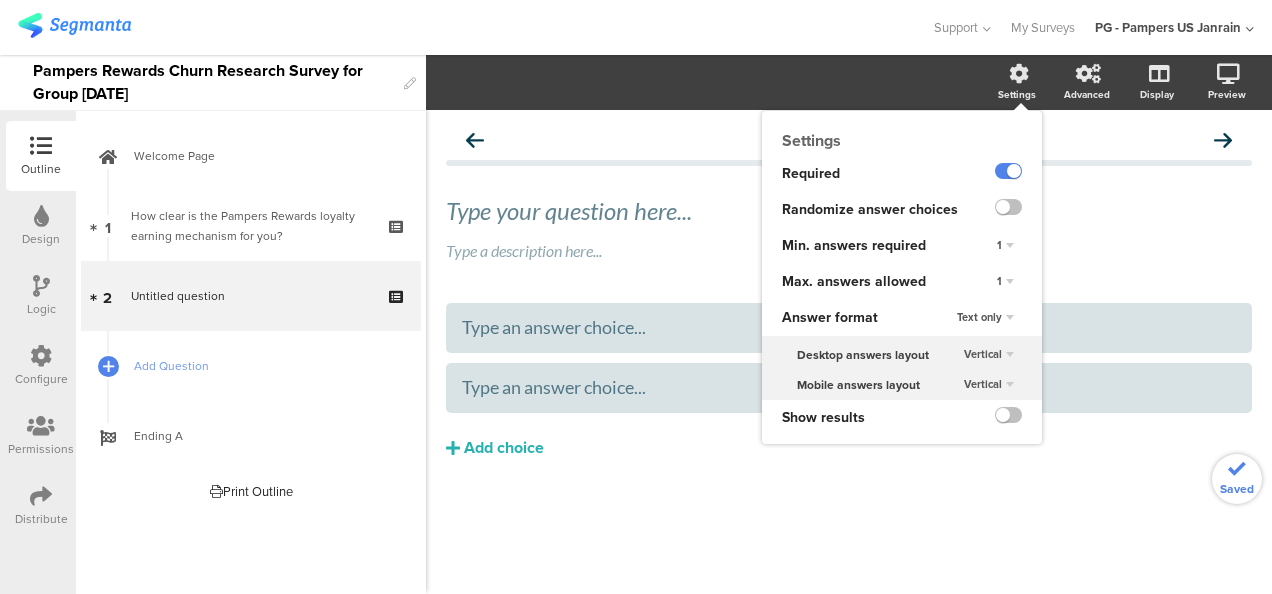 click on "Settings" 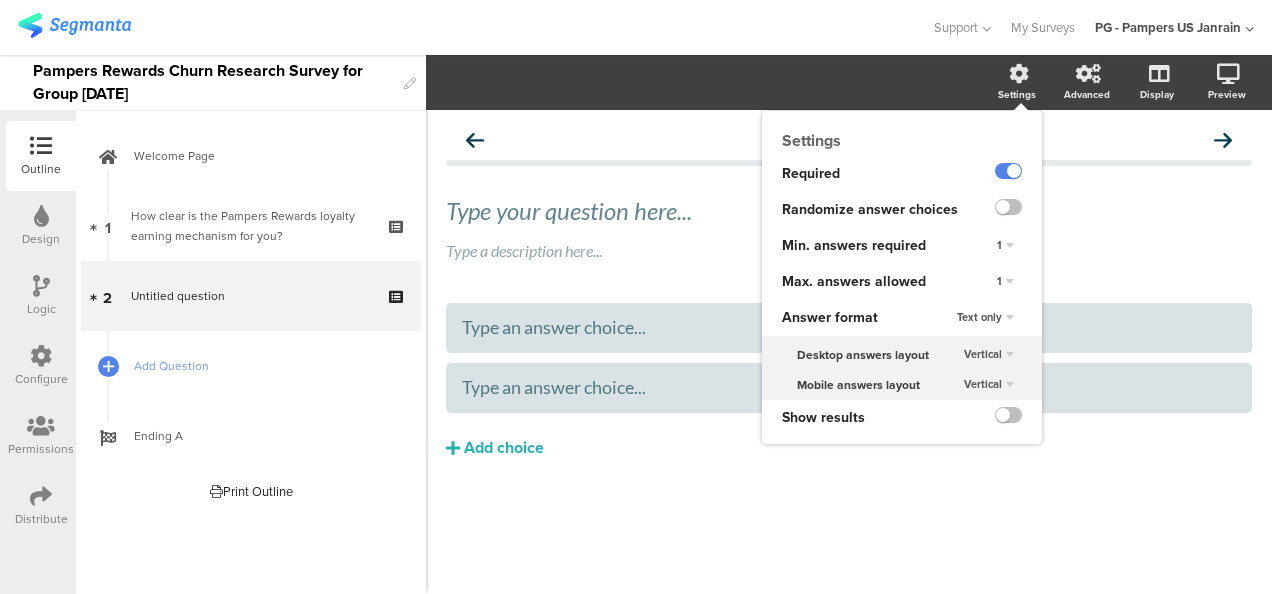 click on "1" 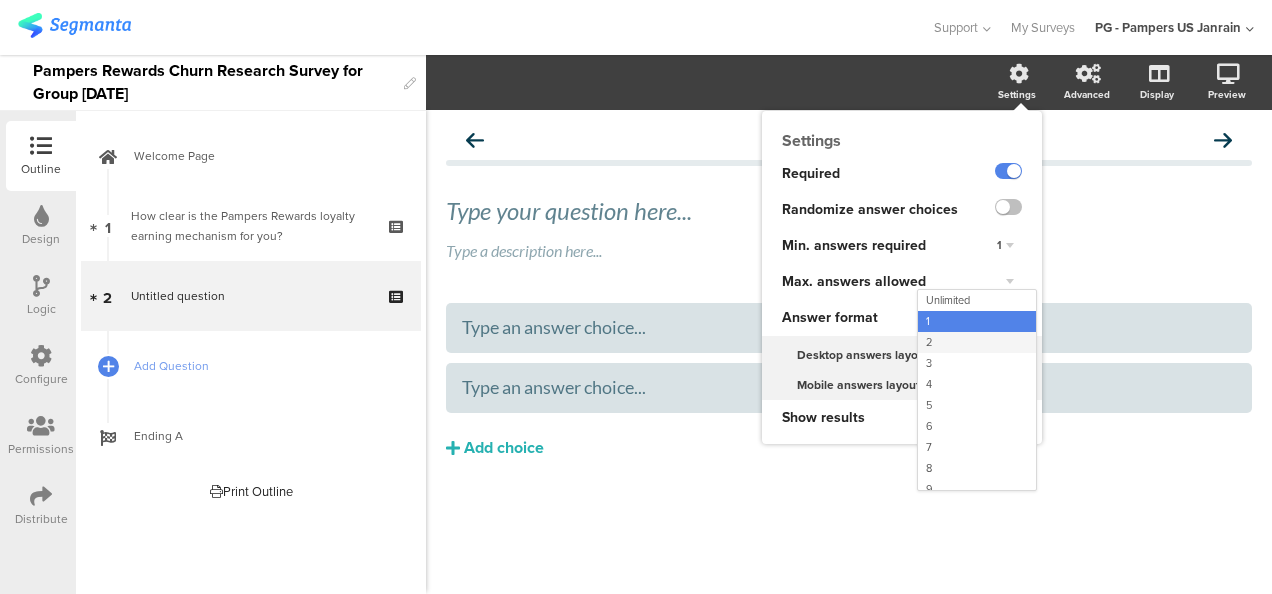 click on "2" 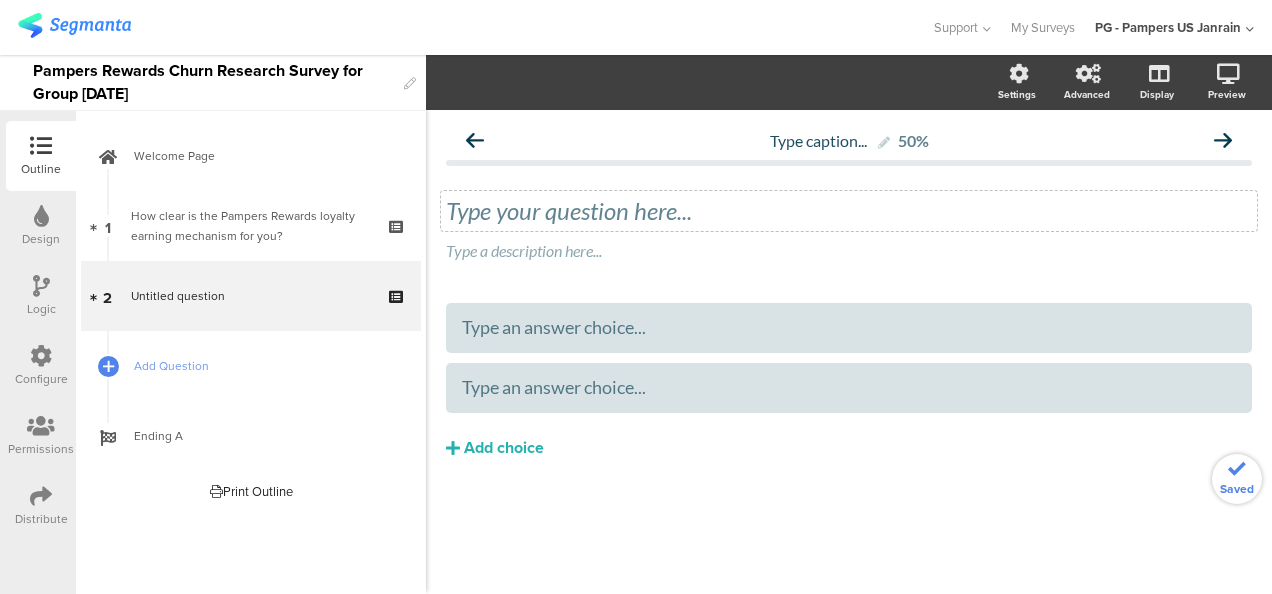 click on "Type your question here..." 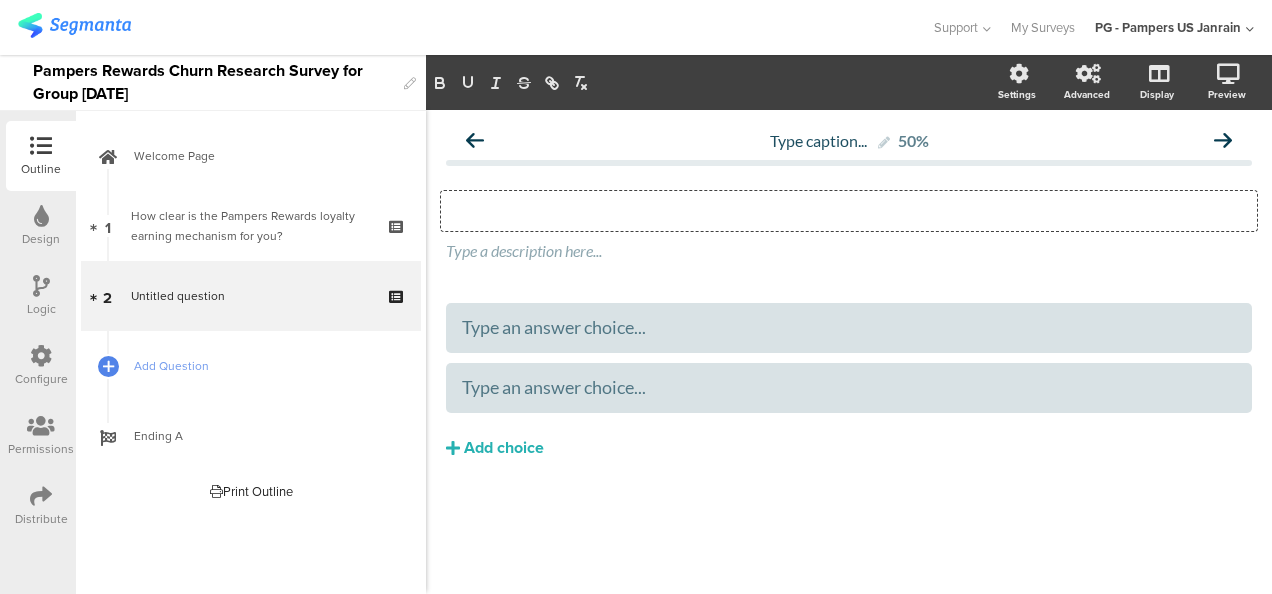 paste 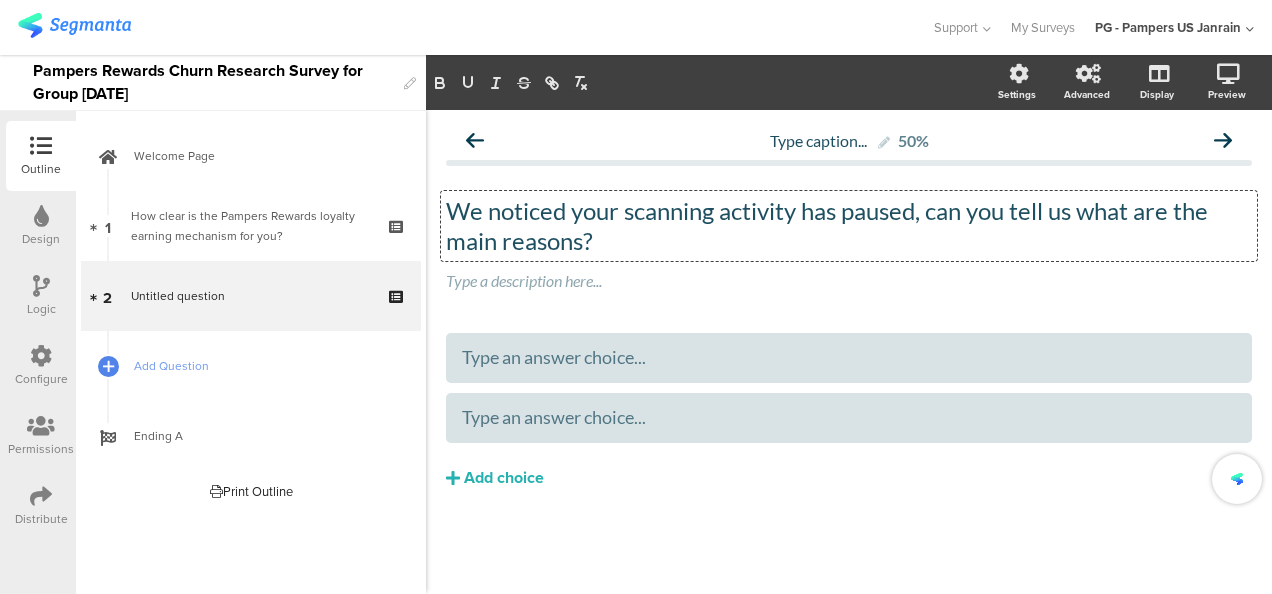 type 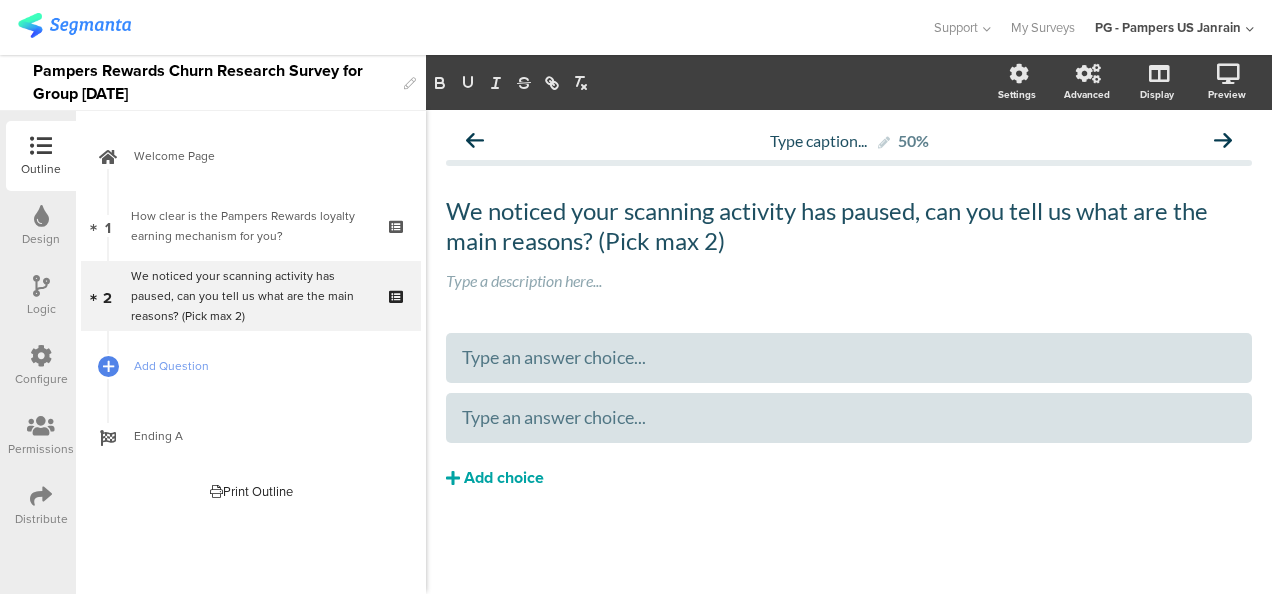 click on "Add choice" 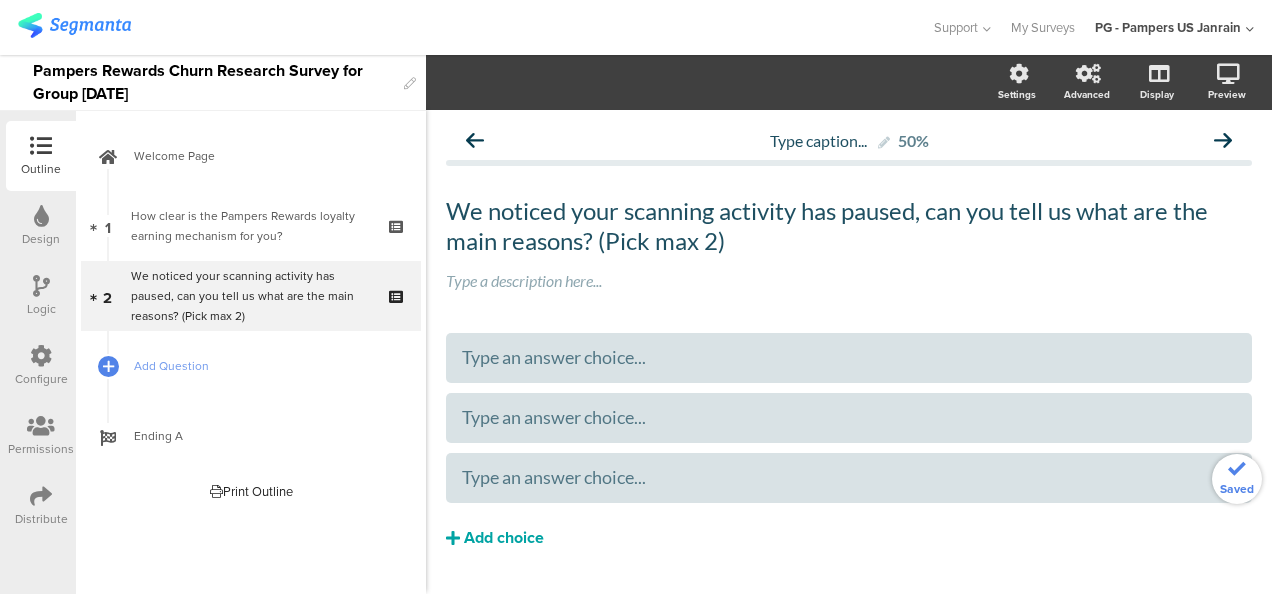 click on "Add choice" 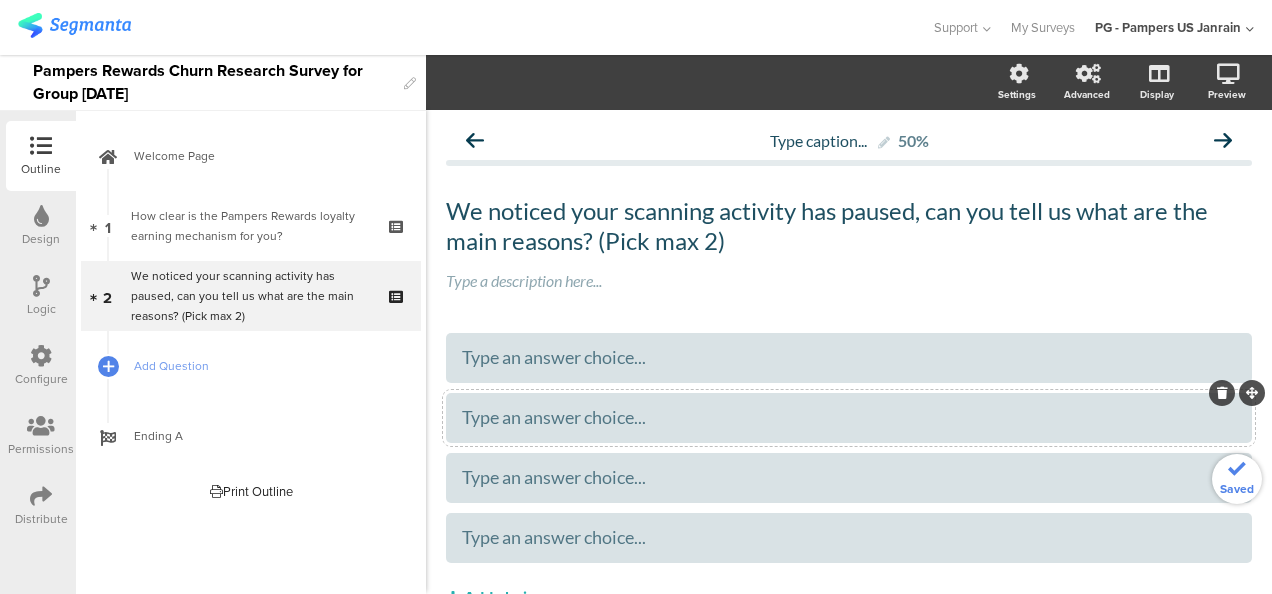 type 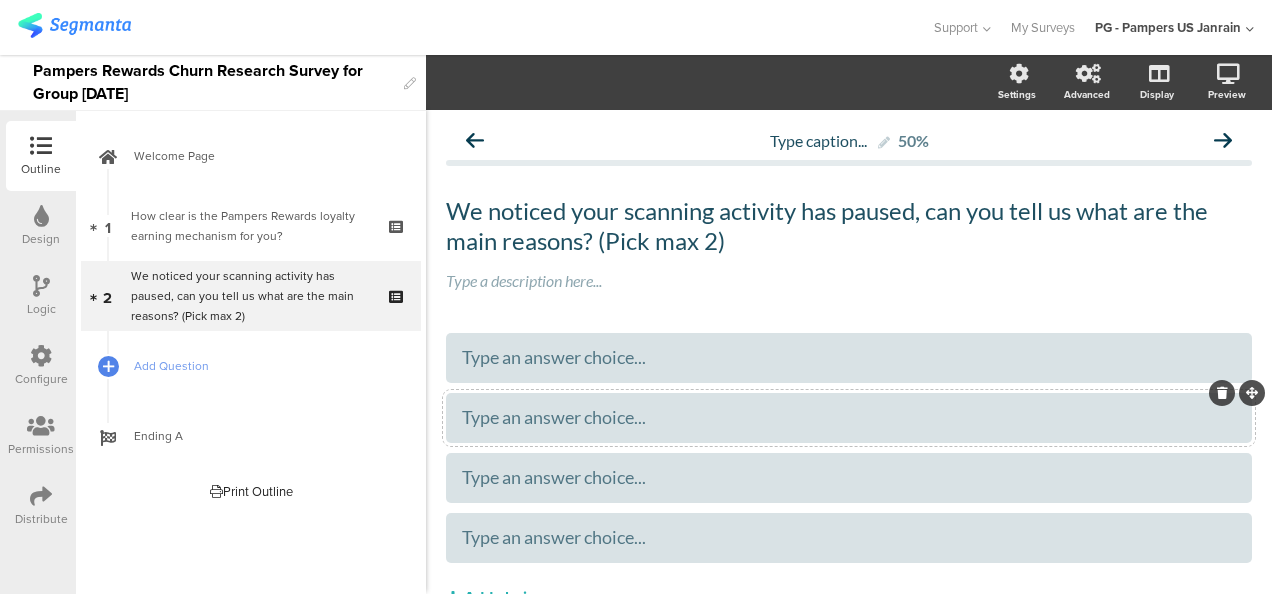scroll, scrollTop: 100, scrollLeft: 0, axis: vertical 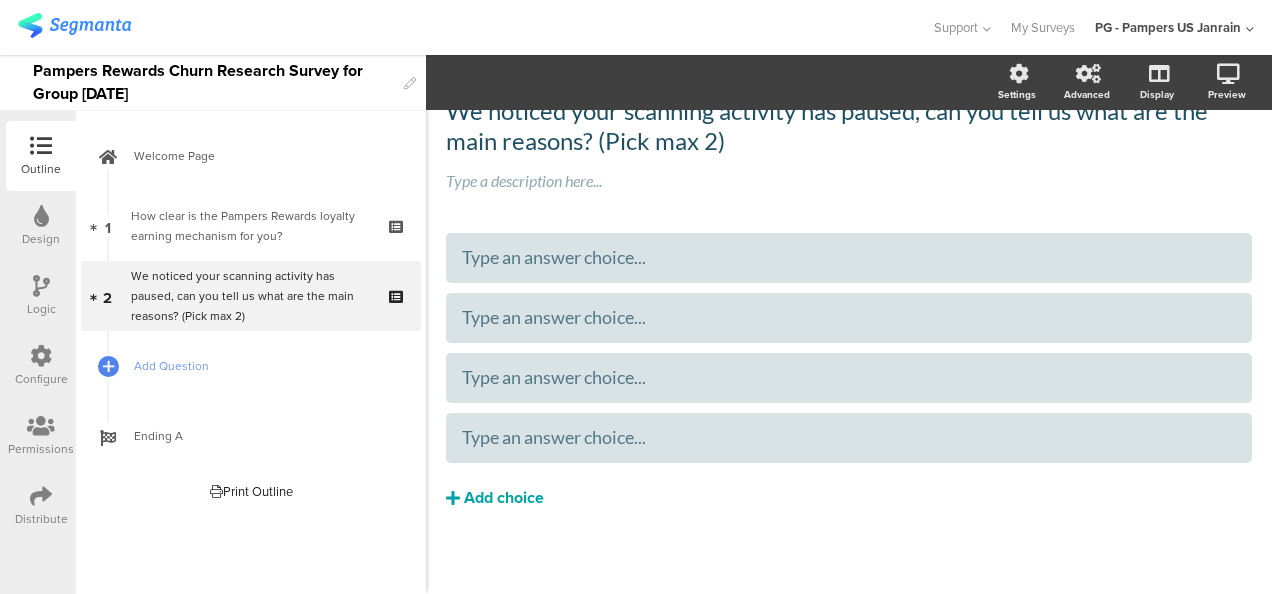 click on "Add choice" 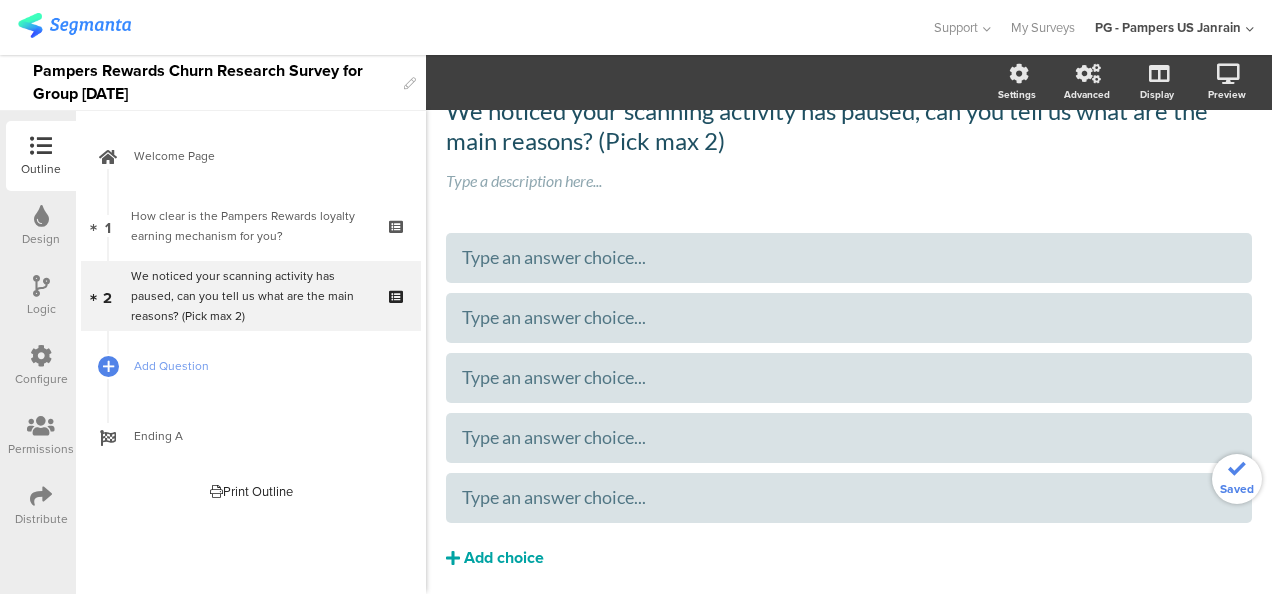 click on "Add choice" 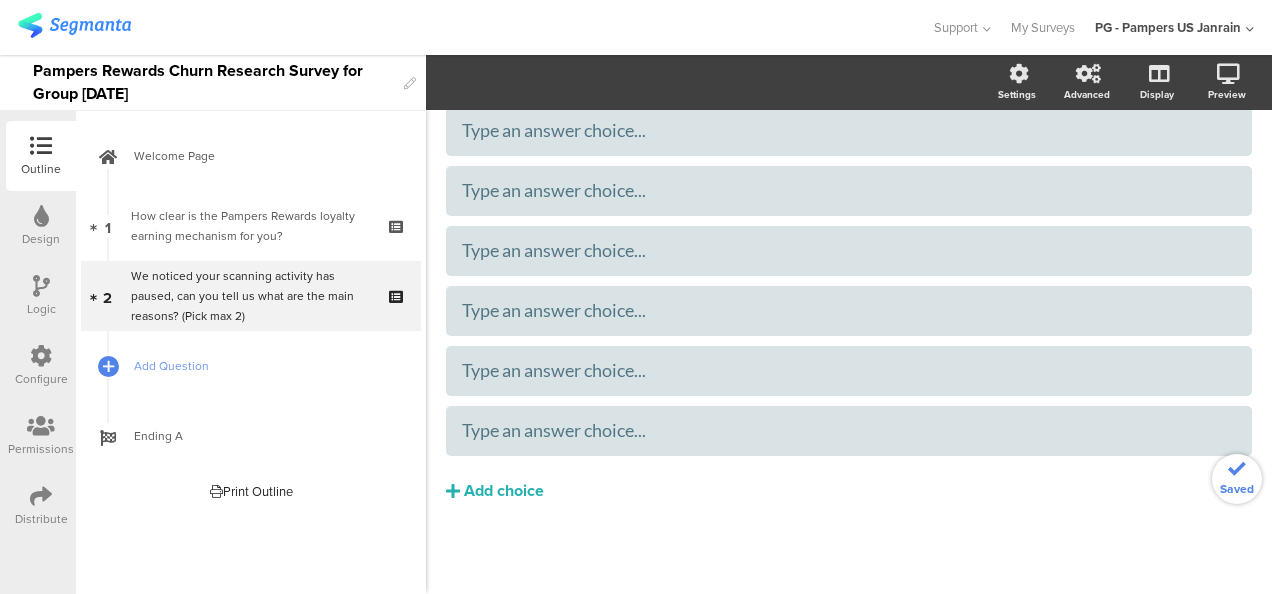 scroll, scrollTop: 228, scrollLeft: 0, axis: vertical 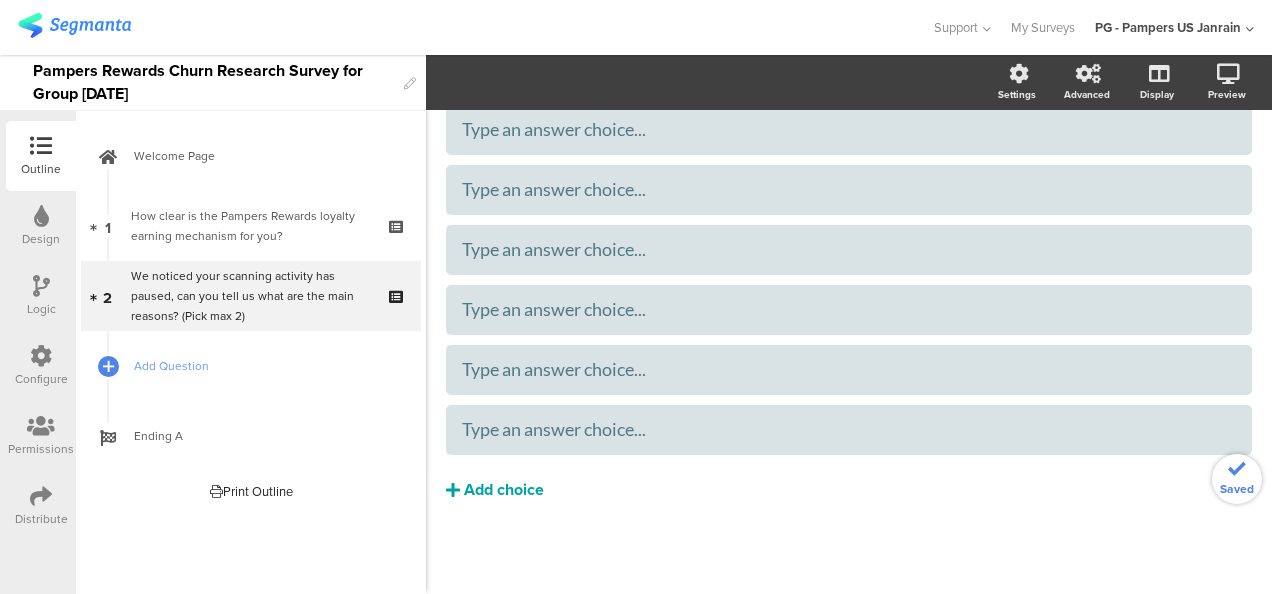 click on "Add choice" 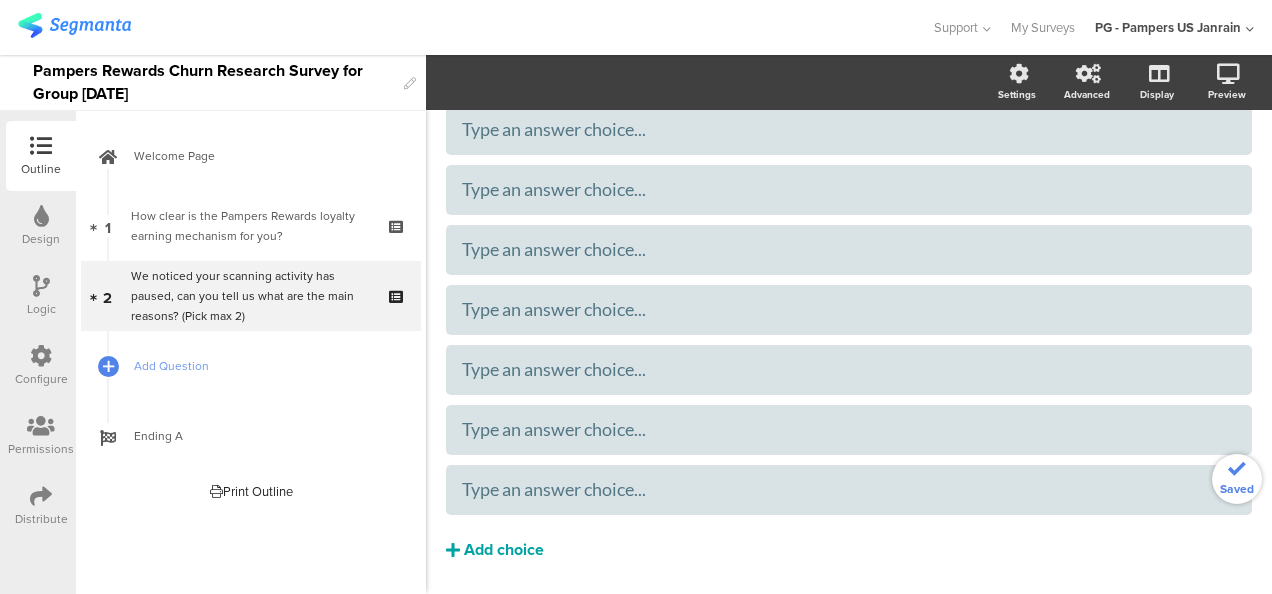 click on "Add choice" 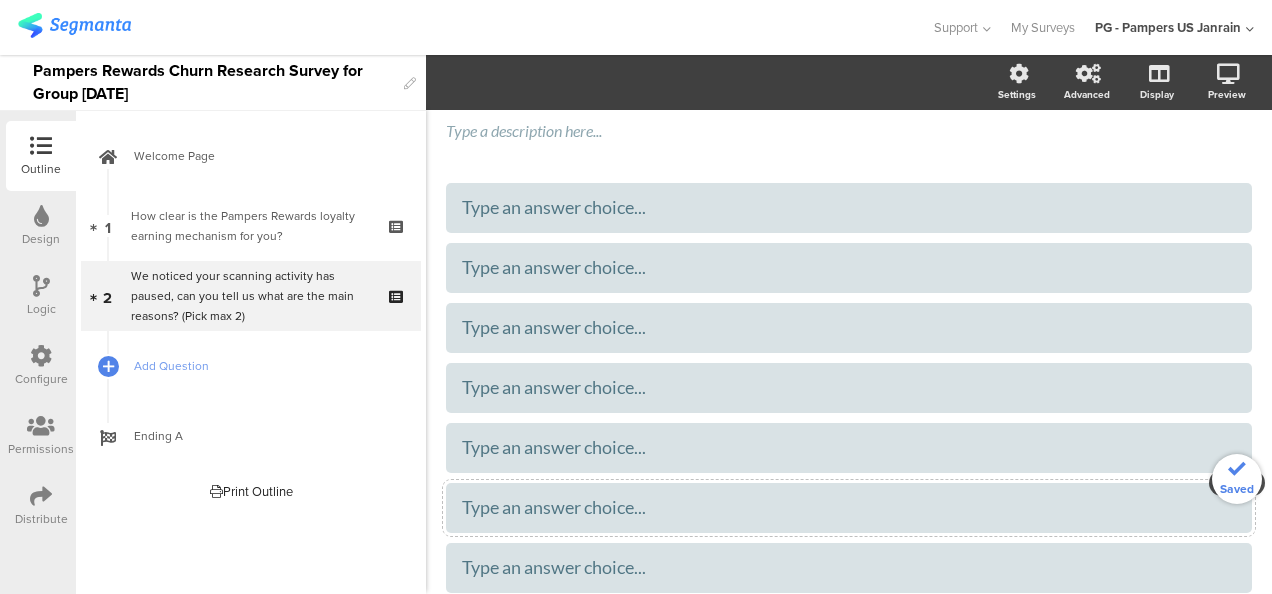 scroll, scrollTop: 28, scrollLeft: 0, axis: vertical 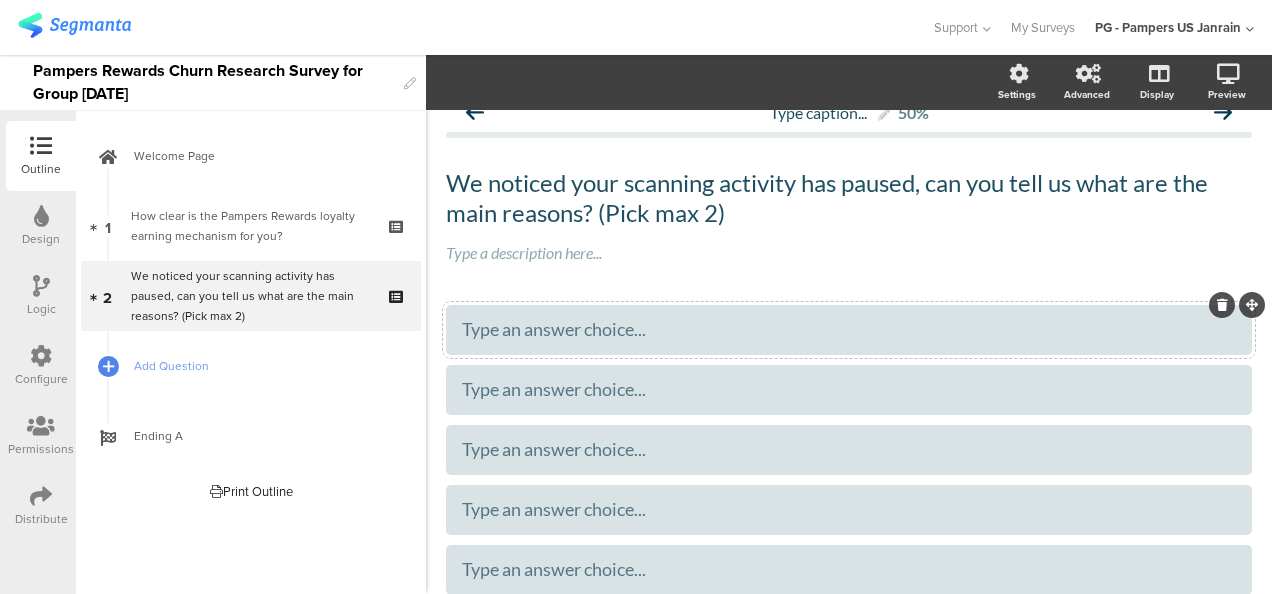 type 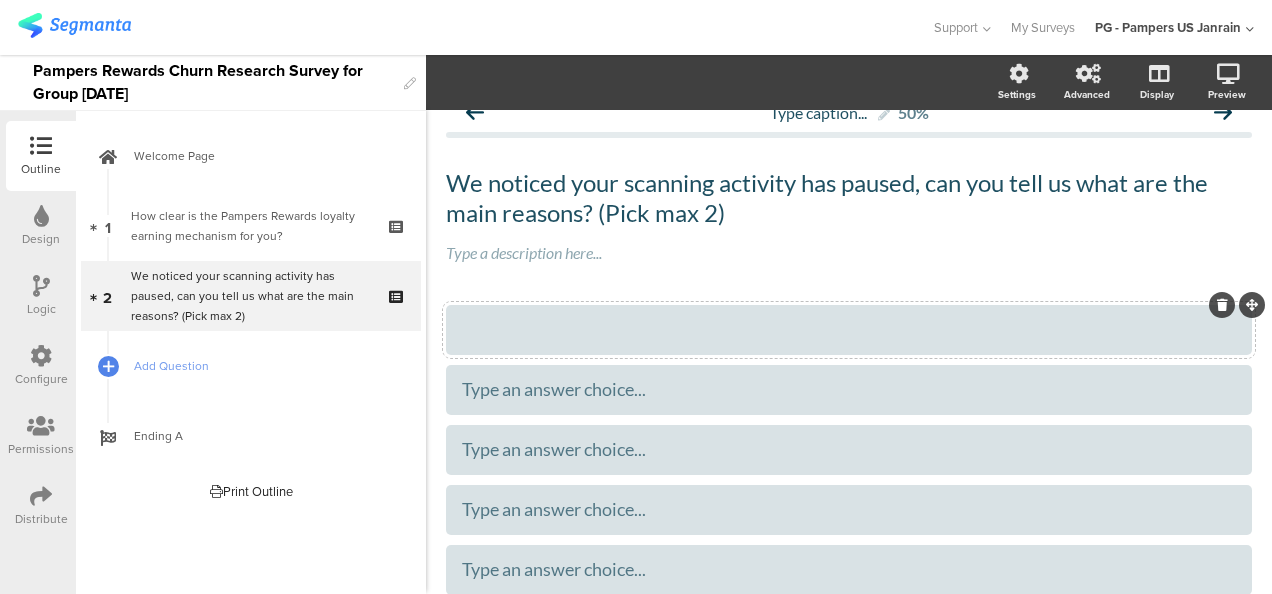 click 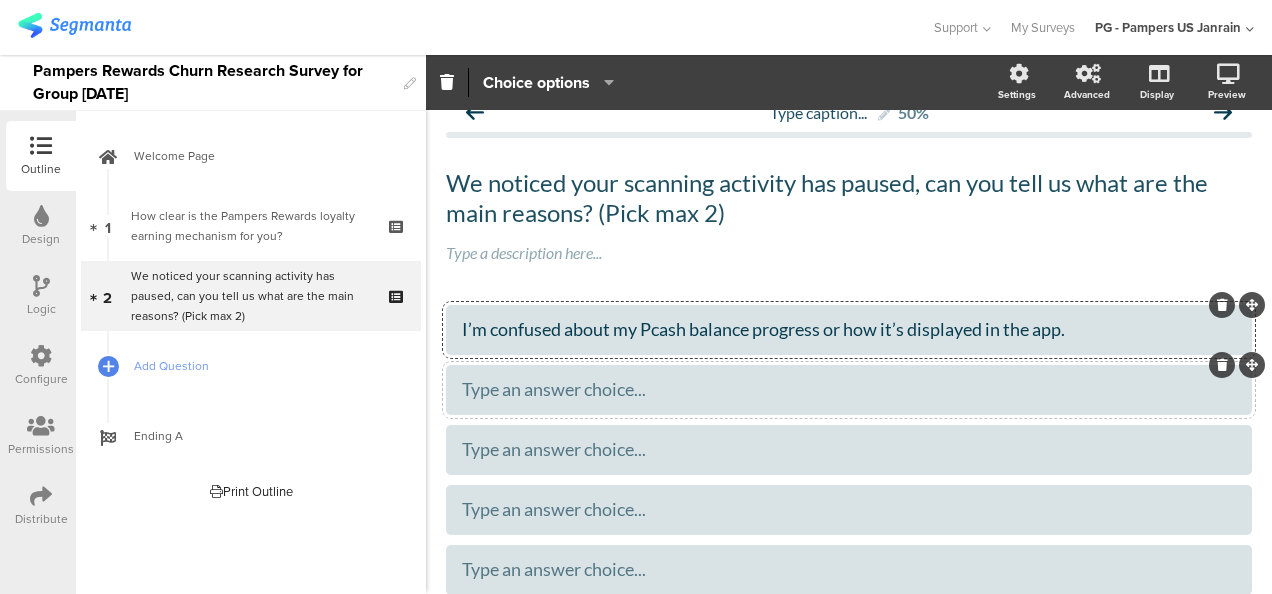 type 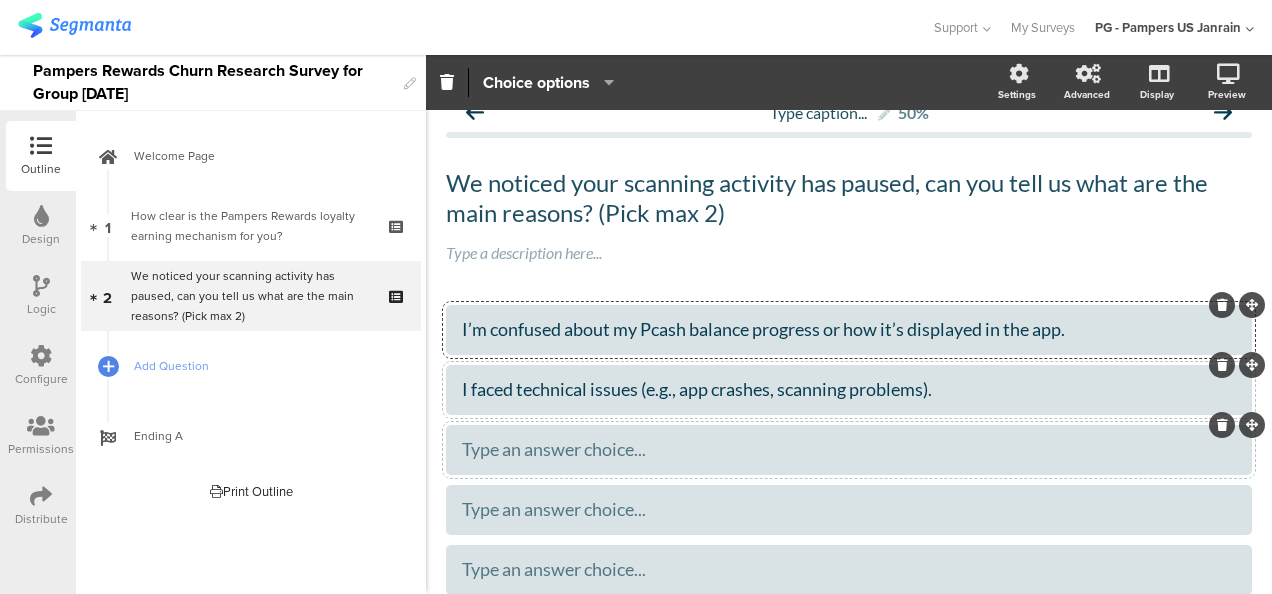 type 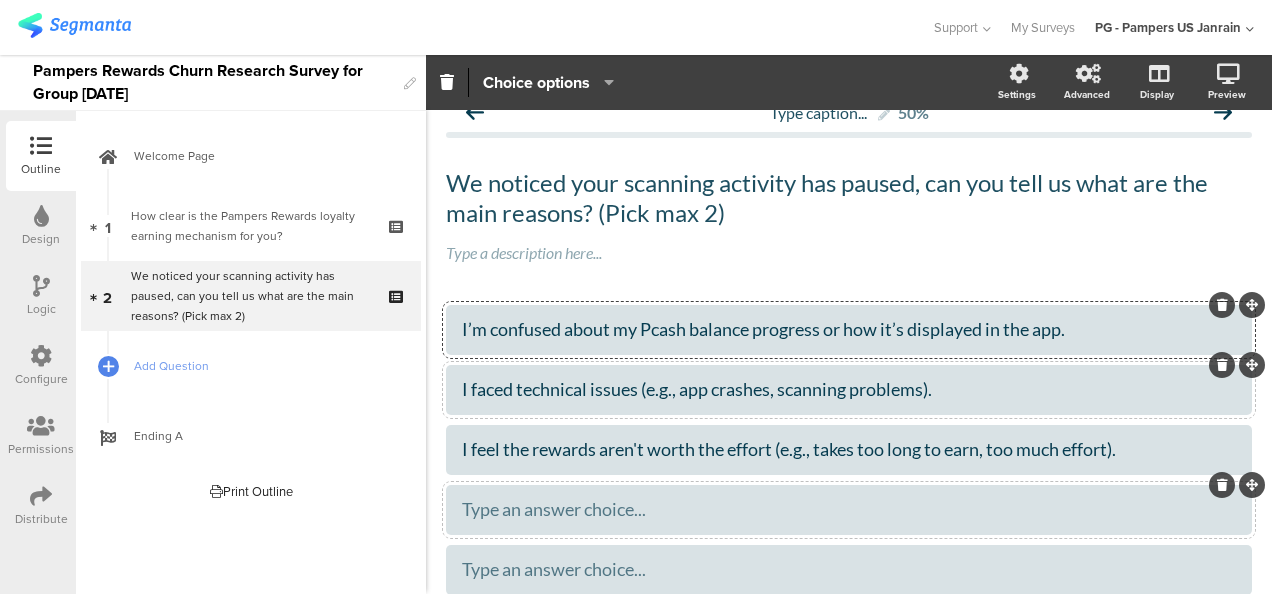 type 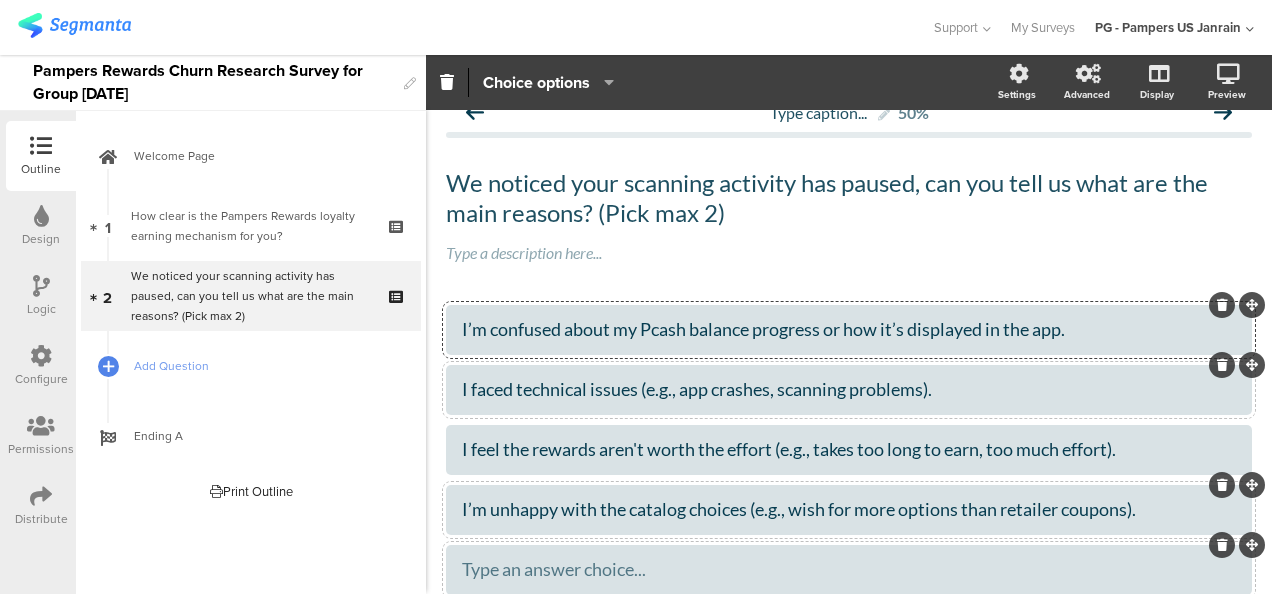 type 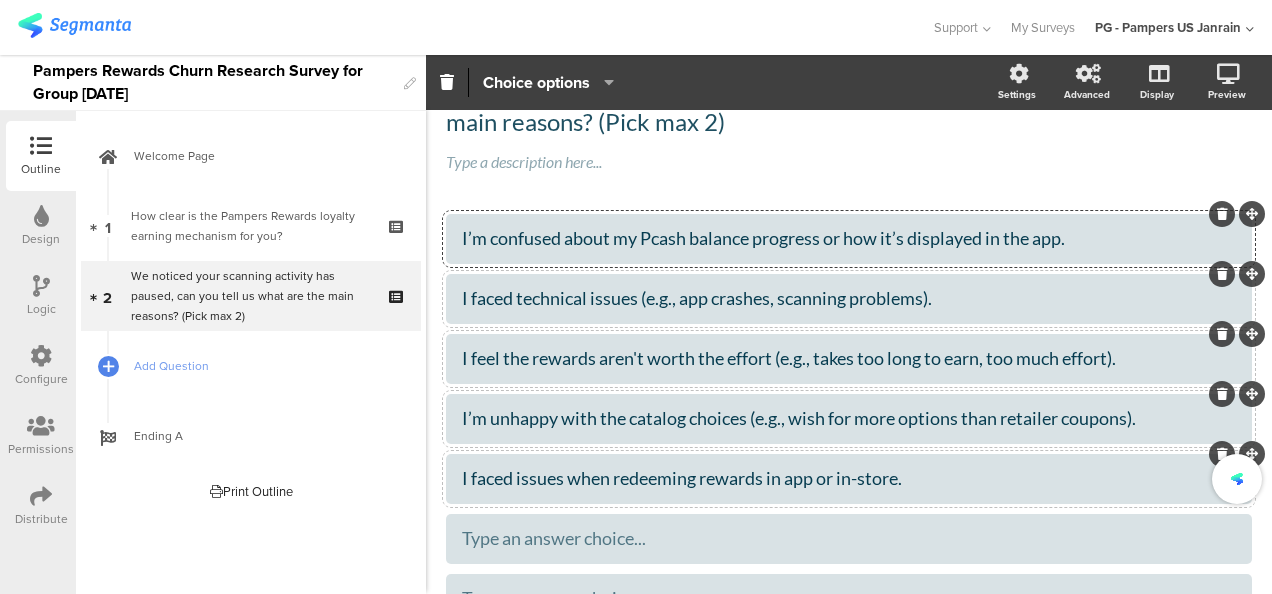 scroll, scrollTop: 228, scrollLeft: 0, axis: vertical 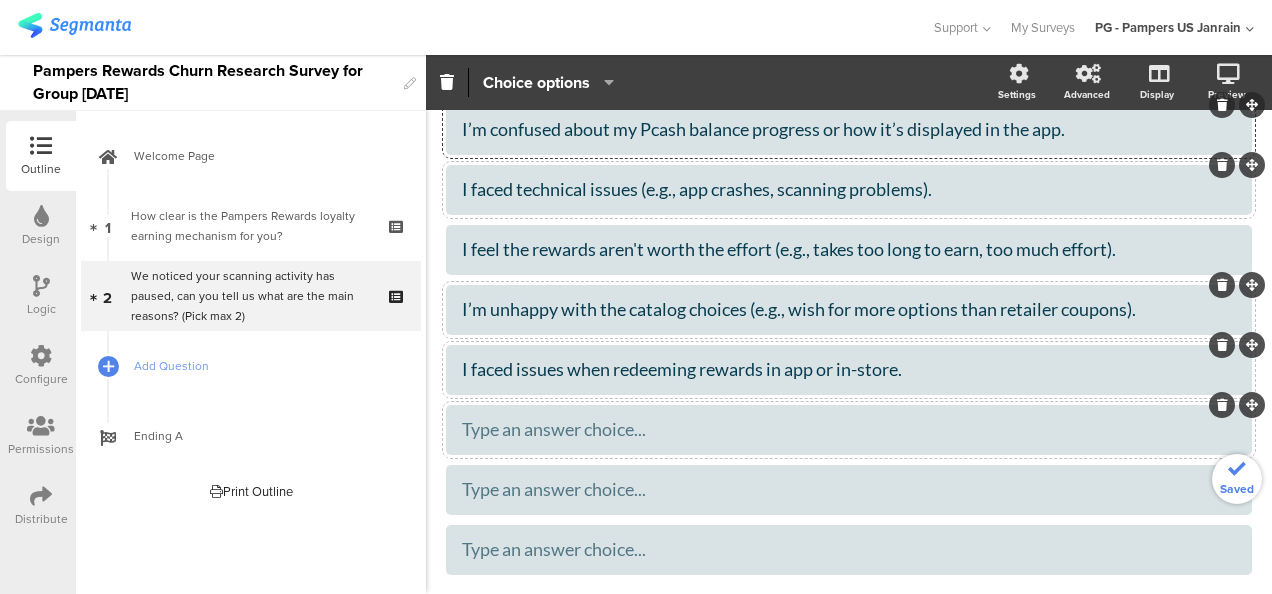 type 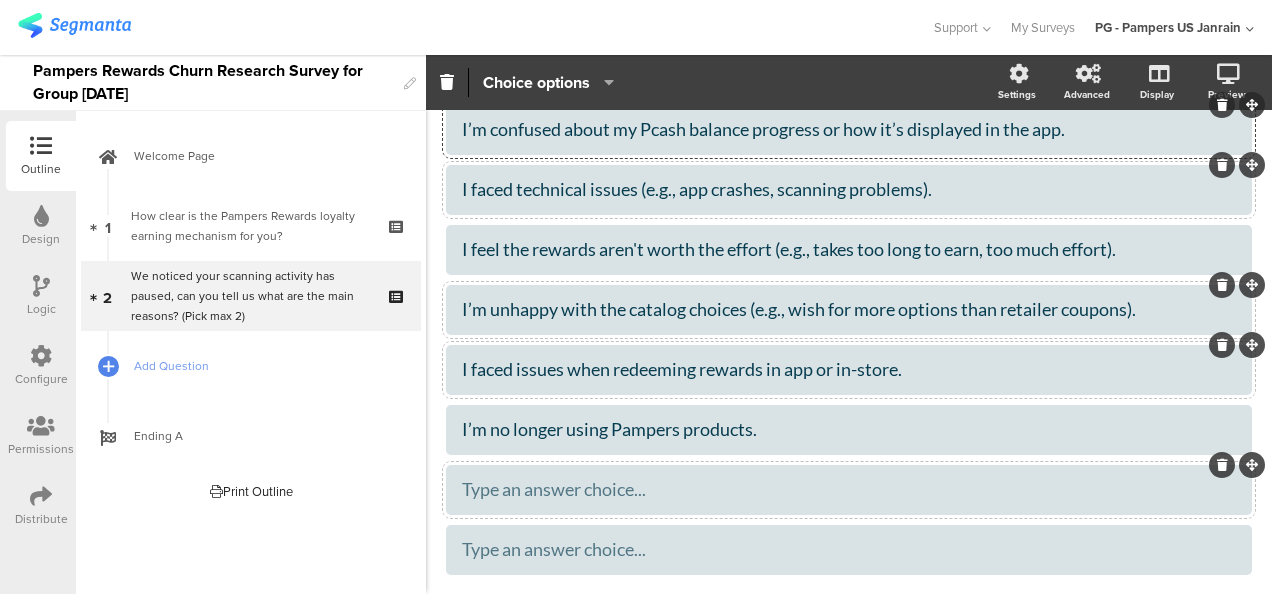 type 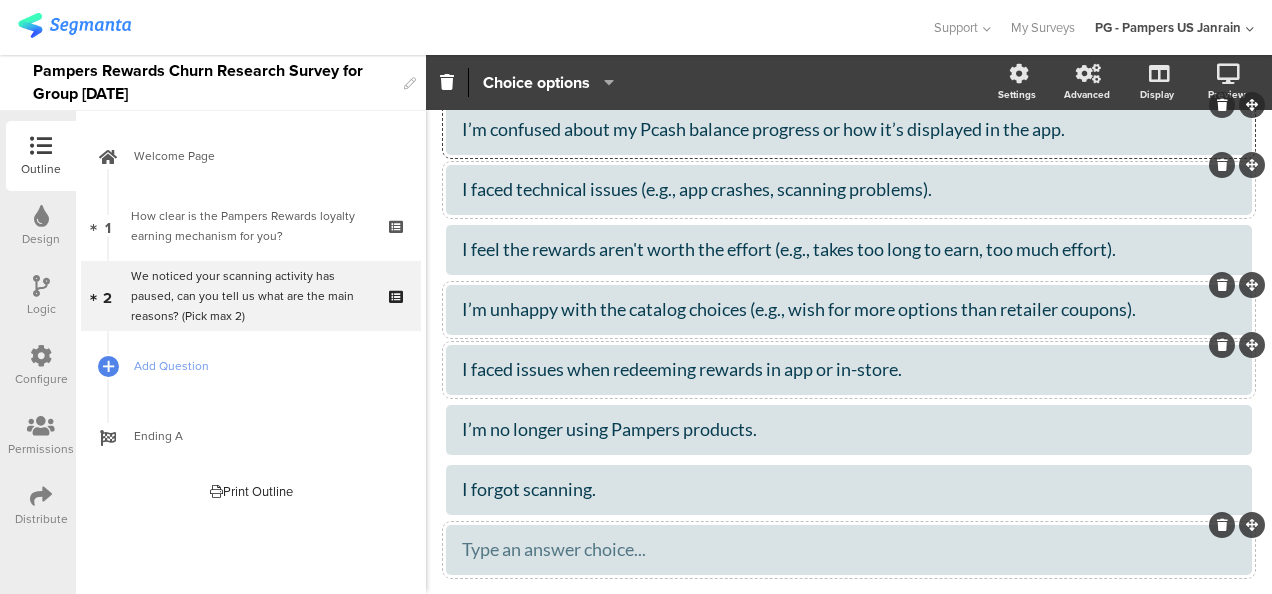 type 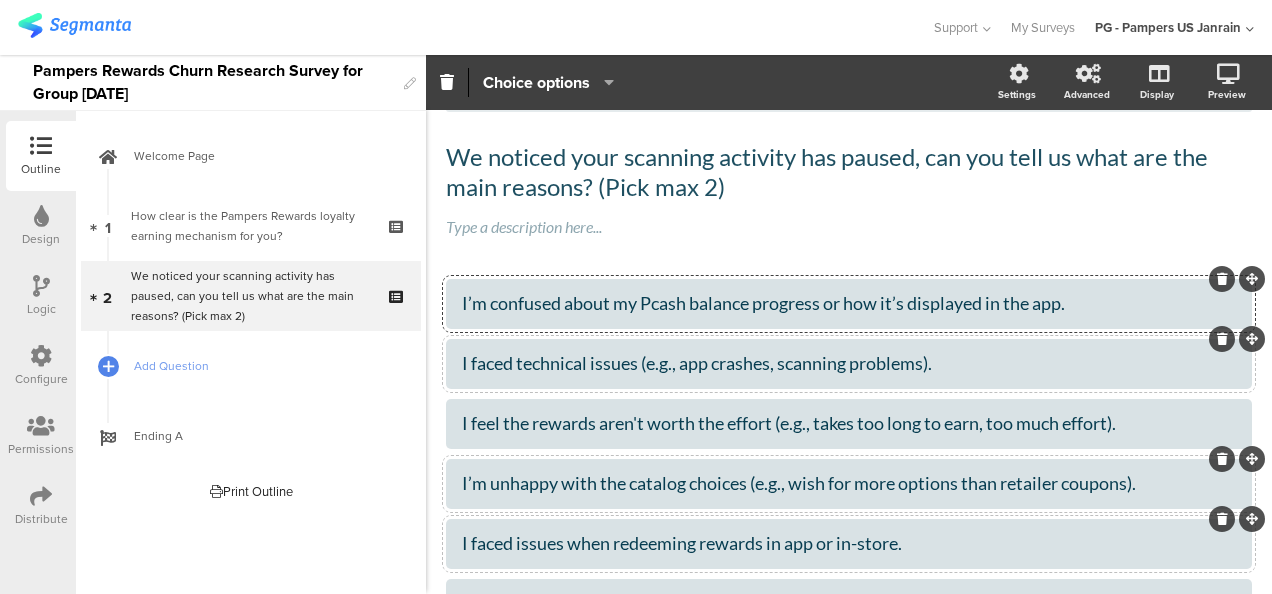 scroll, scrollTop: 48, scrollLeft: 0, axis: vertical 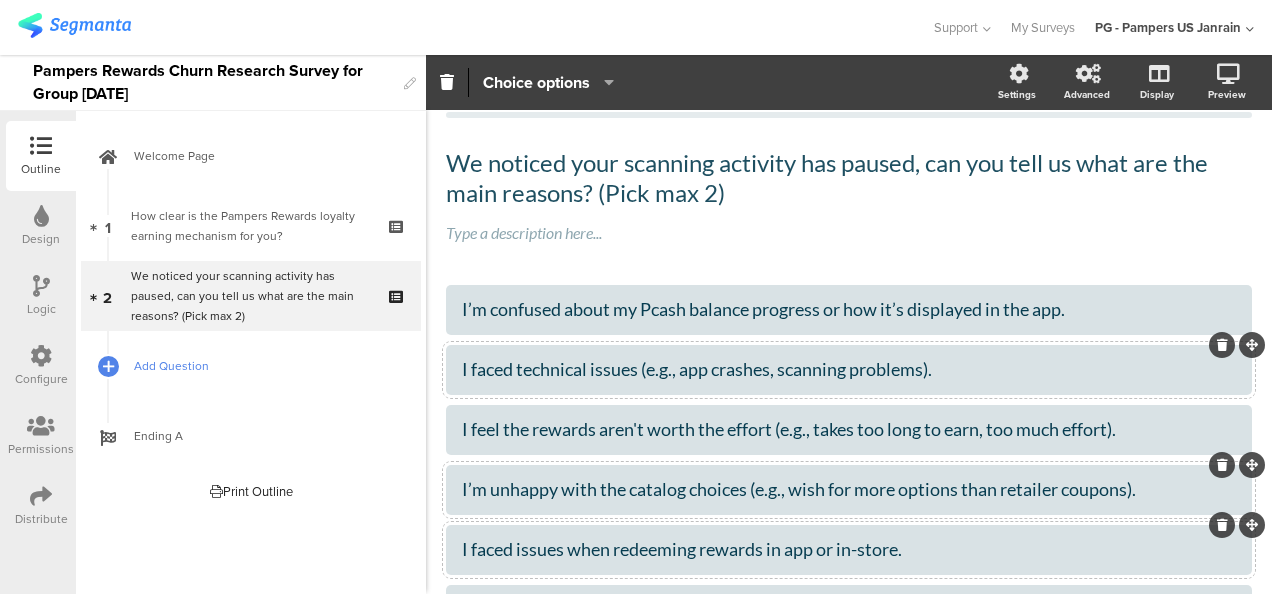 click on "Add Question" at bounding box center [262, 366] 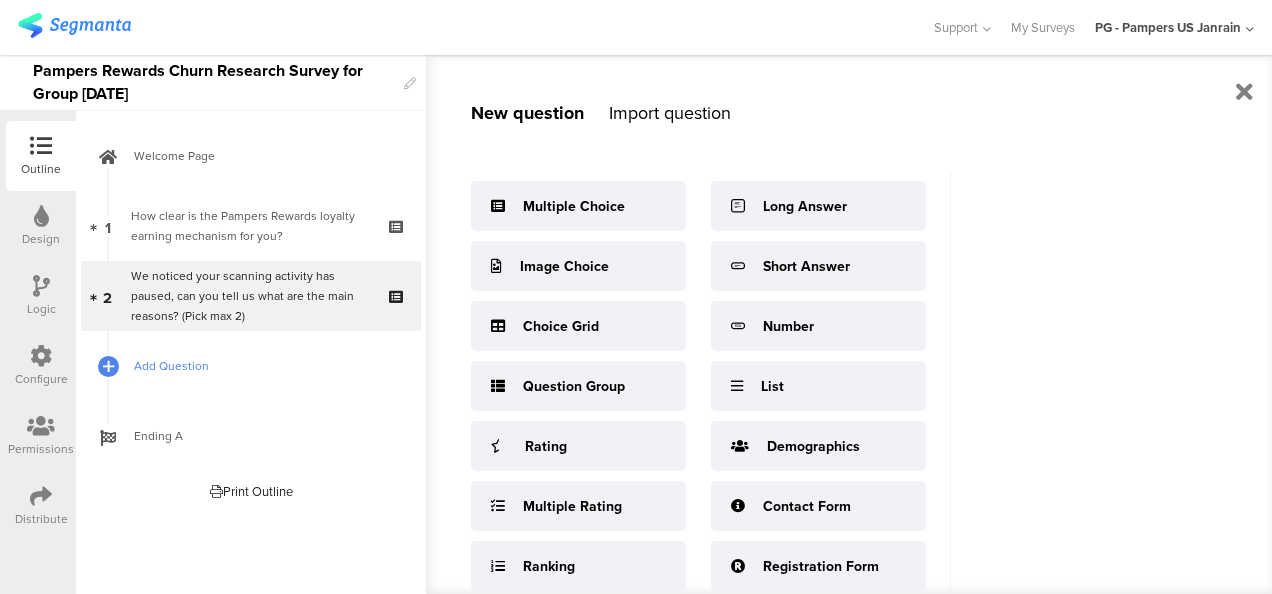 click on "Add Question" at bounding box center [262, 366] 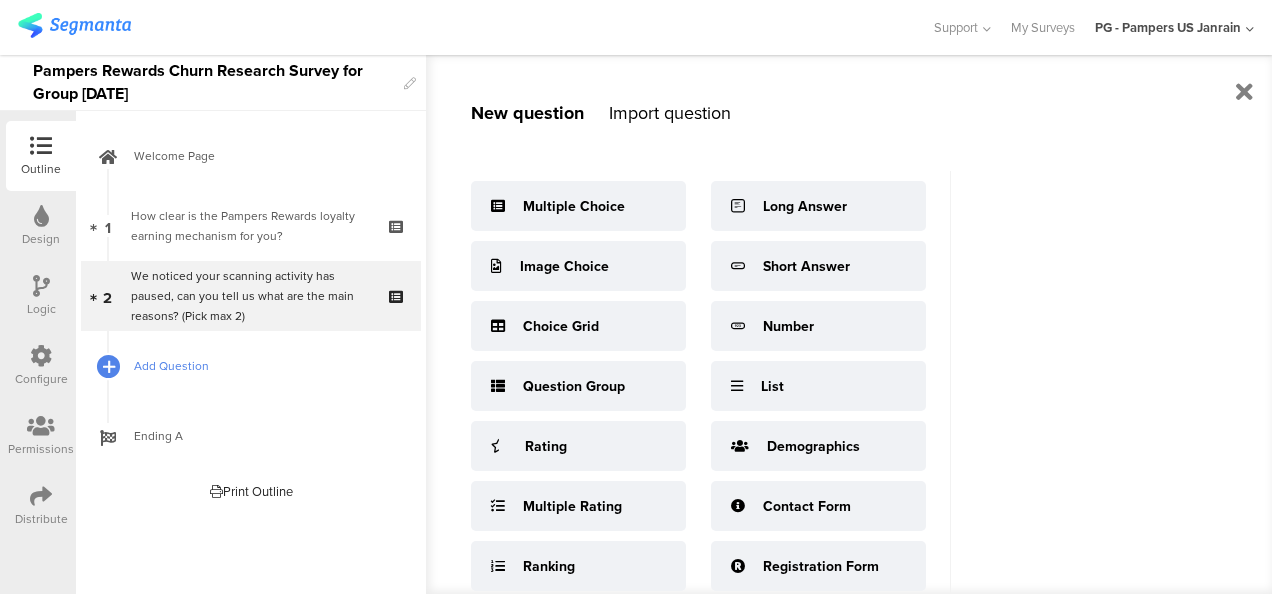 click at bounding box center [109, 366] 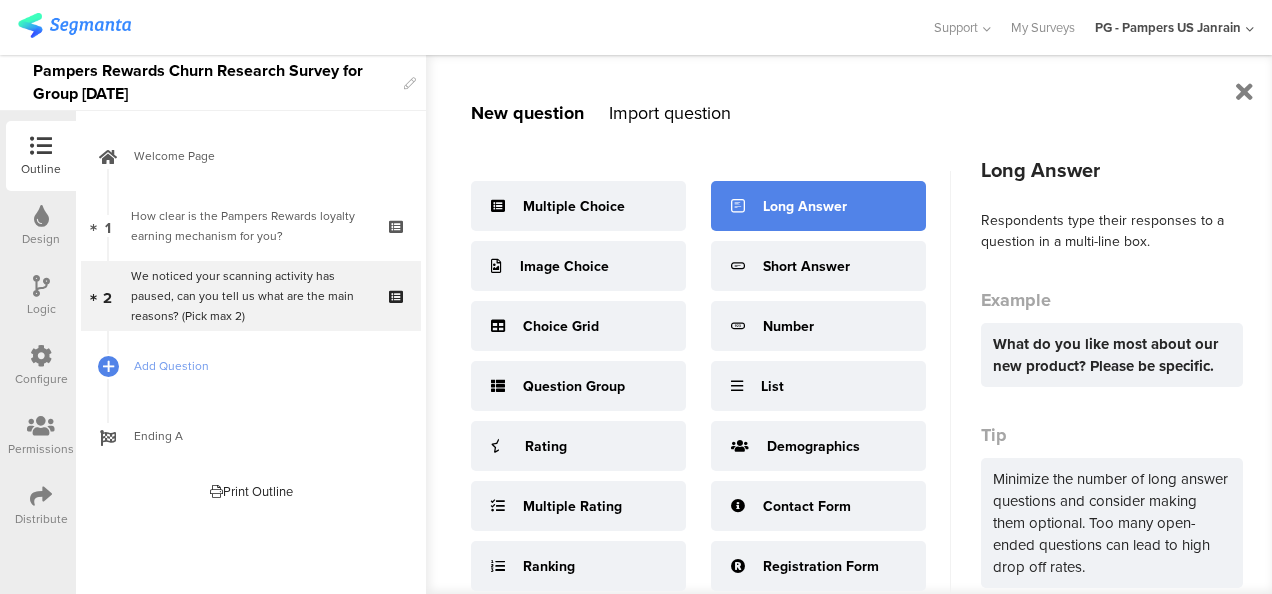 click on "Long Answer" at bounding box center [818, 206] 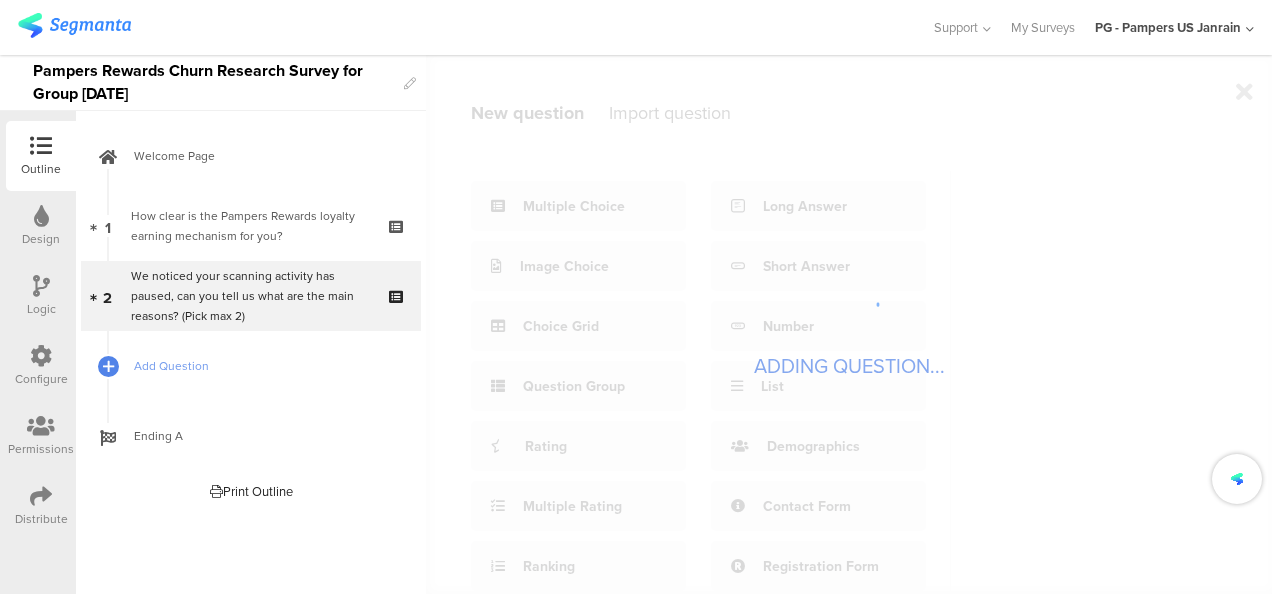 scroll, scrollTop: 0, scrollLeft: 0, axis: both 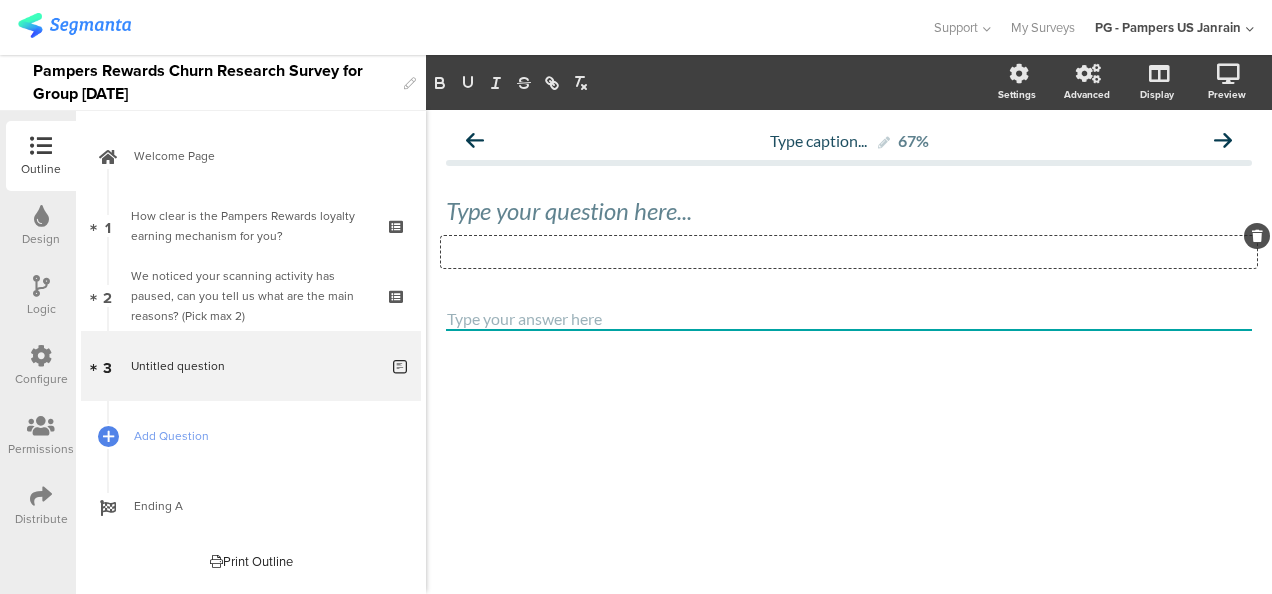 click on "Type a description here..." 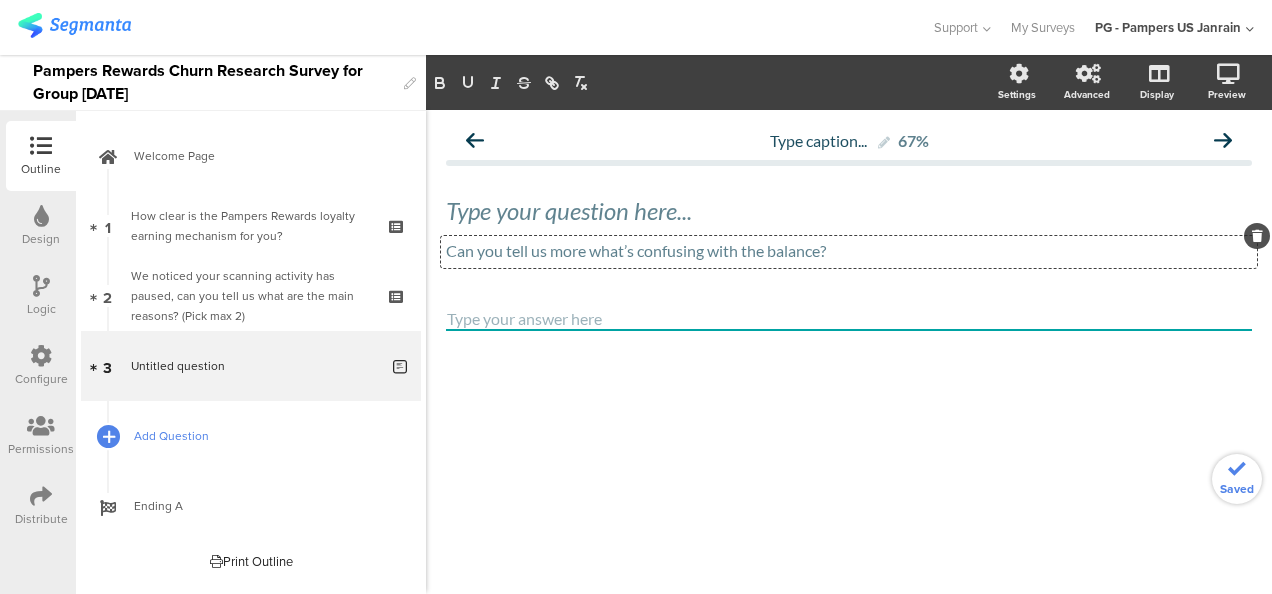 click at bounding box center [109, 436] 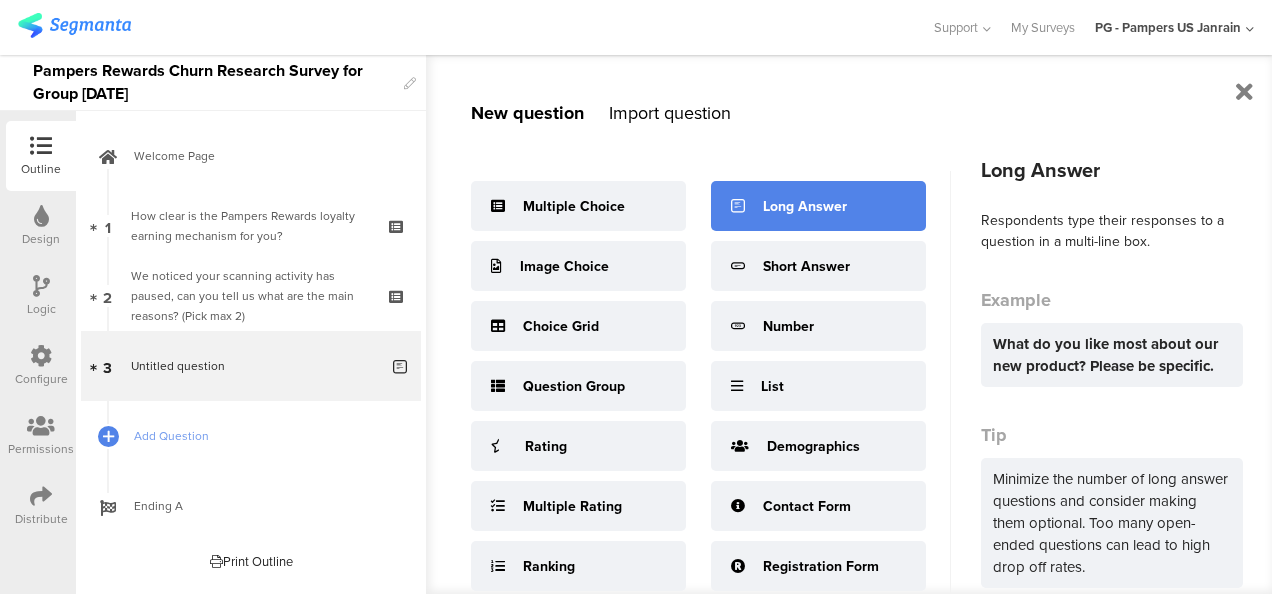 click on "Long Answer" at bounding box center [805, 206] 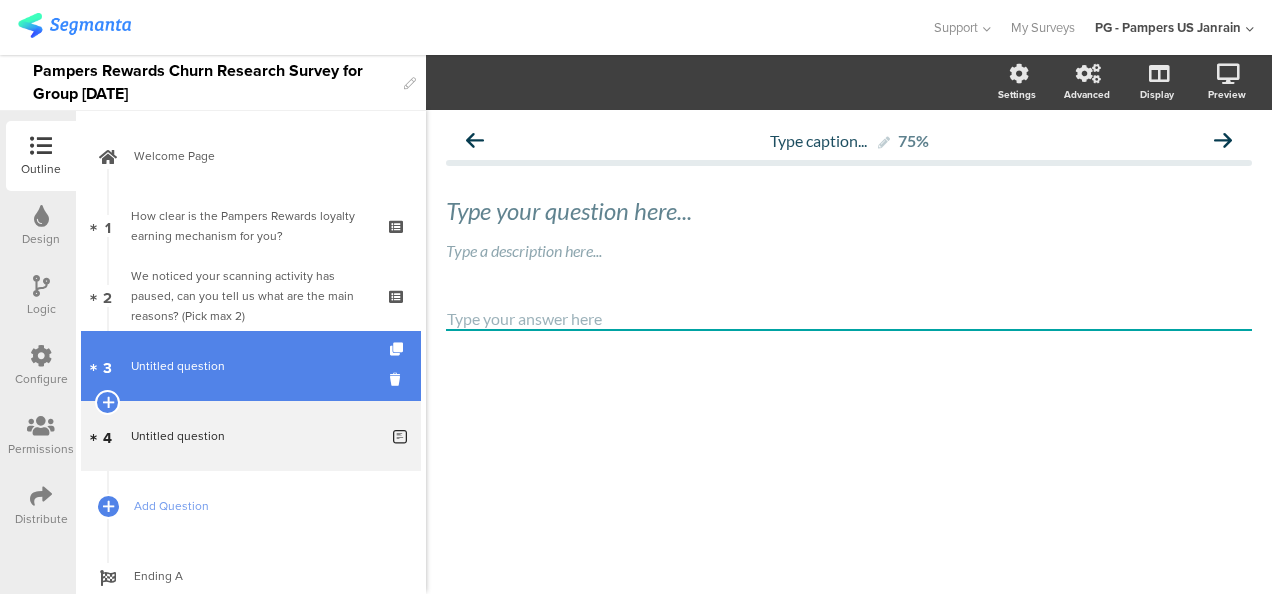 click on "Untitled question" at bounding box center [178, 366] 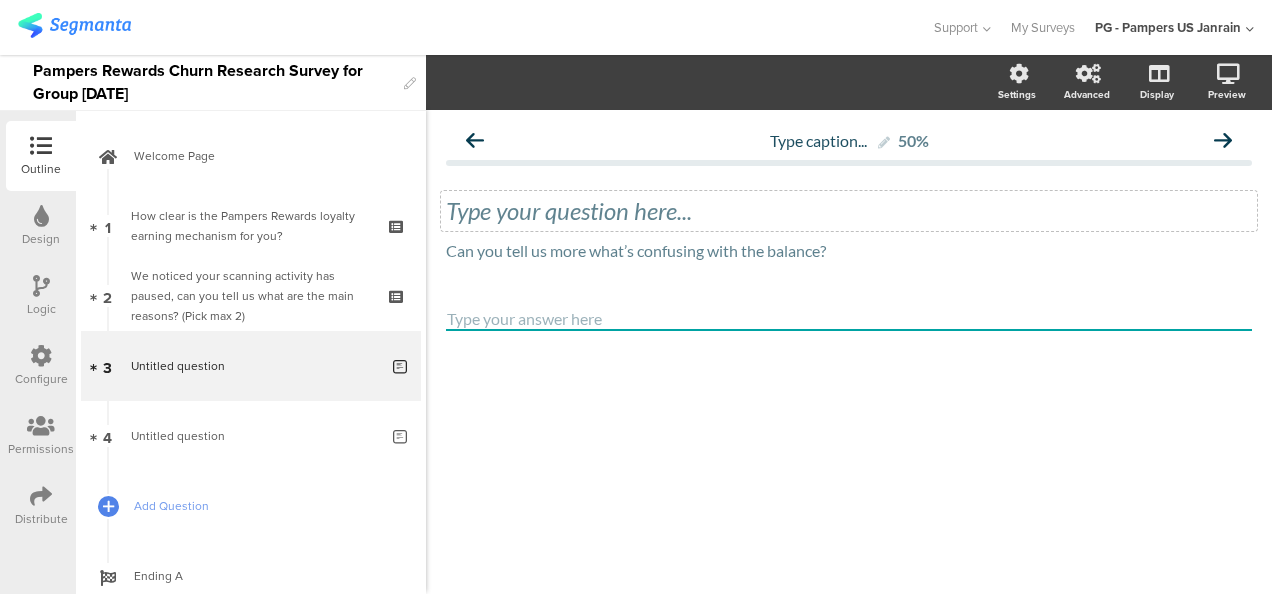 click on "Type your question here..." 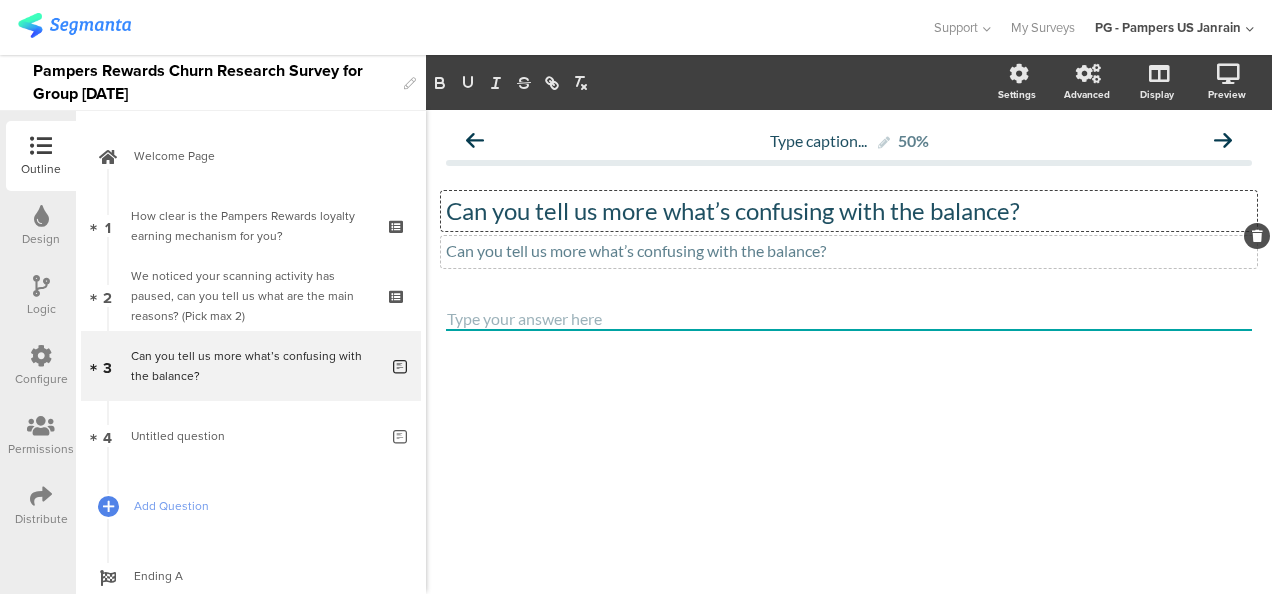 click 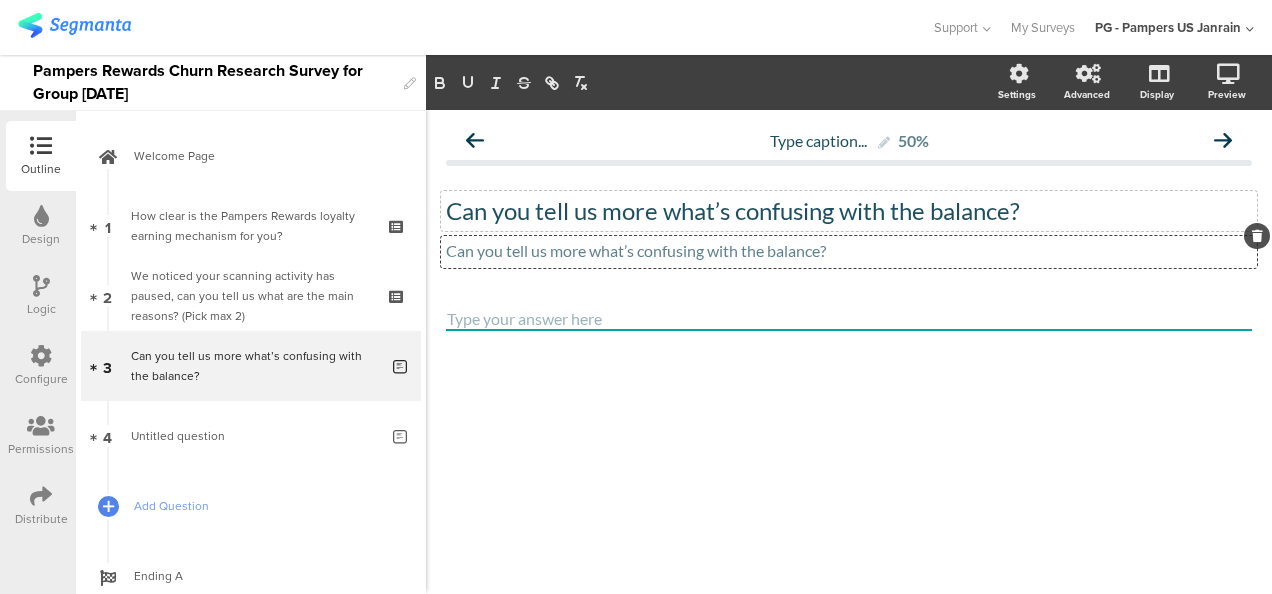 click 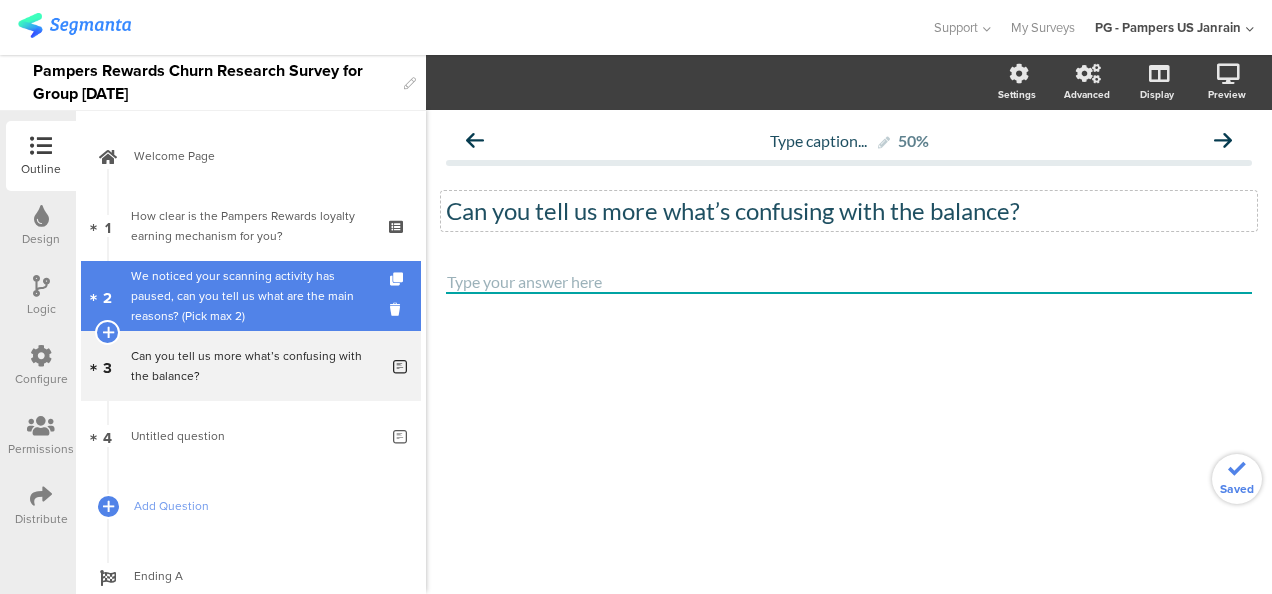 click on "We noticed your scanning activity has paused, can you tell us what are the main reasons? (Pick max 2)" at bounding box center [250, 296] 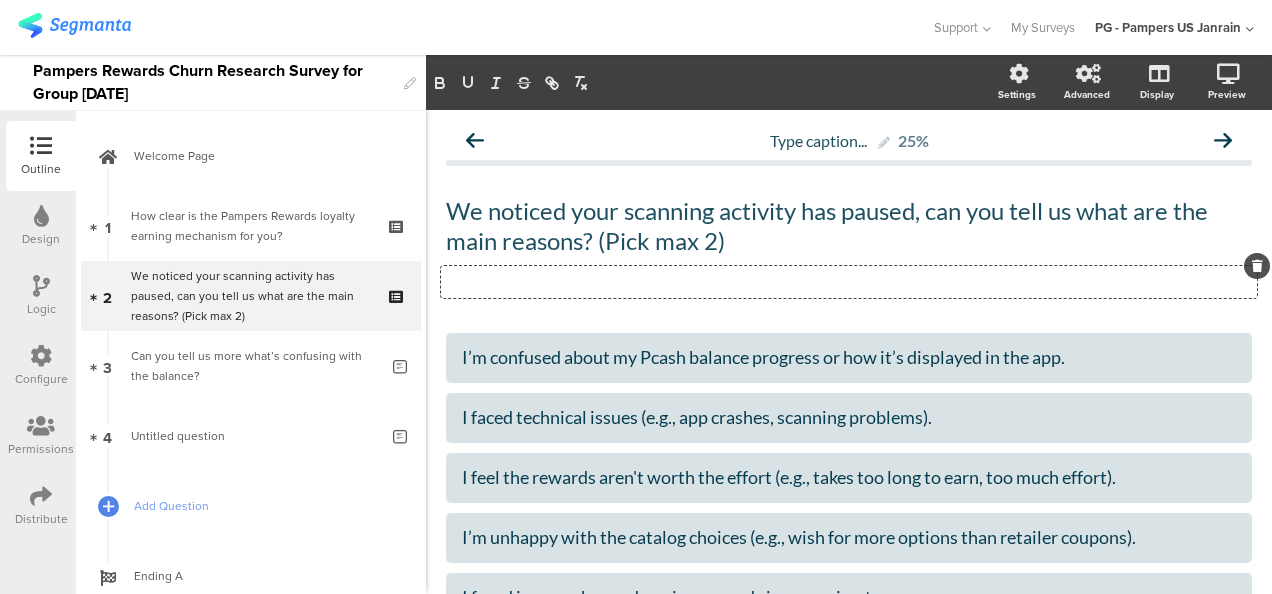 click 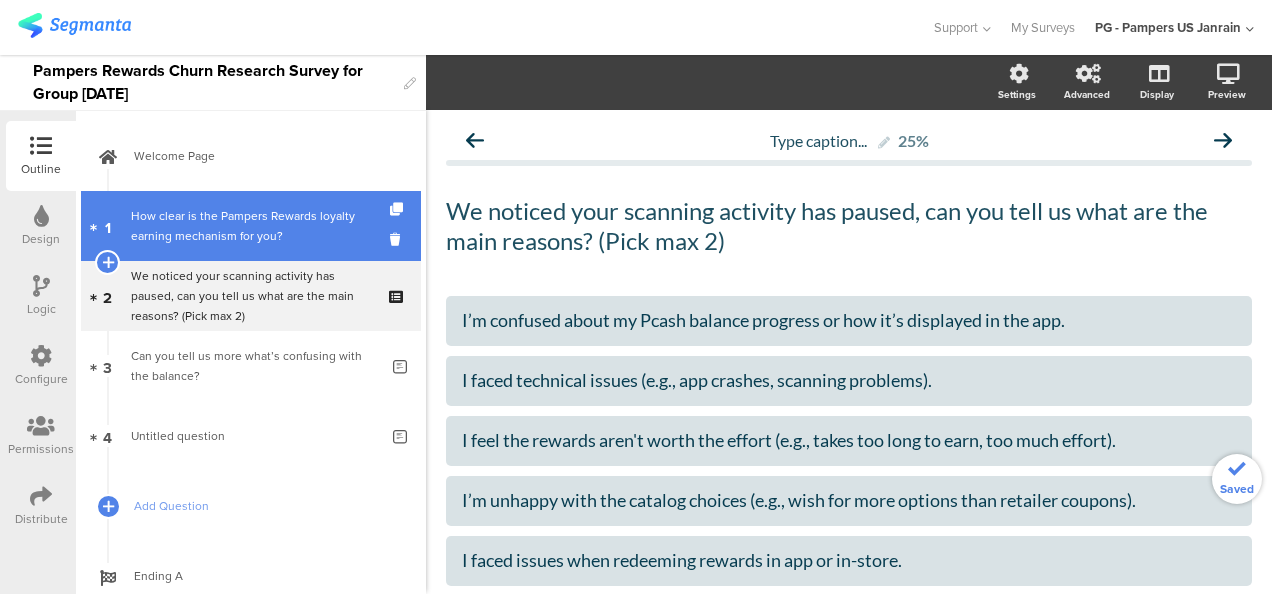 click on "How clear is the Pampers Rewards loyalty earning mechanism for you?" at bounding box center (250, 226) 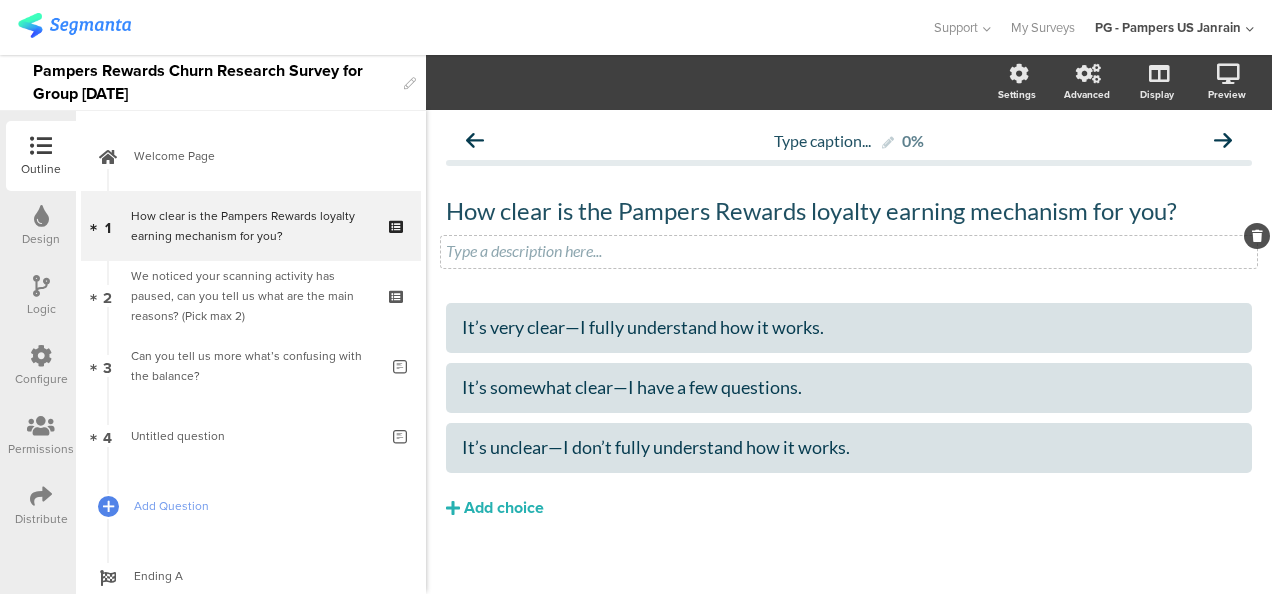 click 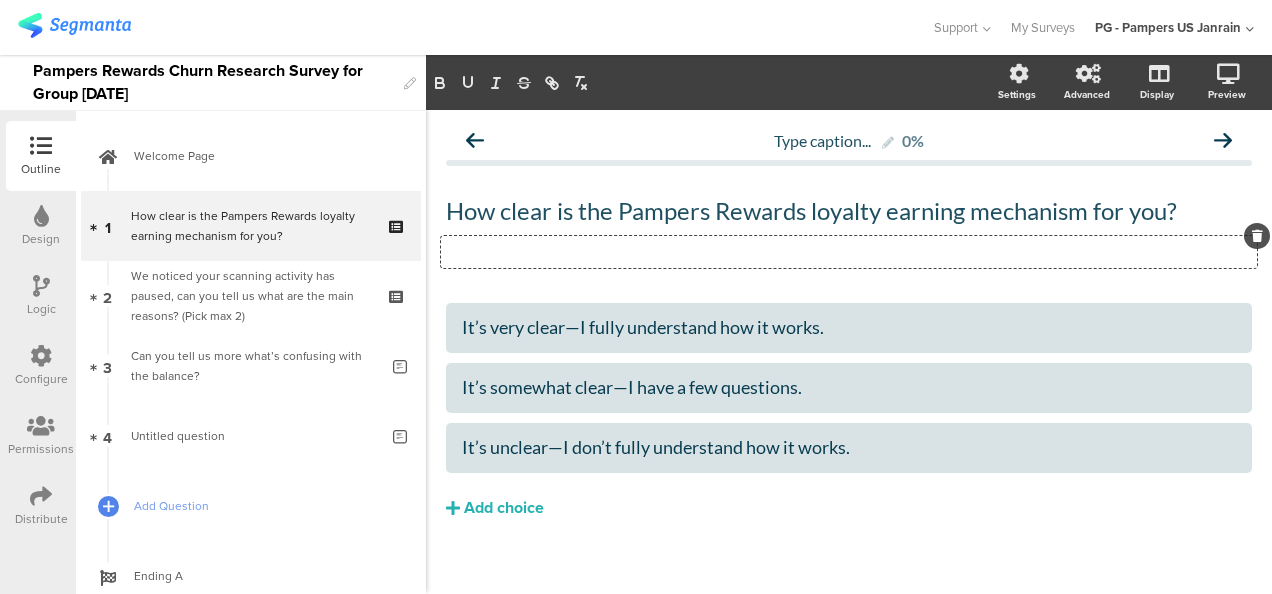 click 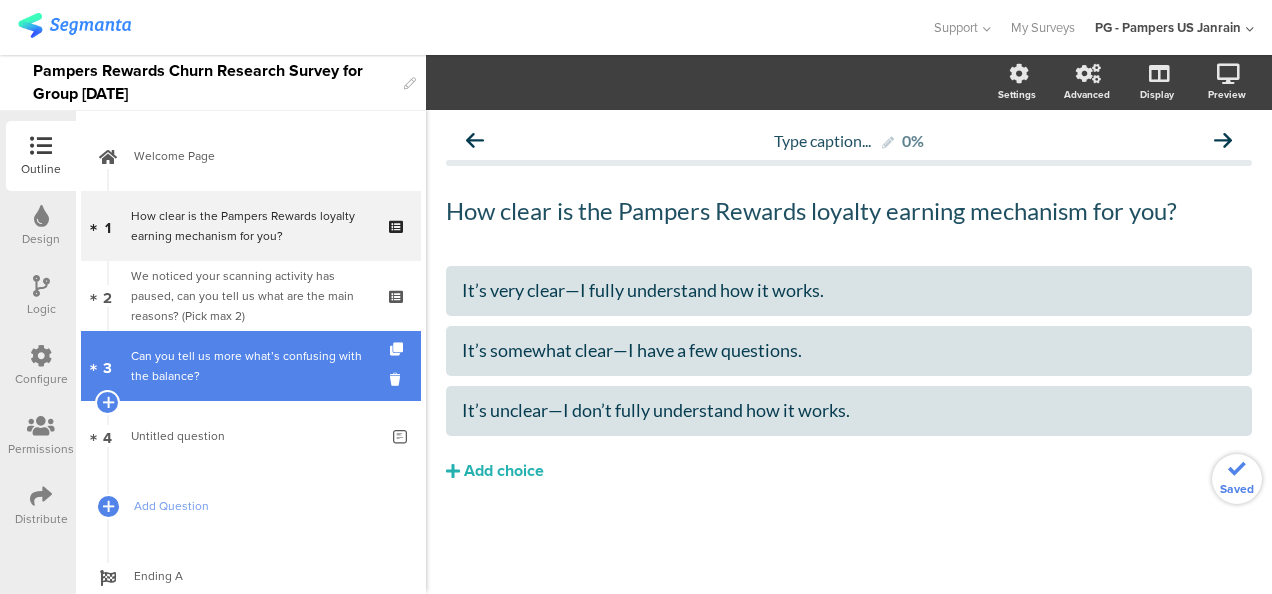 click on "Can you tell us more what’s confusing with the balance?" at bounding box center [254, 366] 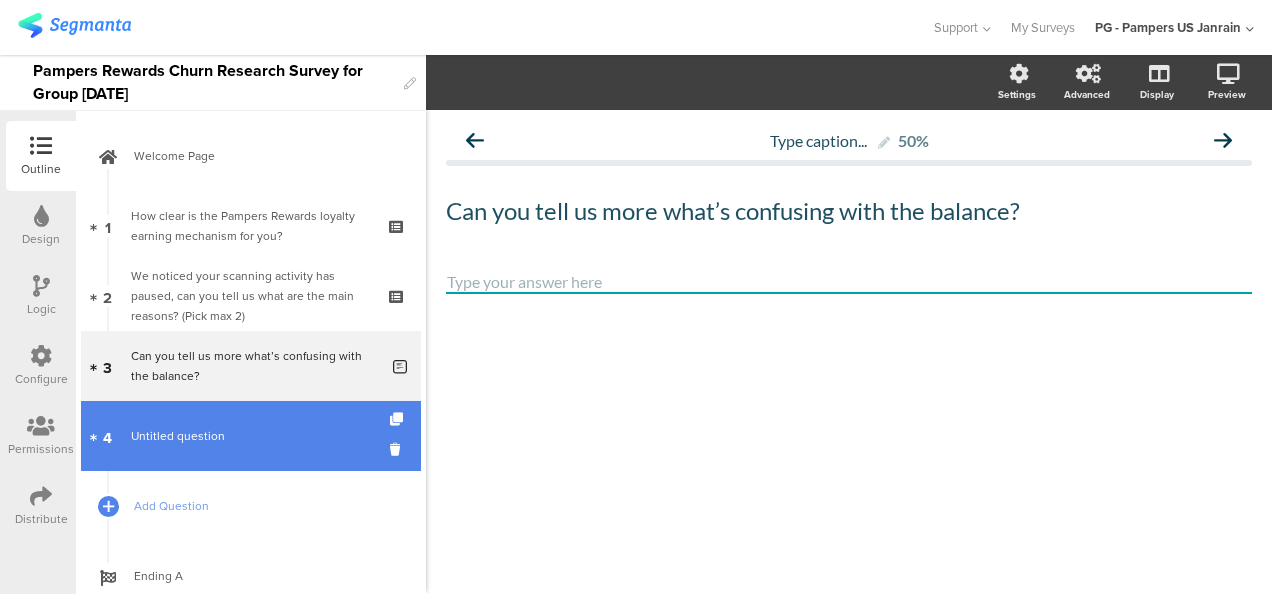 click on "Untitled question" at bounding box center [178, 436] 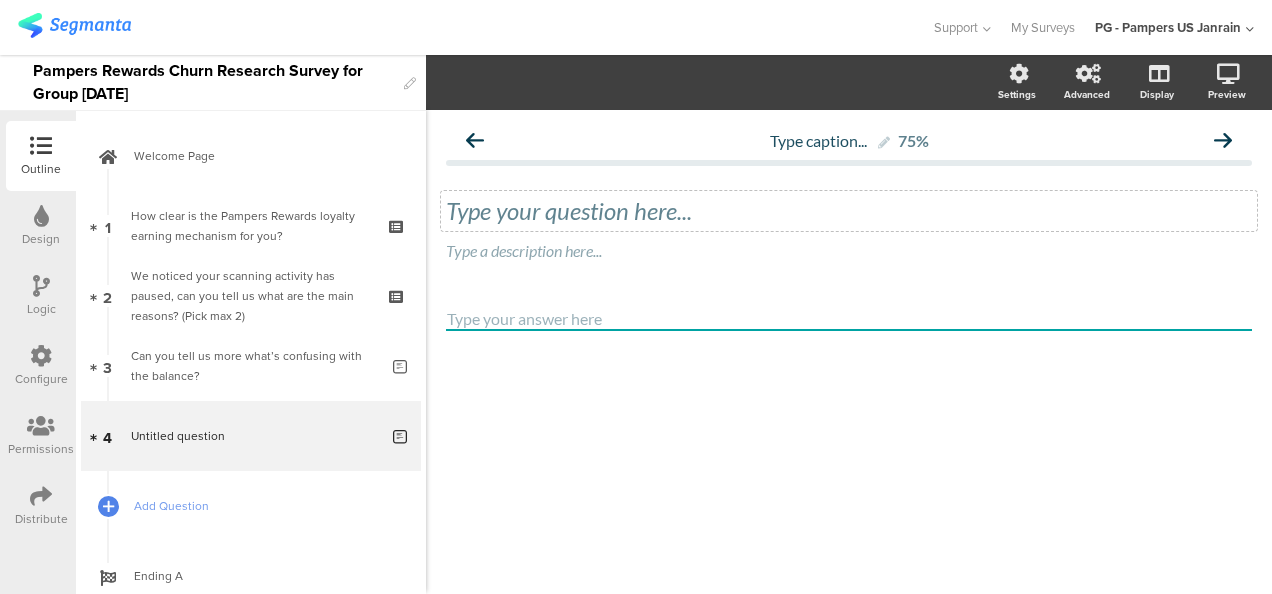click on "Type your question here..." 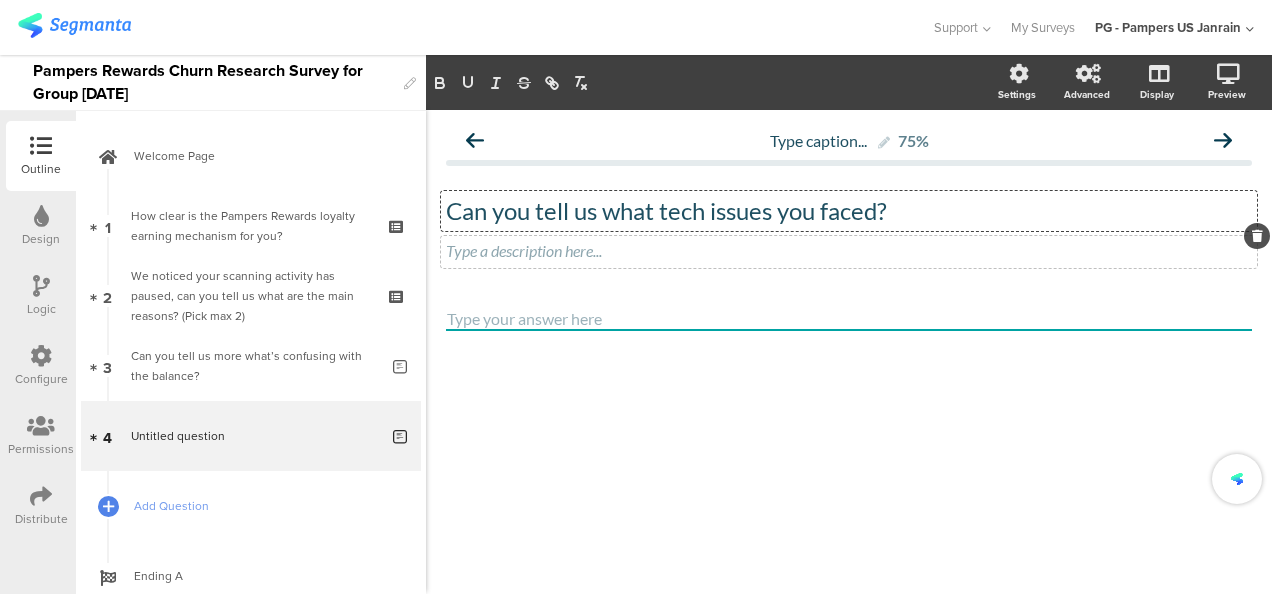 click 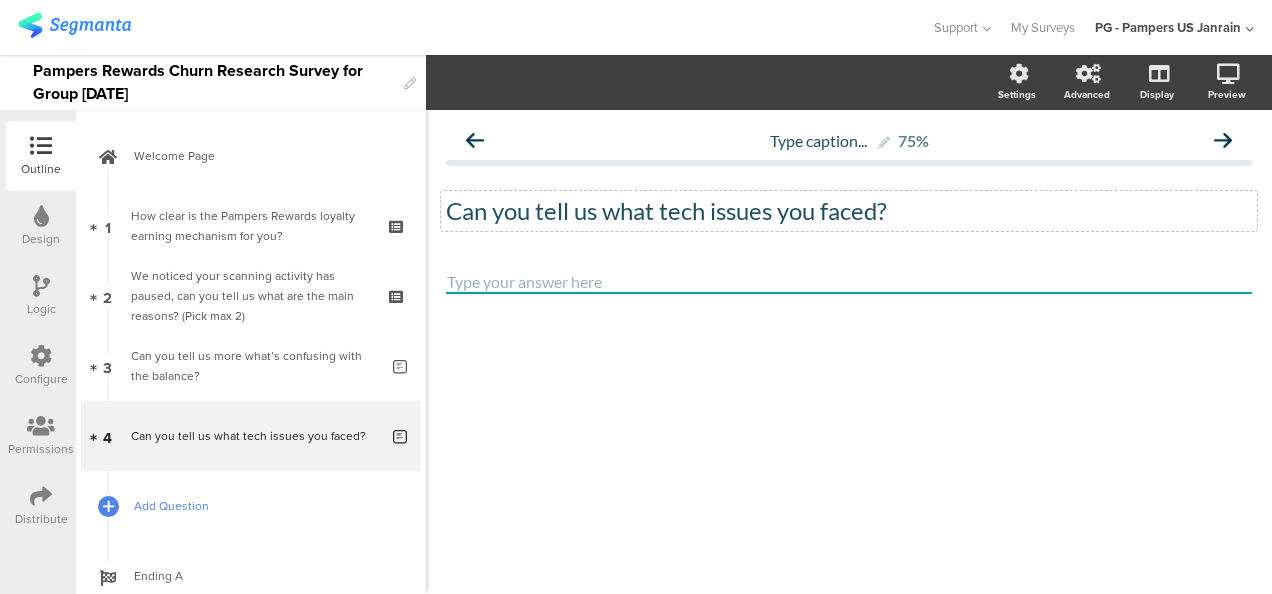 click on "Add Question" at bounding box center (262, 506) 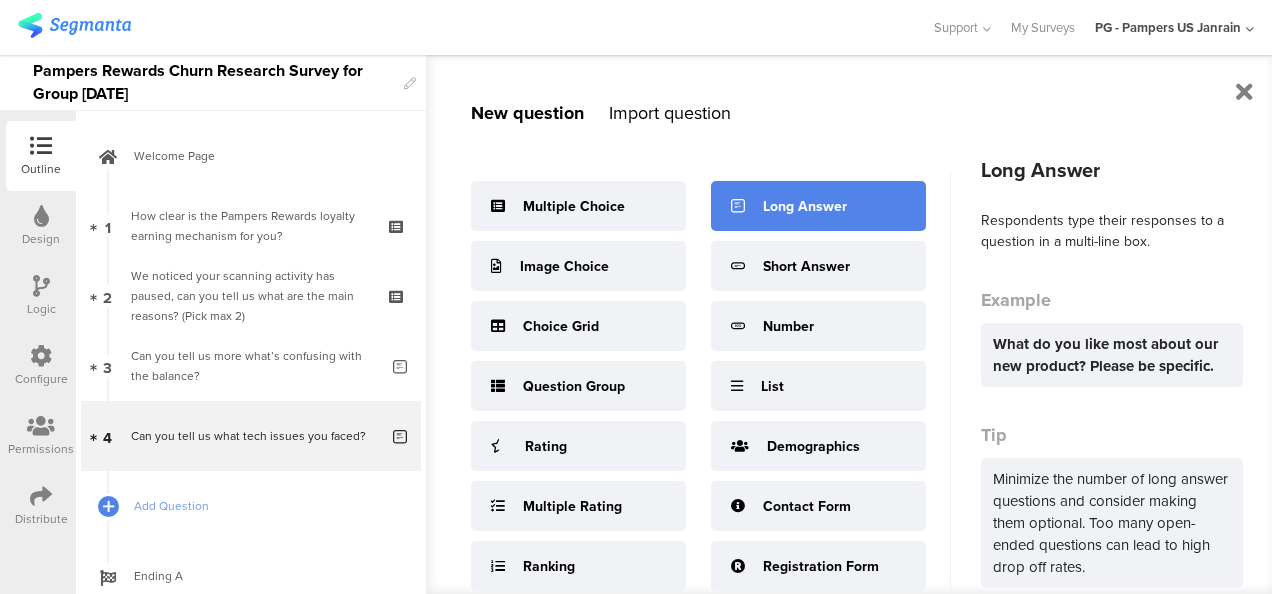 click on "Long Answer" at bounding box center (818, 206) 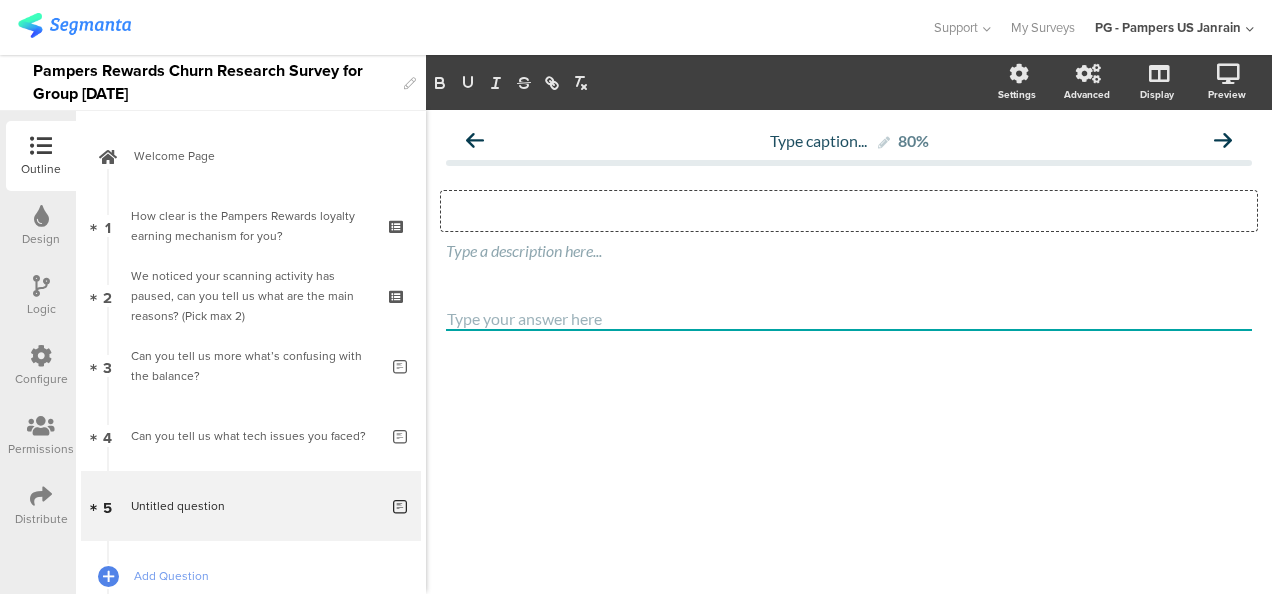 click on "Type your question here..." 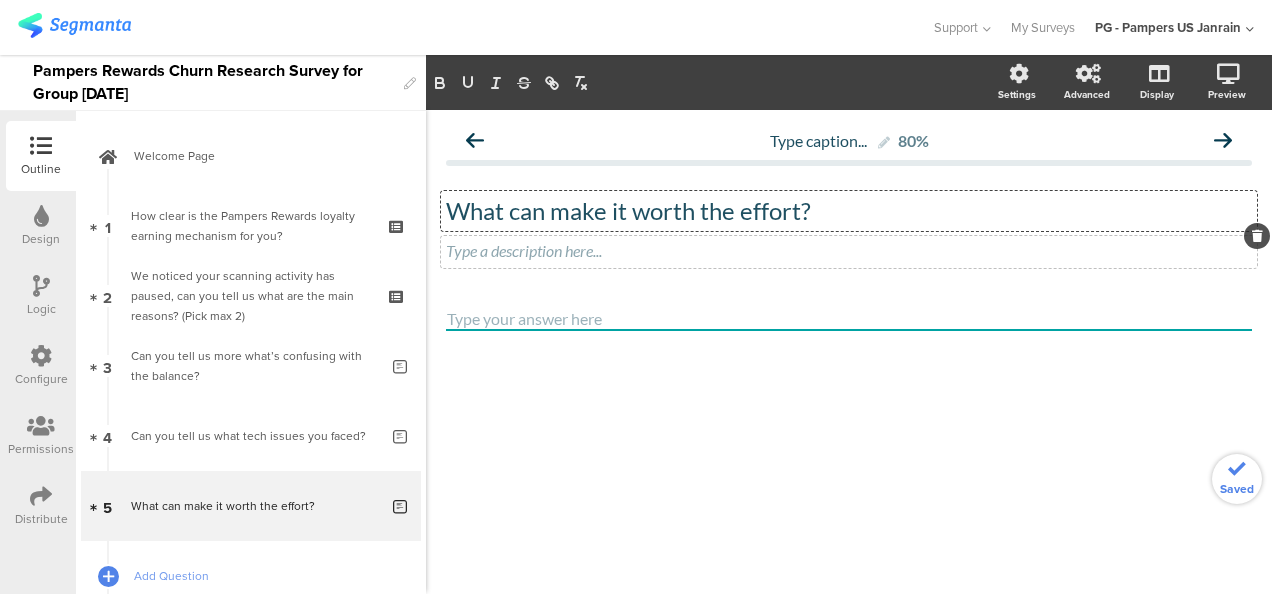 click 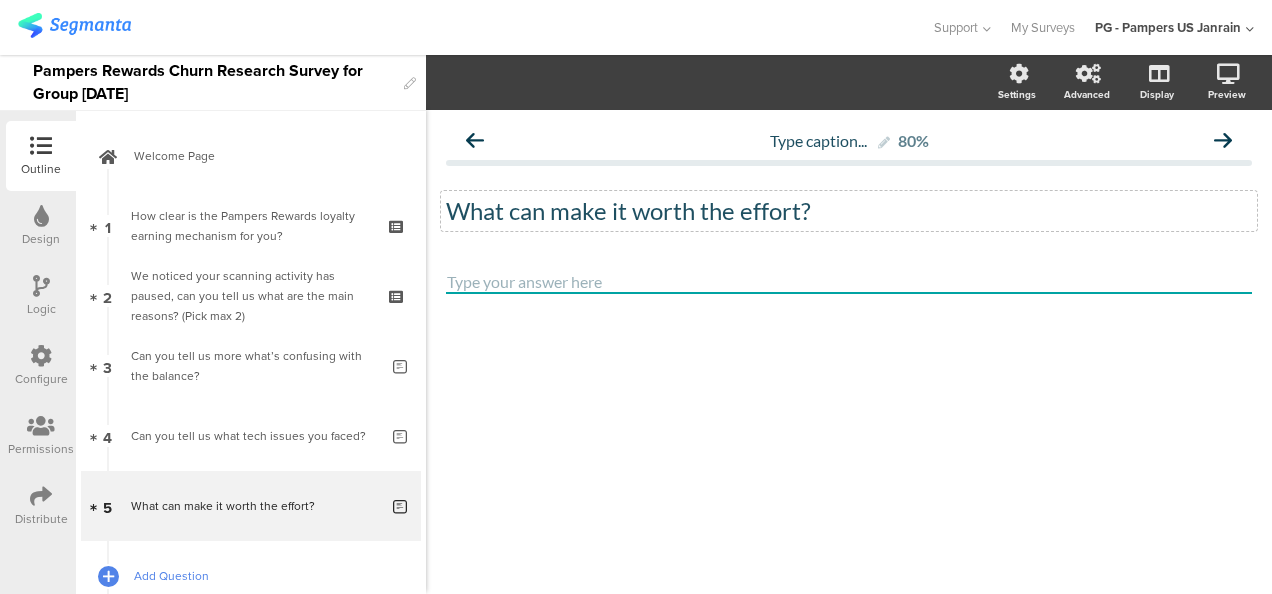 click on "Add Question" at bounding box center [262, 576] 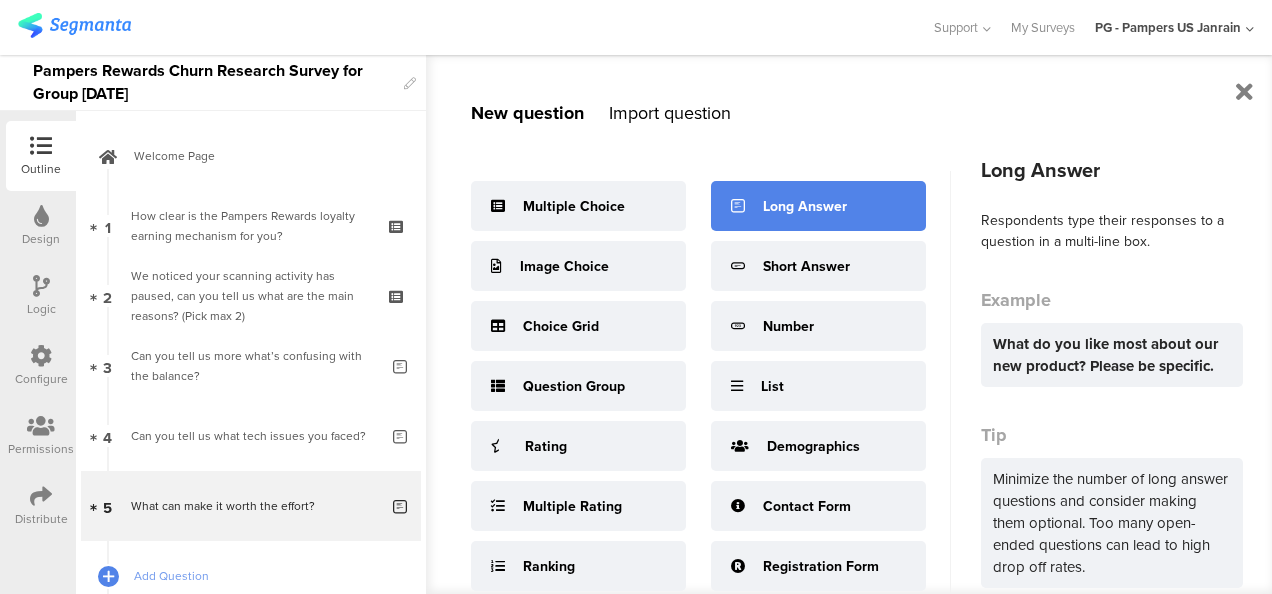 click on "Long Answer" at bounding box center (818, 206) 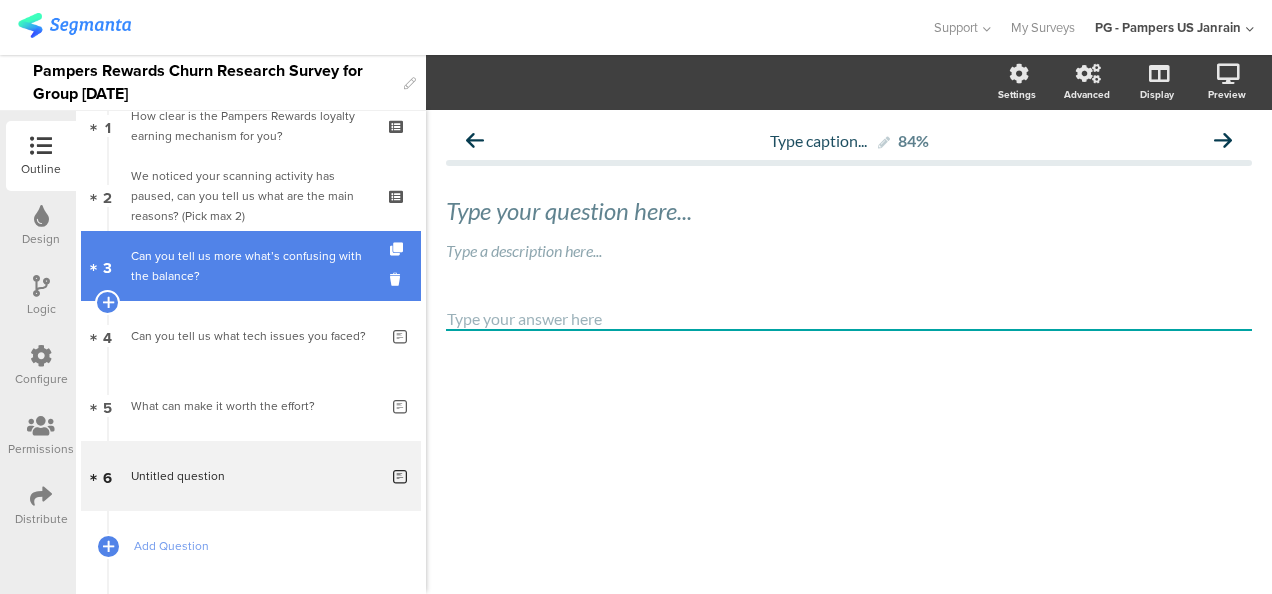 scroll, scrollTop: 200, scrollLeft: 0, axis: vertical 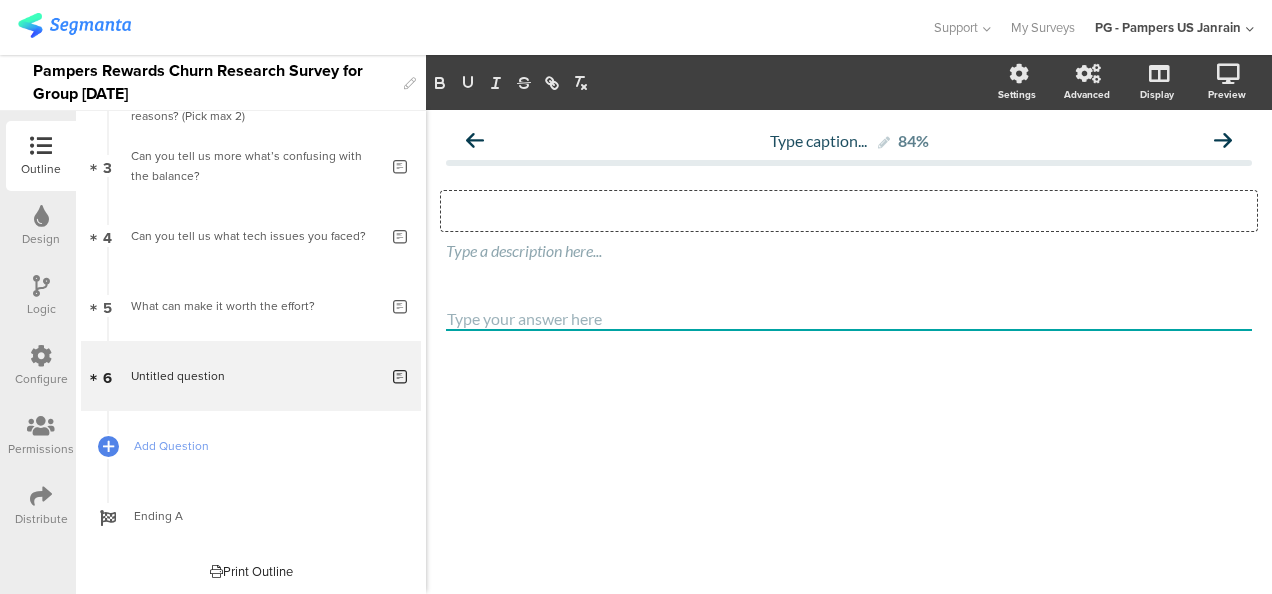 click on "Type your question here..." 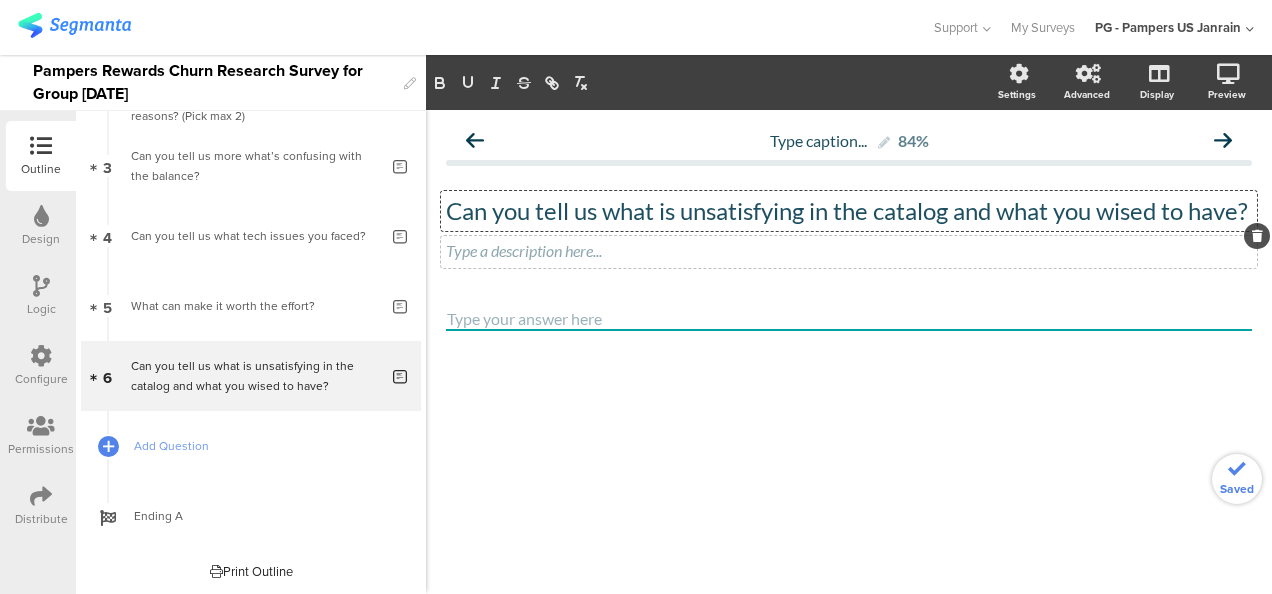 click 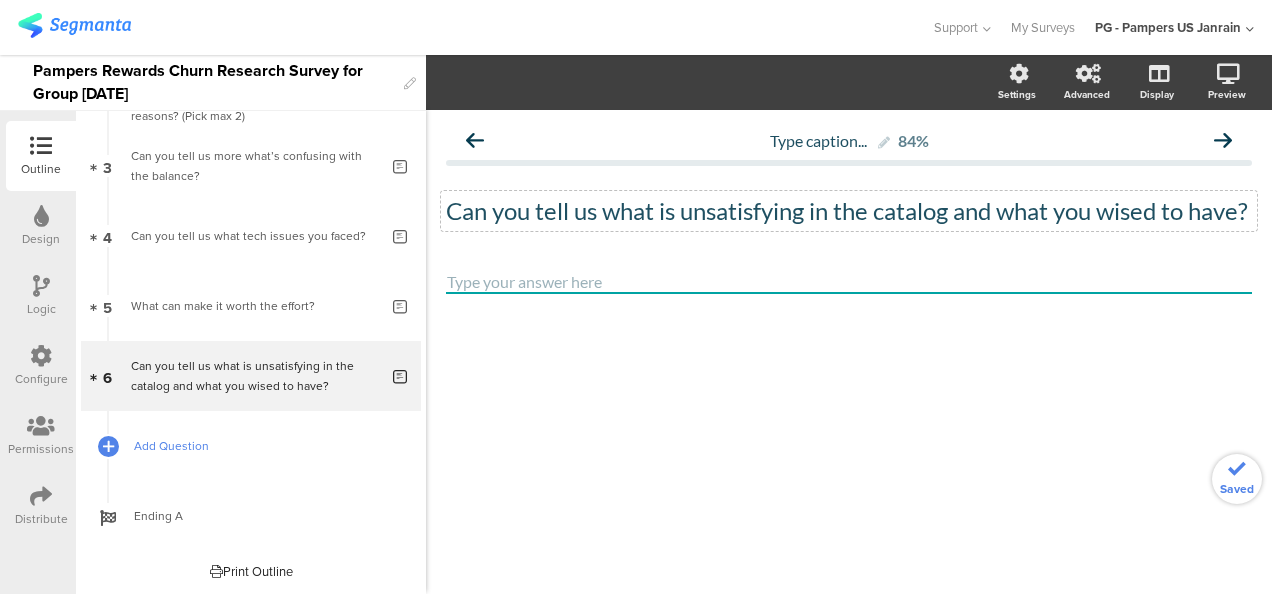 click on "Add Question" at bounding box center (262, 446) 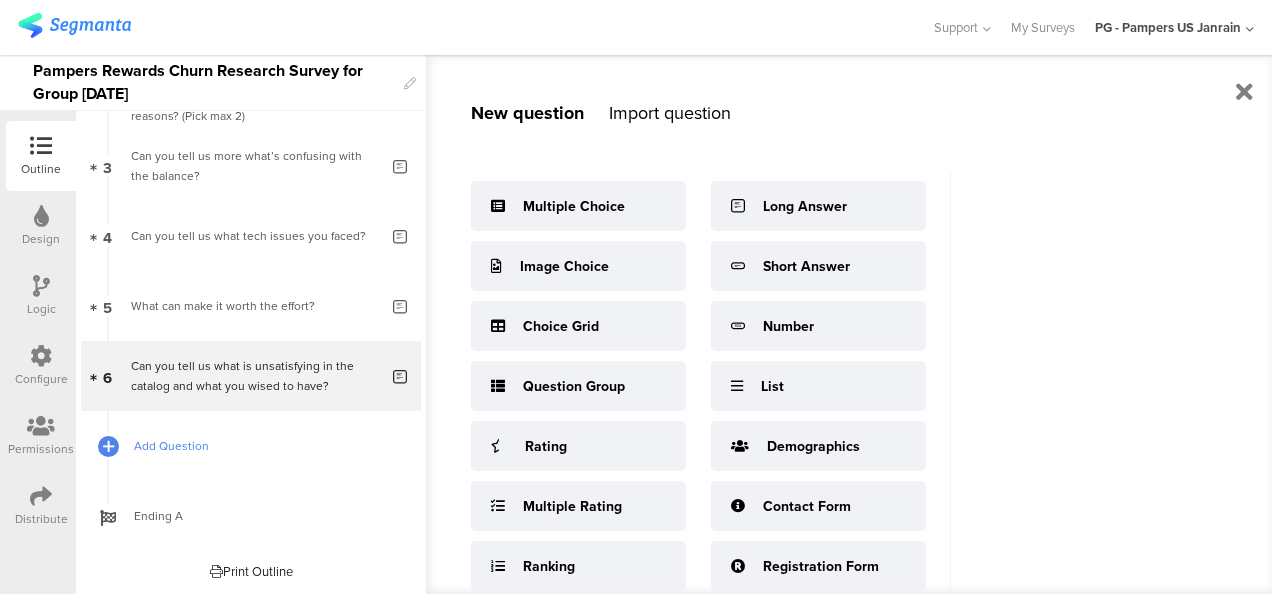 click on "Add Question" at bounding box center (262, 446) 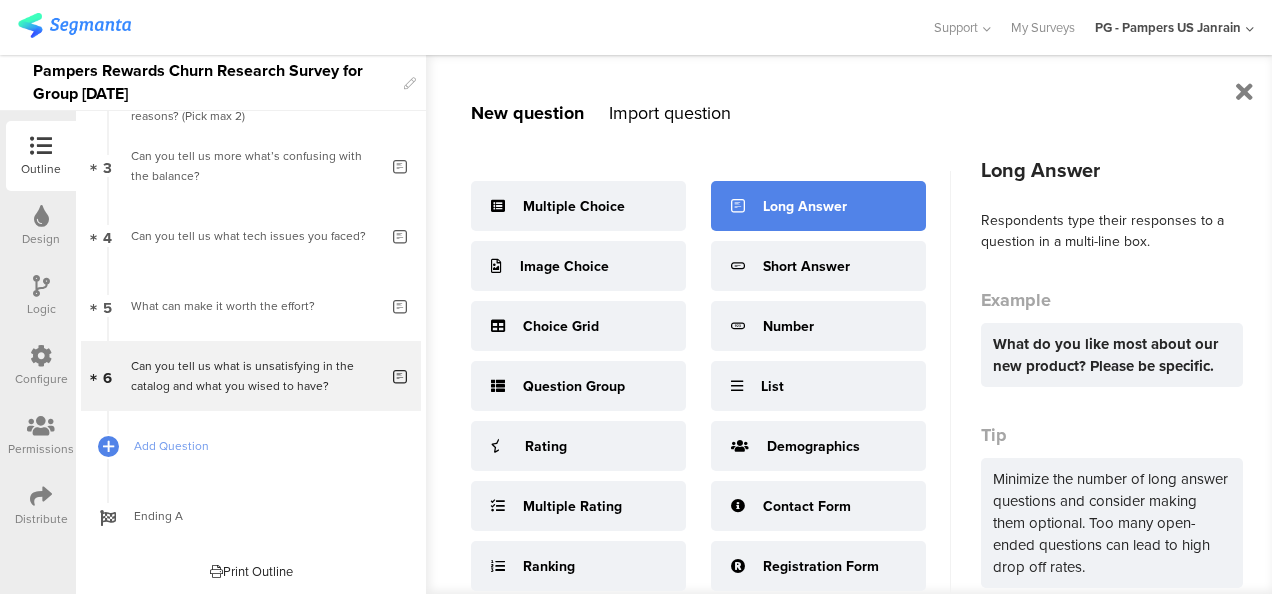 click on "Long Answer" at bounding box center (805, 206) 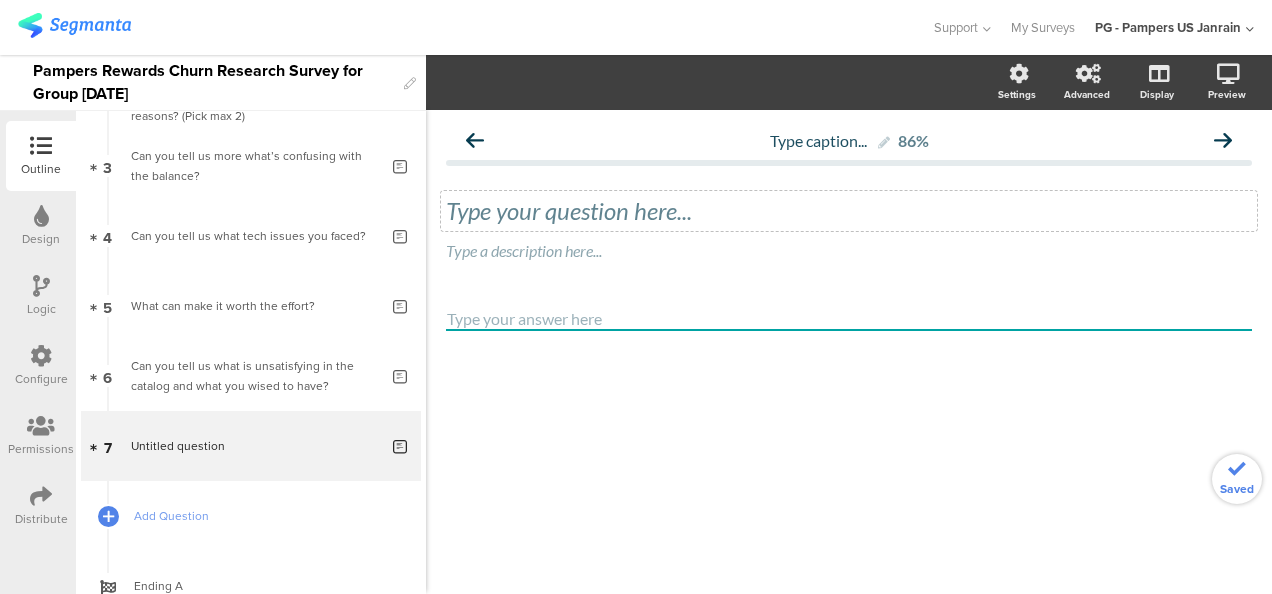 click on "Type your question here..." 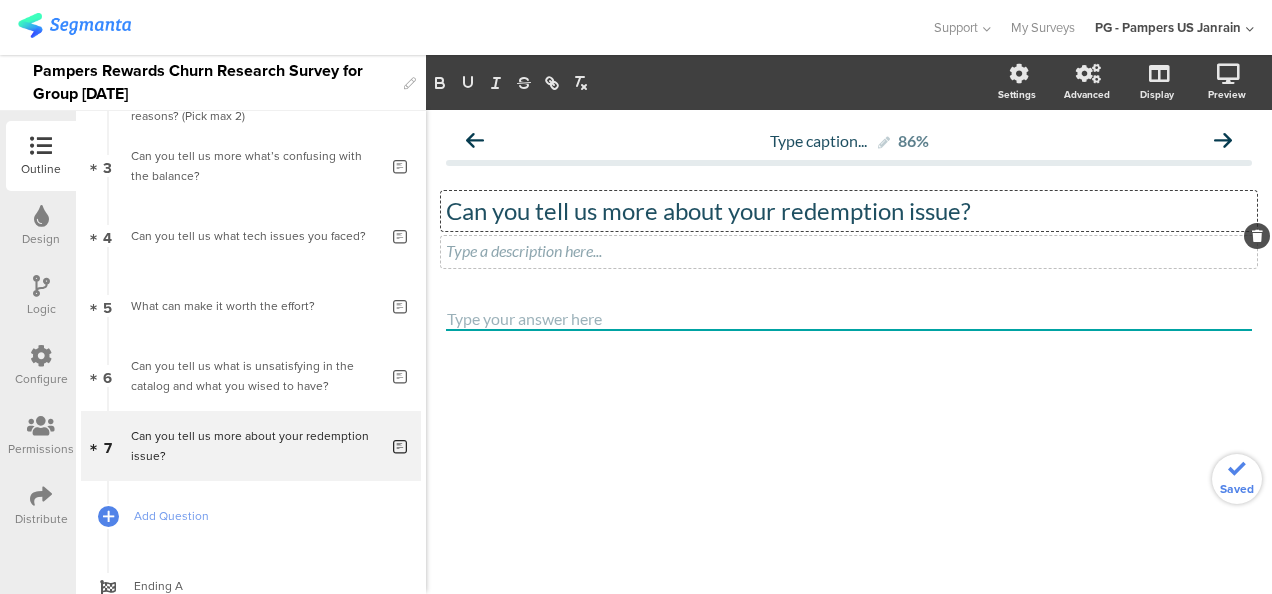 click 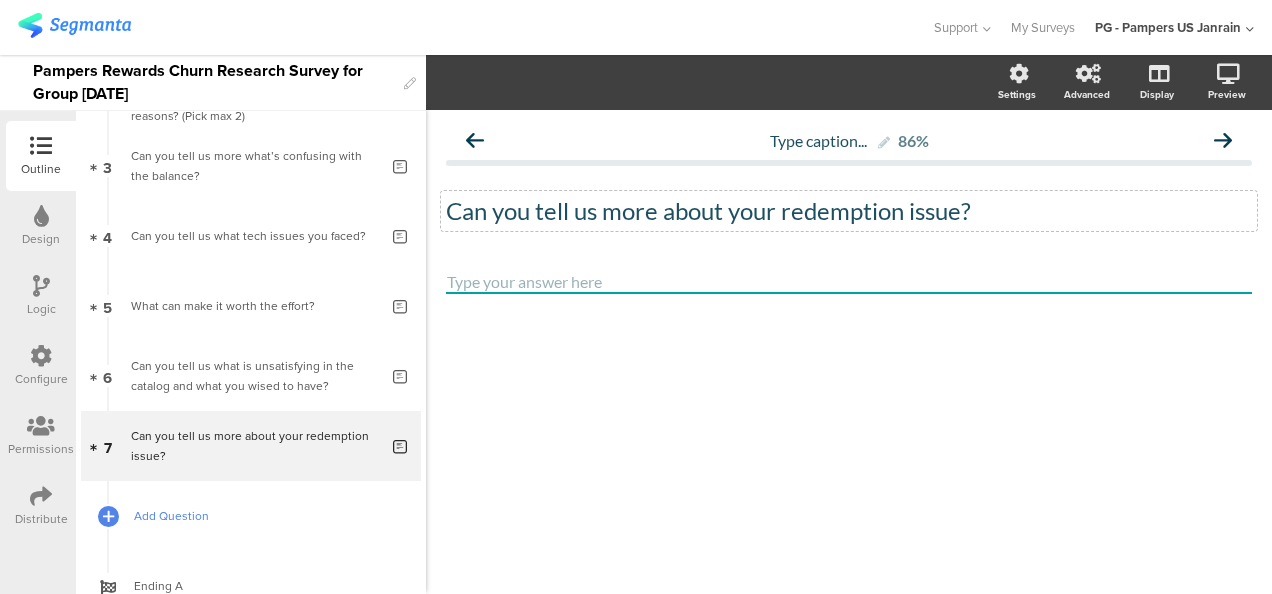 click on "Add Question" at bounding box center (262, 516) 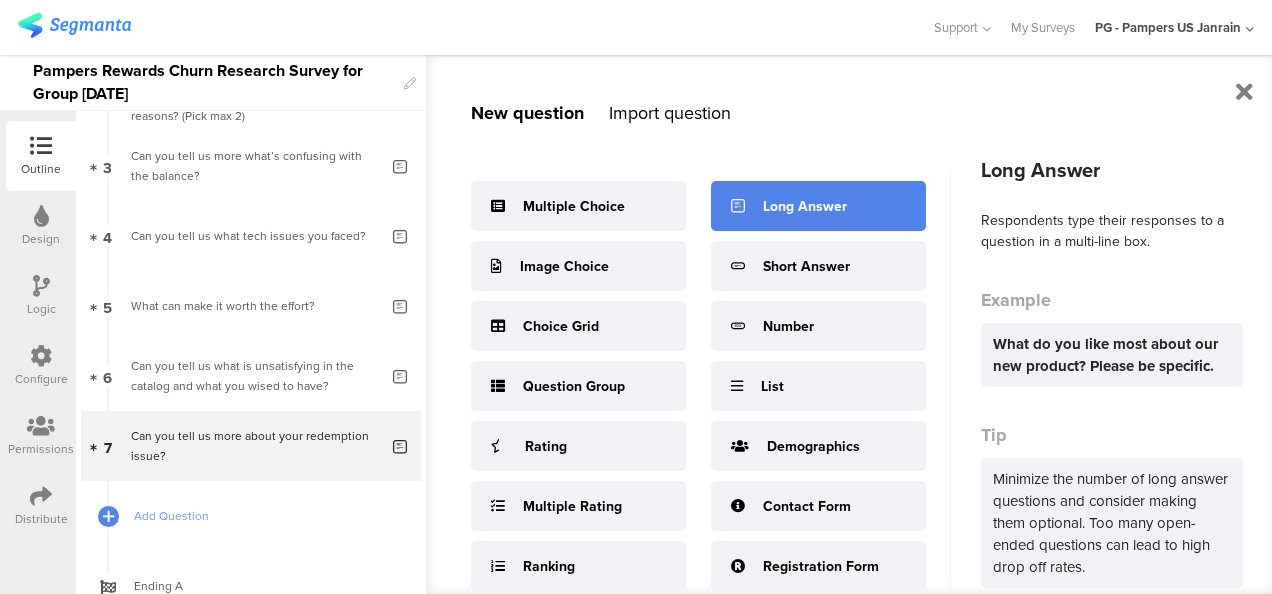 click on "Long Answer" at bounding box center (805, 206) 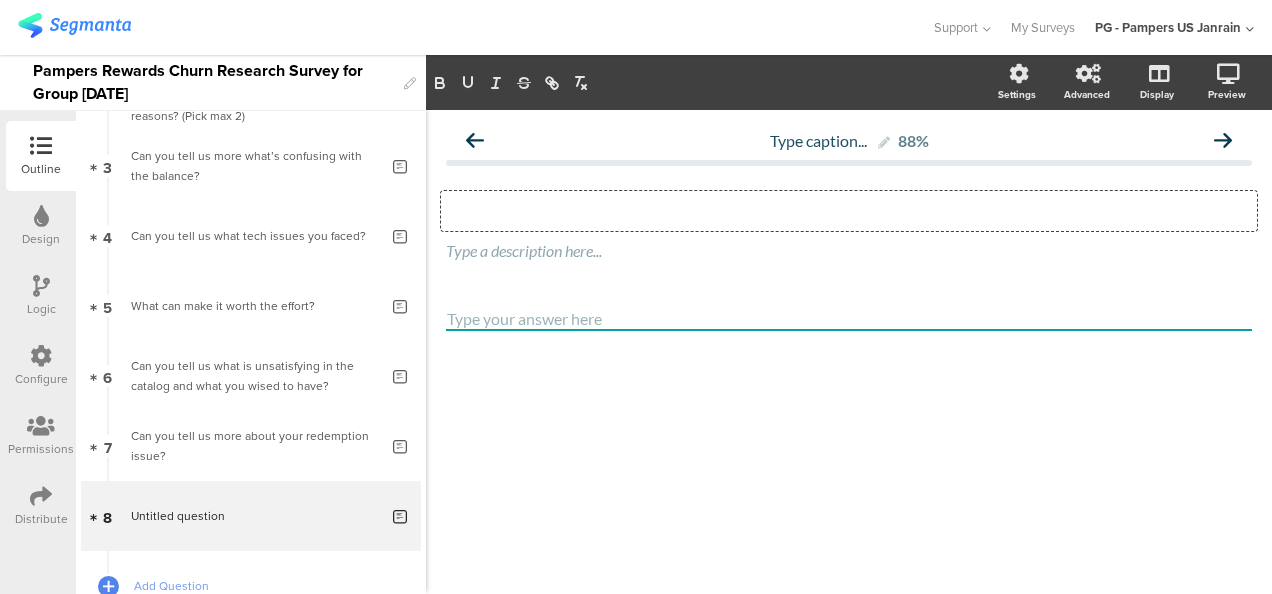 click on "Type your question here..." 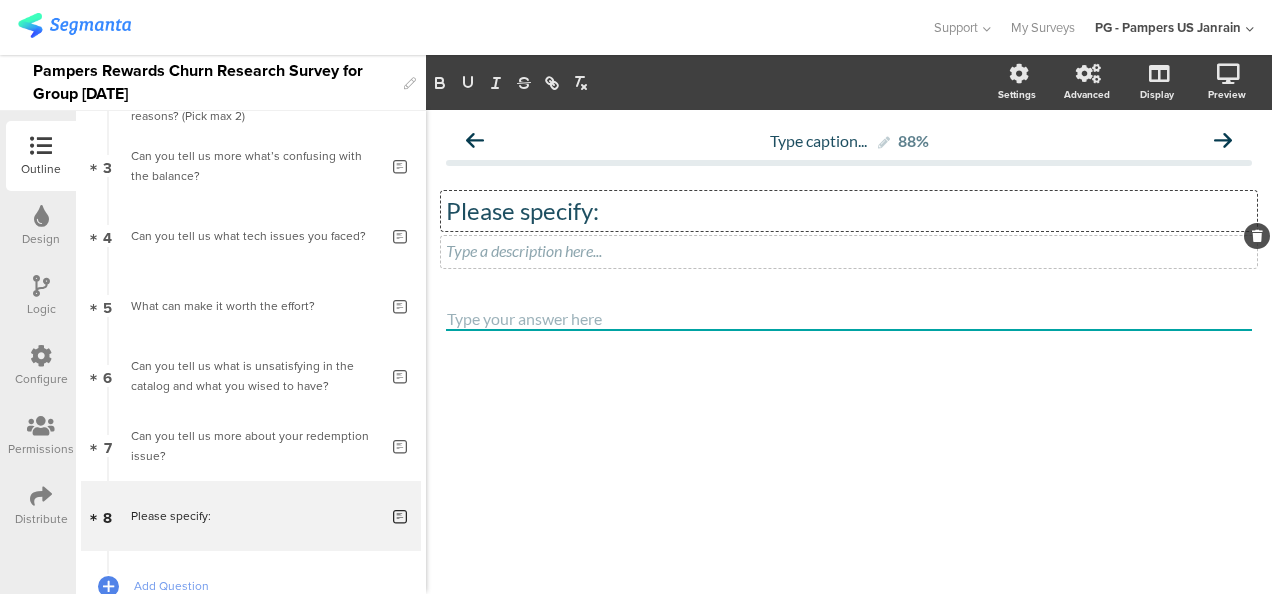 click 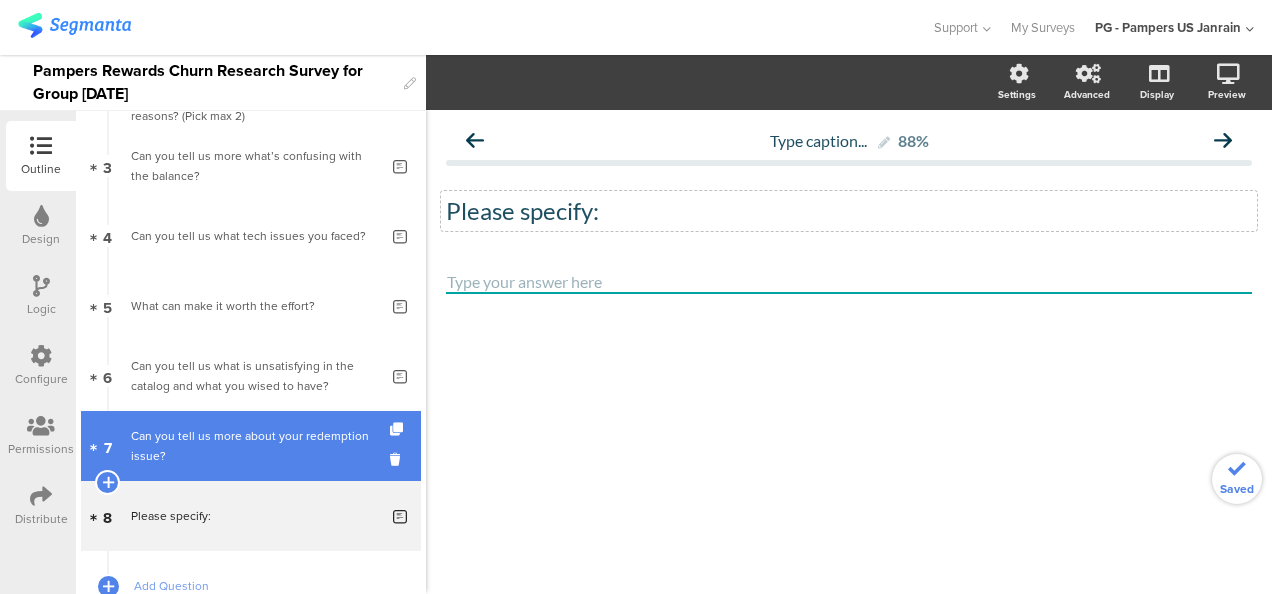 click on "Can you tell us more about your redemption issue?" at bounding box center (254, 446) 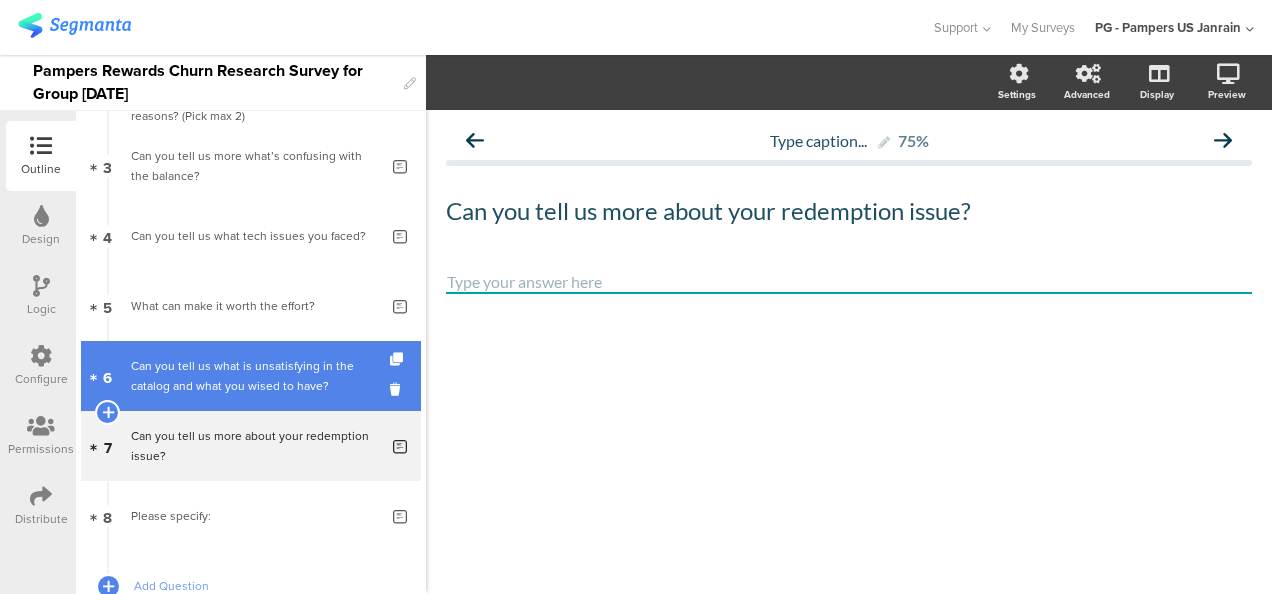 click on "Can you tell us what is unsatisfying in the catalog and what you wised to have?" at bounding box center (254, 376) 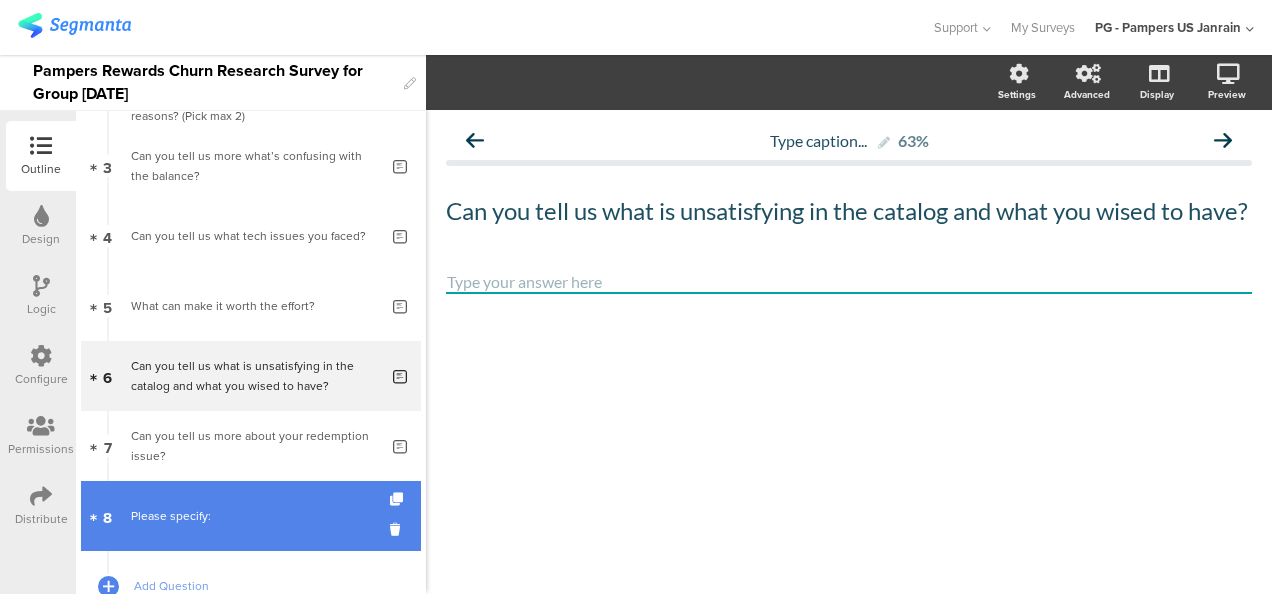 click on "Please specify:" at bounding box center (254, 516) 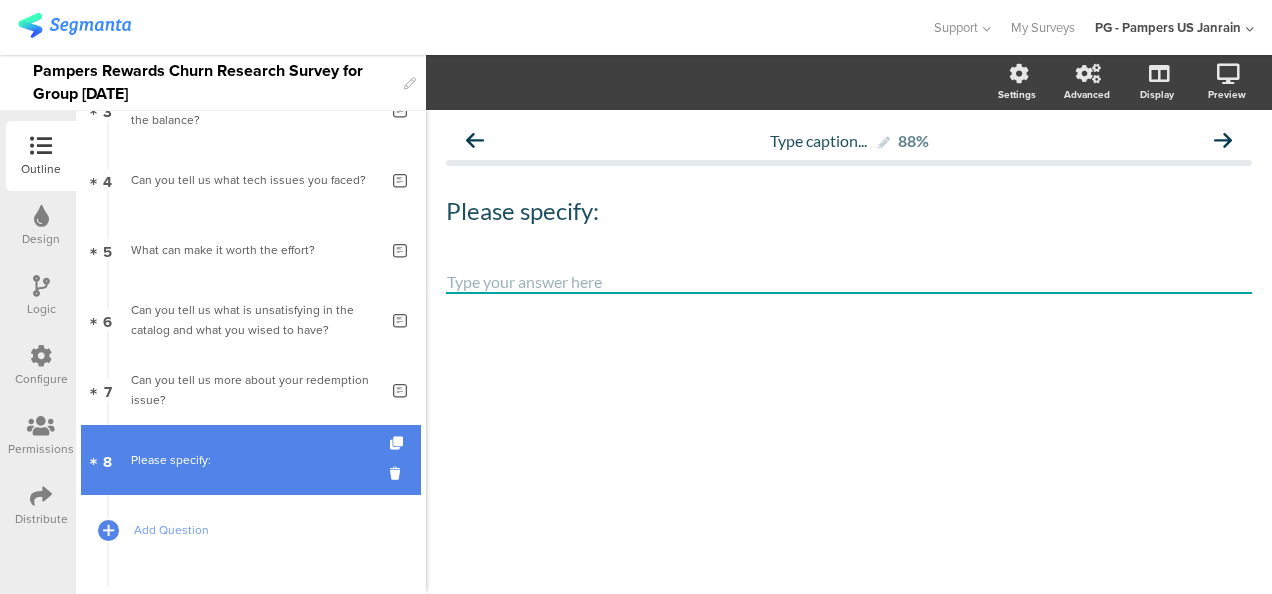 scroll, scrollTop: 300, scrollLeft: 0, axis: vertical 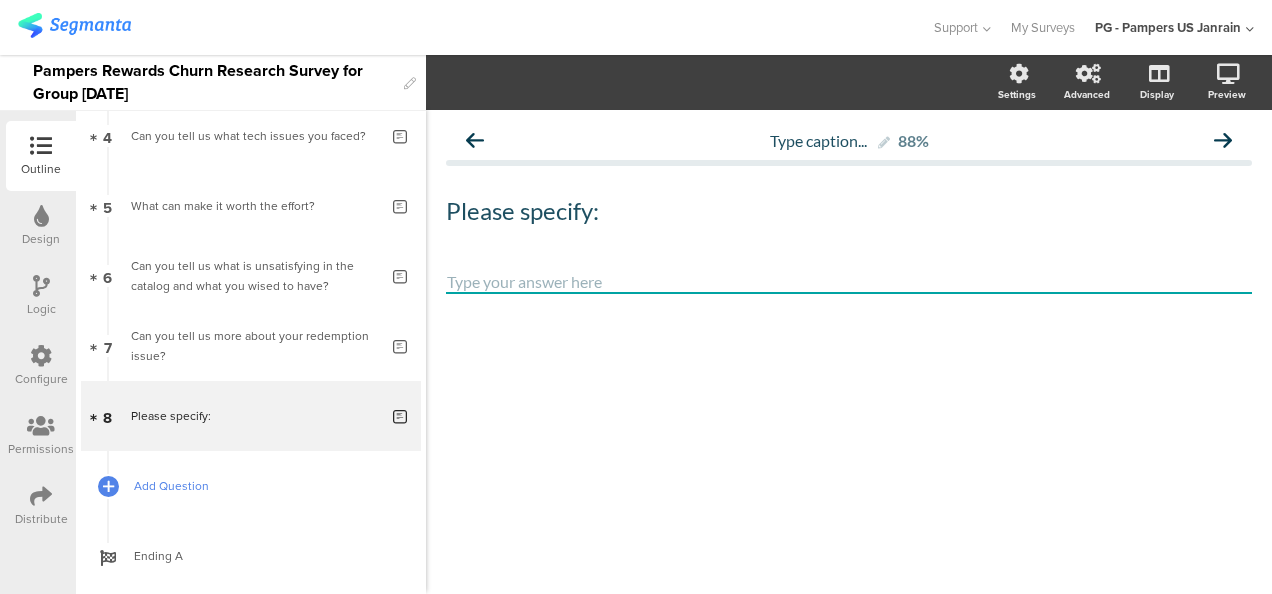 click on "Add Question" at bounding box center (262, 486) 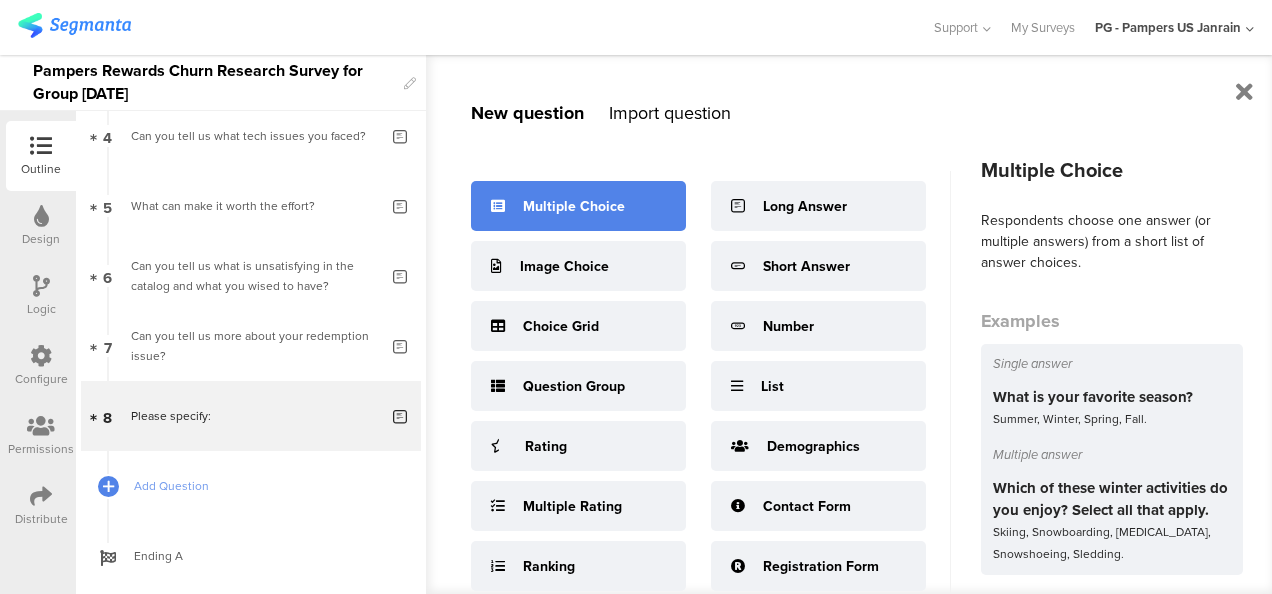 click on "Multiple Choice" at bounding box center (574, 206) 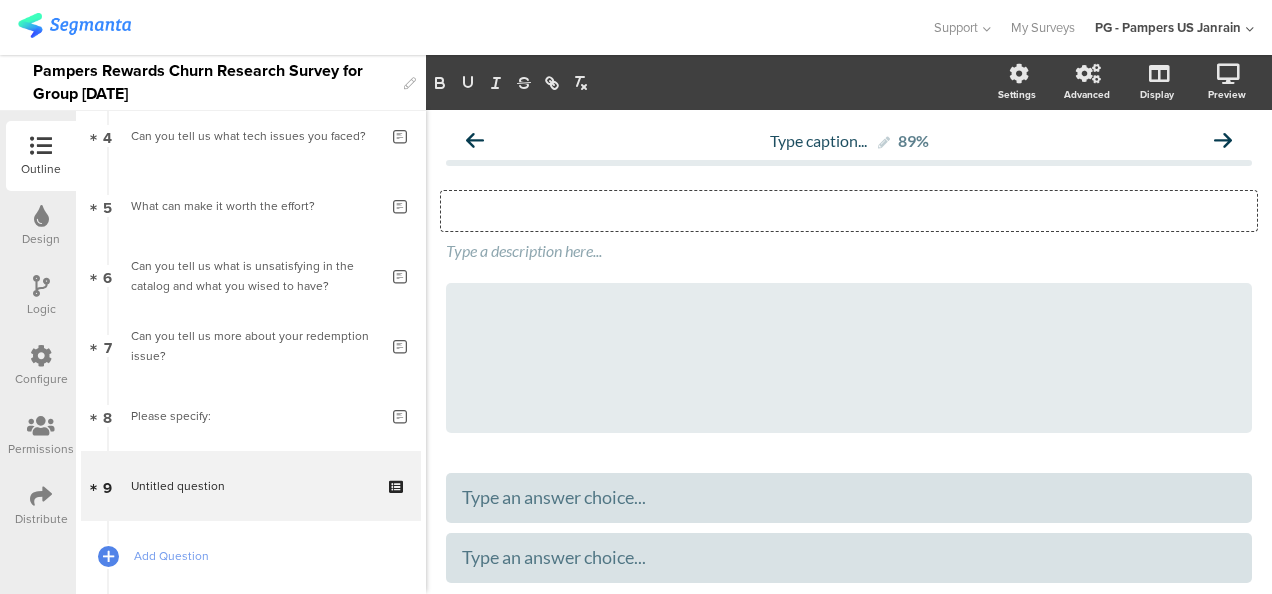 click on "Type your question here..." 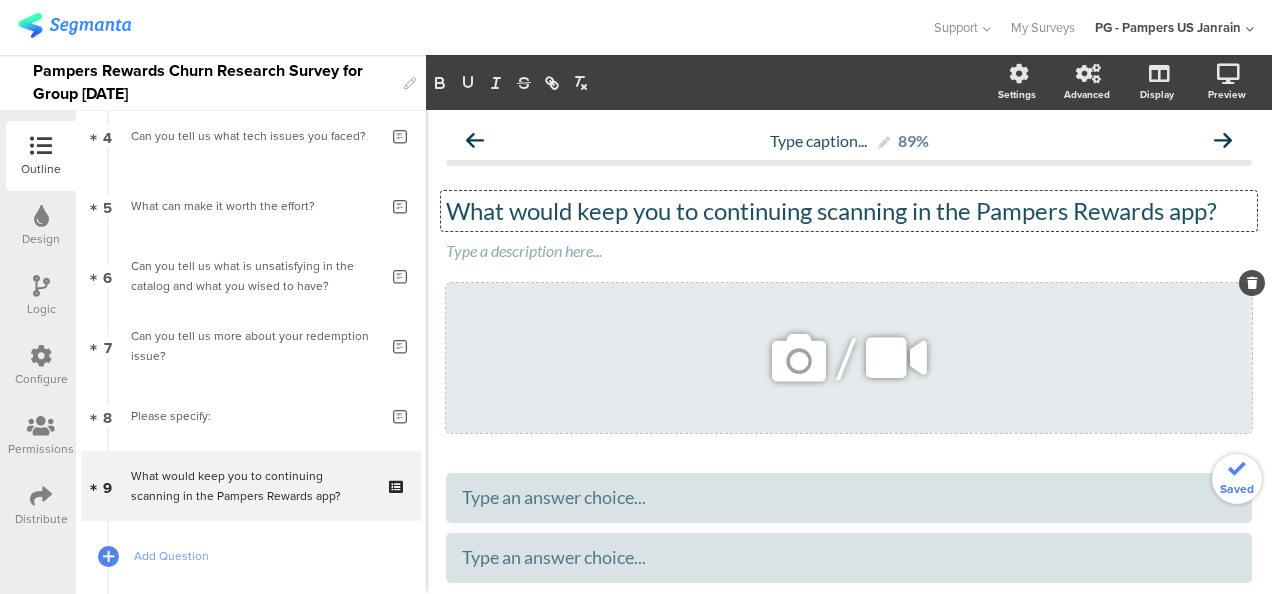 click 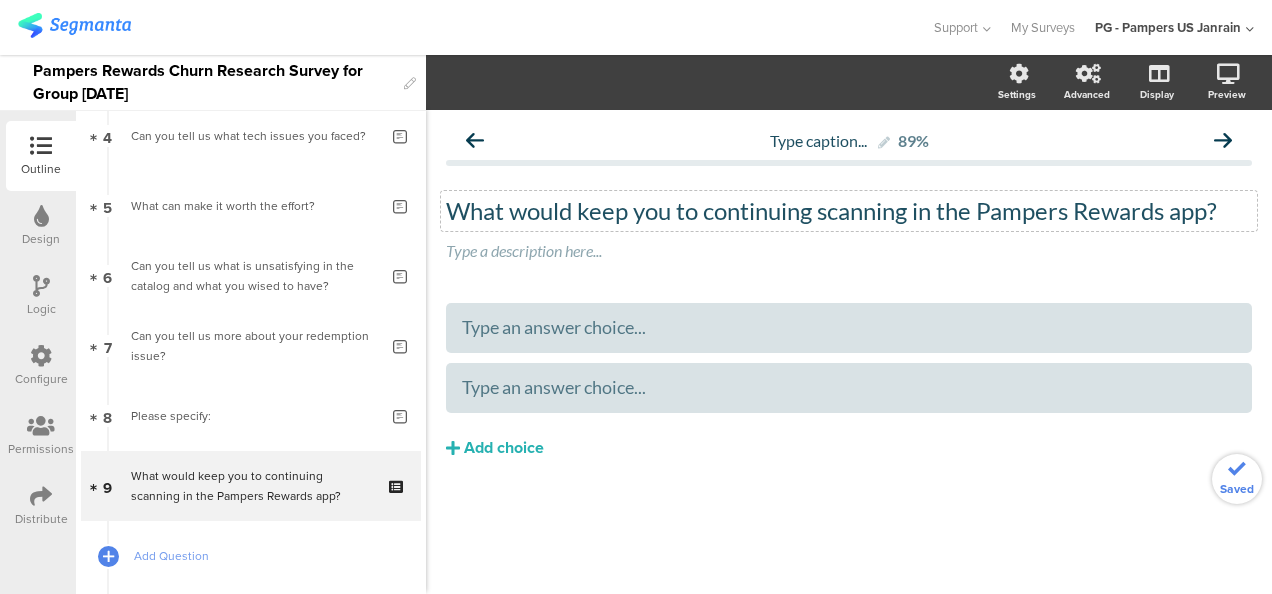 click on "What would keep you to continuing scanning in the Pampers Rewards app?
What would keep you to continuing scanning in the Pampers Rewards app?" 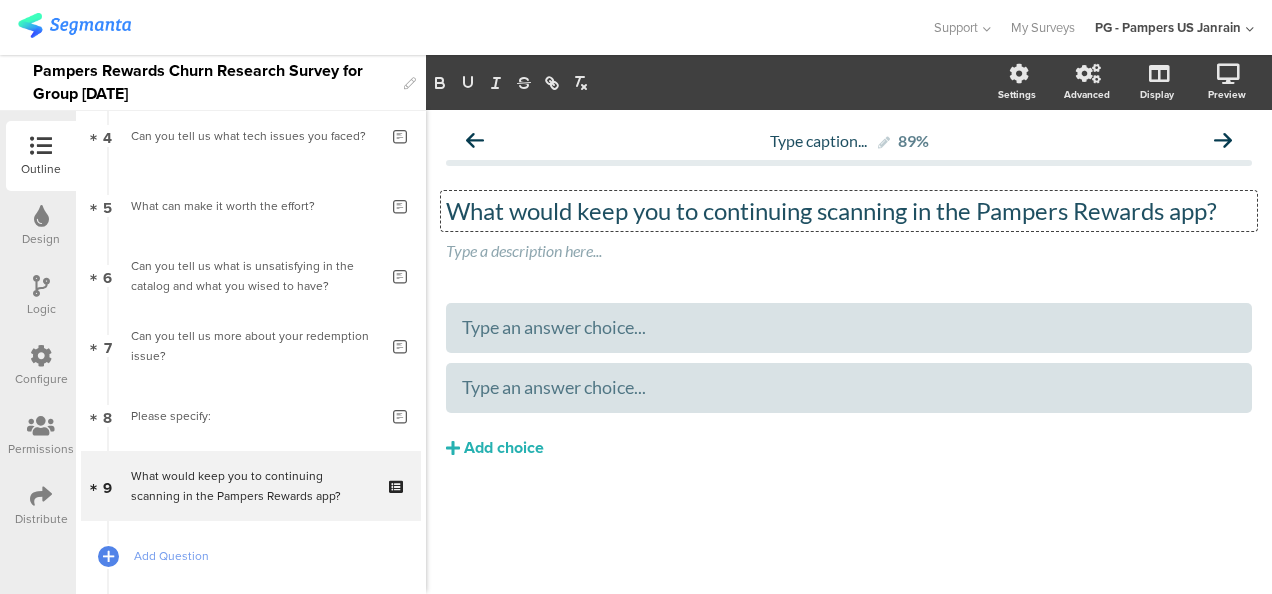 type 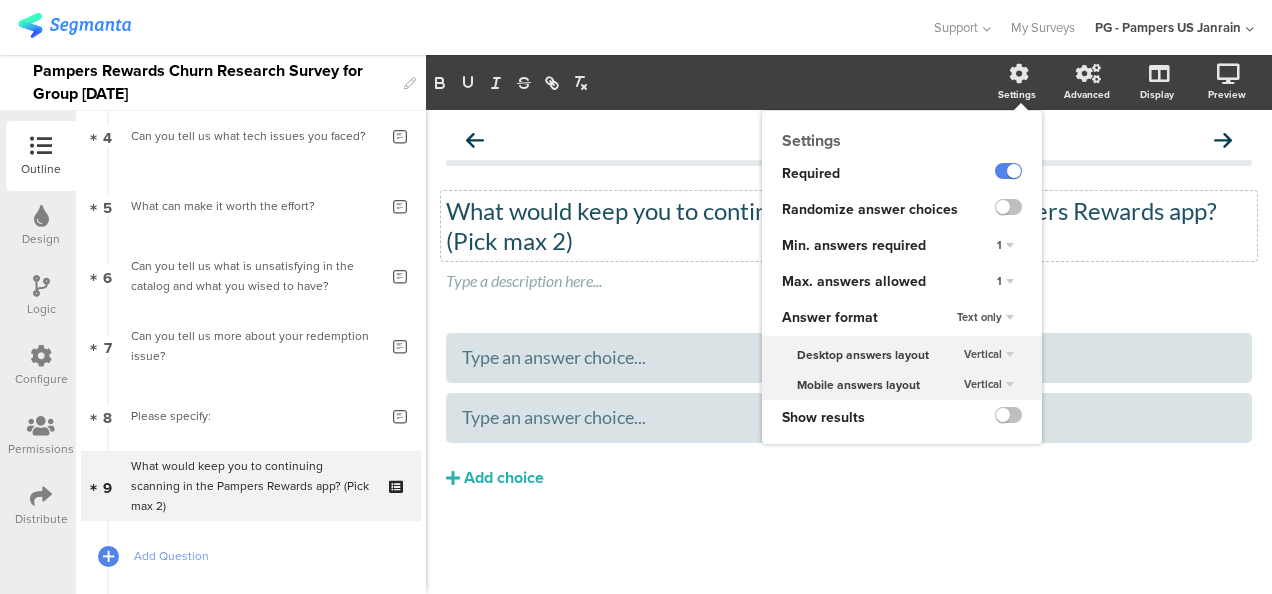 click on "Settings" 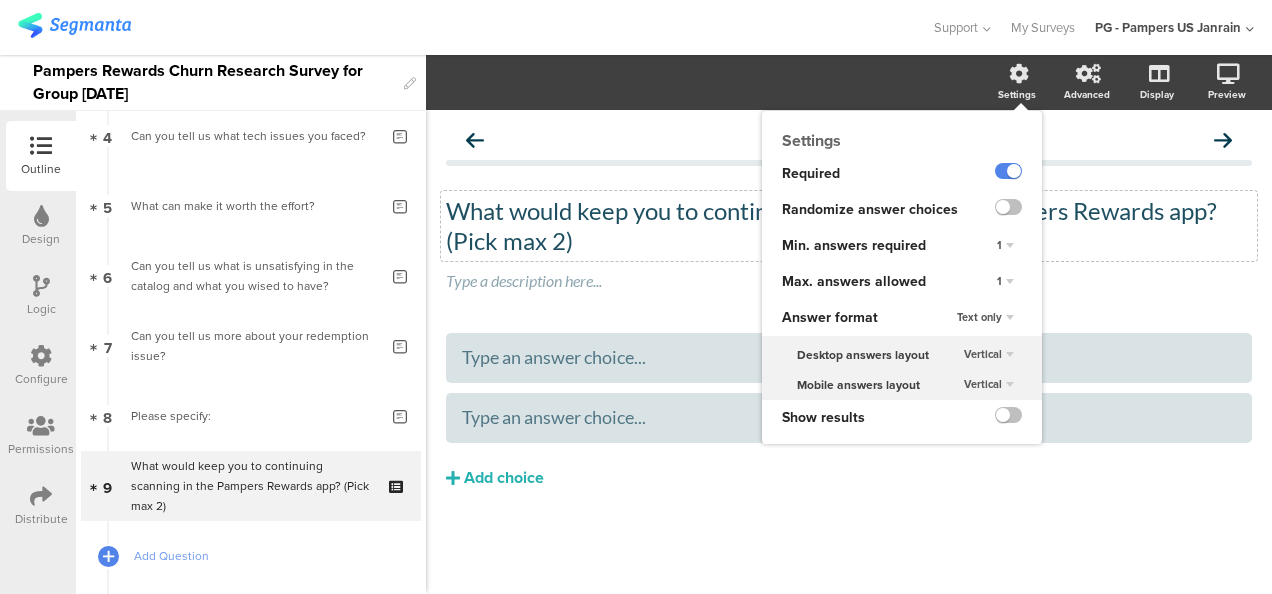 click on "Settings
Required
Randomize answer choices
Min. answers required
1
Max. answers allowed
1
Answer format
Text only
Desktop answers layout
Vertical
Mobile answers layout
Vertical
Answer image
Captions
Show results" 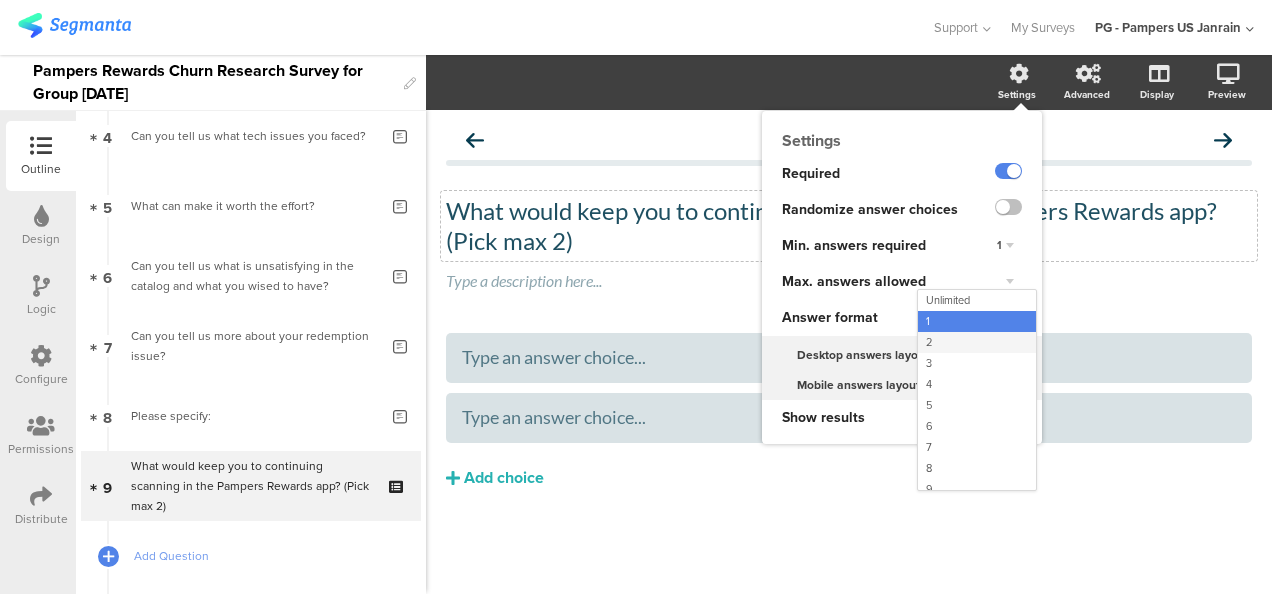 click on "2" 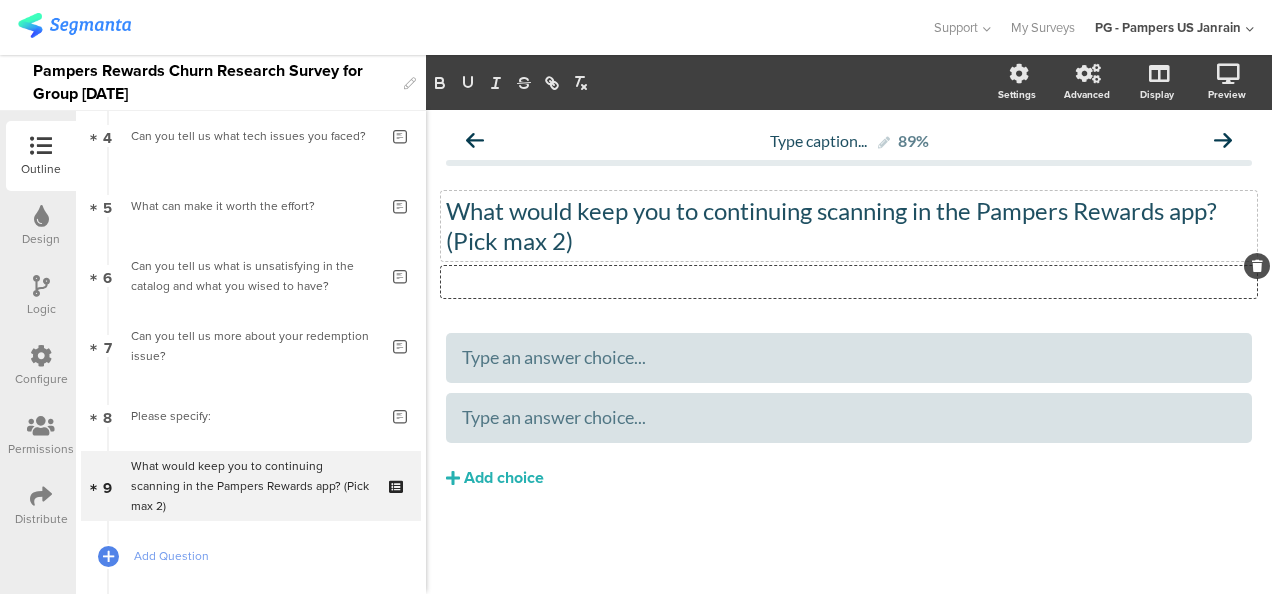 click 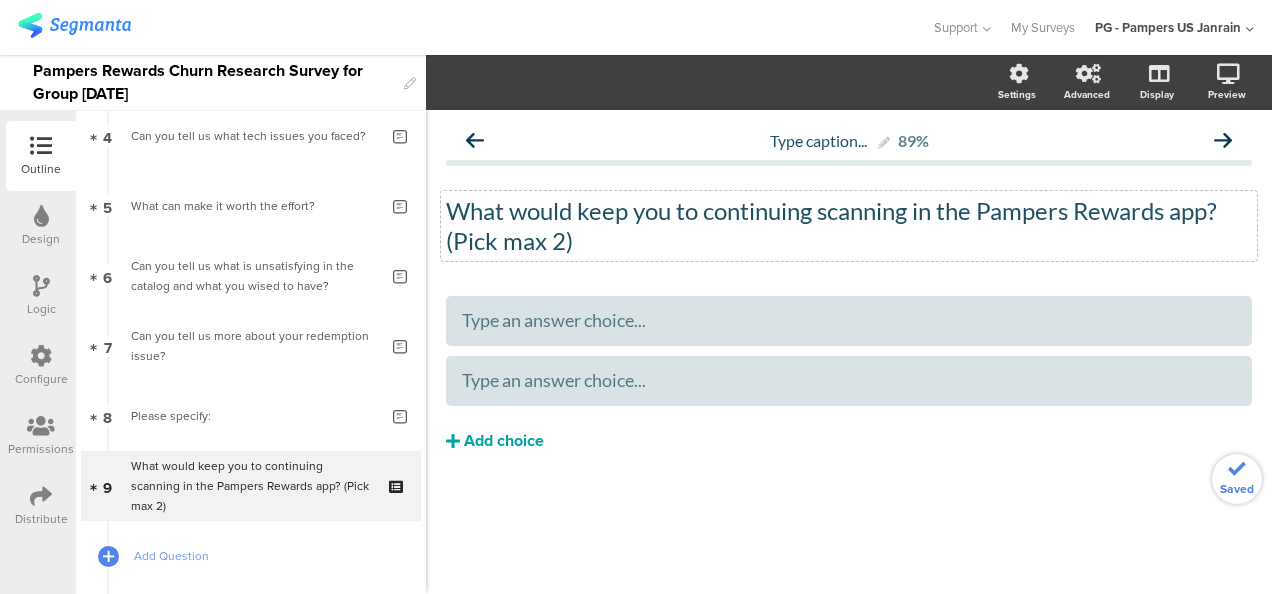 click on "Add choice" 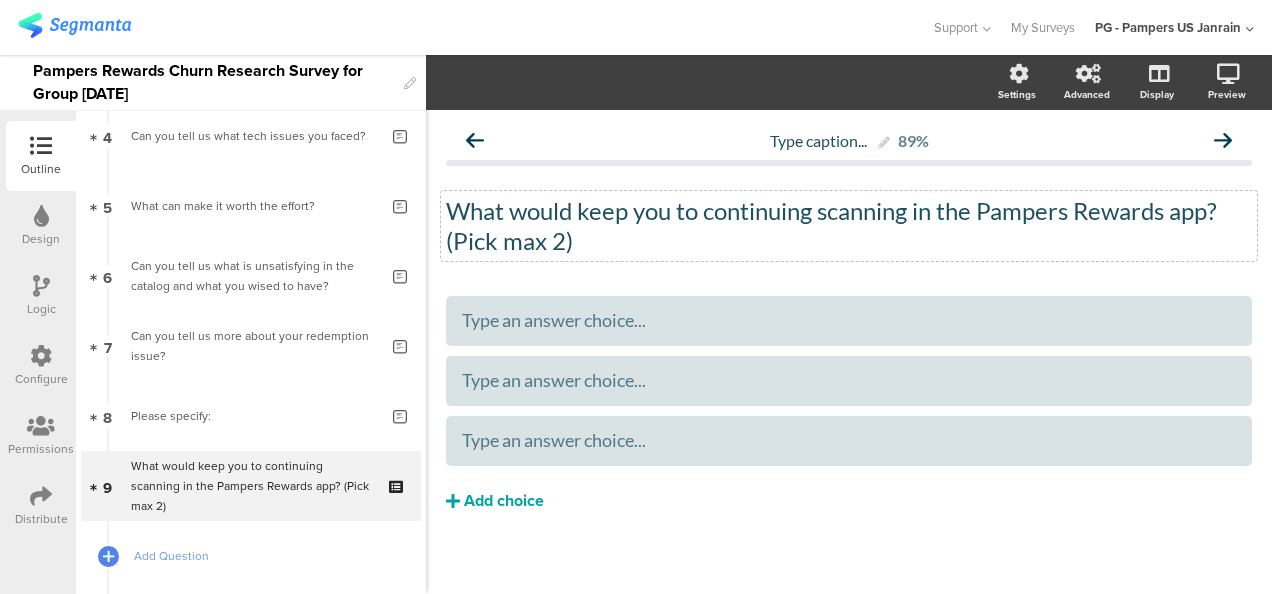 click on "Add choice" 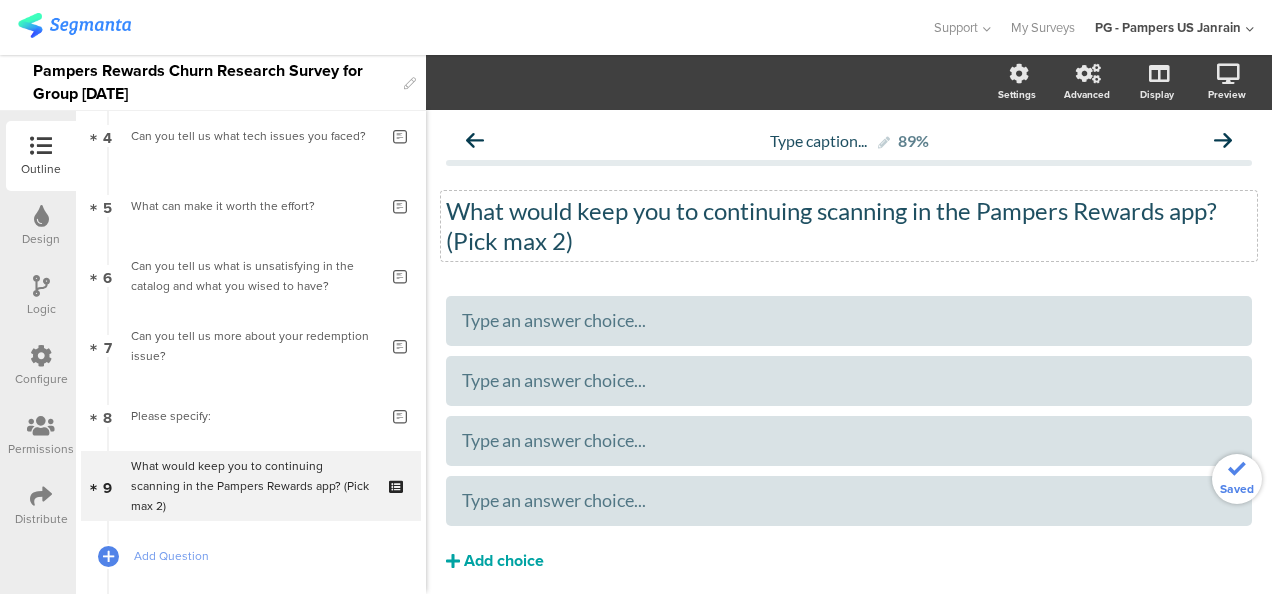 click on "Add choice" 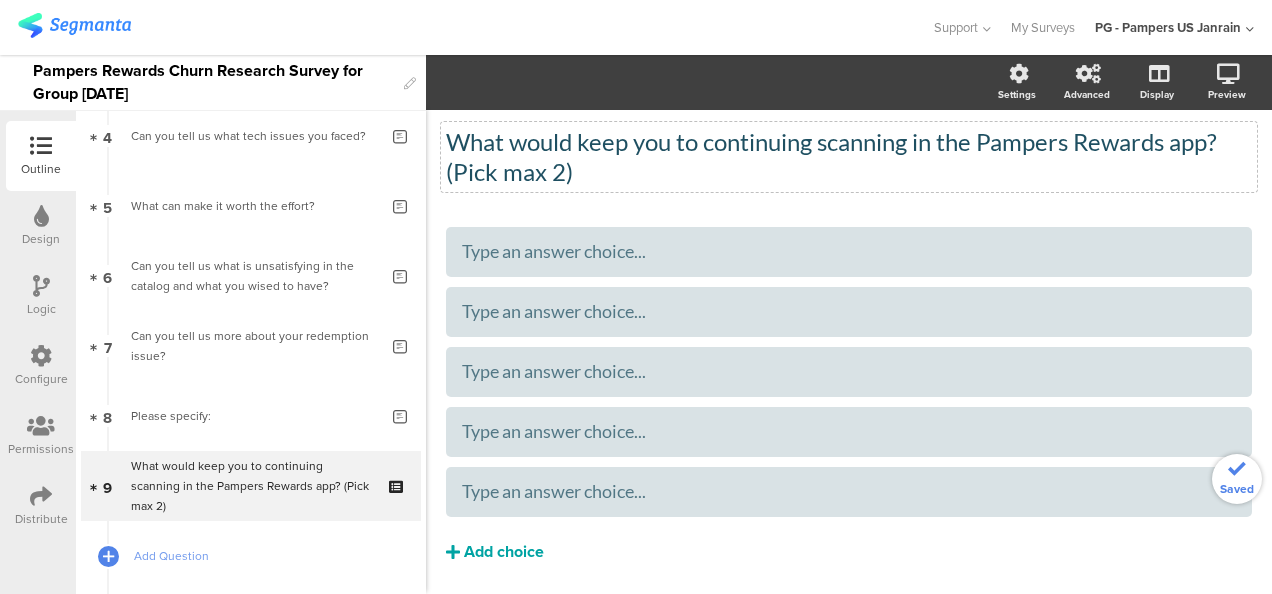 scroll, scrollTop: 100, scrollLeft: 0, axis: vertical 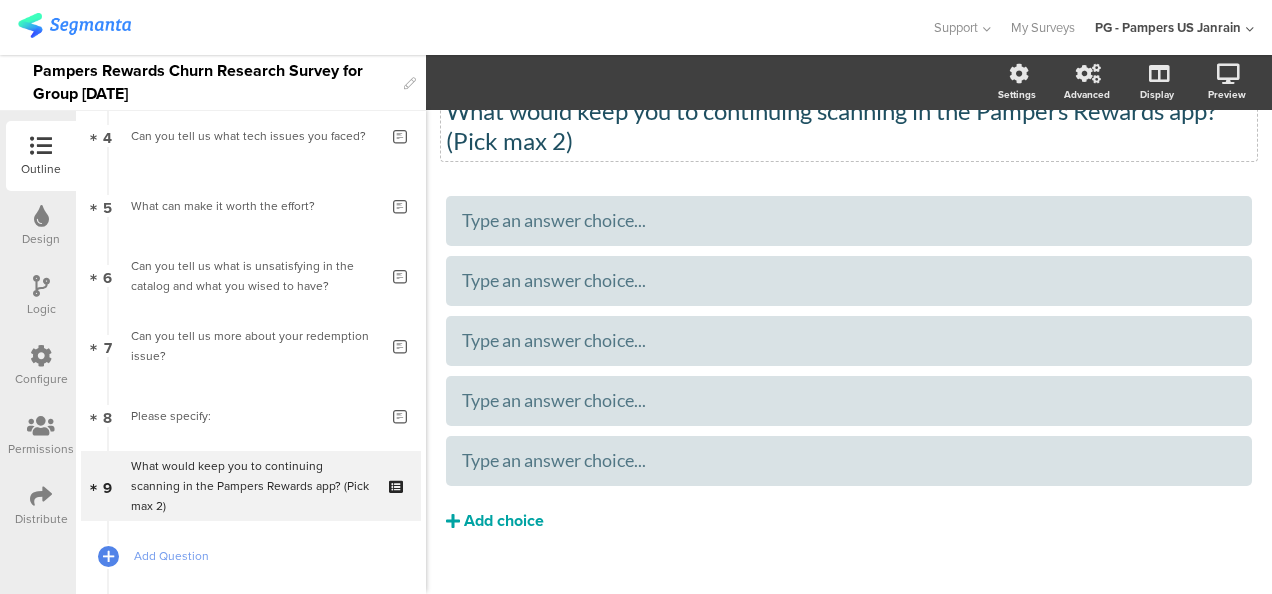 click on "Add choice" 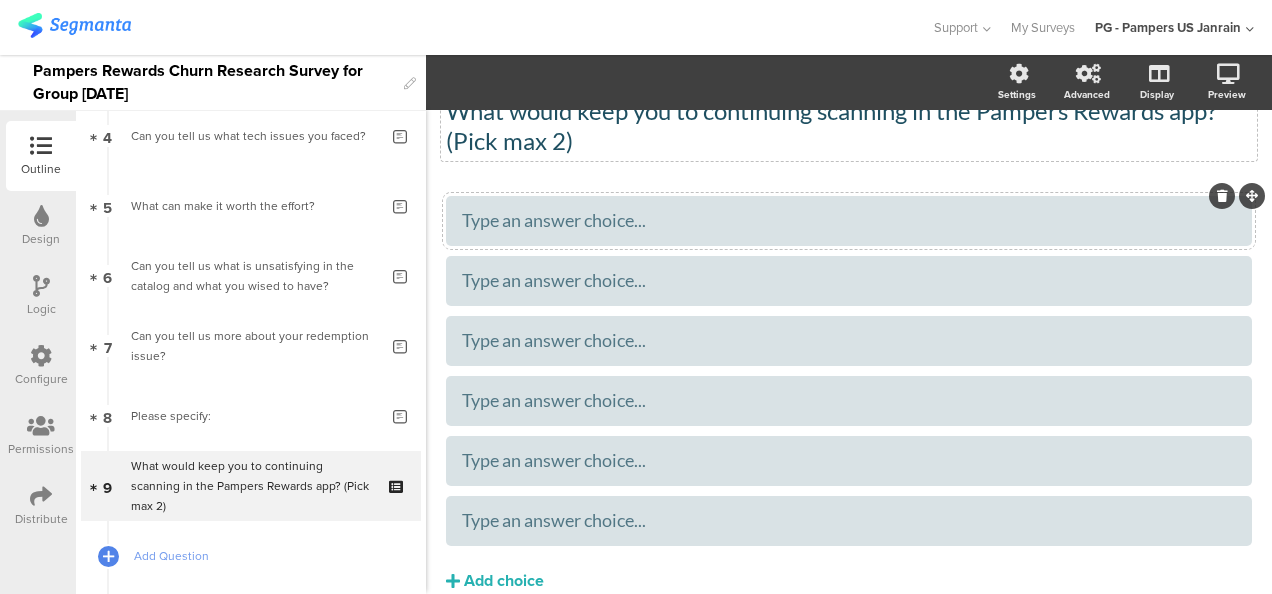 type 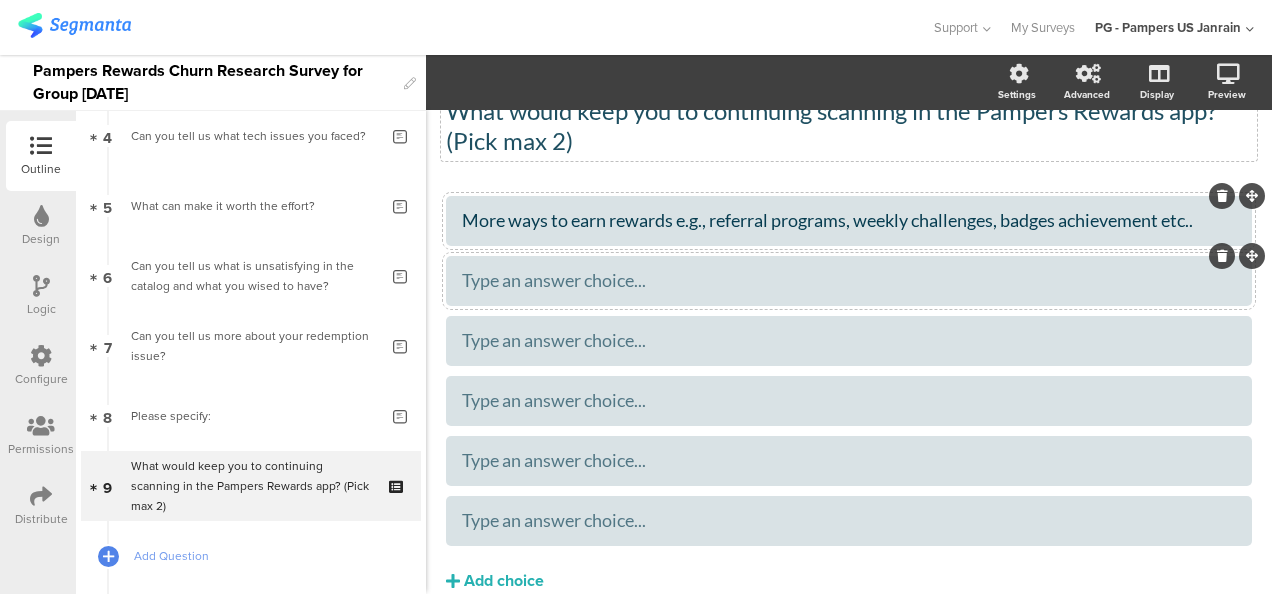 type 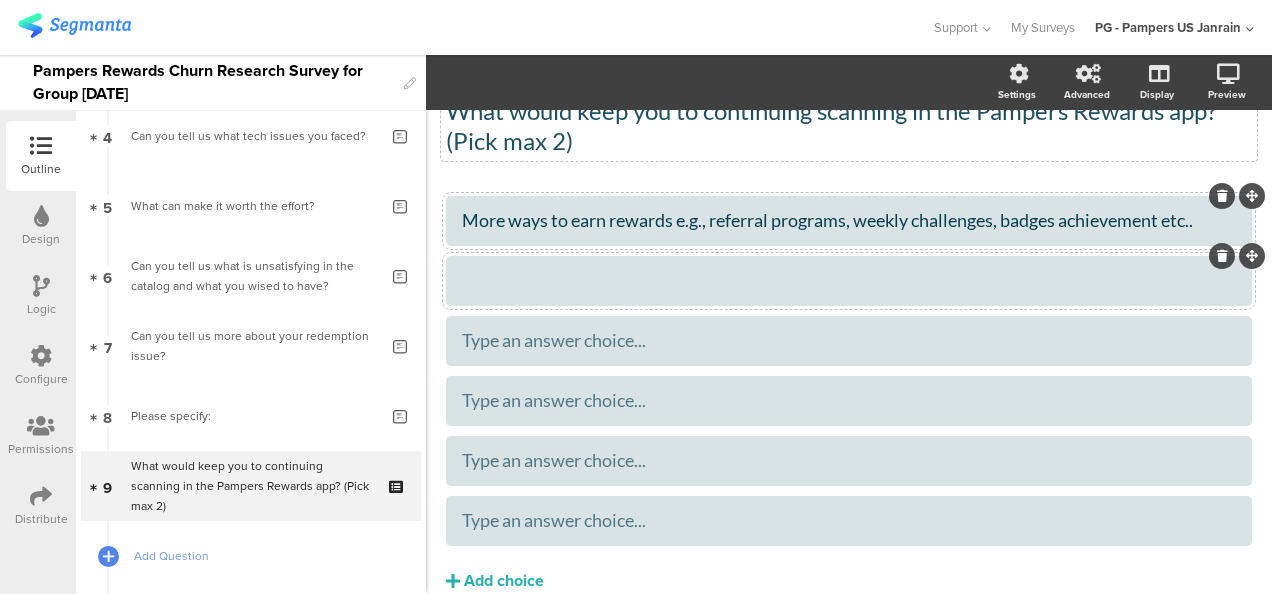 drag, startPoint x: 648, startPoint y: 281, endPoint x: 474, endPoint y: 281, distance: 174 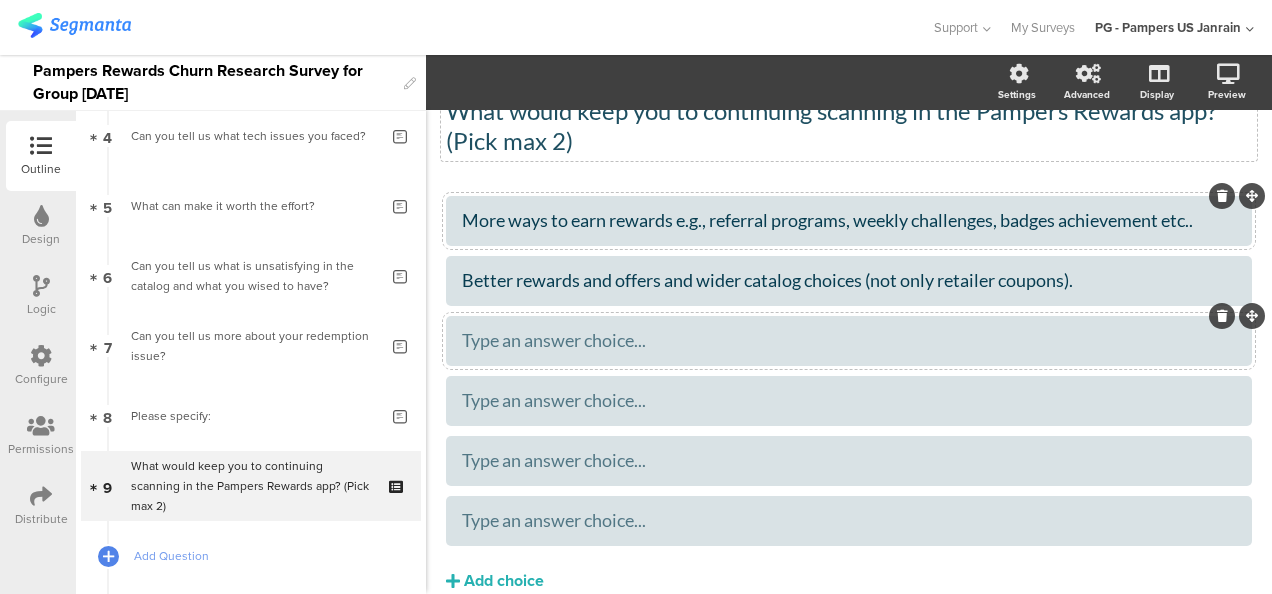type 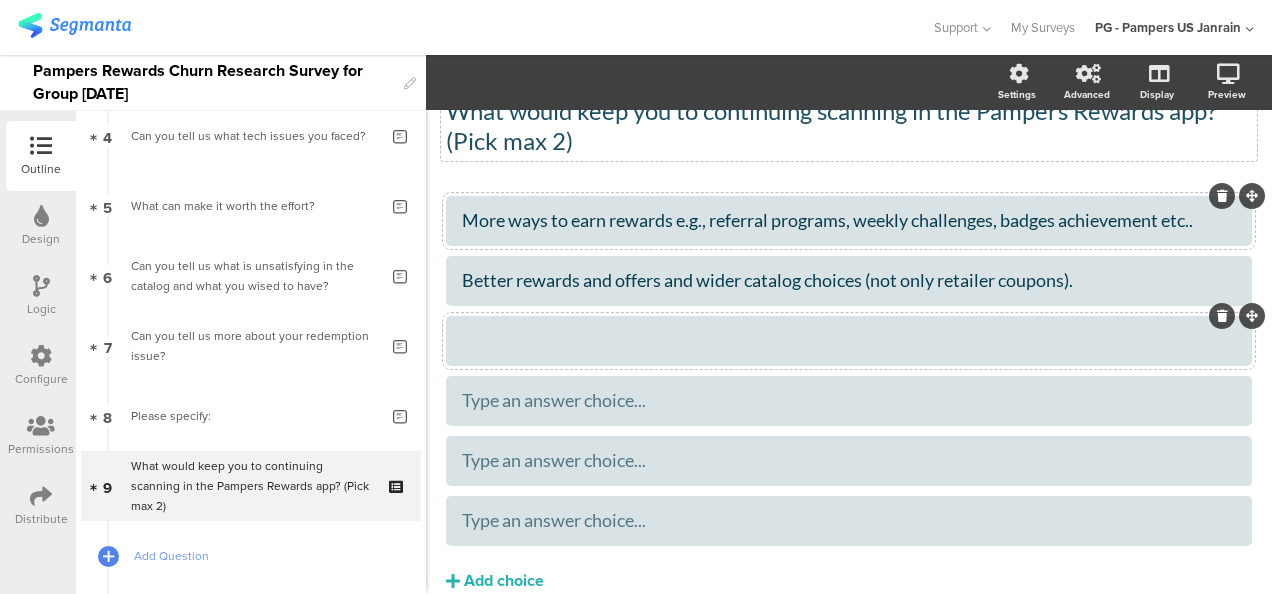 drag, startPoint x: 682, startPoint y: 338, endPoint x: 617, endPoint y: 338, distance: 65 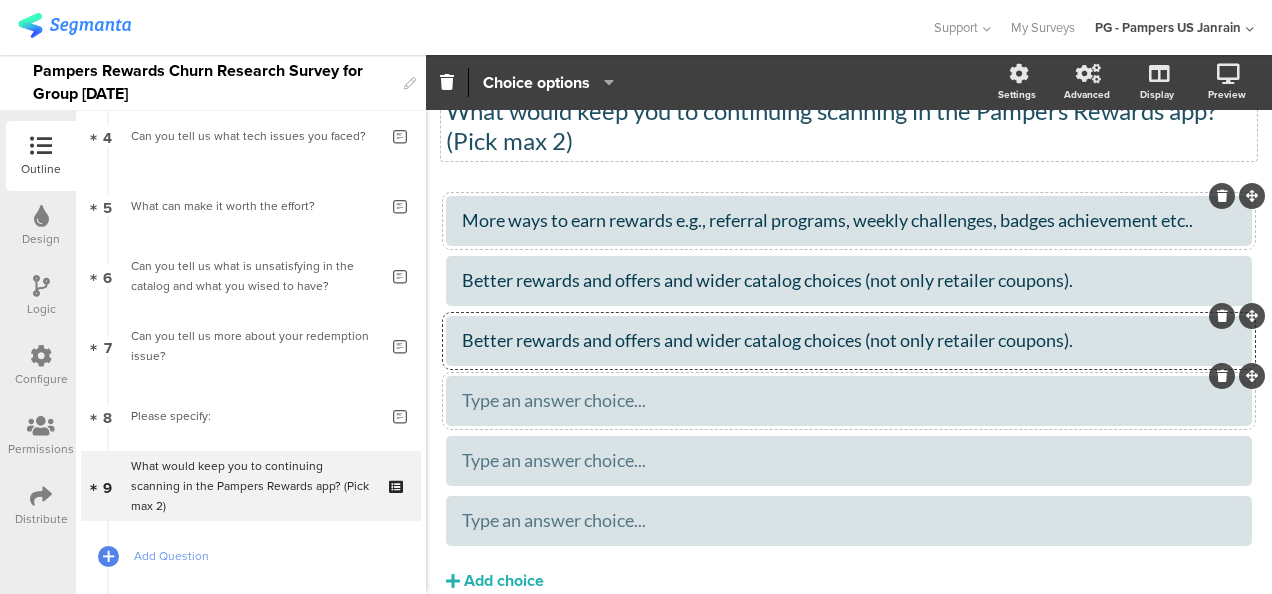 type 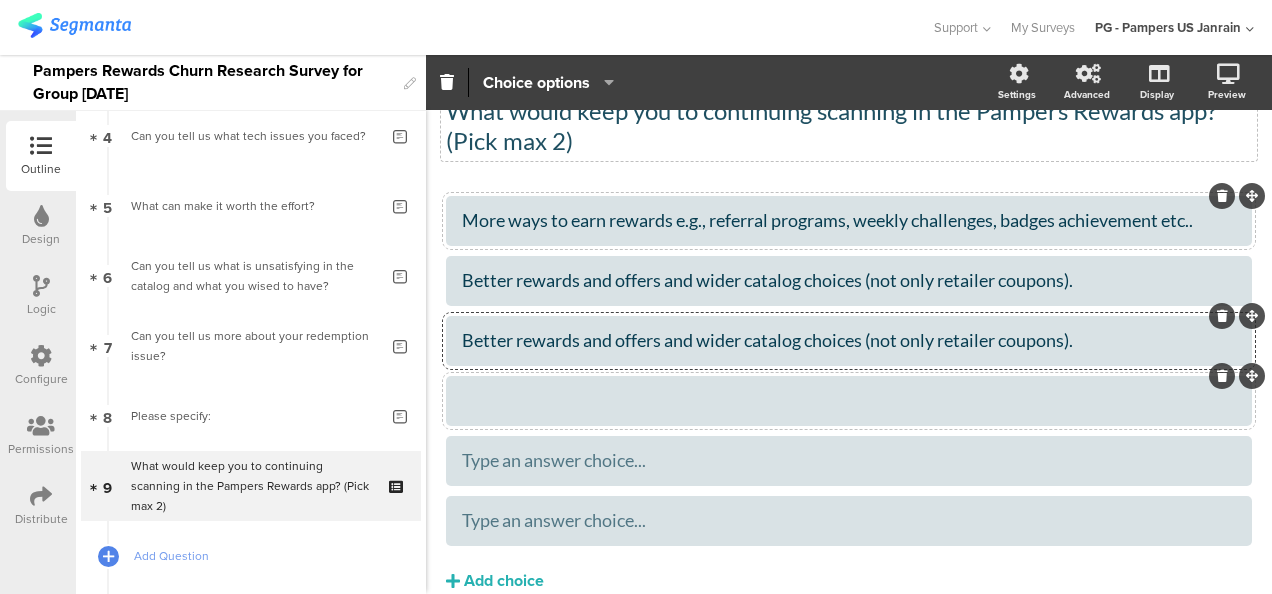 click 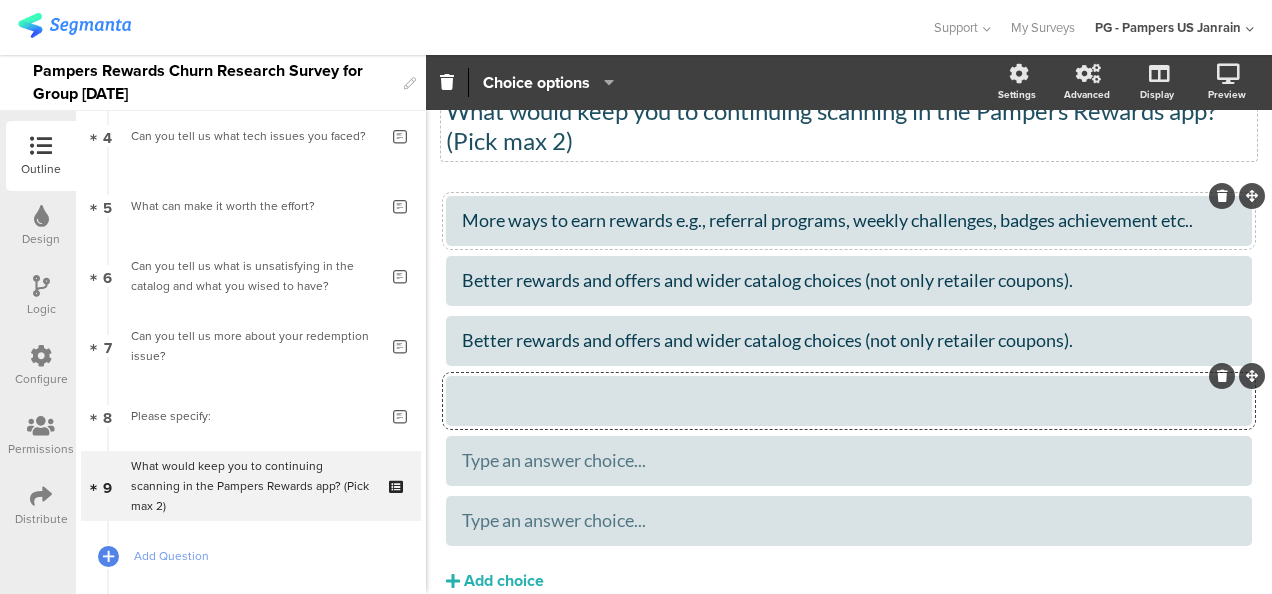 click 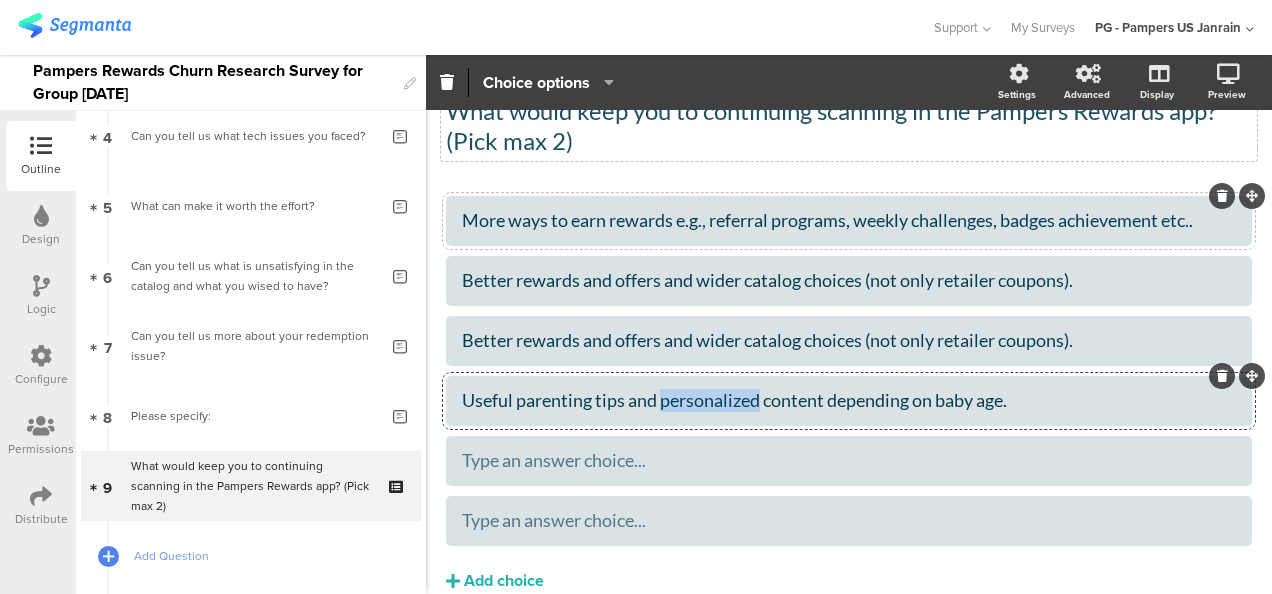 click on "Useful parenting tips and personalized content depending on baby age." 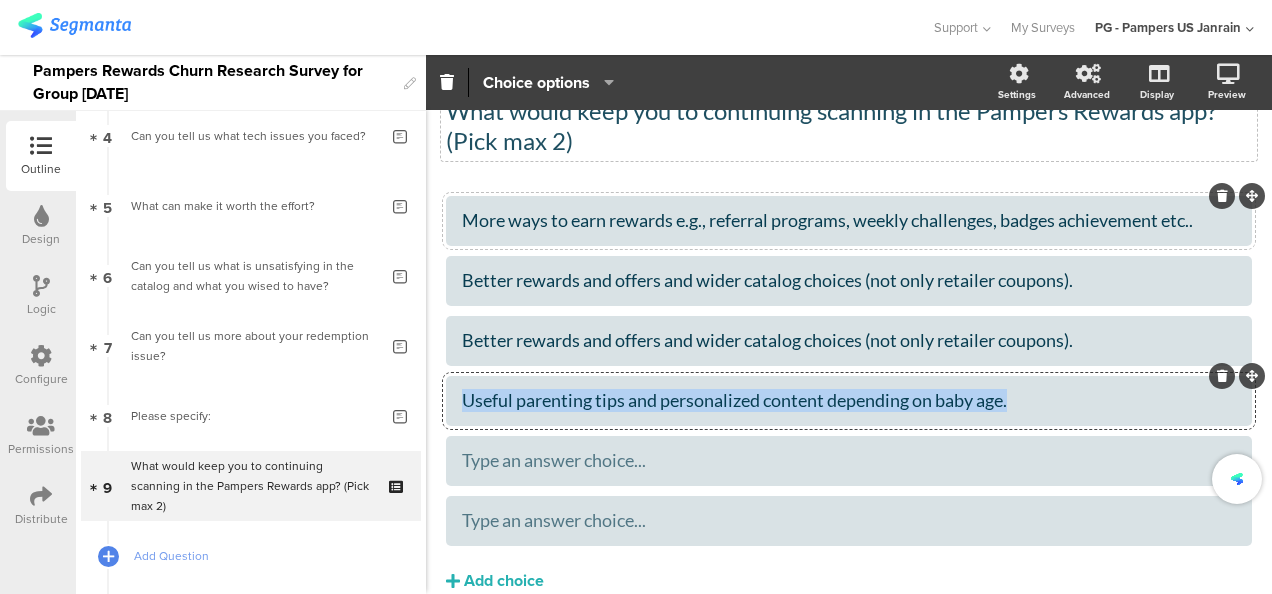 scroll, scrollTop: 0, scrollLeft: 0, axis: both 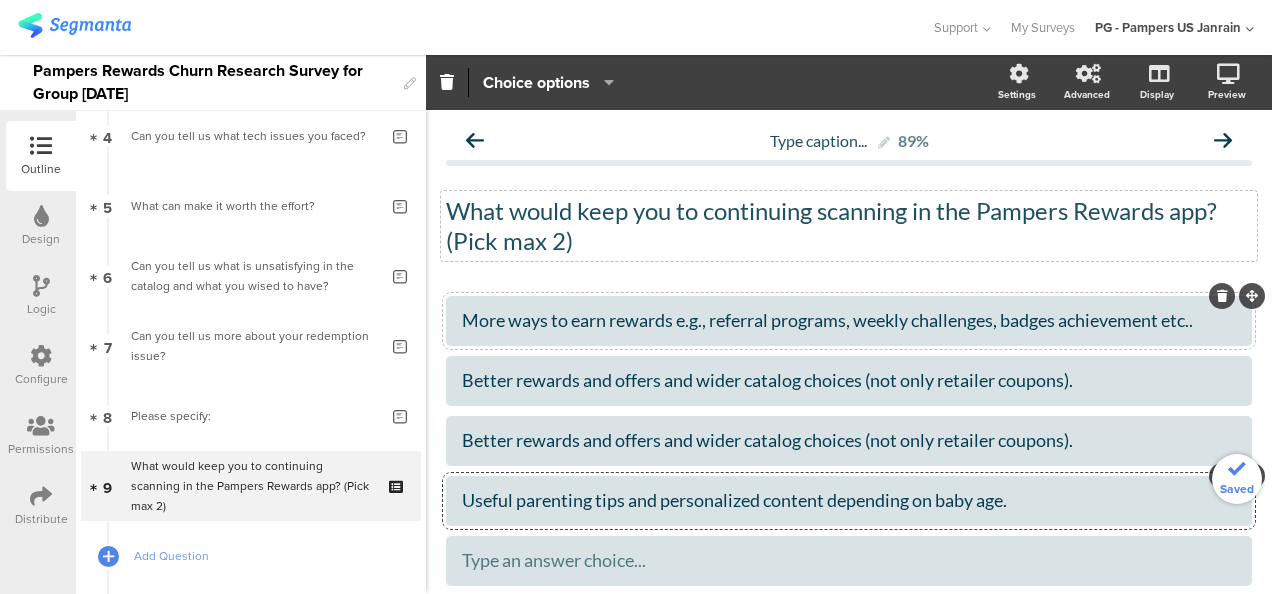 click on "You are using an unsupported version of Internet Explorer.
Unsupported browsers can put your security at risk, are slow and don't work with most of Segmanta's features. To get the latest Segmanta features, you will need to  upgrade to a modern browser.
Install   Google Chrome
Upgrade   Internet Explorer
Not now
Oops! Your browser or browser version isn't supported by Segmanta
To enjoy the best possible experience use the latest version of one of the browsers listed below:
Google Chrome
Mozilla Firefox
Microsoft Edge
Don't worry! Survey respondents will still be able to view & take surveys on this browser.
Saved" at bounding box center [636, 297] 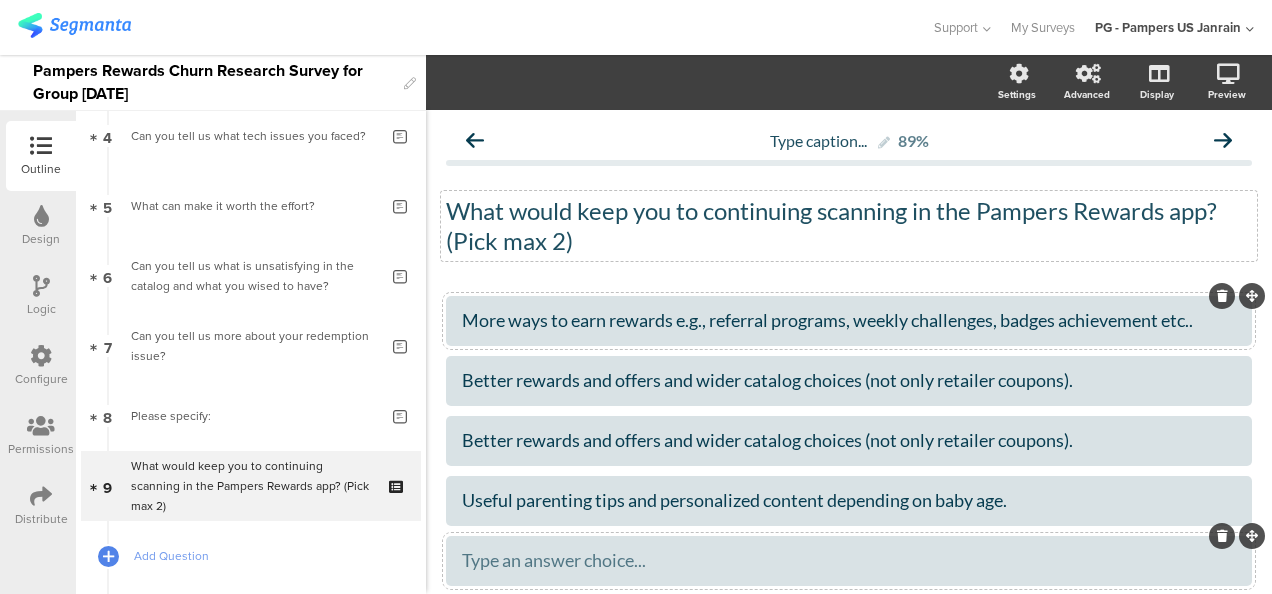 type 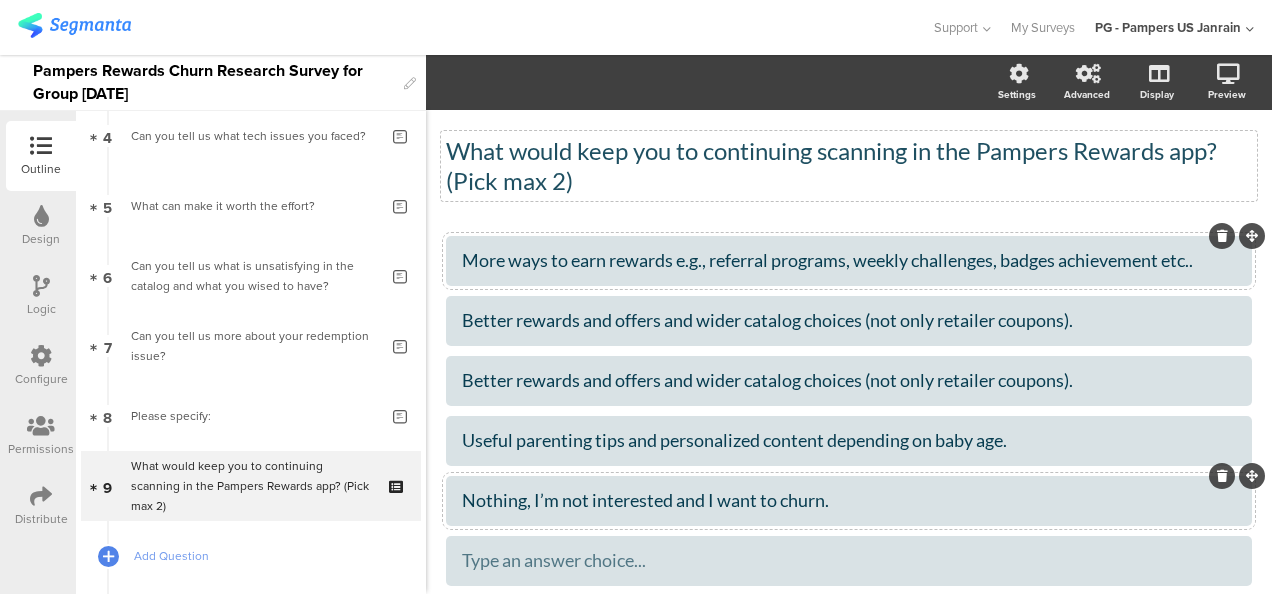 scroll, scrollTop: 192, scrollLeft: 0, axis: vertical 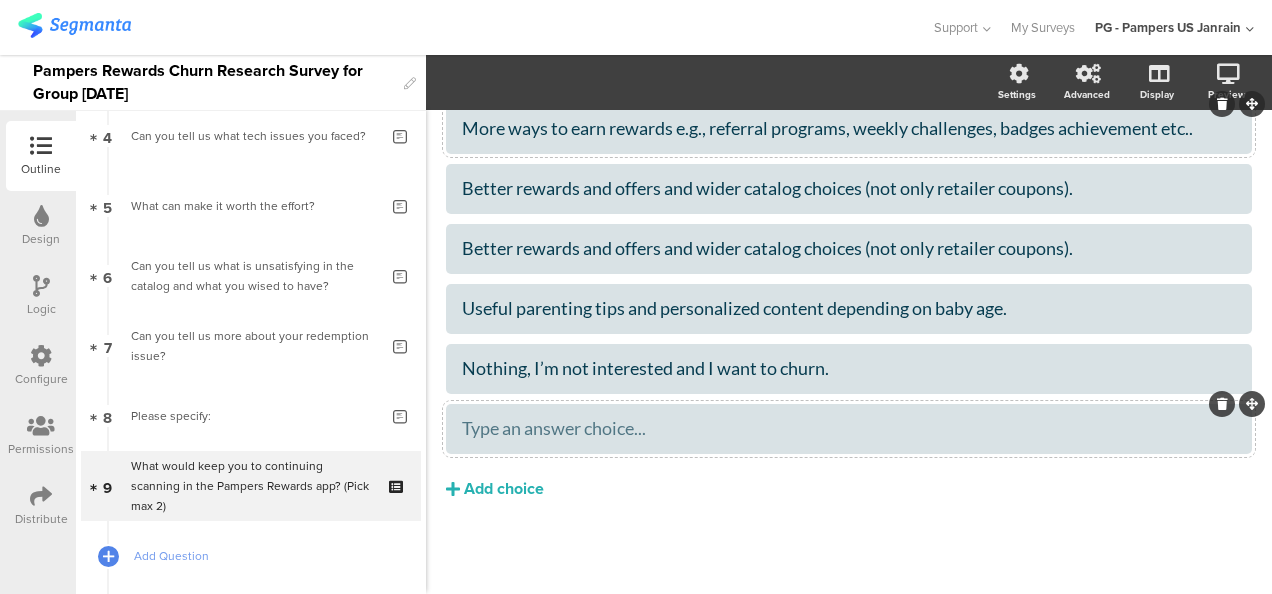type 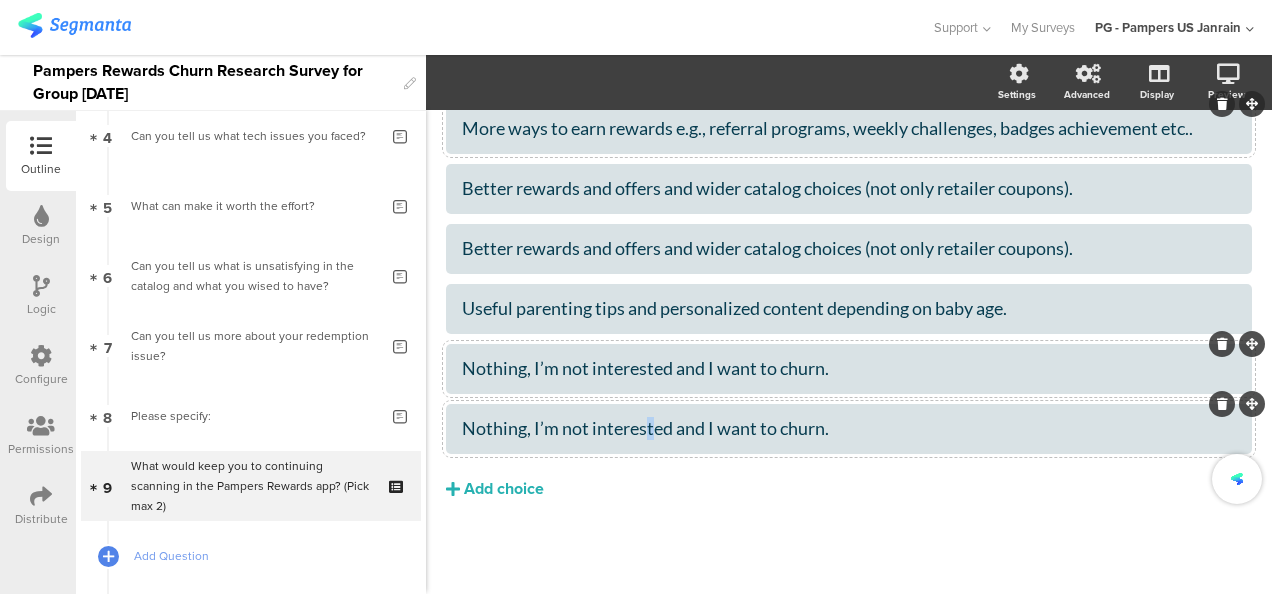 drag, startPoint x: 643, startPoint y: 437, endPoint x: 653, endPoint y: 393, distance: 45.122055 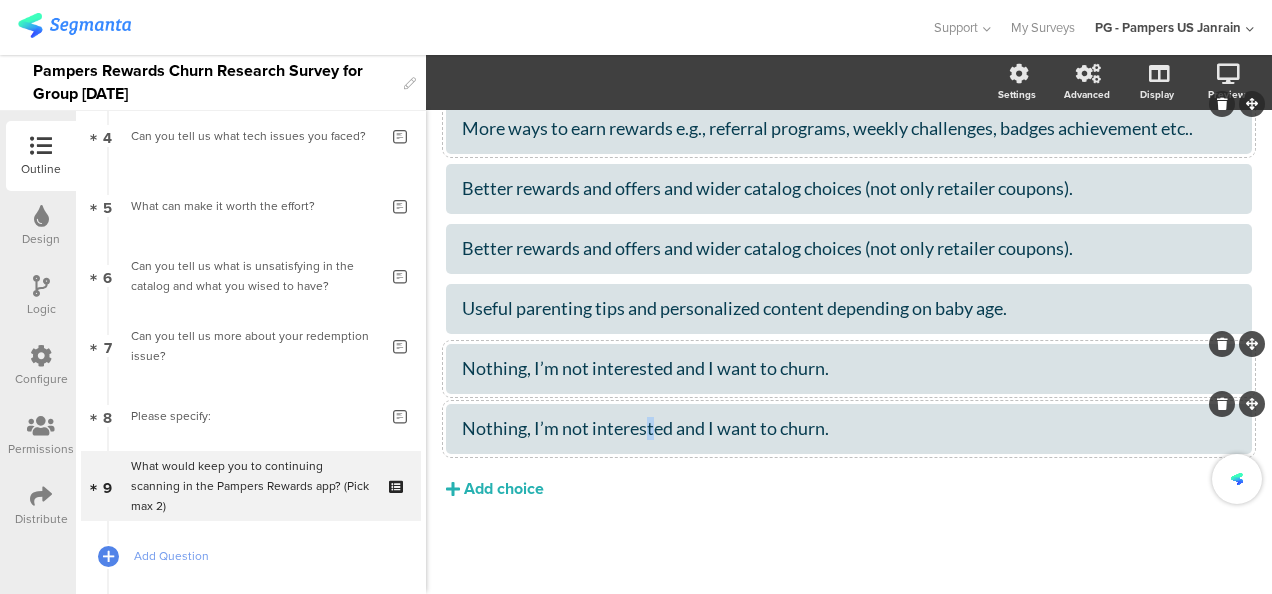 click on "More ways to earn rewards e.g., referral programs, weekly challenges, badges achievement etc..
Better rewards and offers and wider catalog choices (not only retailer coupons).
Better rewards and offers and wider catalog choices (not only retailer coupons)." 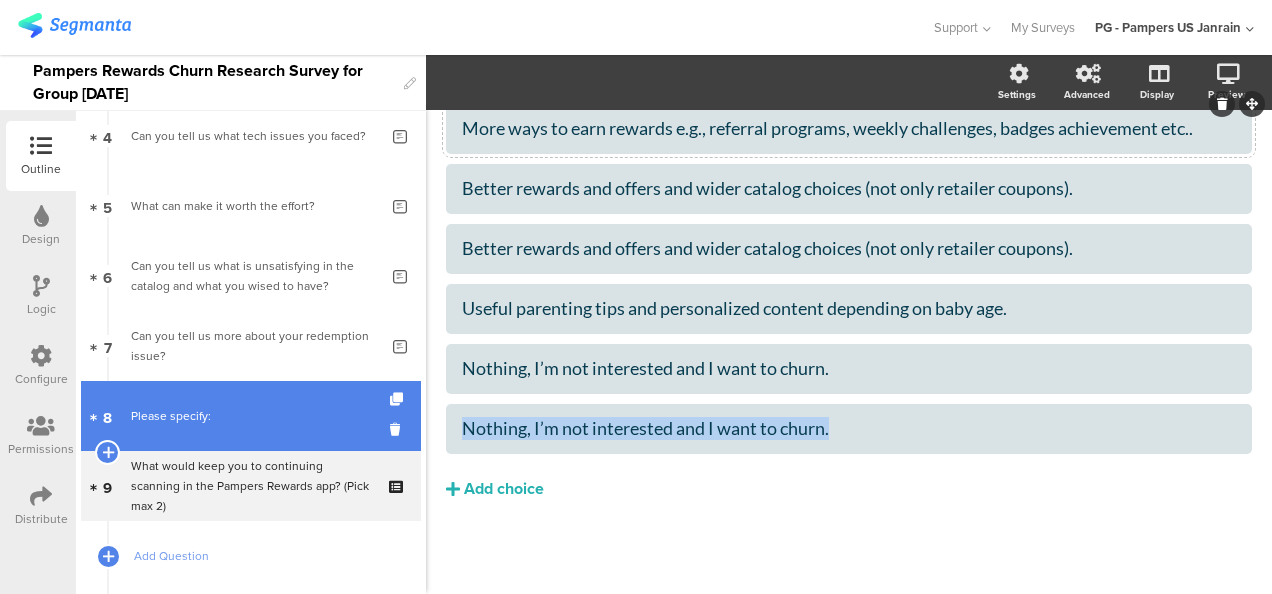 drag, startPoint x: 834, startPoint y: 436, endPoint x: 394, endPoint y: 432, distance: 440.0182 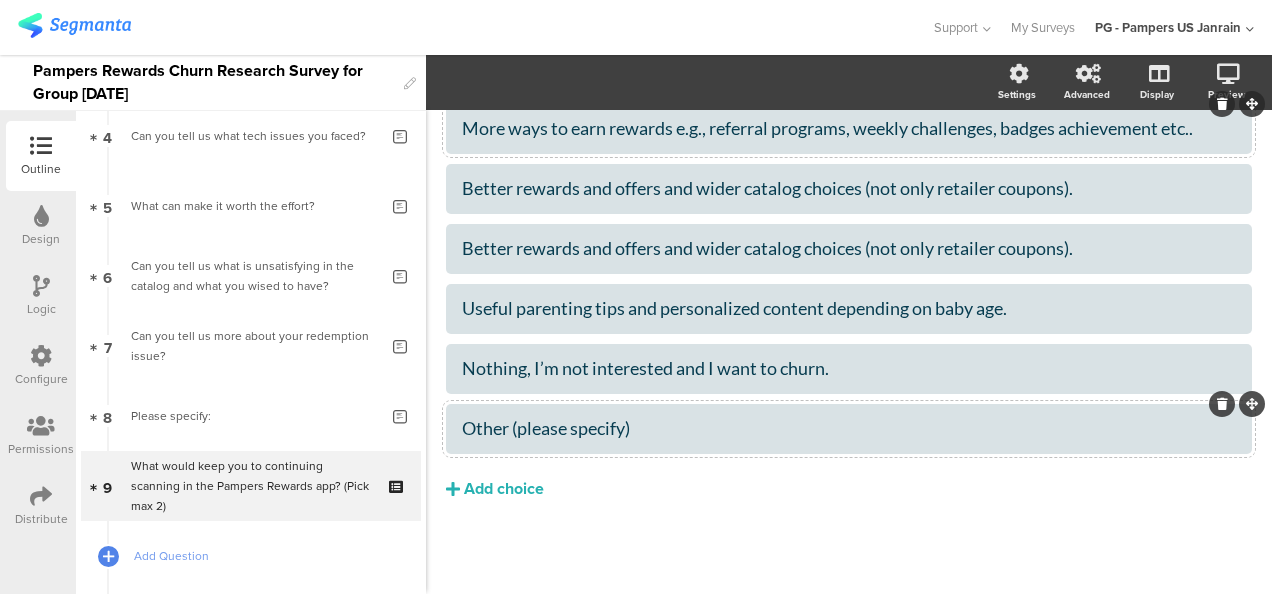 click 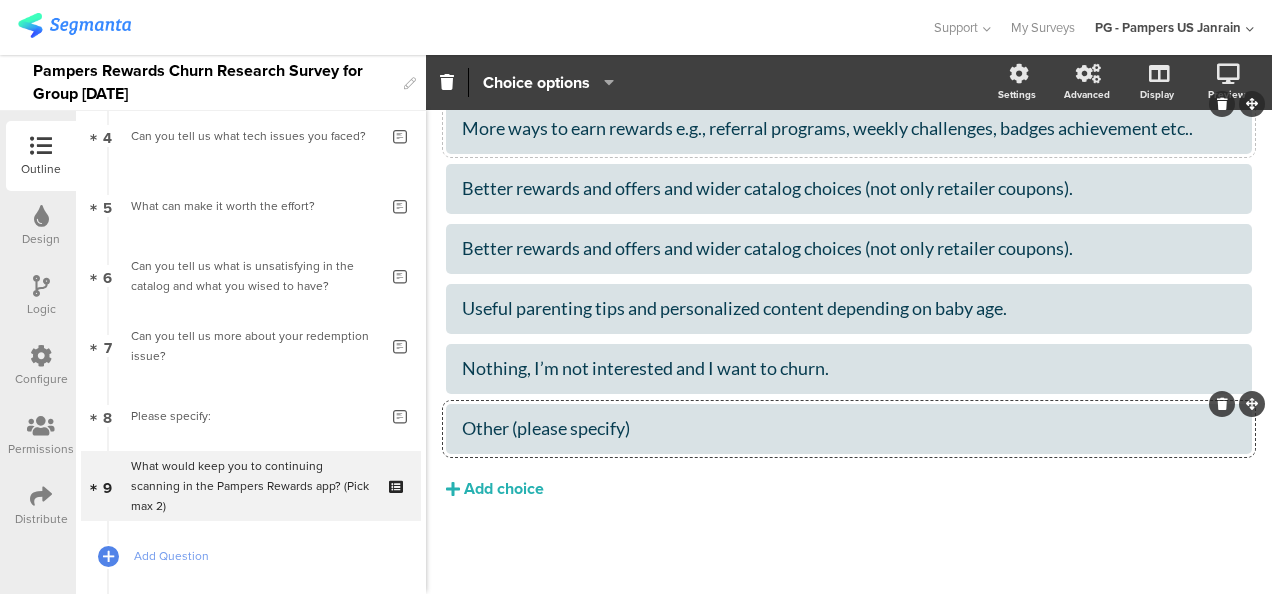click on "Design" at bounding box center [41, 239] 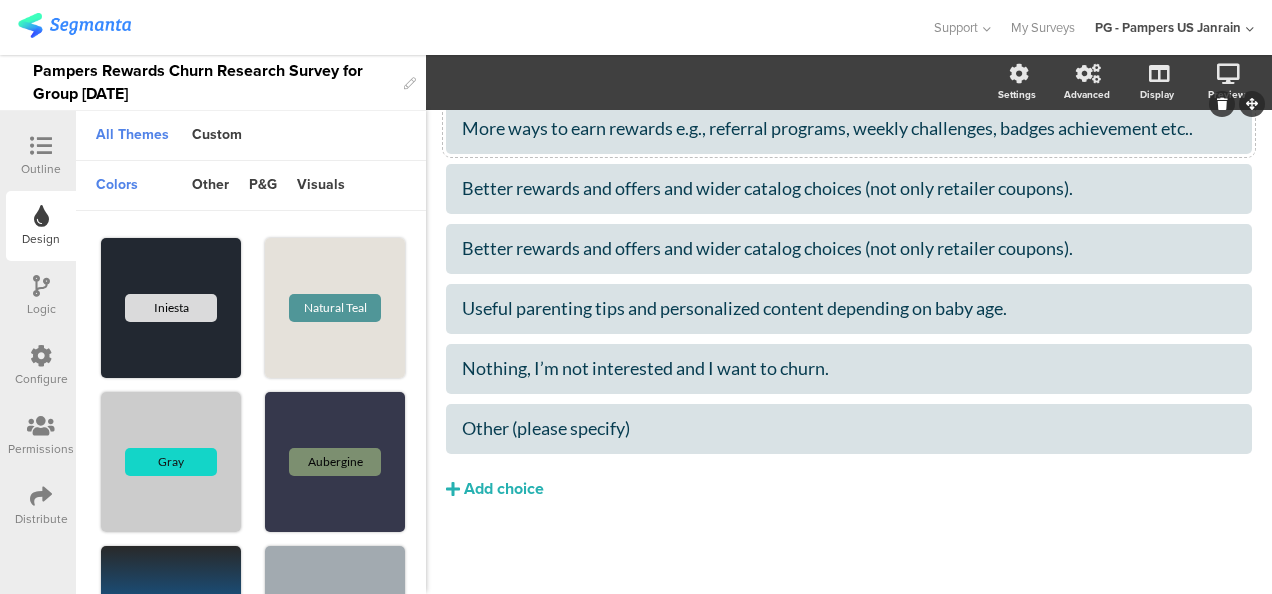 click on "Logic" at bounding box center (41, 296) 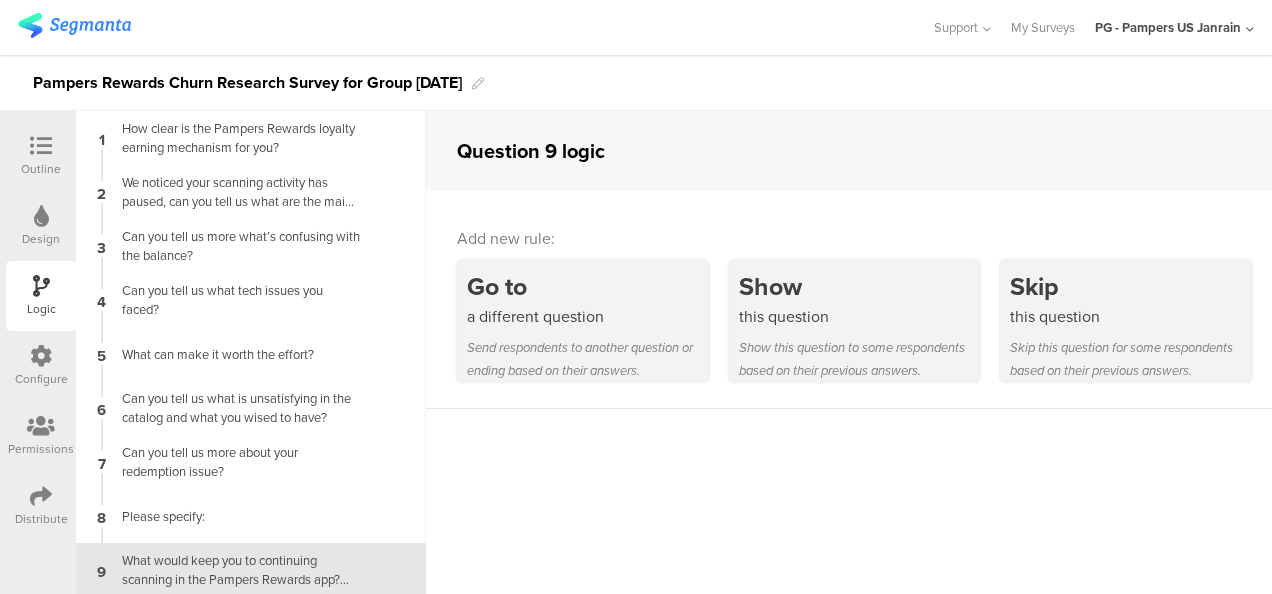 scroll, scrollTop: 80, scrollLeft: 0, axis: vertical 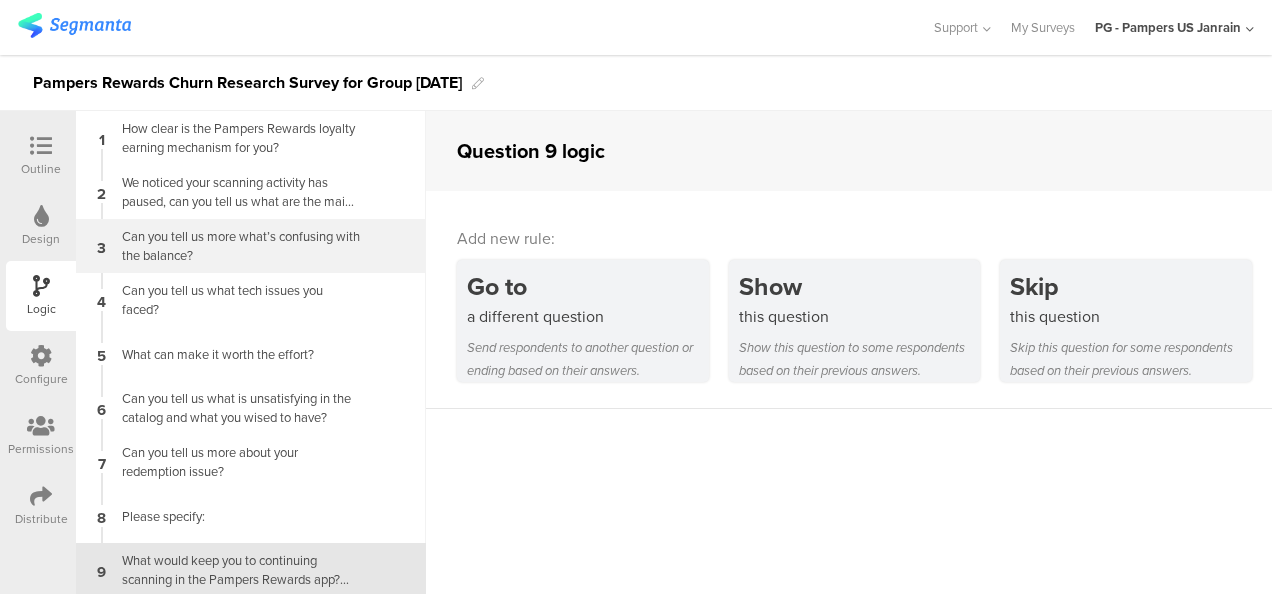 click on "Can you tell us more what’s confusing with the balance?" at bounding box center (235, 246) 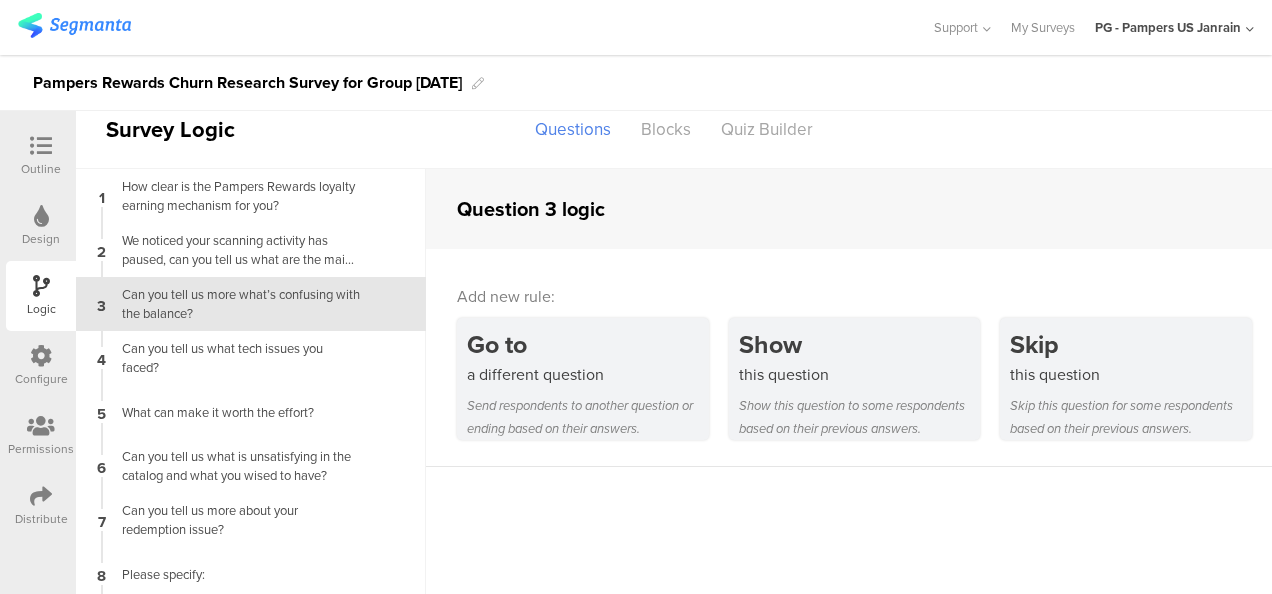 scroll, scrollTop: 0, scrollLeft: 0, axis: both 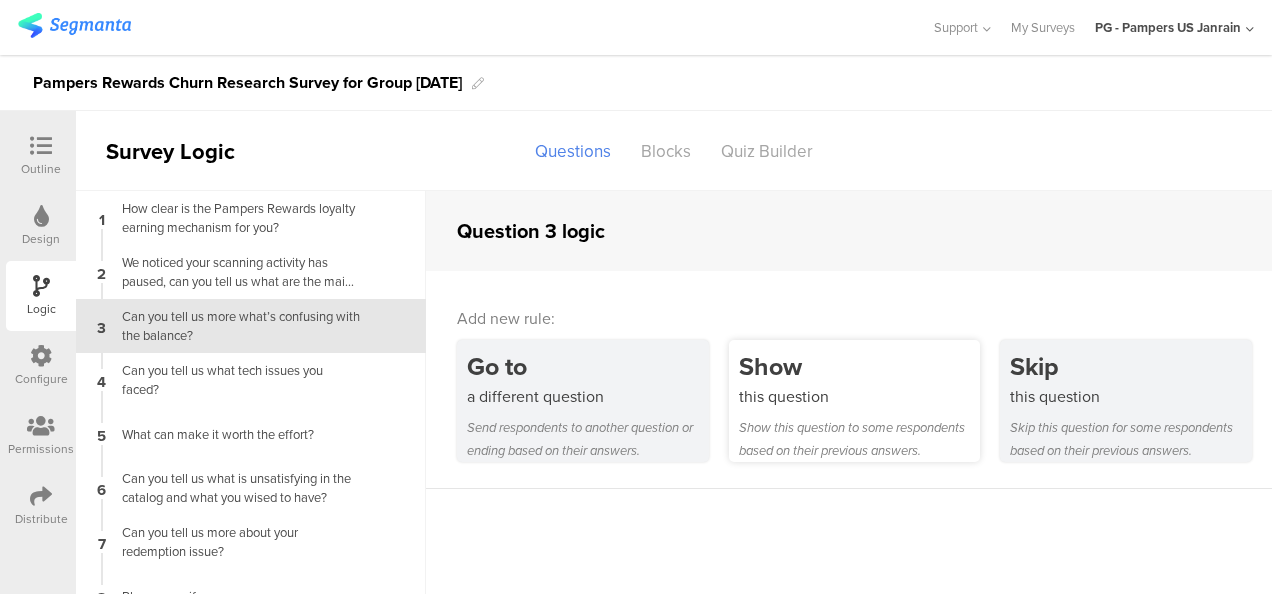click on "this question" at bounding box center (860, 396) 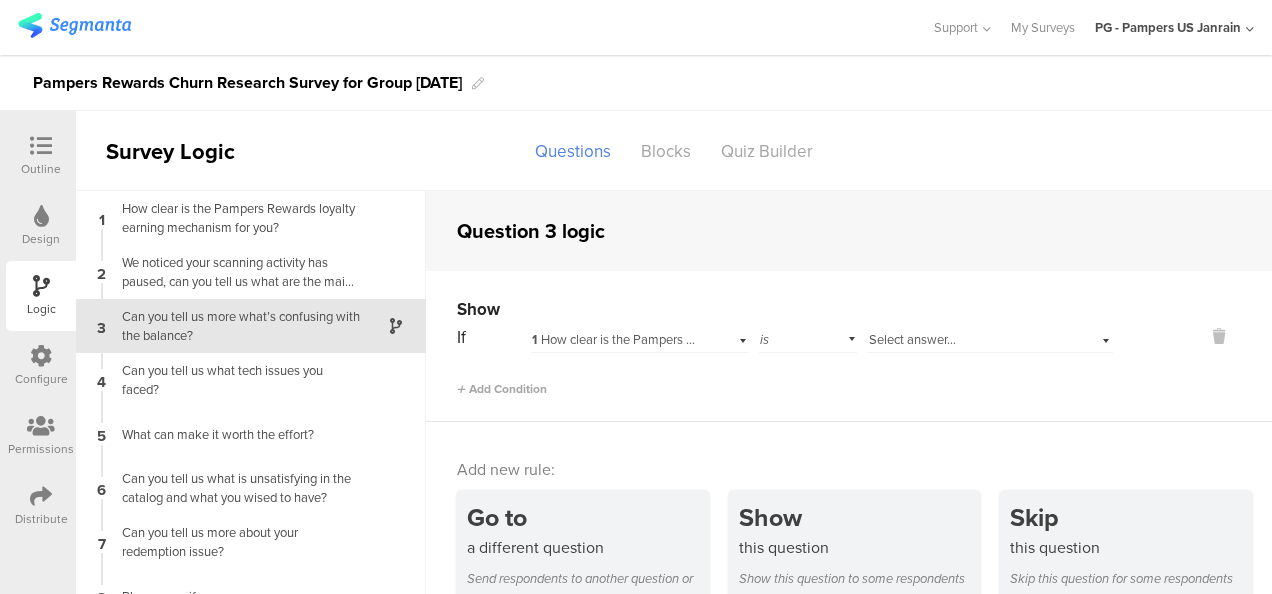 click on "1  How clear is the Pampers Rewards loyalty earning mechanism for you?" at bounding box center (733, 339) 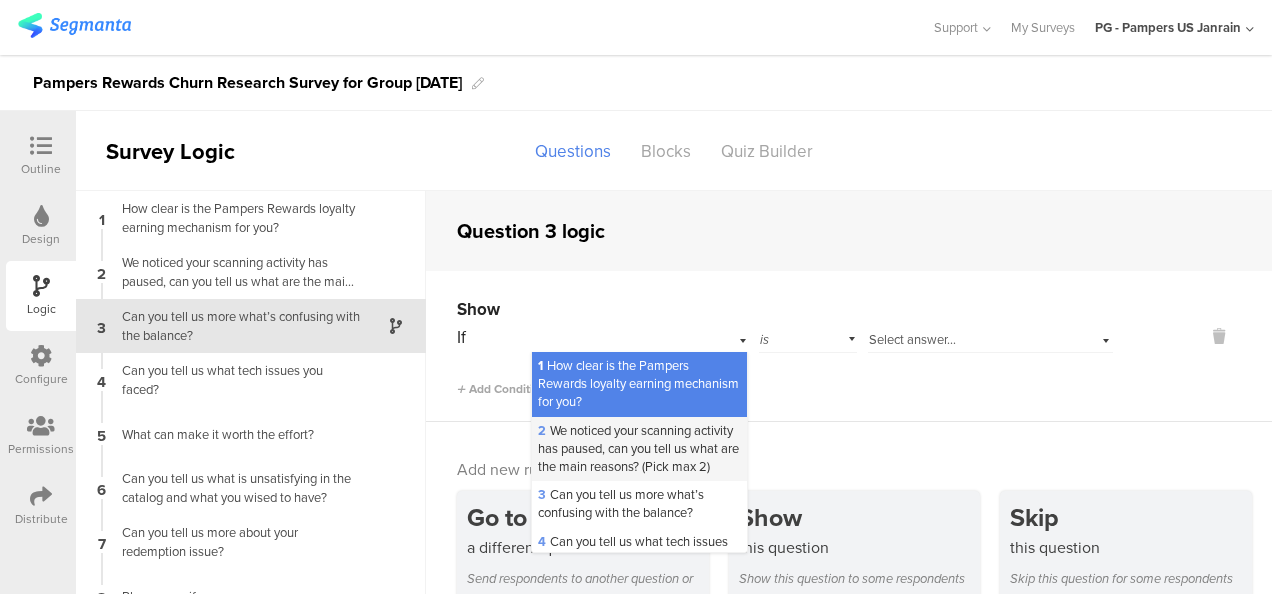 click on "2  We noticed your scanning activity has paused, can you tell us what are the main reasons? (Pick max 2)" at bounding box center (638, 448) 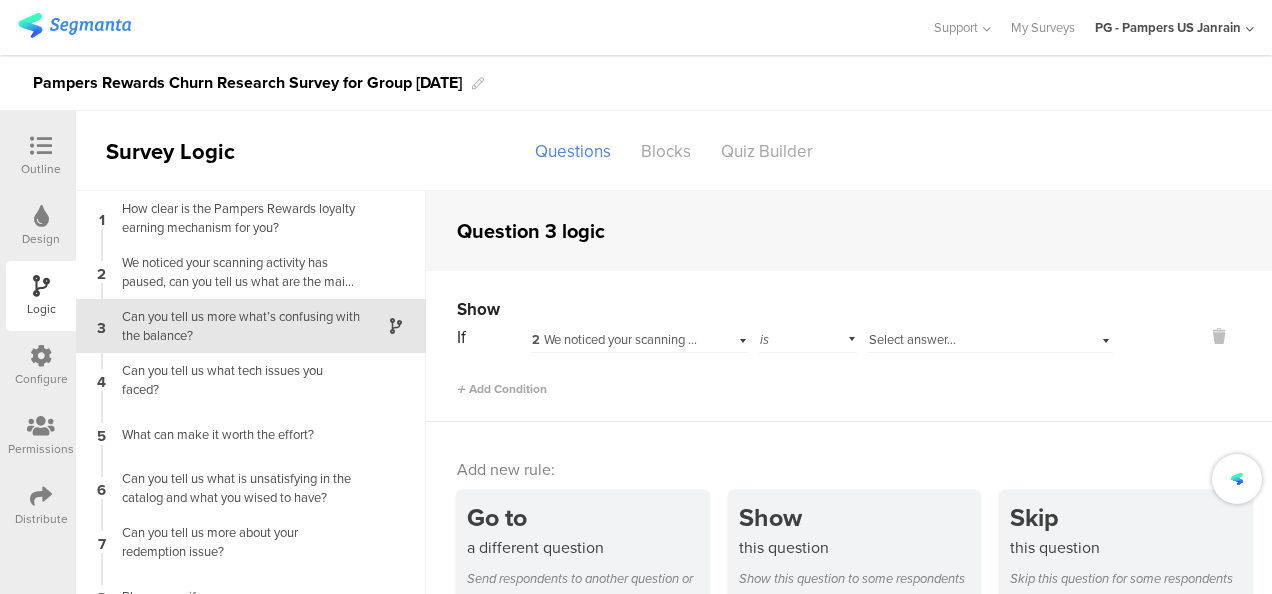 click on "Select answer..." at bounding box center [912, 339] 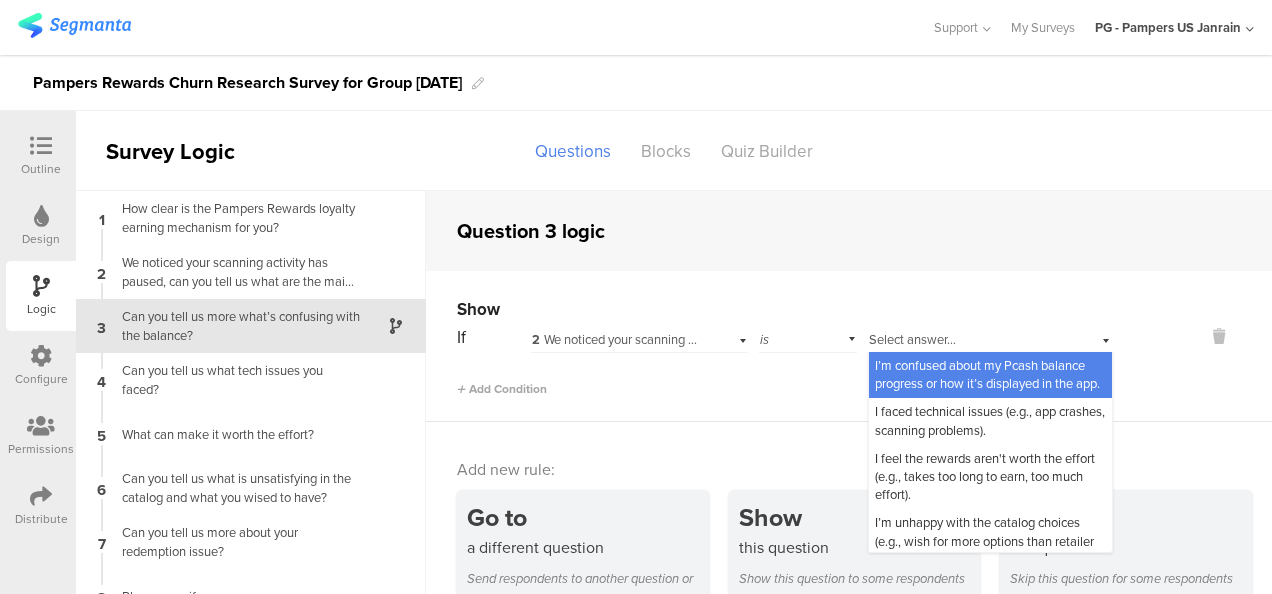 click on "I’m confused about my Pcash balance progress or how it’s displayed in the app." at bounding box center [987, 374] 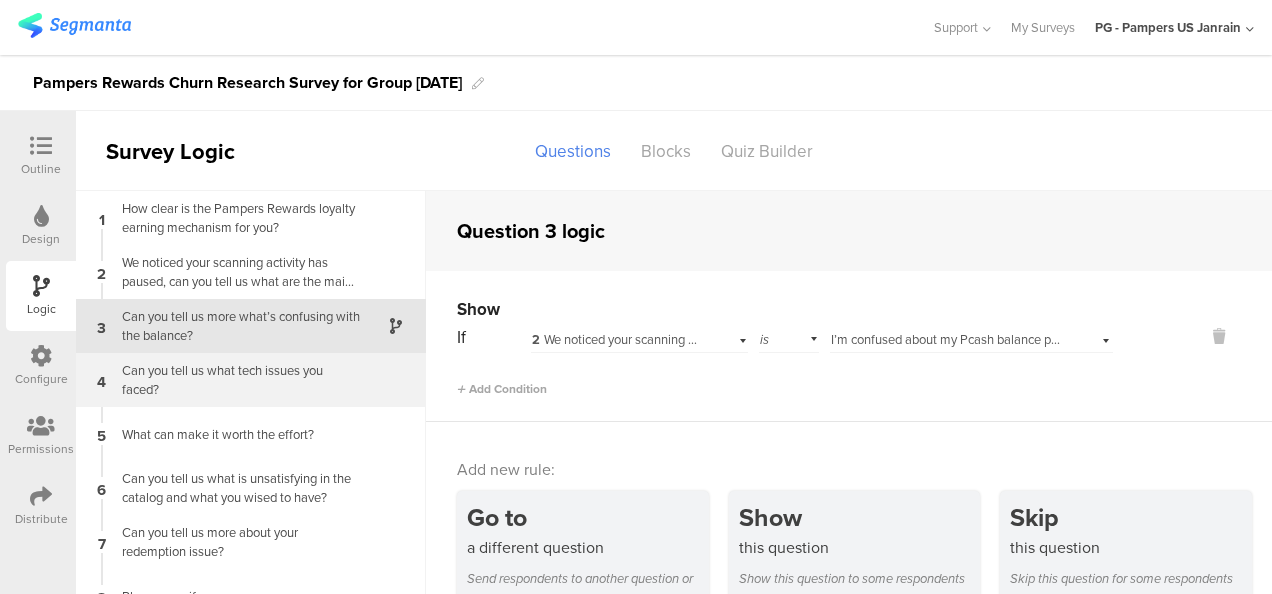 click on "Can you tell us what tech issues you faced?" at bounding box center [235, 380] 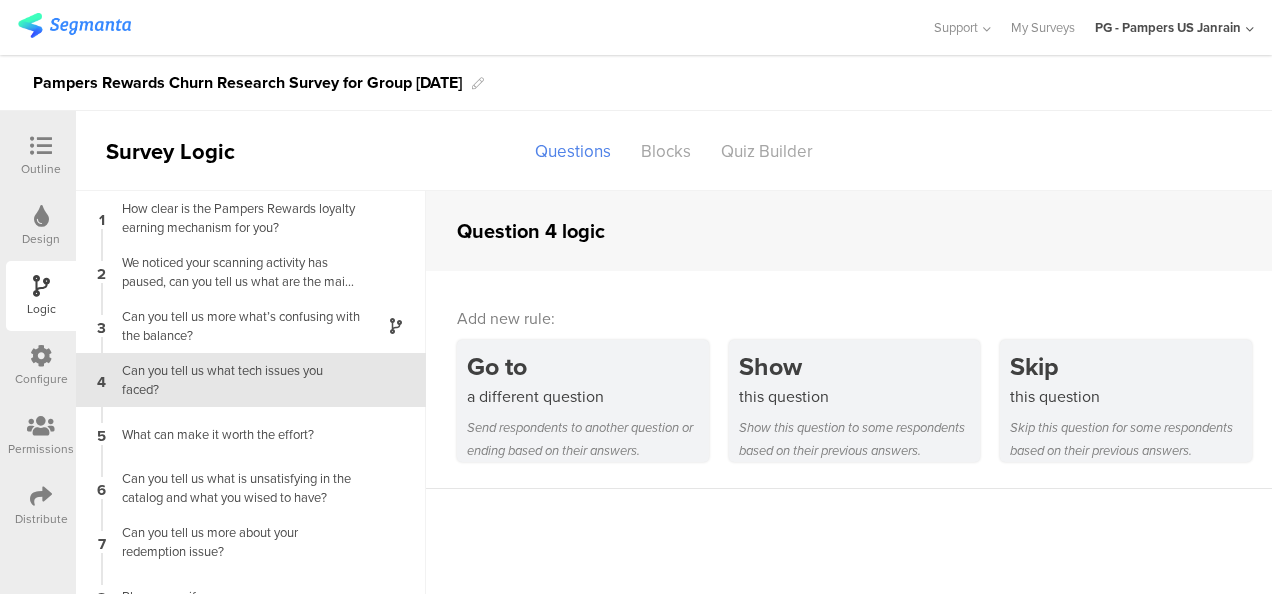 scroll, scrollTop: 27, scrollLeft: 0, axis: vertical 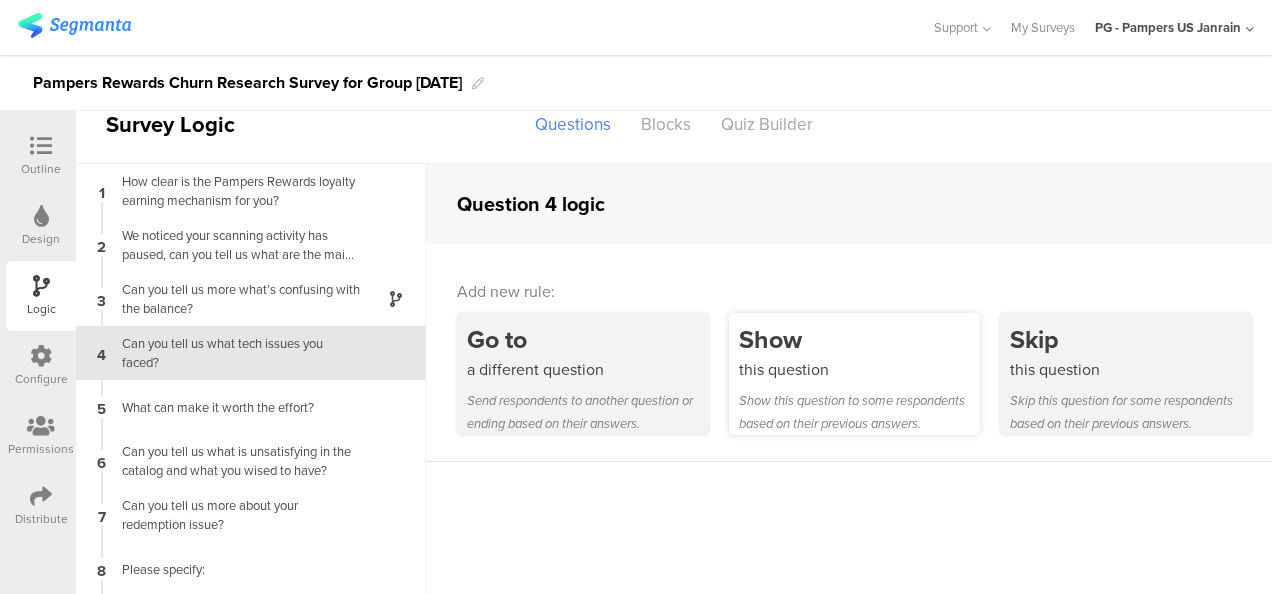 click on "this question" at bounding box center [860, 369] 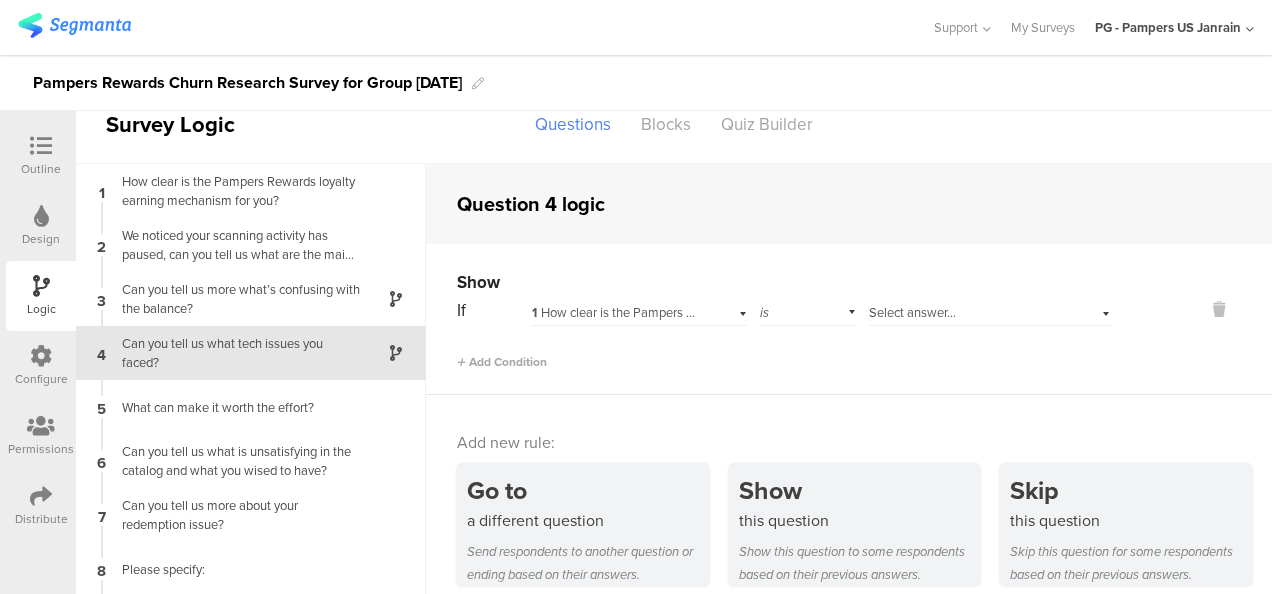 click on "1  How clear is the Pampers Rewards loyalty earning mechanism for you?" at bounding box center (733, 312) 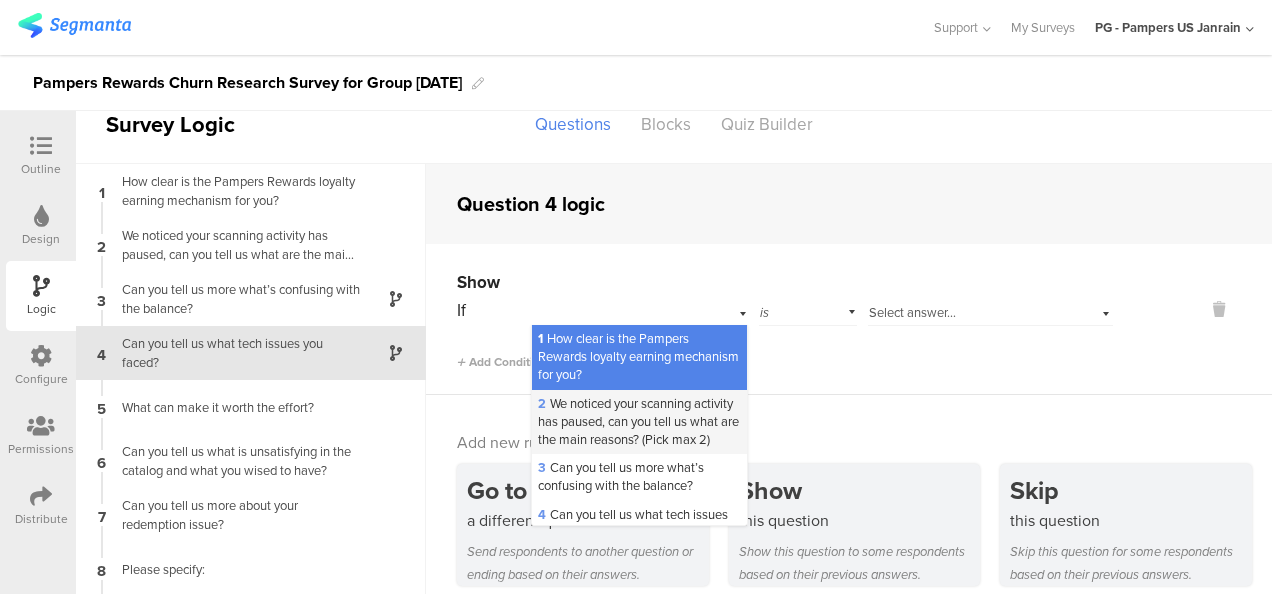 click on "2  We noticed your scanning activity has paused, can you tell us what are the main reasons? (Pick max 2)" at bounding box center (638, 421) 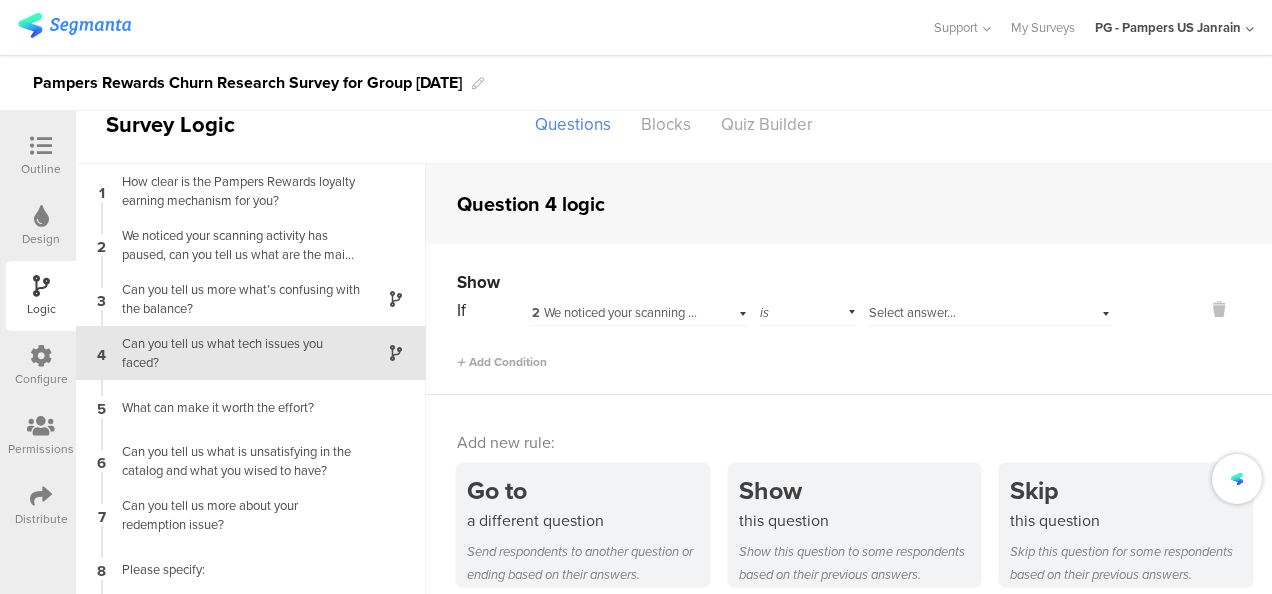 click on "Select answer..." at bounding box center (912, 312) 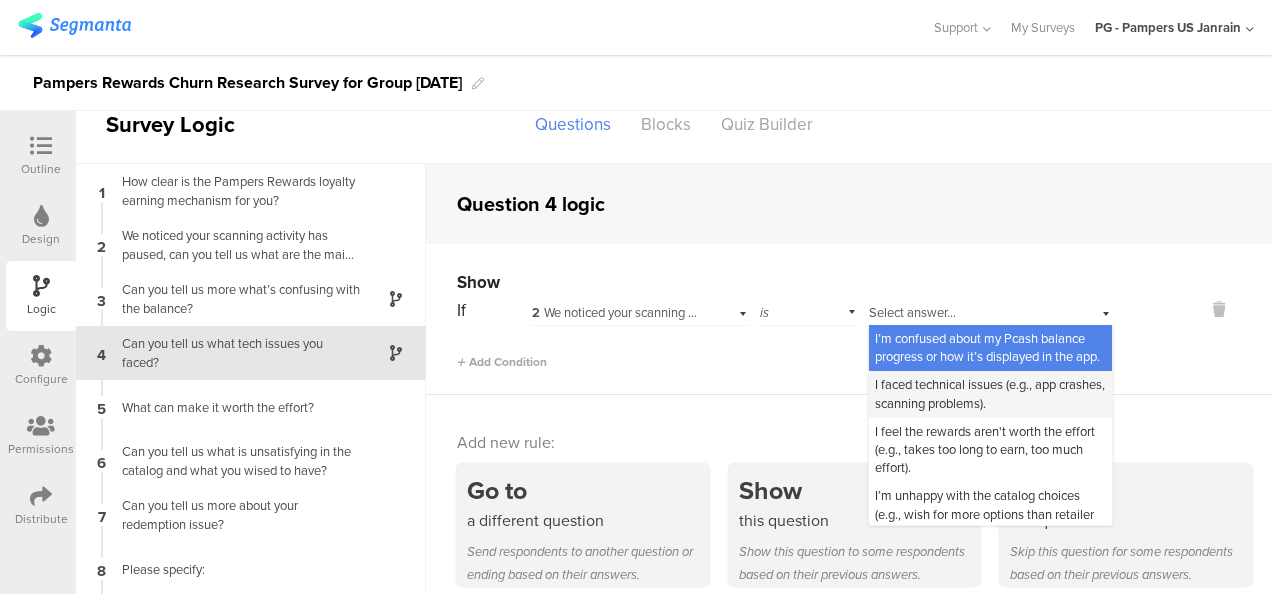 click on "I faced technical issues (e.g., app crashes, scanning problems)." at bounding box center (990, 393) 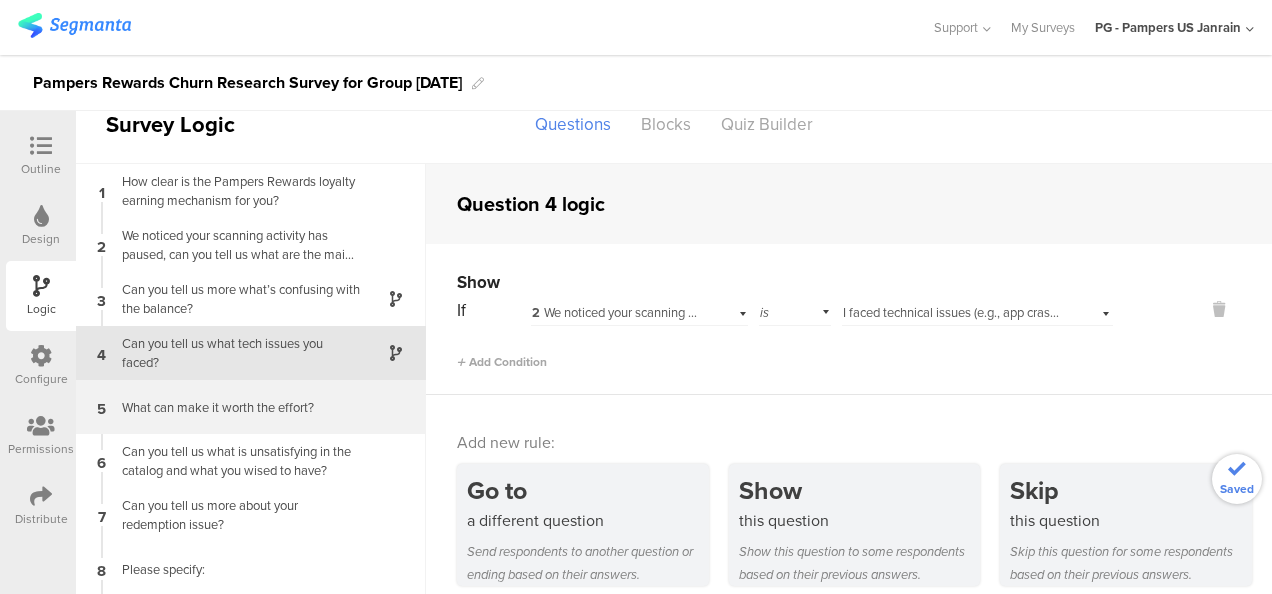 click on "What can make it worth the effort?" at bounding box center [235, 407] 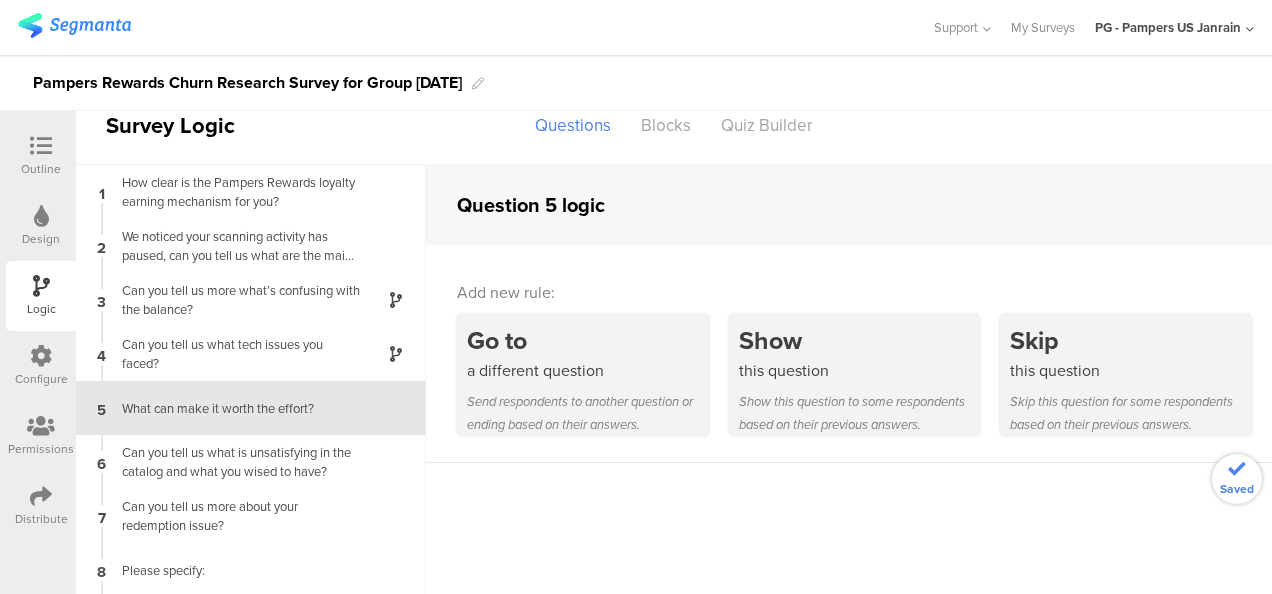 scroll, scrollTop: 74, scrollLeft: 0, axis: vertical 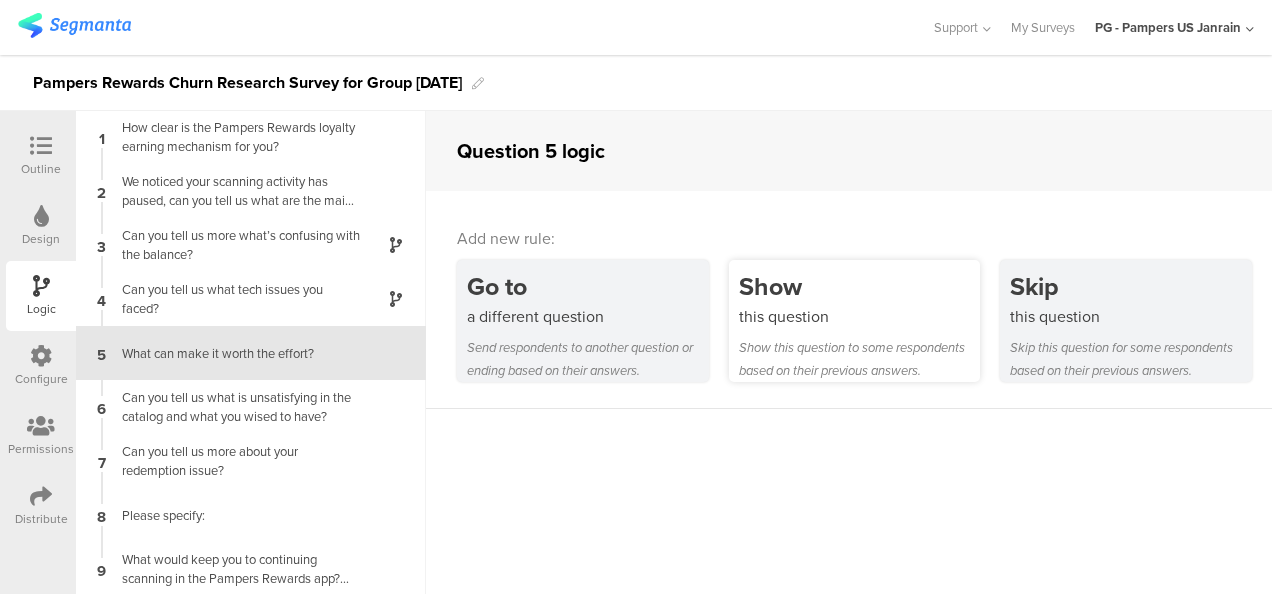 click on "Show this question to some respondents based on their previous answers." at bounding box center (860, 359) 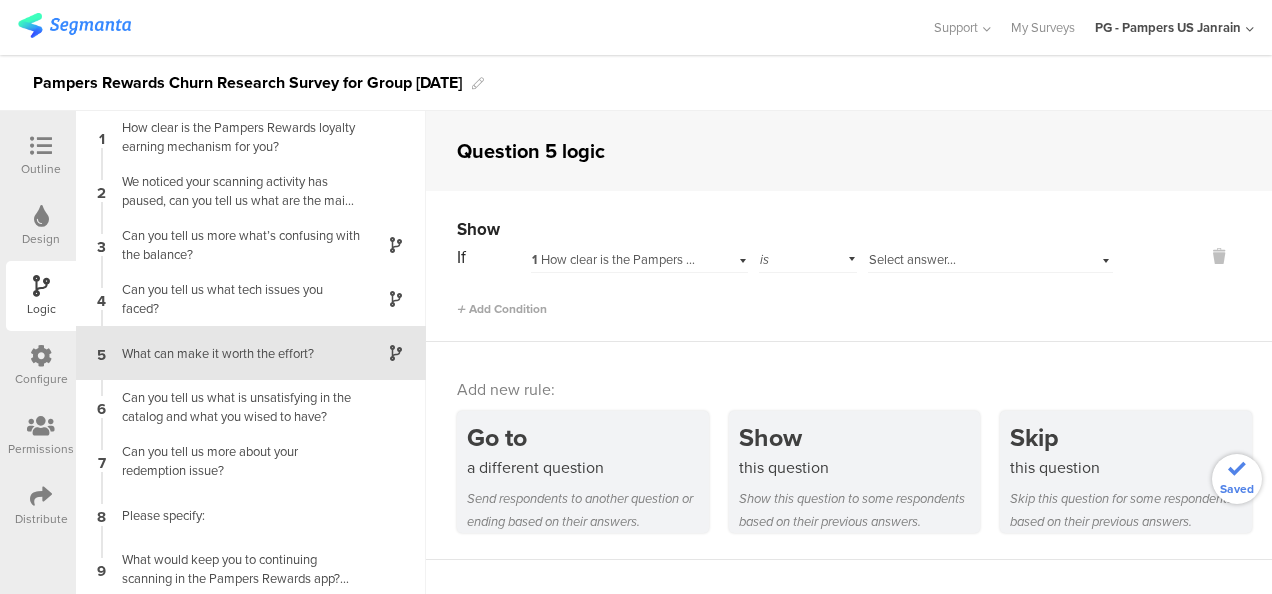 click on "1  How clear is the Pampers Rewards loyalty earning mechanism for you?" at bounding box center [733, 259] 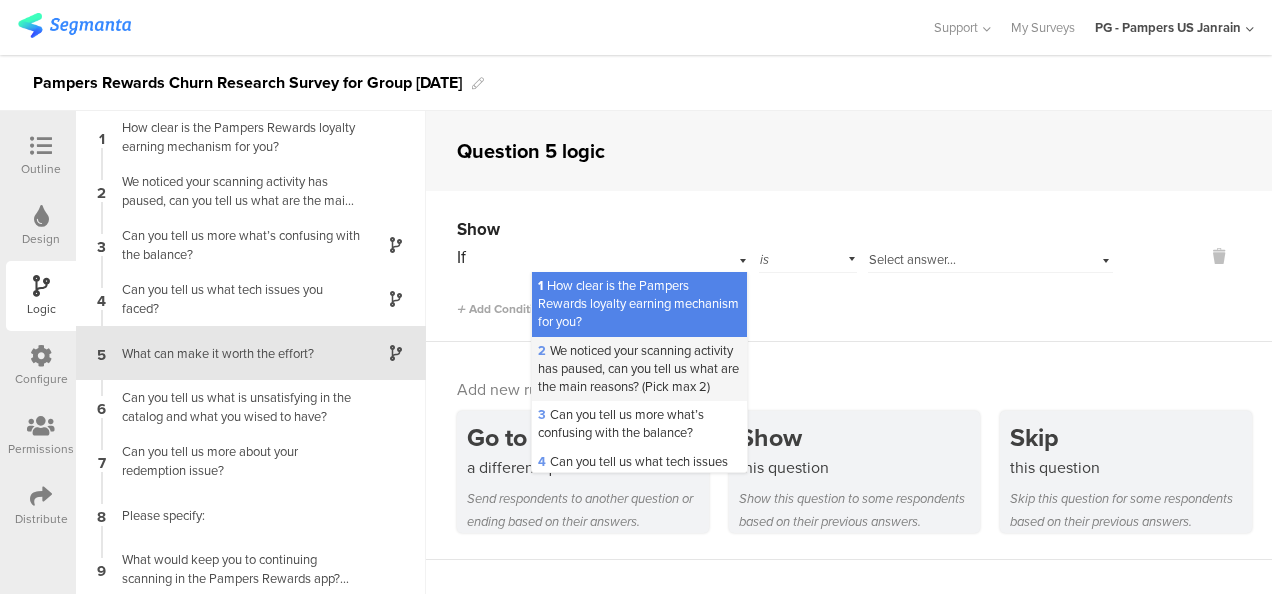 click on "2  We noticed your scanning activity has paused, can you tell us what are the main reasons? (Pick max 2)" at bounding box center [638, 368] 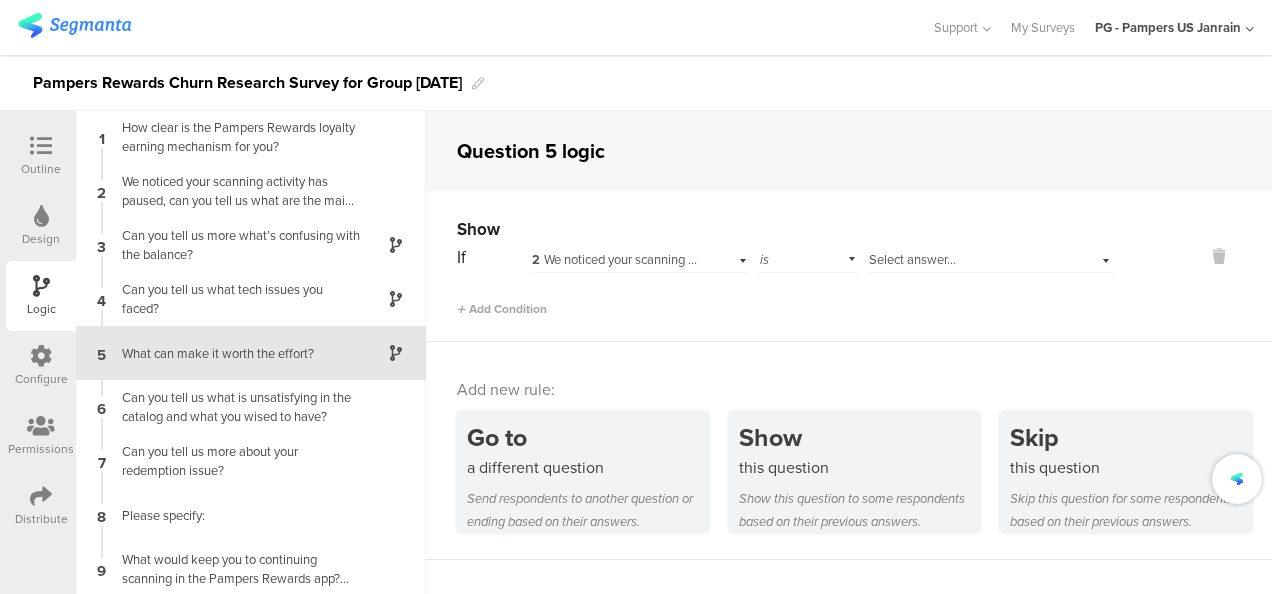 click on "Select answer..." at bounding box center [967, 260] 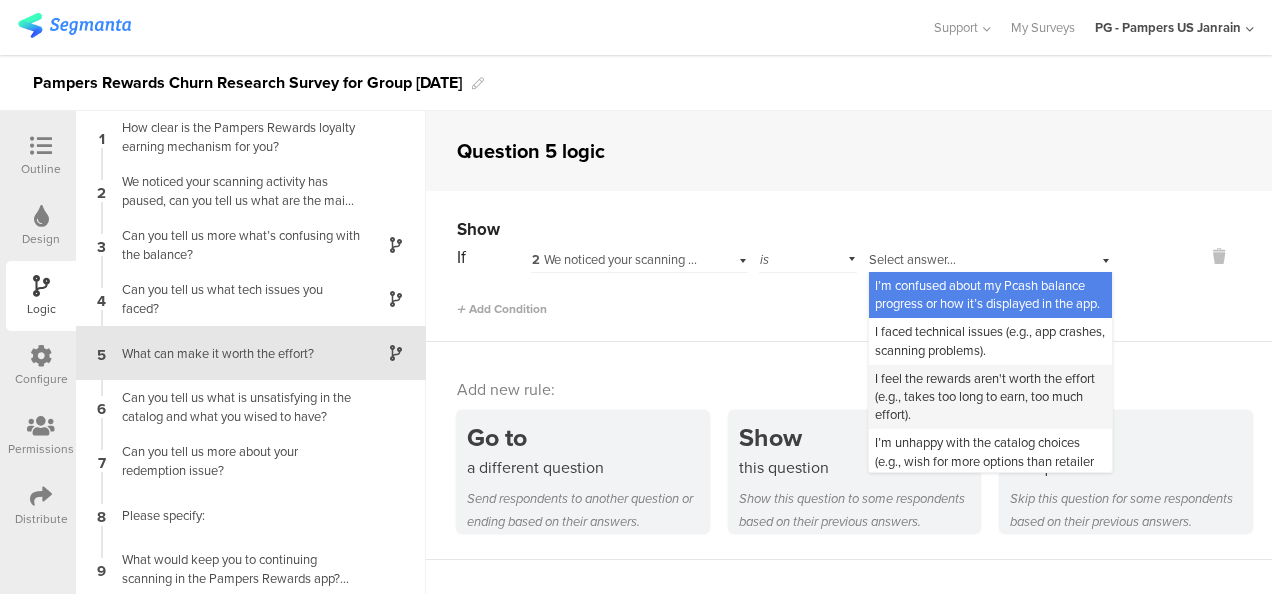 click on "I feel the rewards aren't worth the effort (e.g., takes too long to earn, too much effort)." at bounding box center [985, 396] 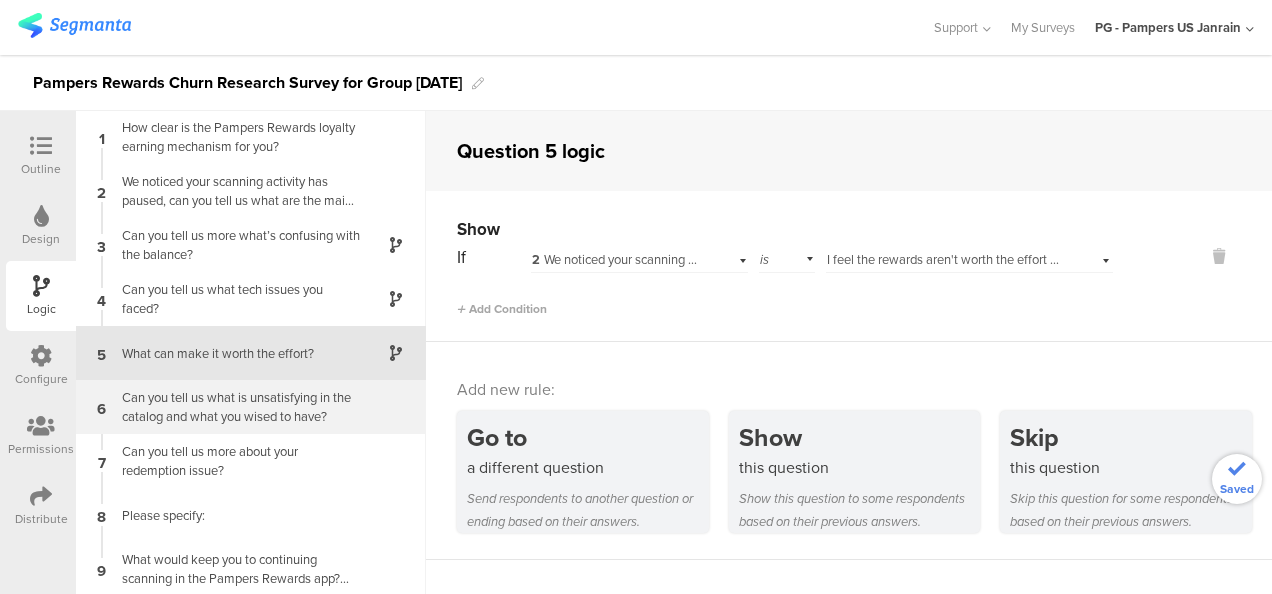 click on "Can you tell us what is unsatisfying in the catalog and what you wised to have?" at bounding box center (235, 407) 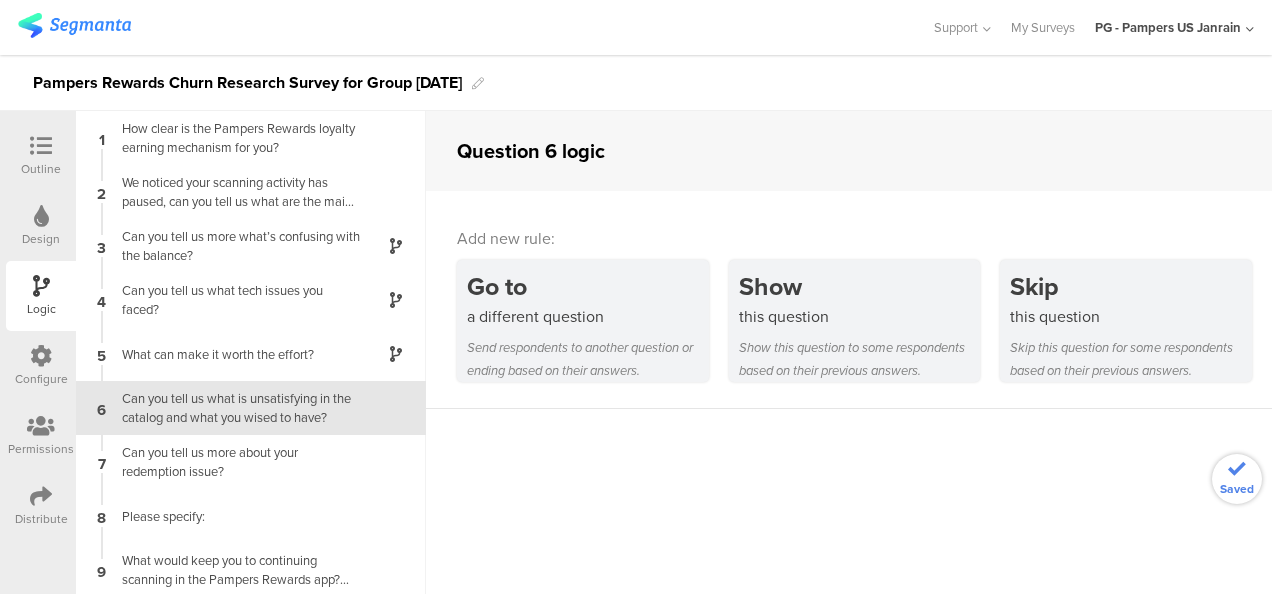 scroll, scrollTop: 2, scrollLeft: 0, axis: vertical 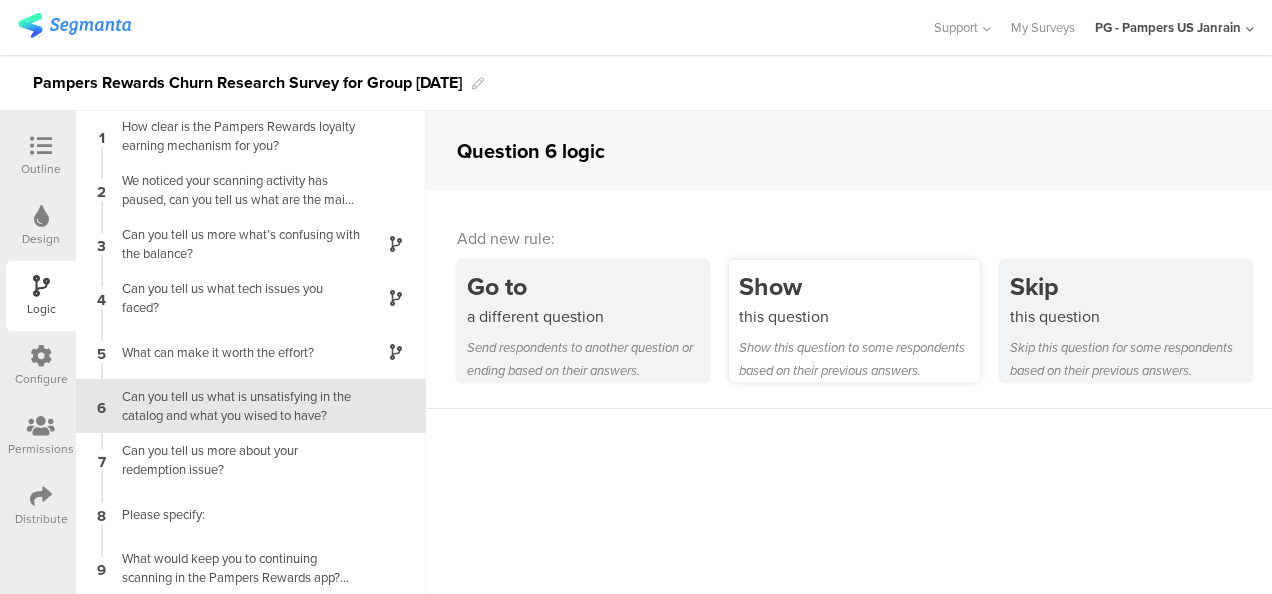 click on "this question" at bounding box center (860, 316) 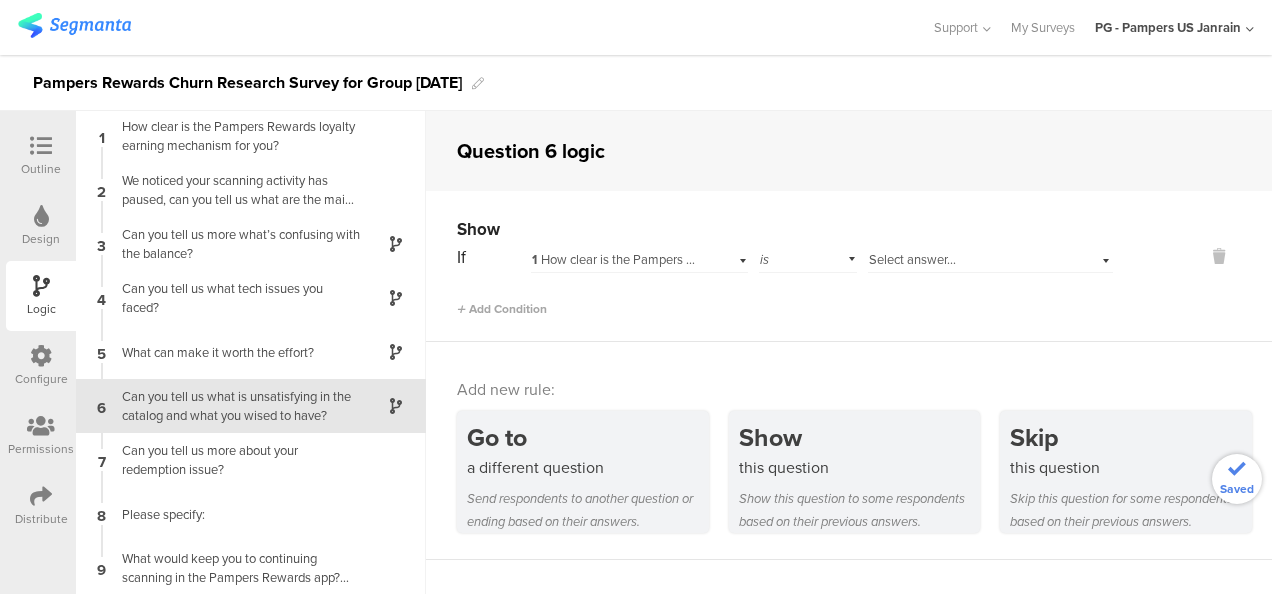 click on "1  How clear is the Pampers Rewards loyalty earning mechanism for you?" at bounding box center (733, 259) 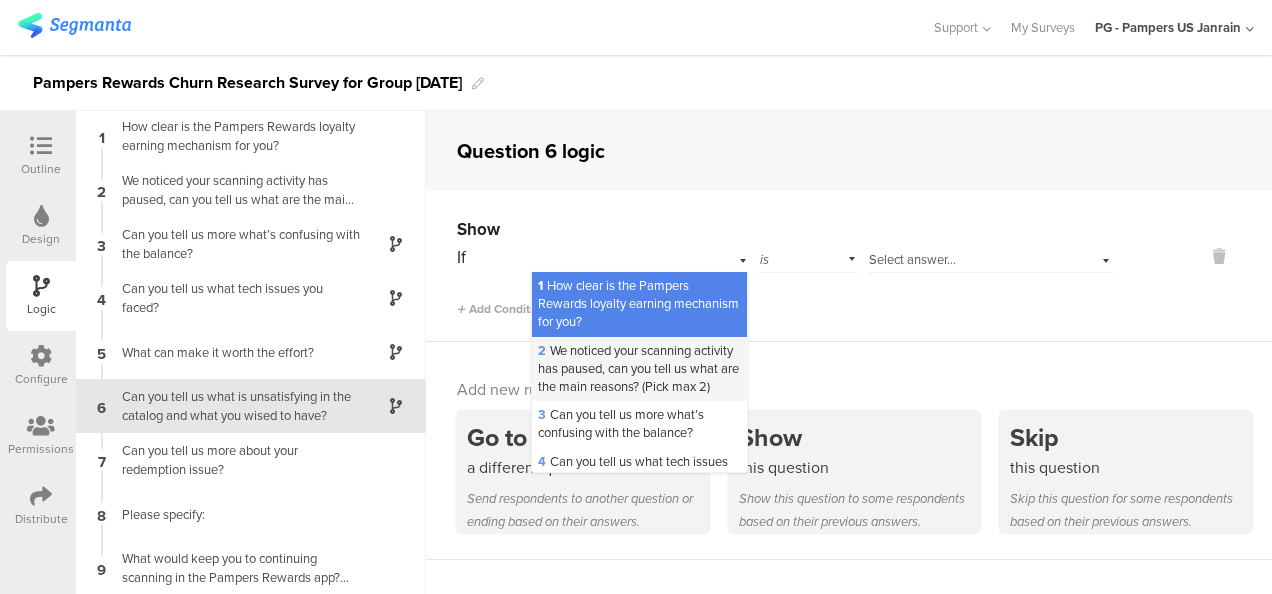 click on "2  We noticed your scanning activity has paused, can you tell us what are the main reasons? (Pick max 2)" at bounding box center (638, 368) 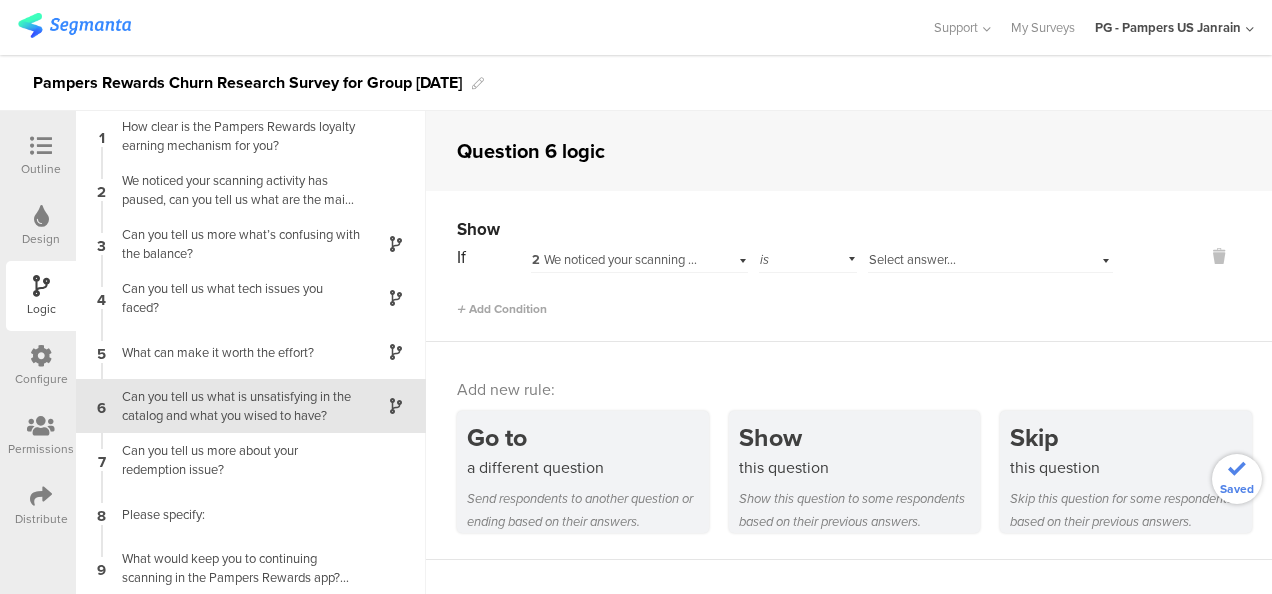 click on "Select answer..." at bounding box center [912, 259] 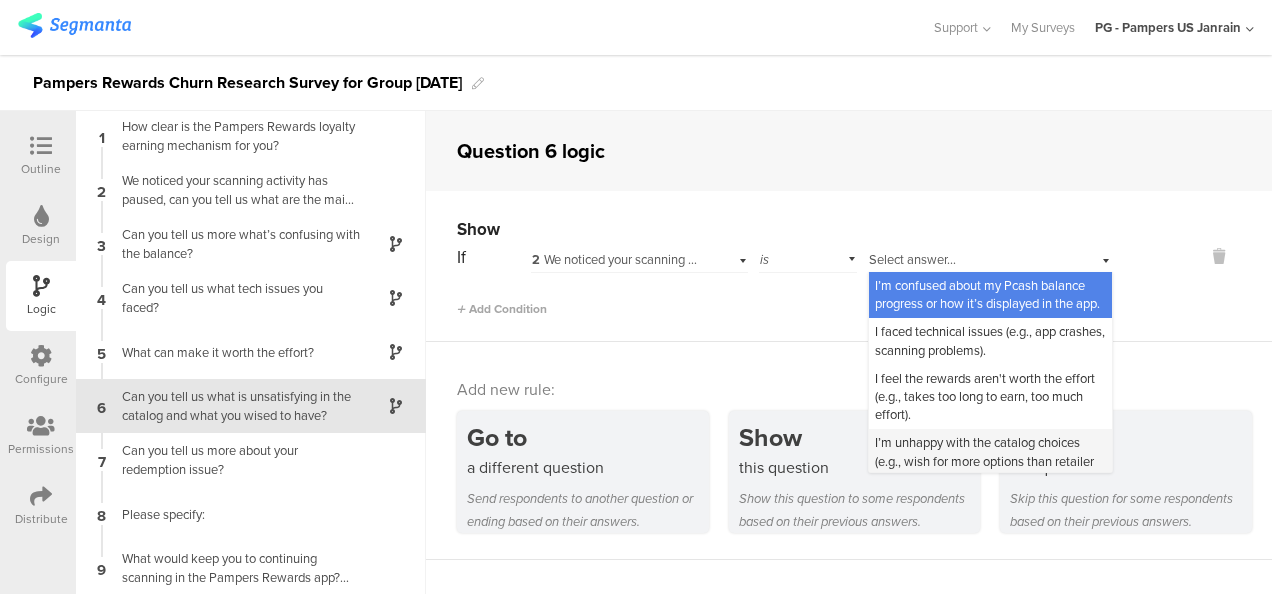 click on "I’m unhappy with the catalog choices (e.g., wish for more options than retailer coupons)." at bounding box center (984, 460) 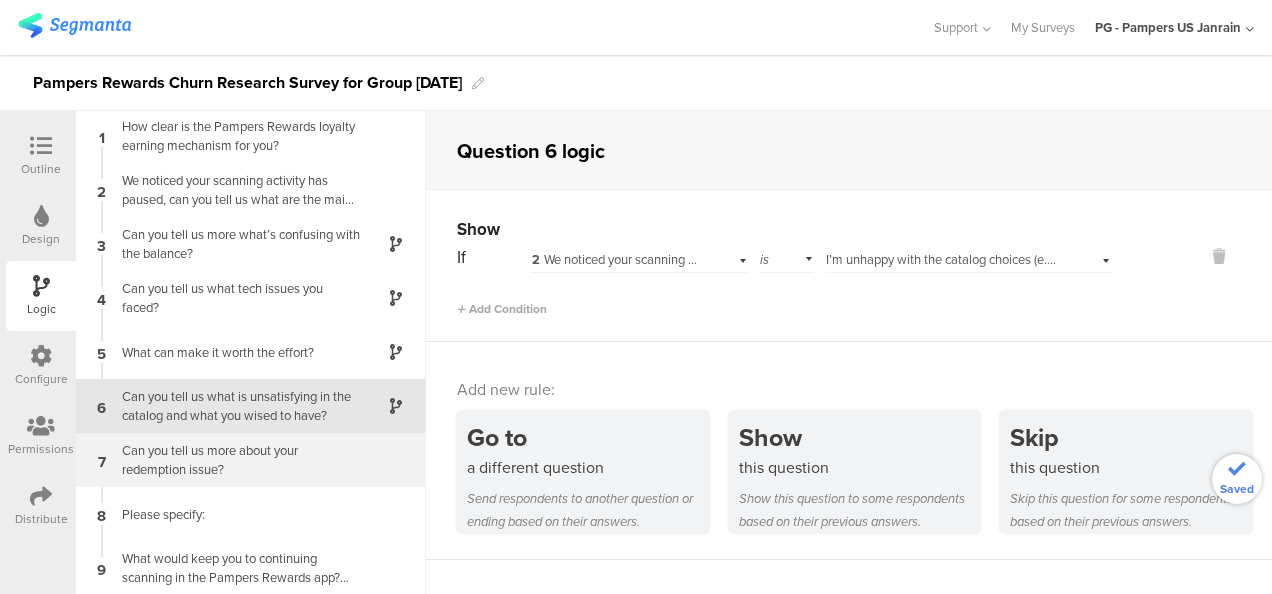 click on "Can you tell us more about your redemption issue?" at bounding box center (235, 460) 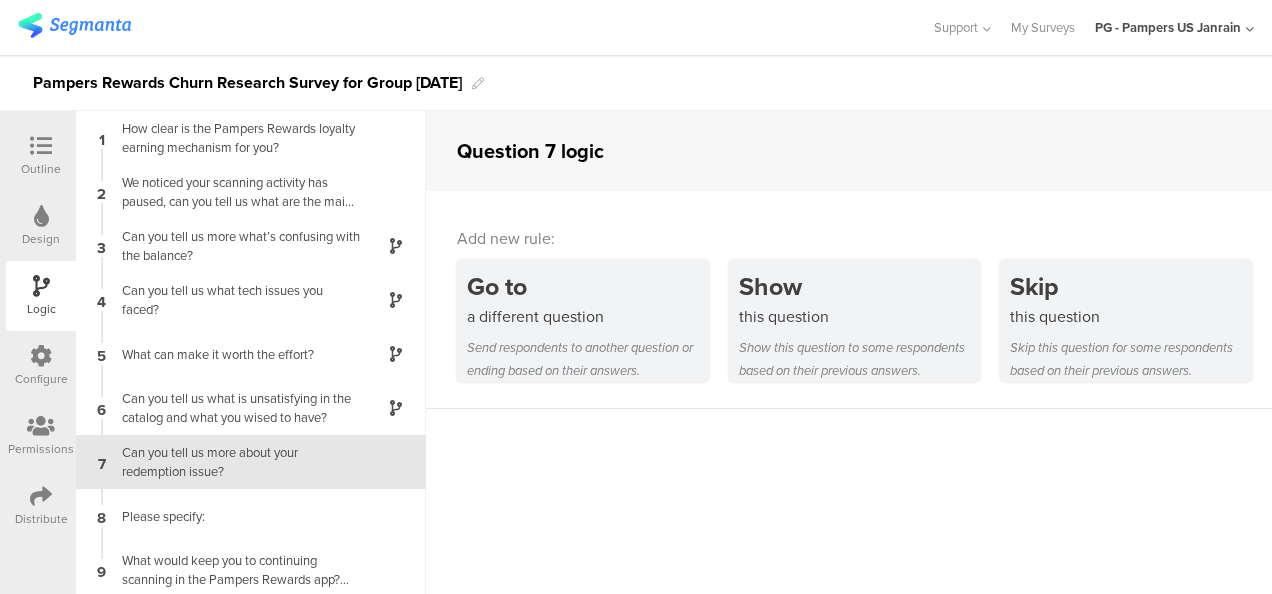 scroll, scrollTop: 2, scrollLeft: 0, axis: vertical 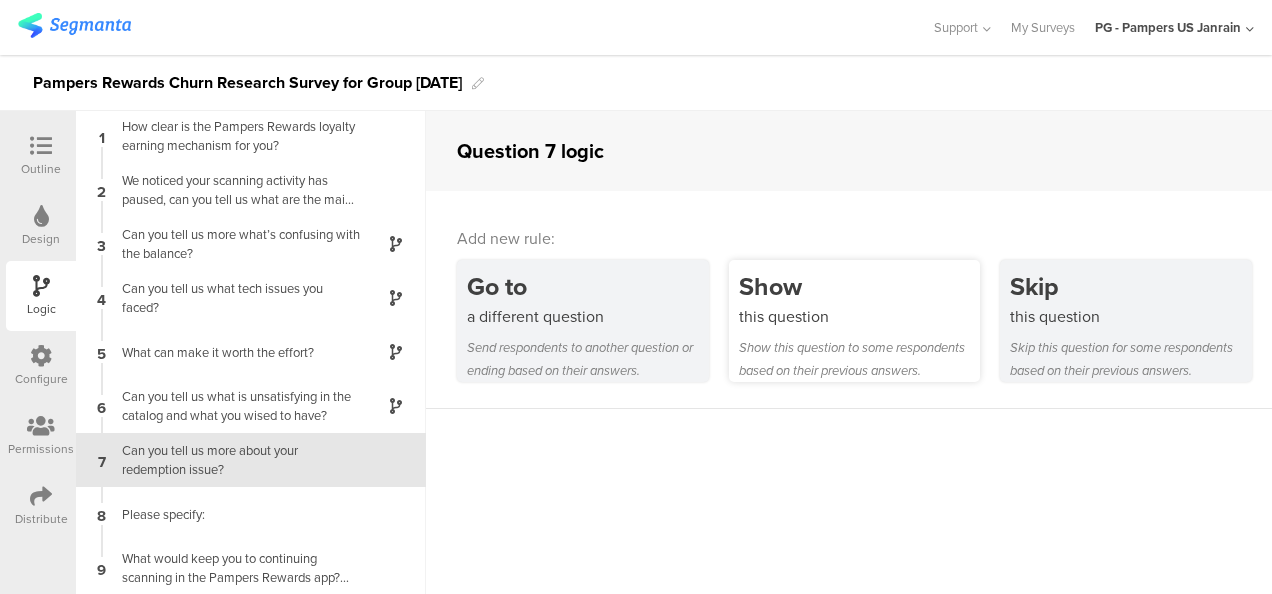 click on "this question" at bounding box center (860, 316) 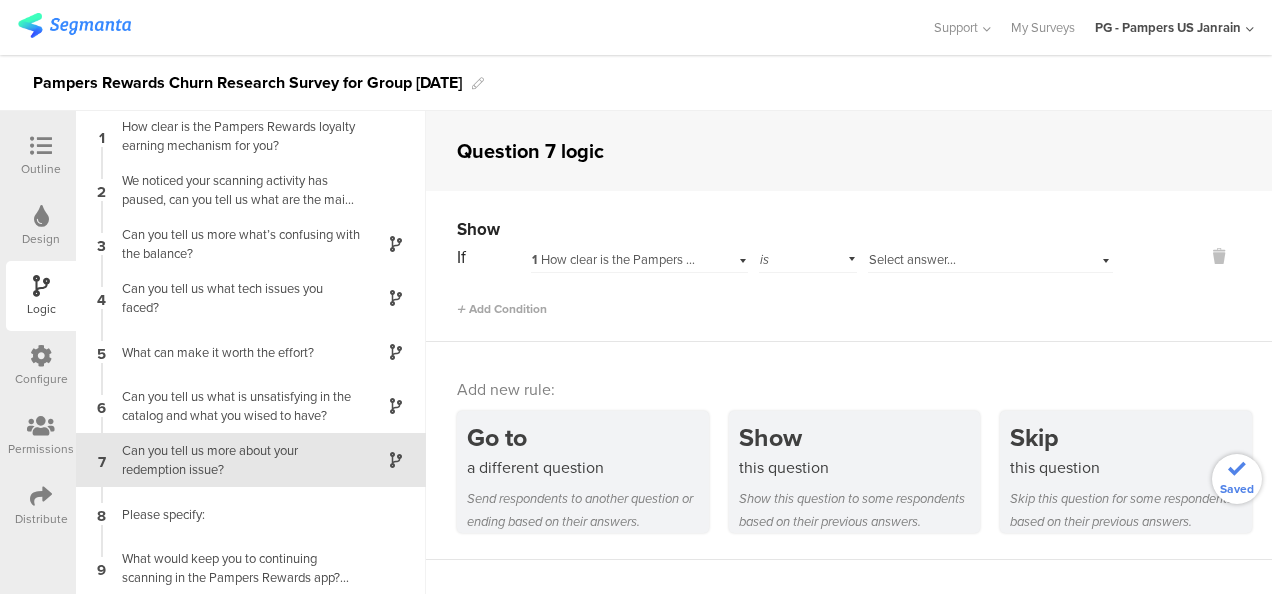 click on "1  How clear is the Pampers Rewards loyalty earning mechanism for you?" at bounding box center (733, 259) 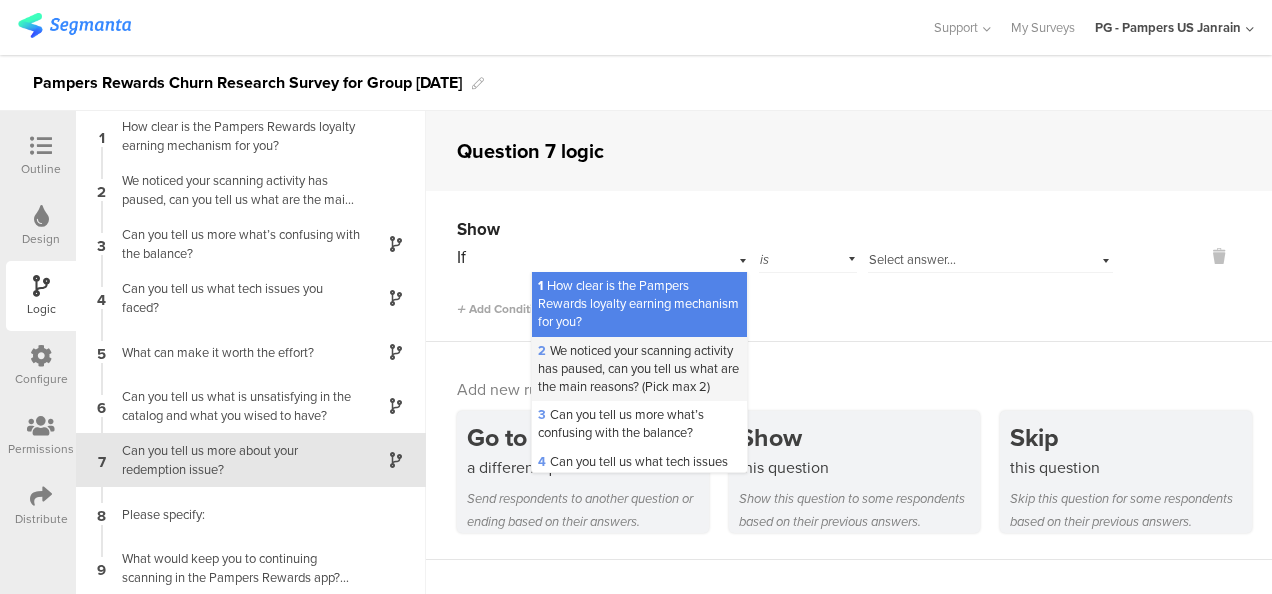 click on "2  We noticed your scanning activity has paused, can you tell us what are the main reasons? (Pick max 2)" at bounding box center [638, 368] 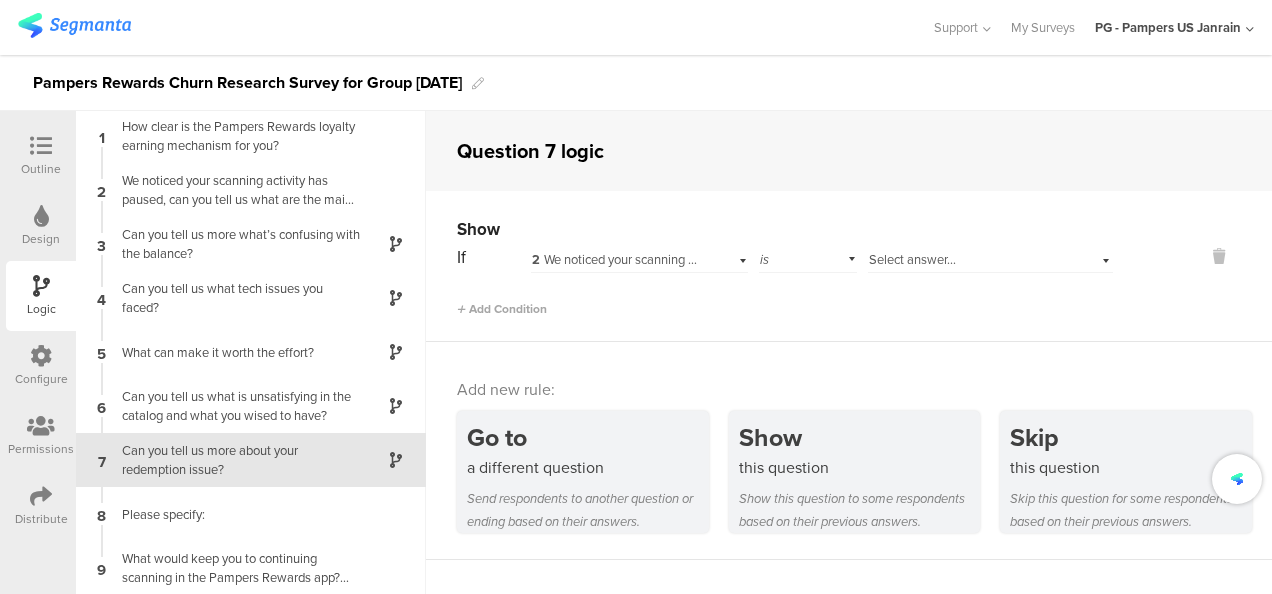 click on "Select answer..." at bounding box center [912, 259] 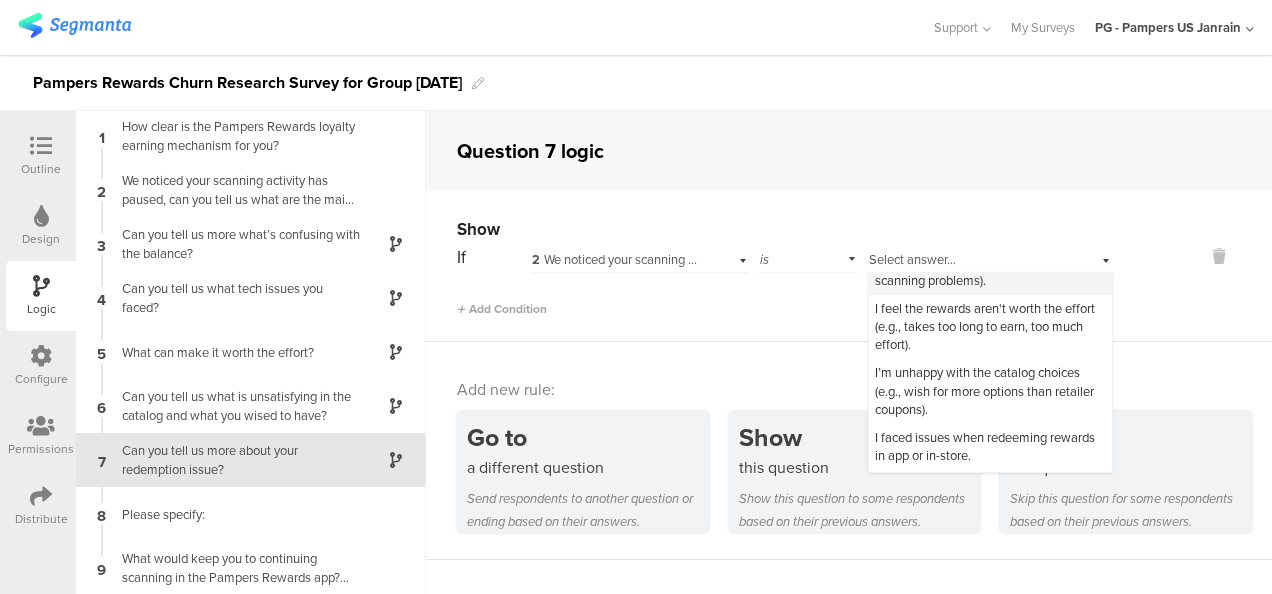 scroll, scrollTop: 100, scrollLeft: 0, axis: vertical 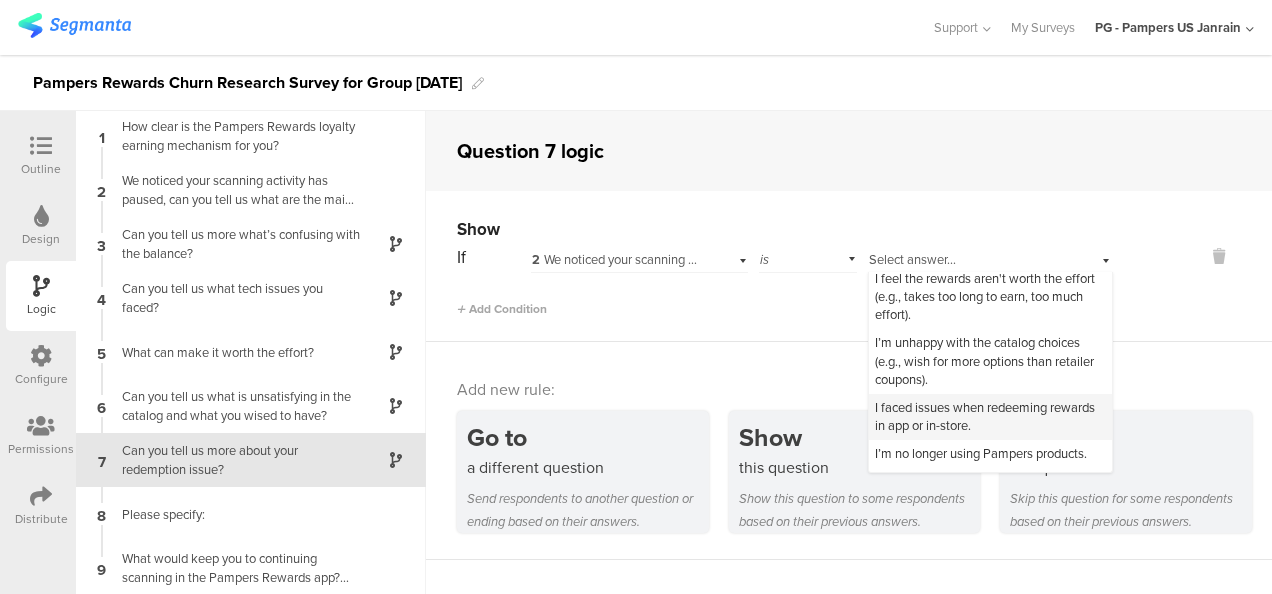 click on "I faced issues when redeeming rewards in app or in-store." at bounding box center [985, 416] 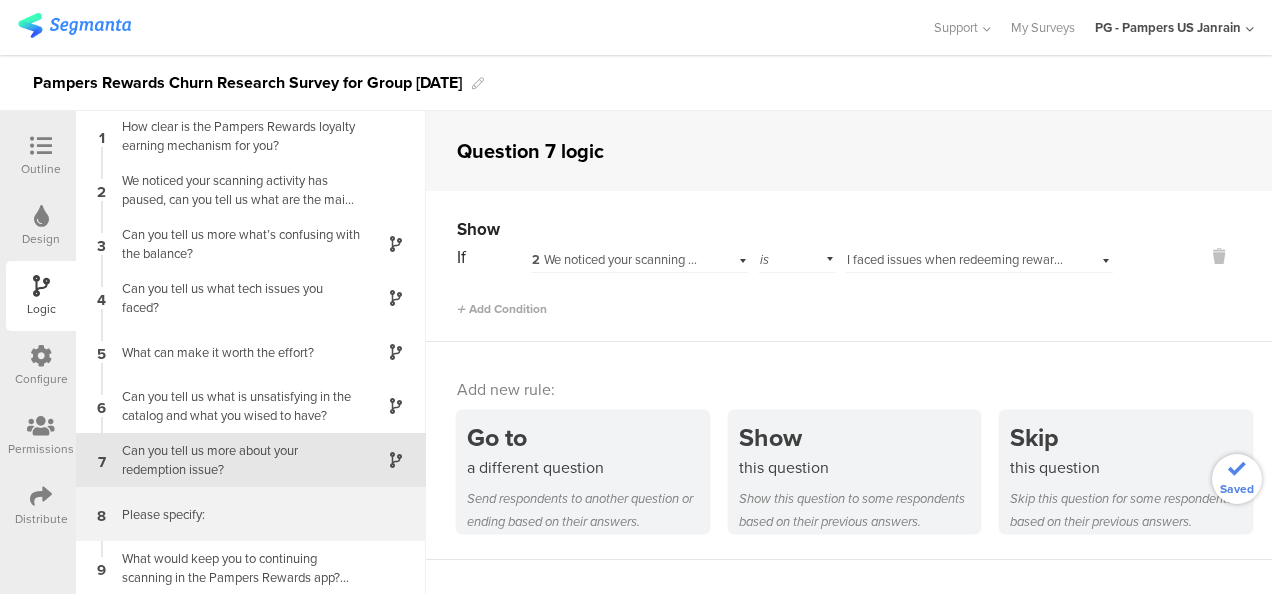 click on "8
Please specify:" at bounding box center [251, 514] 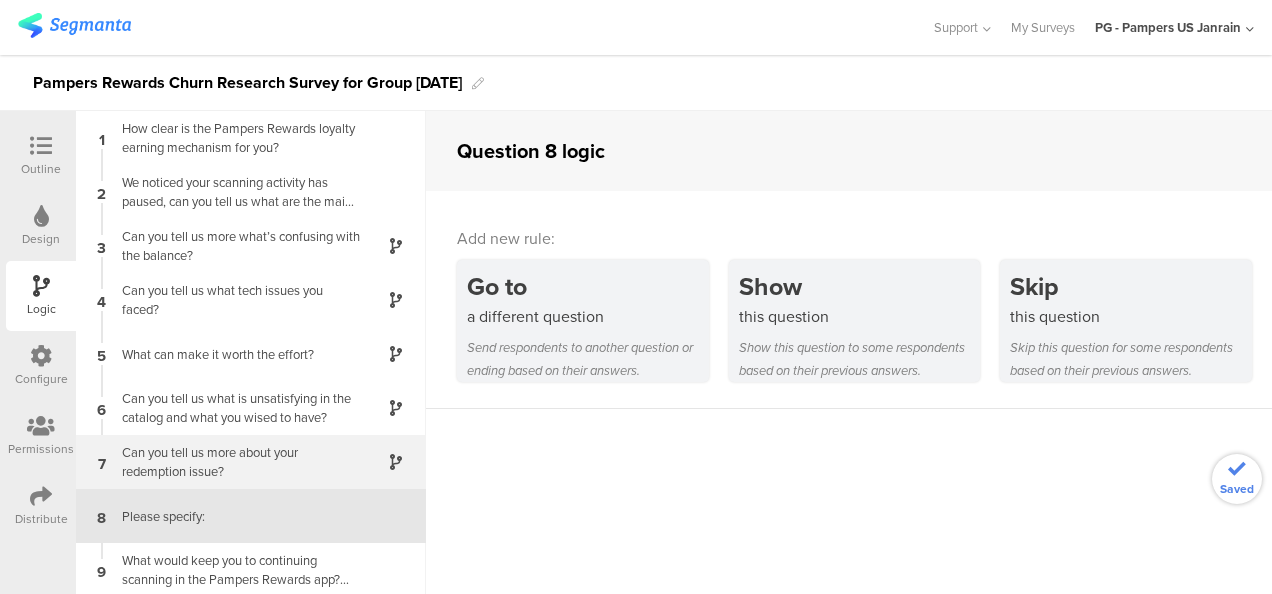 scroll, scrollTop: 2, scrollLeft: 0, axis: vertical 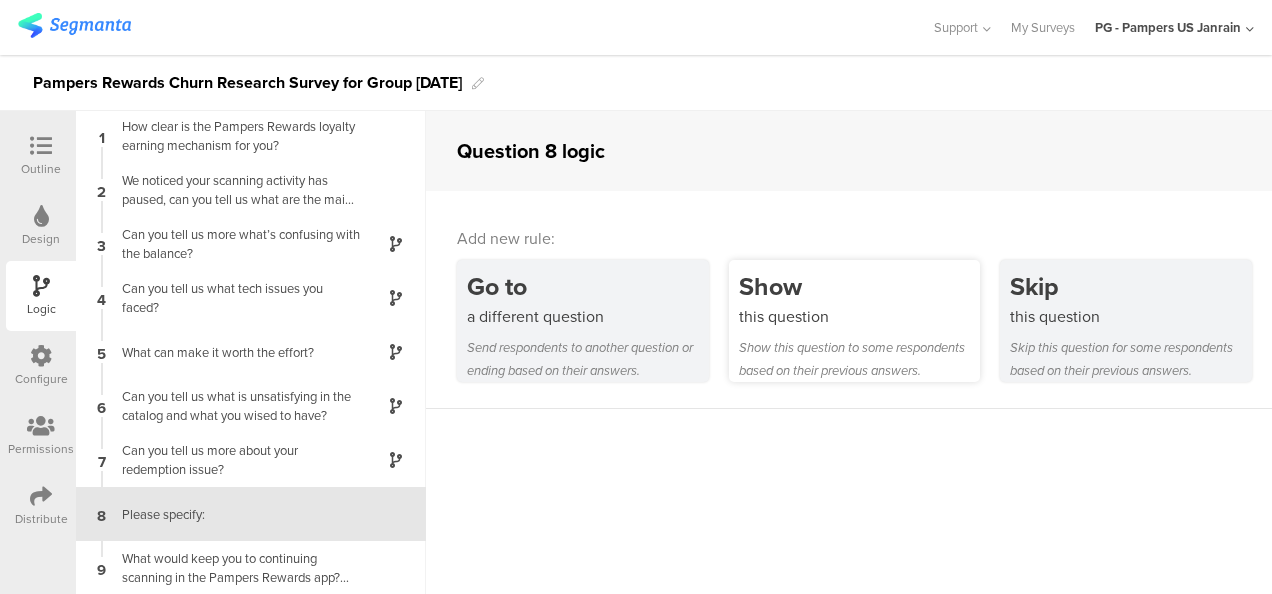 click on "this question" at bounding box center (860, 316) 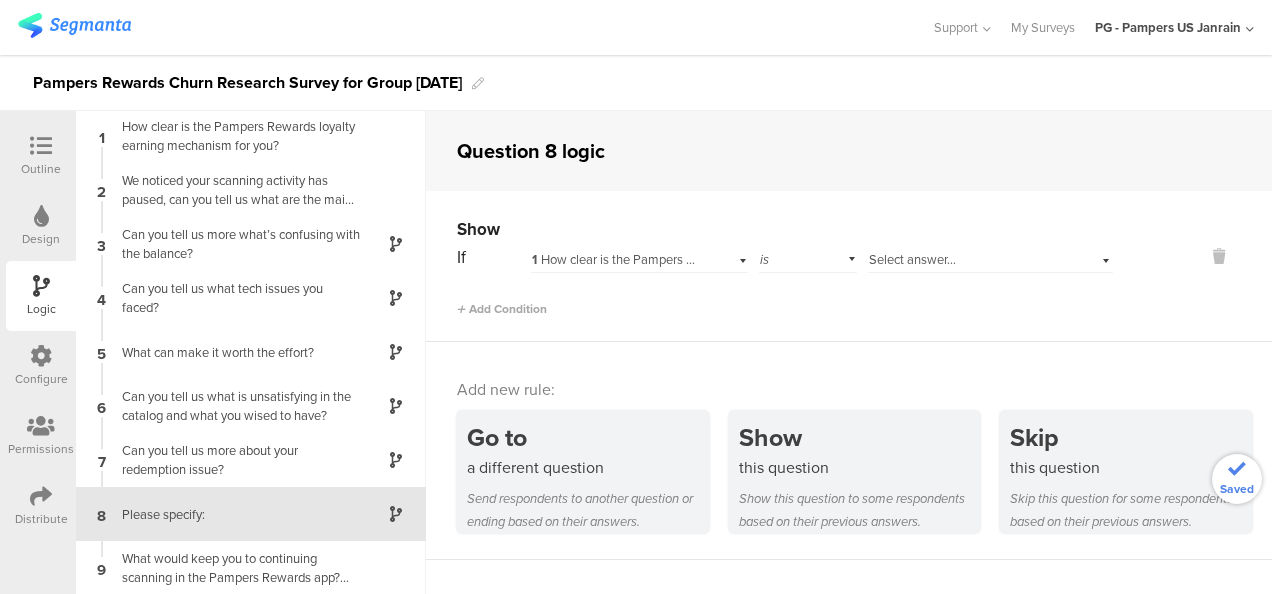 click on "1  How clear is the Pampers Rewards loyalty earning mechanism for you?" at bounding box center (733, 259) 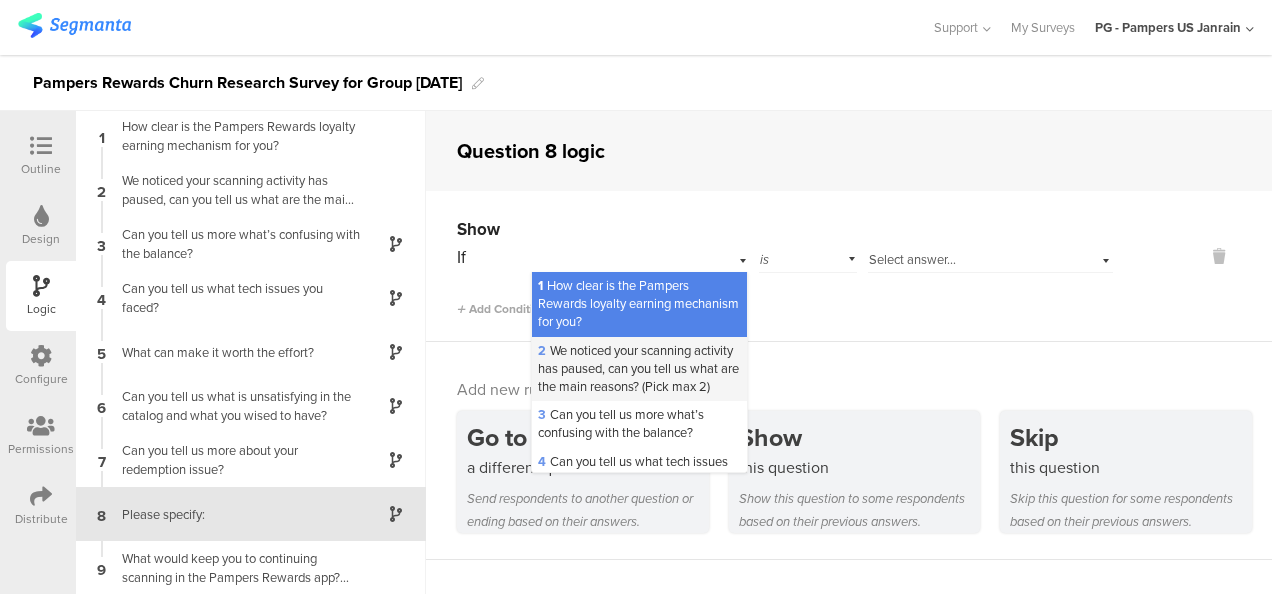 click on "2  We noticed your scanning activity has paused, can you tell us what are the main reasons? (Pick max 2)" at bounding box center [638, 368] 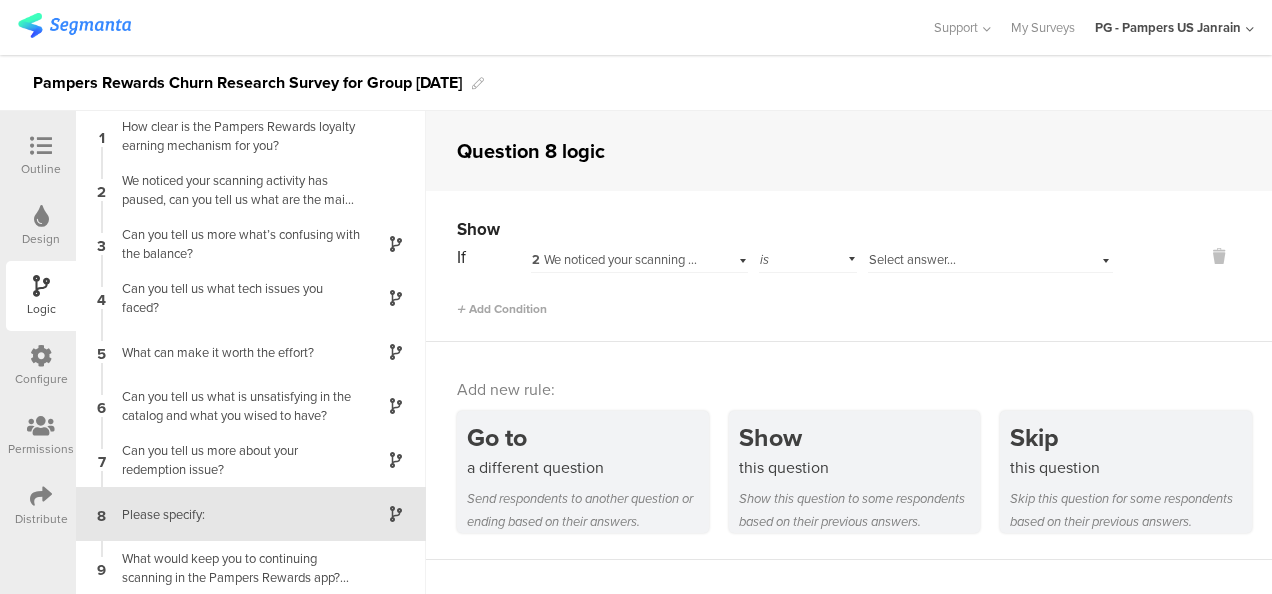 click on "Select answer..." at bounding box center [912, 259] 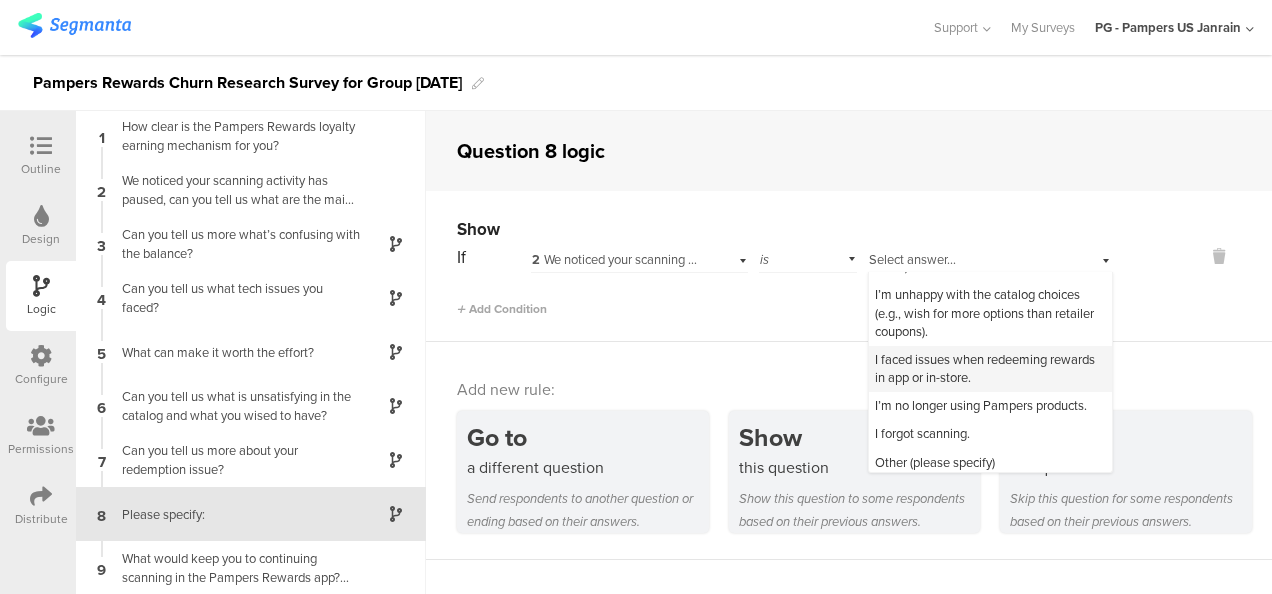 scroll, scrollTop: 189, scrollLeft: 0, axis: vertical 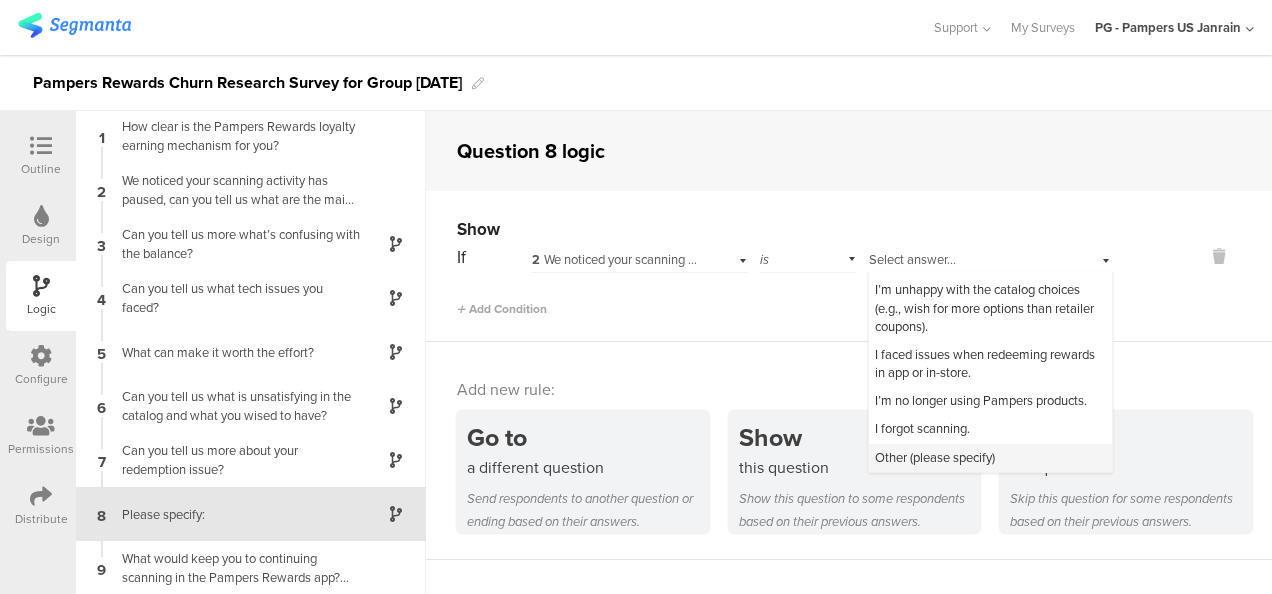 click on "Other (please specify)" at bounding box center (935, 457) 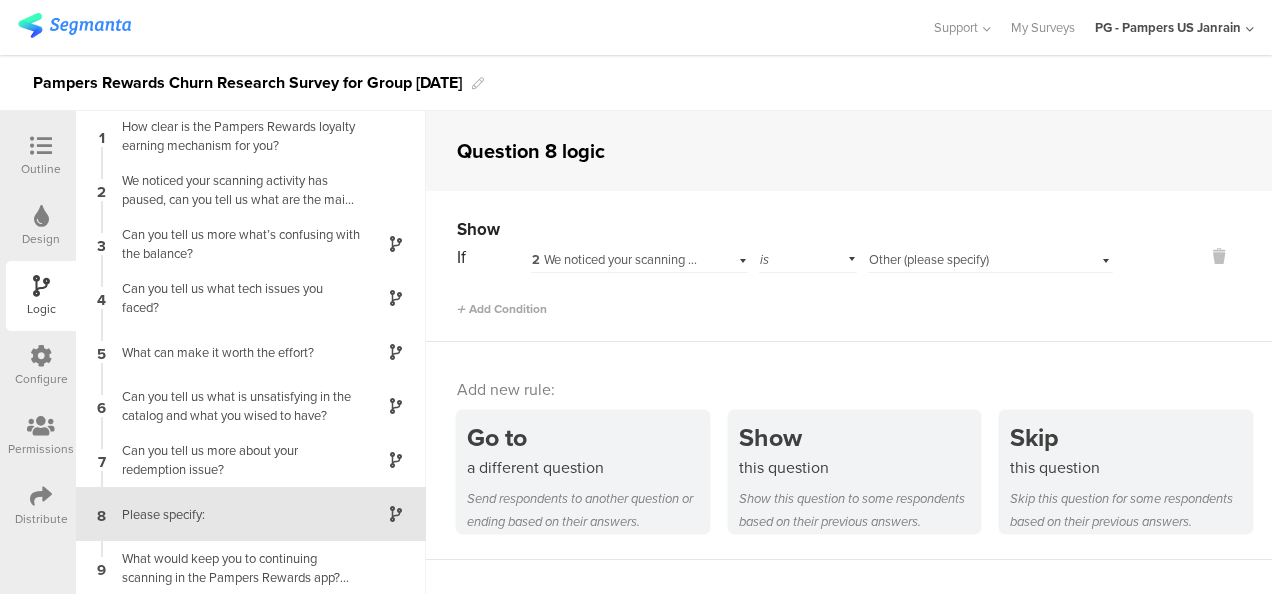 scroll, scrollTop: 0, scrollLeft: 0, axis: both 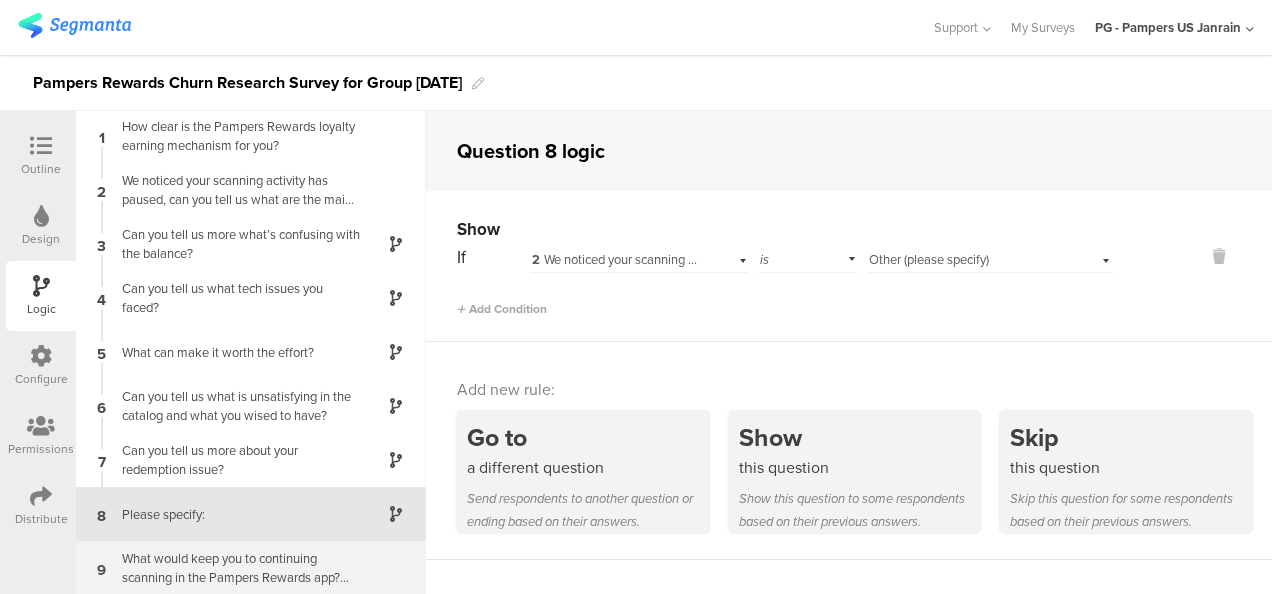 click on "What would keep you to continuing scanning in the Pampers Rewards app? (Pick max 2)" at bounding box center [235, 568] 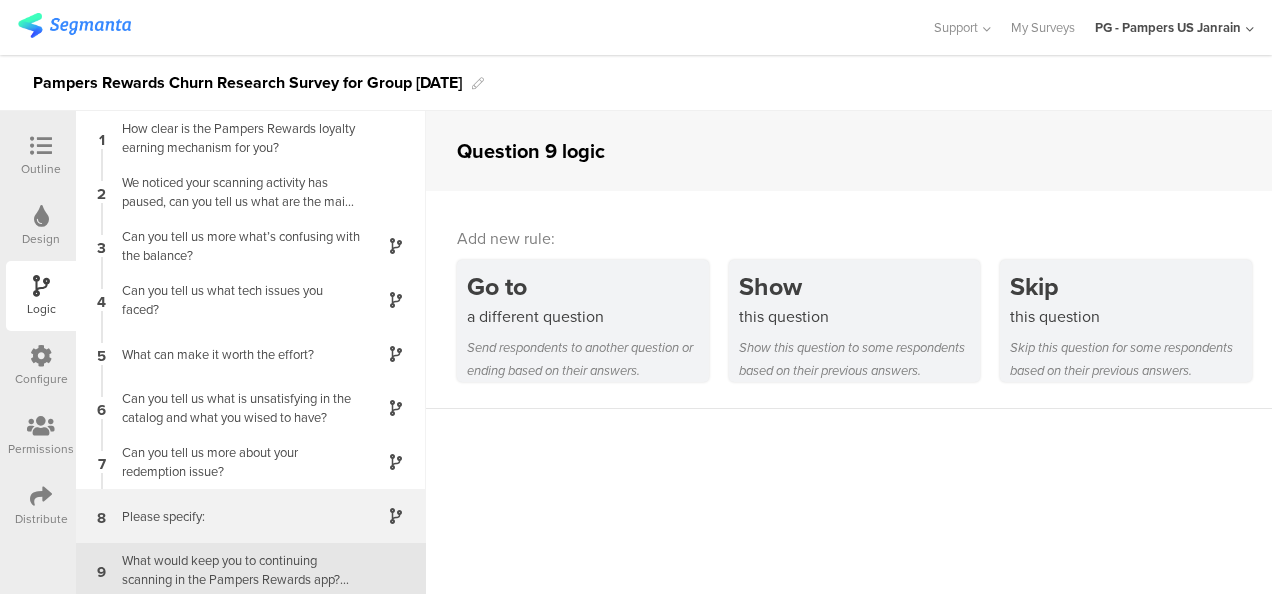 scroll, scrollTop: 2, scrollLeft: 0, axis: vertical 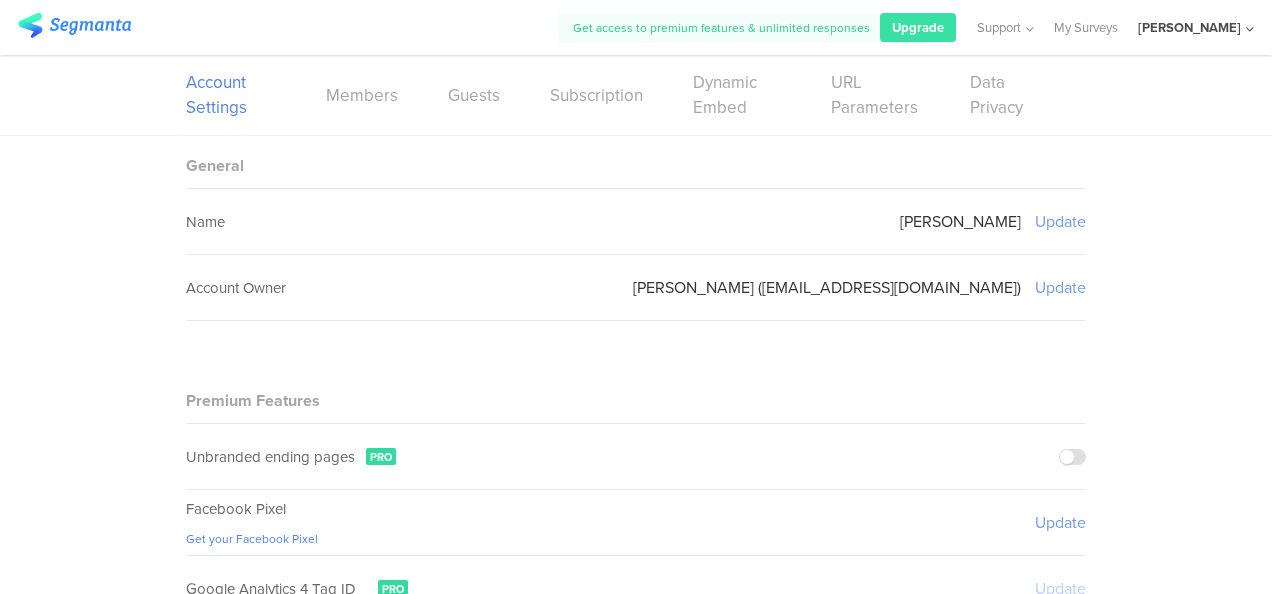 click 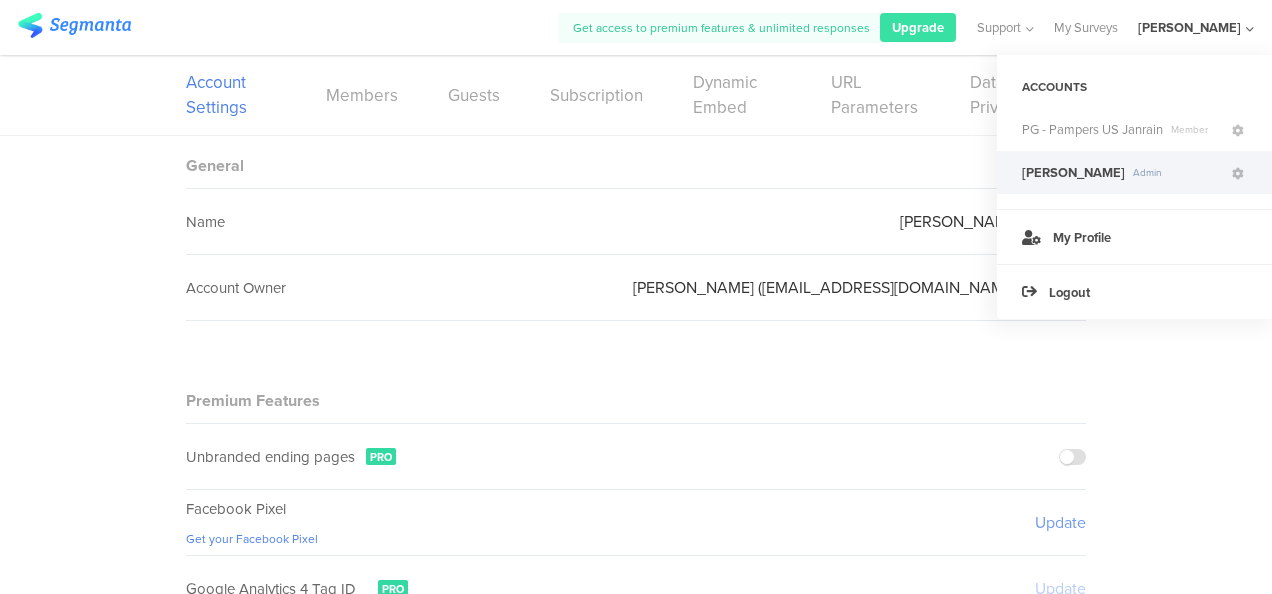 click on "[PERSON_NAME]" 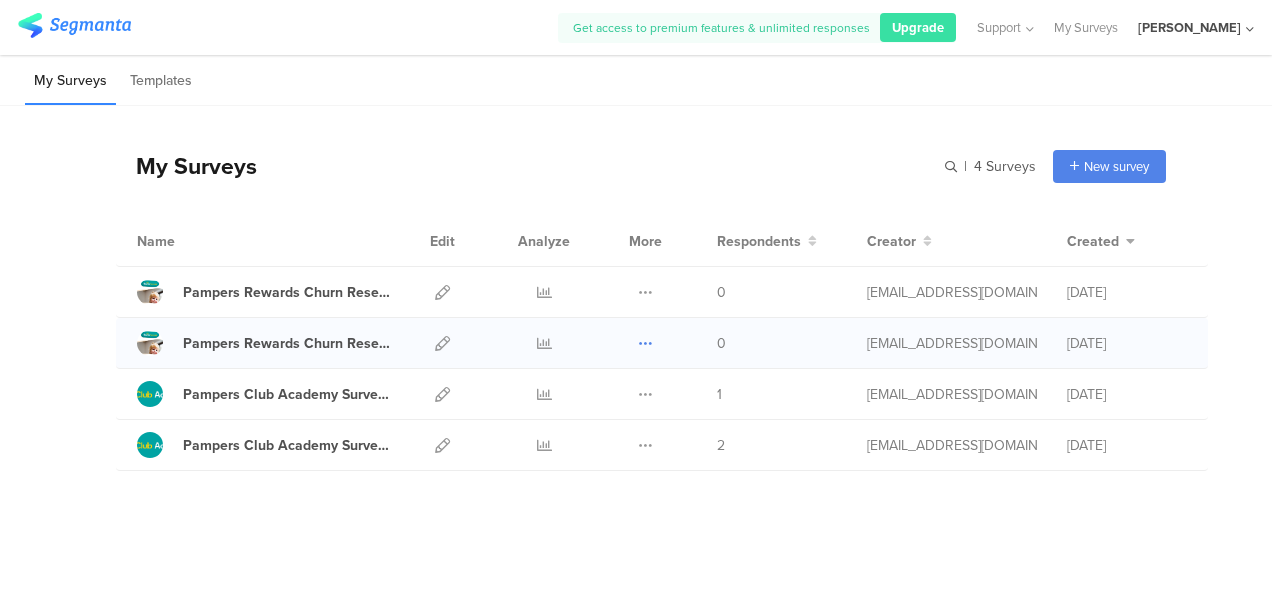click 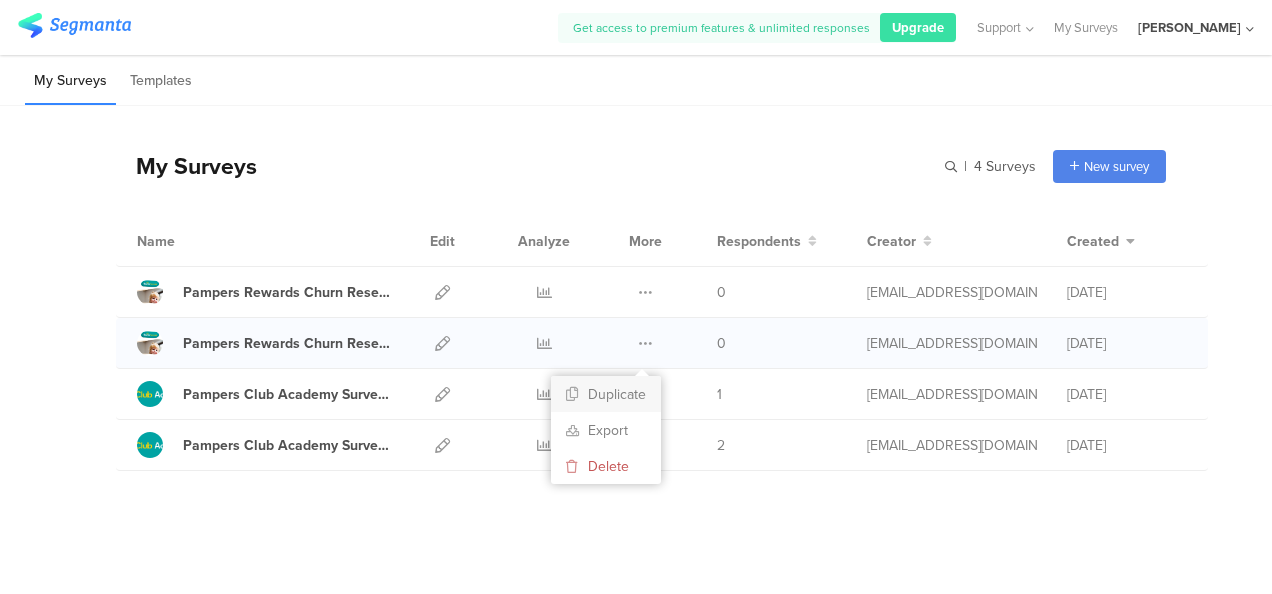 click on "Duplicate" 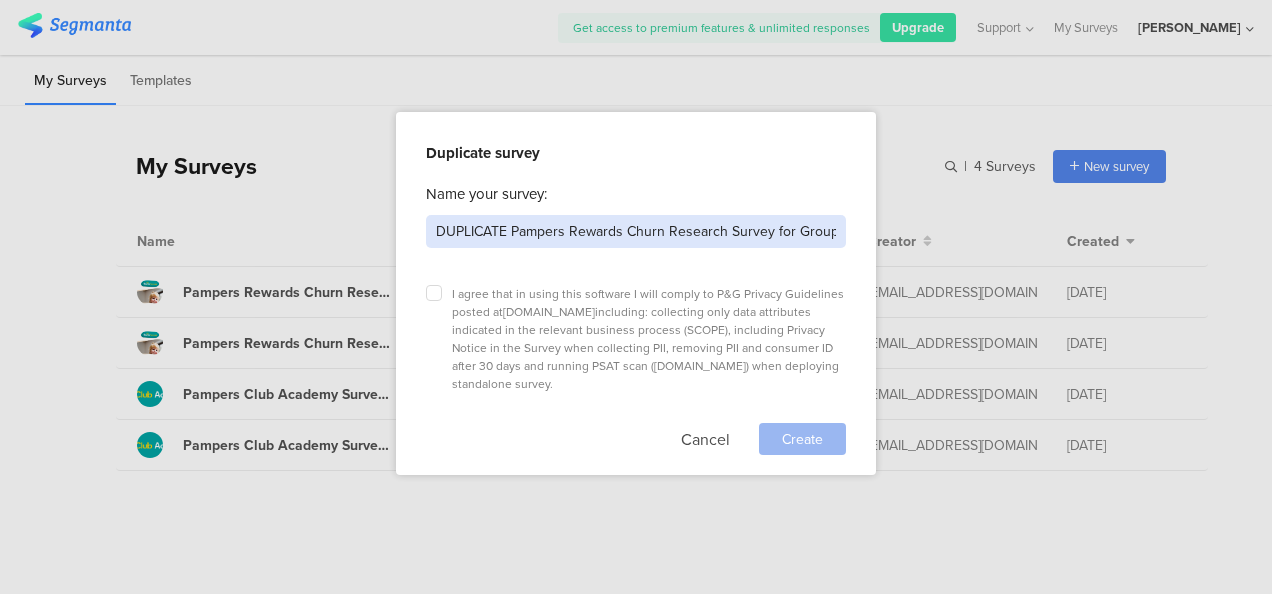 scroll, scrollTop: 0, scrollLeft: 68, axis: horizontal 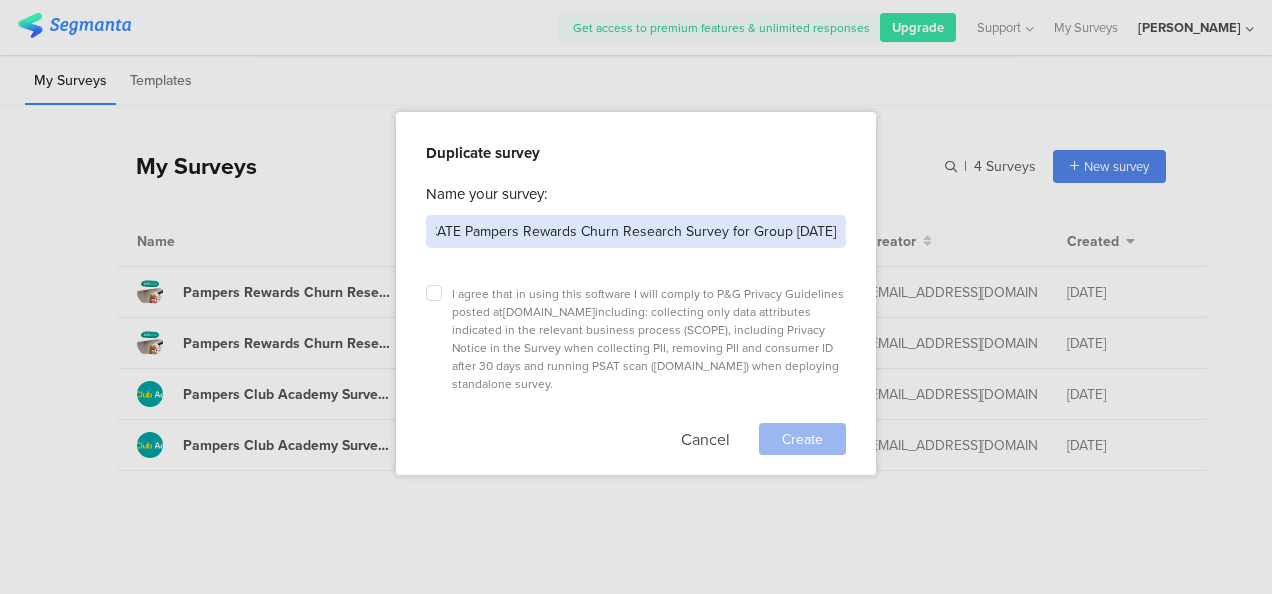 drag, startPoint x: 514, startPoint y: 229, endPoint x: 875, endPoint y: 228, distance: 361.00137 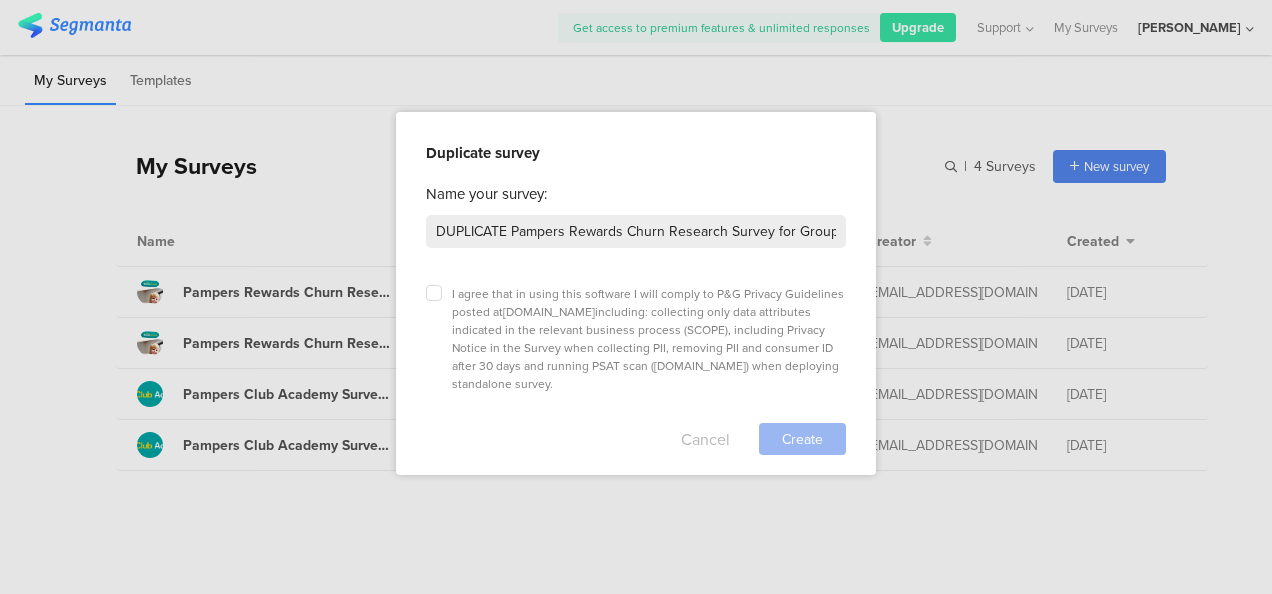 click on "Cancel" 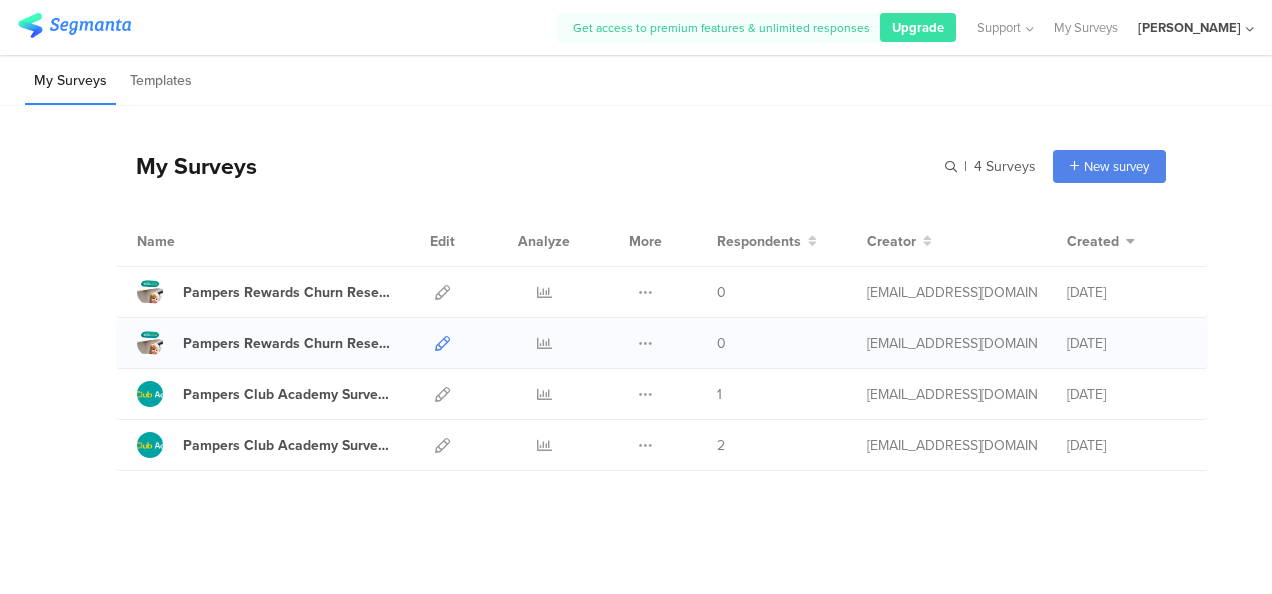 click 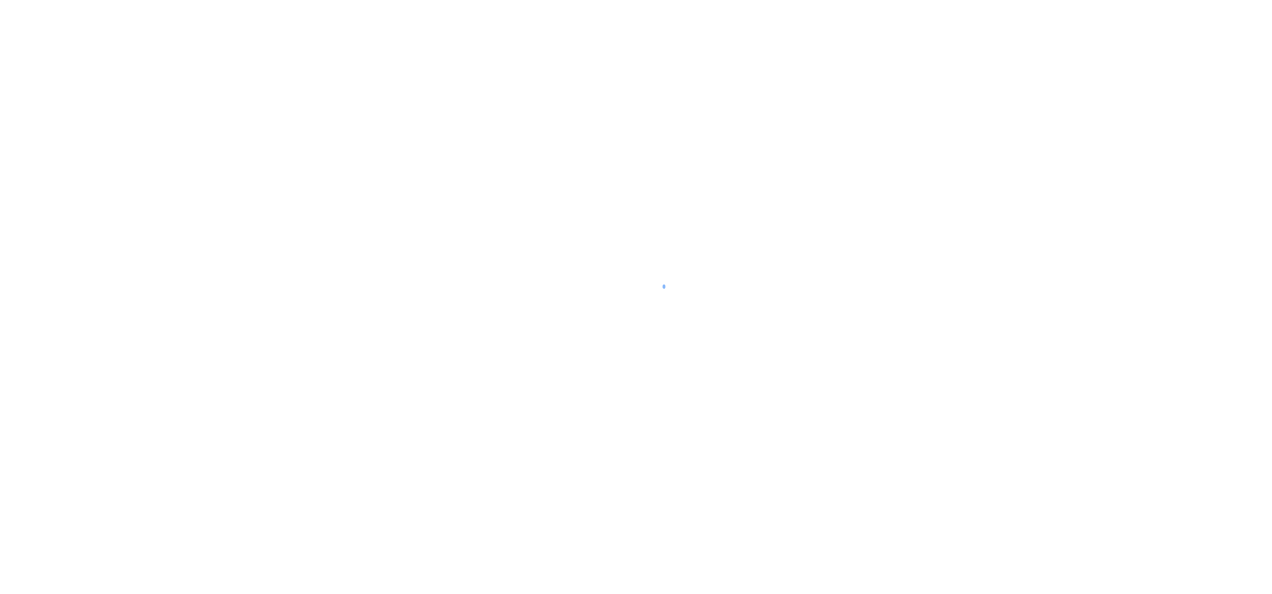 scroll, scrollTop: 0, scrollLeft: 0, axis: both 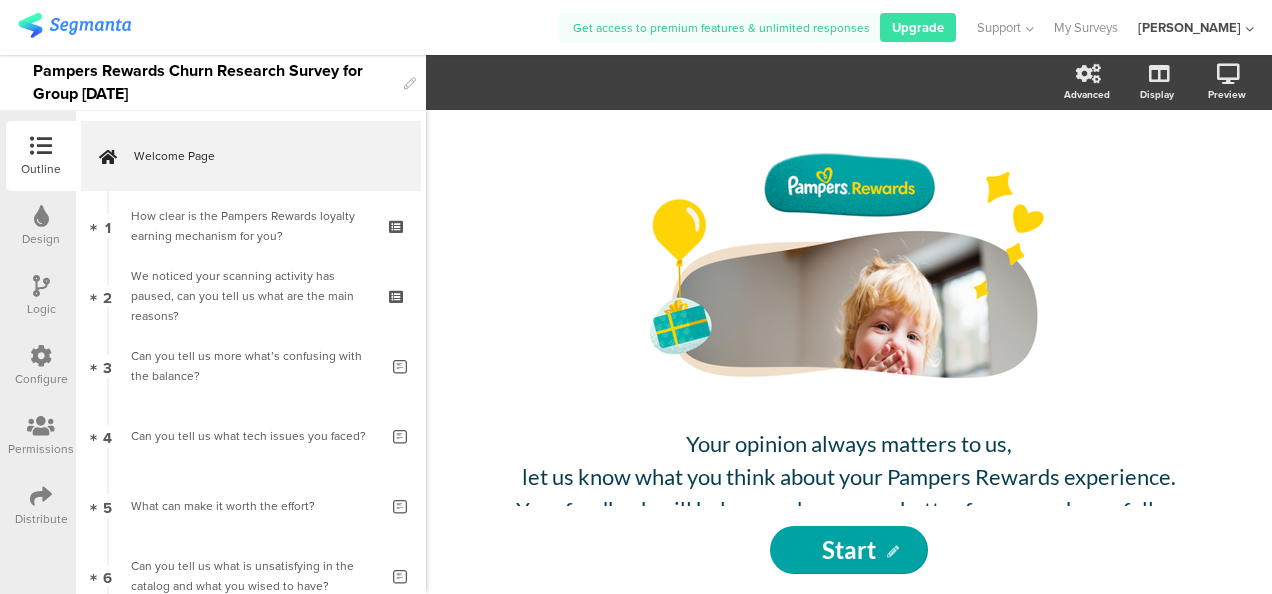 click at bounding box center [41, 216] 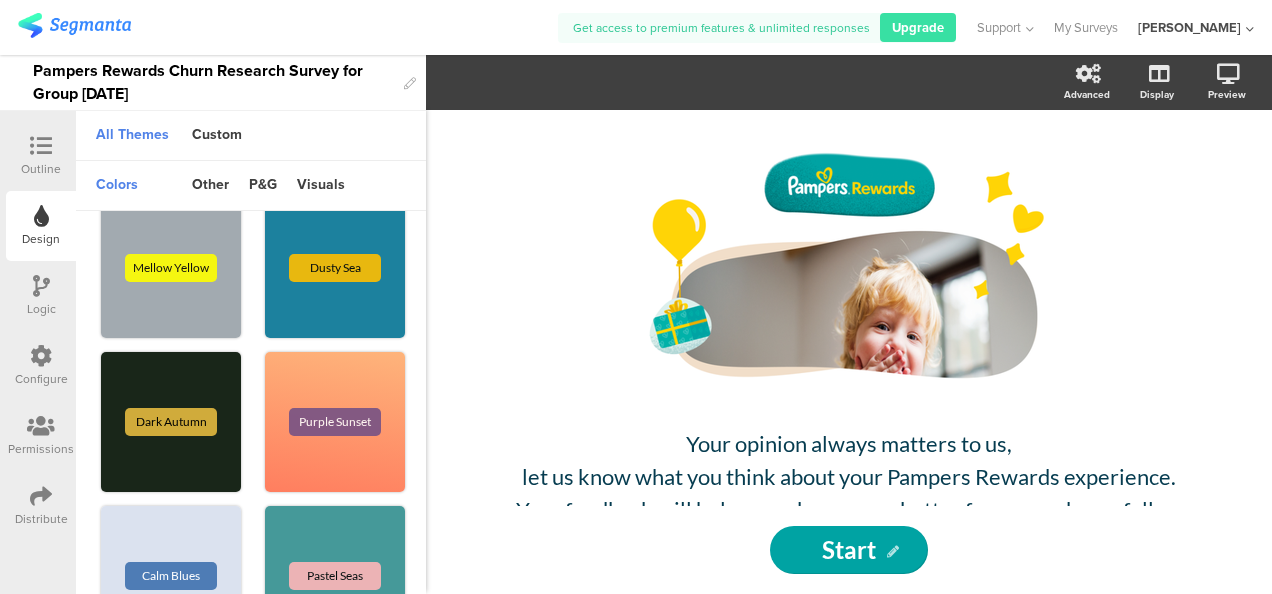 scroll, scrollTop: 0, scrollLeft: 0, axis: both 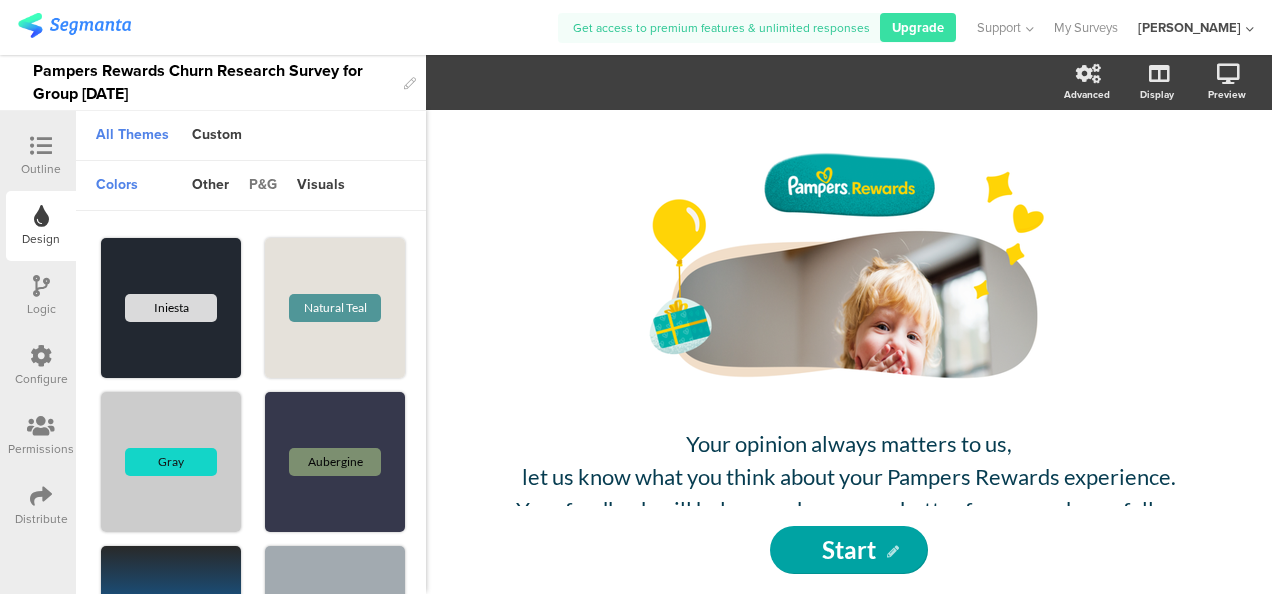 click on "p&g" at bounding box center [263, 186] 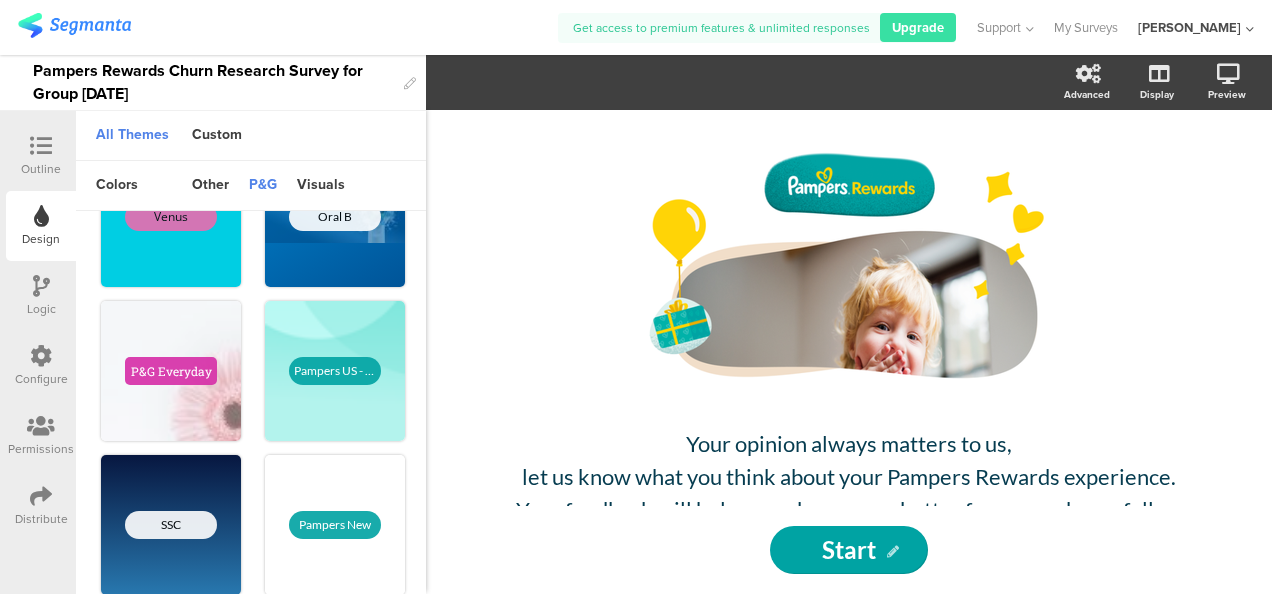 scroll, scrollTop: 888, scrollLeft: 0, axis: vertical 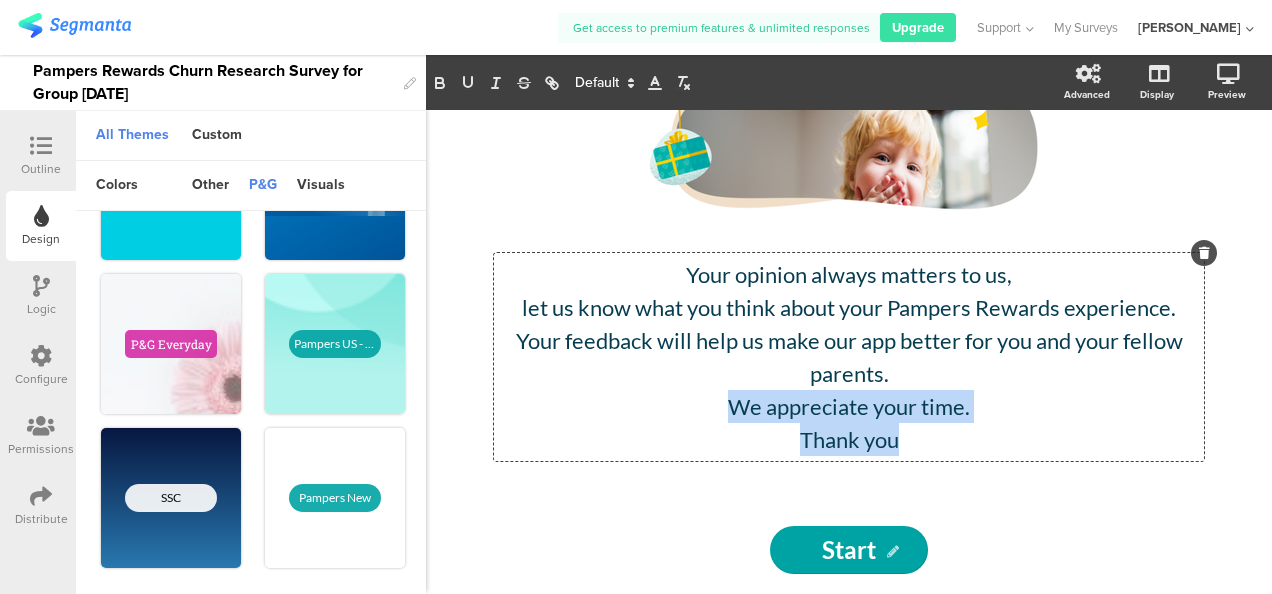 drag, startPoint x: 678, startPoint y: 443, endPoint x: 903, endPoint y: 460, distance: 225.64131 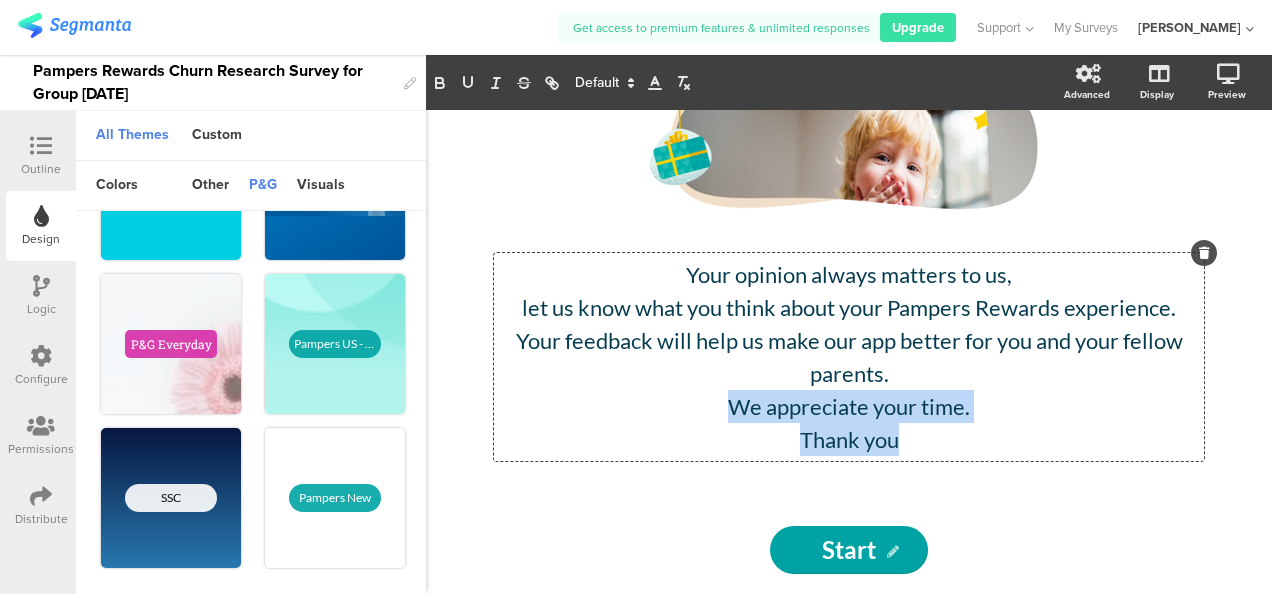 click on "Your opinion always matters to us, let us know what you think about your Pampers Rewards experience. Your feedback will help us make our app better for you and your fellow parents. We appreciate your time. Thank you
Your opinion always matters to us, let us know what you think about your Pampers Rewards experience. Your feedback will help us make our app better for you and your fellow parents. We appreciate your time. Thank you
Your opinion always matters to us, let us know what you think about your Pampers Rewards experience. Your feedback will help us make our app better for you and your fellow parents. We appreciate your time. Thank you" 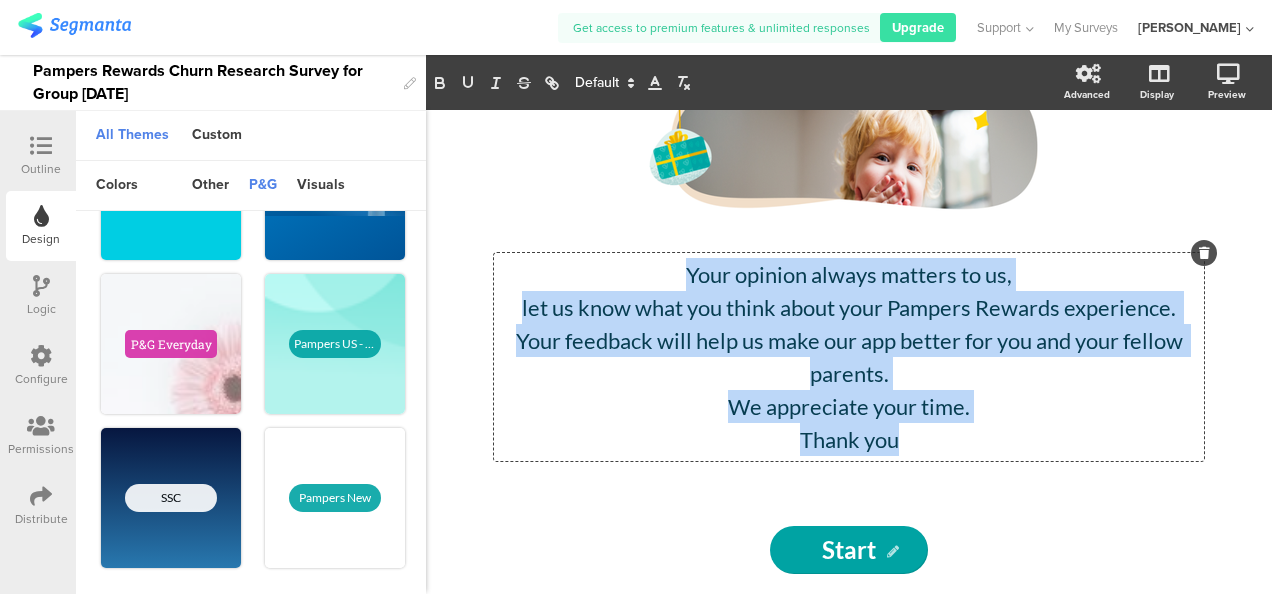 drag, startPoint x: 895, startPoint y: 440, endPoint x: 678, endPoint y: 270, distance: 275.661 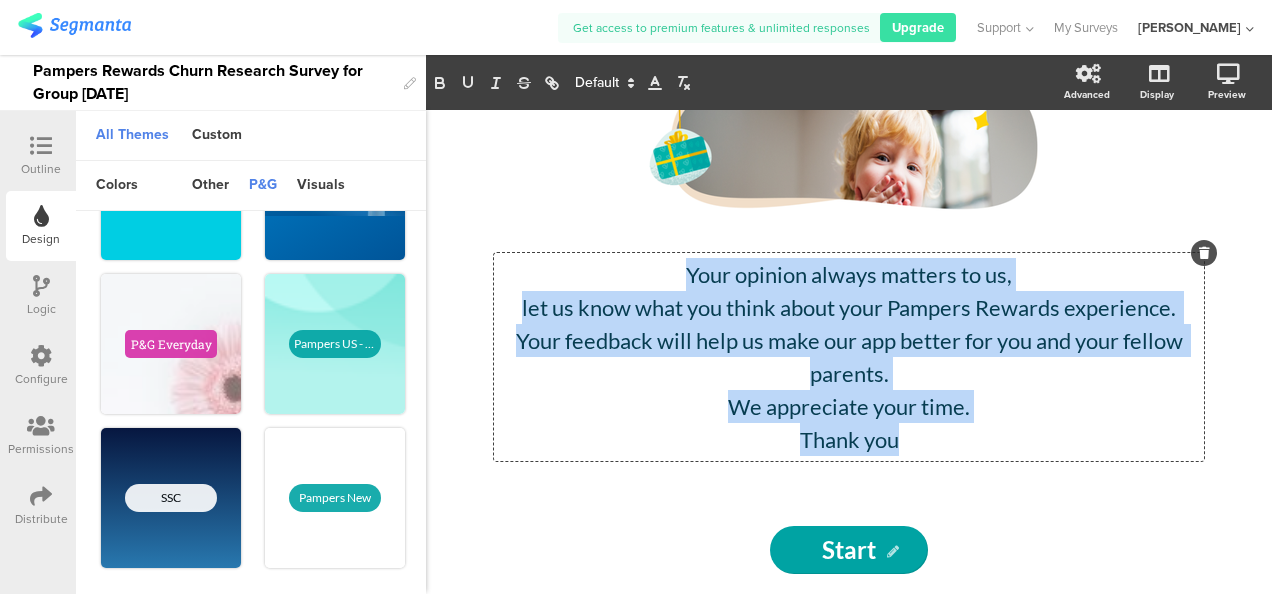 click on "Your opinion always matters to us, let us know what you think about your Pampers Rewards experience. Your feedback will help us make our app better for you and your fellow parents. We appreciate your time. Thank you" 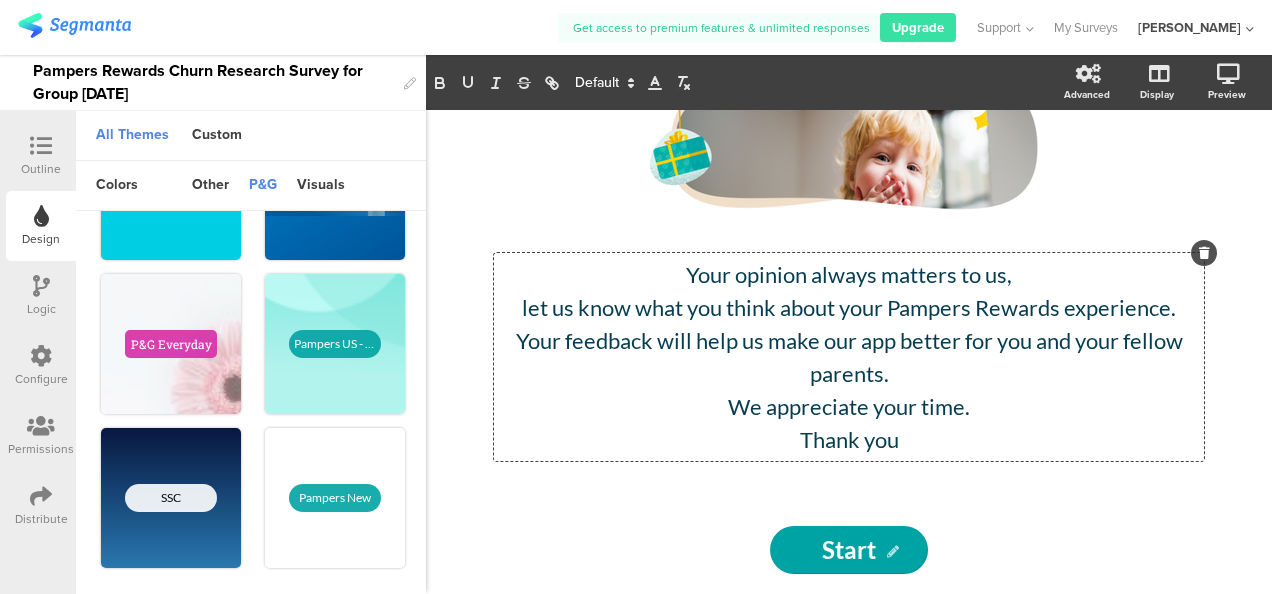 click on "We appreciate your time." 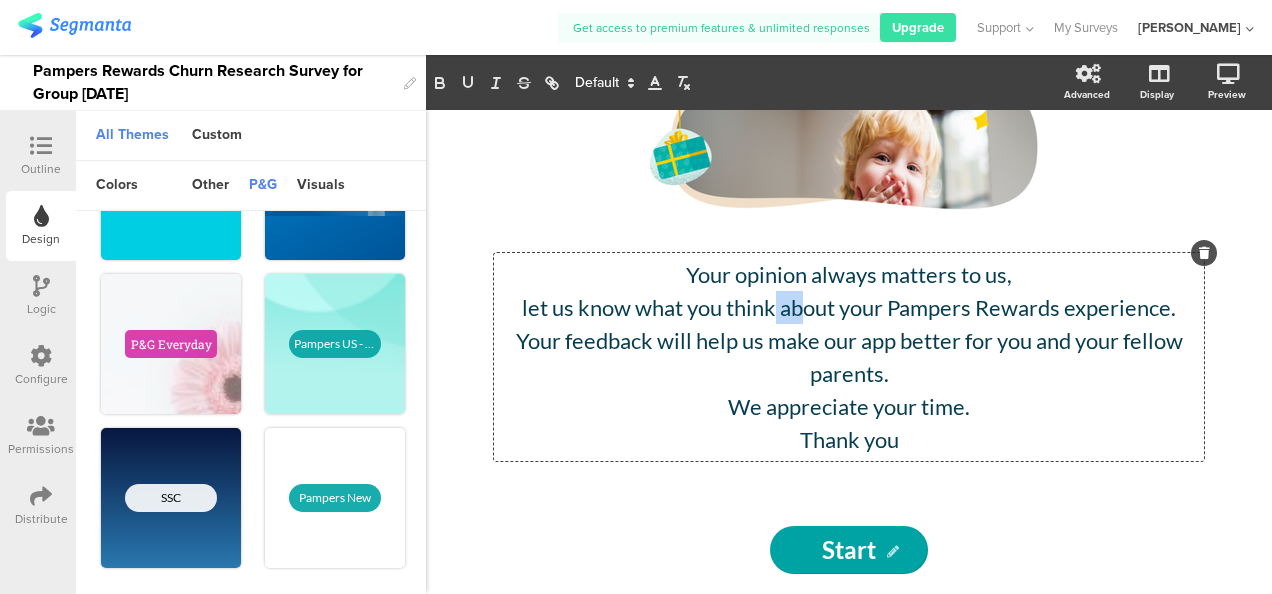 drag, startPoint x: 765, startPoint y: 302, endPoint x: 793, endPoint y: 320, distance: 33.286633 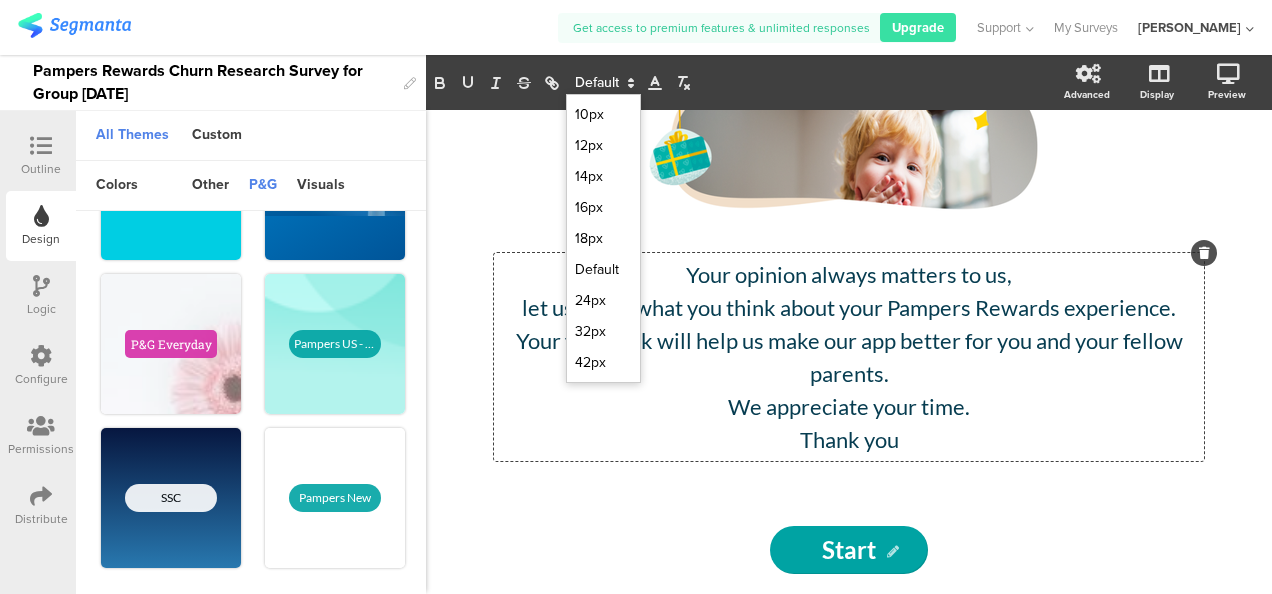 click 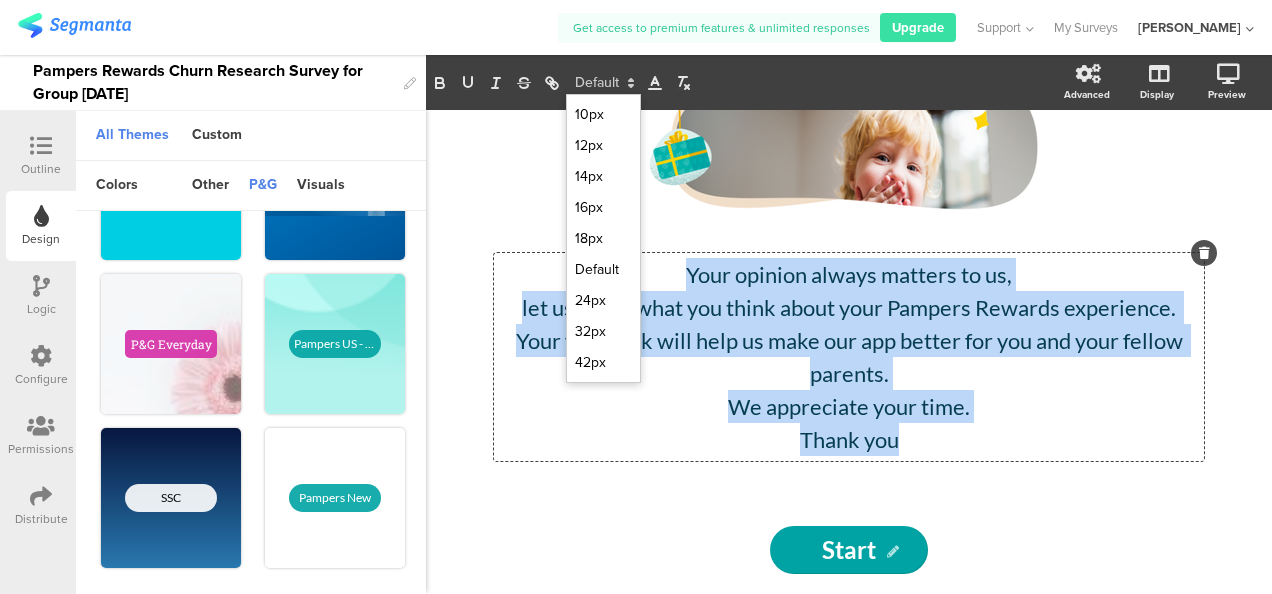 drag, startPoint x: 682, startPoint y: 274, endPoint x: 943, endPoint y: 428, distance: 303.0462 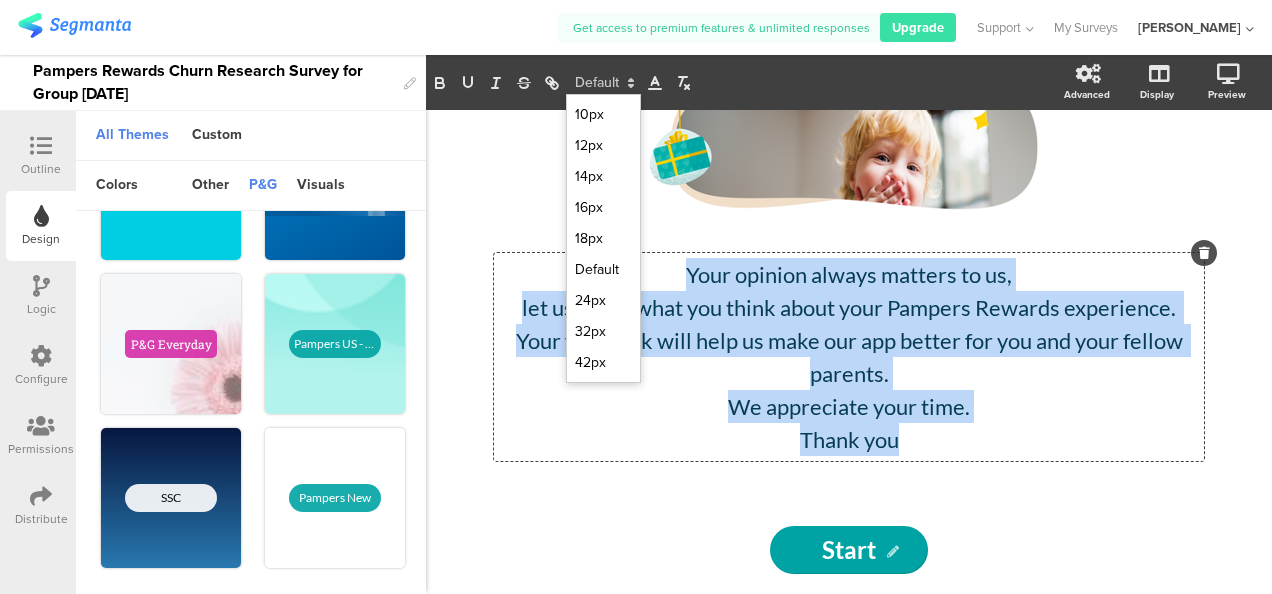 click on "Your opinion always matters to us, let us know what you think about your Pampers Rewards experience. Your feedback will help us make our app better for you and your fellow parents. We appreciate your time. Thank you" 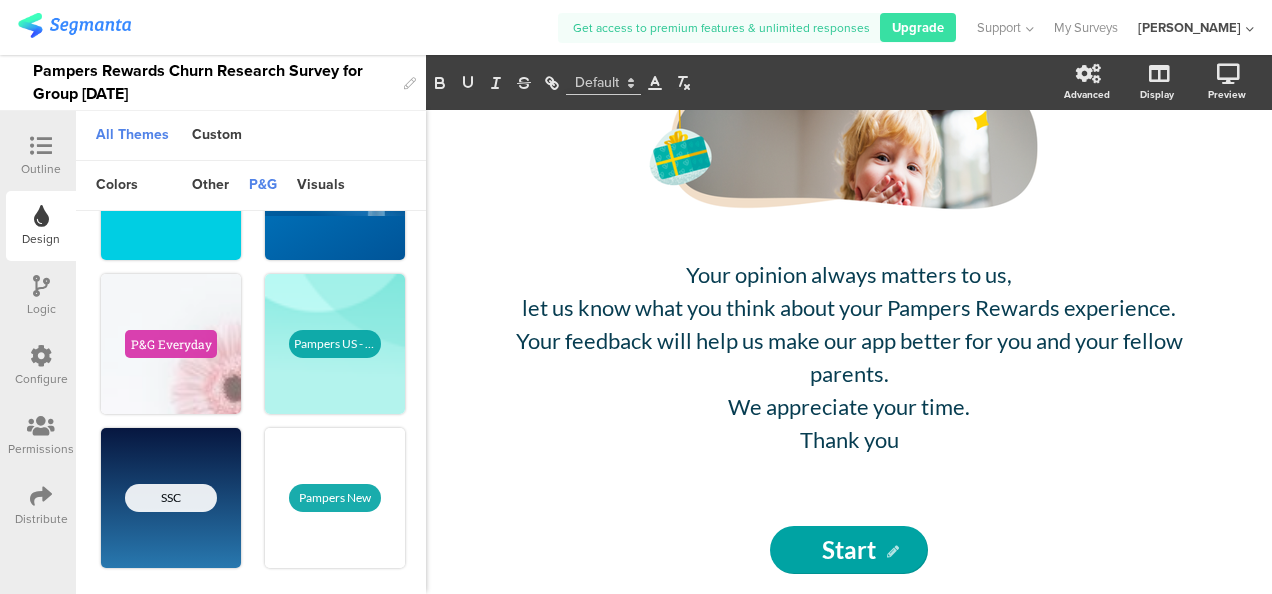 click at bounding box center (41, 146) 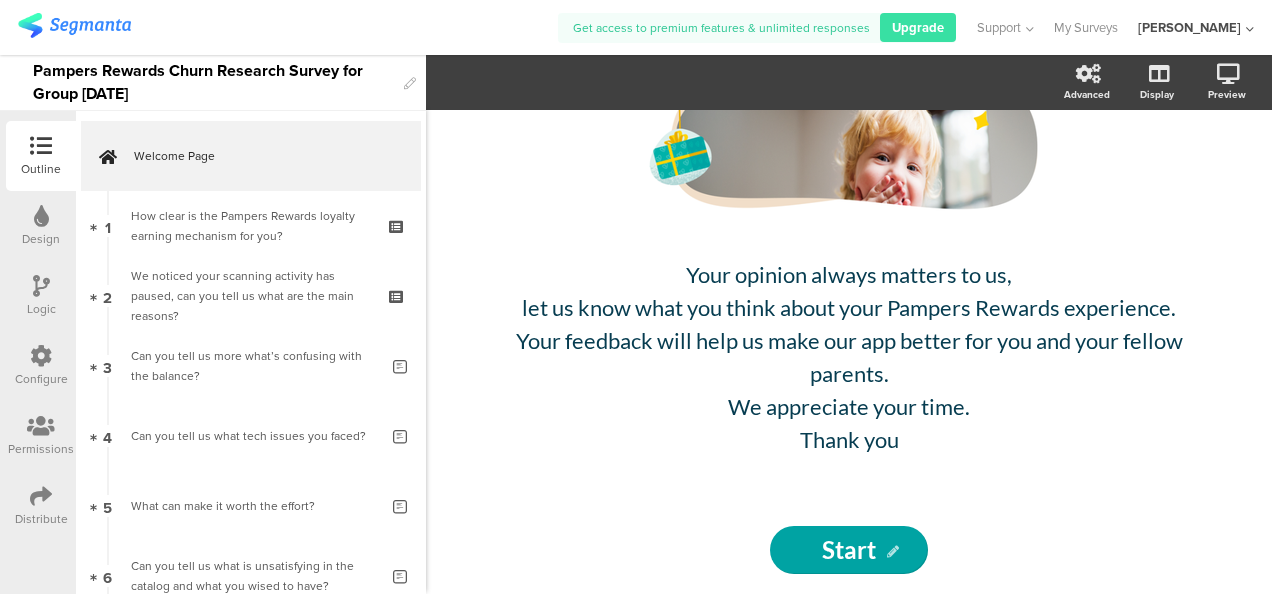 click at bounding box center (41, 146) 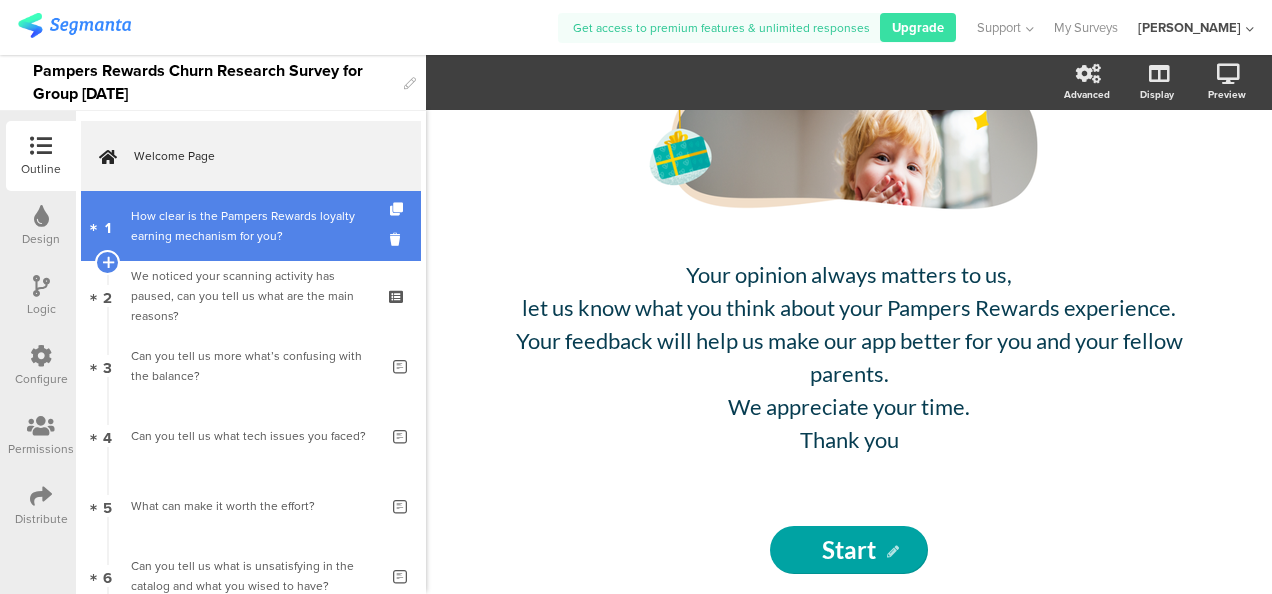 click on "How clear is the Pampers Rewards loyalty earning mechanism for you?" at bounding box center [250, 226] 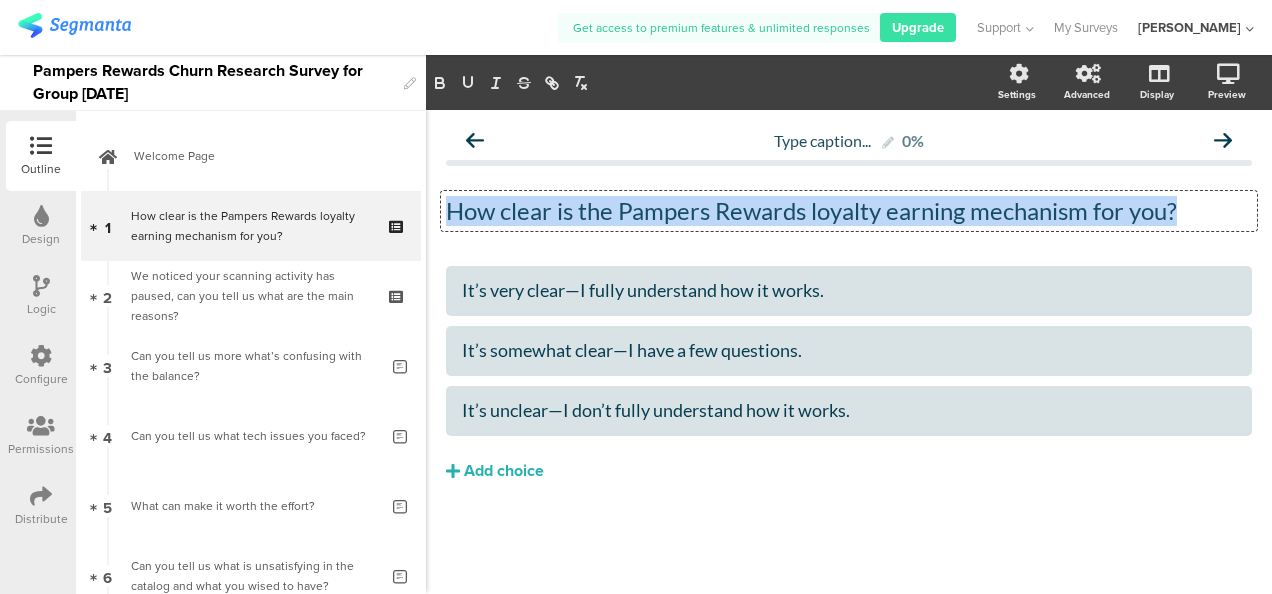 drag, startPoint x: 1178, startPoint y: 208, endPoint x: 448, endPoint y: 207, distance: 730.0007 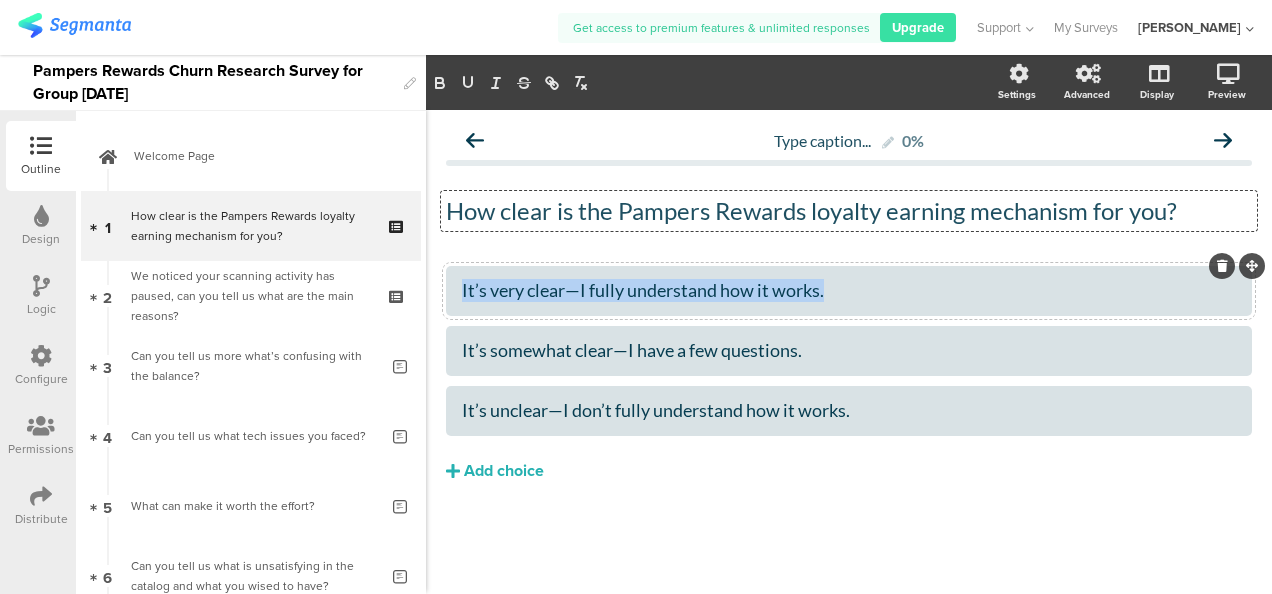 drag, startPoint x: 854, startPoint y: 291, endPoint x: 450, endPoint y: 291, distance: 404 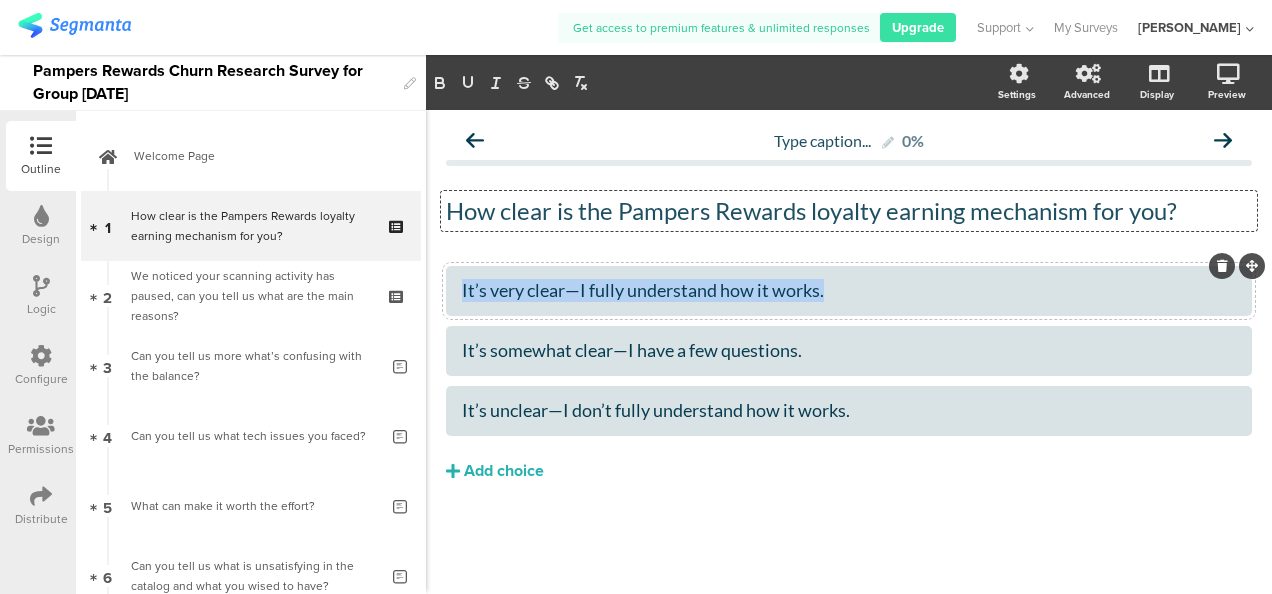 click on "It’s very clear—I fully understand how it works." 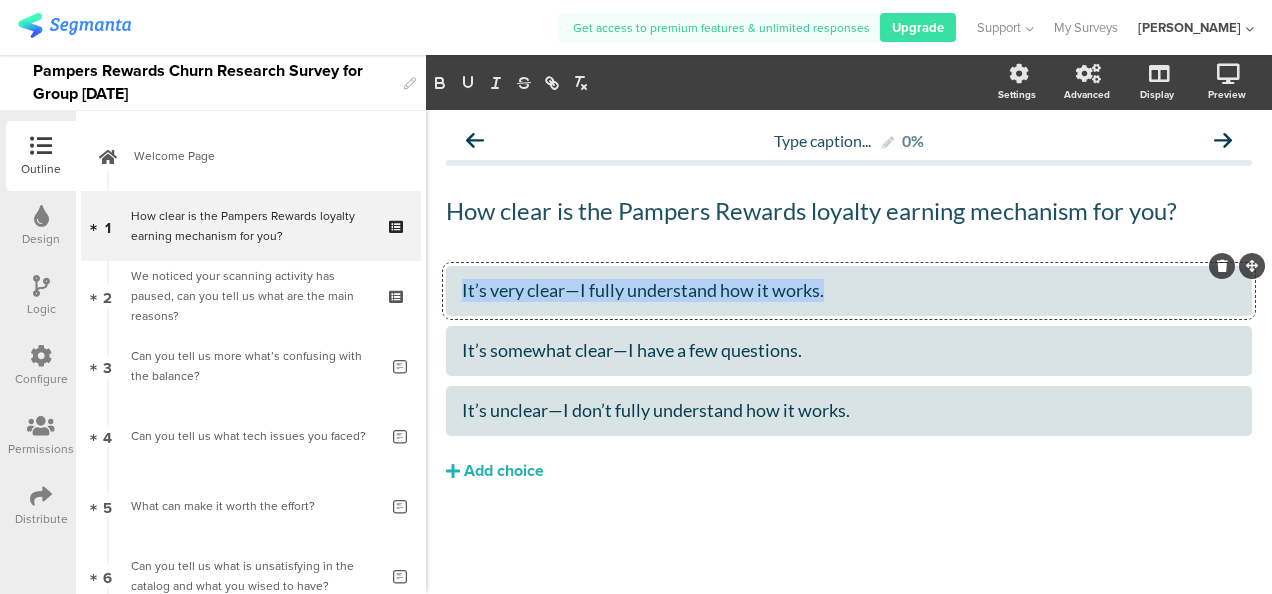 copy on "It’s very clear—I fully understand how it works." 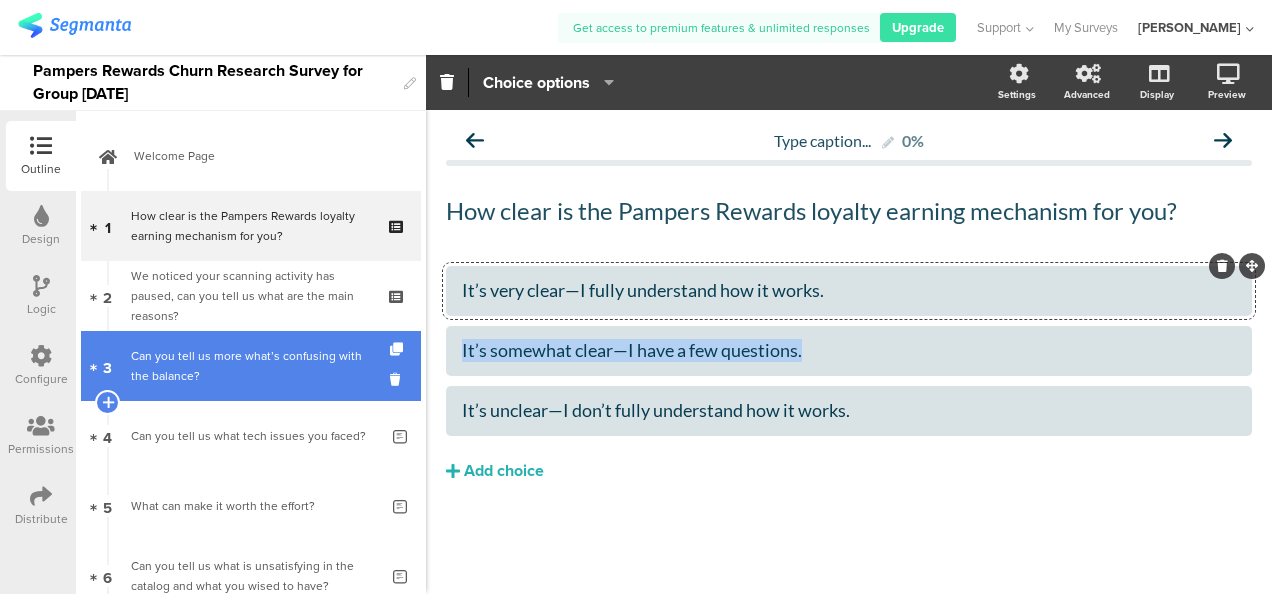 drag, startPoint x: 826, startPoint y: 353, endPoint x: 390, endPoint y: 336, distance: 436.3313 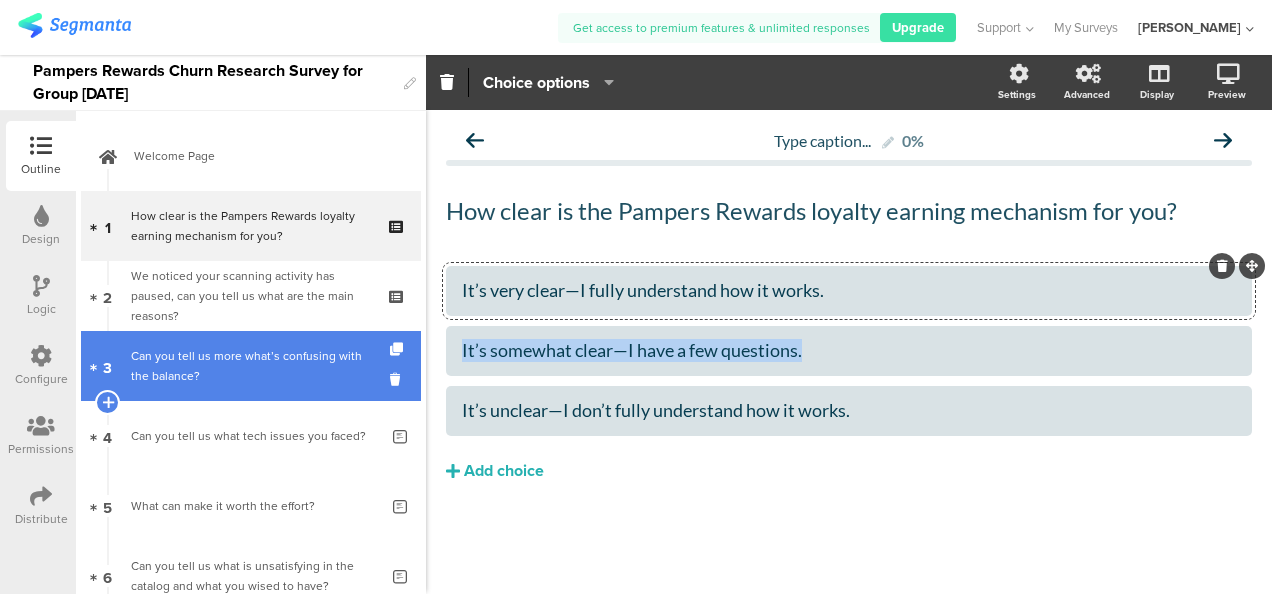 click on "Outline
Design
Logic
Configure
Permissions
Distribute
New question
Import question
Multiple Choice
Image Choice
Choice Grid
Question Group
Rating
Multiple Rating
Ranking
Opinion Scale
Slider" at bounding box center (636, 324) 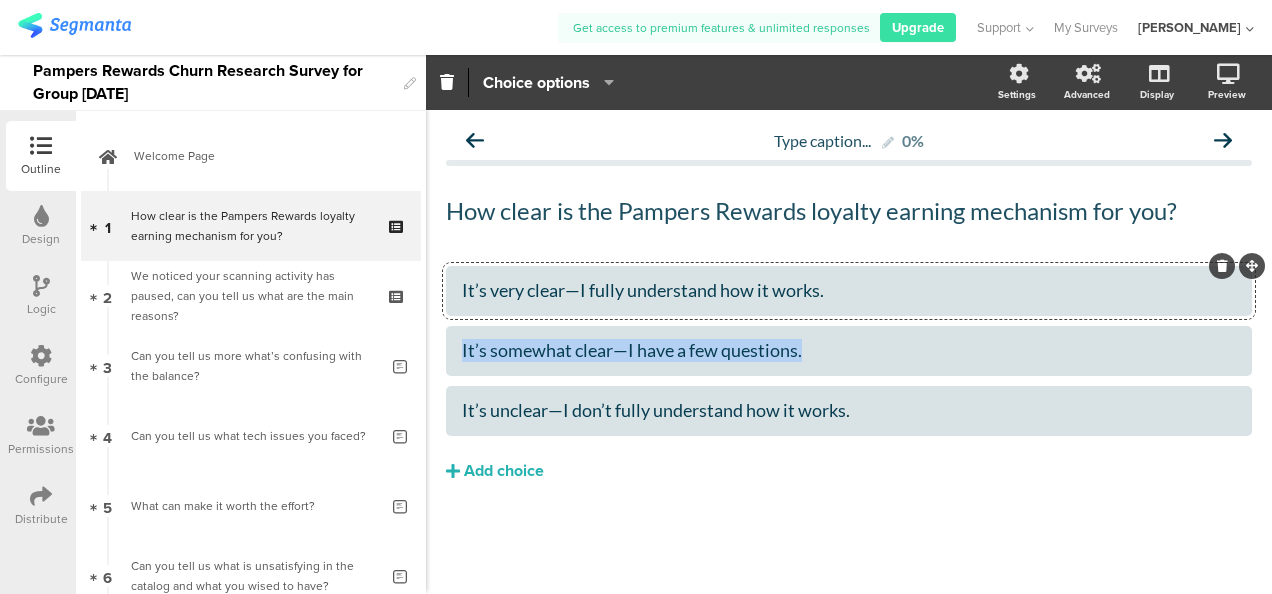 copy on "It’s somewhat clear—I have a few questions." 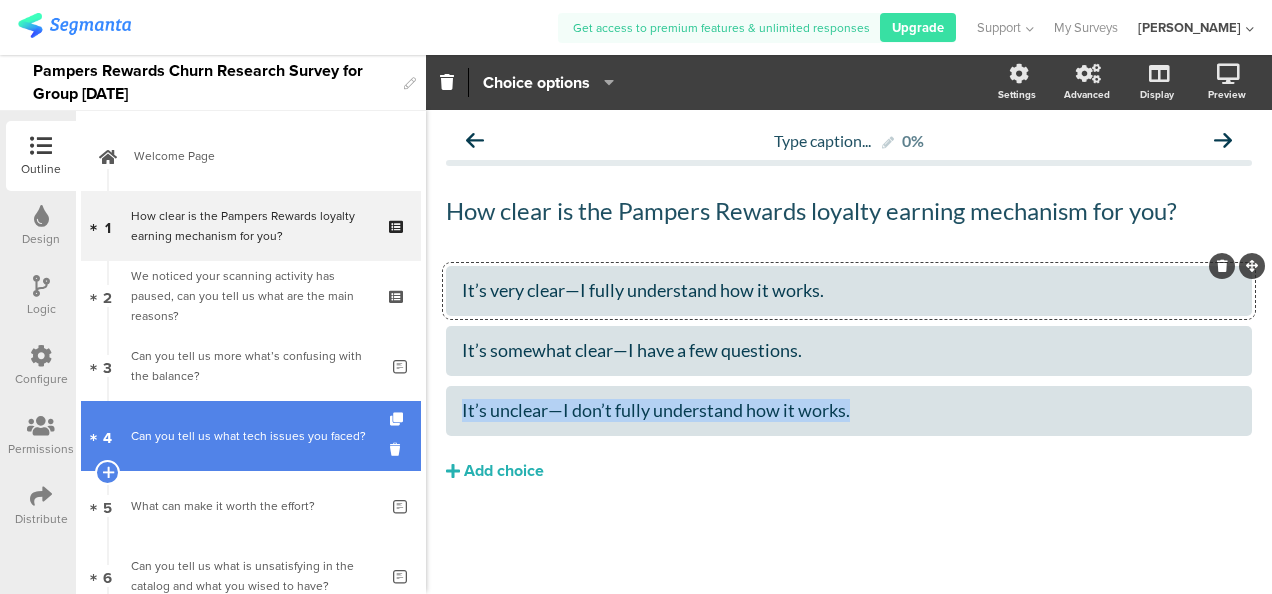 click on "4
Can you tell us what tech issues you faced?" at bounding box center [251, 436] 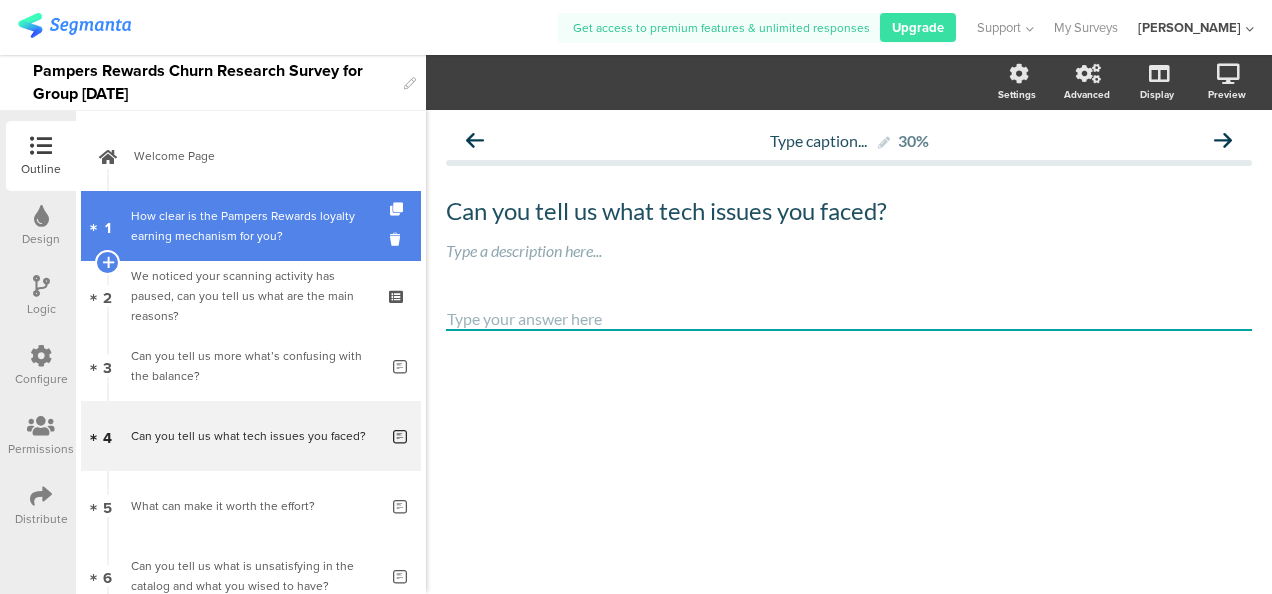 click on "How clear is the Pampers Rewards loyalty earning mechanism for you?" at bounding box center (250, 226) 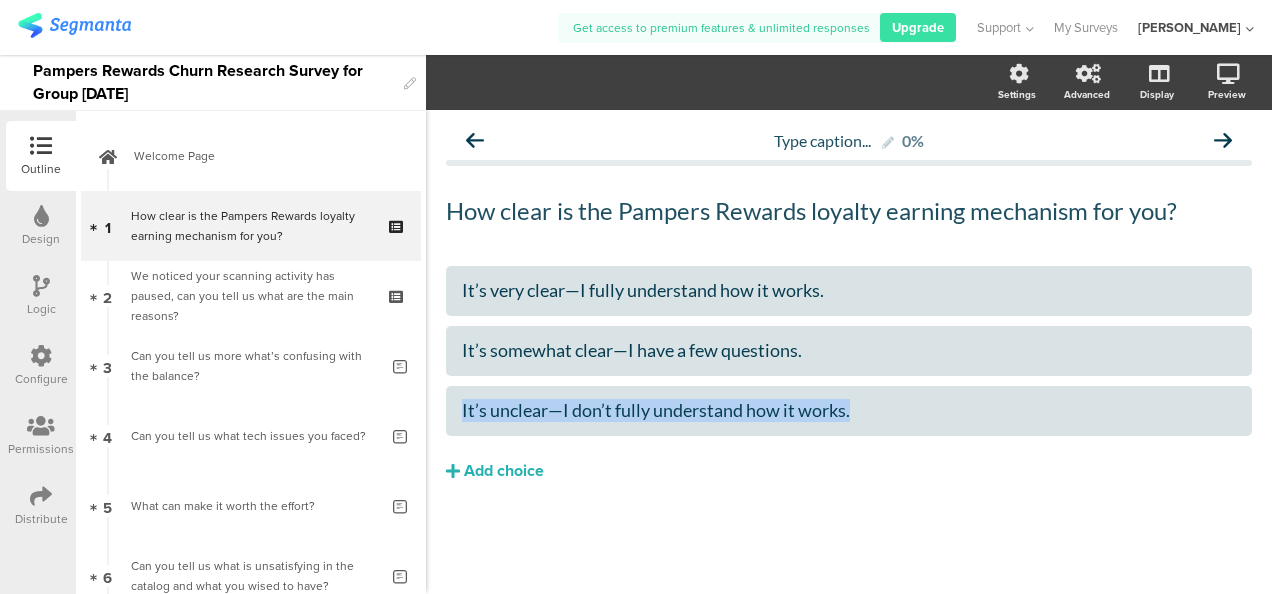 drag, startPoint x: 866, startPoint y: 413, endPoint x: 431, endPoint y: 414, distance: 435.00116 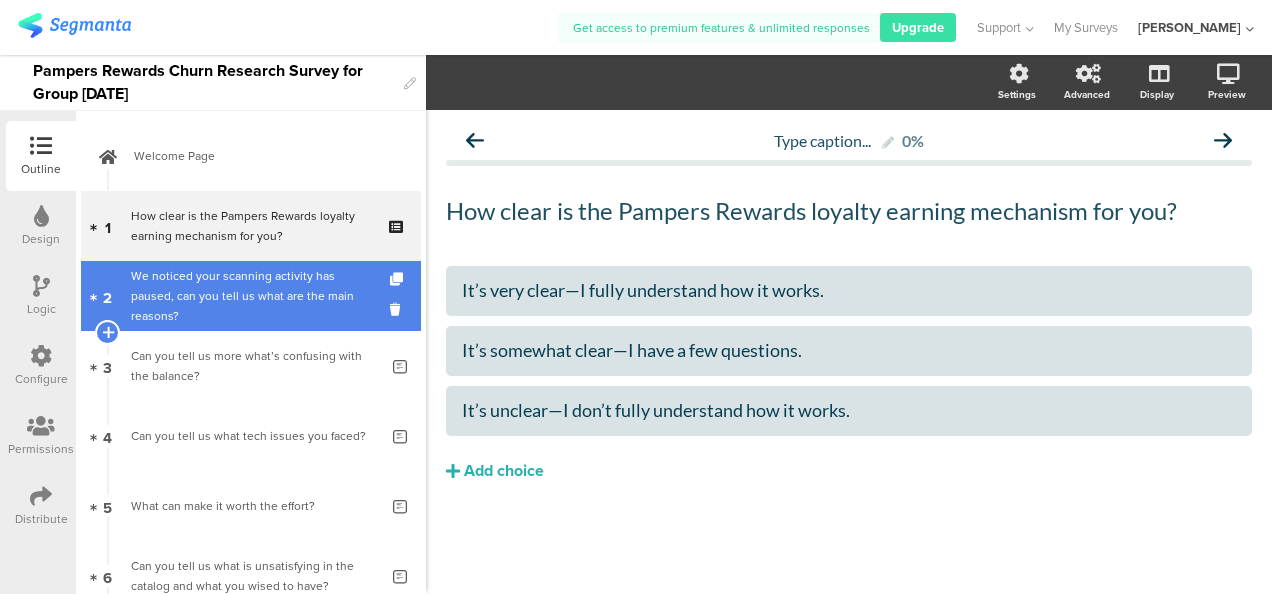 click on "We noticed your scanning activity has paused, can you tell us what are the main reasons?" at bounding box center (250, 296) 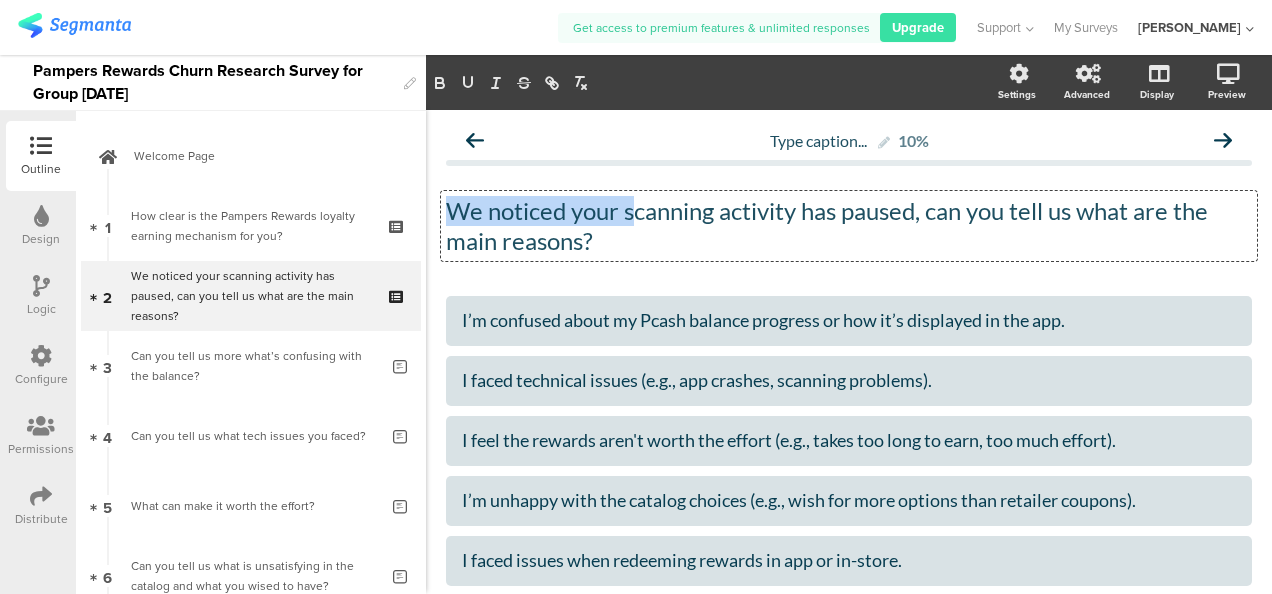 drag, startPoint x: 634, startPoint y: 237, endPoint x: 456, endPoint y: 210, distance: 180.0361 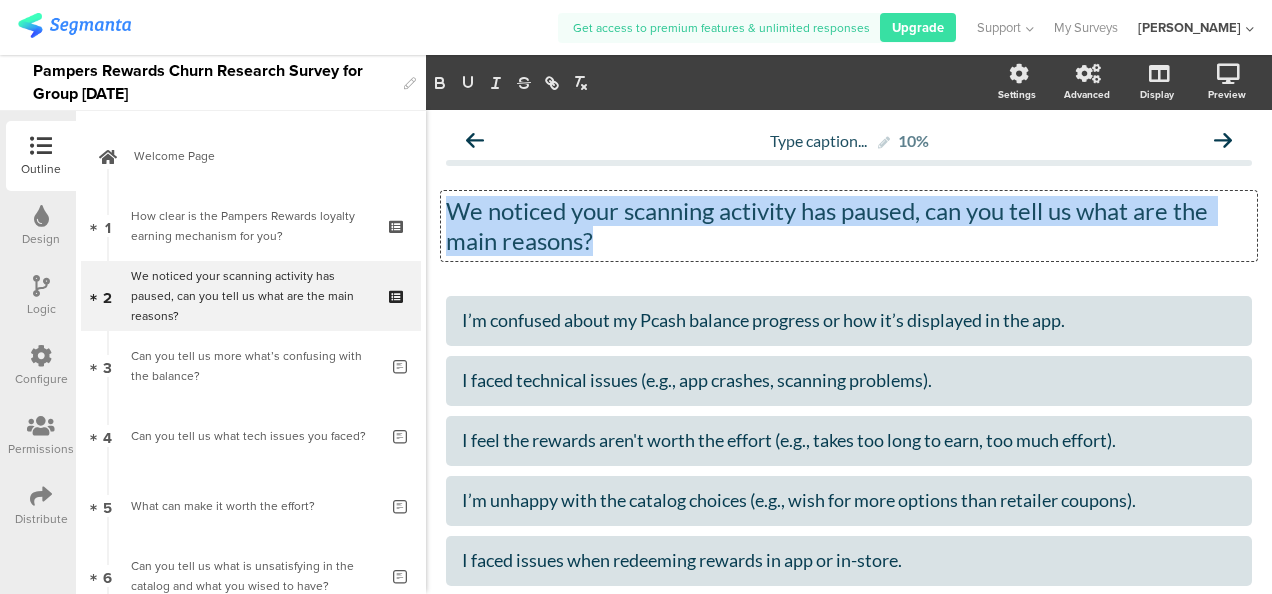 drag, startPoint x: 605, startPoint y: 240, endPoint x: 452, endPoint y: 207, distance: 156.51837 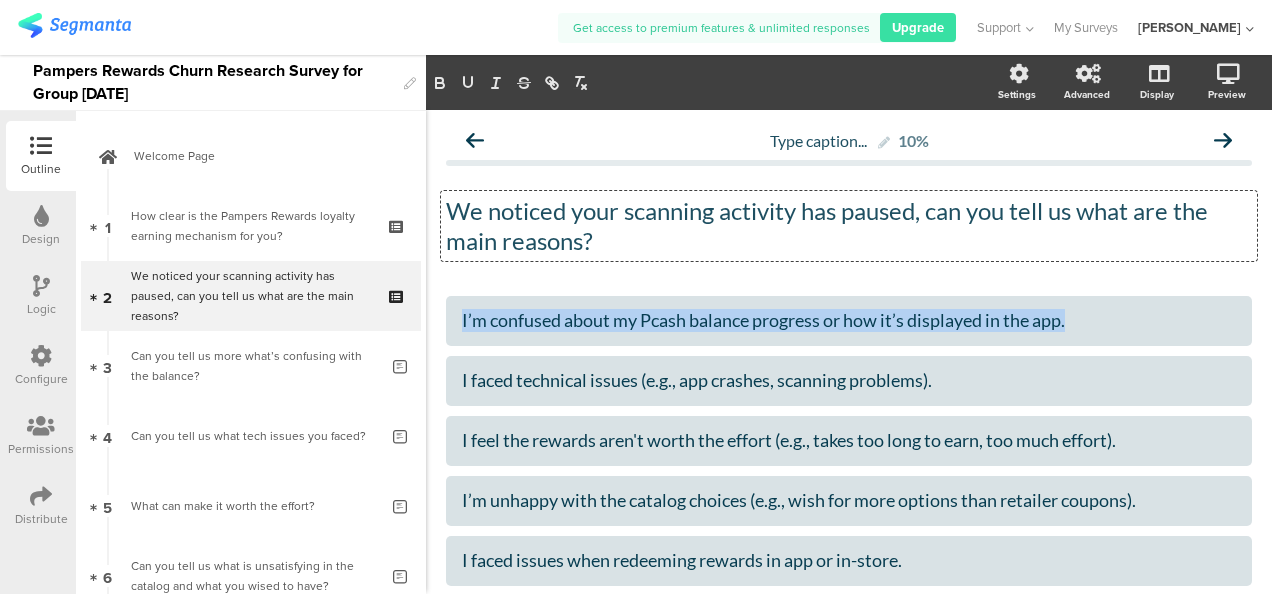drag, startPoint x: 1076, startPoint y: 323, endPoint x: 422, endPoint y: 330, distance: 654.0375 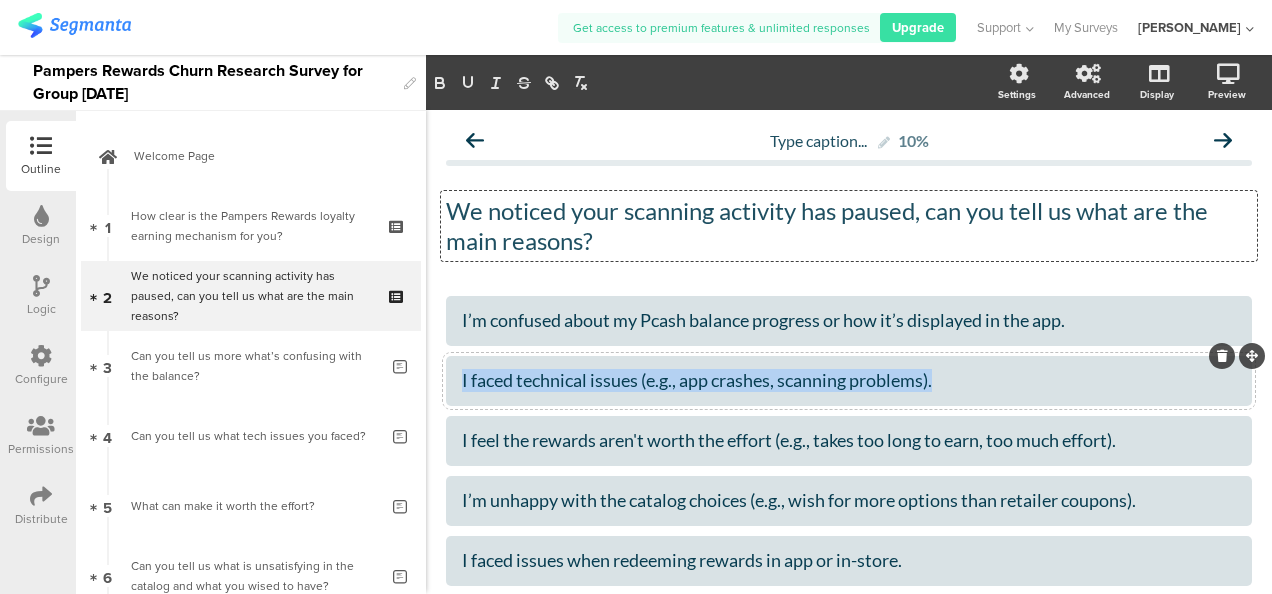 drag, startPoint x: 948, startPoint y: 385, endPoint x: 460, endPoint y: 380, distance: 488.0256 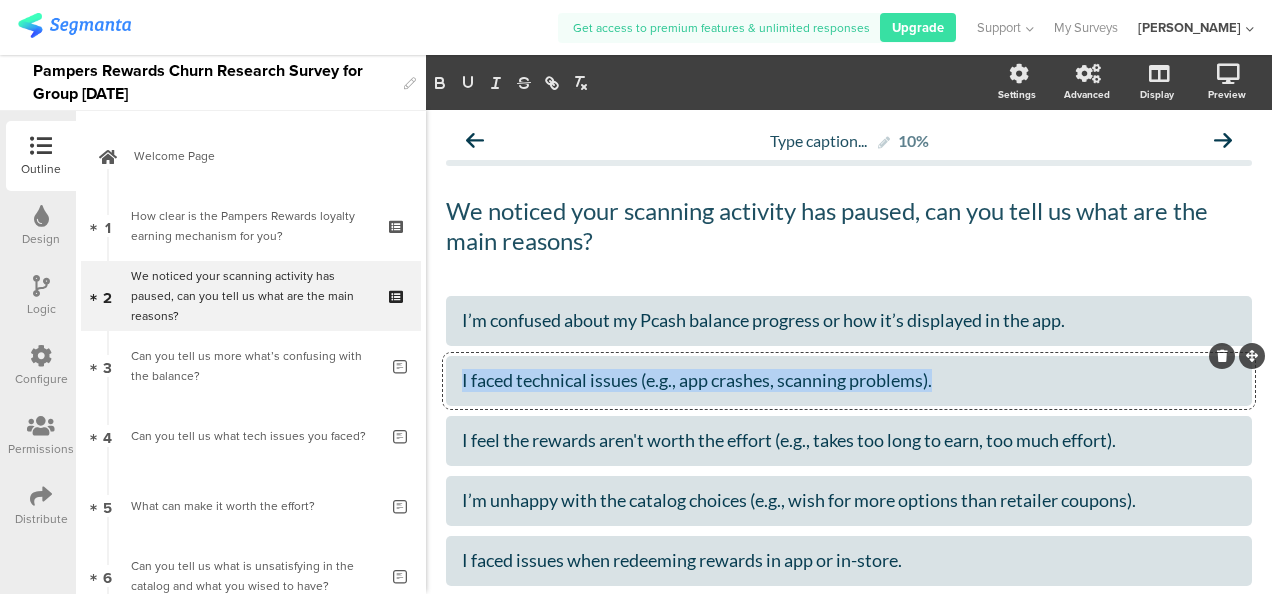 copy on "I faced technical issues (e.g., app crashes, scanning problems)." 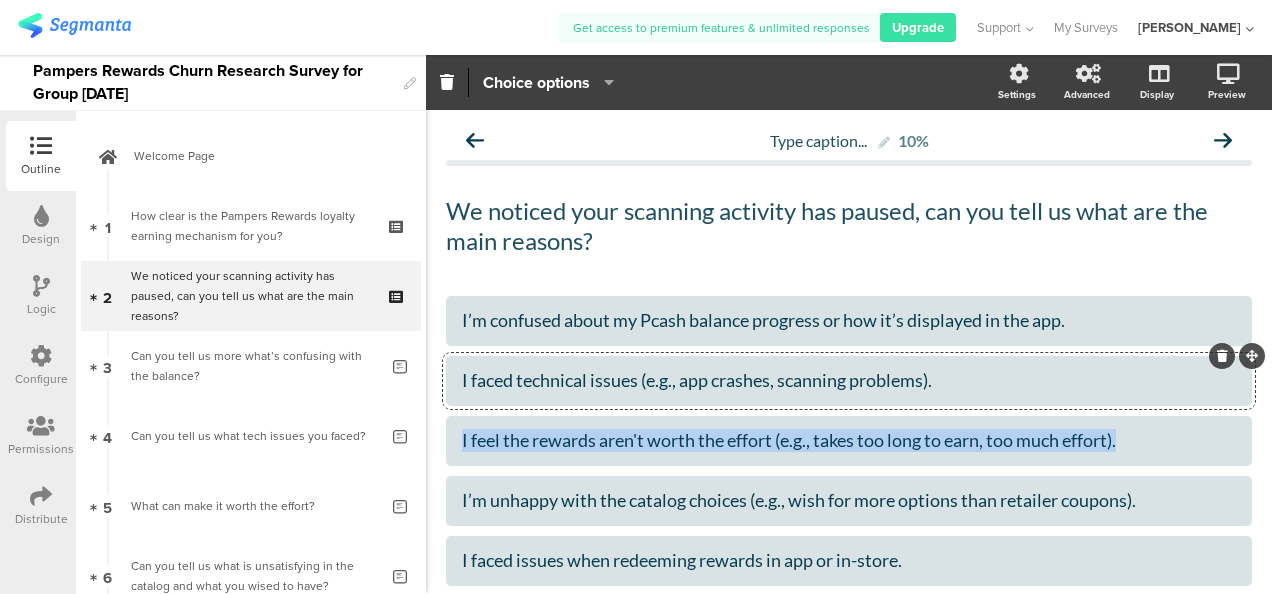 drag, startPoint x: 1129, startPoint y: 449, endPoint x: 418, endPoint y: 448, distance: 711.00073 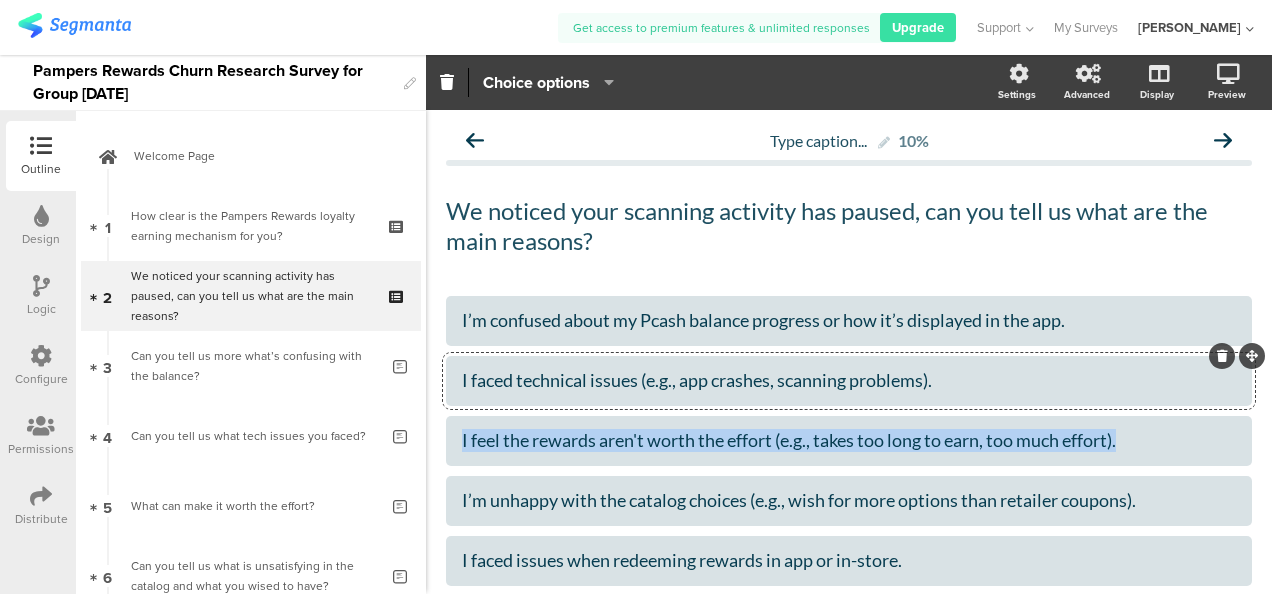 click on "Outline
Design
Logic
Configure
Permissions
Distribute
New question
Import question
Multiple Choice
Image Choice
Choice Grid
Question Group
Rating
Multiple Rating
Ranking
Opinion Scale
Slider" at bounding box center (636, 324) 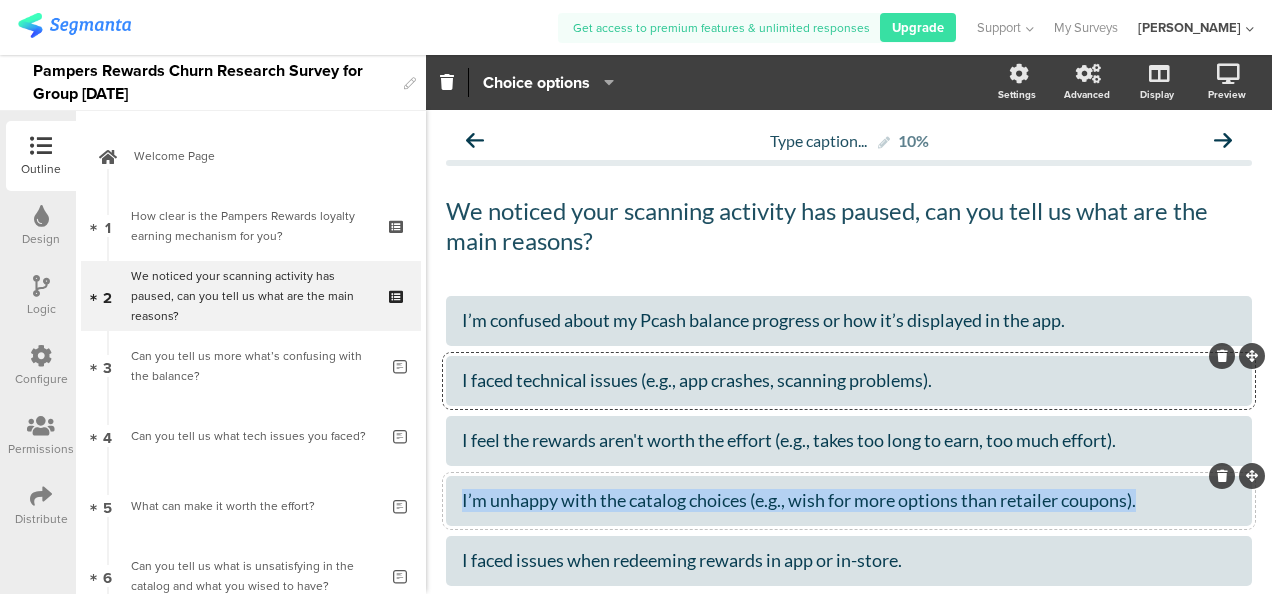 drag, startPoint x: 1143, startPoint y: 503, endPoint x: 464, endPoint y: 500, distance: 679.00665 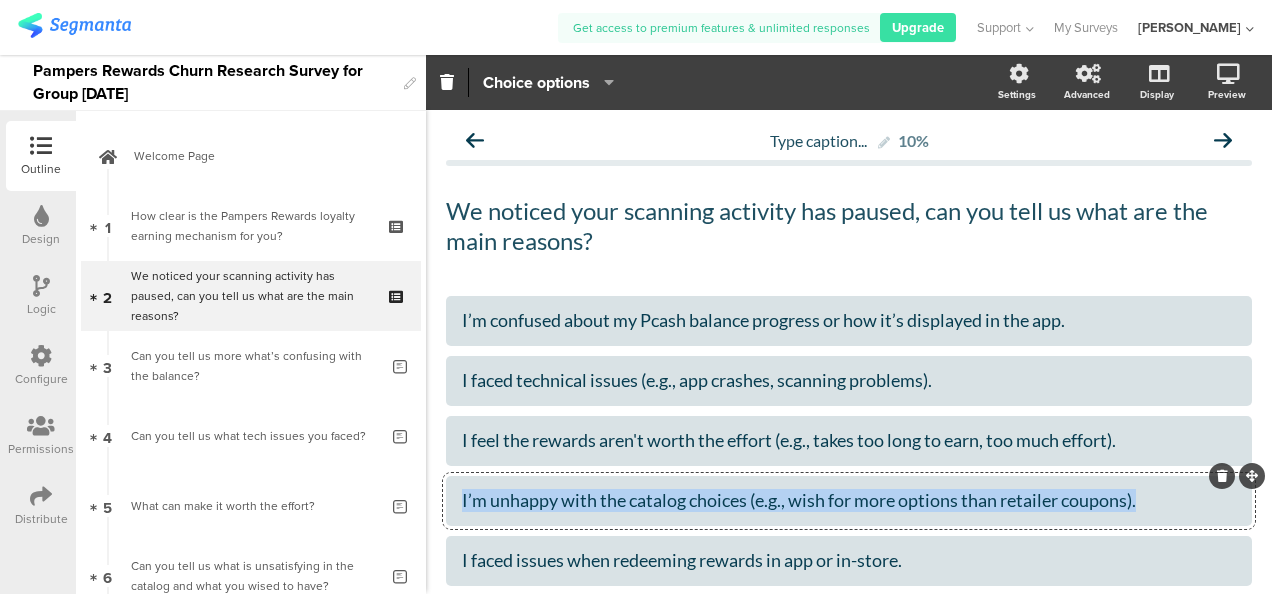 copy on "I’m unhappy with the catalog choices (e.g., wish for more options than retailer coupons)." 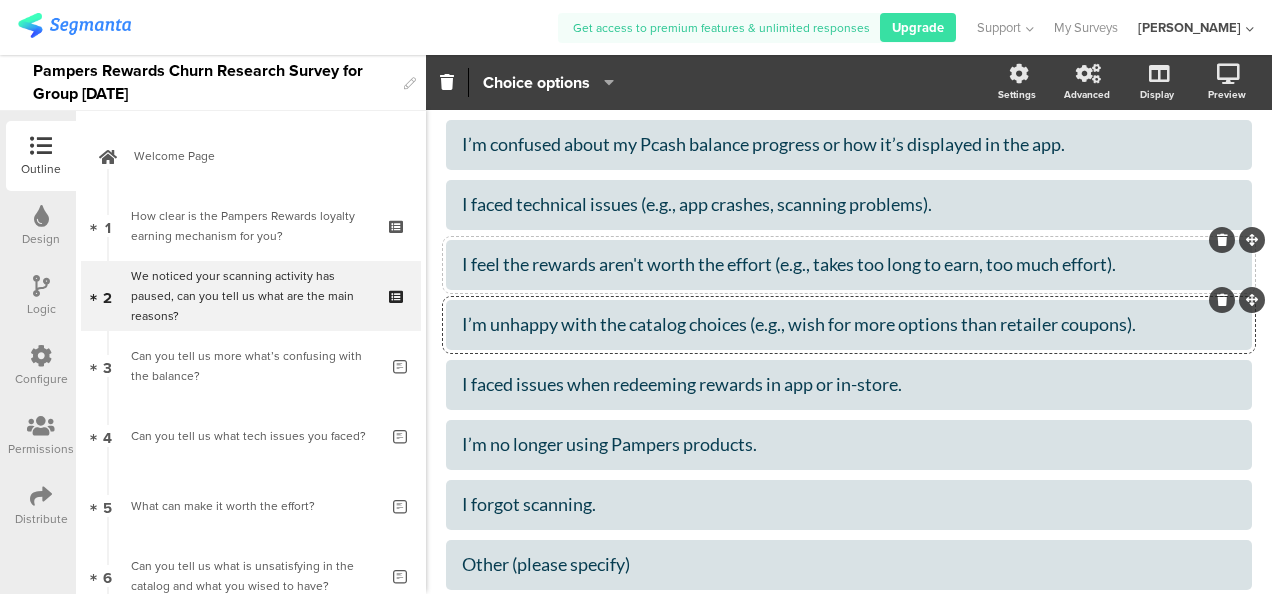 scroll, scrollTop: 200, scrollLeft: 0, axis: vertical 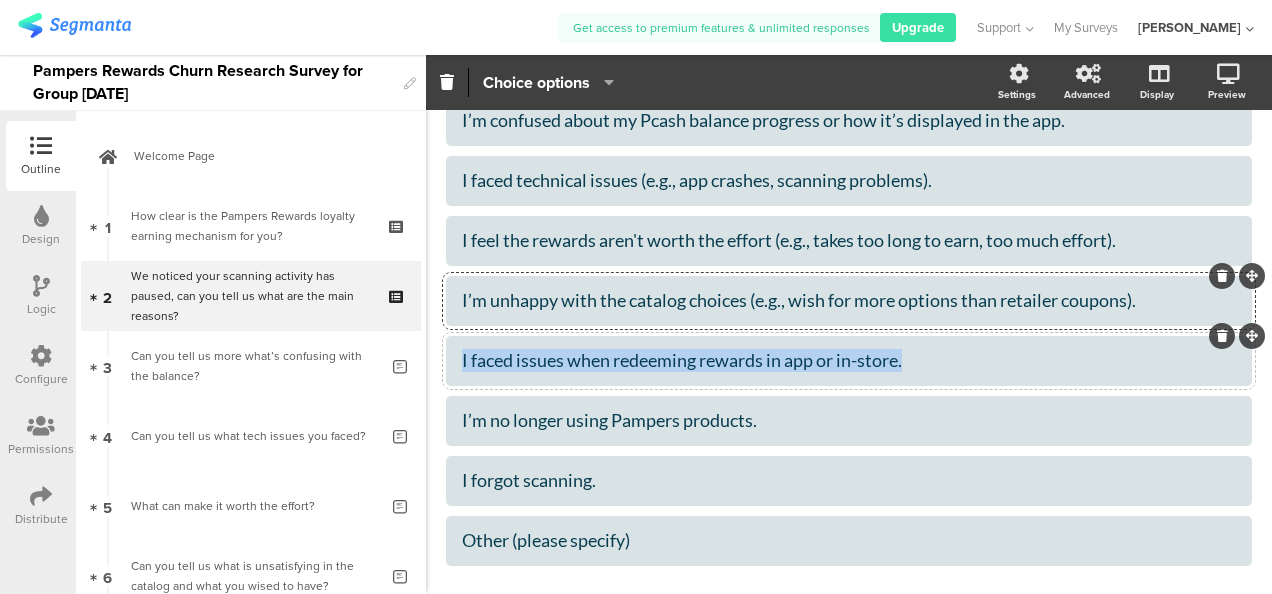 drag, startPoint x: 908, startPoint y: 371, endPoint x: 455, endPoint y: 367, distance: 453.01767 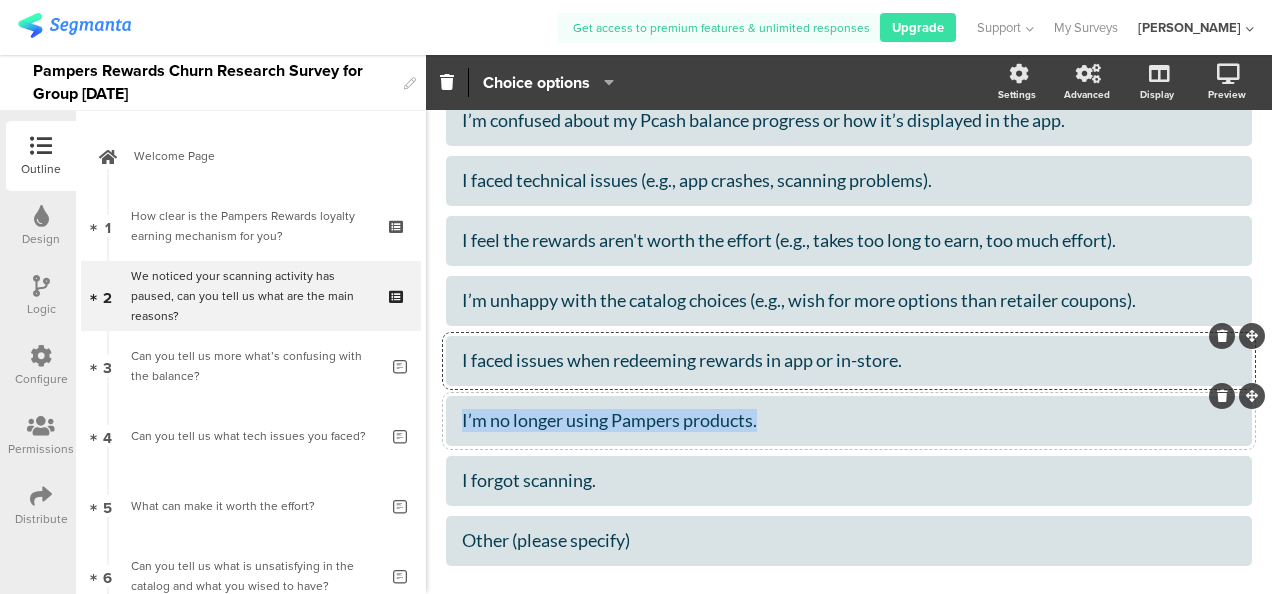 drag, startPoint x: 768, startPoint y: 422, endPoint x: 456, endPoint y: 426, distance: 312.02563 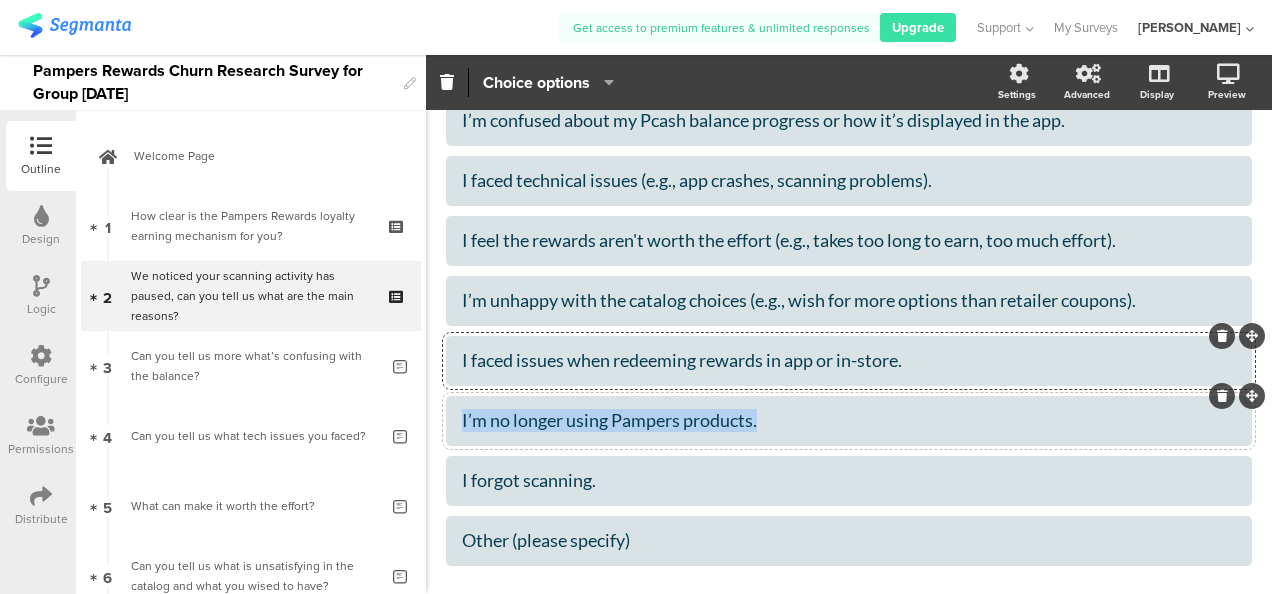 click on "I’m no longer using Pampers products." 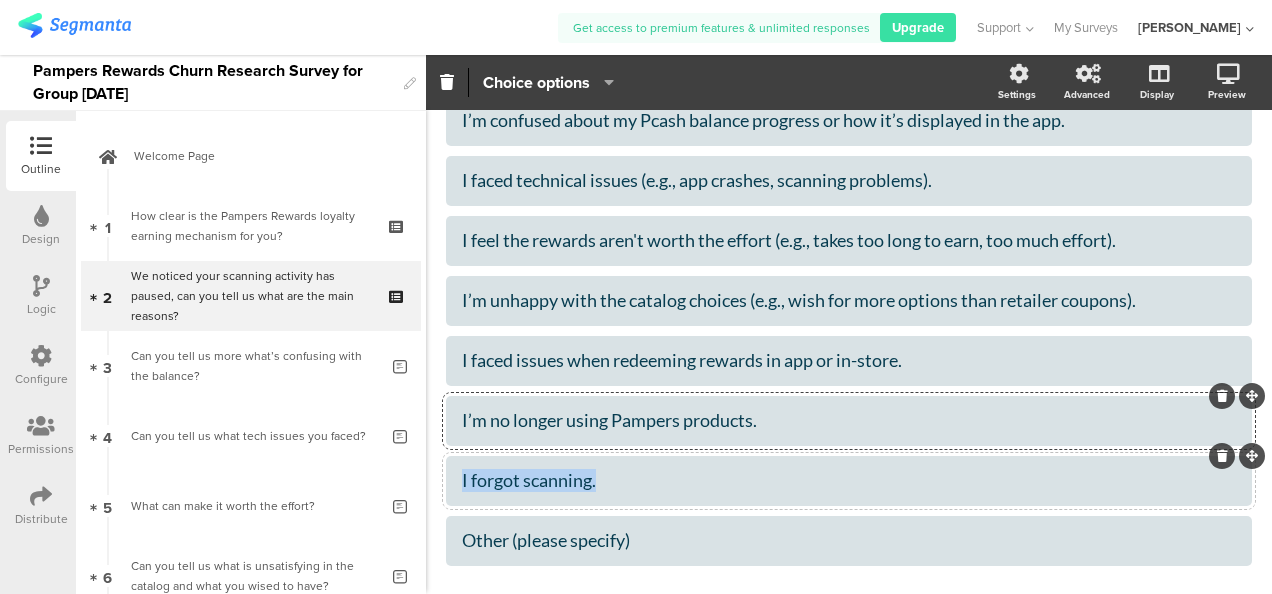 drag, startPoint x: 629, startPoint y: 481, endPoint x: 452, endPoint y: 484, distance: 177.02542 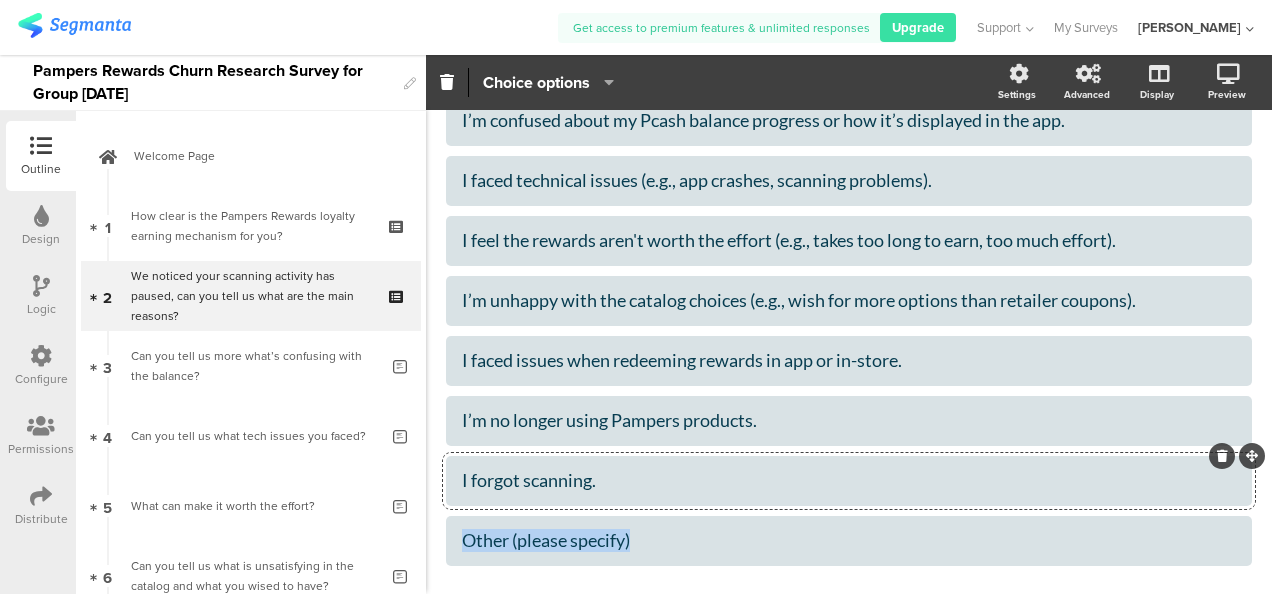 drag, startPoint x: 638, startPoint y: 536, endPoint x: 440, endPoint y: 532, distance: 198.0404 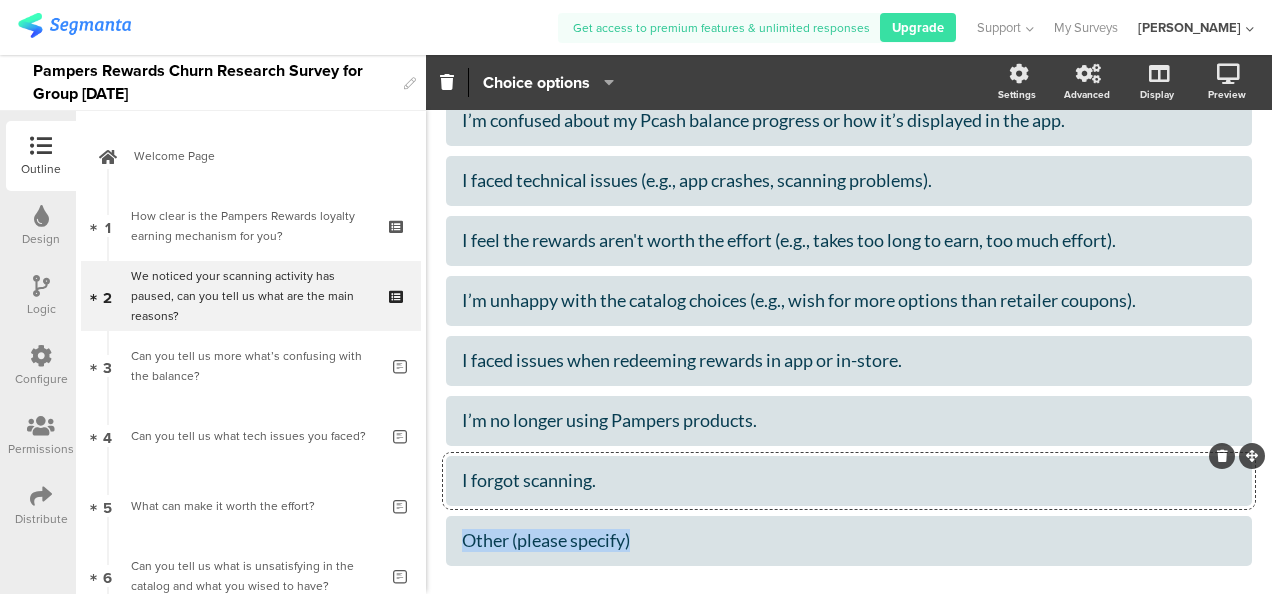 click on "Type caption...
10%
We noticed your scanning activity has paused, can you tell us what are the main reasons?
We noticed your scanning activity has paused, can you tell us what are the main reasons?" 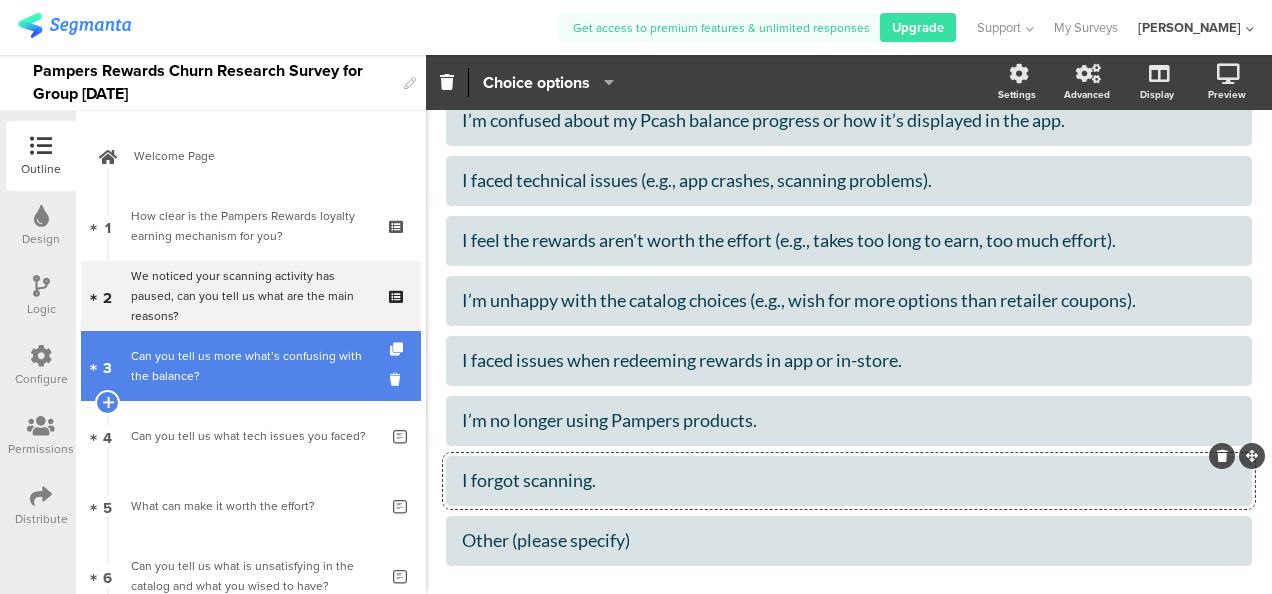click on "Can you tell us more what’s confusing with the balance?" at bounding box center [254, 366] 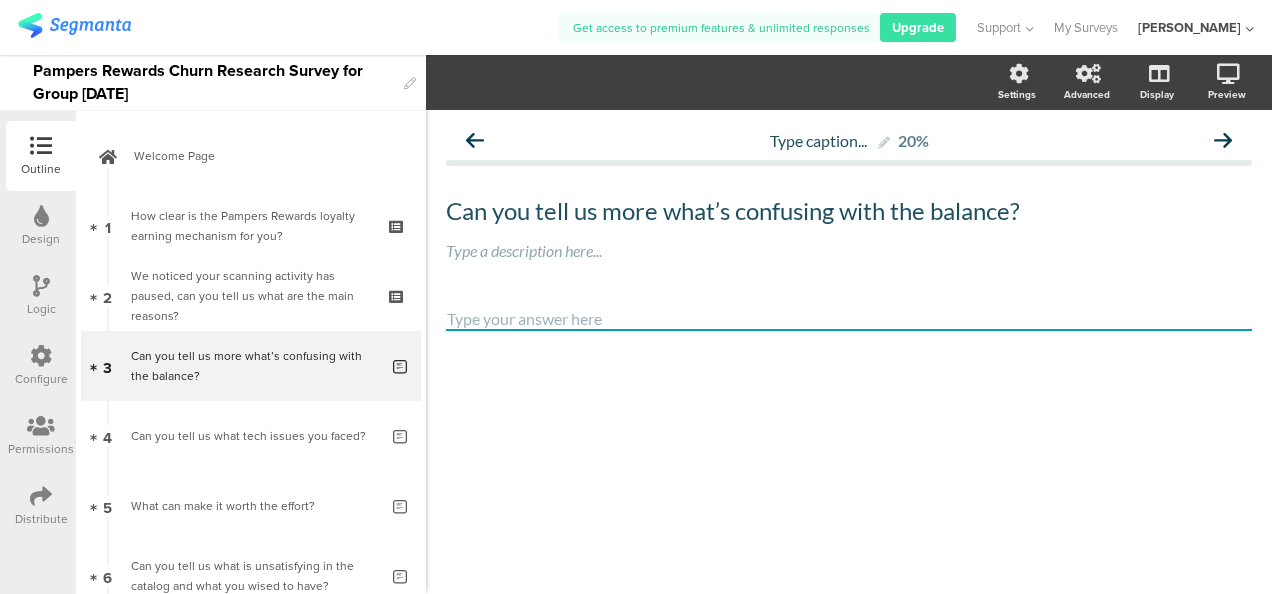 scroll, scrollTop: 0, scrollLeft: 0, axis: both 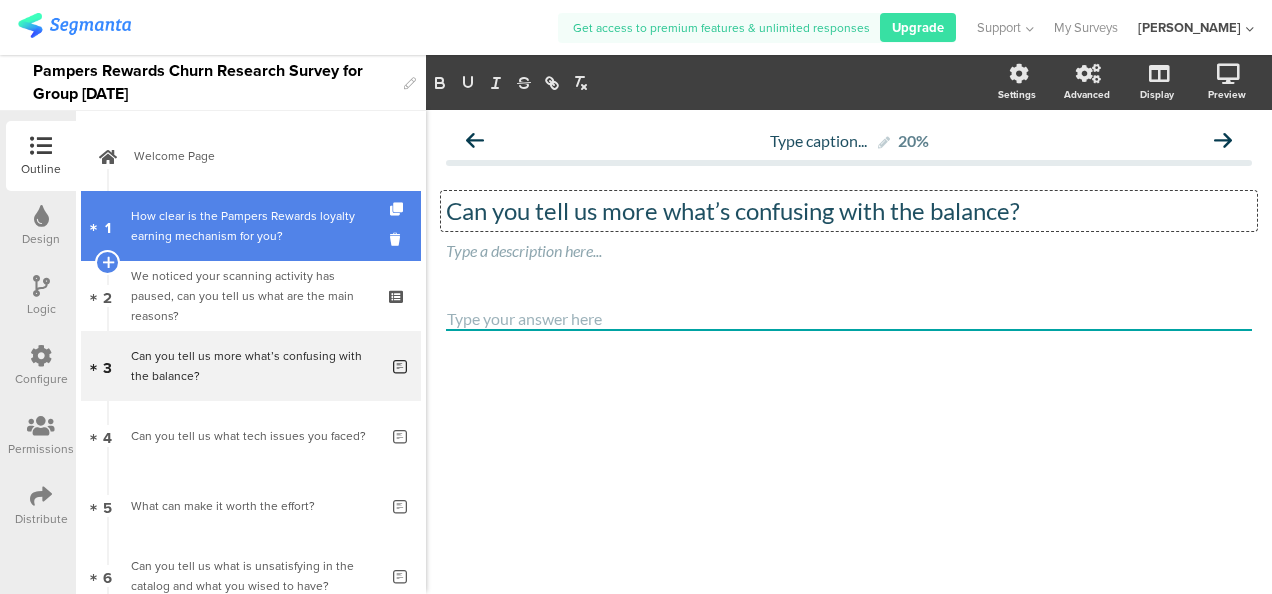 drag, startPoint x: 1036, startPoint y: 211, endPoint x: 342, endPoint y: 213, distance: 694.00287 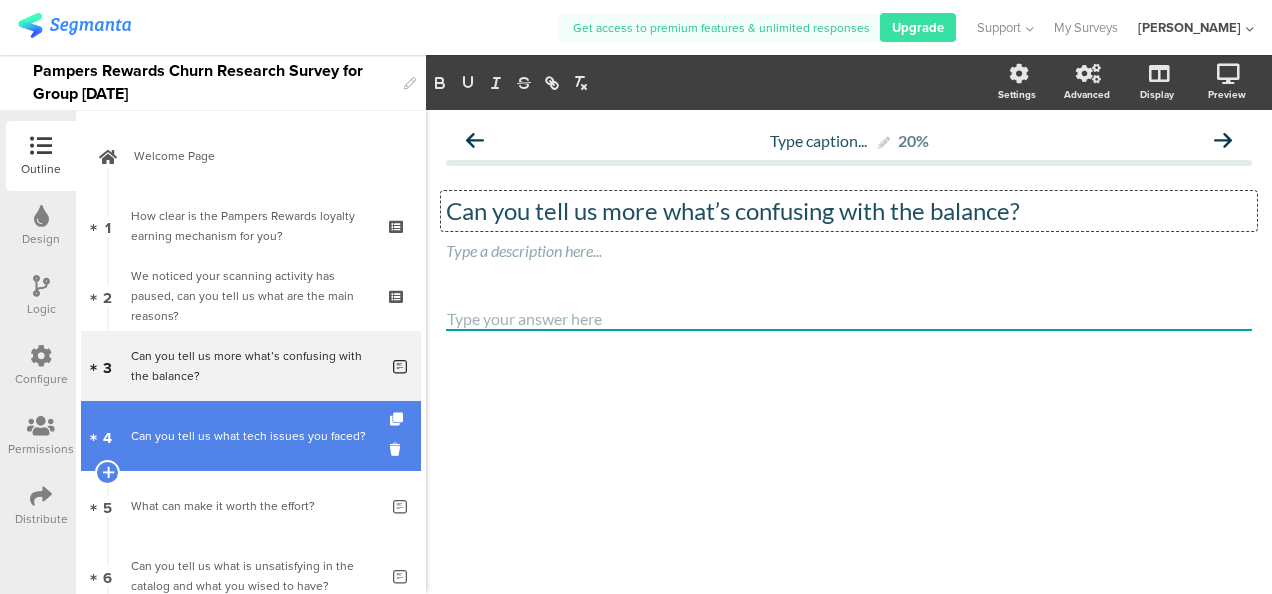 click on "4
Can you tell us what tech issues you faced?" at bounding box center [251, 436] 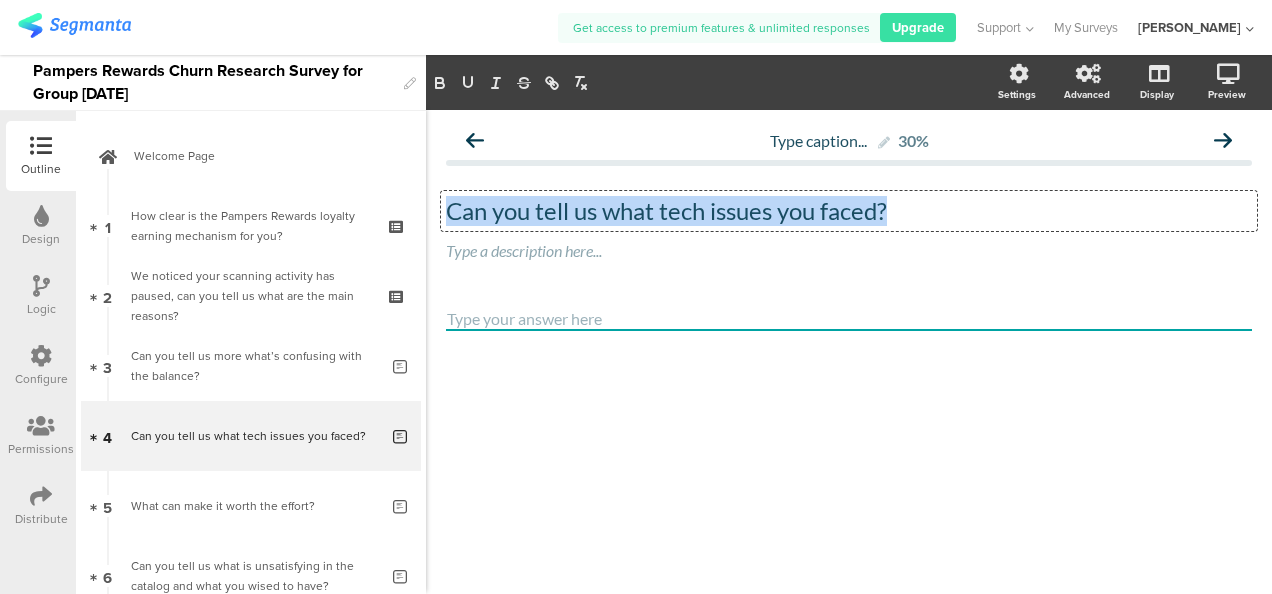 drag, startPoint x: 903, startPoint y: 207, endPoint x: 445, endPoint y: 212, distance: 458.02728 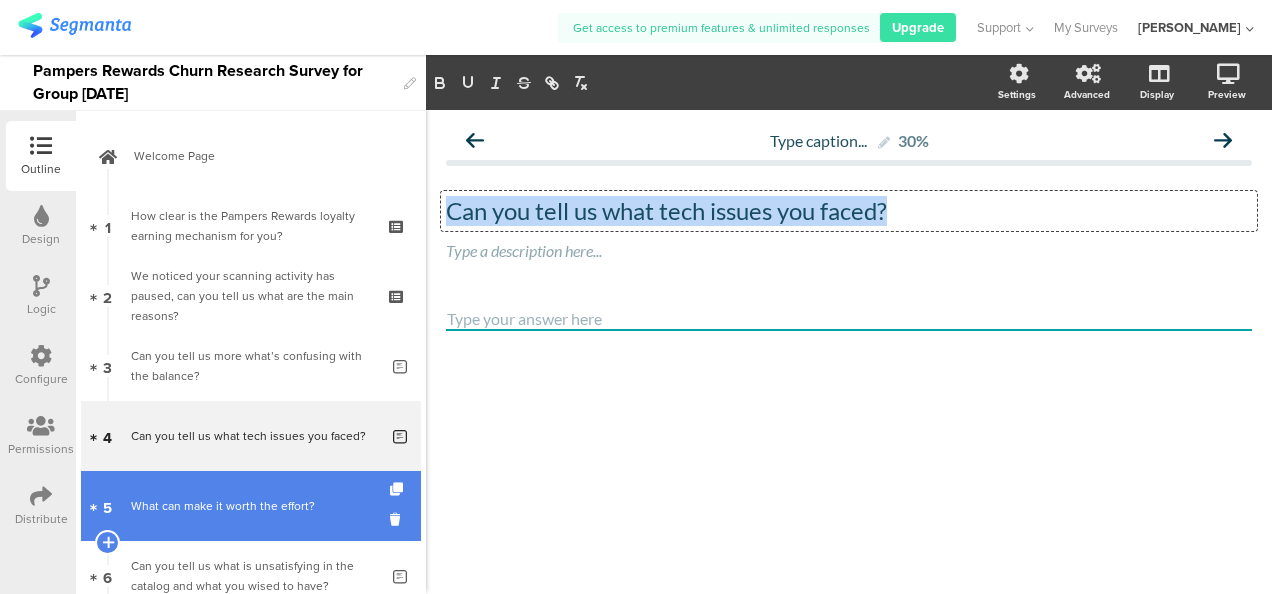 click on "What can make it worth the effort?" at bounding box center (254, 506) 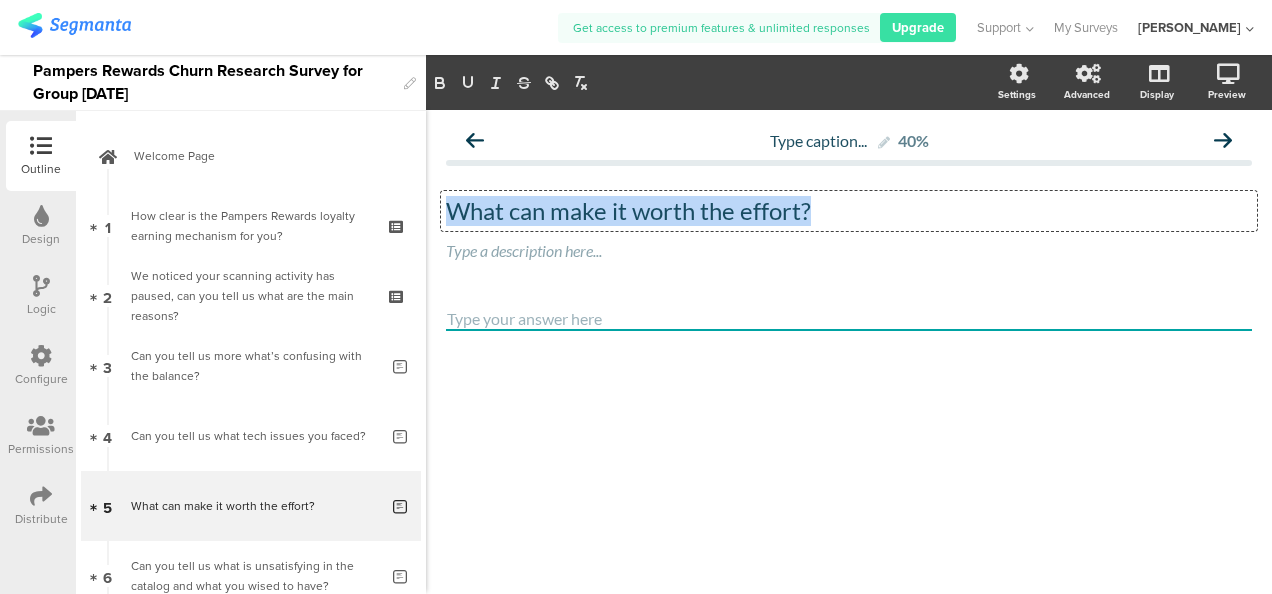 drag, startPoint x: 831, startPoint y: 215, endPoint x: 442, endPoint y: 205, distance: 389.1285 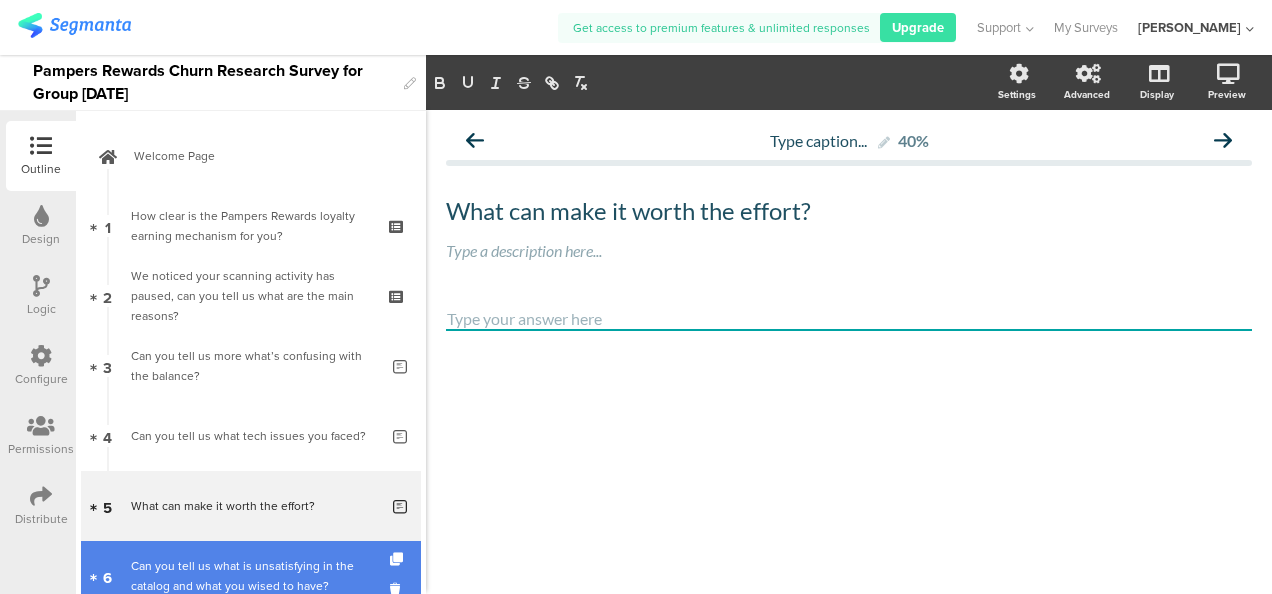 click on "Can you tell us what is unsatisfying in the catalog and what you wised to have?" at bounding box center [254, 576] 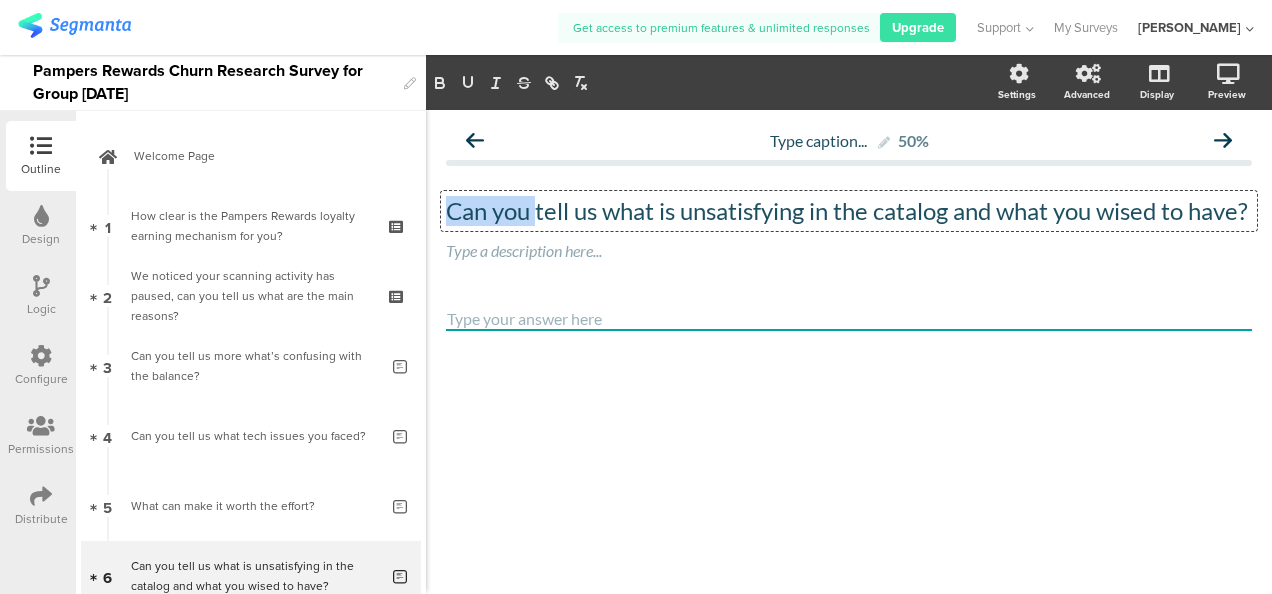drag, startPoint x: 539, startPoint y: 242, endPoint x: 448, endPoint y: 213, distance: 95.50916 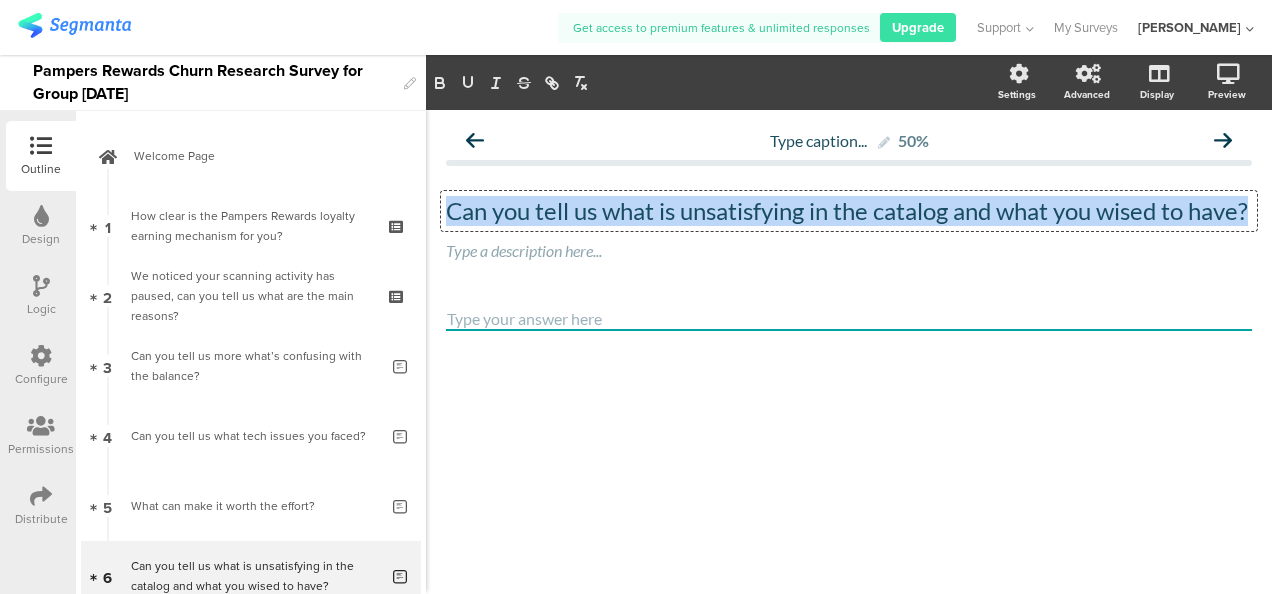 drag, startPoint x: 508, startPoint y: 244, endPoint x: 446, endPoint y: 218, distance: 67.23094 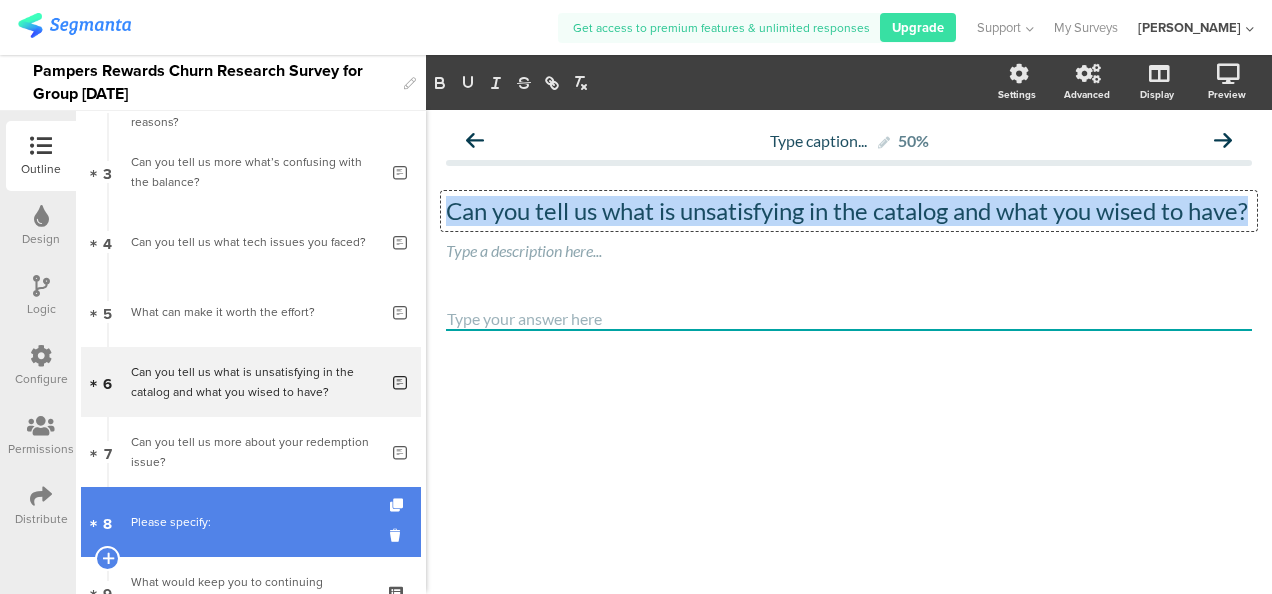scroll, scrollTop: 200, scrollLeft: 0, axis: vertical 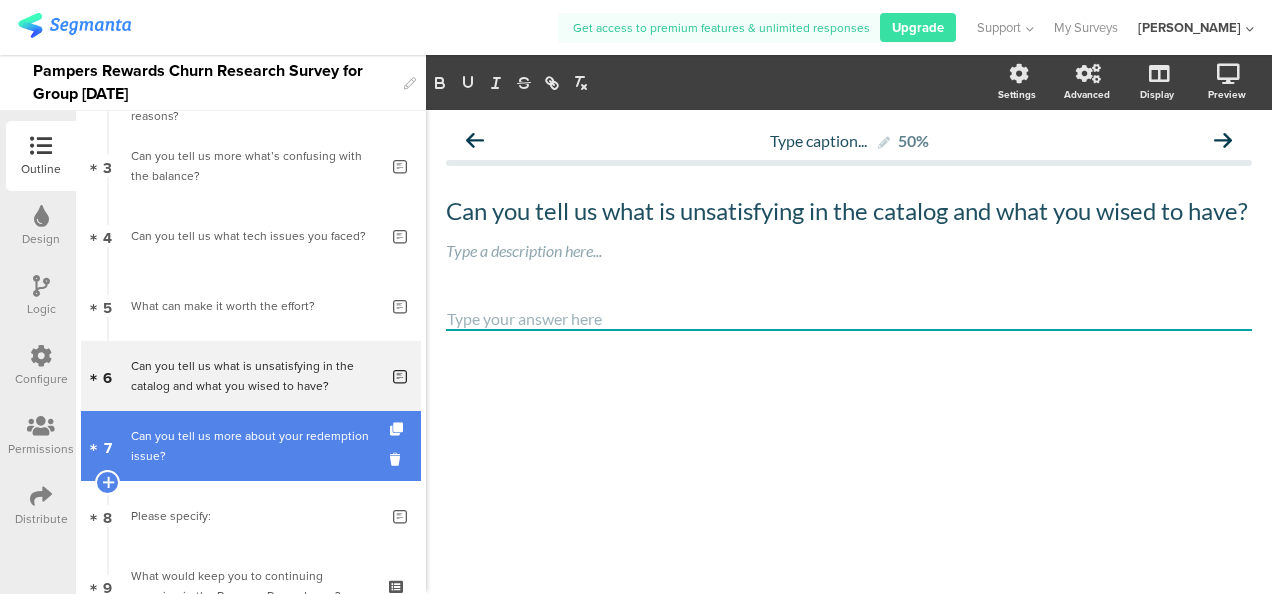 click on "Can you tell us more about your redemption issue?" at bounding box center (254, 446) 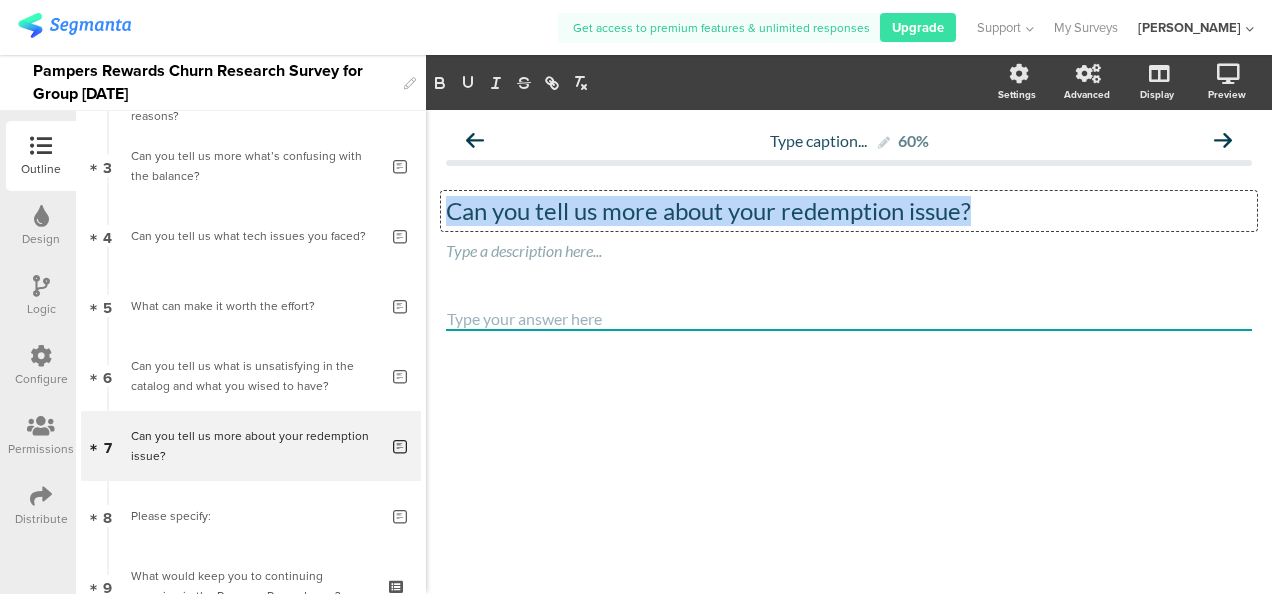 drag, startPoint x: 988, startPoint y: 208, endPoint x: 444, endPoint y: 208, distance: 544 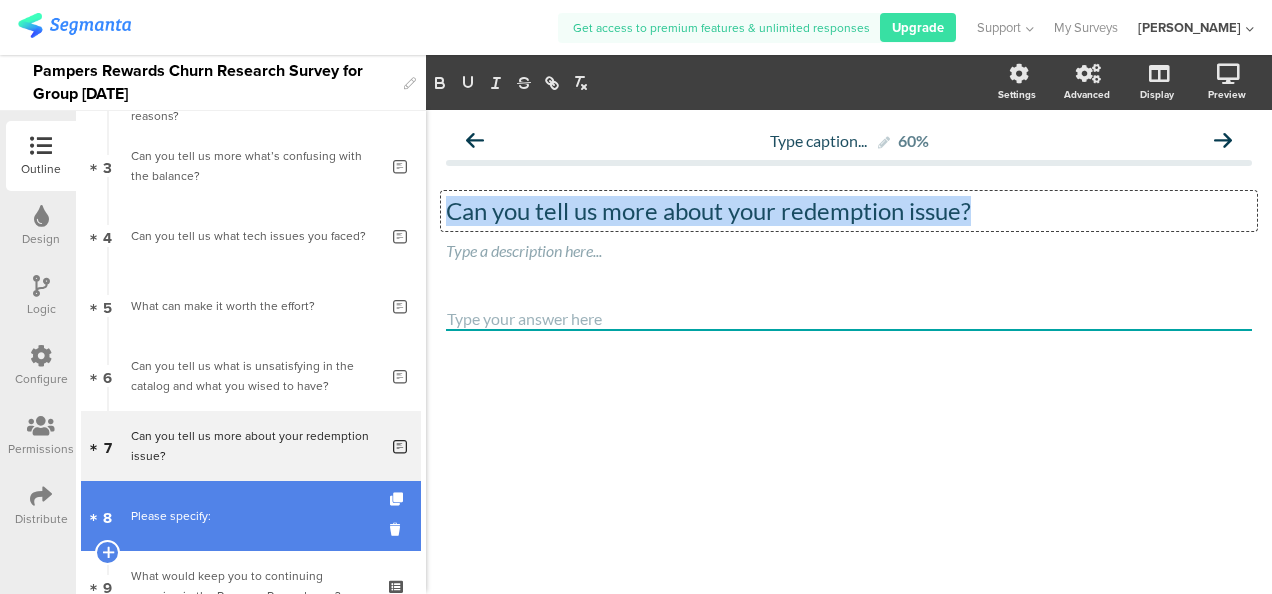 click on "8
Please specify:" at bounding box center [251, 516] 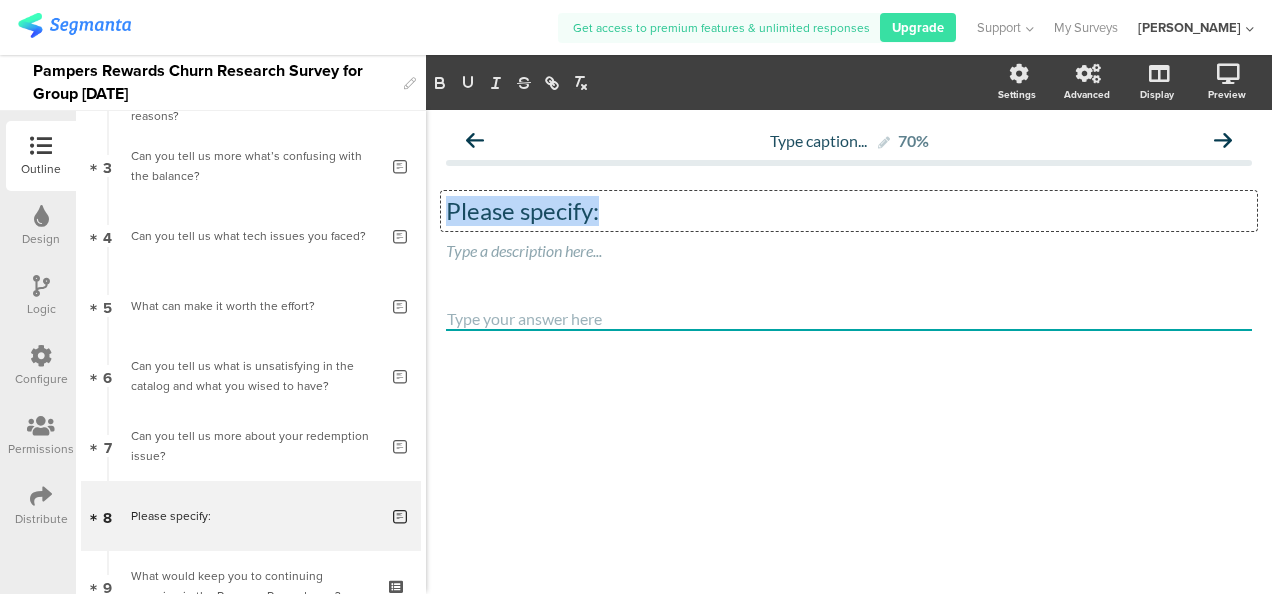 drag, startPoint x: 608, startPoint y: 206, endPoint x: 440, endPoint y: 198, distance: 168.19037 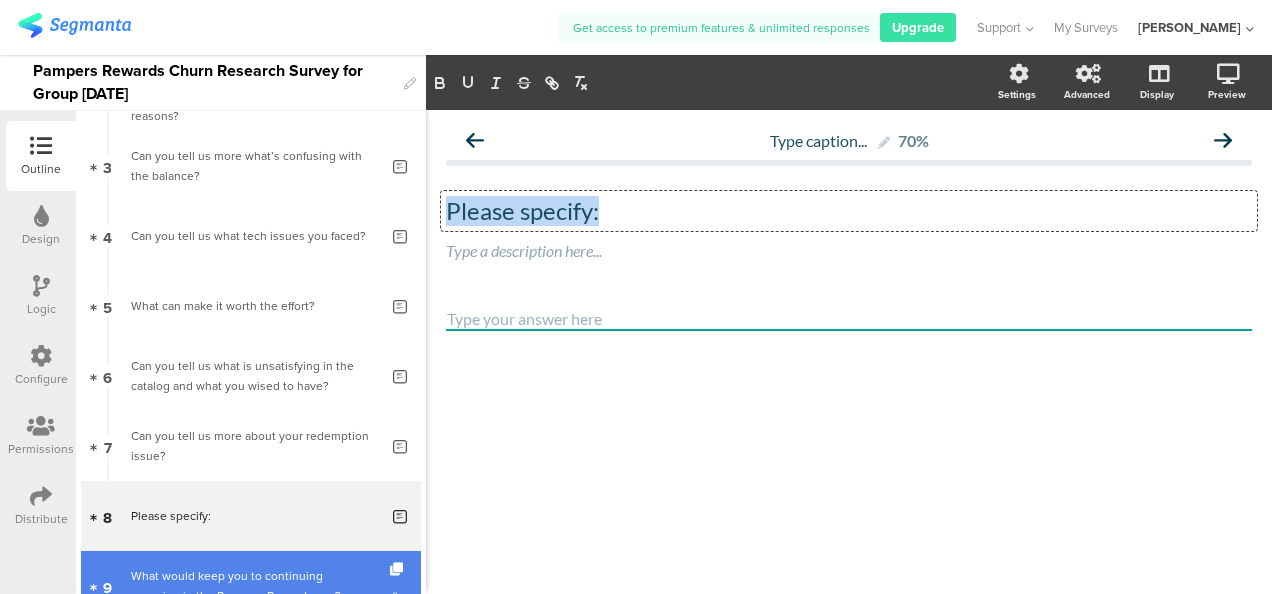 scroll, scrollTop: 400, scrollLeft: 0, axis: vertical 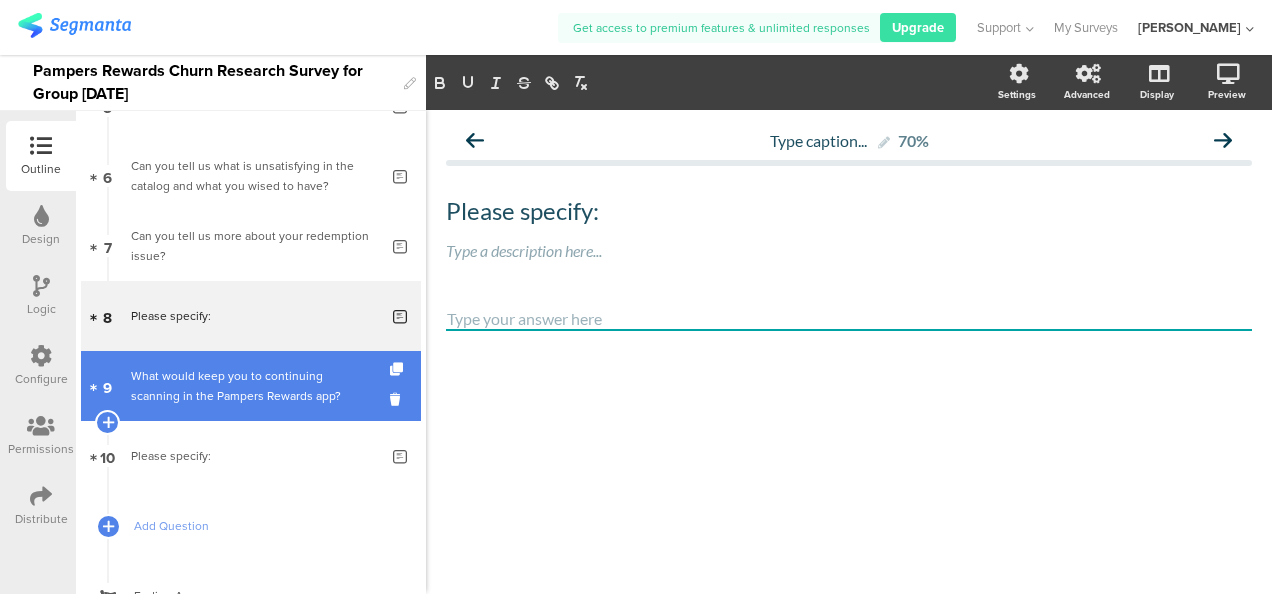 click on "What would keep you to continuing scanning in the Pampers Rewards app?" at bounding box center (250, 386) 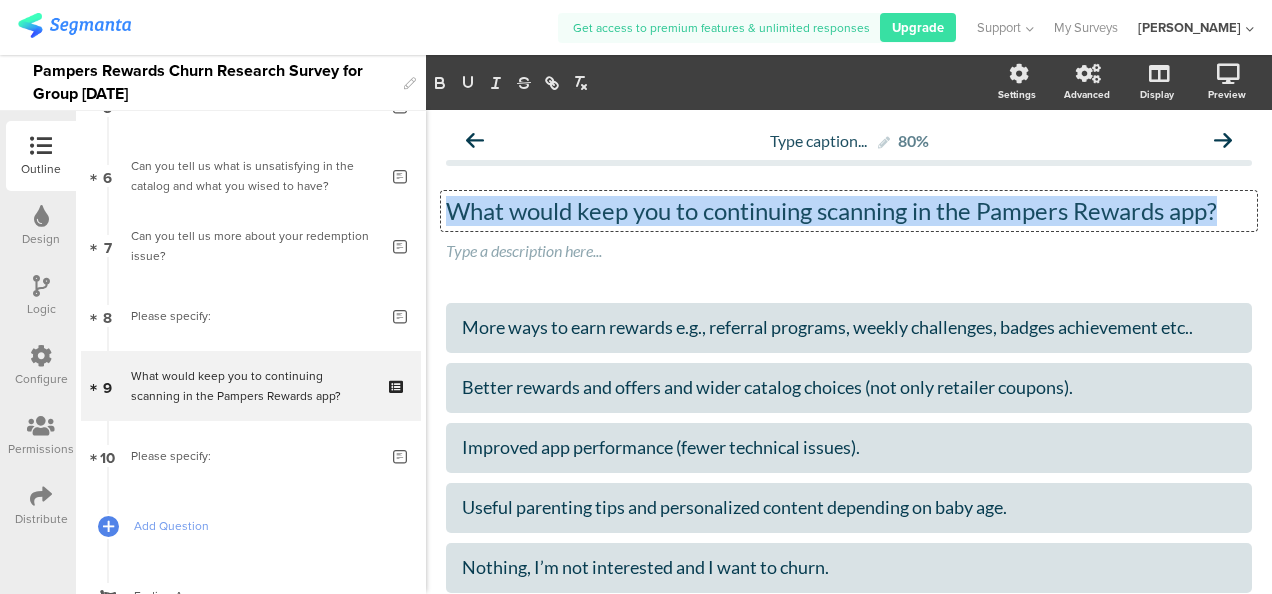 drag, startPoint x: 1222, startPoint y: 206, endPoint x: 451, endPoint y: 214, distance: 771.0415 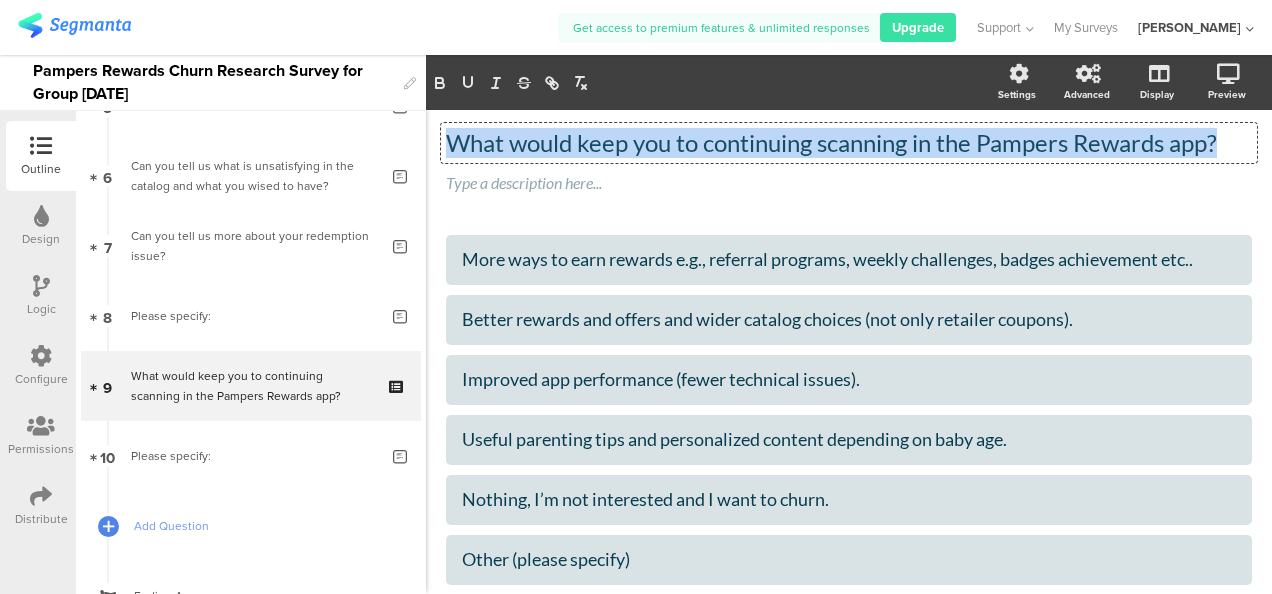 scroll, scrollTop: 100, scrollLeft: 0, axis: vertical 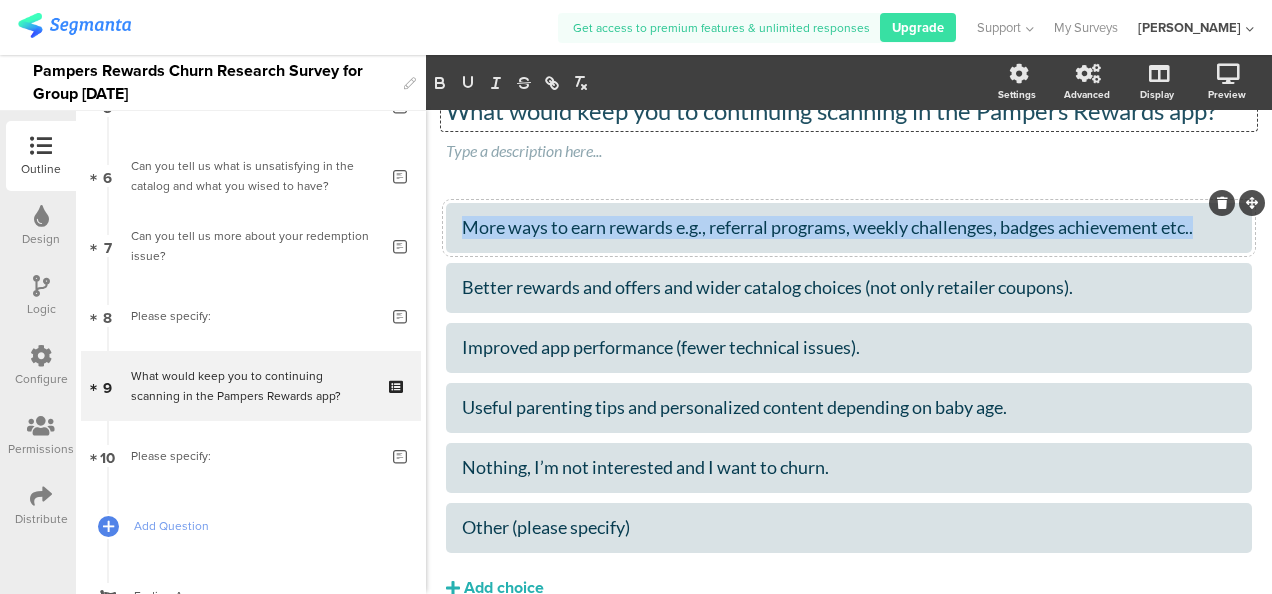 drag, startPoint x: 1210, startPoint y: 231, endPoint x: 461, endPoint y: 231, distance: 749 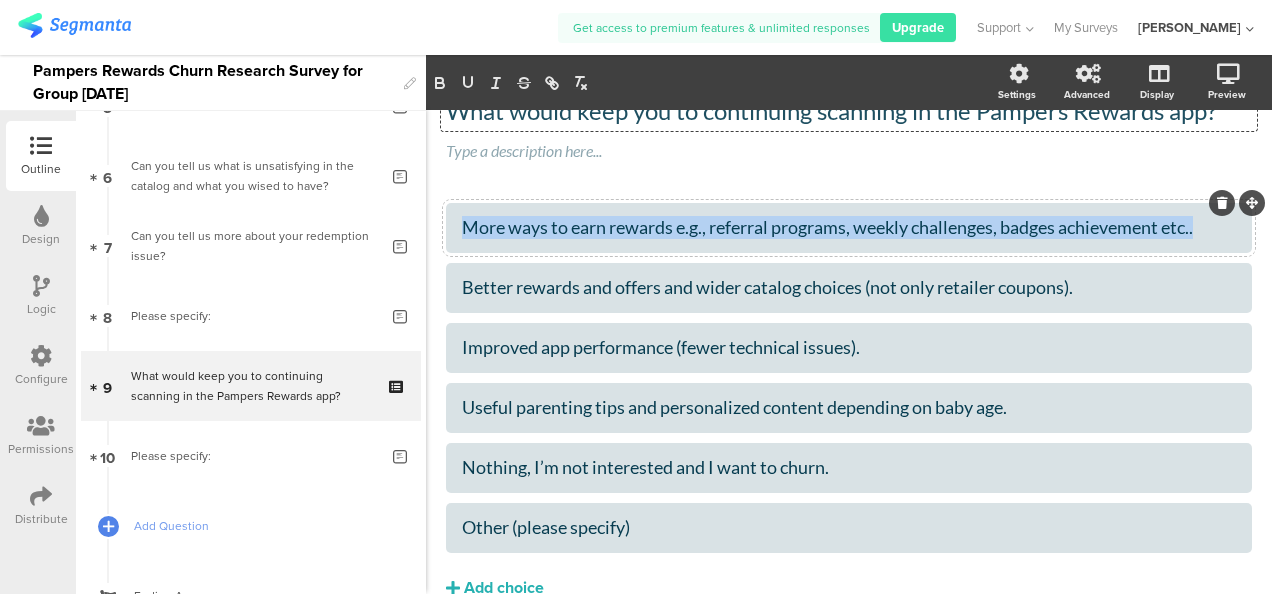 click on "More ways to earn rewards e.g., referral programs, weekly challenges, badges achievement etc.." 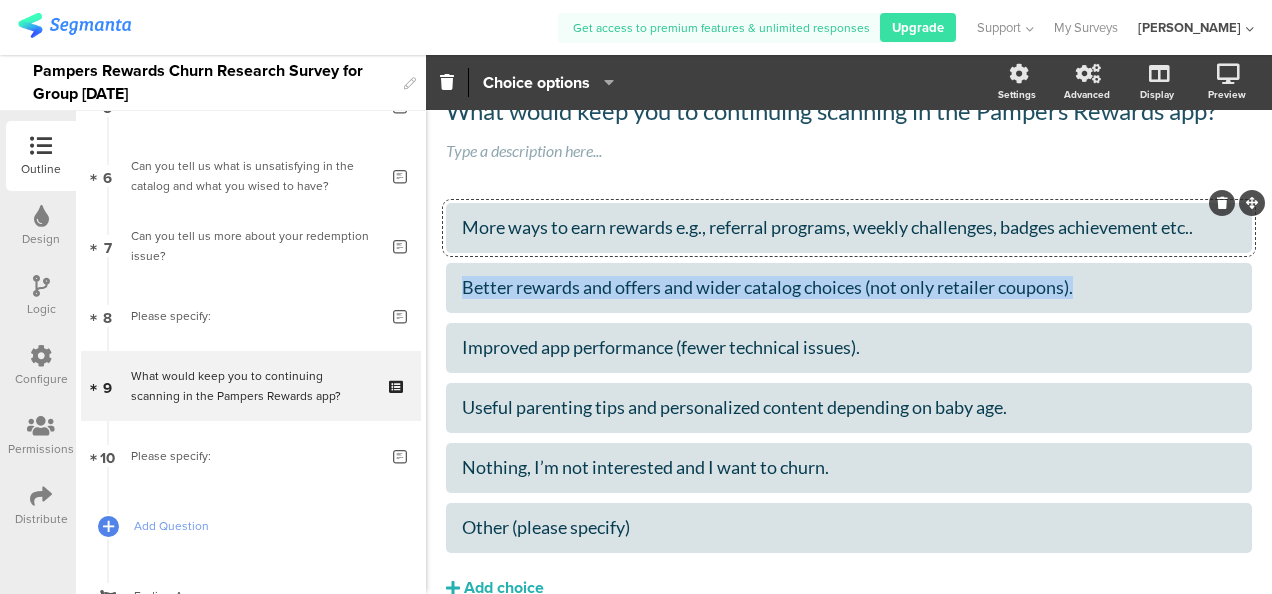 drag, startPoint x: 1086, startPoint y: 292, endPoint x: 428, endPoint y: 293, distance: 658.00073 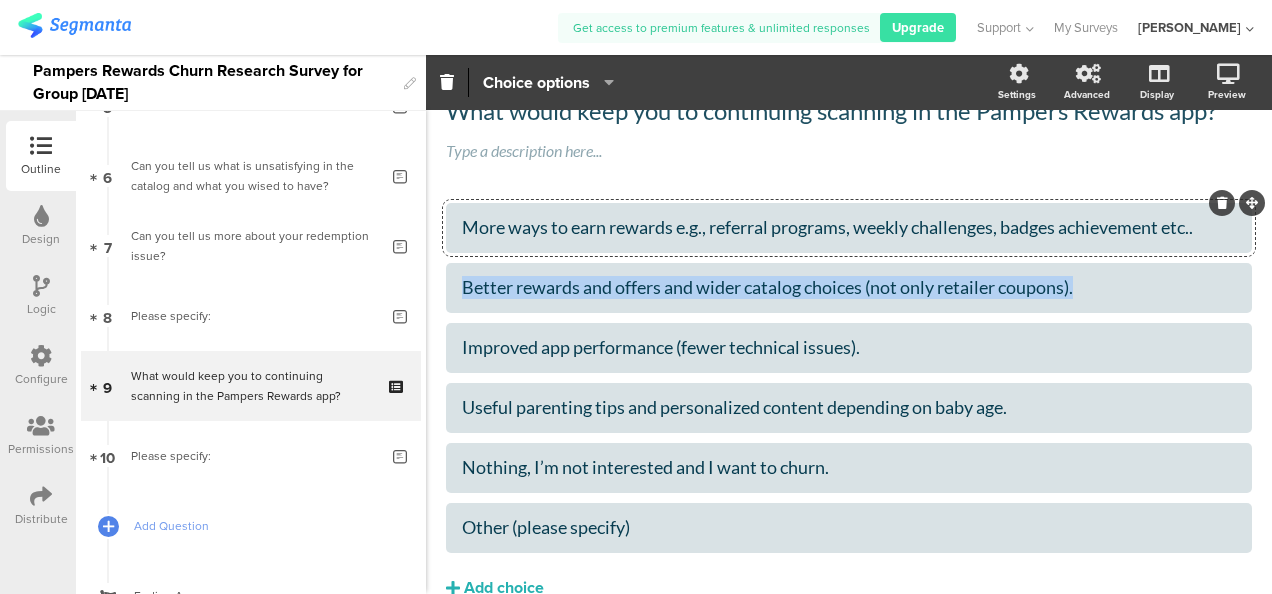 click on "Type caption...
80%
What would keep you to continuing scanning in the Pampers Rewards app?
What would keep you to continuing scanning in the Pampers Rewards app?
Type a description here..." 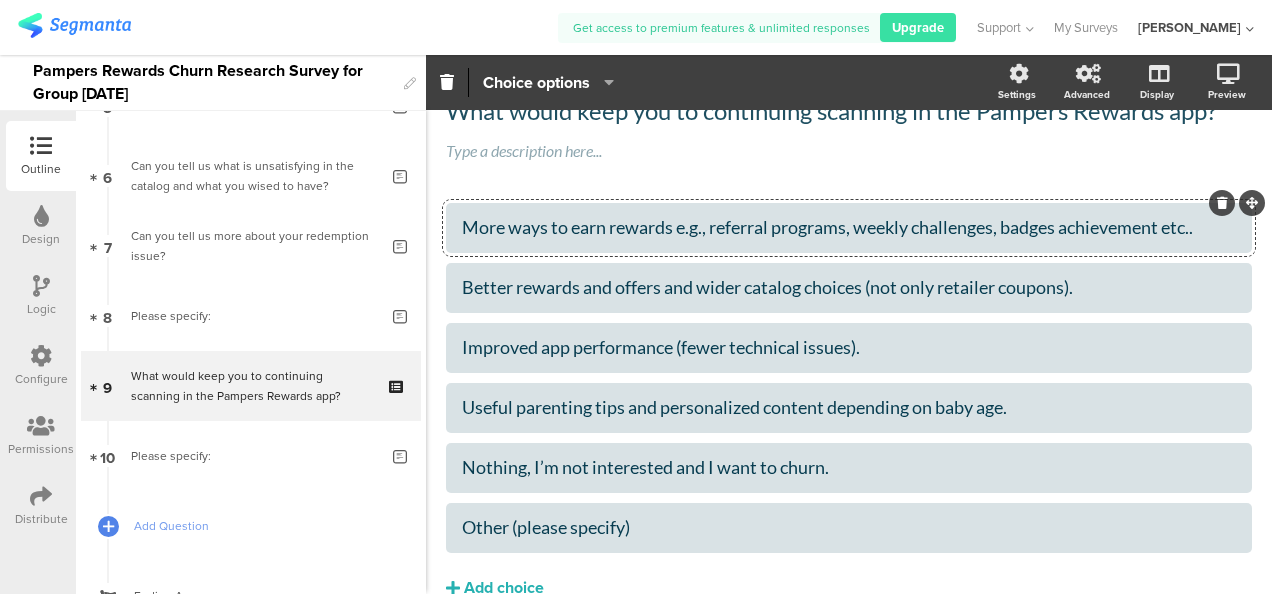 drag, startPoint x: 428, startPoint y: 293, endPoint x: 311, endPoint y: -39, distance: 352.0128 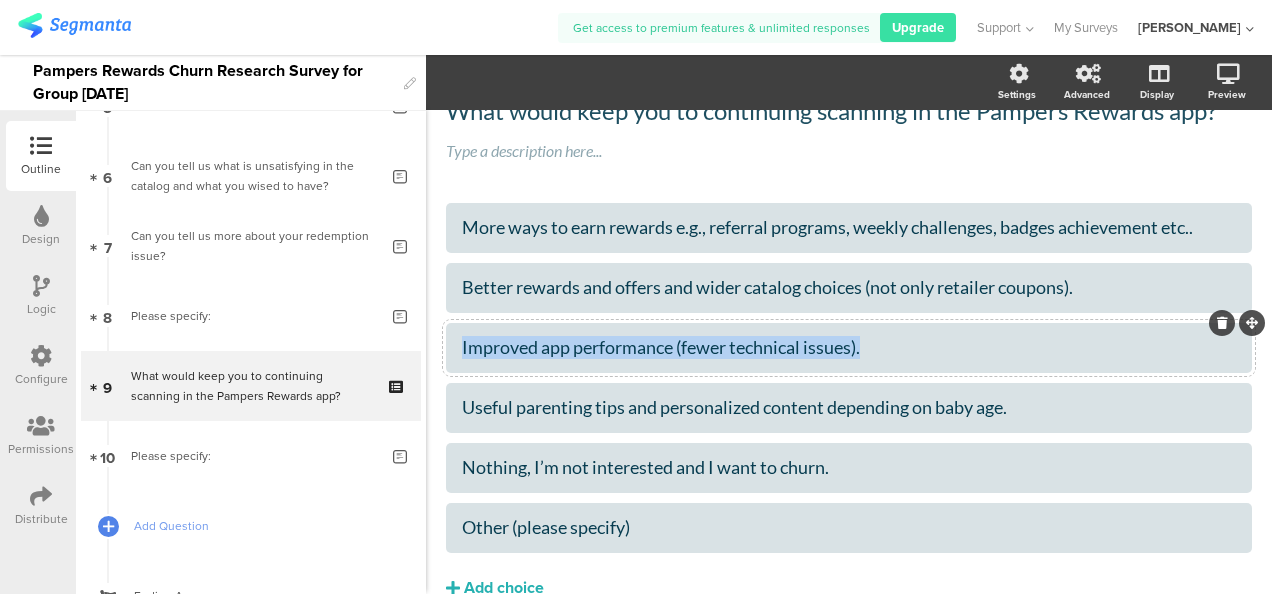 drag, startPoint x: 874, startPoint y: 352, endPoint x: 459, endPoint y: 340, distance: 415.17346 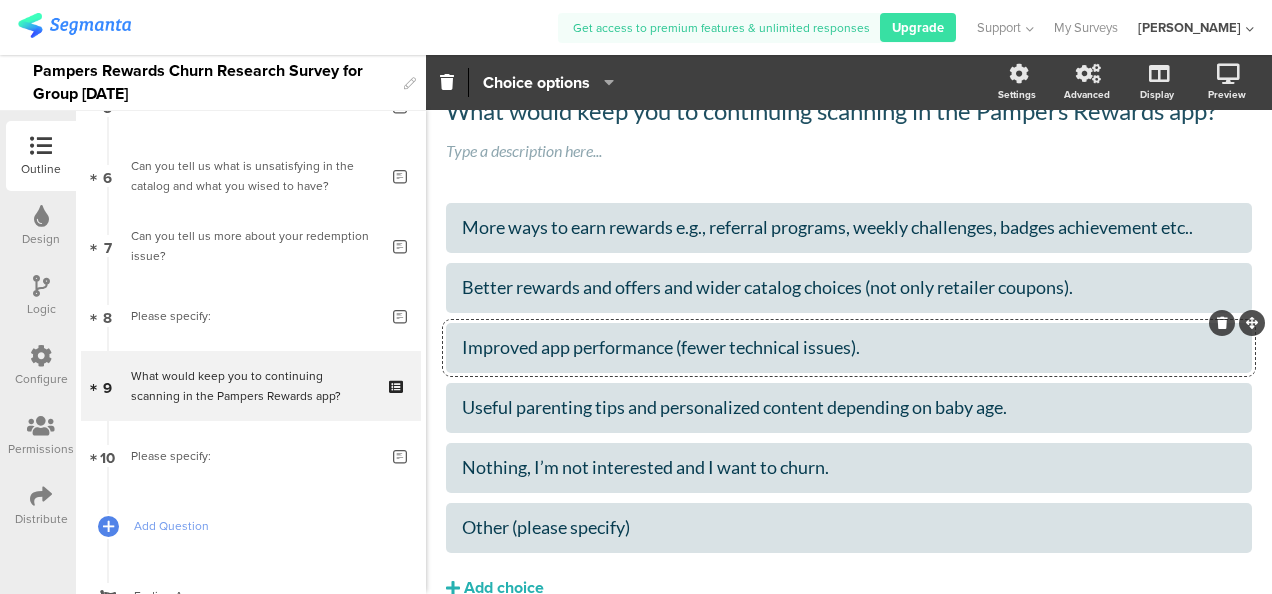 click 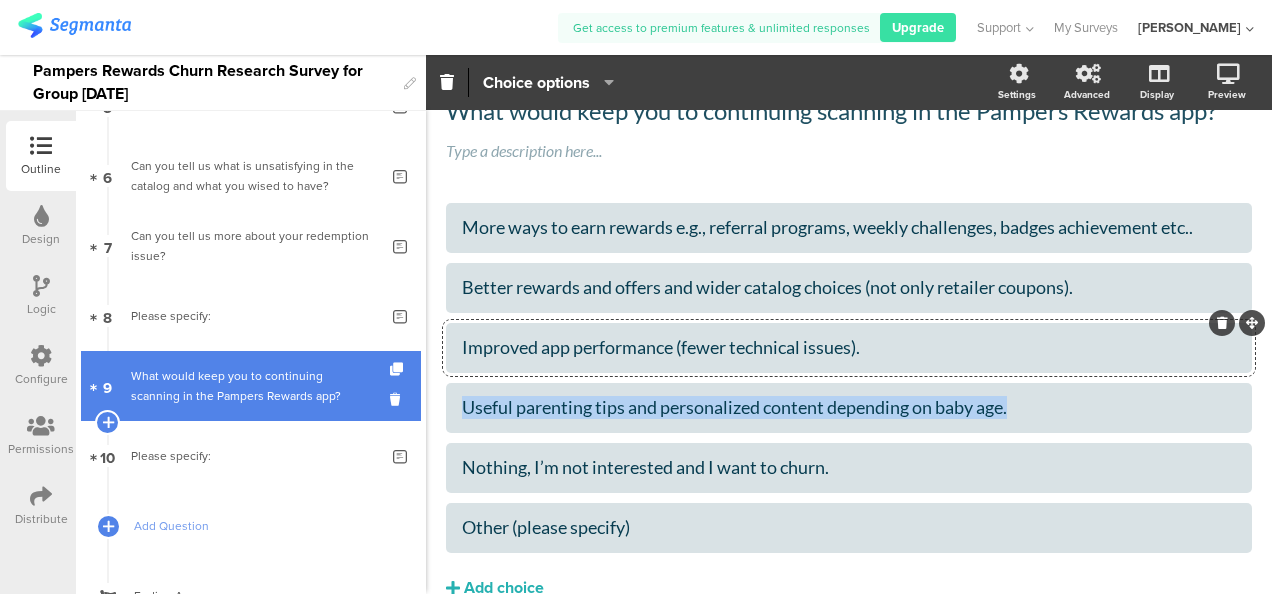 drag, startPoint x: 1016, startPoint y: 412, endPoint x: 330, endPoint y: 411, distance: 686.00073 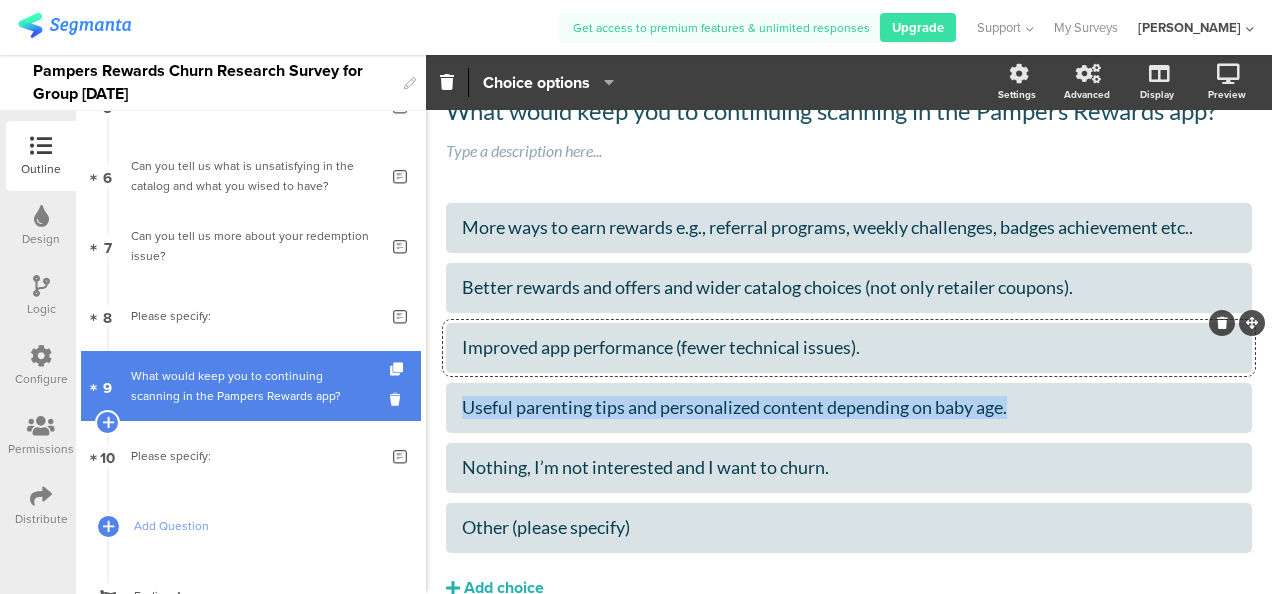 click on "Outline
Design
Logic
Configure
Permissions
Distribute
New question
Import question
Multiple Choice
Image Choice
Choice Grid
Question Group
Rating
Multiple Rating
Ranking
Opinion Scale
Slider" at bounding box center (636, 324) 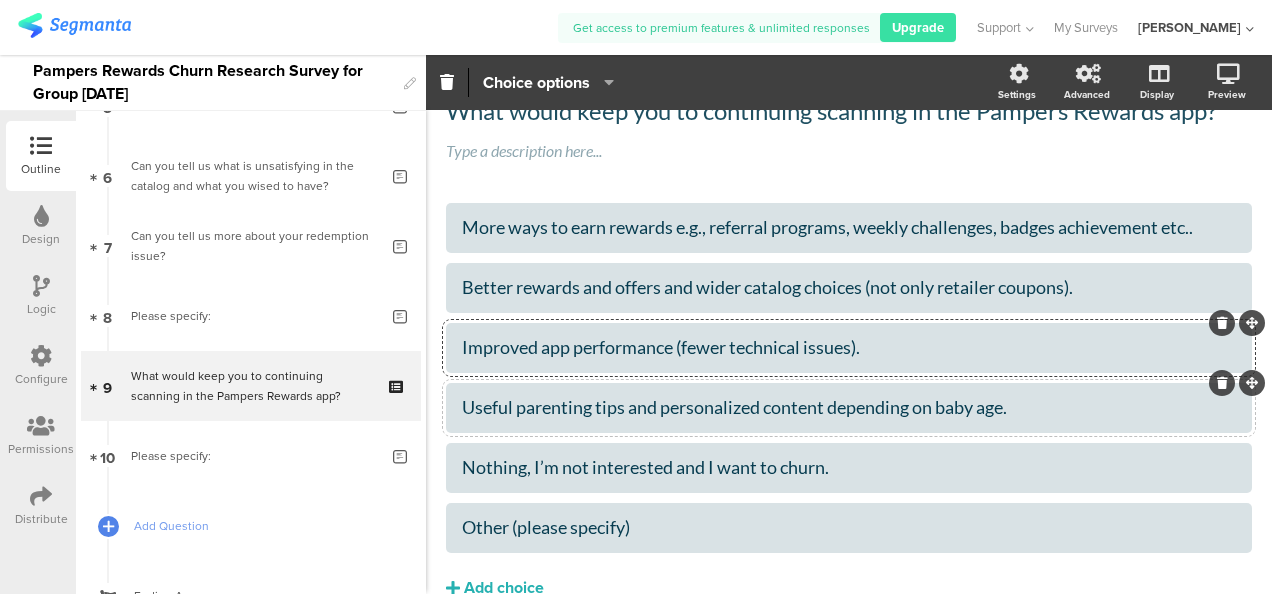 scroll, scrollTop: 198, scrollLeft: 0, axis: vertical 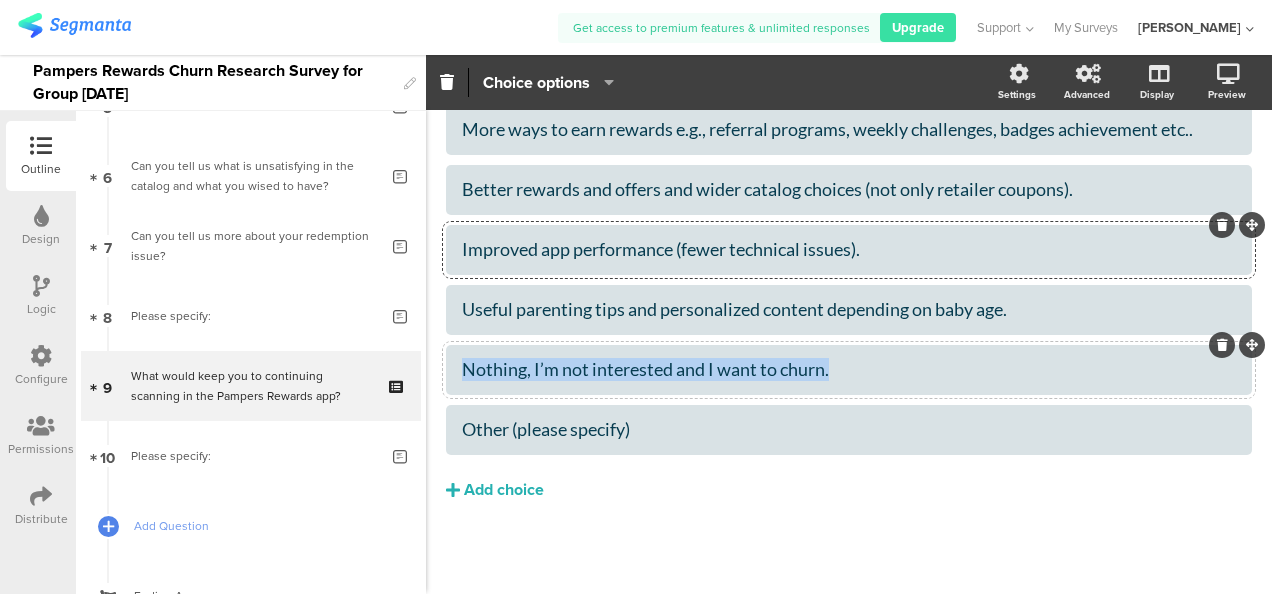 drag, startPoint x: 838, startPoint y: 374, endPoint x: 458, endPoint y: 374, distance: 380 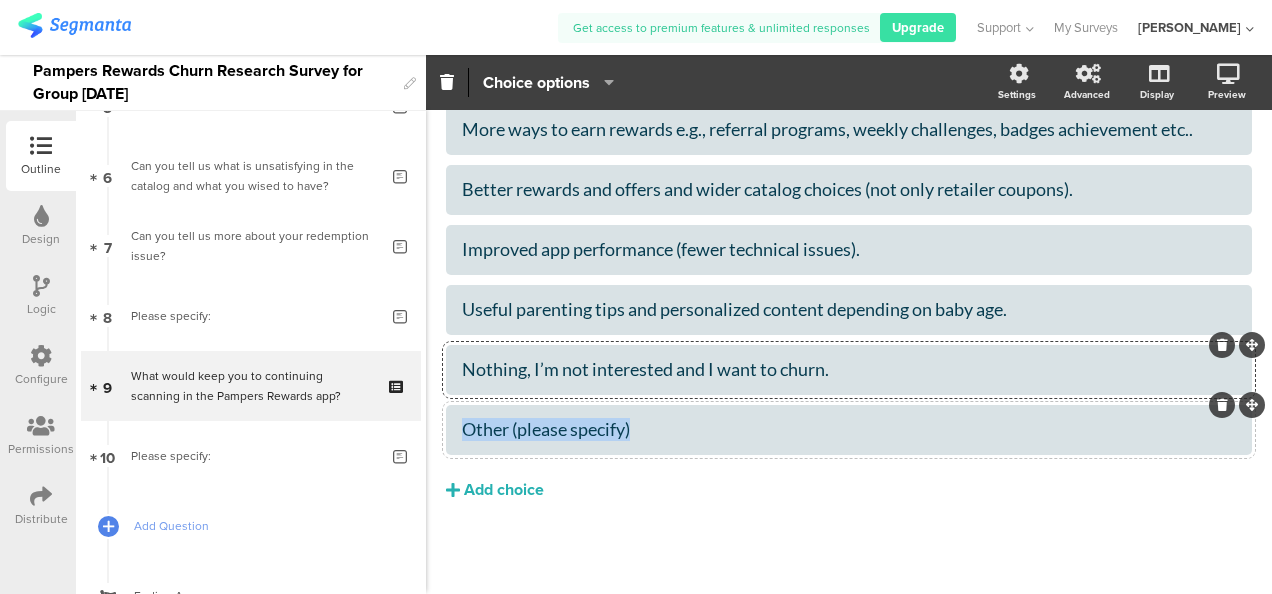 drag, startPoint x: 650, startPoint y: 430, endPoint x: 458, endPoint y: 428, distance: 192.01042 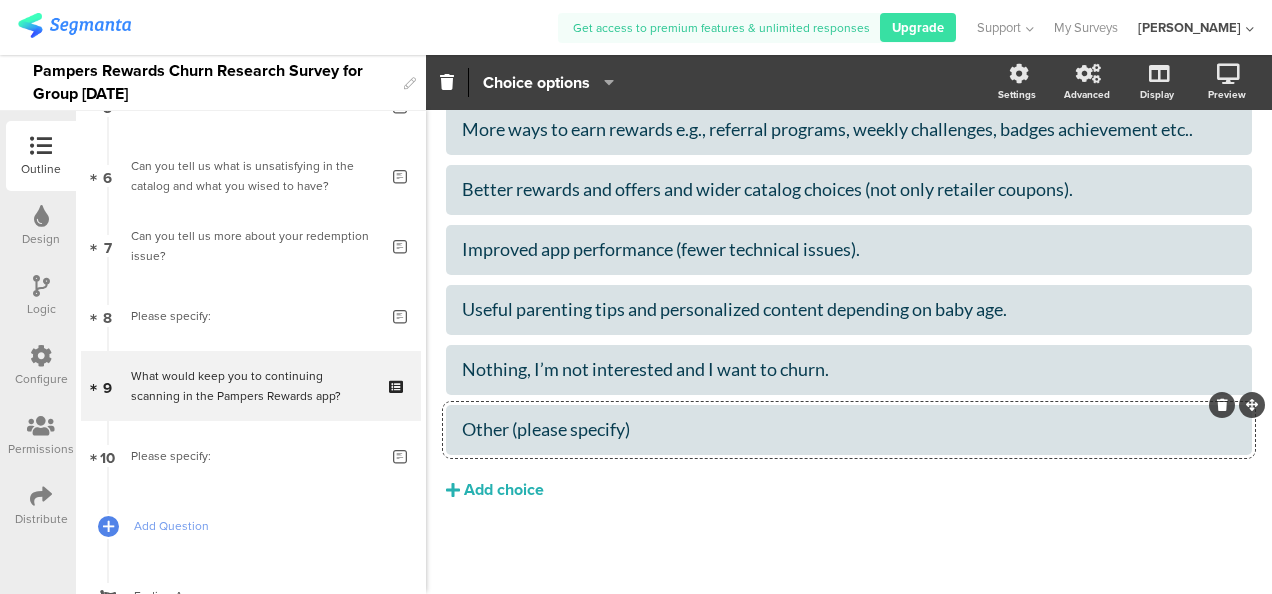 click 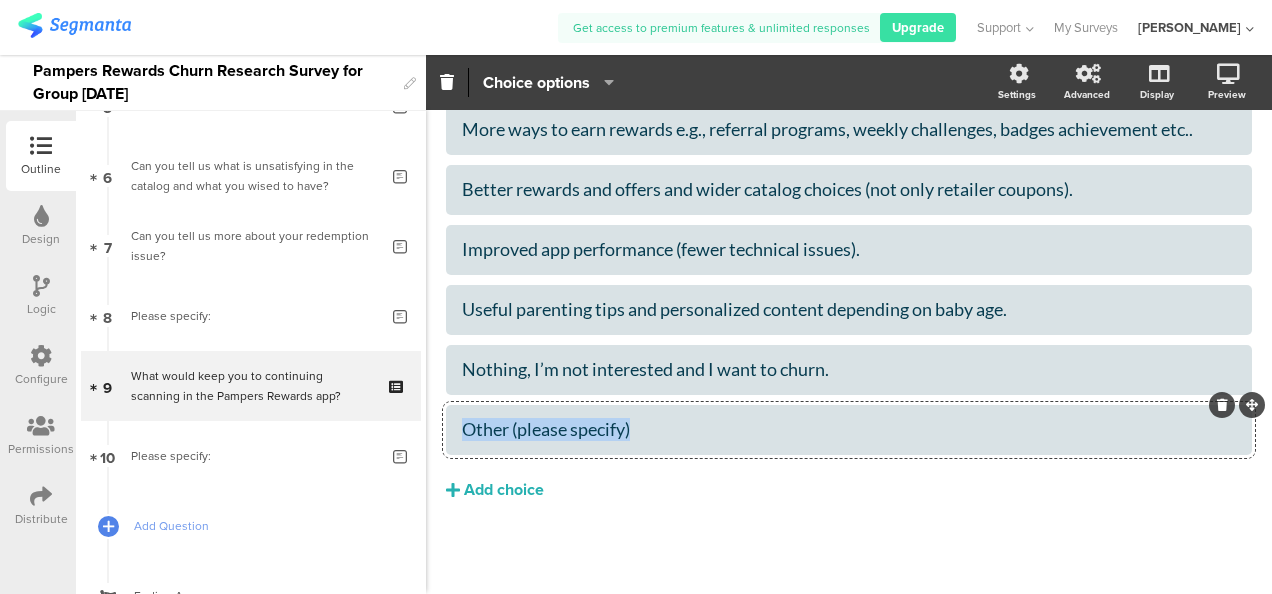 drag, startPoint x: 644, startPoint y: 433, endPoint x: 423, endPoint y: 421, distance: 221.32555 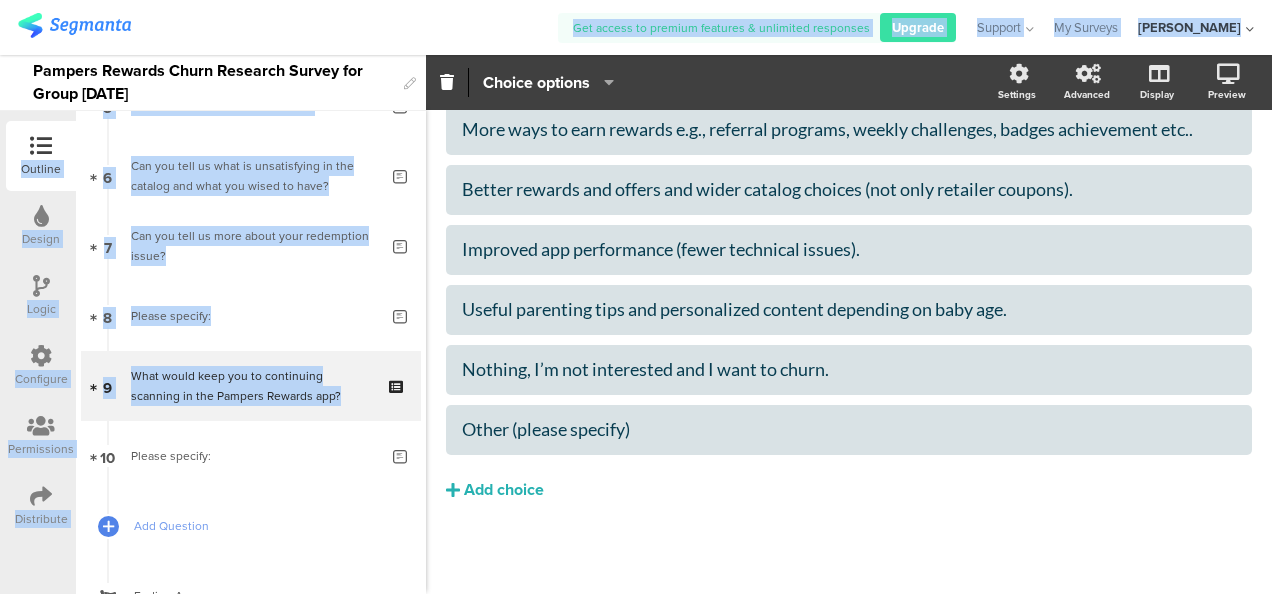 scroll, scrollTop: 0, scrollLeft: 0, axis: both 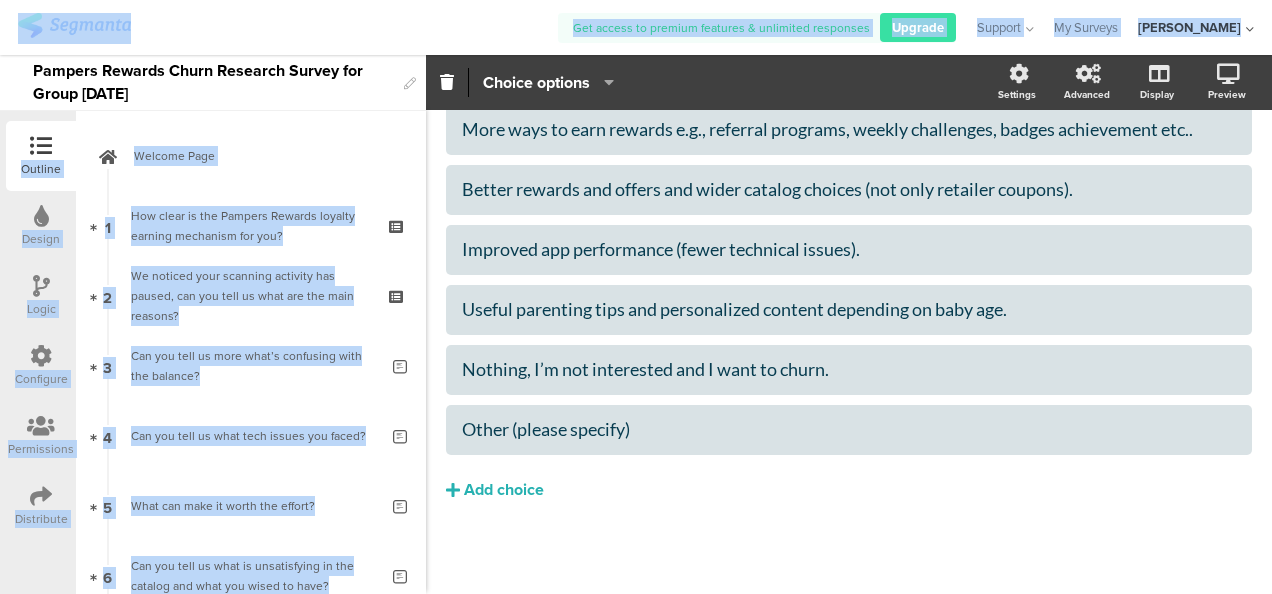 drag, startPoint x: 352, startPoint y: 283, endPoint x: 190, endPoint y: -73, distance: 391.1266 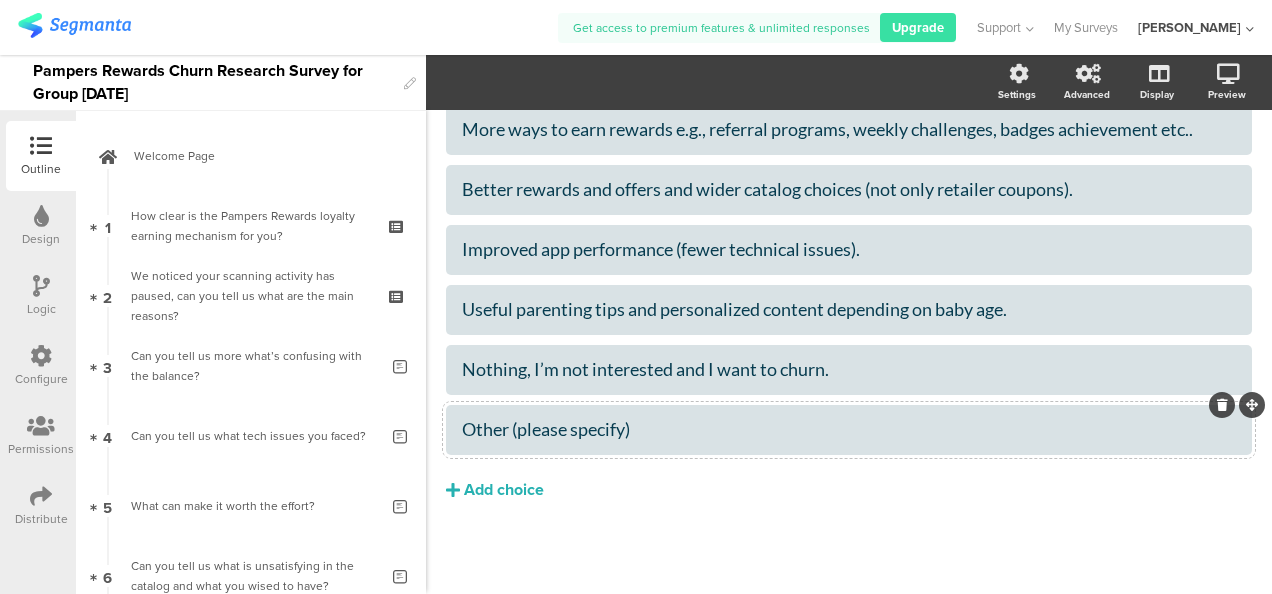 click on "Other (please specify)" 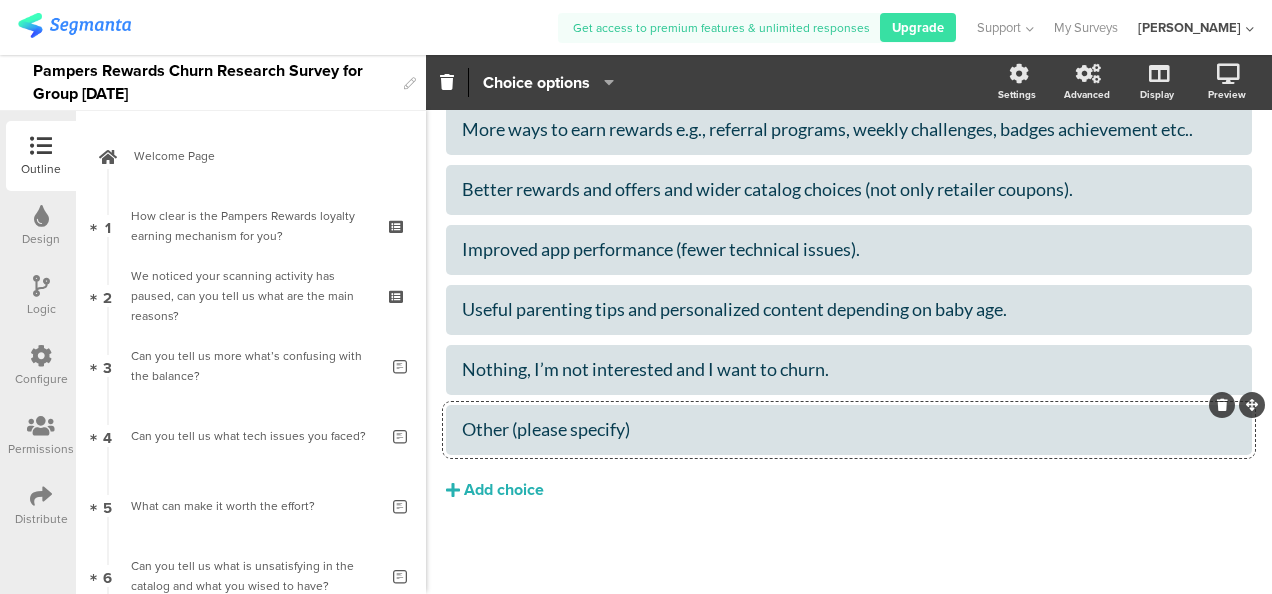click on "Other (please specify)" 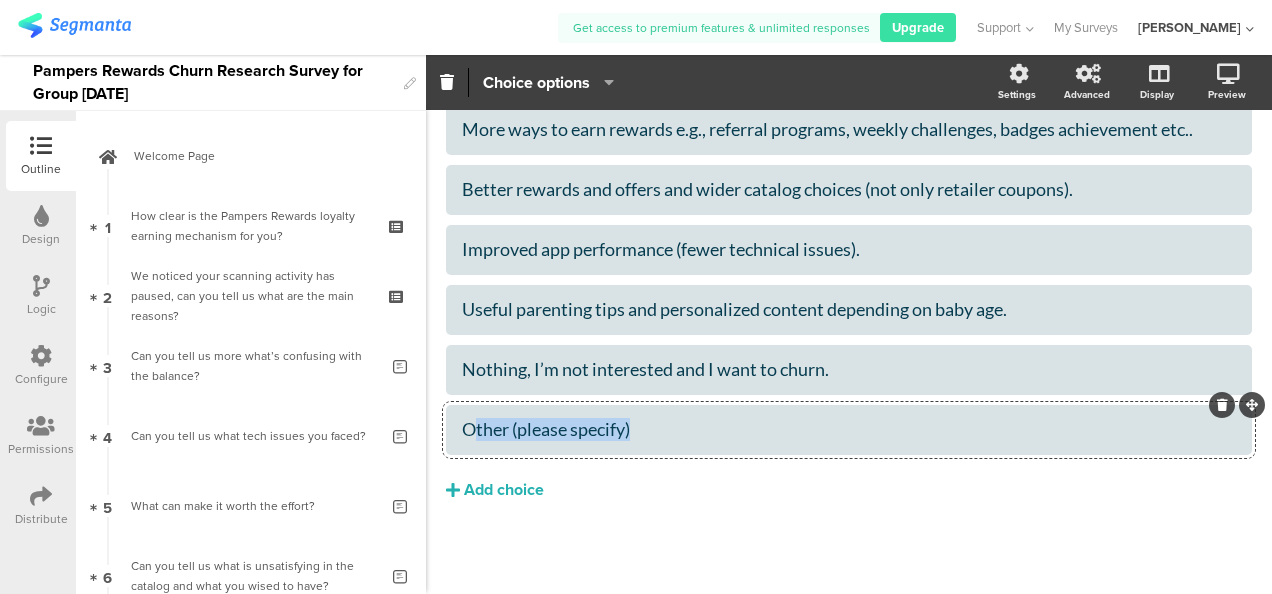 drag, startPoint x: 470, startPoint y: 431, endPoint x: 653, endPoint y: 435, distance: 183.04372 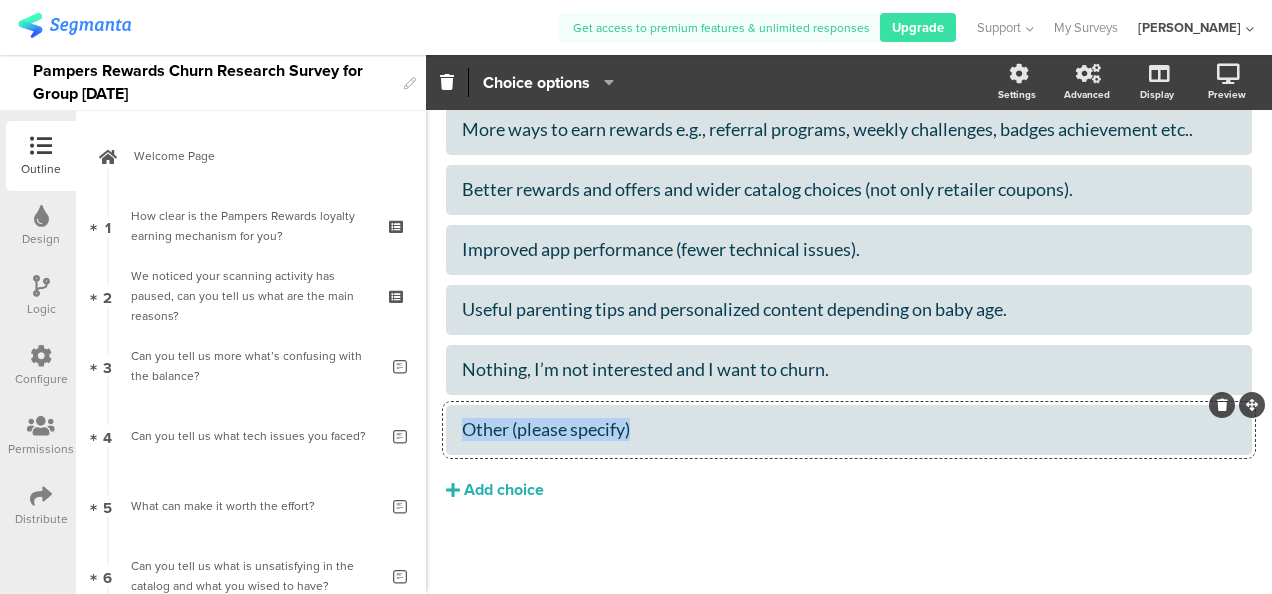 drag, startPoint x: 648, startPoint y: 431, endPoint x: 463, endPoint y: 424, distance: 185.13239 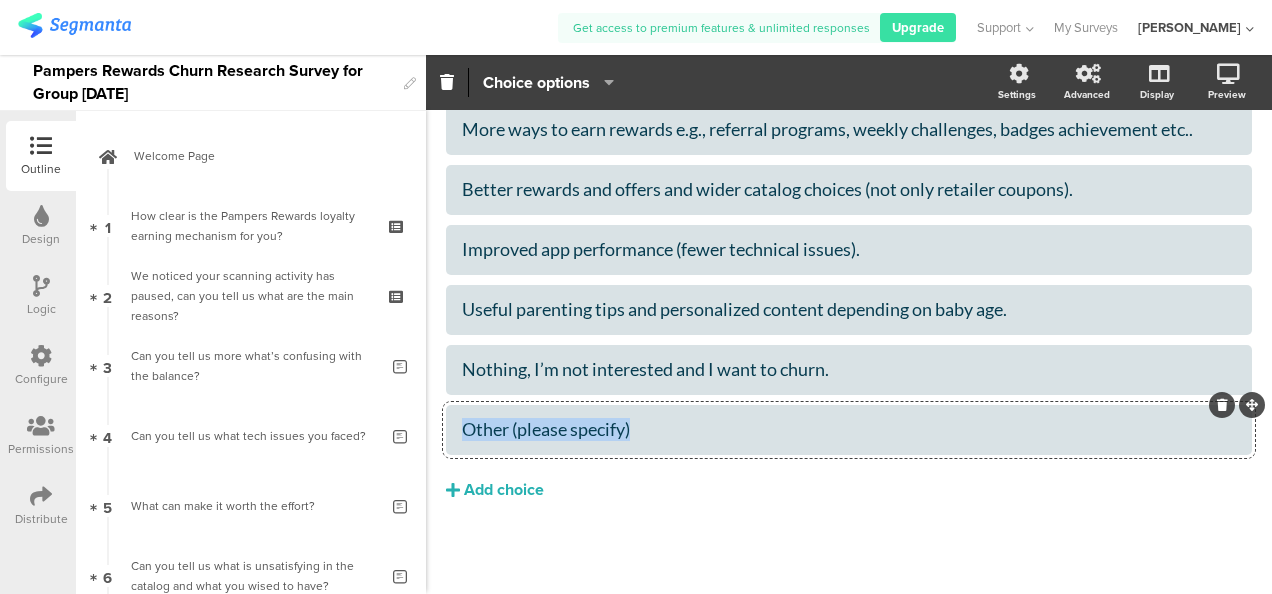 click on "Other (please specify)" 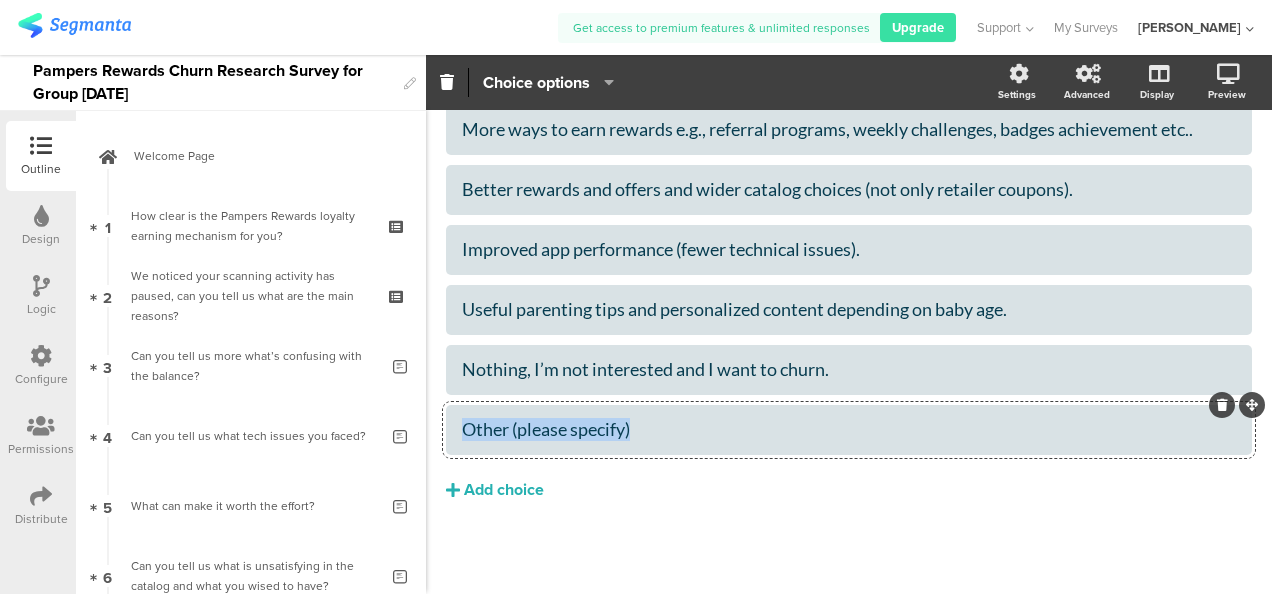 drag, startPoint x: 641, startPoint y: 431, endPoint x: 464, endPoint y: 424, distance: 177.13837 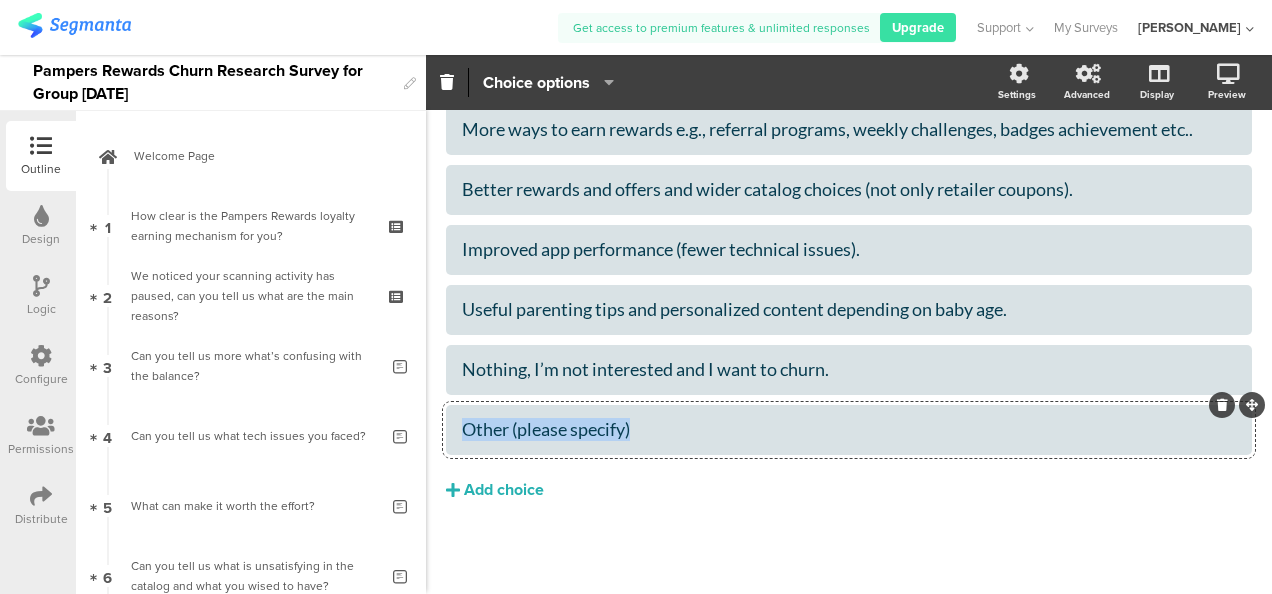 click on "Other (please specify)" 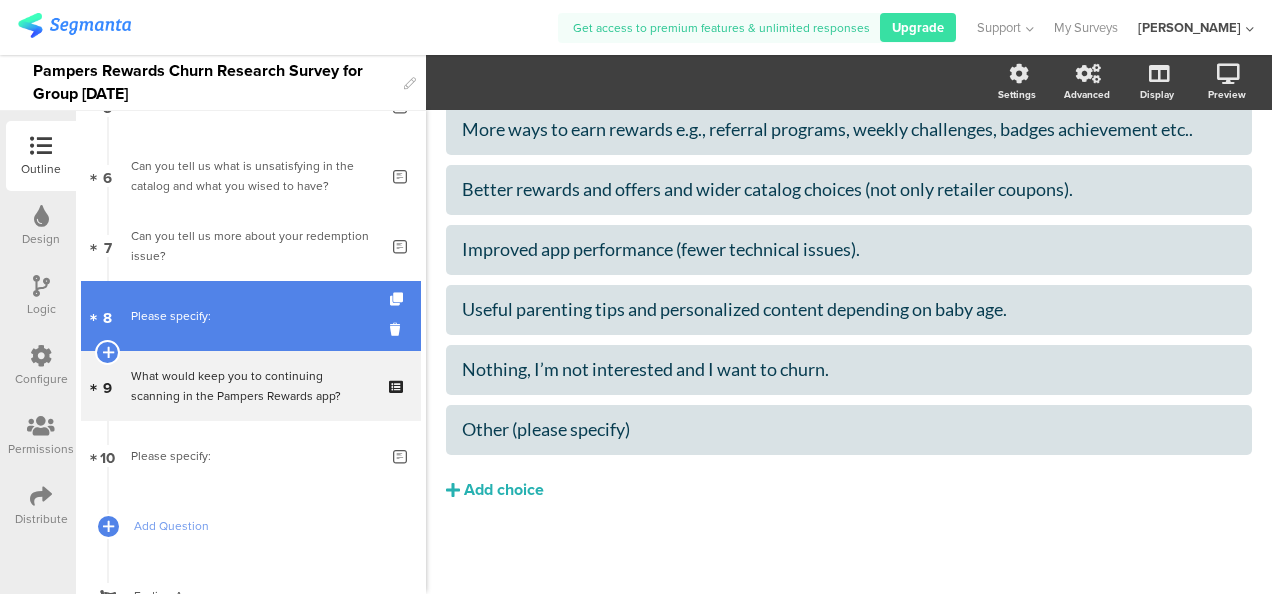 scroll, scrollTop: 482, scrollLeft: 0, axis: vertical 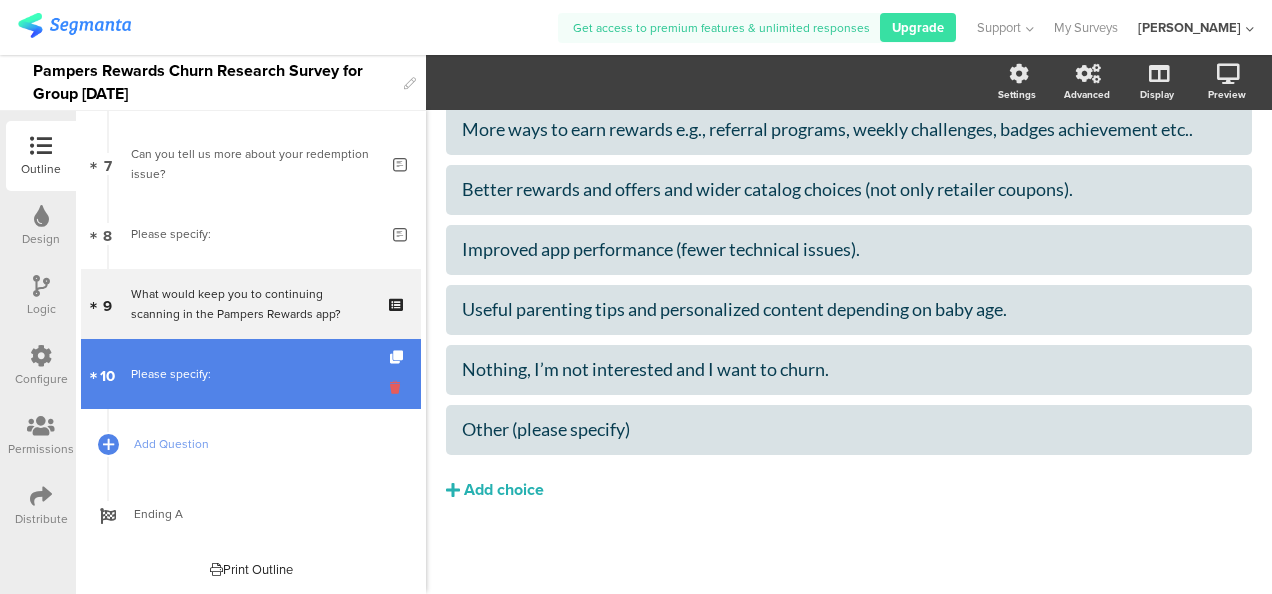 click at bounding box center [398, 387] 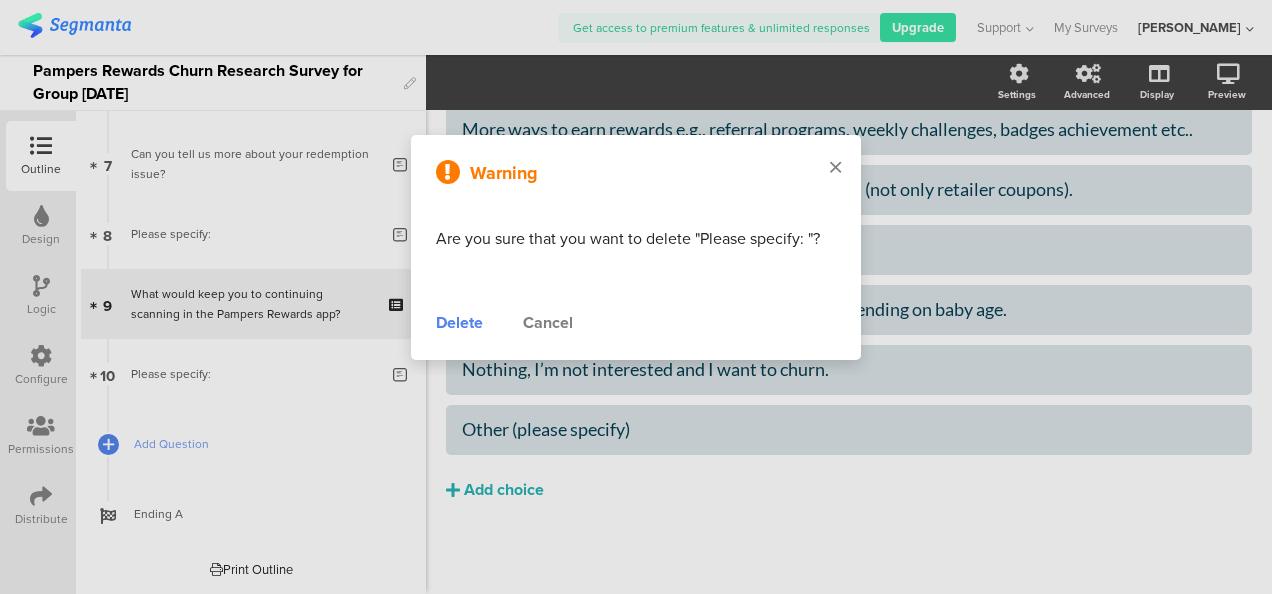 click at bounding box center [835, 168] 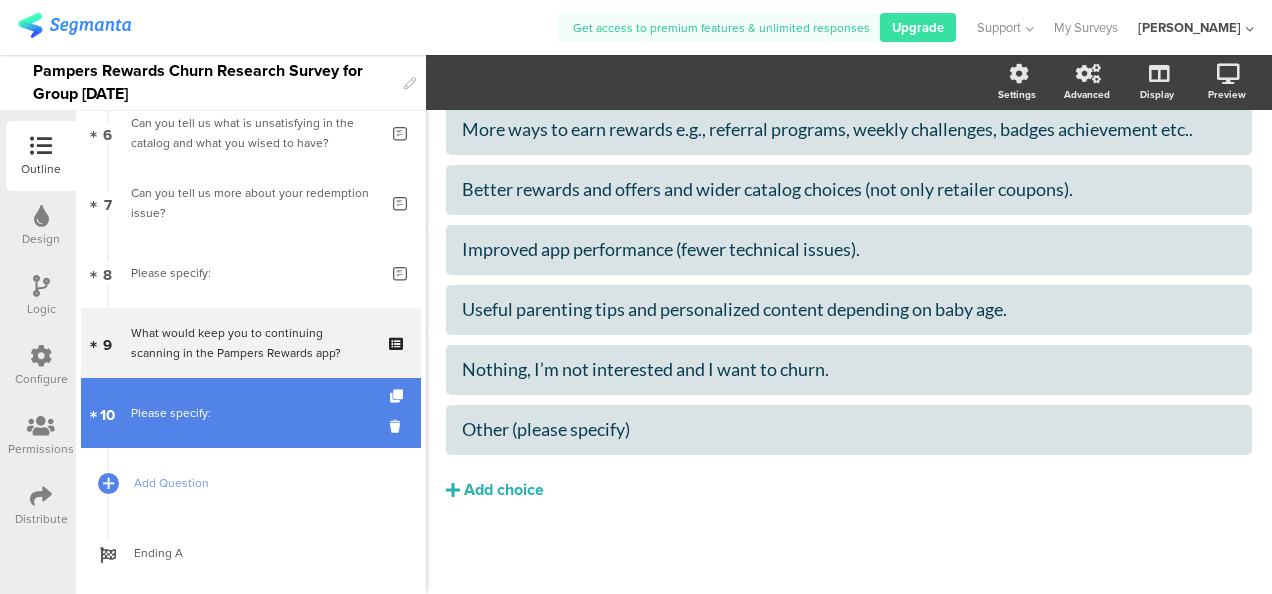 scroll, scrollTop: 482, scrollLeft: 0, axis: vertical 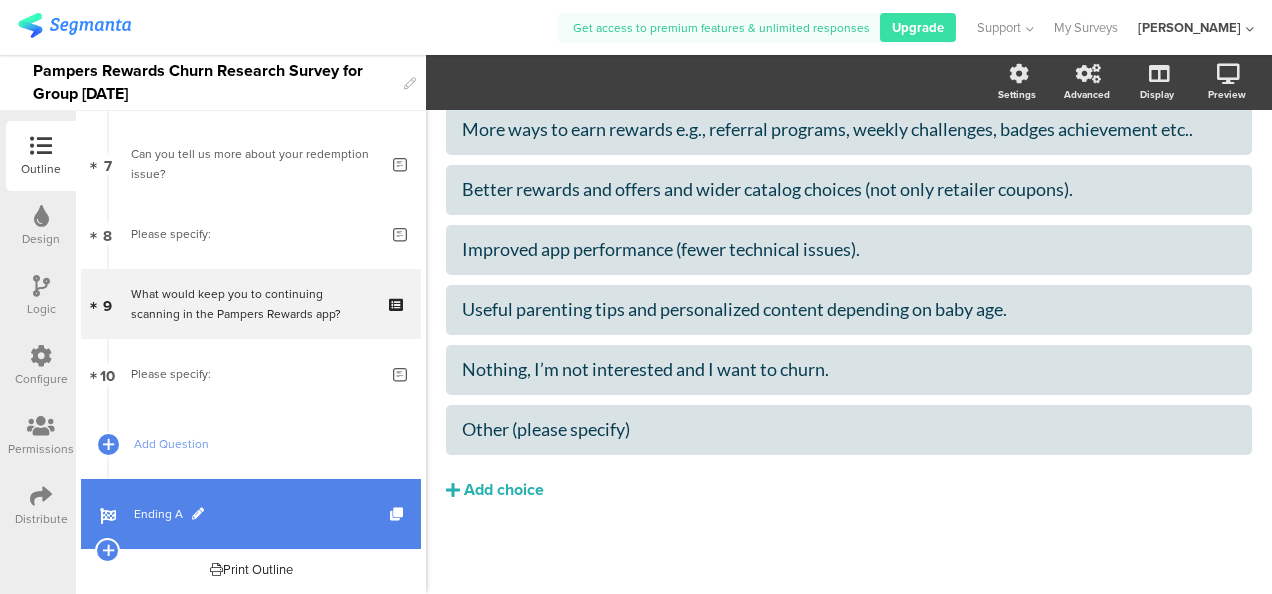 click on "Ending A" at bounding box center [262, 514] 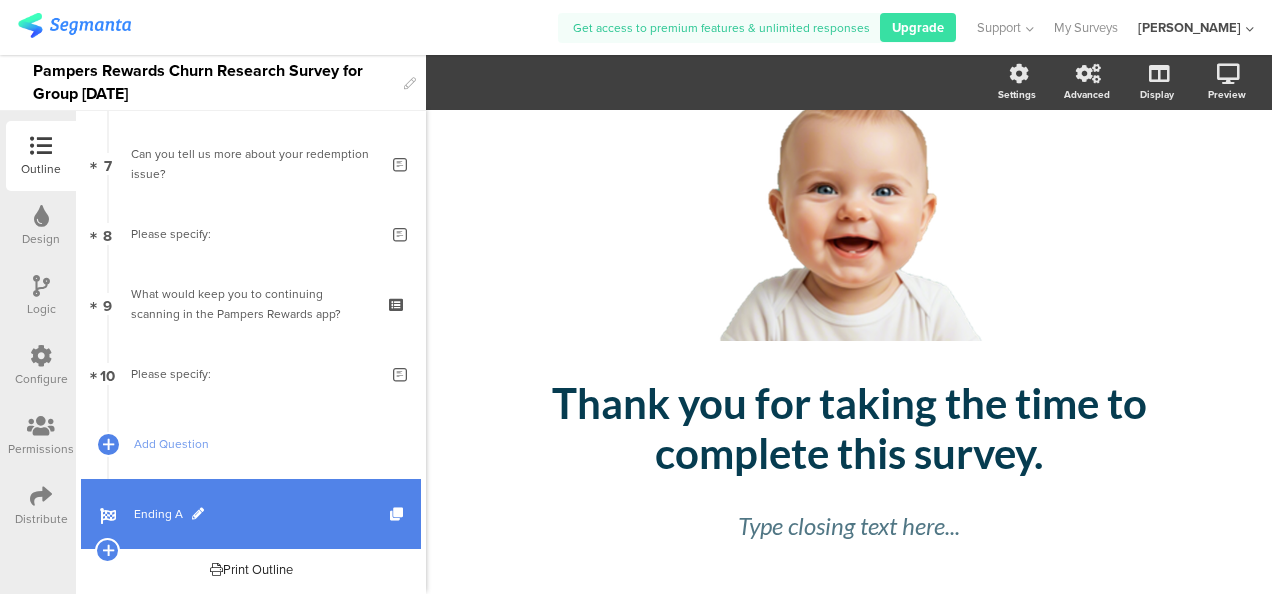 scroll, scrollTop: 0, scrollLeft: 0, axis: both 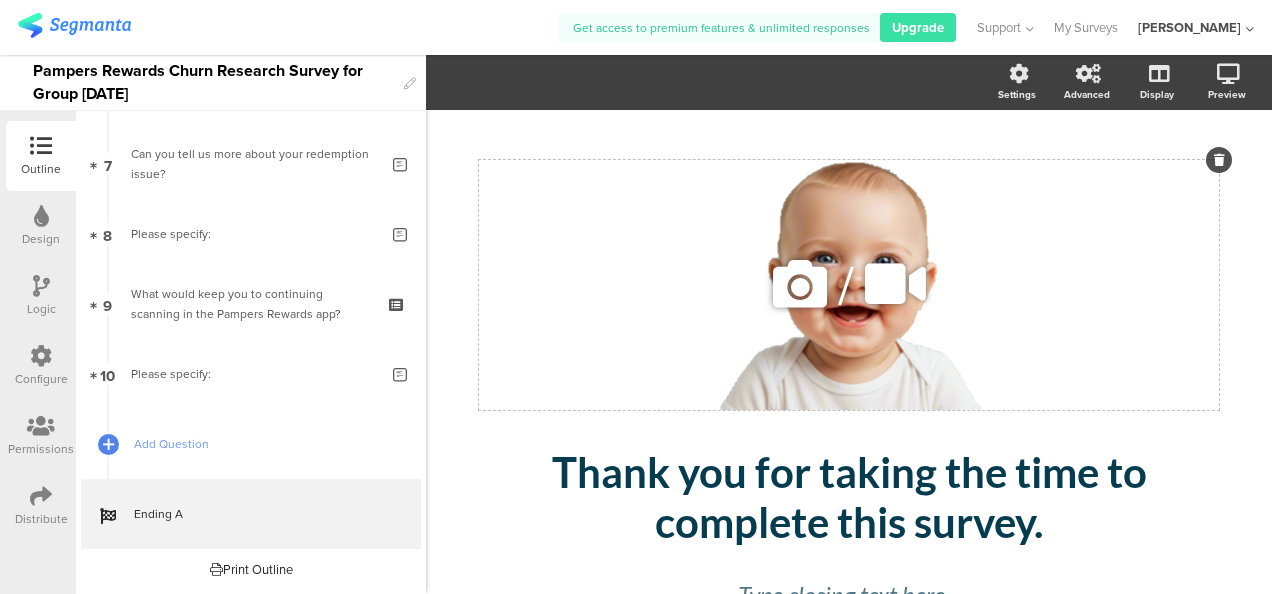 click on "/" 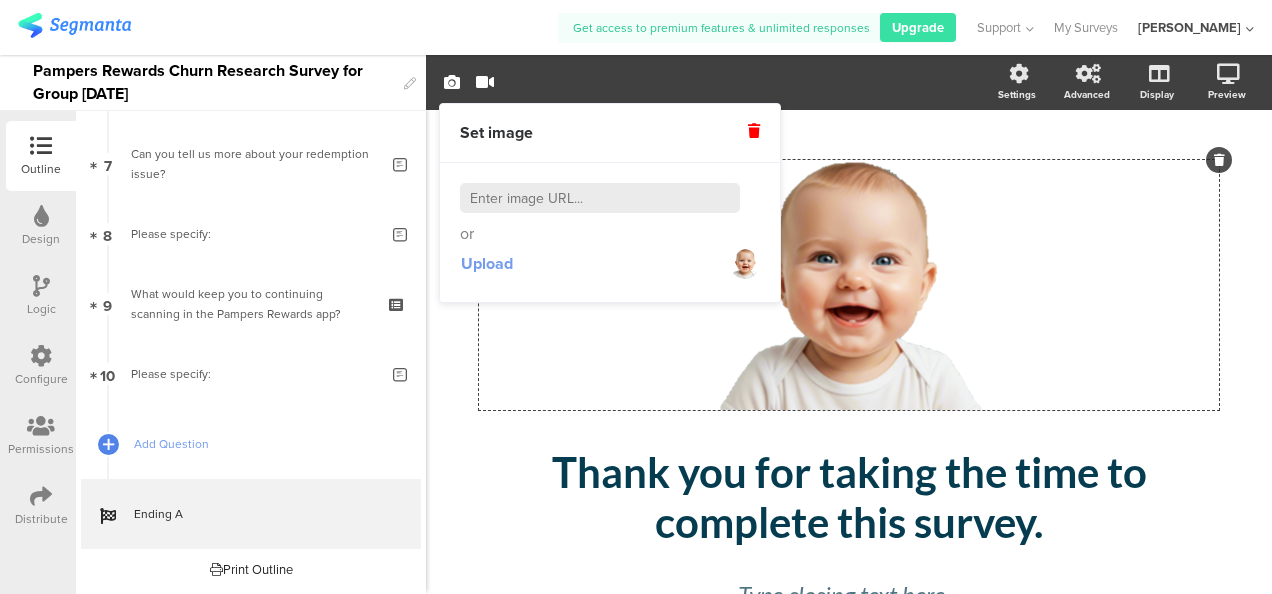 click on "Upload" at bounding box center (487, 263) 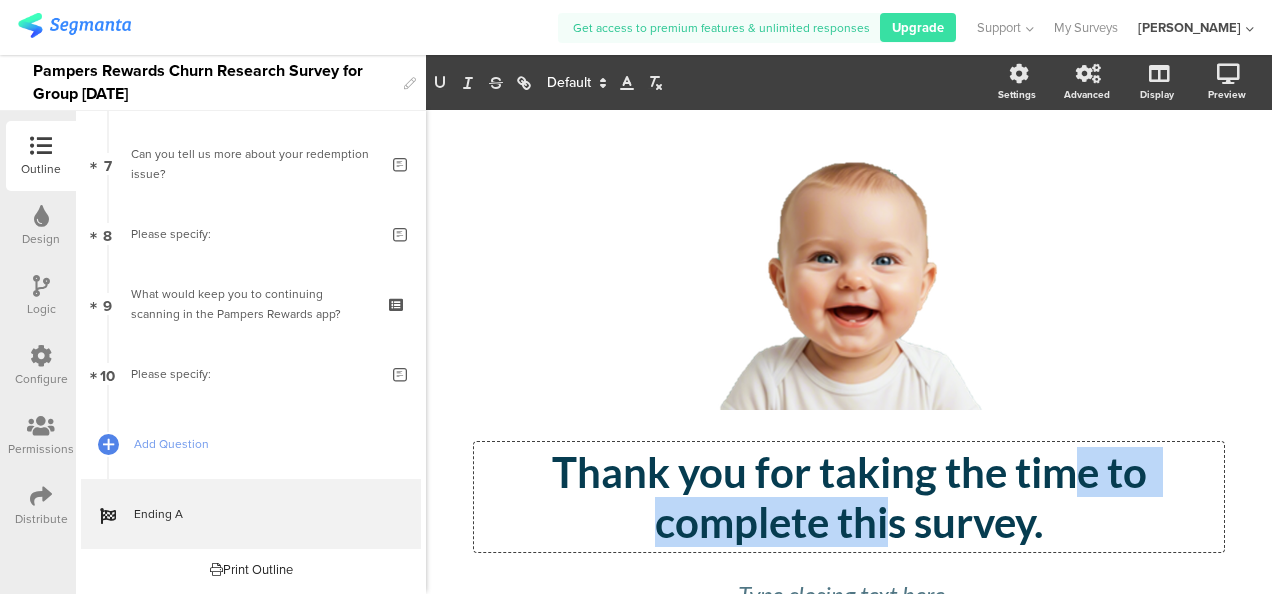 scroll, scrollTop: 0, scrollLeft: 0, axis: both 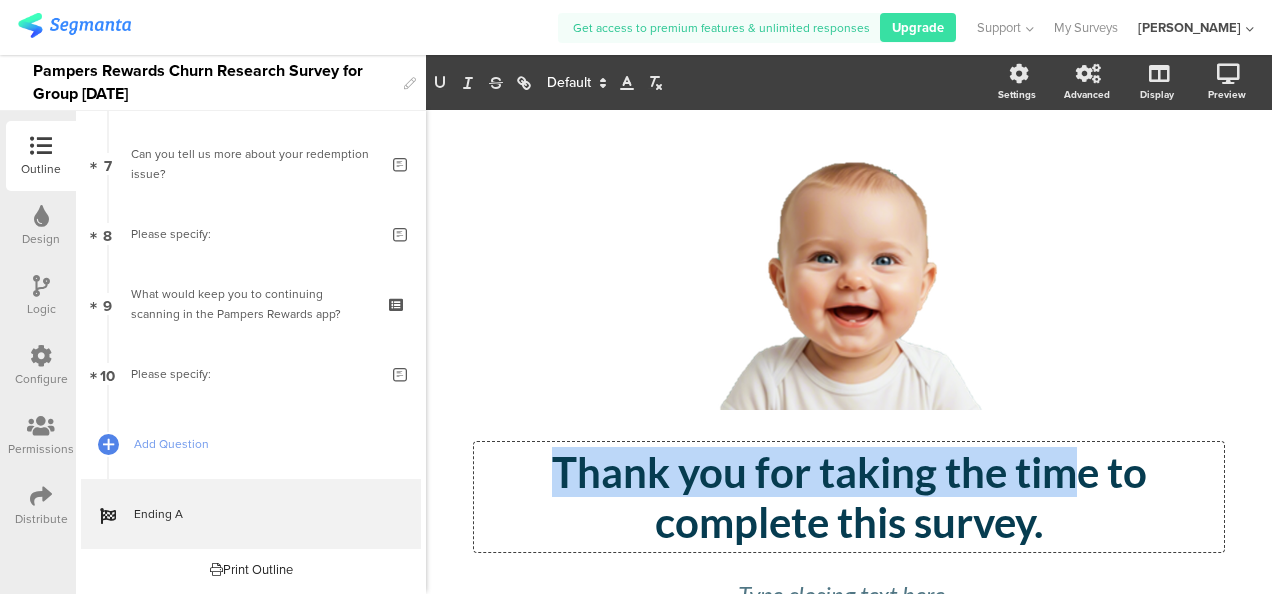 drag, startPoint x: 1066, startPoint y: 535, endPoint x: 498, endPoint y: 465, distance: 572.2971 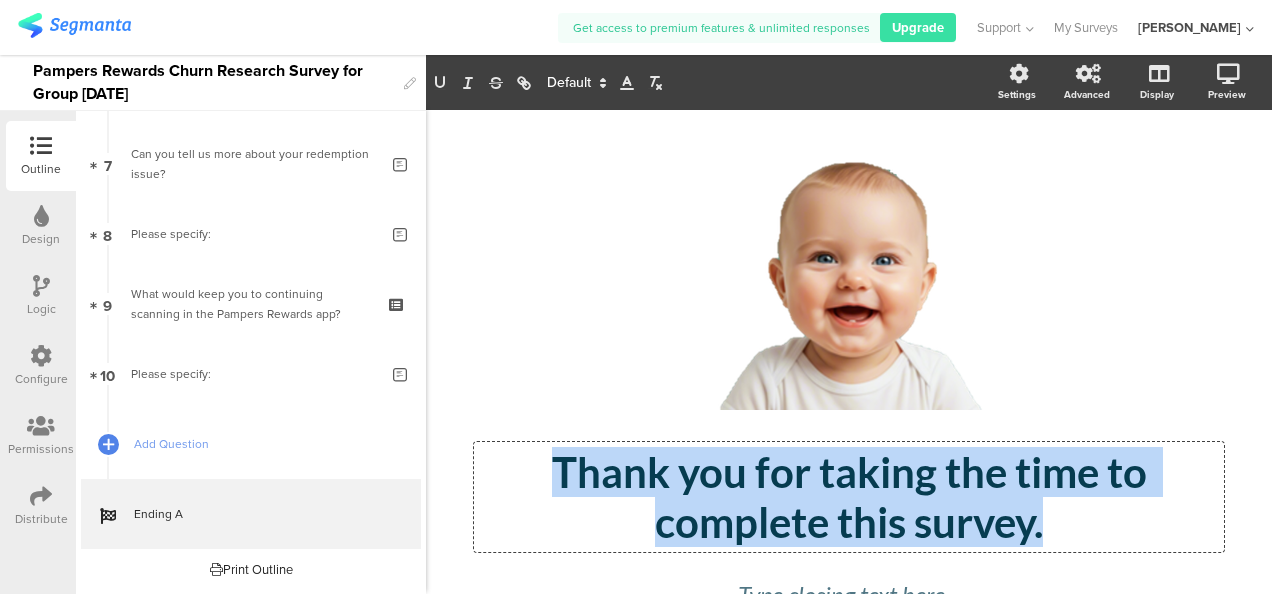 drag, startPoint x: 1056, startPoint y: 544, endPoint x: 538, endPoint y: 469, distance: 523.40137 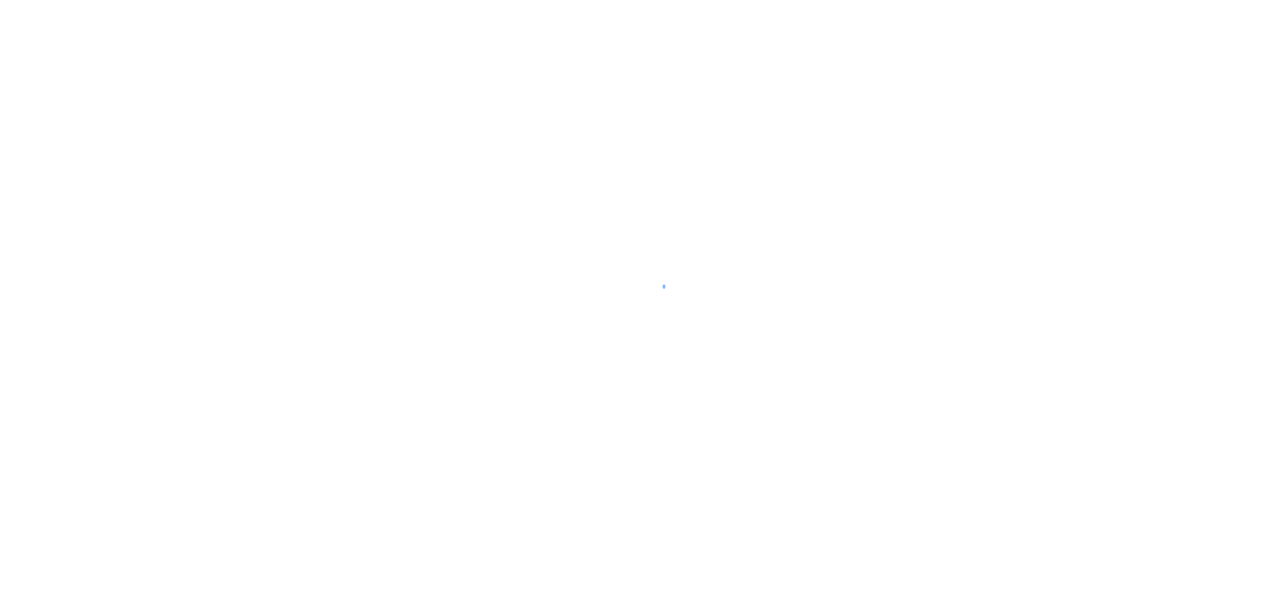 scroll, scrollTop: 0, scrollLeft: 0, axis: both 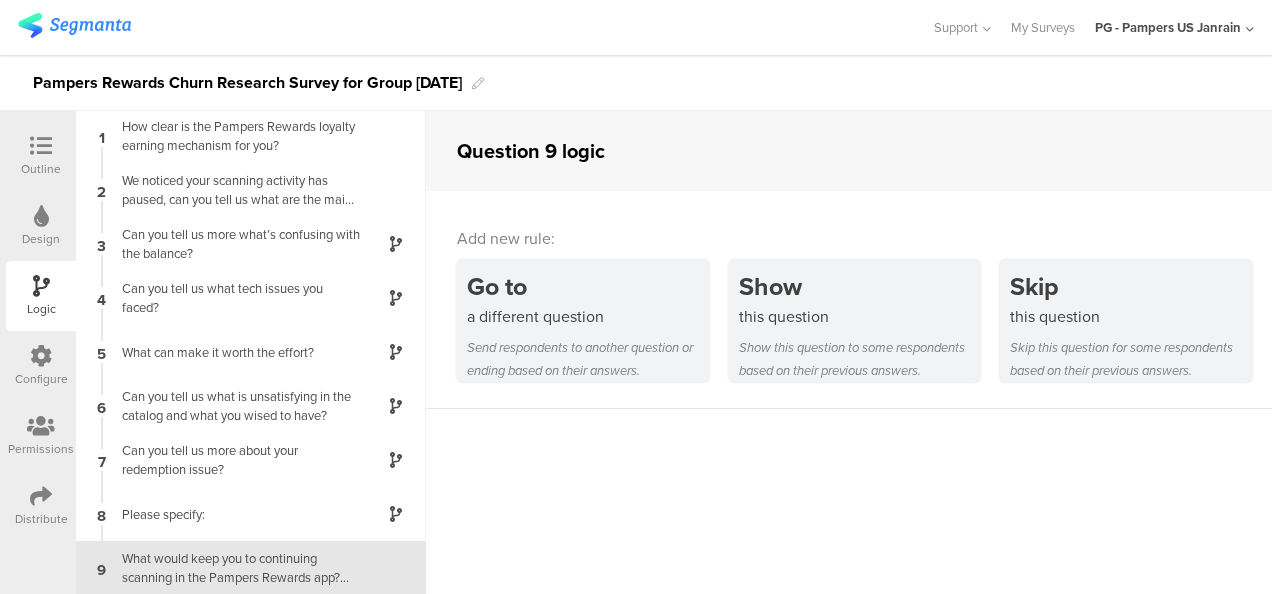 click at bounding box center (41, 146) 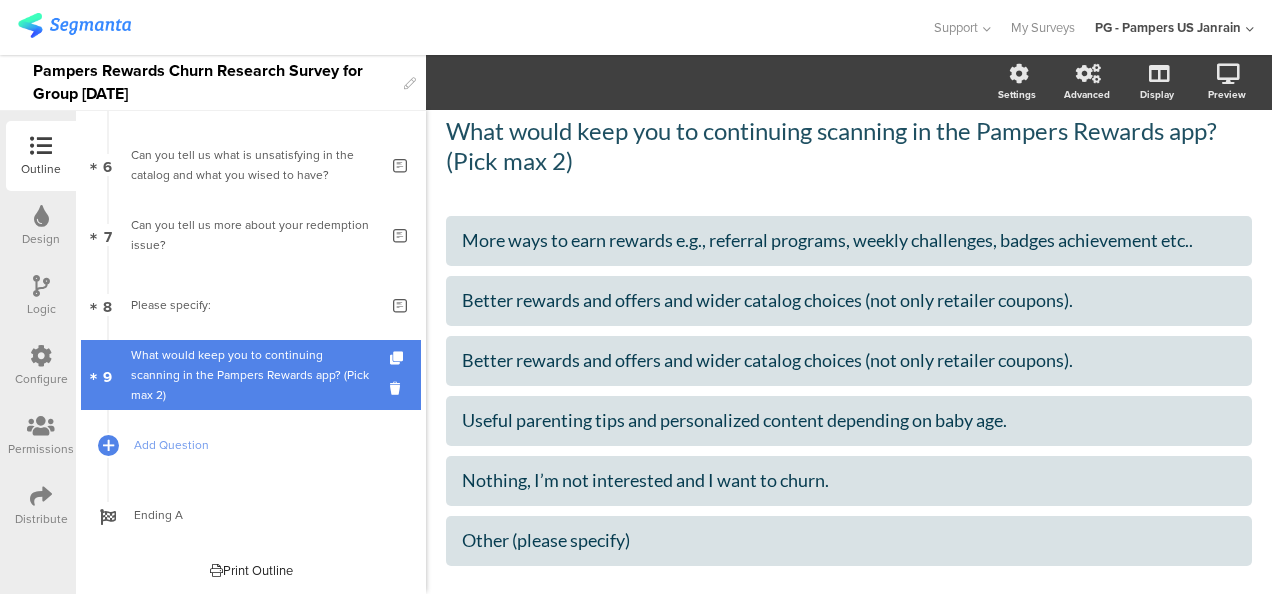 scroll, scrollTop: 412, scrollLeft: 0, axis: vertical 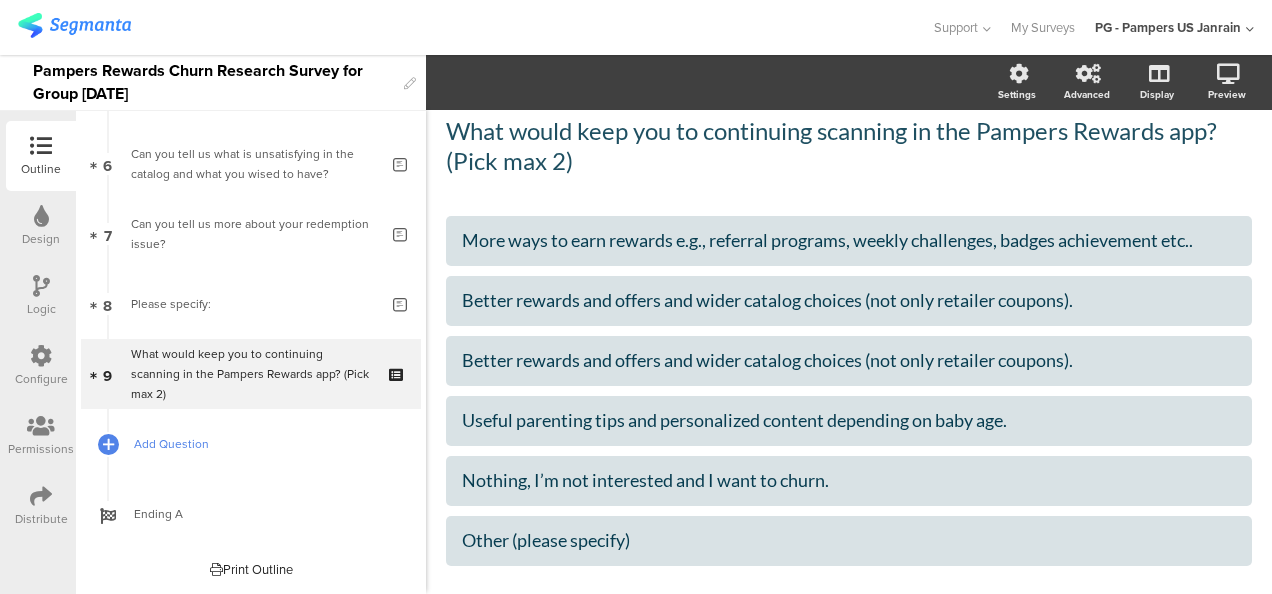 click on "Add Question" at bounding box center (262, 444) 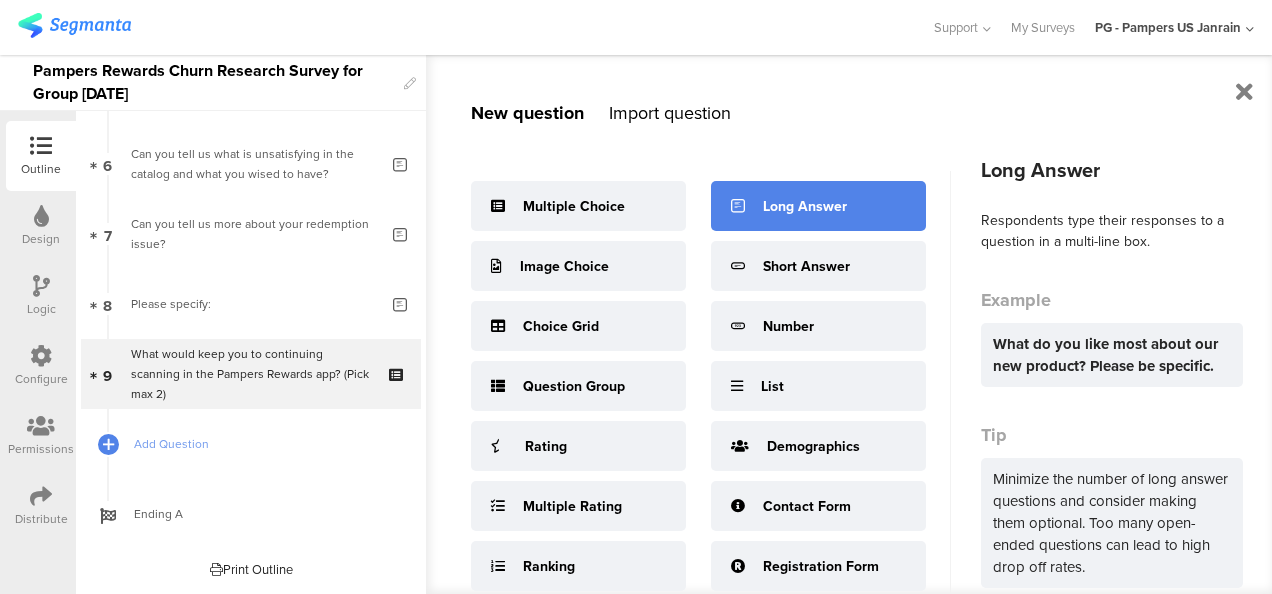 click on "Long Answer" at bounding box center (805, 206) 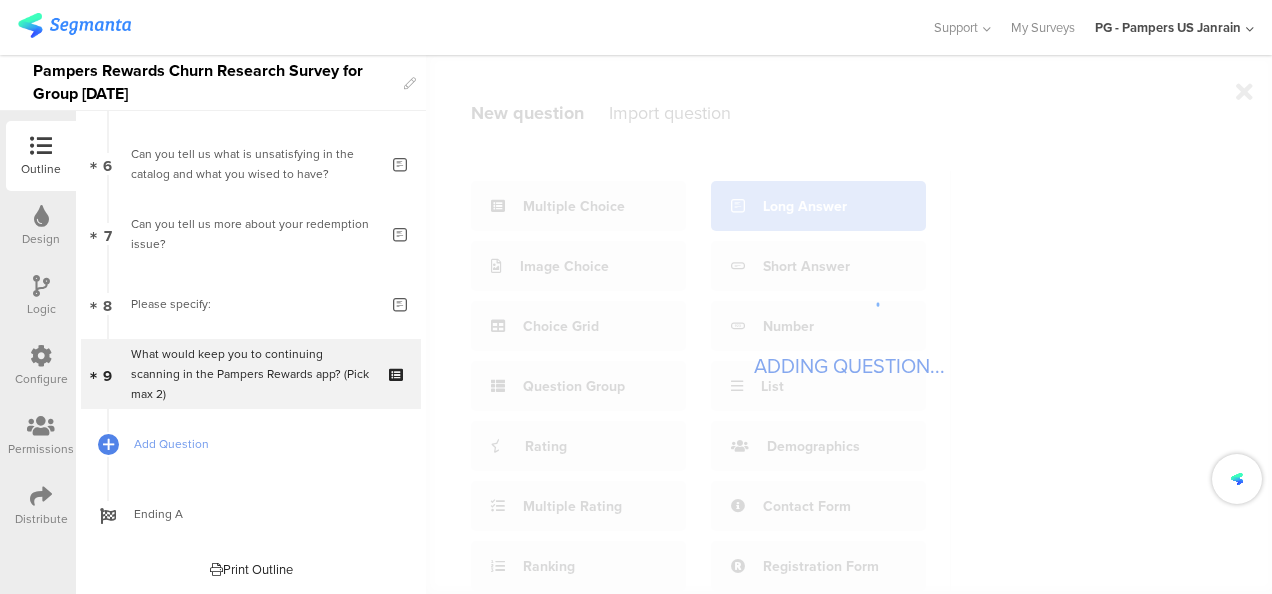 scroll, scrollTop: 0, scrollLeft: 0, axis: both 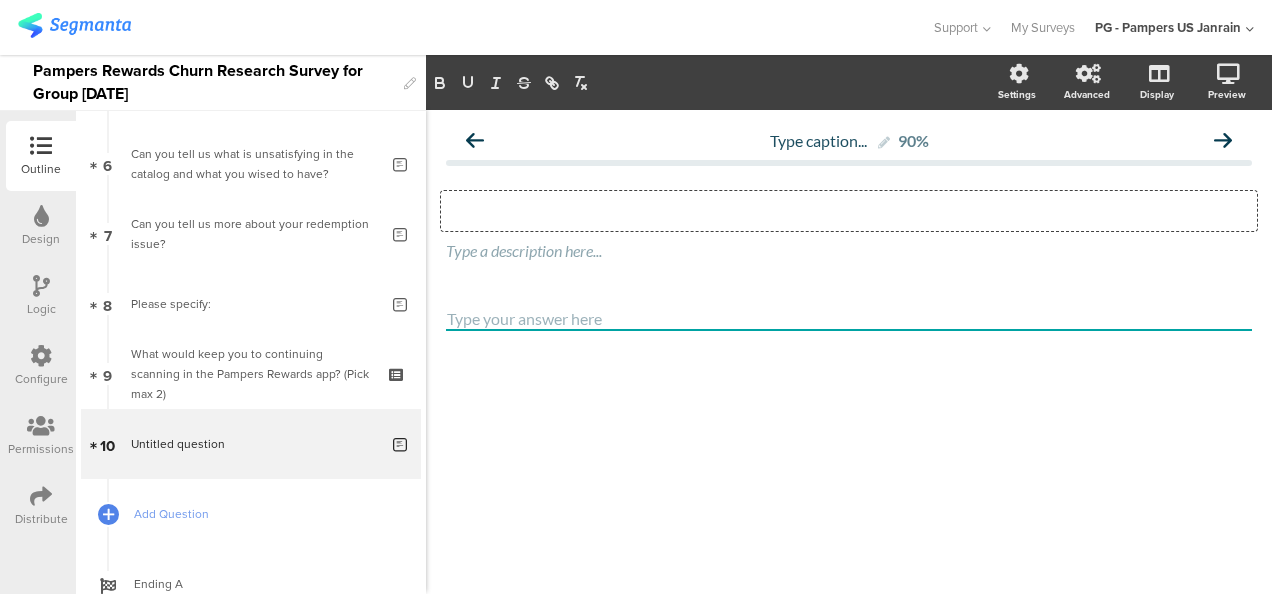 click on "Type your question here..." 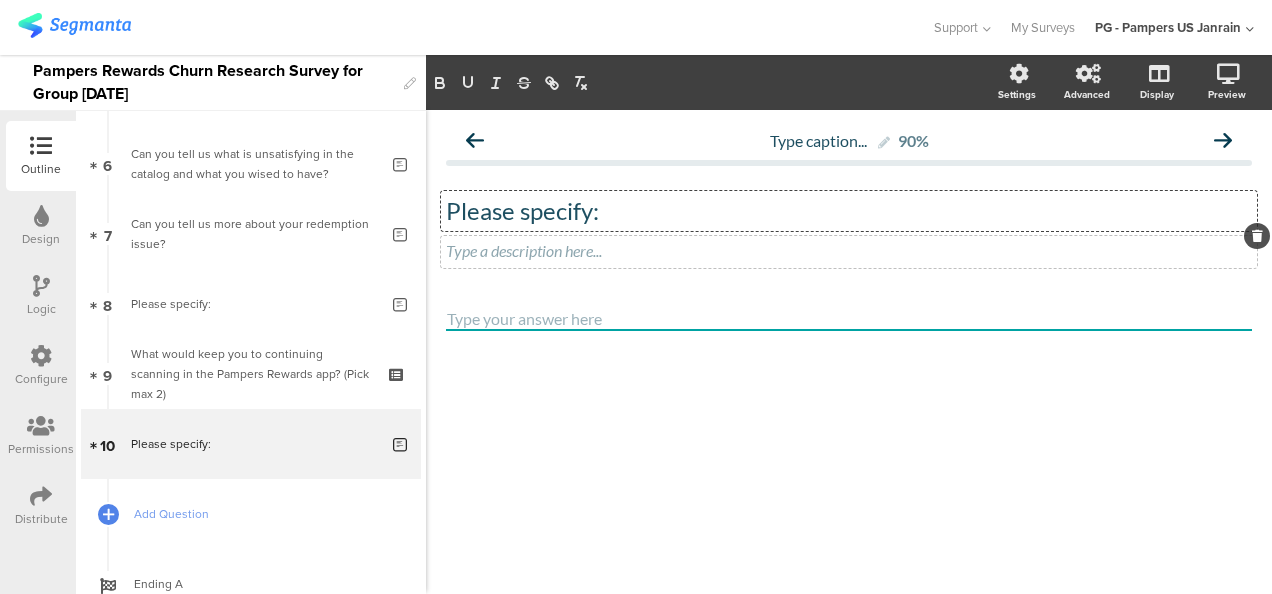 click 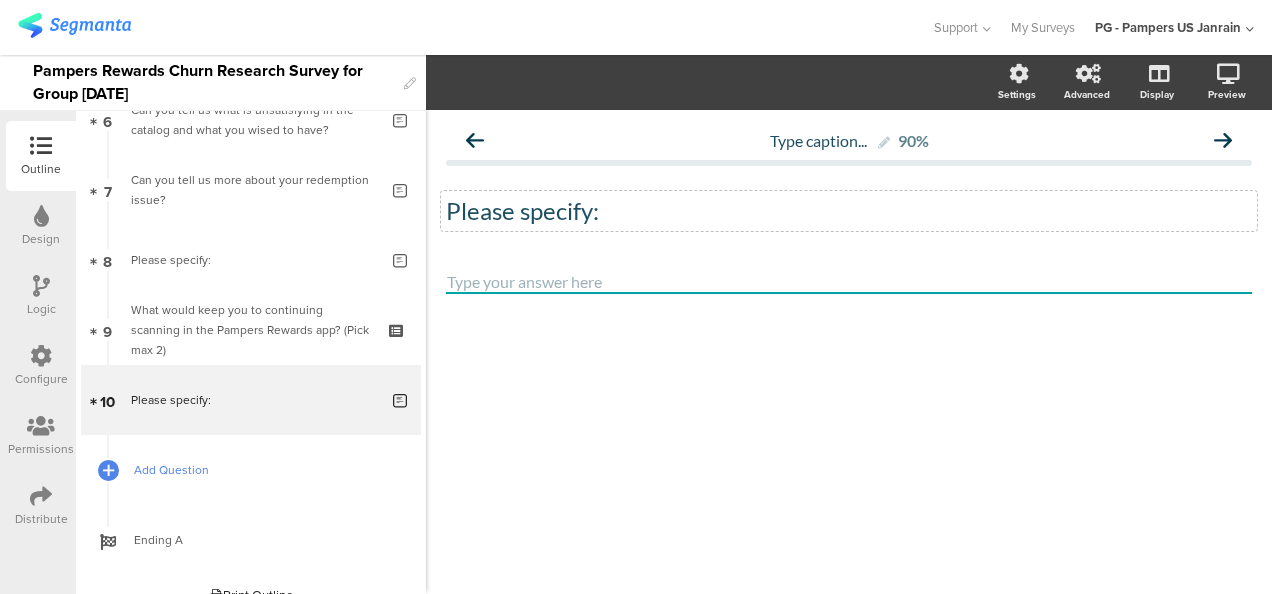 scroll, scrollTop: 482, scrollLeft: 0, axis: vertical 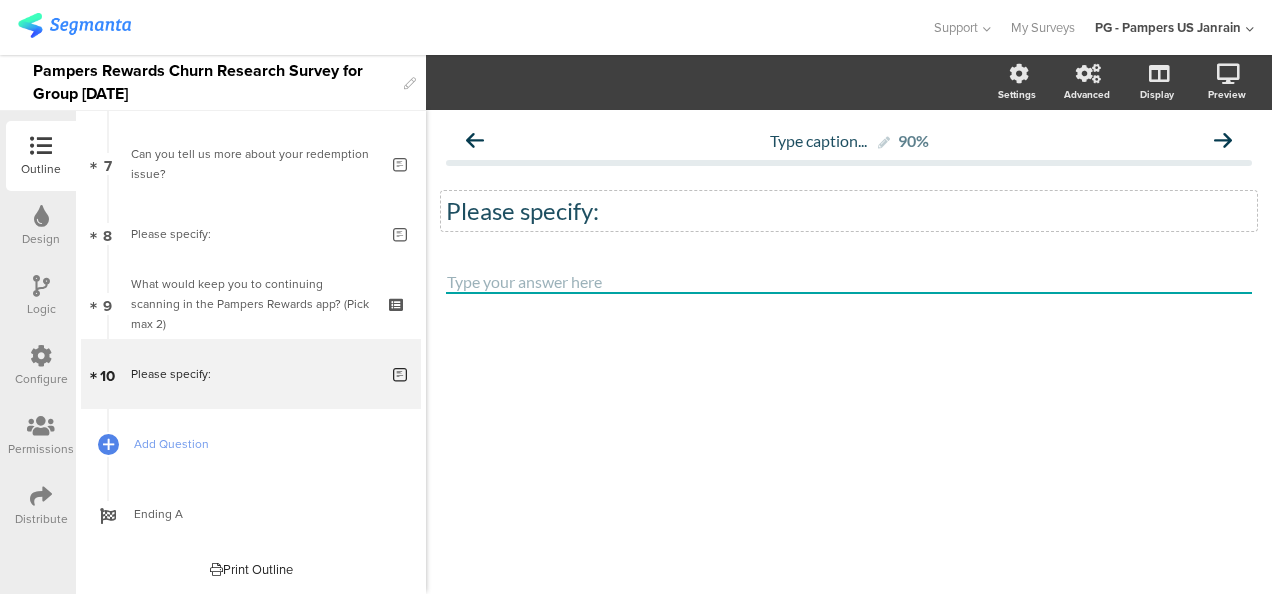 click on "Logic" at bounding box center (41, 296) 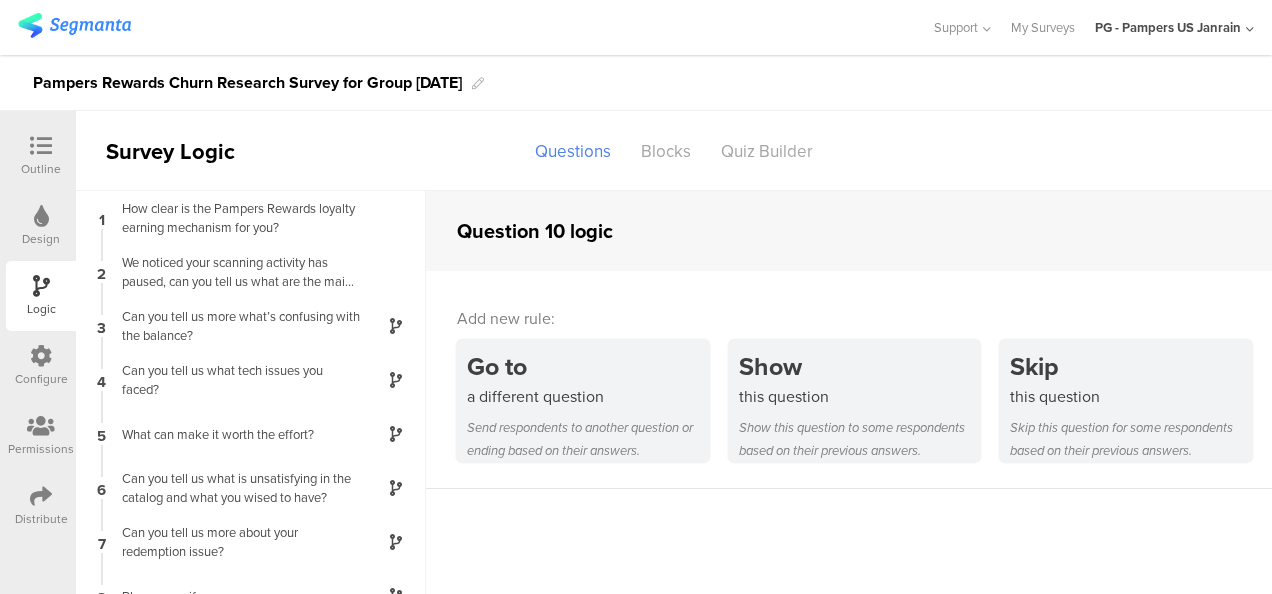 scroll, scrollTop: 58, scrollLeft: 0, axis: vertical 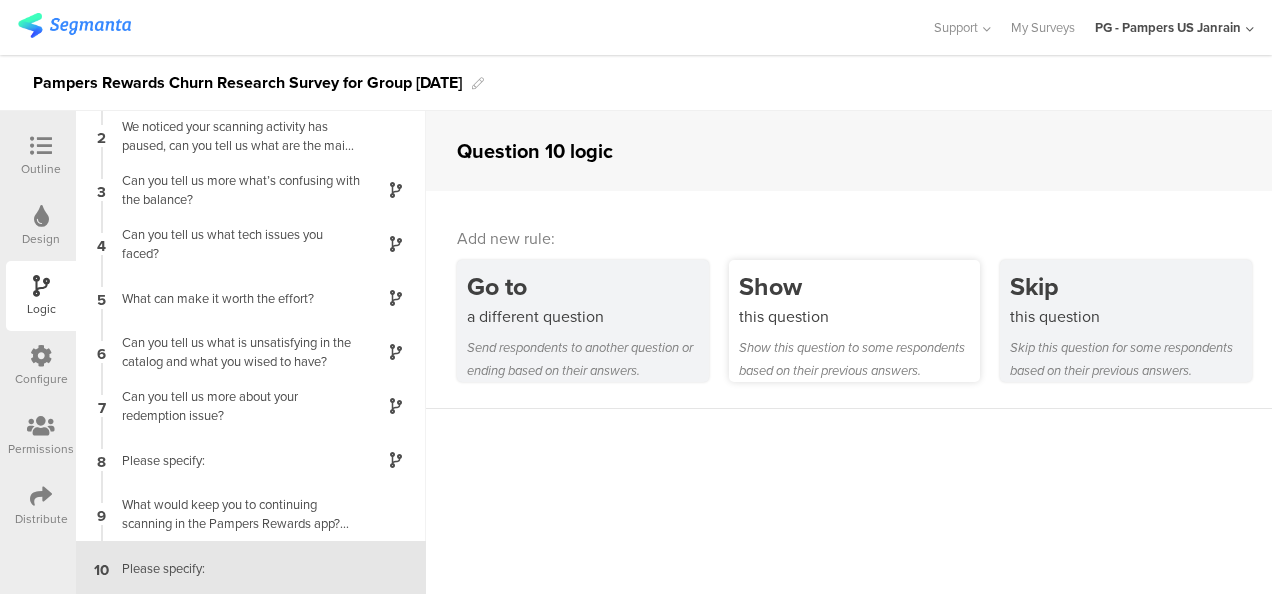 click on "Show" at bounding box center (860, 286) 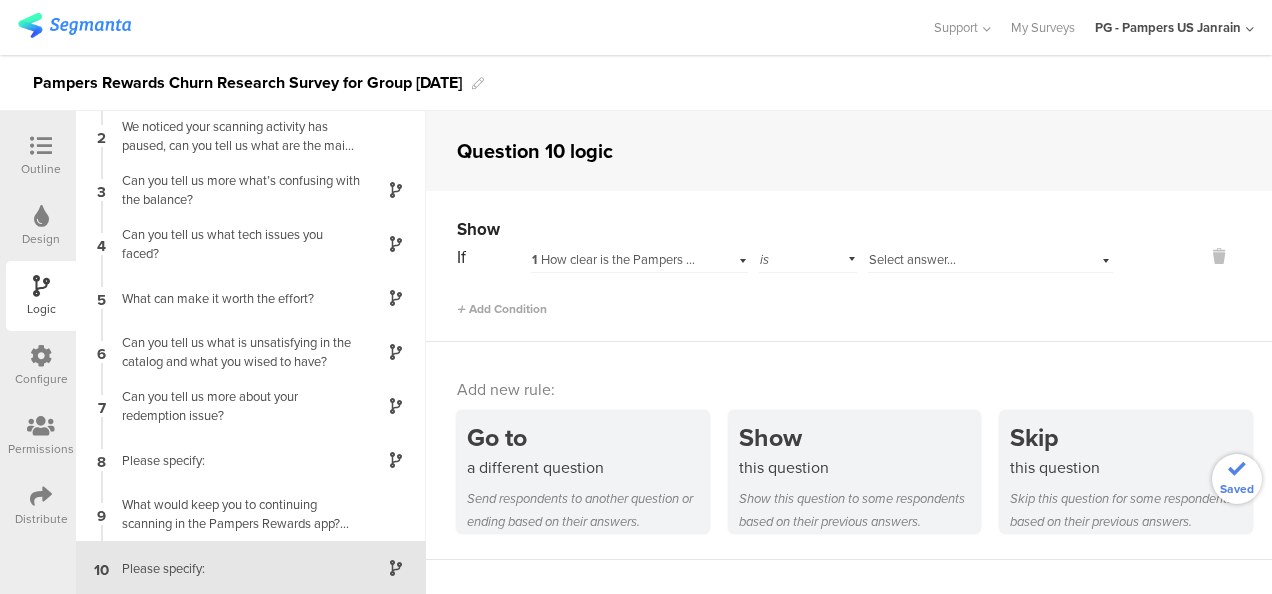 click on "1  How clear is the Pampers Rewards loyalty earning mechanism for you?" at bounding box center [733, 259] 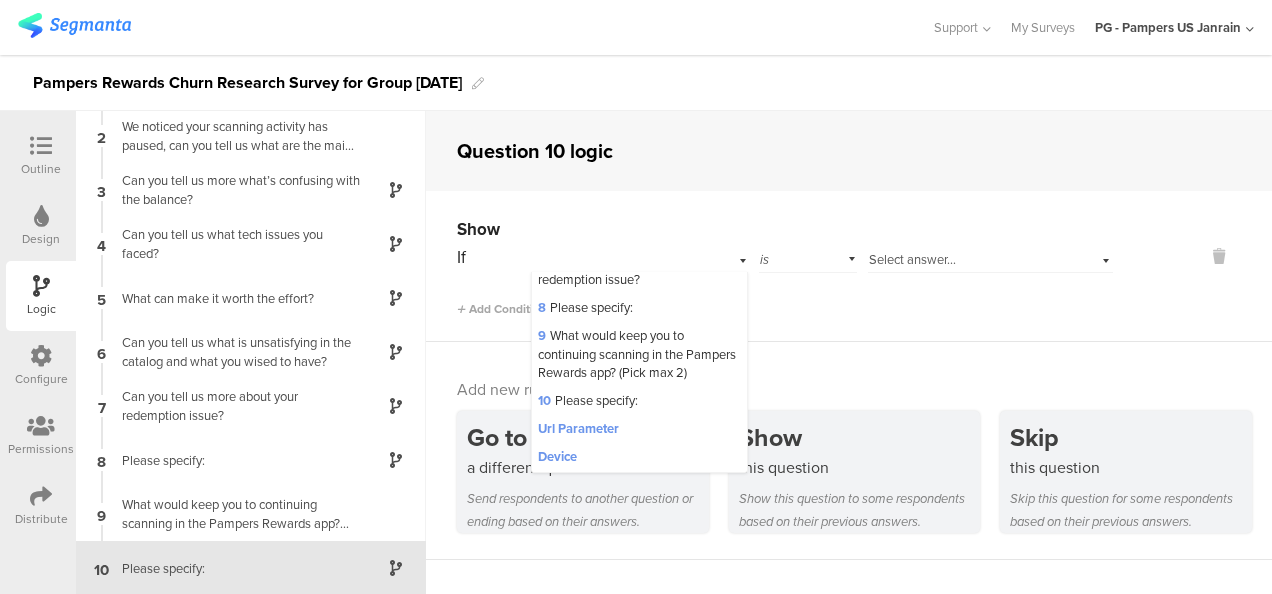 scroll, scrollTop: 400, scrollLeft: 0, axis: vertical 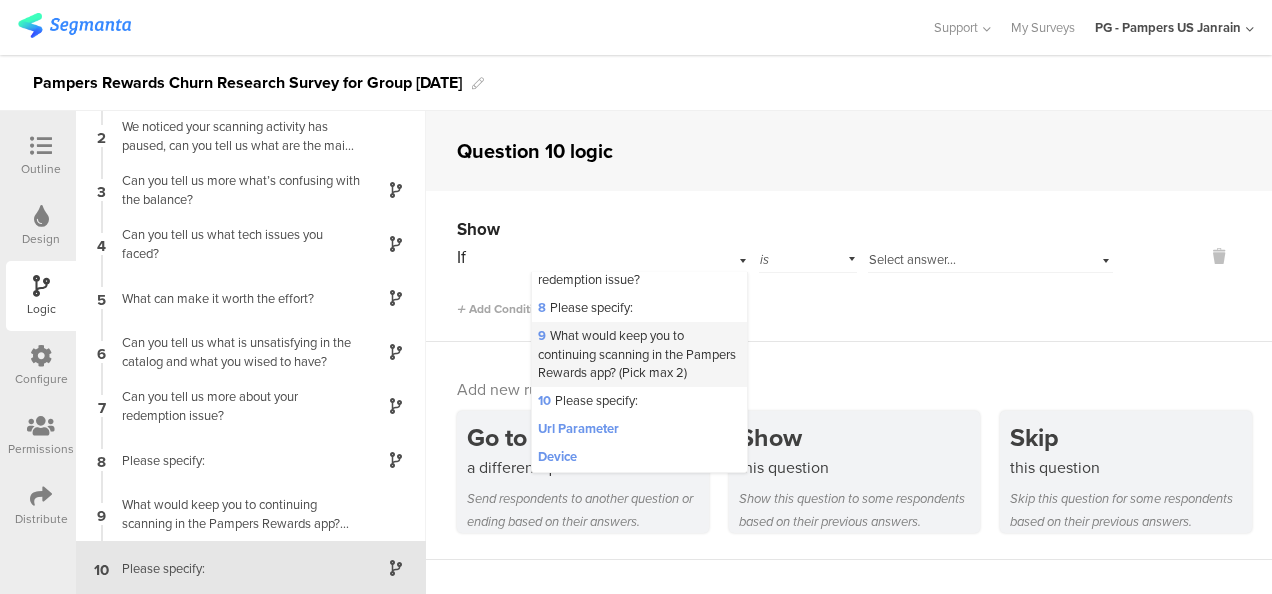 click on "9  What would keep you to continuing scanning in the Pampers Rewards app? (Pick max 2)" at bounding box center (637, 353) 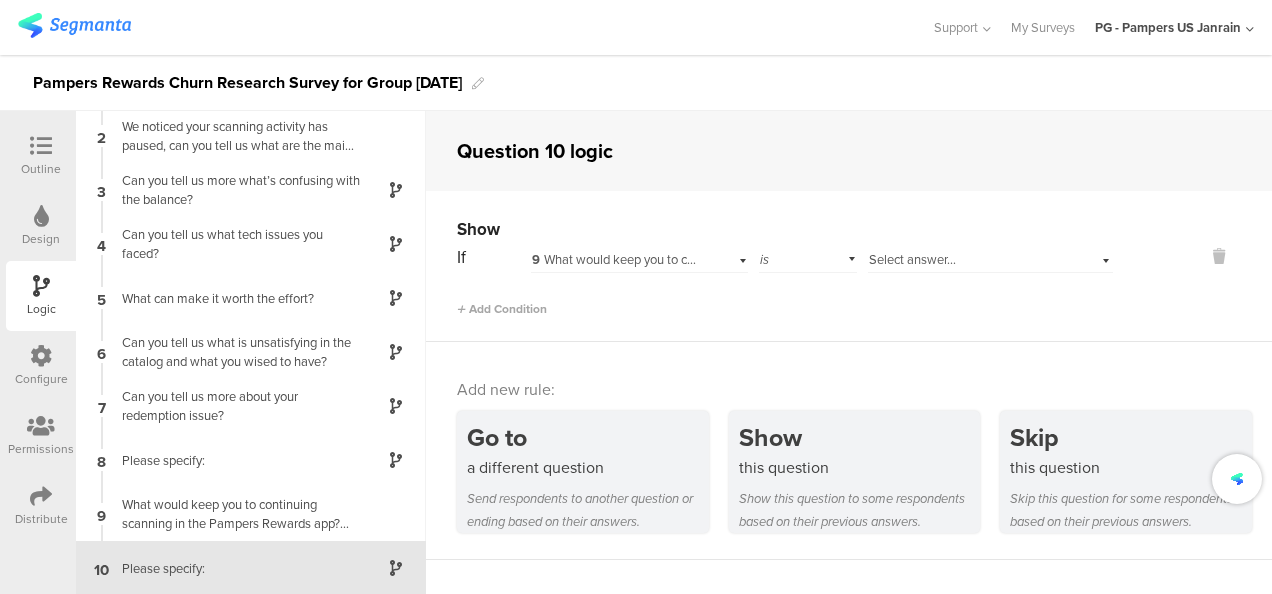 click on "Select answer..." at bounding box center (967, 260) 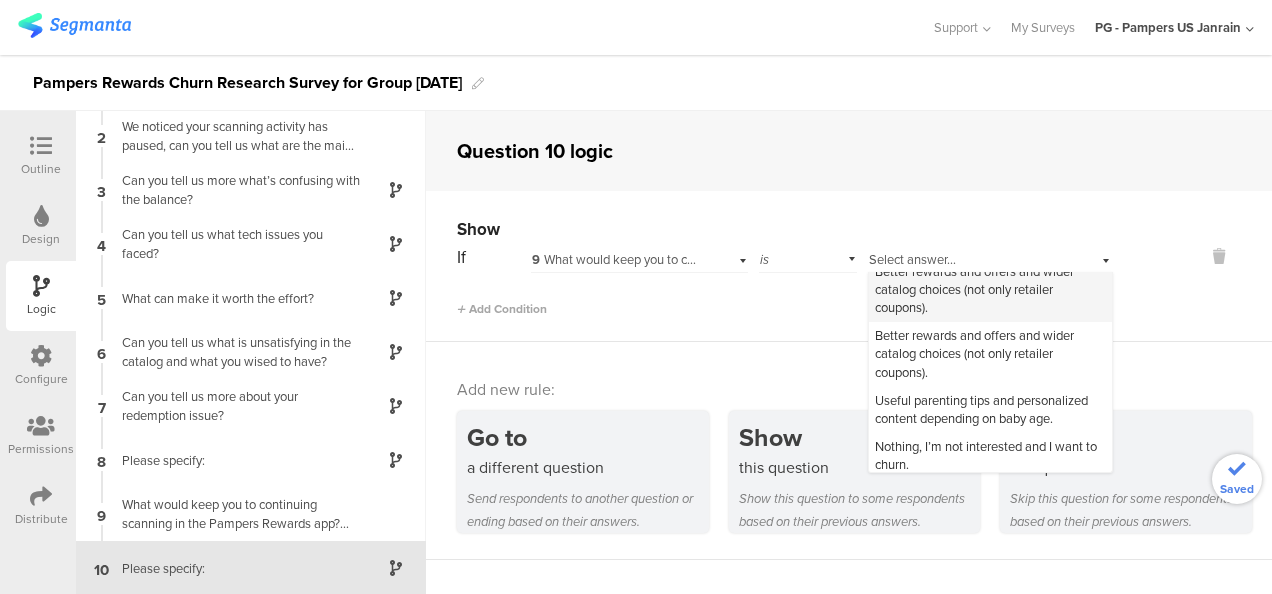 scroll, scrollTop: 150, scrollLeft: 0, axis: vertical 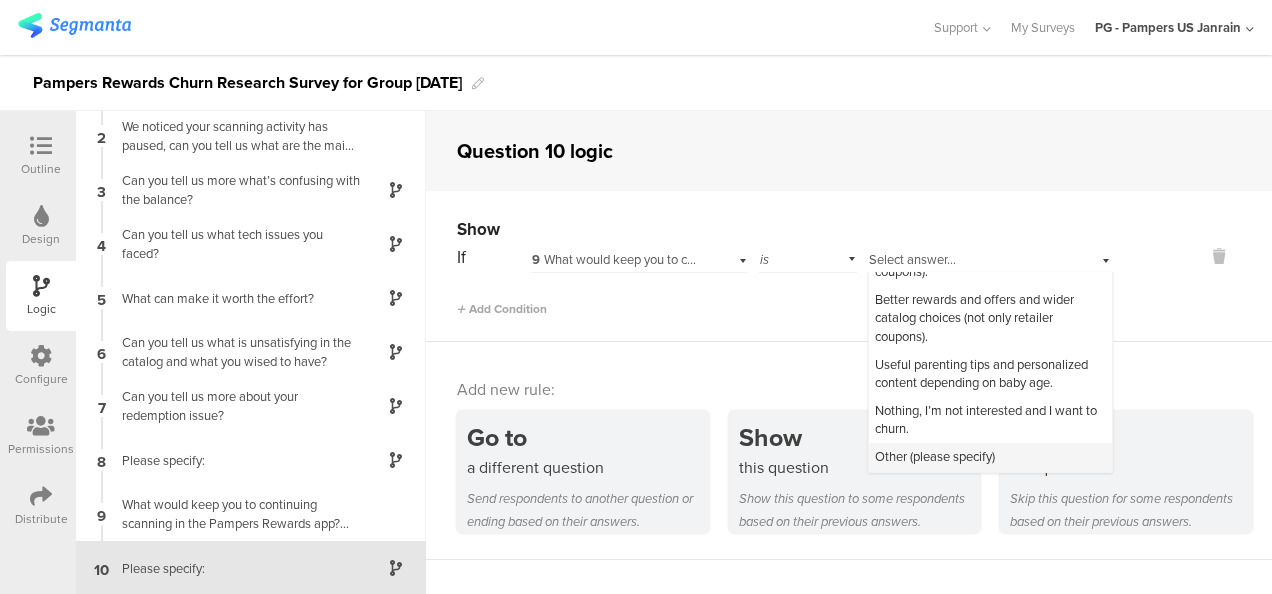 click on "Other (please specify)" at bounding box center [935, 456] 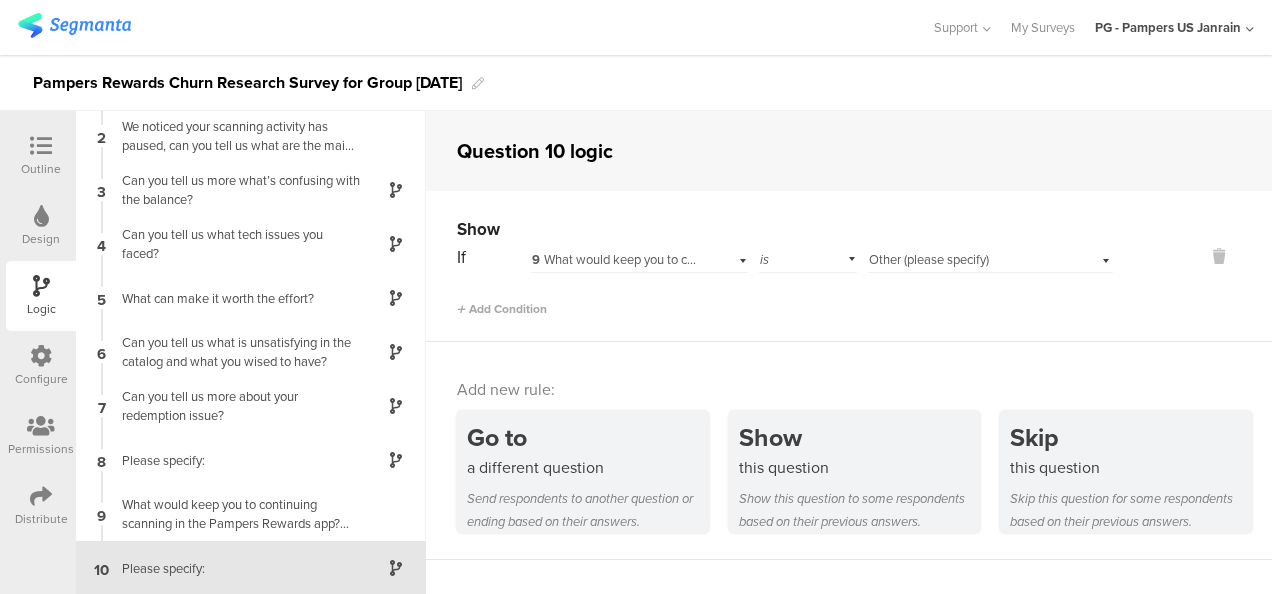 click at bounding box center [41, 146] 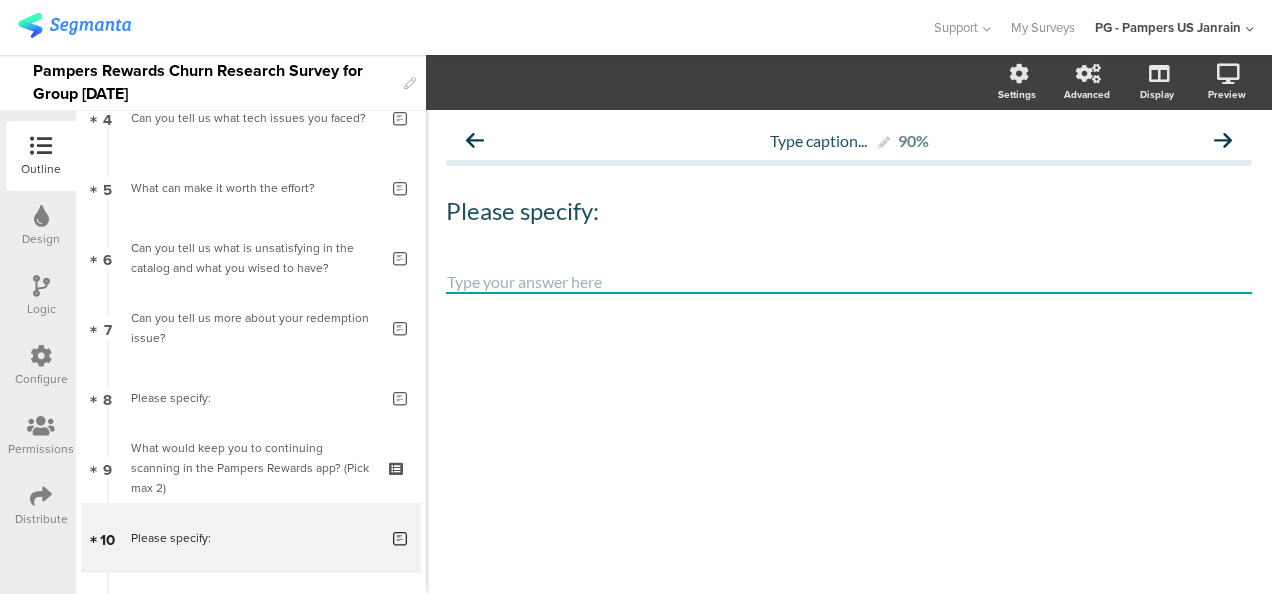 scroll, scrollTop: 482, scrollLeft: 0, axis: vertical 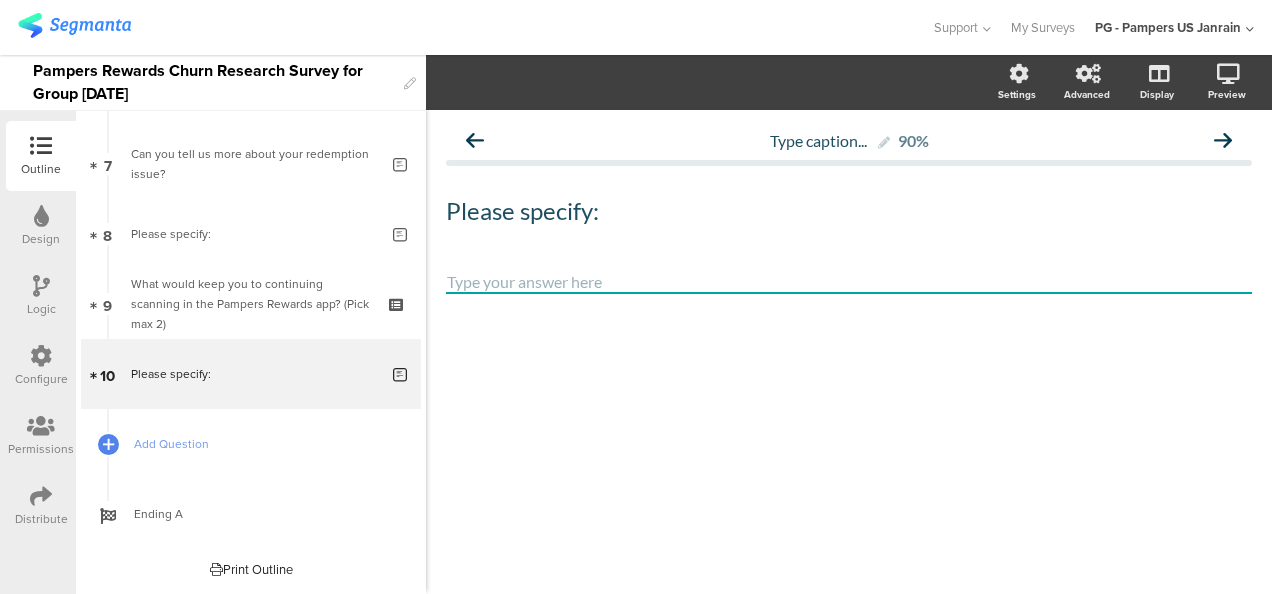 click on "PG - Pampers US Janrain" 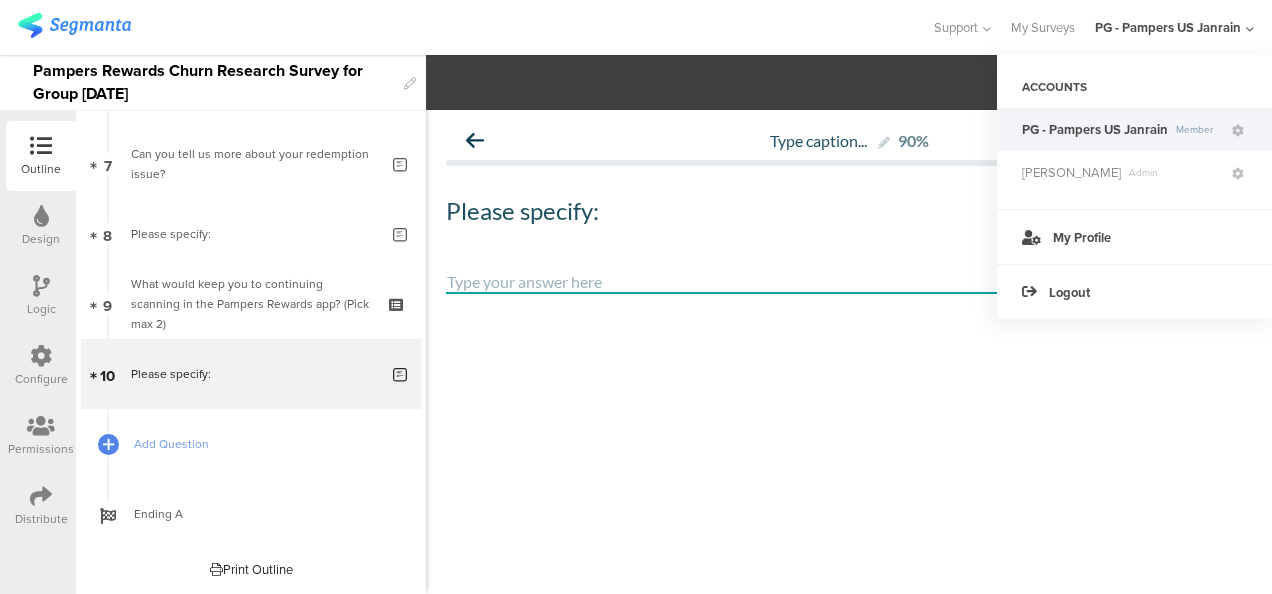 click on "PG - Pampers US Janrain" 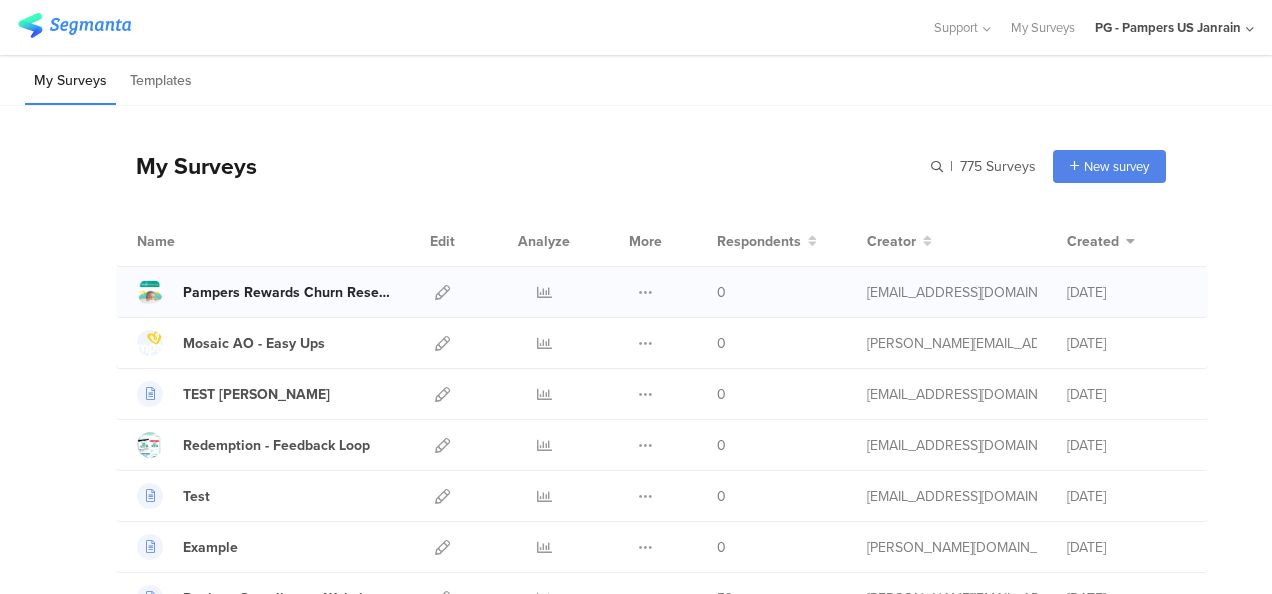 click on "Pampers Rewards Churn Research Survey for Group [DATE]" at bounding box center [287, 292] 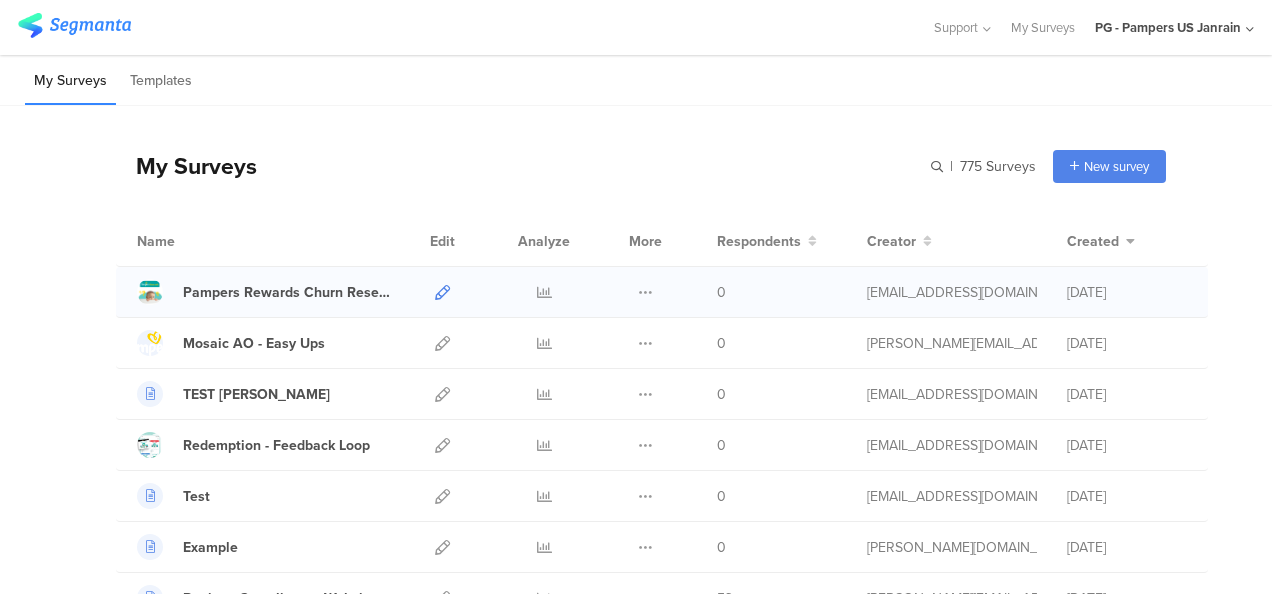click at bounding box center (442, 292) 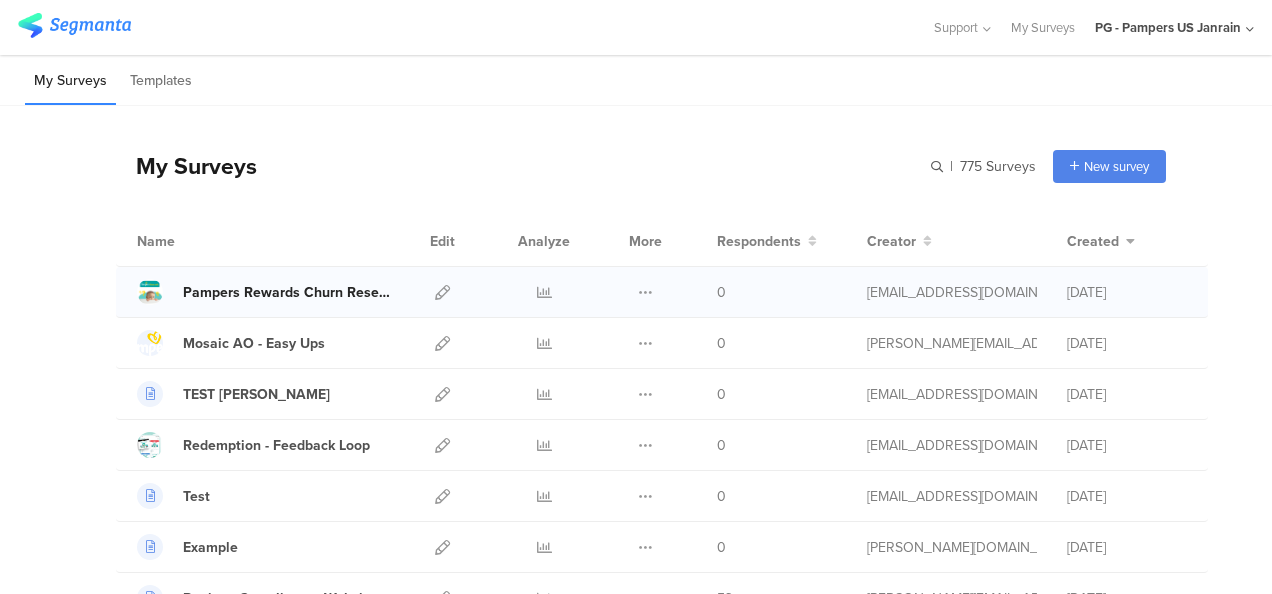 click on "Pampers Rewards Churn Research Survey for Group [DATE]" at bounding box center (287, 292) 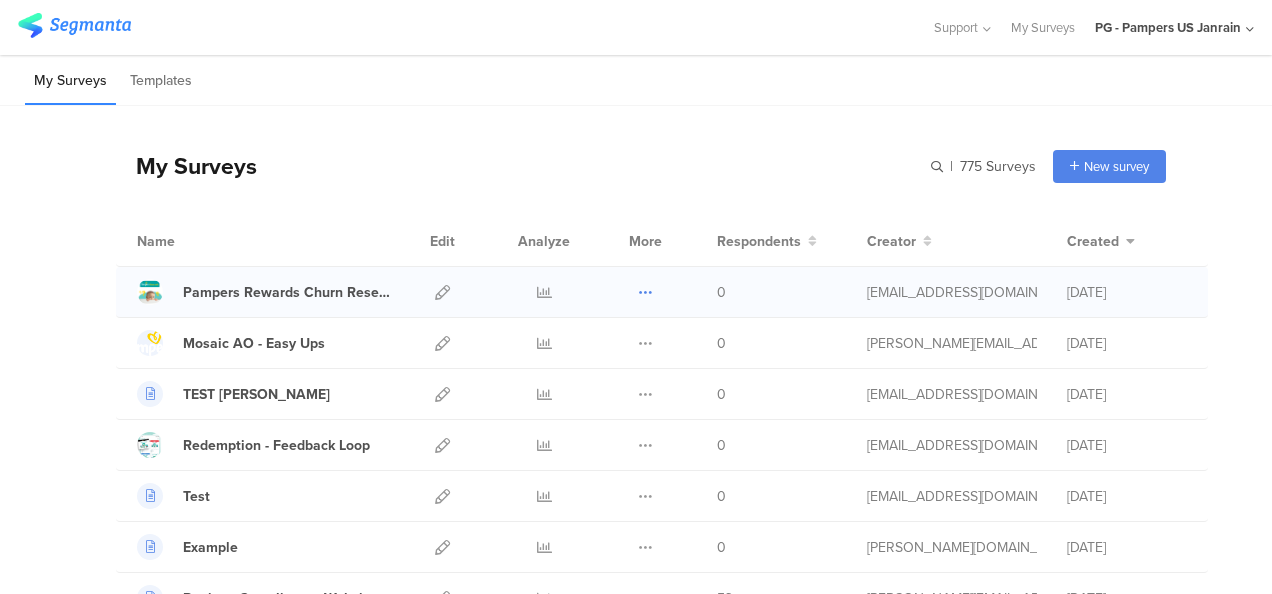 click at bounding box center [645, 292] 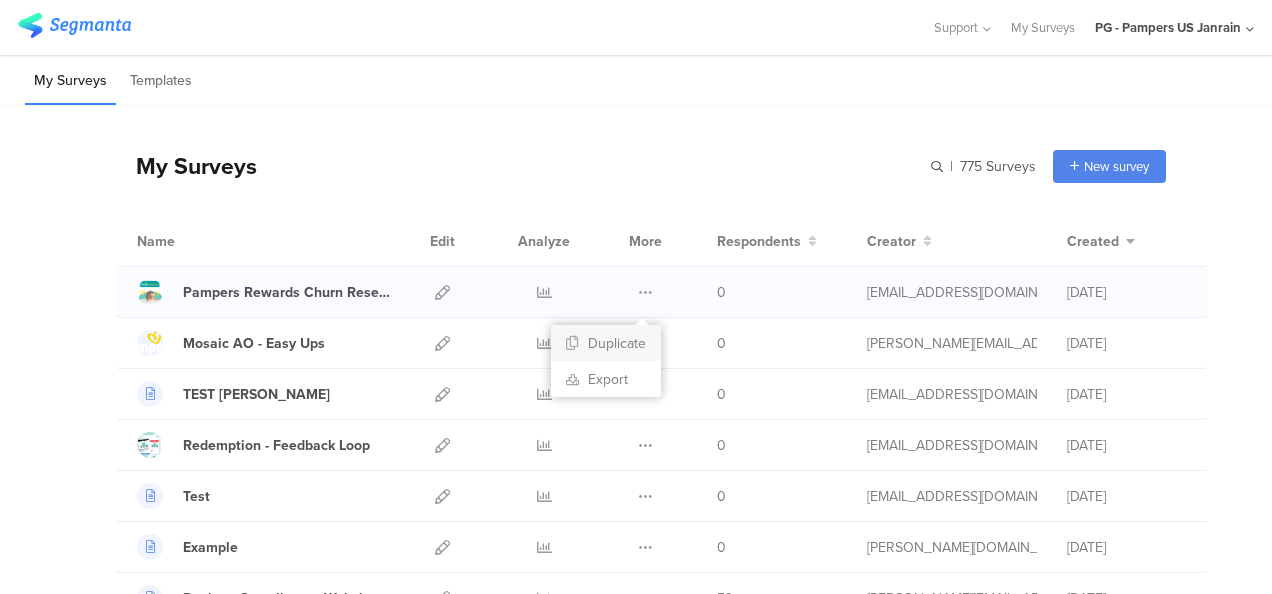 click on "Duplicate" at bounding box center (606, 343) 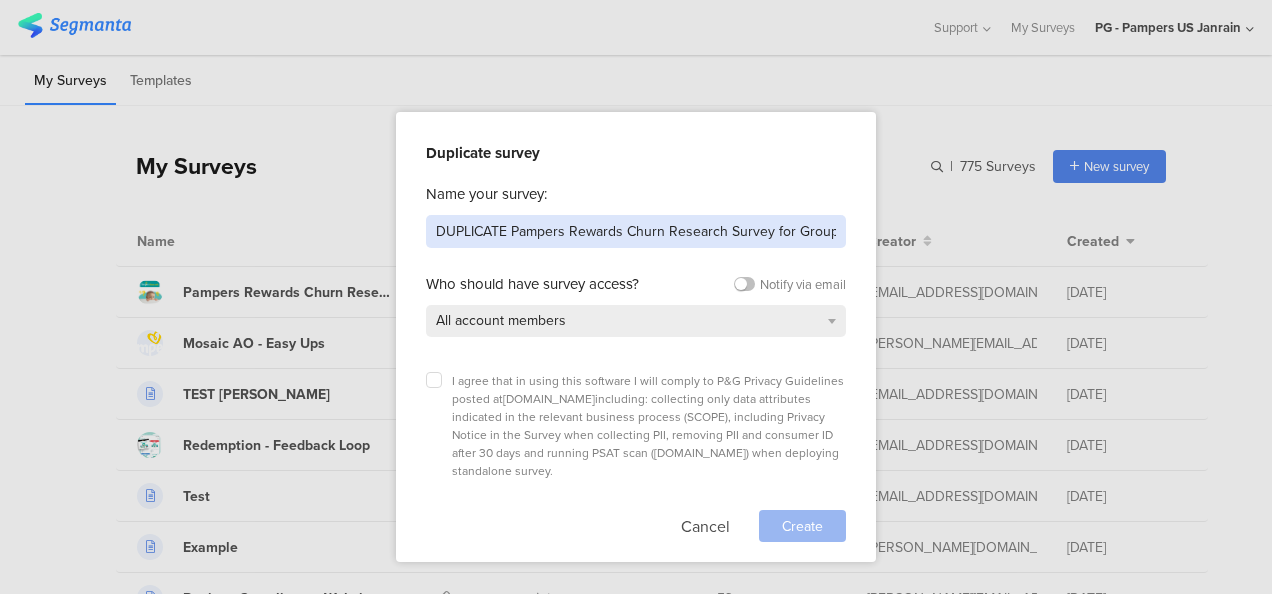 drag, startPoint x: 513, startPoint y: 228, endPoint x: 292, endPoint y: 226, distance: 221.00905 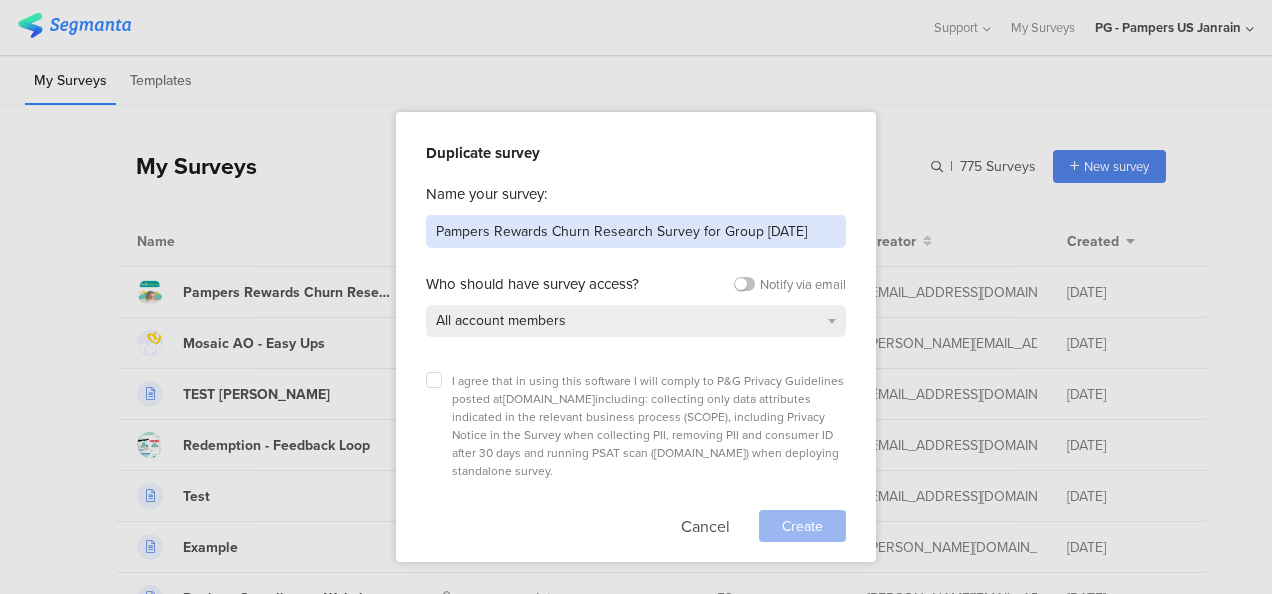 click on "Pampers Rewards Churn Research Survey for Group [DATE]" at bounding box center [636, 231] 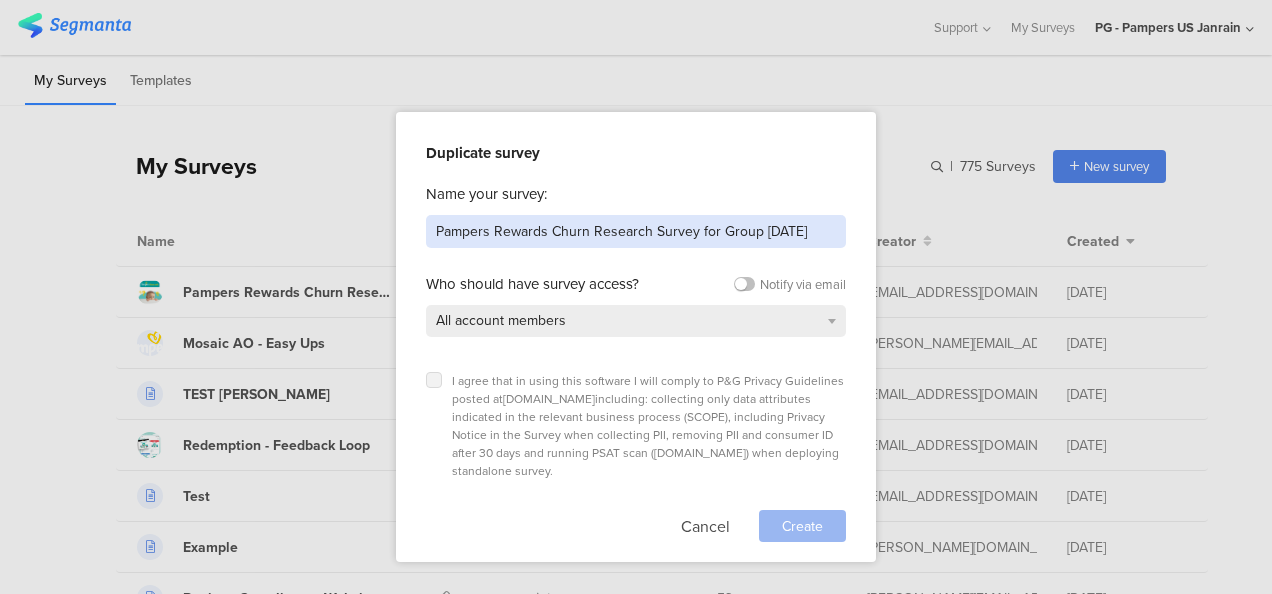 type on "Pampers Rewards Churn Research Survey for Group [DATE]" 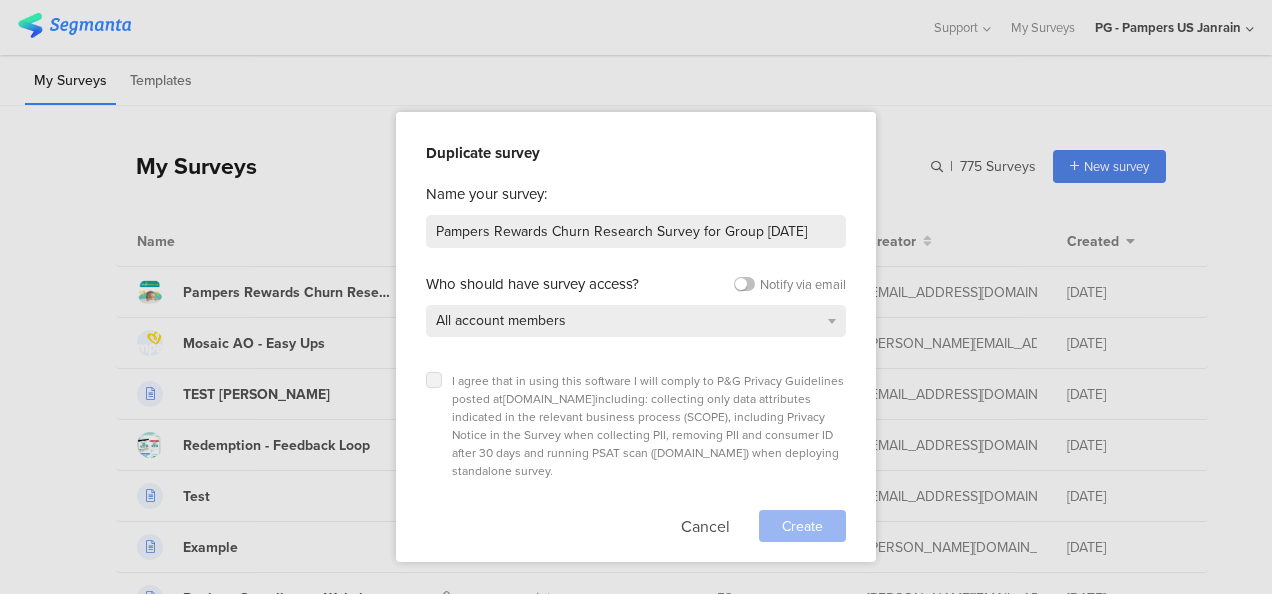 click at bounding box center [434, 380] 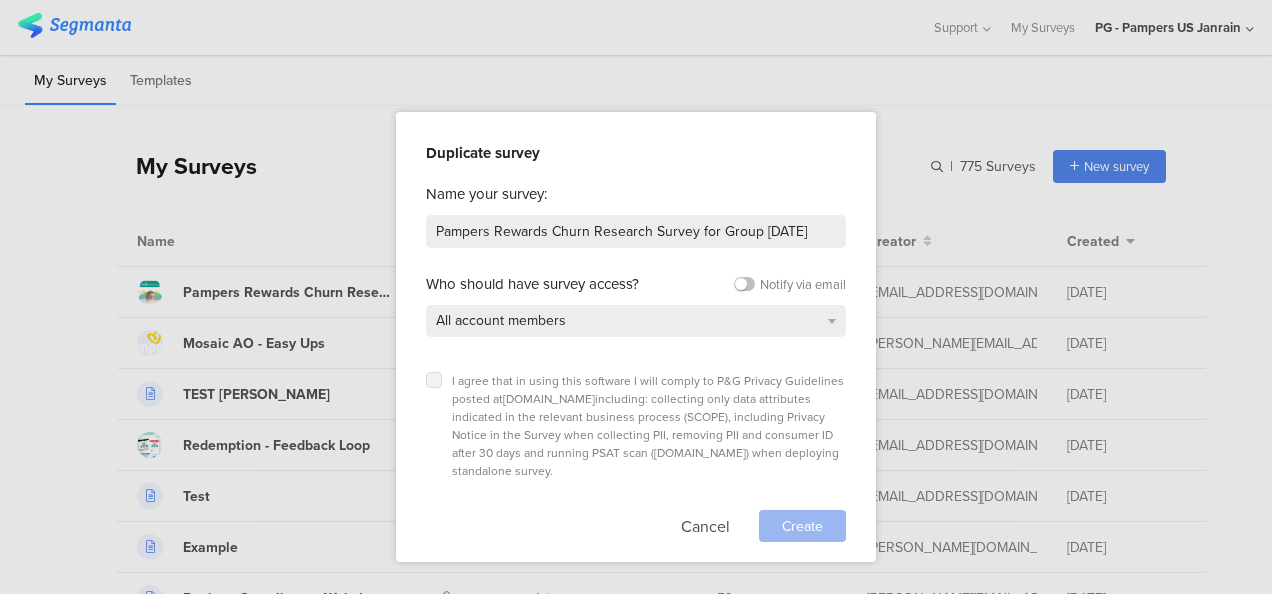 click at bounding box center (0, 0) 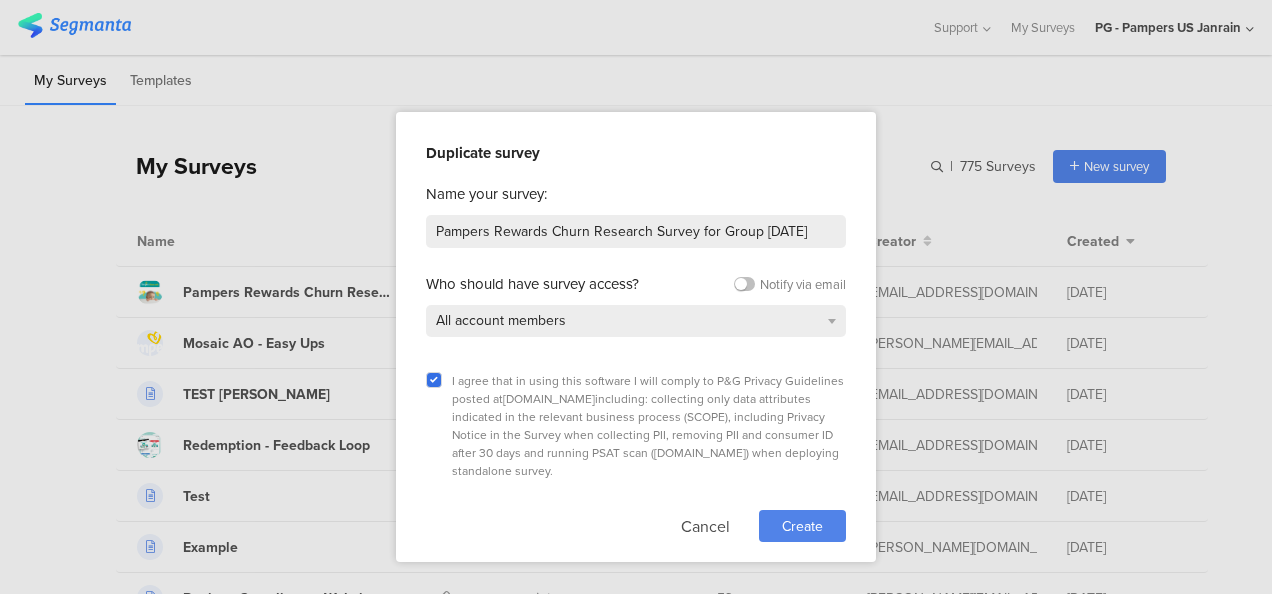 click on "Create" at bounding box center [802, 526] 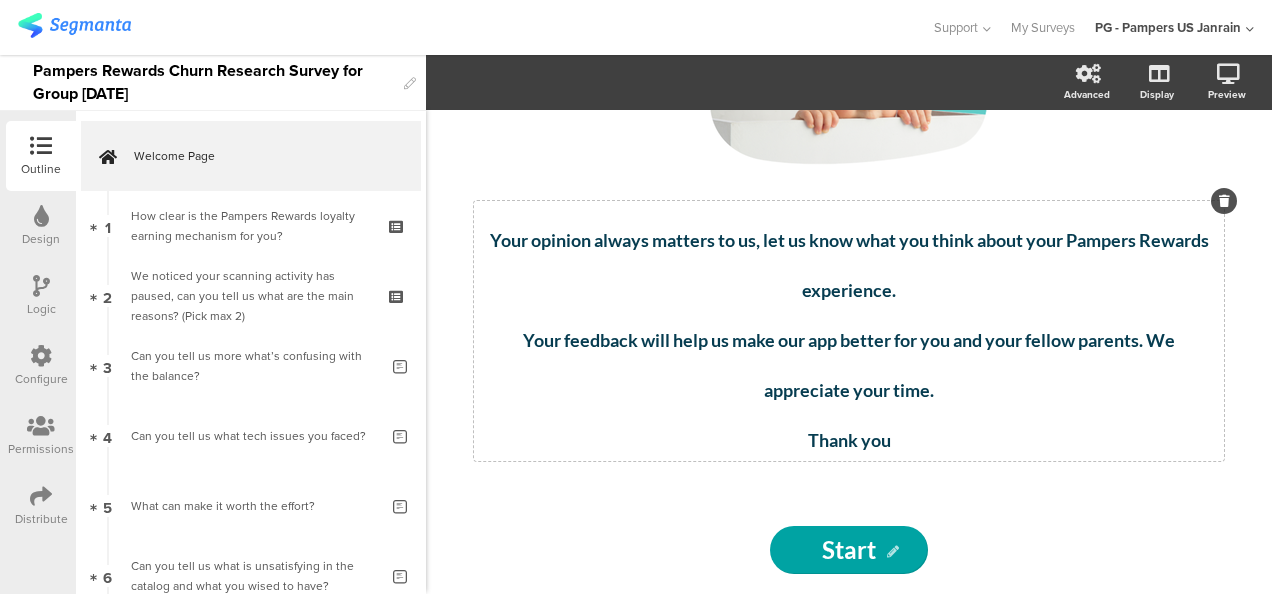 scroll, scrollTop: 234, scrollLeft: 0, axis: vertical 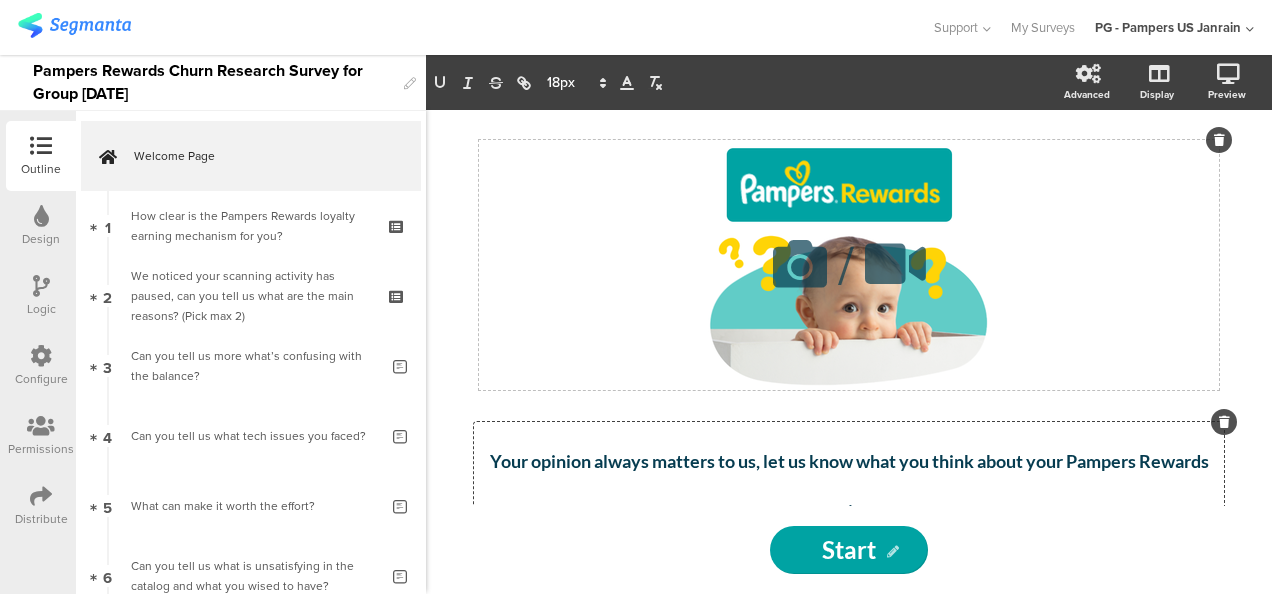 drag, startPoint x: 887, startPoint y: 425, endPoint x: 680, endPoint y: 282, distance: 251.59094 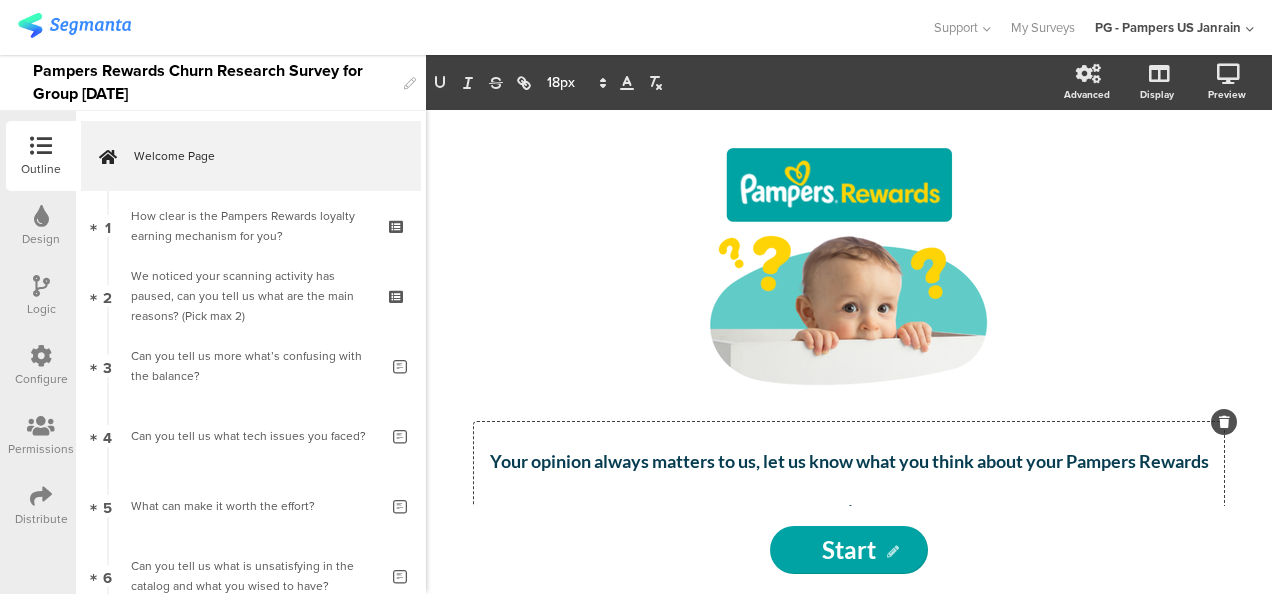 click on "Your opinion always matters to us, let us know what you think about your Pampers Rewards experience." 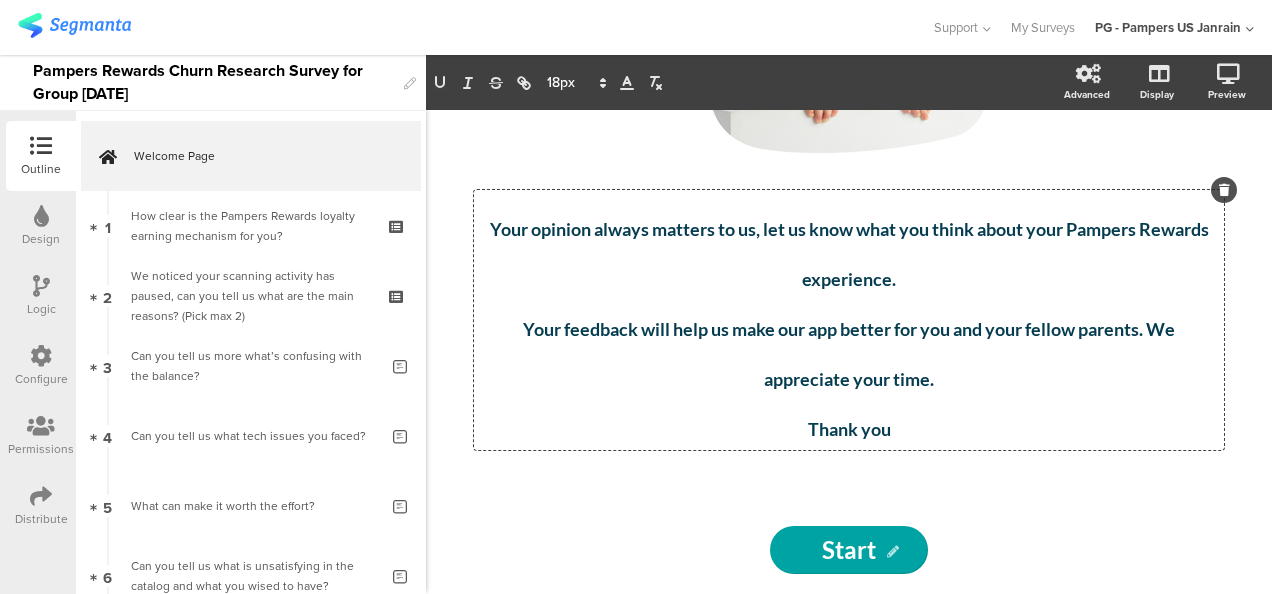 scroll, scrollTop: 234, scrollLeft: 0, axis: vertical 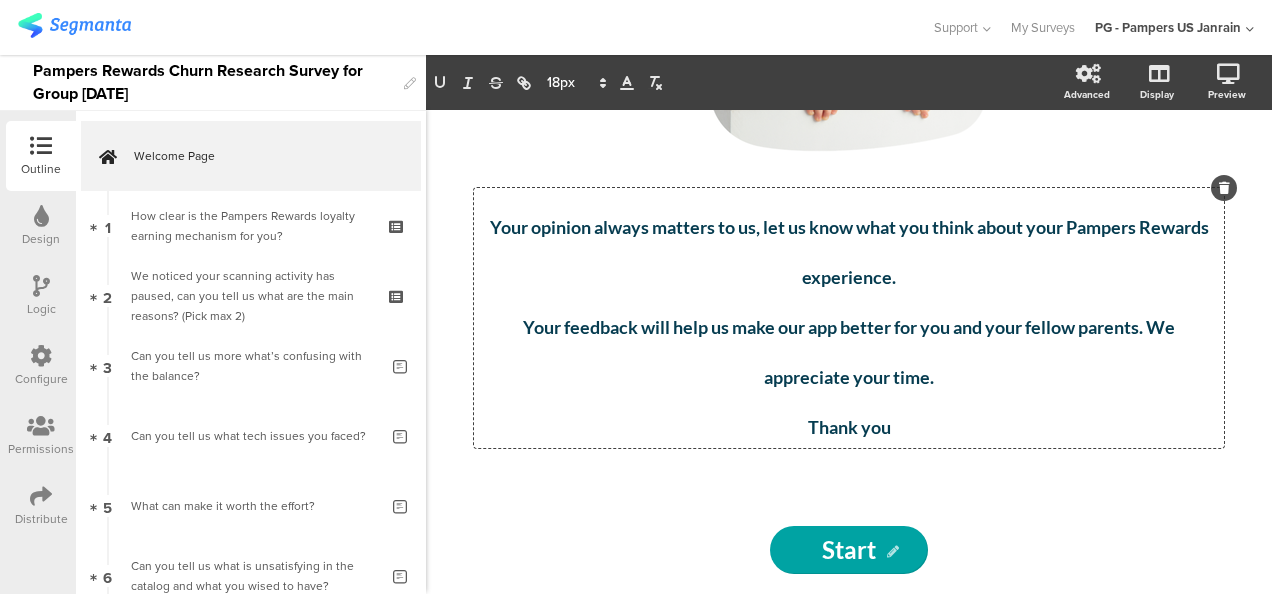 click on "Thank you" 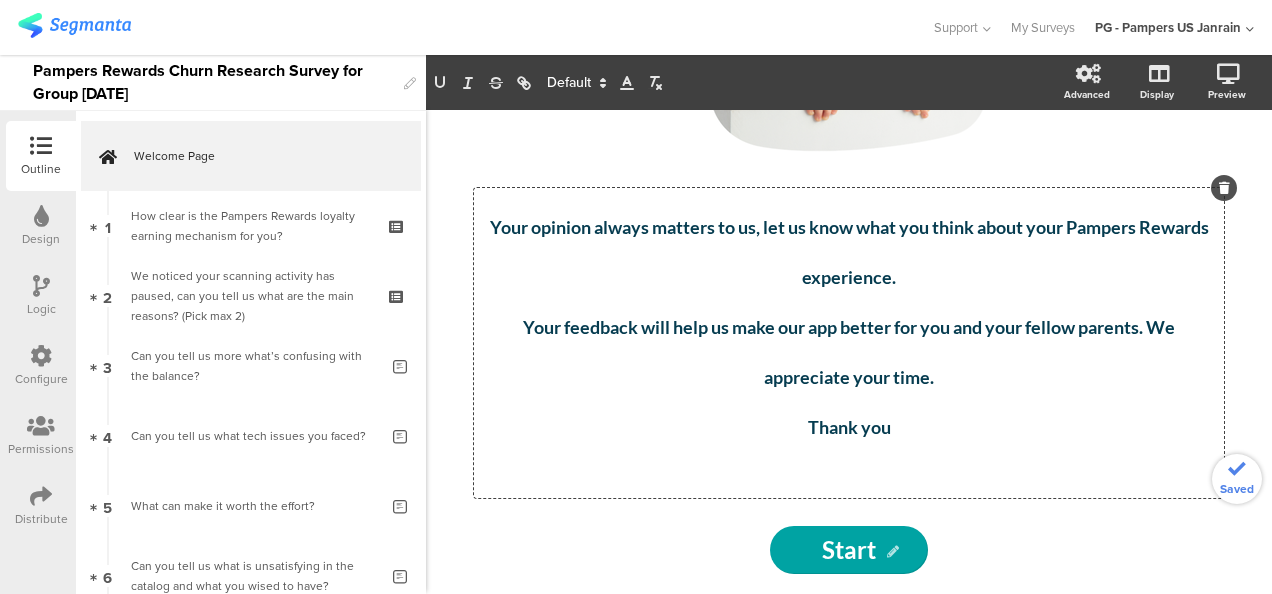 type 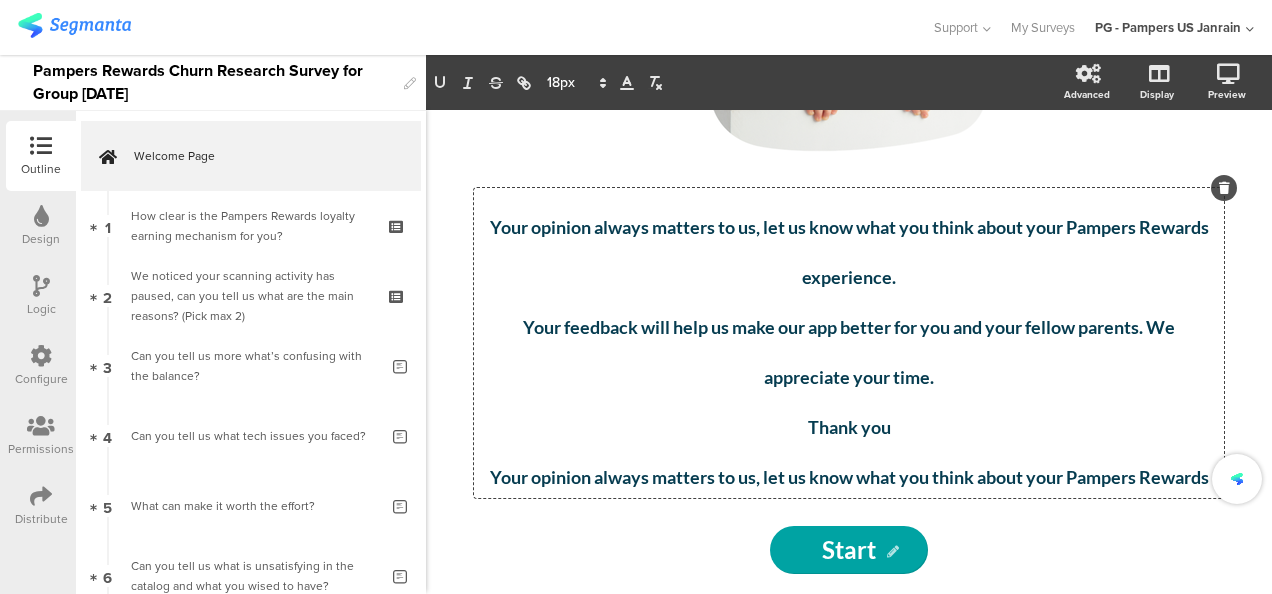 scroll, scrollTop: 266, scrollLeft: 0, axis: vertical 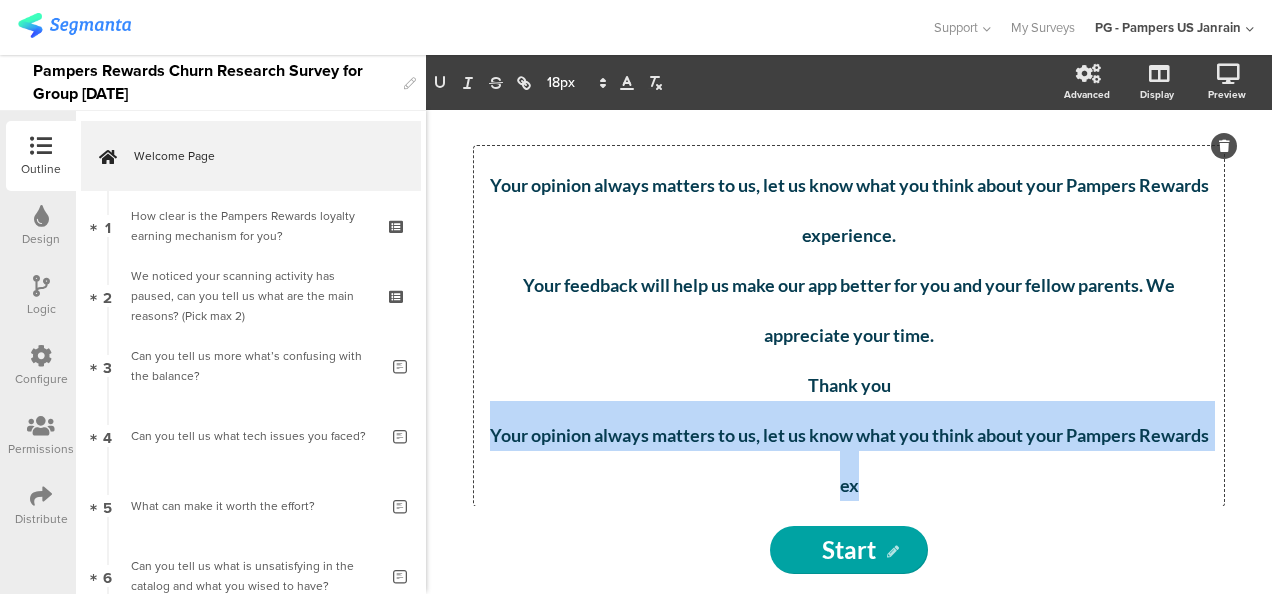 drag, startPoint x: 899, startPoint y: 496, endPoint x: 490, endPoint y: 440, distance: 412.81595 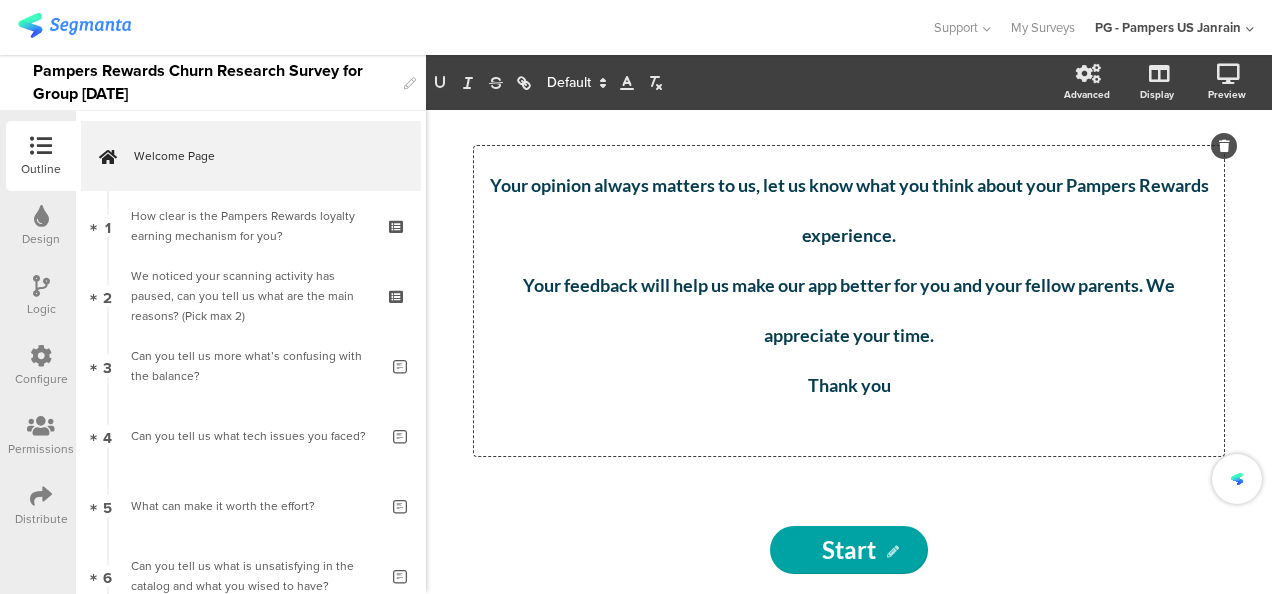 scroll, scrollTop: 234, scrollLeft: 0, axis: vertical 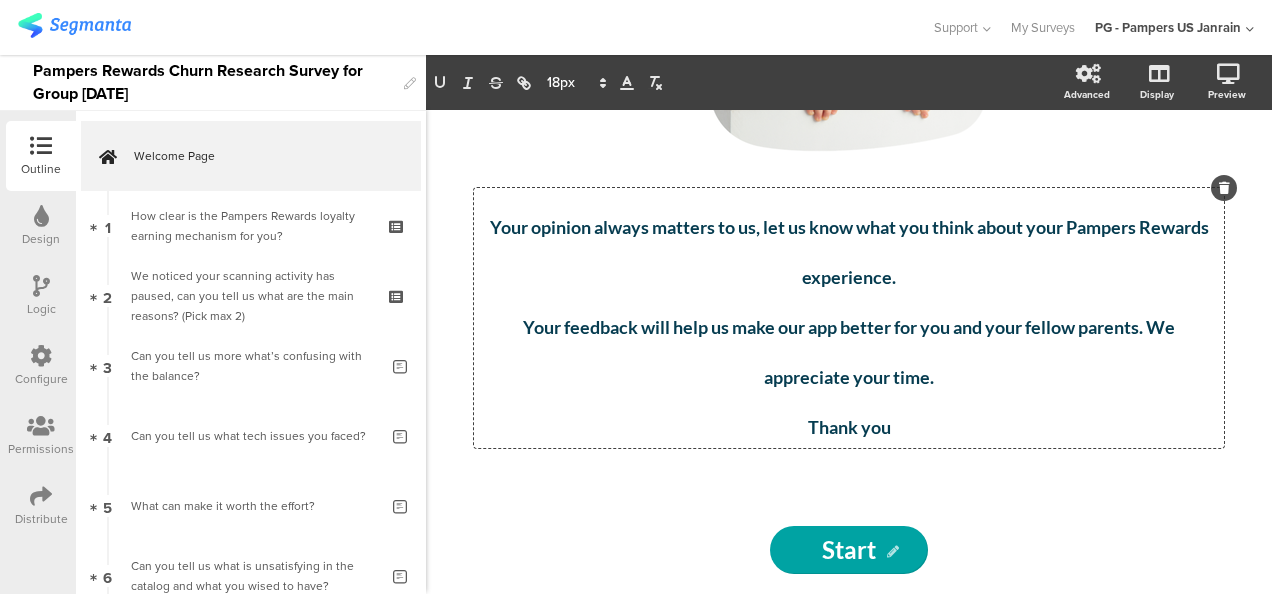 click on "Your opinion always matters to us, let us know what you think about your Pampers Rewards experience." 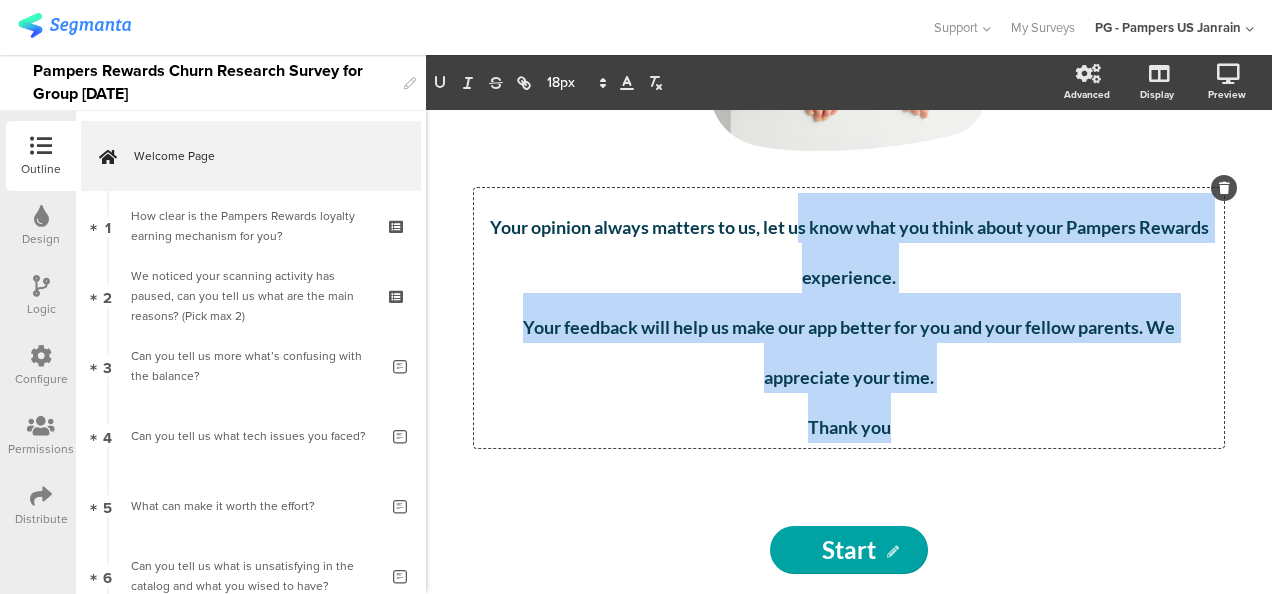 drag, startPoint x: 828, startPoint y: 220, endPoint x: 890, endPoint y: 424, distance: 213.2135 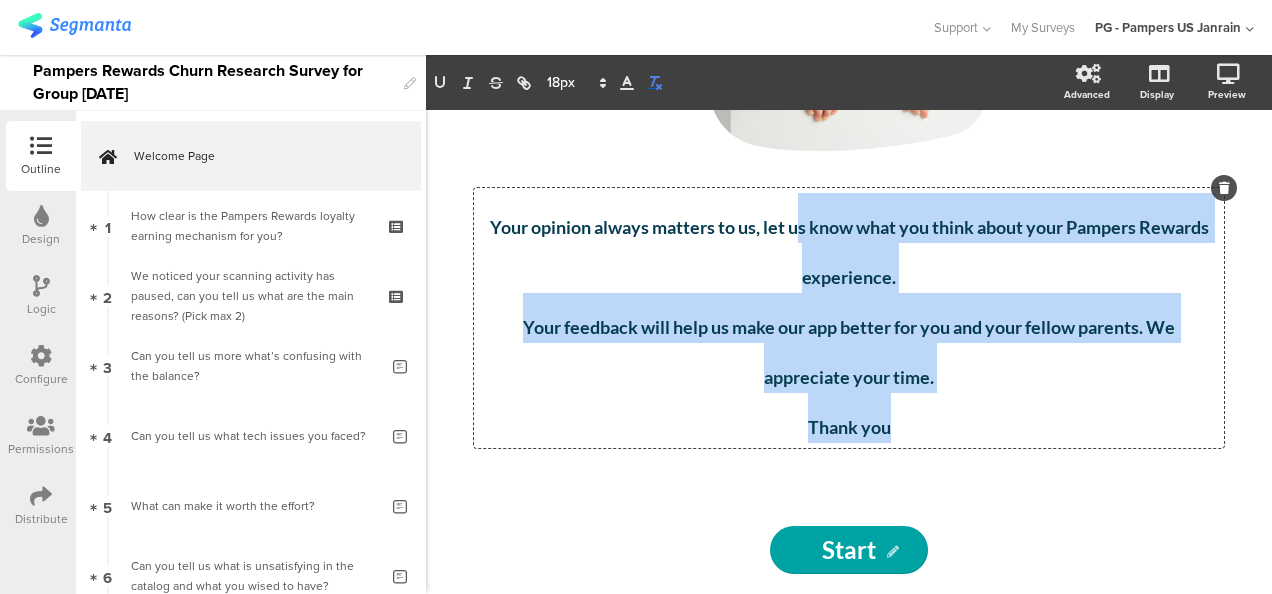 click 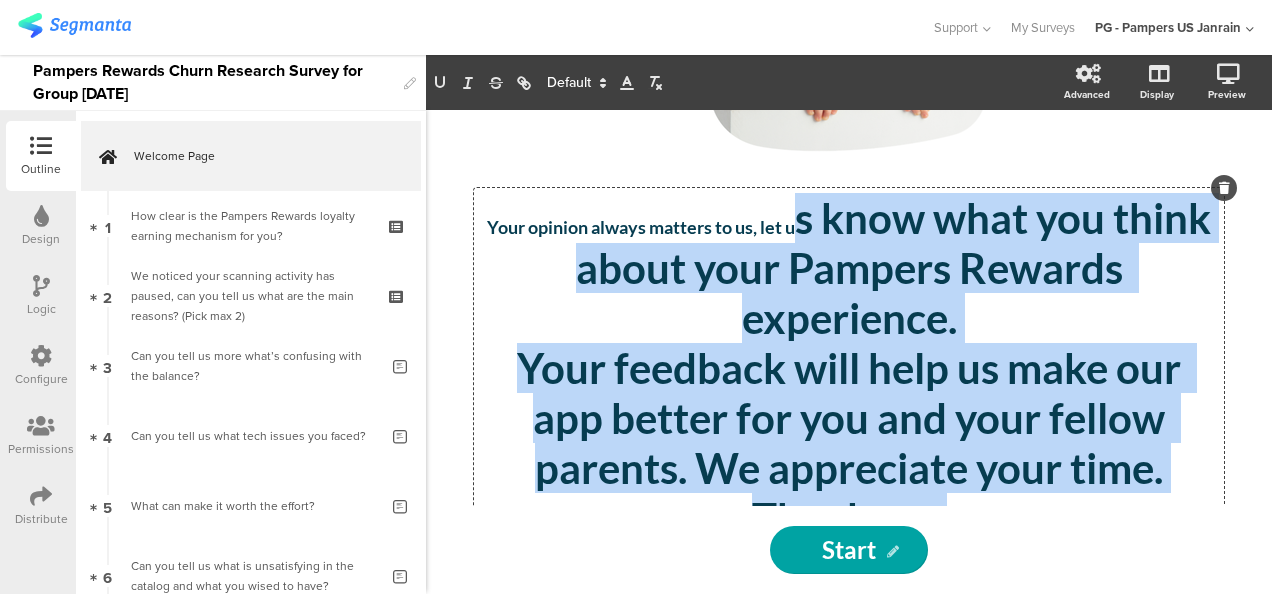 click on "Your opinion always matters to us, let u" 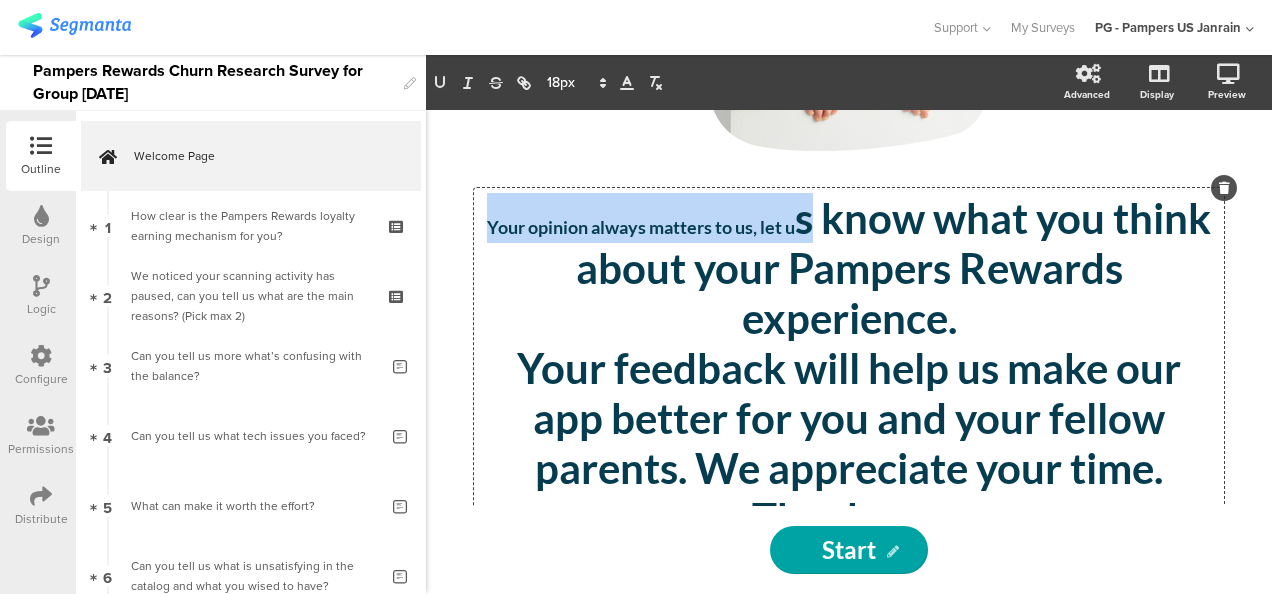 drag, startPoint x: 527, startPoint y: 226, endPoint x: 851, endPoint y: 224, distance: 324.00616 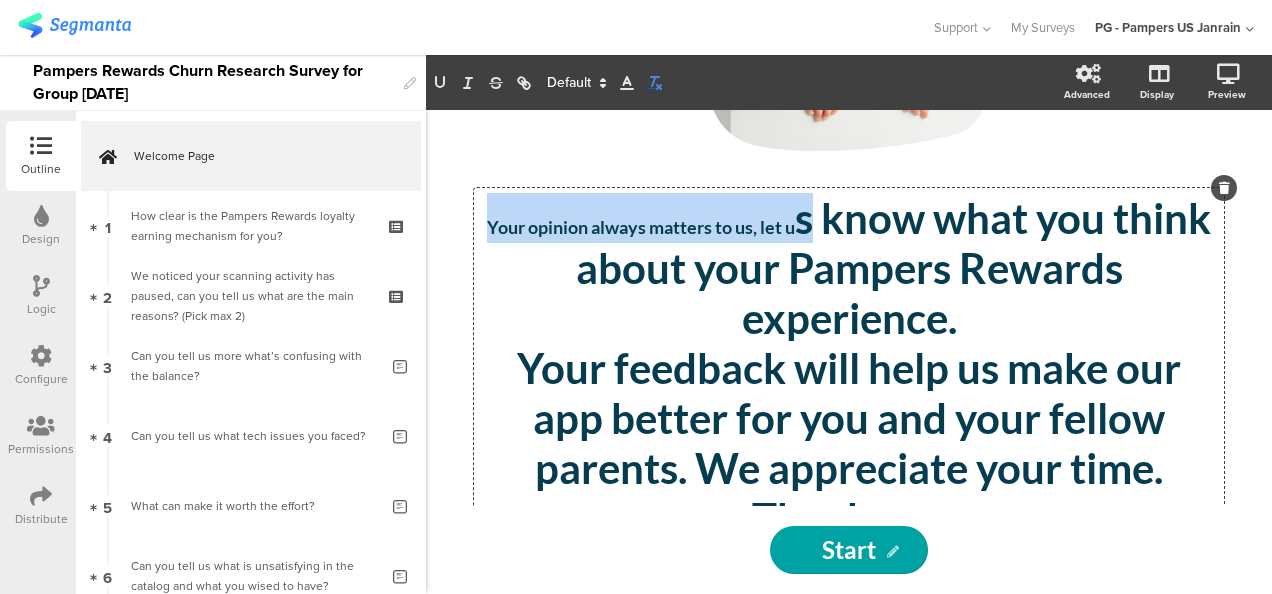 click 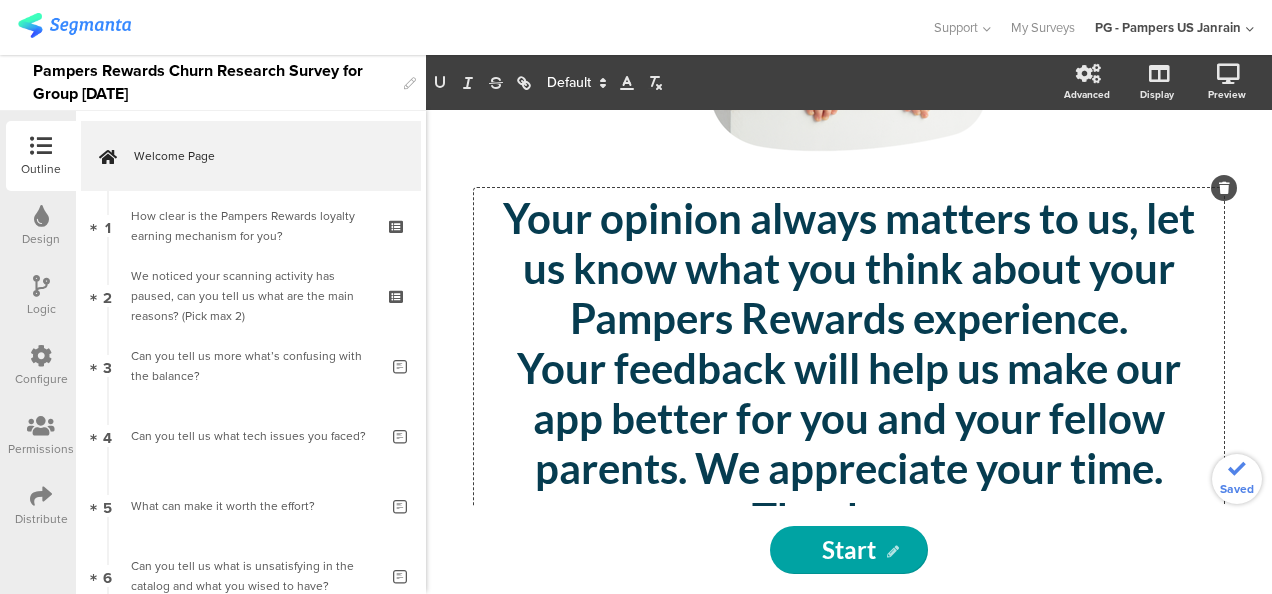 click on "Your opinion always matters to us, let us know what you think about your Pampers Rewards experience." 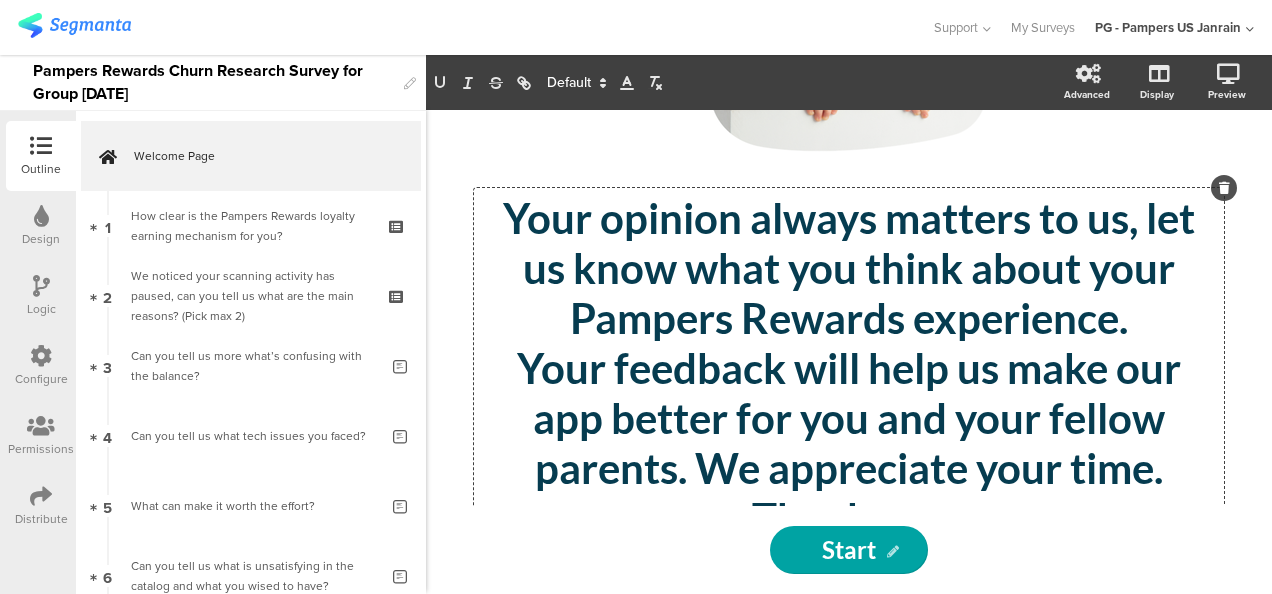 drag, startPoint x: 654, startPoint y: 86, endPoint x: 586, endPoint y: 268, distance: 194.28845 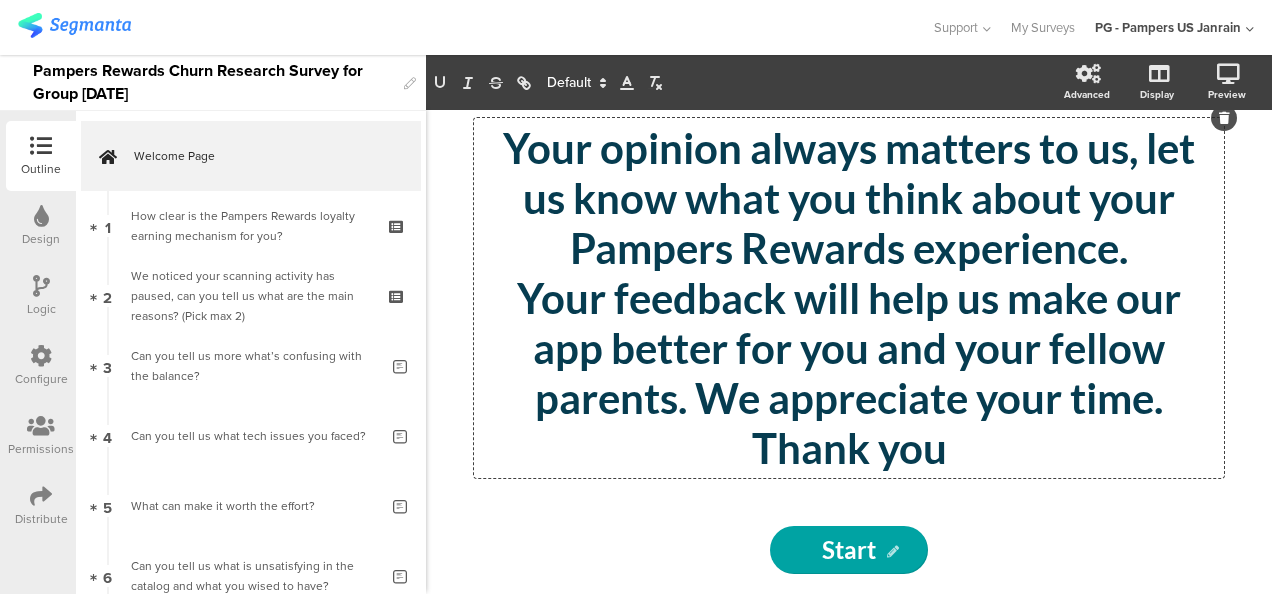 scroll, scrollTop: 334, scrollLeft: 0, axis: vertical 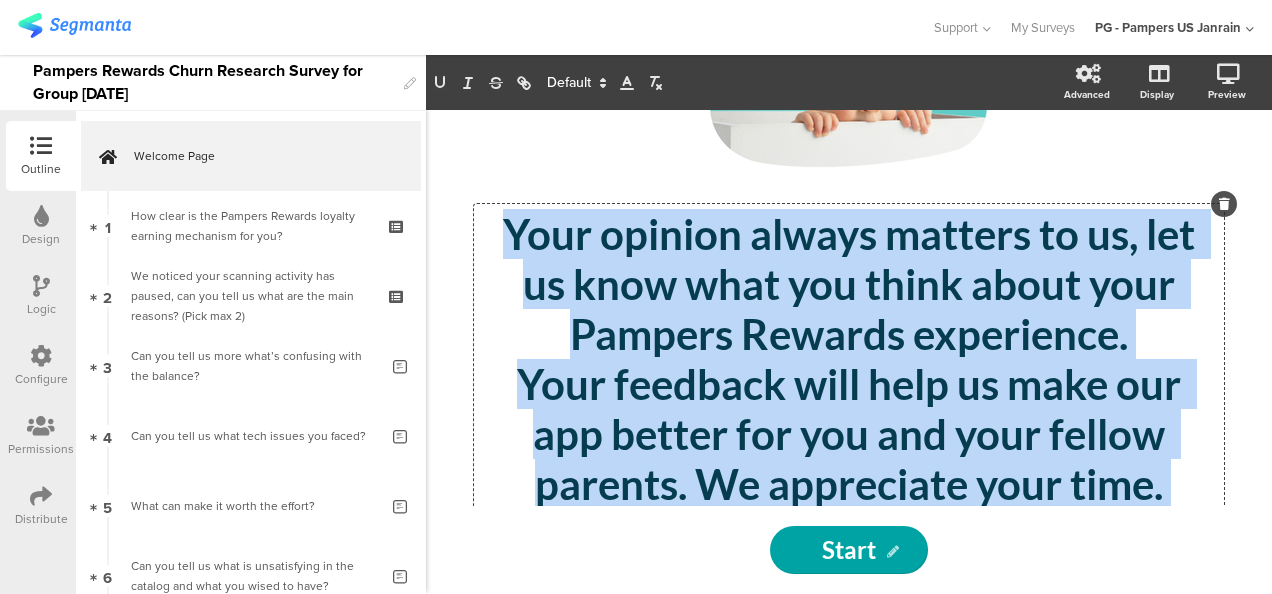 drag, startPoint x: 940, startPoint y: 414, endPoint x: 482, endPoint y: 112, distance: 548.6055 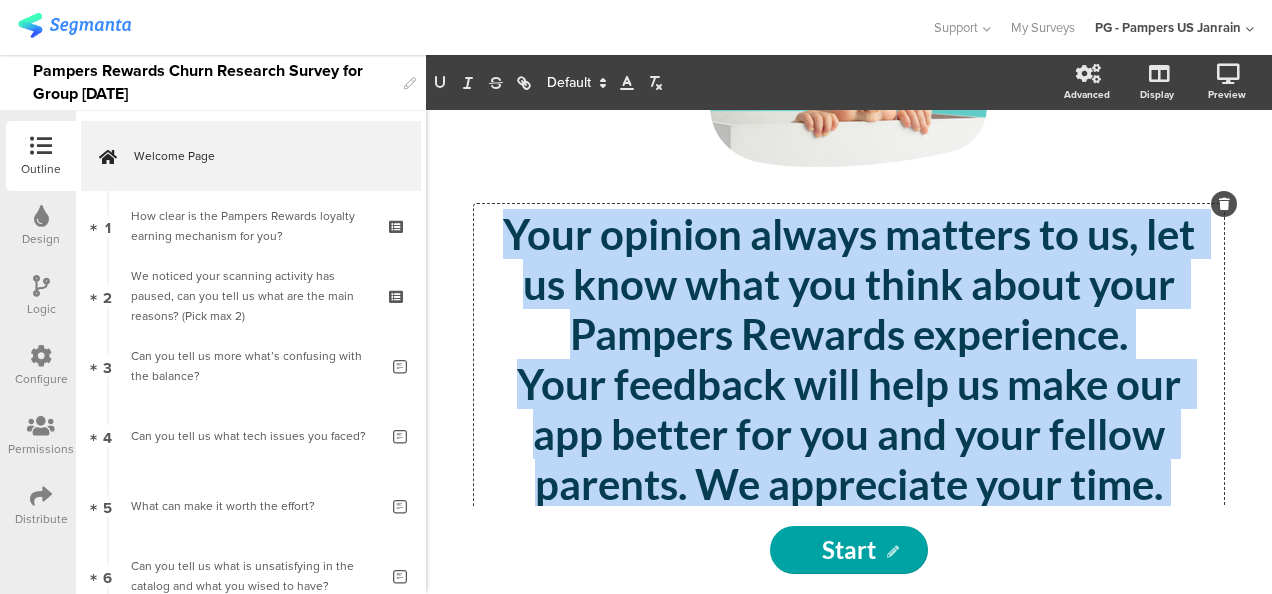 click on "/
Your opinion always matters to us, let us know what you think about your Pampers Rewards experience.  Your feedback will help us make our app better for you and your fellow parents. We appreciate your time. Thank you
Your opinion always matters to us, let us know what you think about your Pampers Rewards experience.  Your feedback will help us make our app better for you and your fellow parents. We appreciate your time. Thank you
Your opinion always matters to us, let us know what you think about your Pampers Rewards experience.  Your feedback will help us make our app better for you and your fellow parents. We appreciate your time. Thank you" 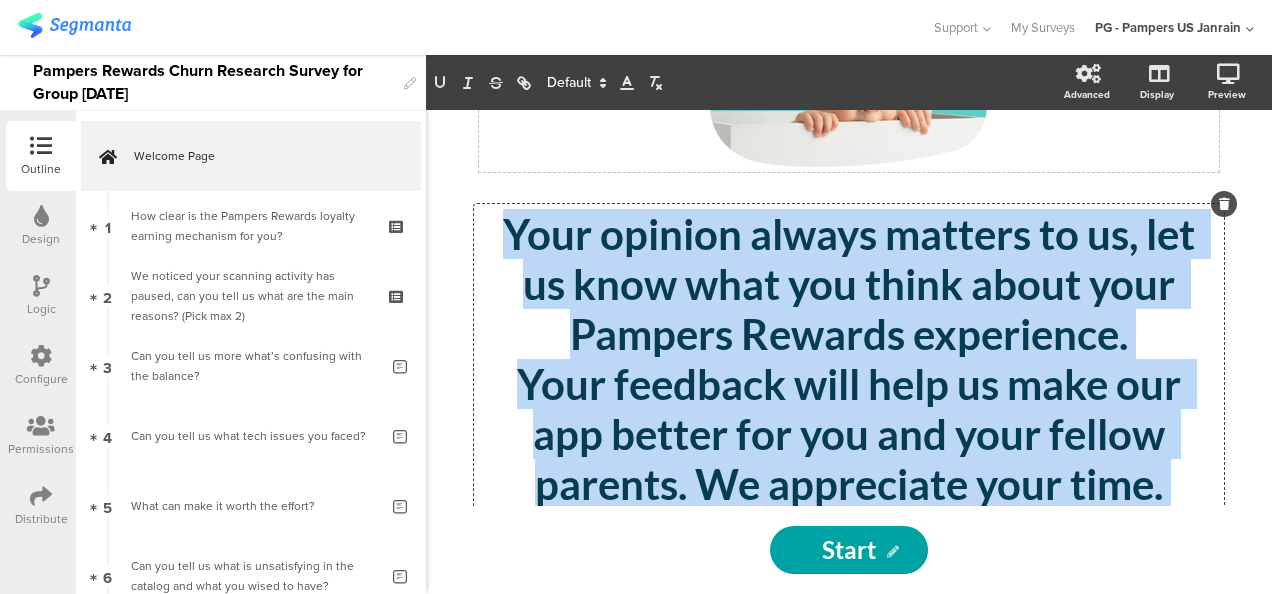 scroll, scrollTop: 175, scrollLeft: 0, axis: vertical 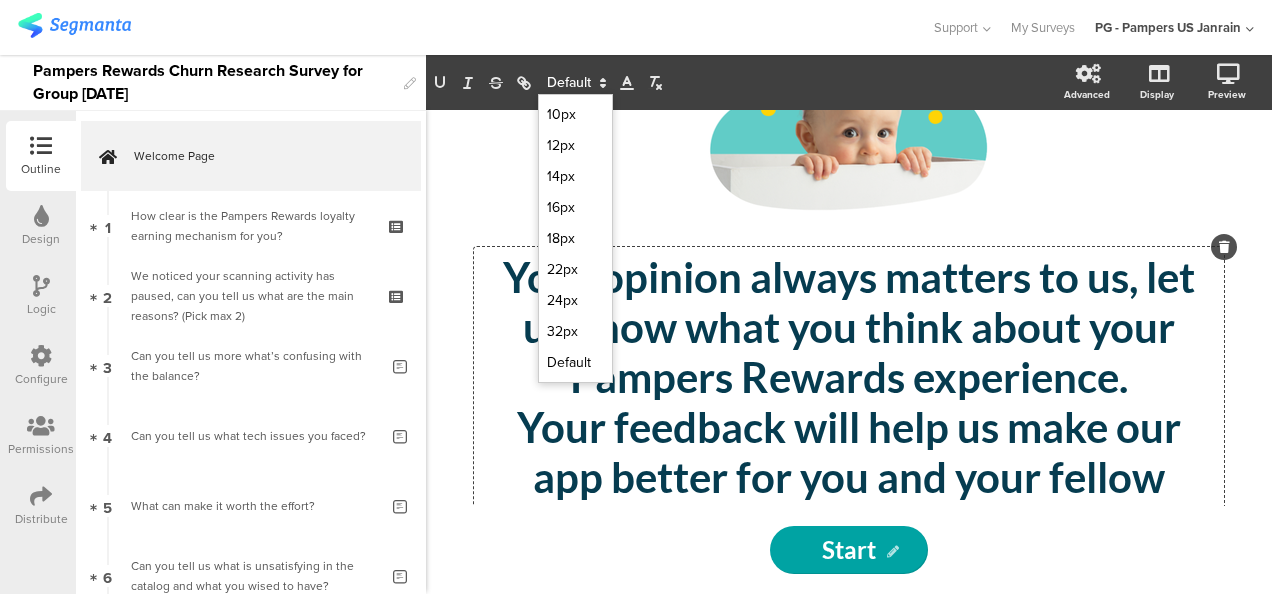 click 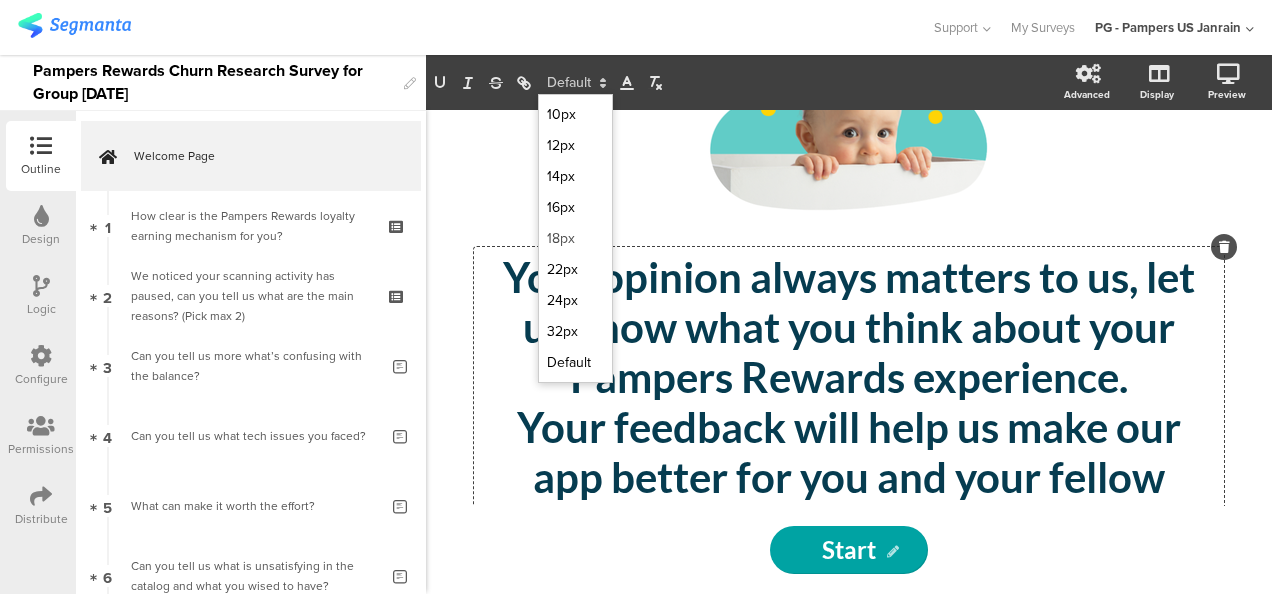 click at bounding box center [575, 238] 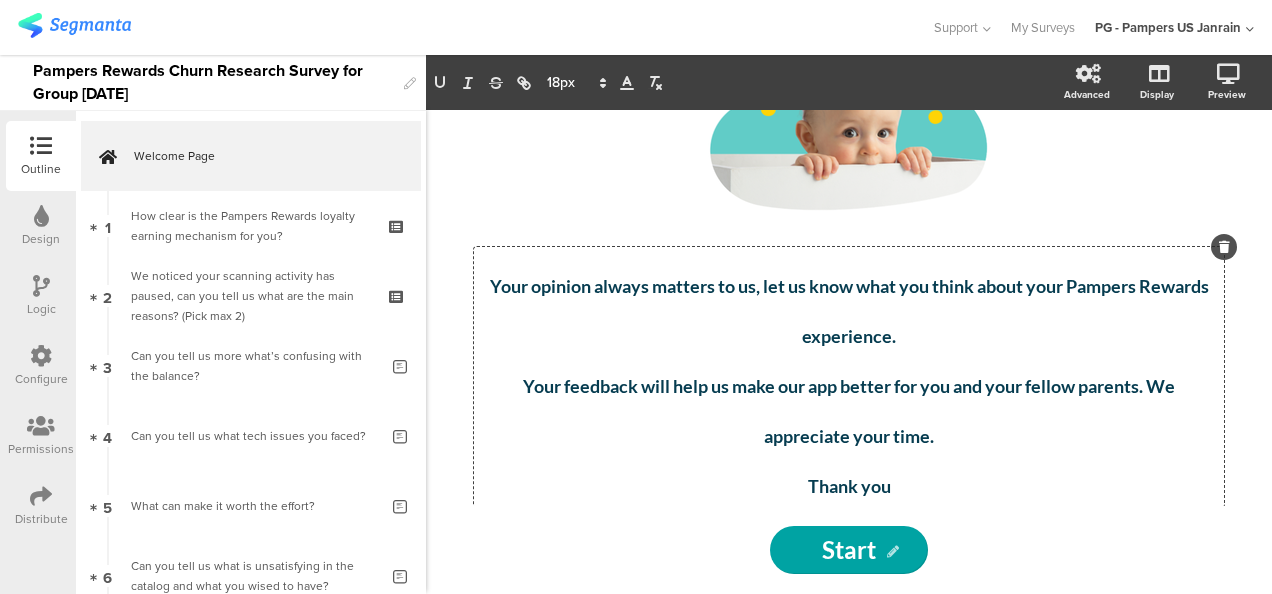 click on "Your feedback will help us make our app better for you and your fellow parents. We appreciate your time." 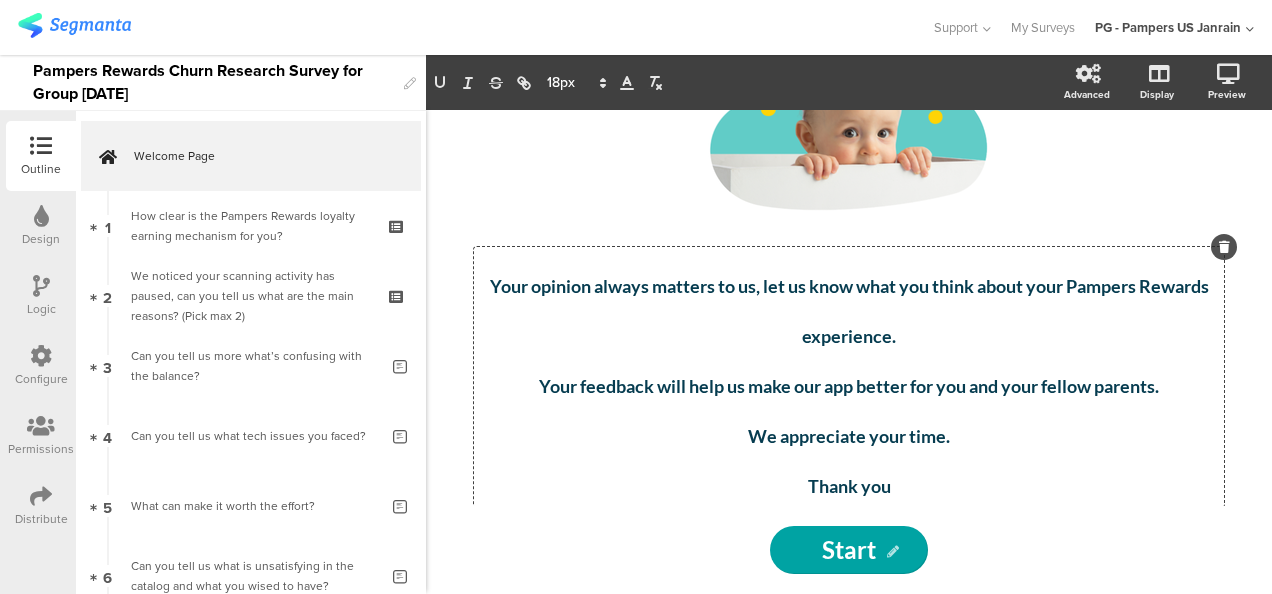click on "Your opinion always matters to us, let us know what you think about your Pampers Rewards experience." 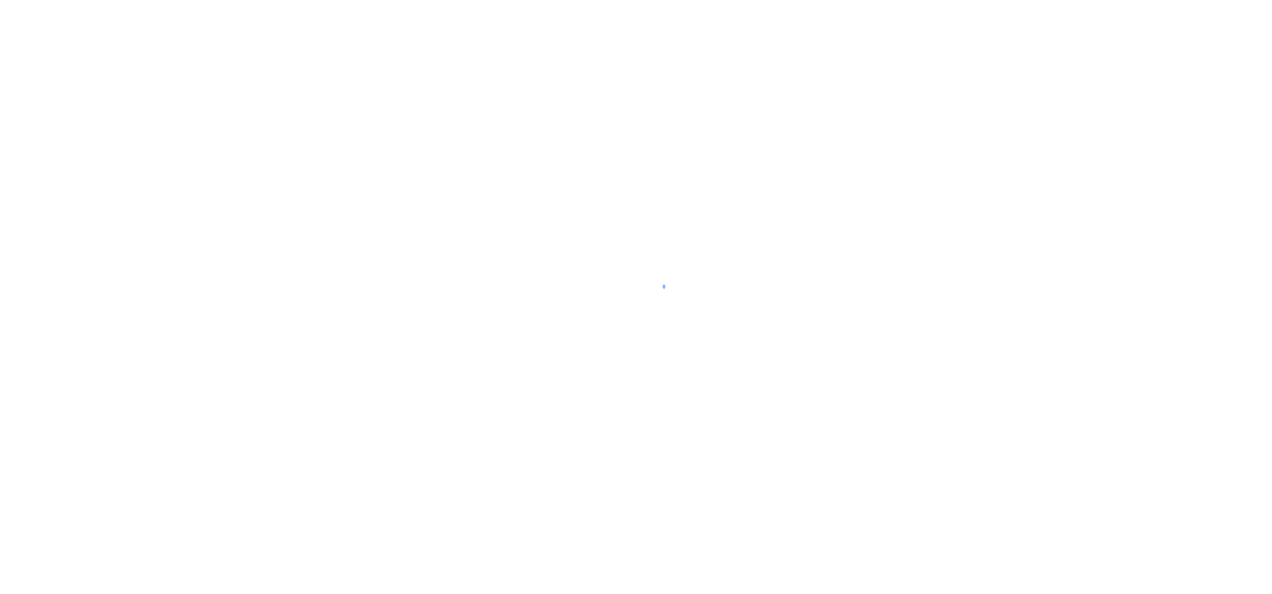 scroll, scrollTop: 0, scrollLeft: 0, axis: both 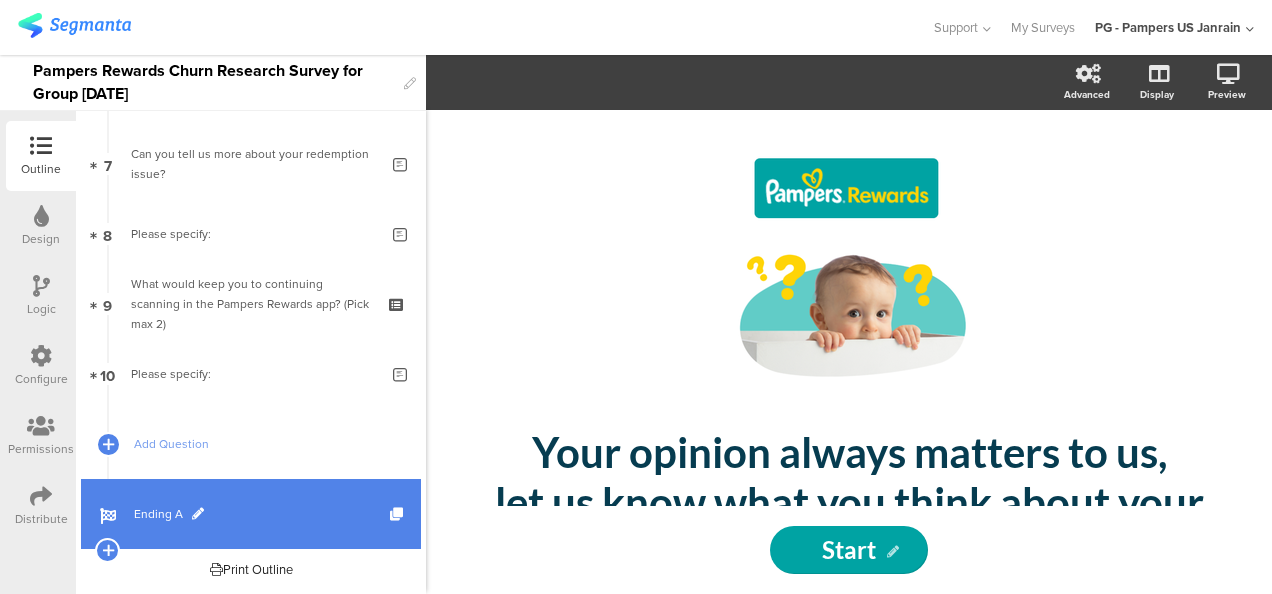 click on "Ending A" at bounding box center (262, 514) 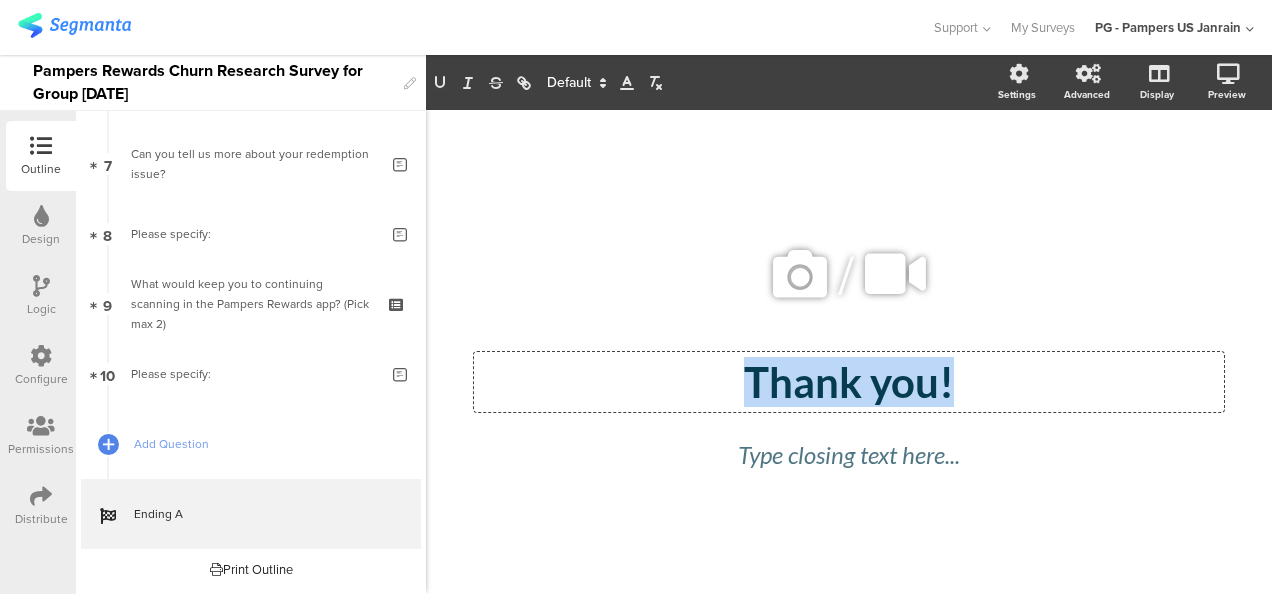 drag, startPoint x: 977, startPoint y: 370, endPoint x: 716, endPoint y: 372, distance: 261.00766 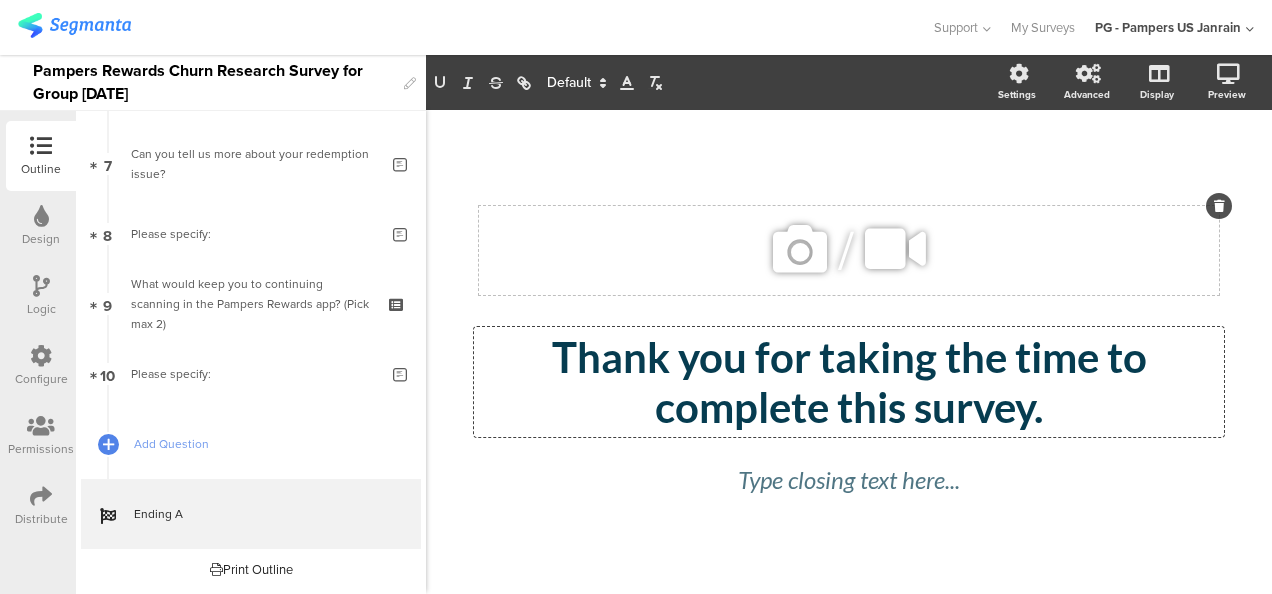 click on "/" 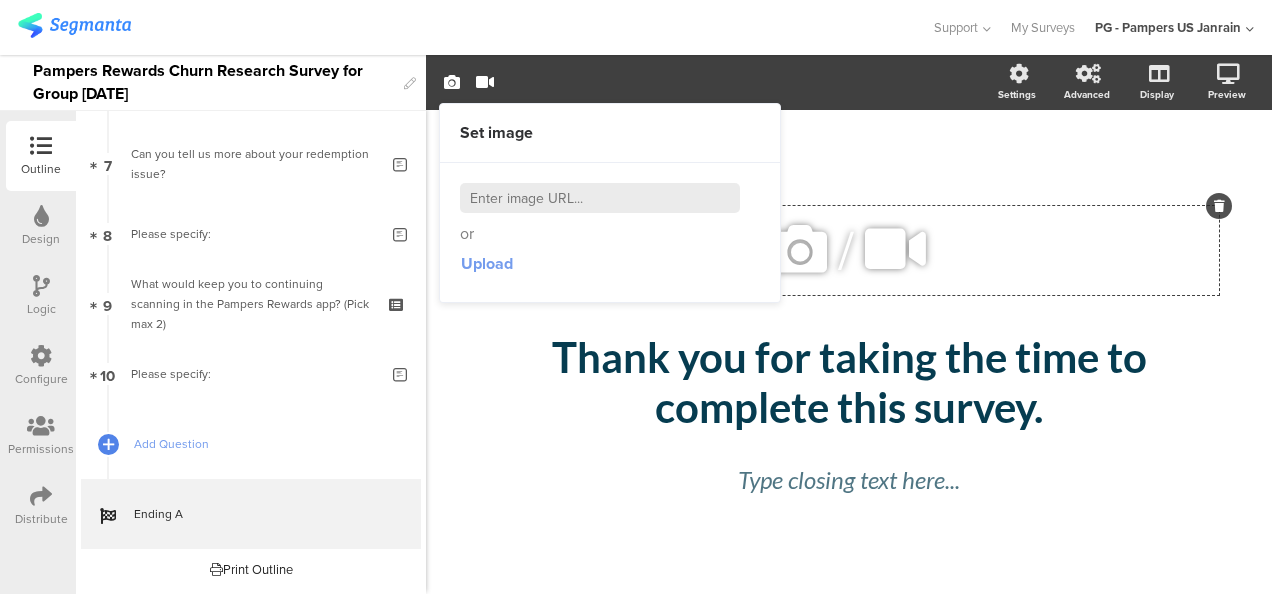 click on "Upload" at bounding box center [487, 263] 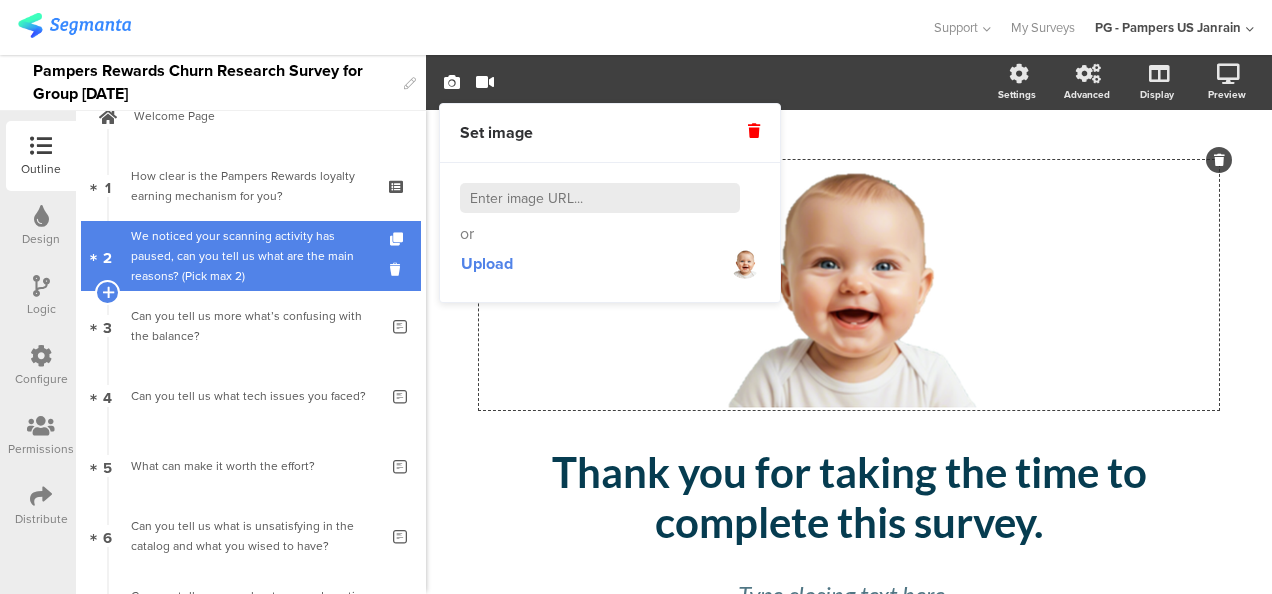 scroll, scrollTop: 0, scrollLeft: 0, axis: both 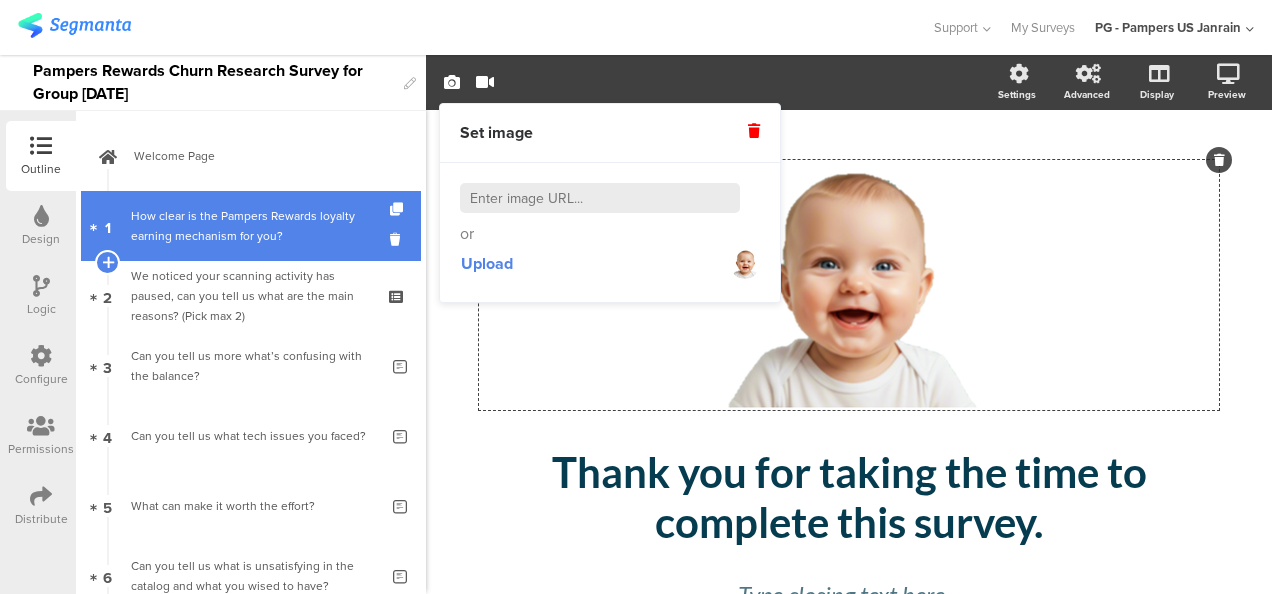 click on "How clear is the Pampers Rewards loyalty earning mechanism for you?" at bounding box center [250, 226] 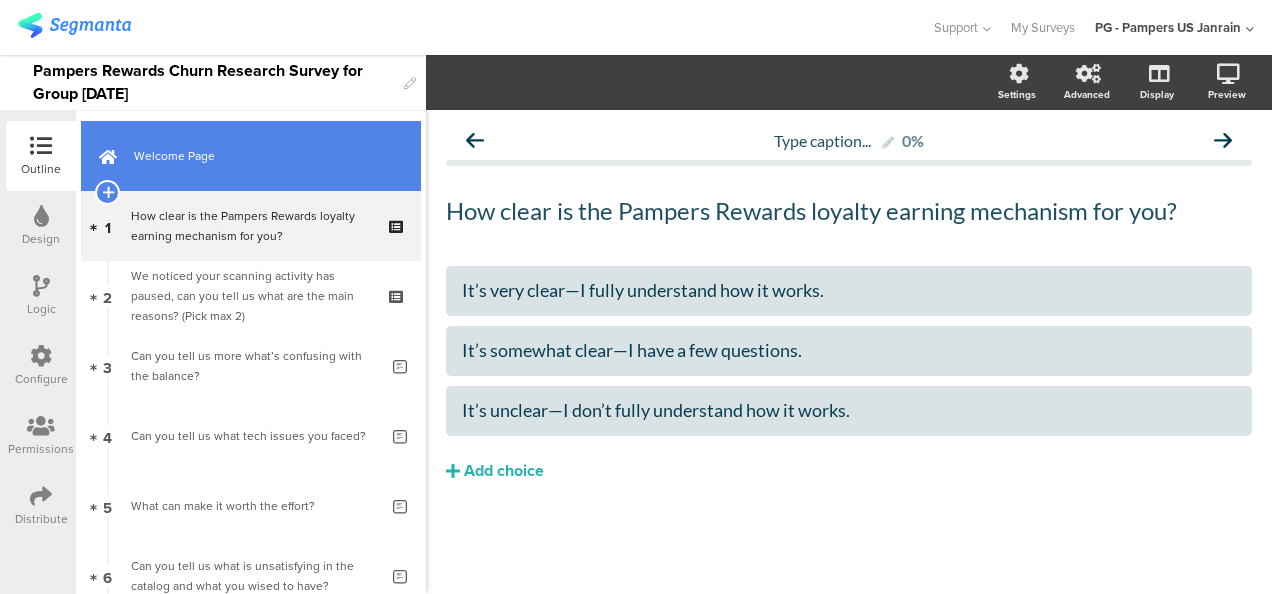 click on "Welcome Page" at bounding box center [262, 156] 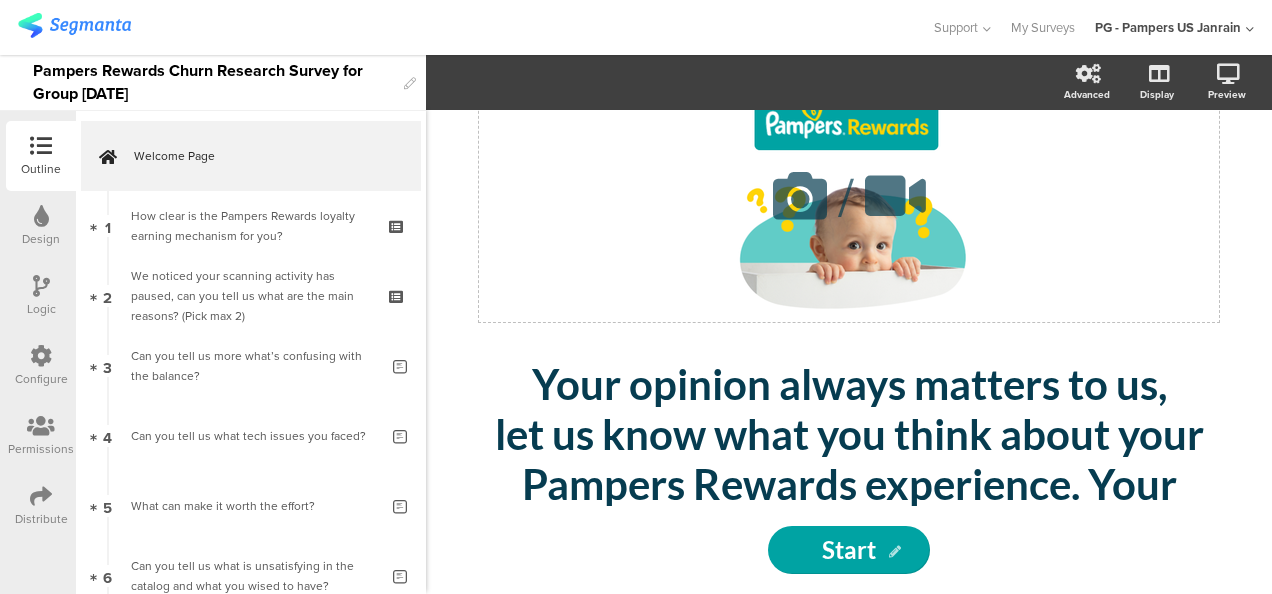scroll, scrollTop: 100, scrollLeft: 0, axis: vertical 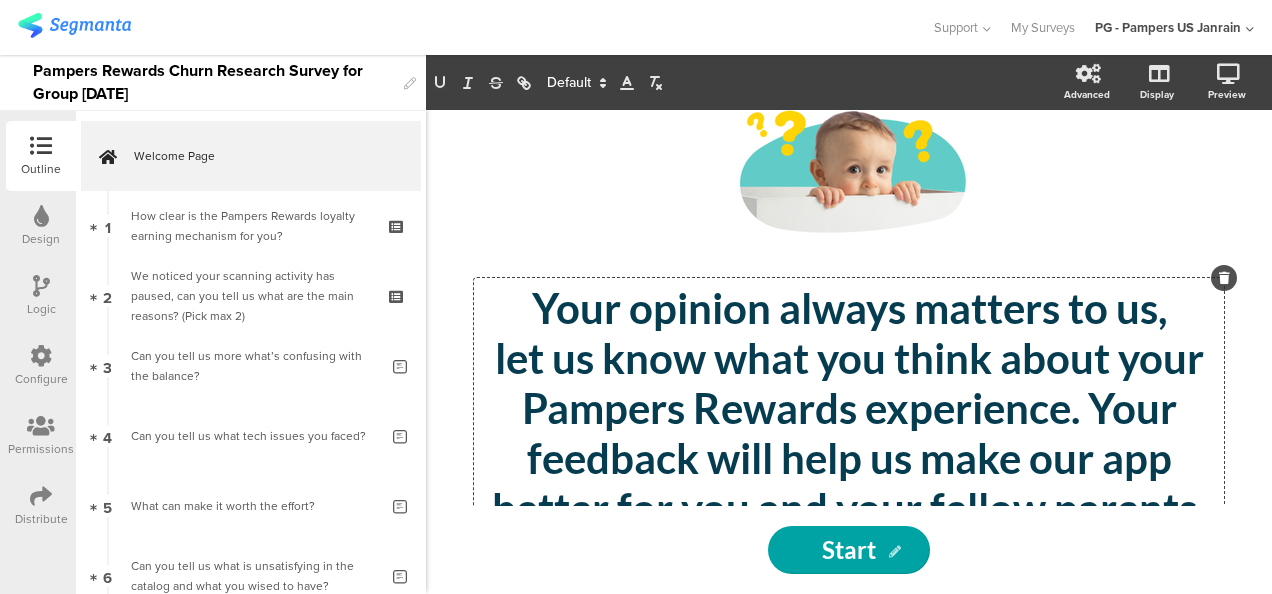 drag, startPoint x: 536, startPoint y: 354, endPoint x: 855, endPoint y: 498, distance: 349.99573 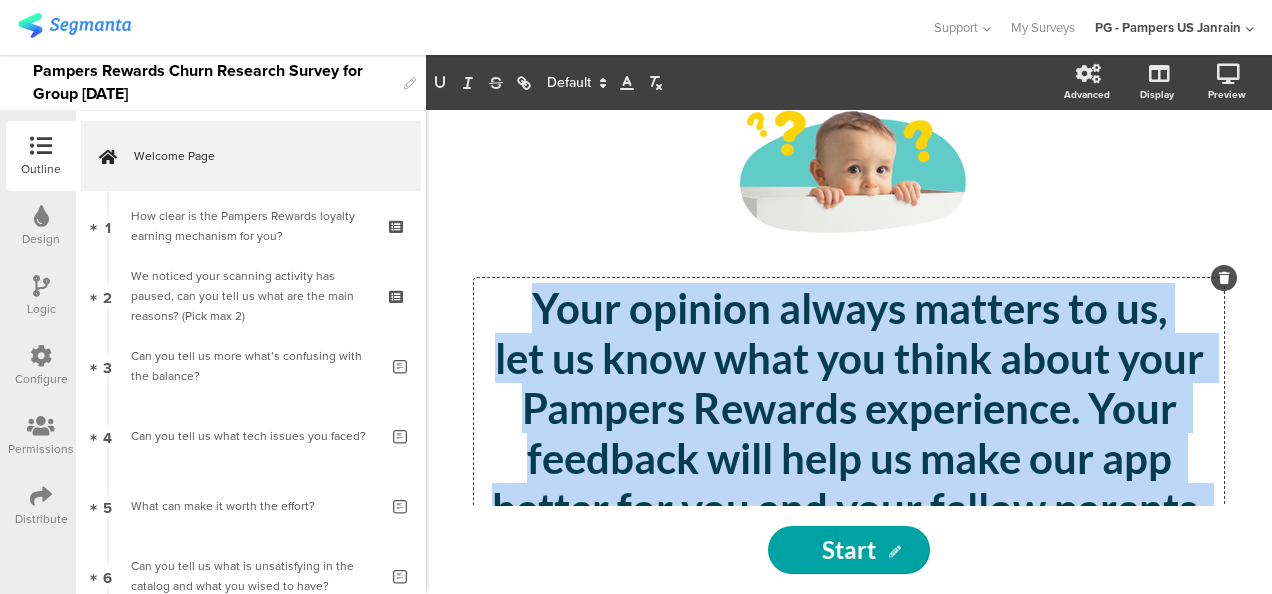 scroll, scrollTop: 397, scrollLeft: 0, axis: vertical 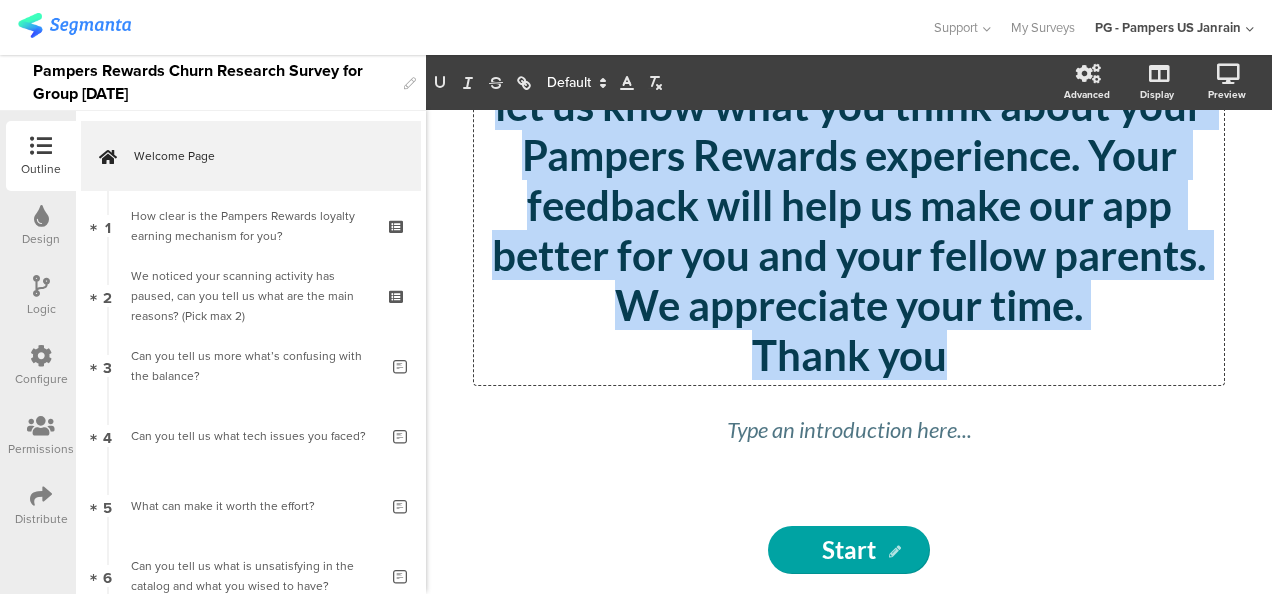 drag, startPoint x: 528, startPoint y: 322, endPoint x: 1232, endPoint y: 530, distance: 734.0845 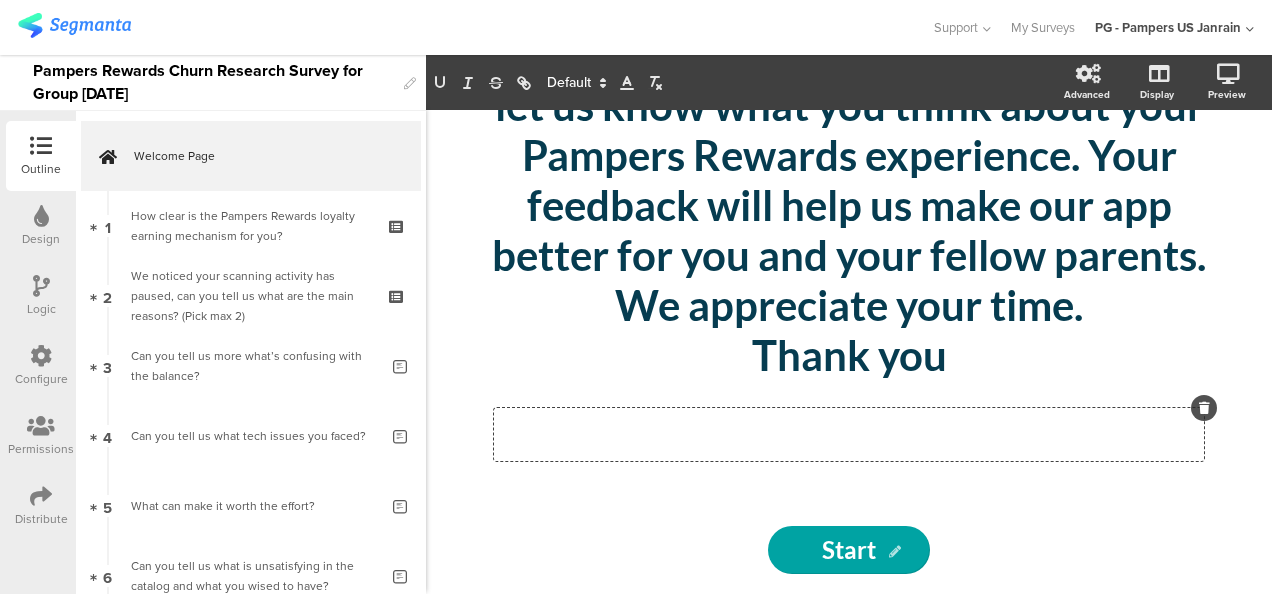 click 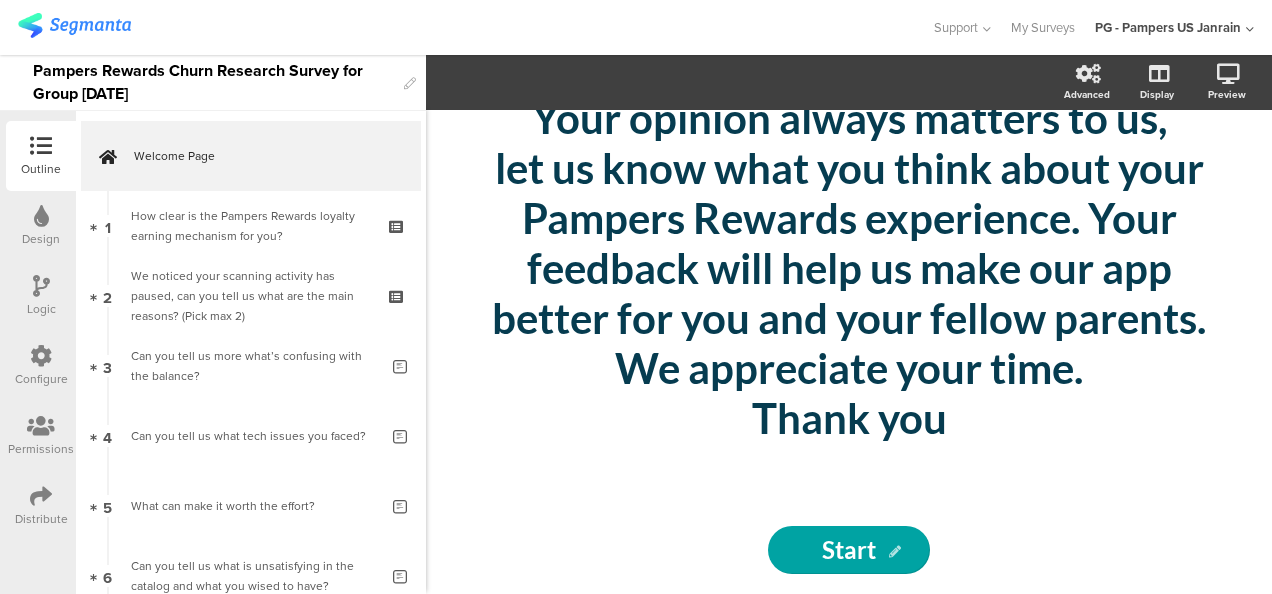click on "/
Your opinion always matters to us, let us know what you think about your Pampers Rewards experience. Your feedback will help us make our app better for you and your fellow parents. We appreciate your time. Thank you
Your opinion always matters to us, let us know what you think about your Pampers Rewards experience. Your feedback will help us make our app better for you and your fellow parents. We appreciate your time. Thank you" 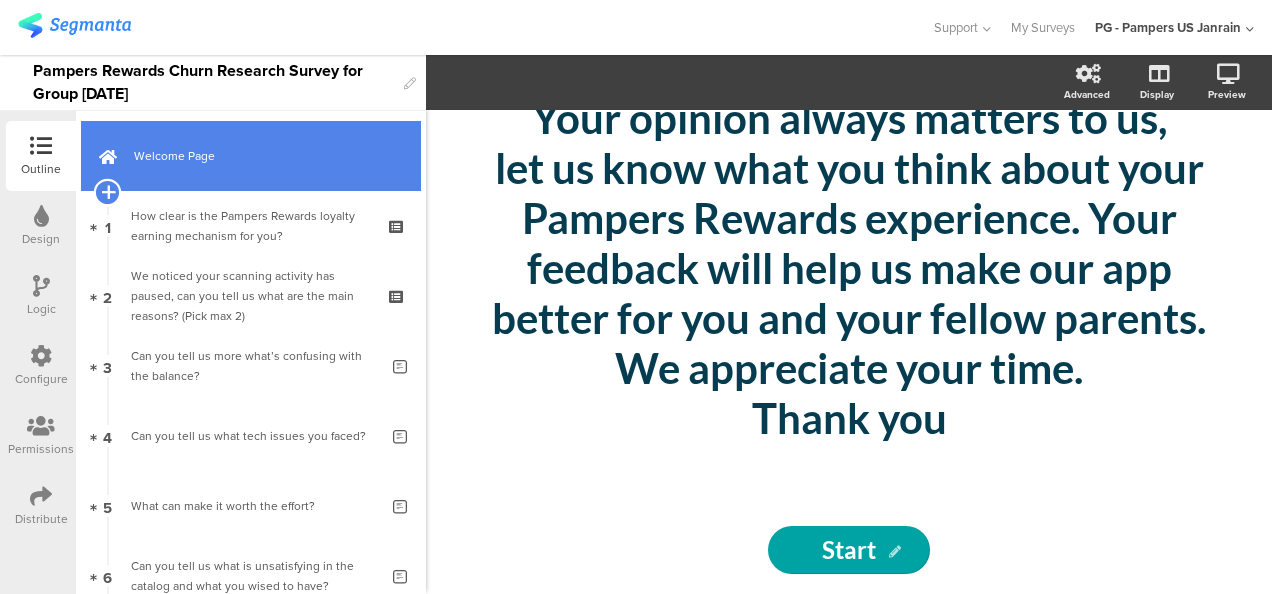 click at bounding box center [107, 192] 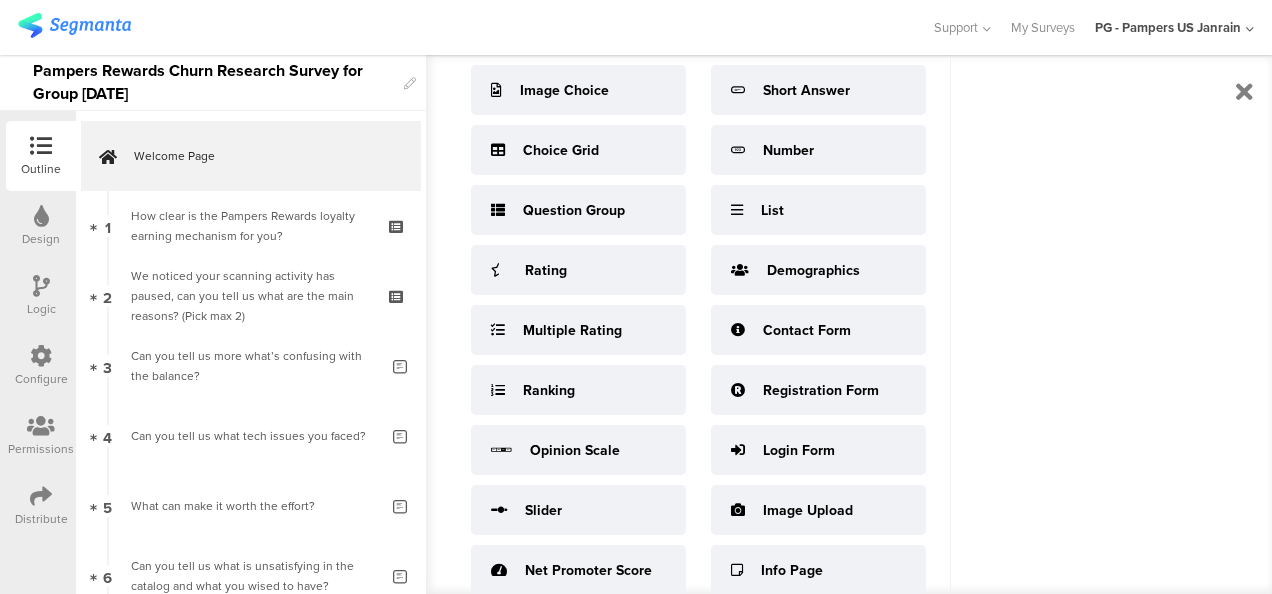scroll, scrollTop: 0, scrollLeft: 0, axis: both 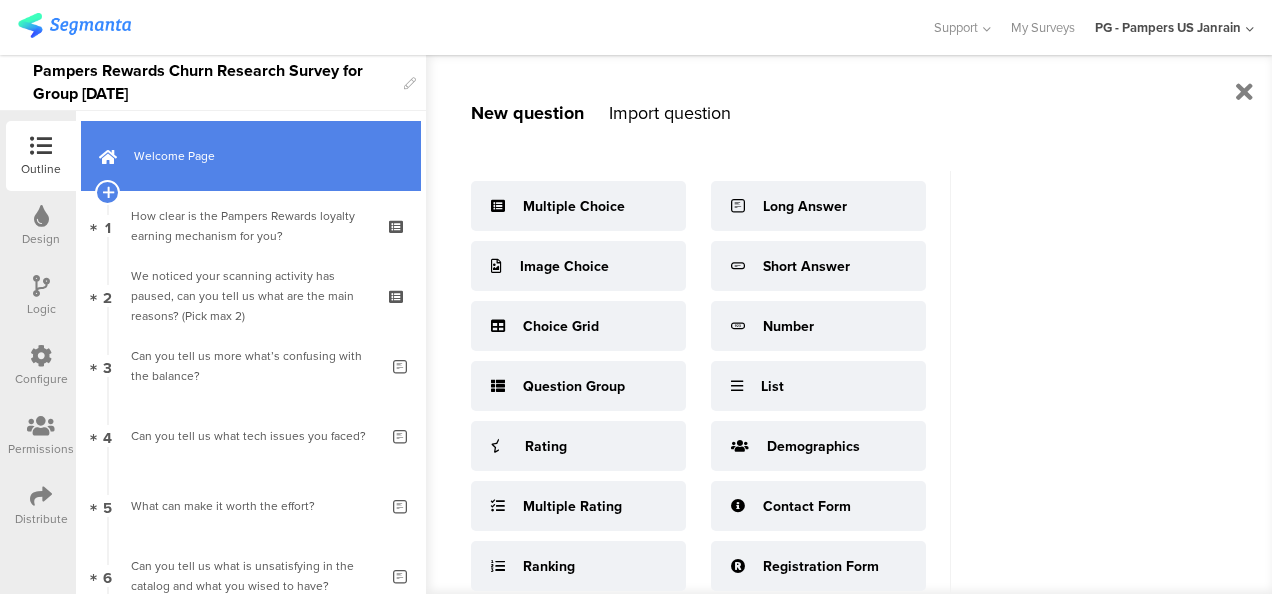 click on "Welcome Page" at bounding box center (251, 156) 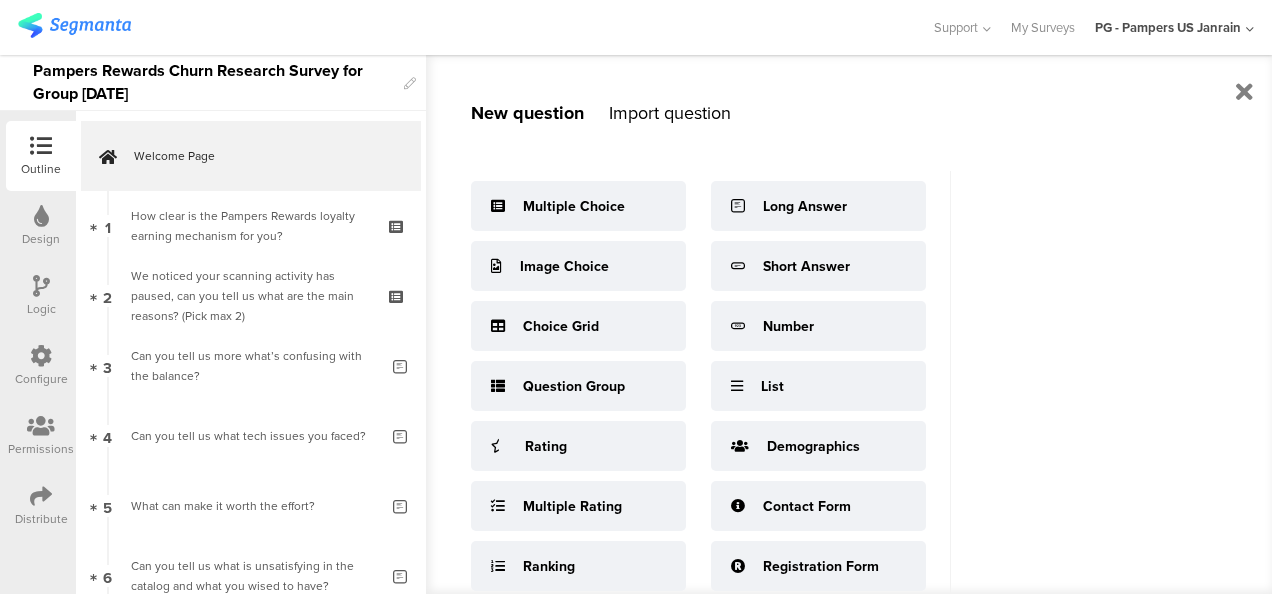 scroll, scrollTop: 176, scrollLeft: 0, axis: vertical 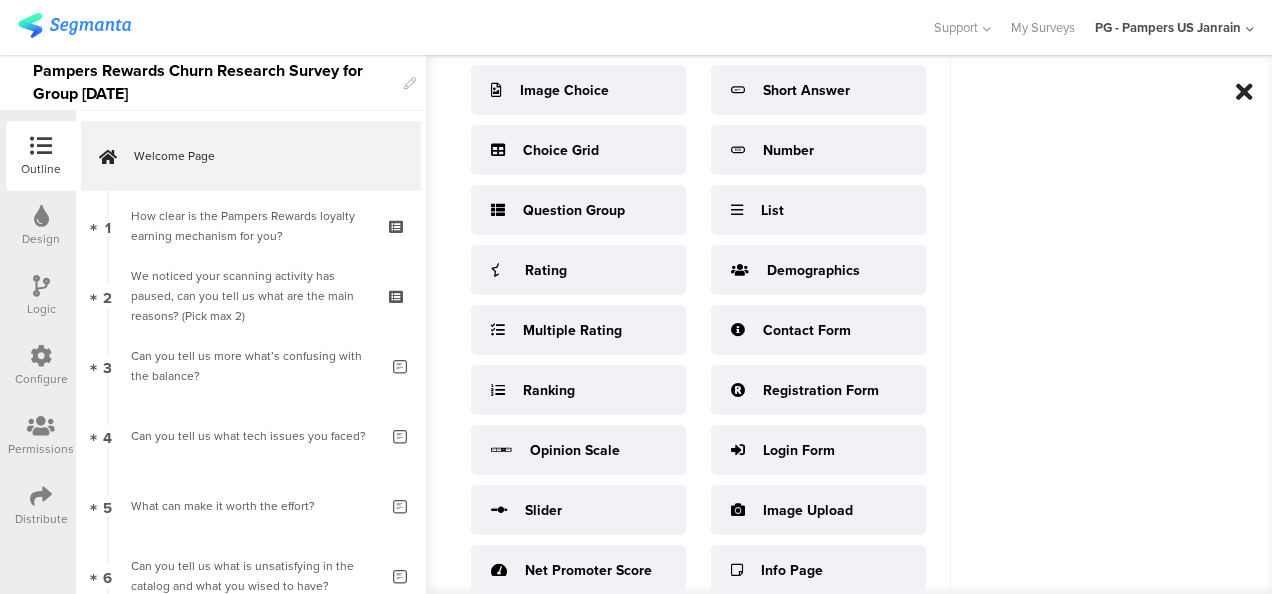 click at bounding box center [1244, 92] 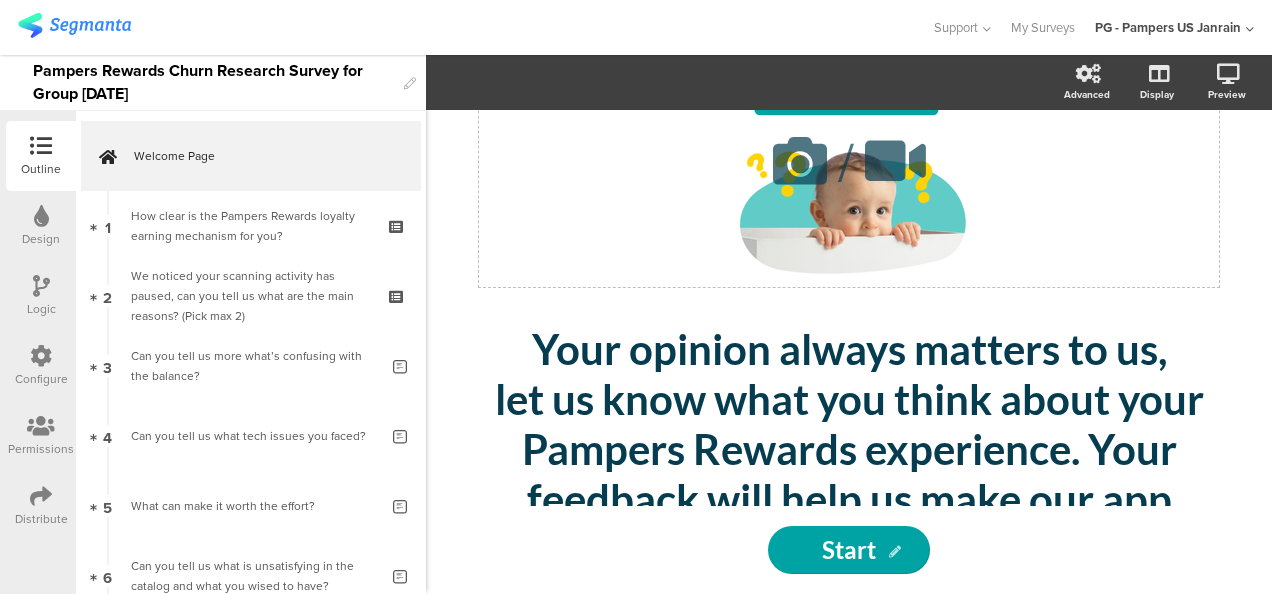 scroll, scrollTop: 134, scrollLeft: 0, axis: vertical 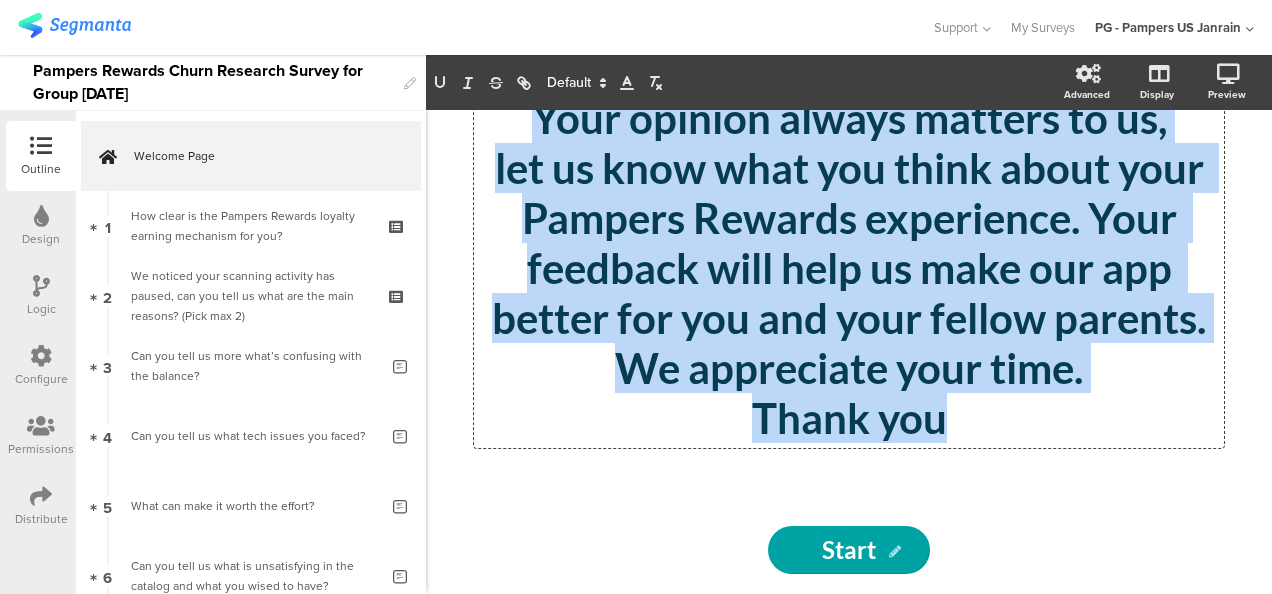 drag, startPoint x: 522, startPoint y: 316, endPoint x: 1072, endPoint y: 483, distance: 574.79474 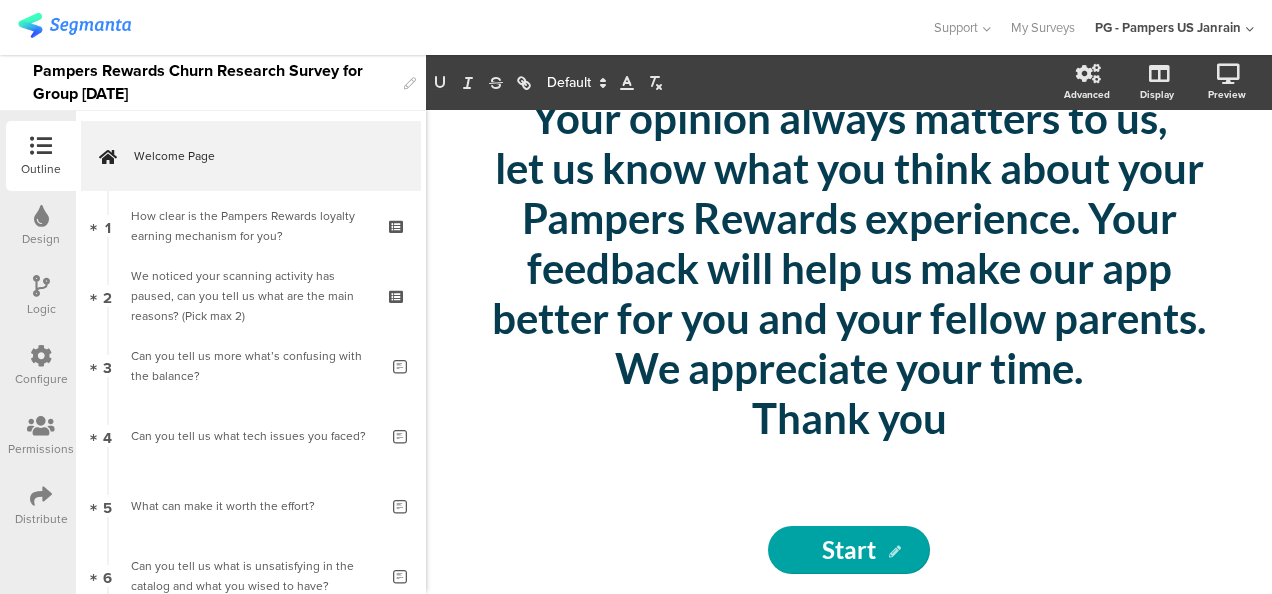 click on "/
Your opinion always matters to us, let us know what you think about your Pampers Rewards experience. Your feedback will help us make our app better for you and your fellow parents. We appreciate your time. Thank you
Your opinion always matters to us, let us know what you think about your Pampers Rewards experience. Your feedback will help us make our app better for you and your fellow parents. We appreciate your time. Thank you" 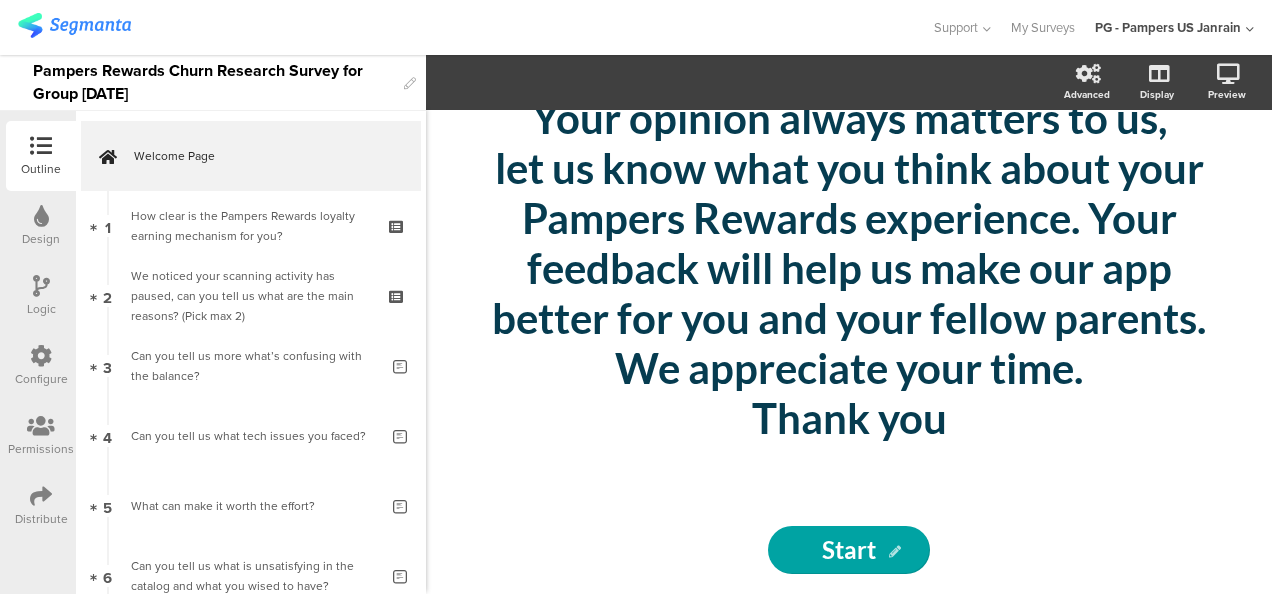 drag, startPoint x: 892, startPoint y: 479, endPoint x: 861, endPoint y: 485, distance: 31.575306 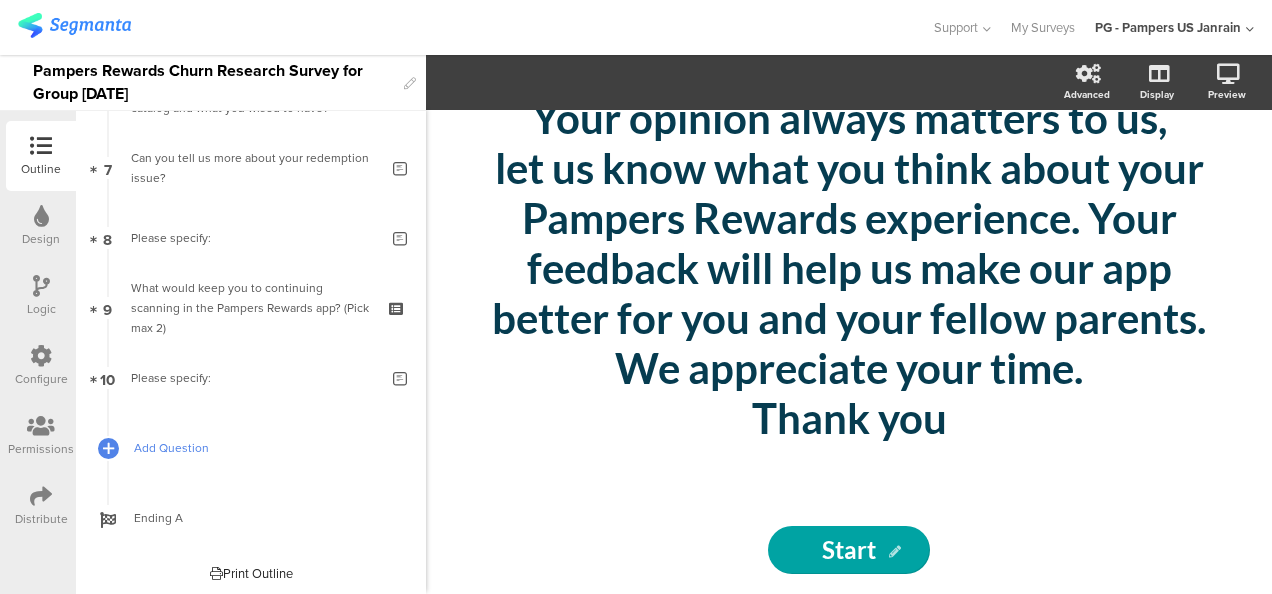 scroll, scrollTop: 482, scrollLeft: 0, axis: vertical 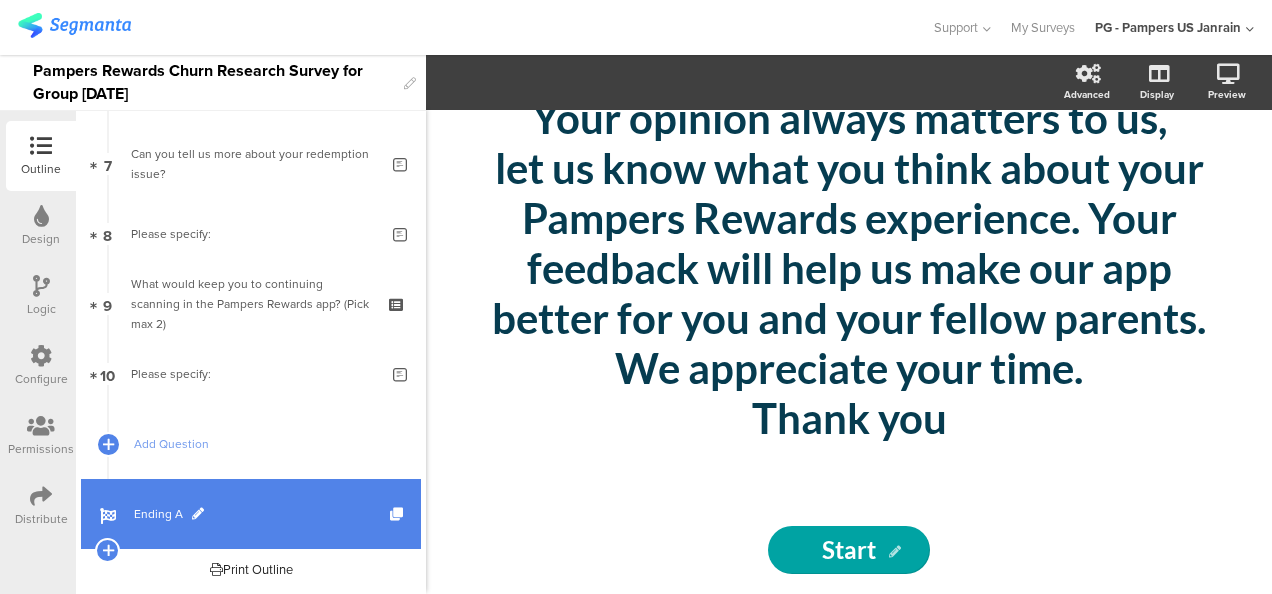 click on "Ending A" at bounding box center (262, 514) 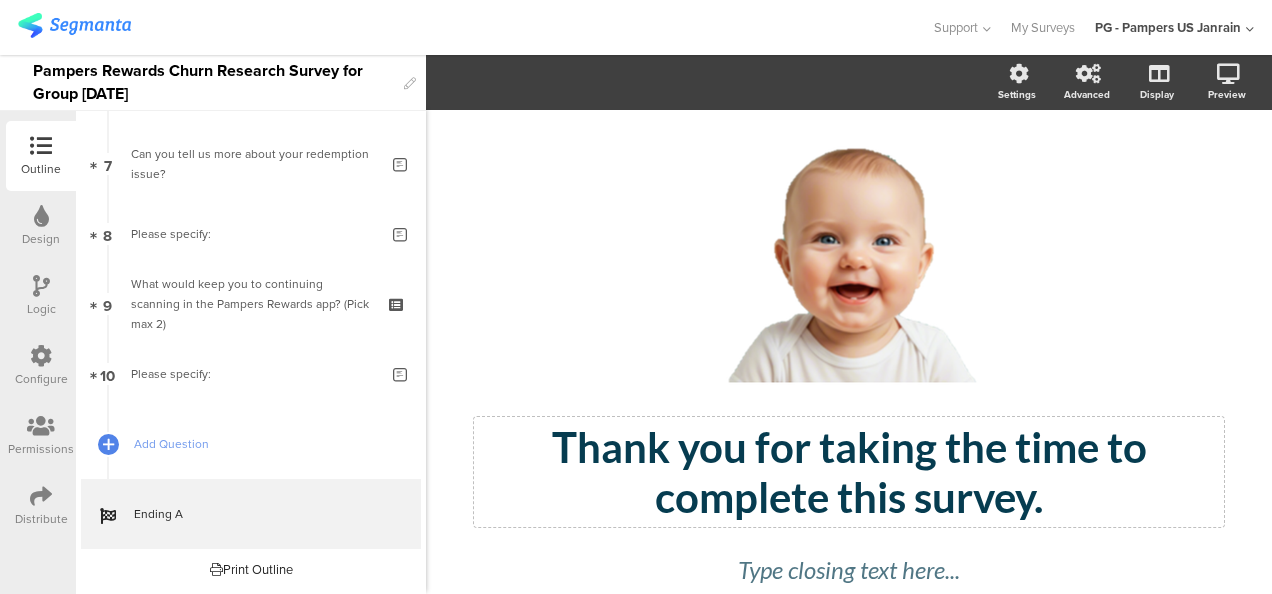 scroll, scrollTop: 68, scrollLeft: 0, axis: vertical 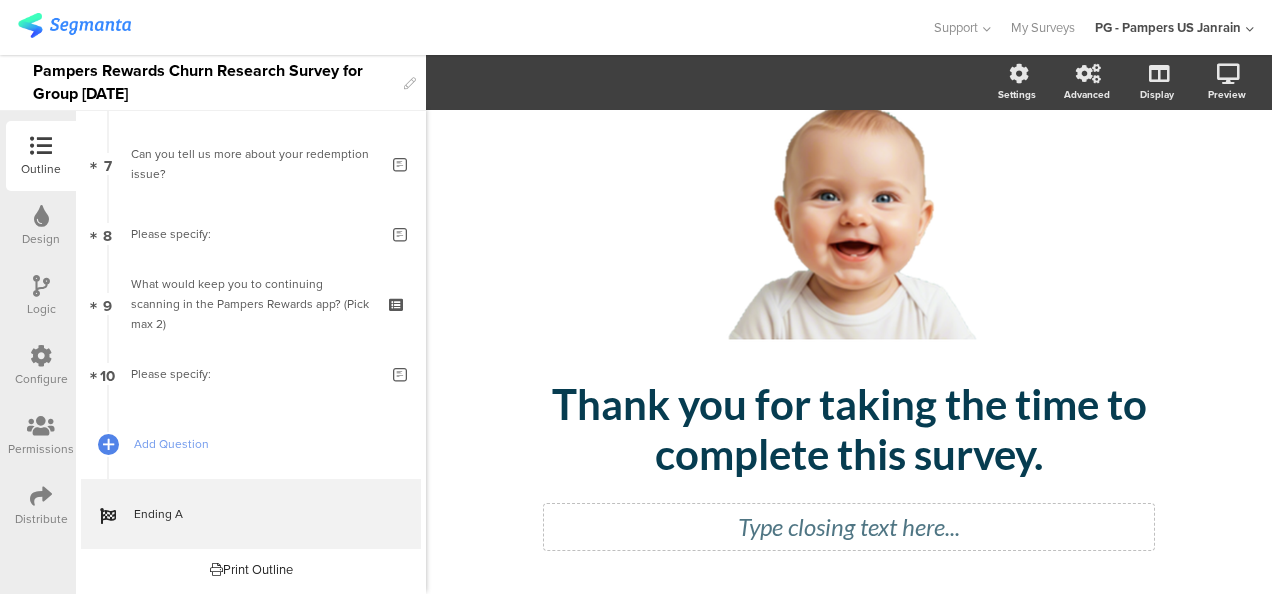 click on "/
Thank you for taking the time to complete this survey.
Thank you for taking the time to complete this survey.
Type closing text here..." 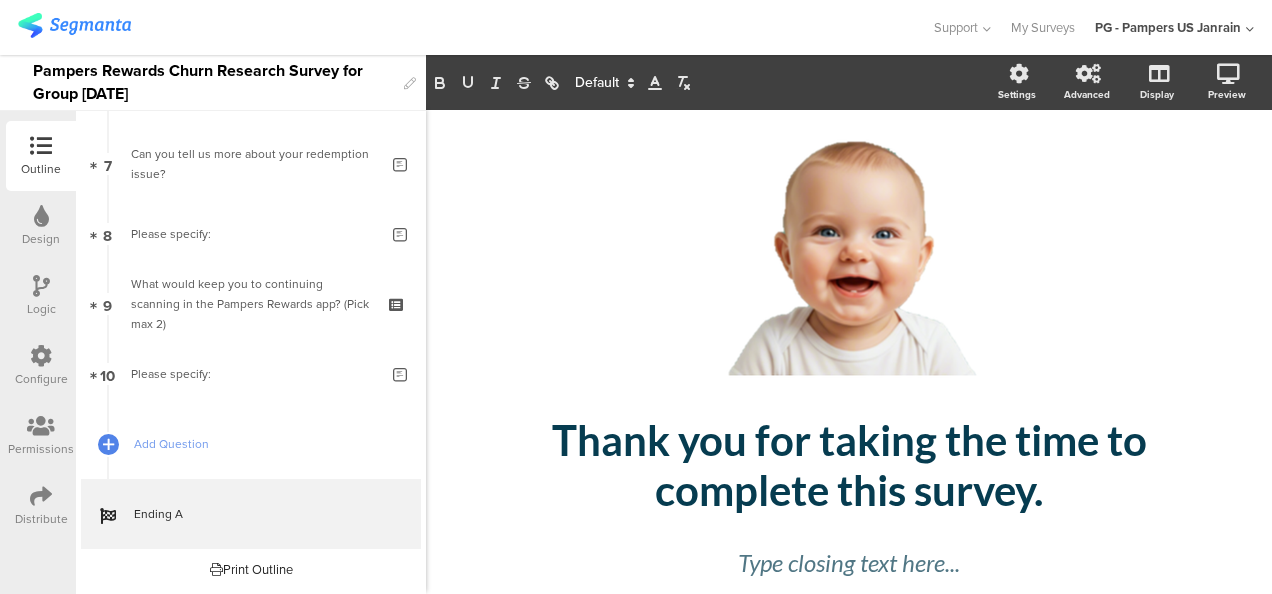click on "/
Thank you for taking the time to complete this survey.
Thank you for taking the time to complete this survey.
Type closing text here..." 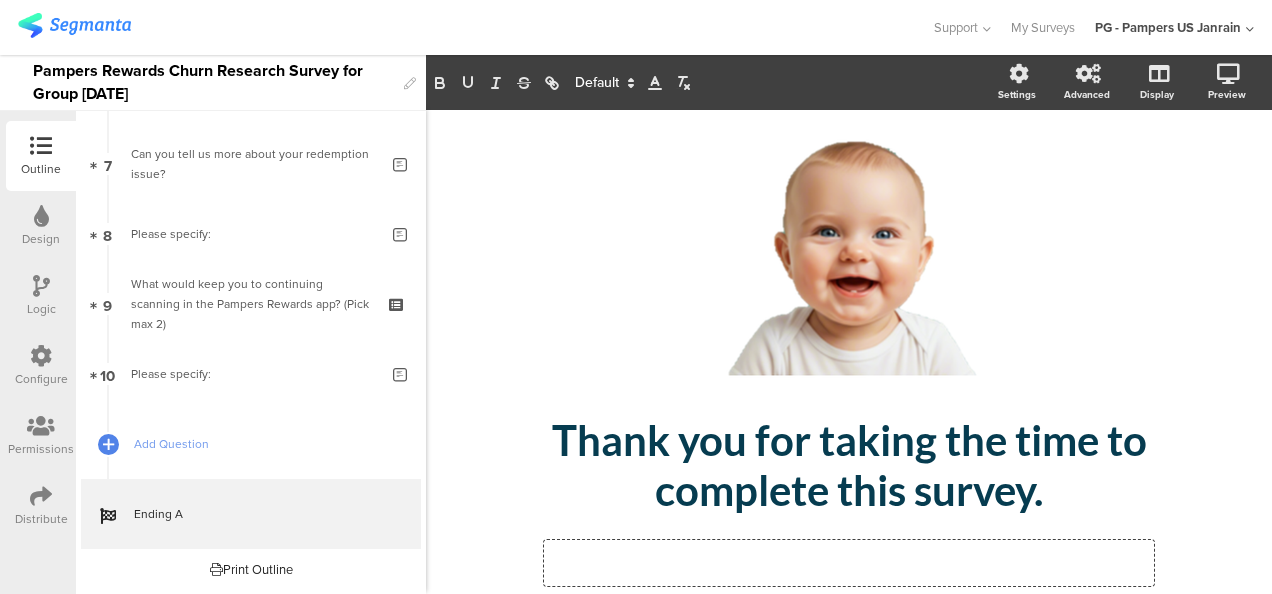 scroll, scrollTop: 16, scrollLeft: 0, axis: vertical 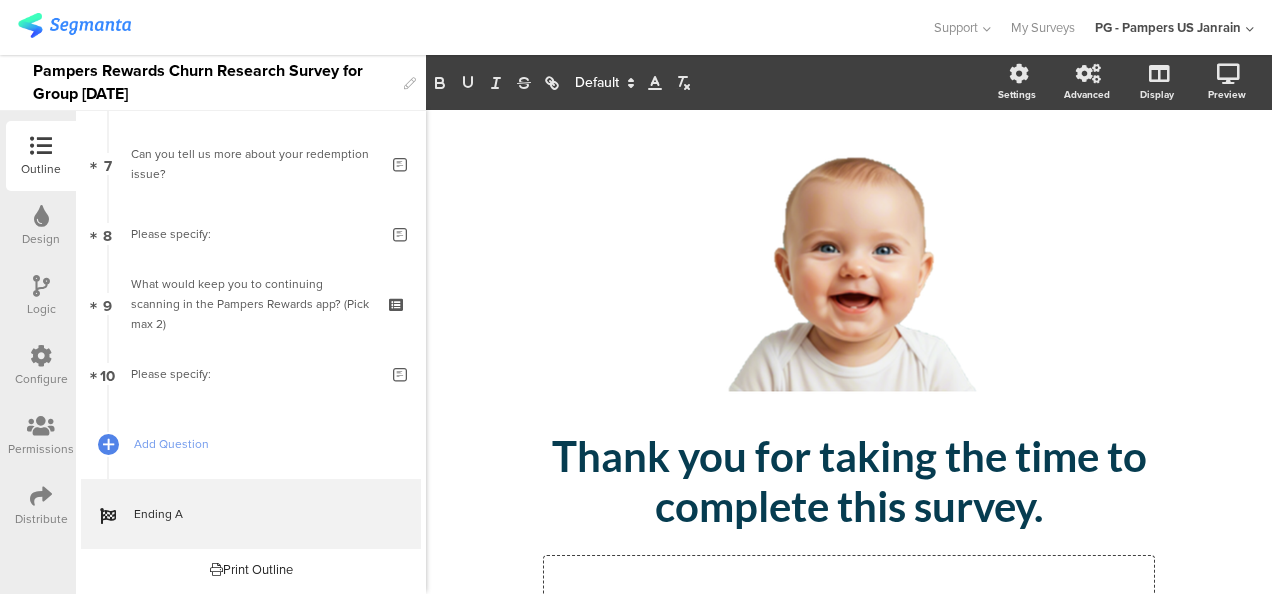 drag, startPoint x: 938, startPoint y: 559, endPoint x: 704, endPoint y: 566, distance: 234.10468 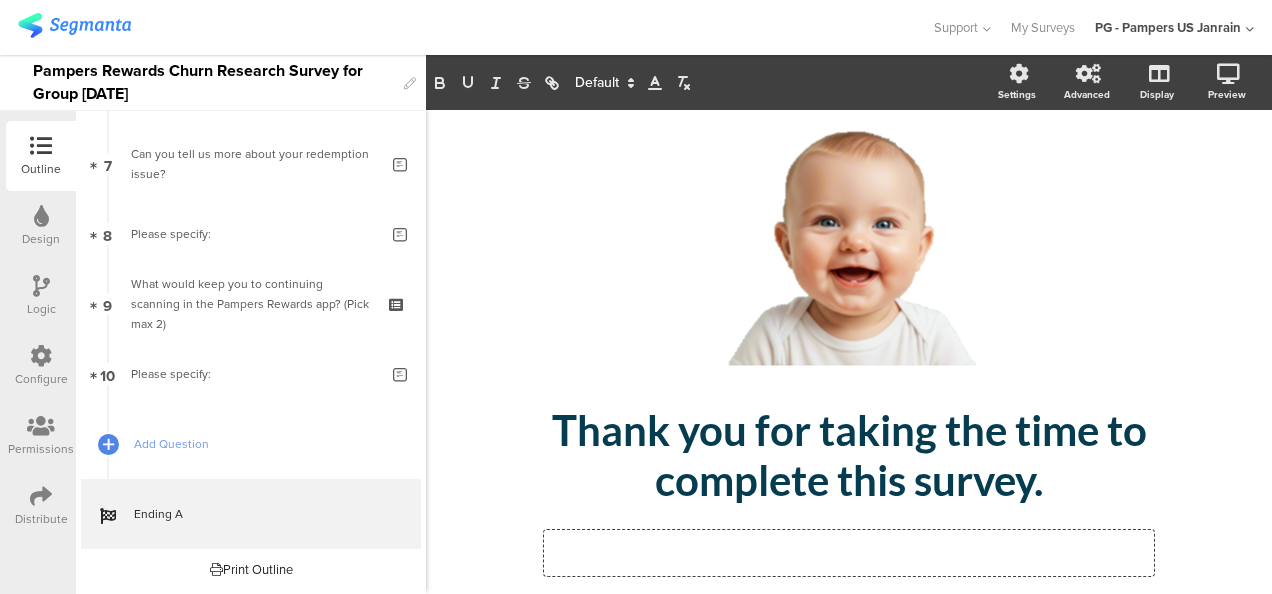 scroll, scrollTop: 68, scrollLeft: 0, axis: vertical 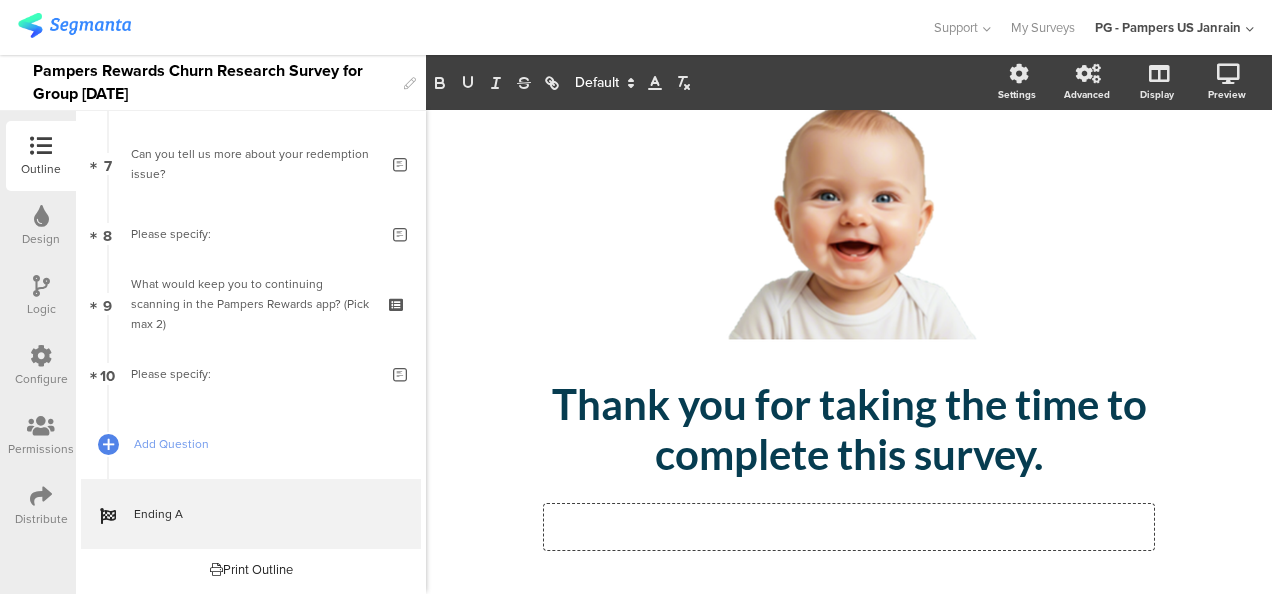 click 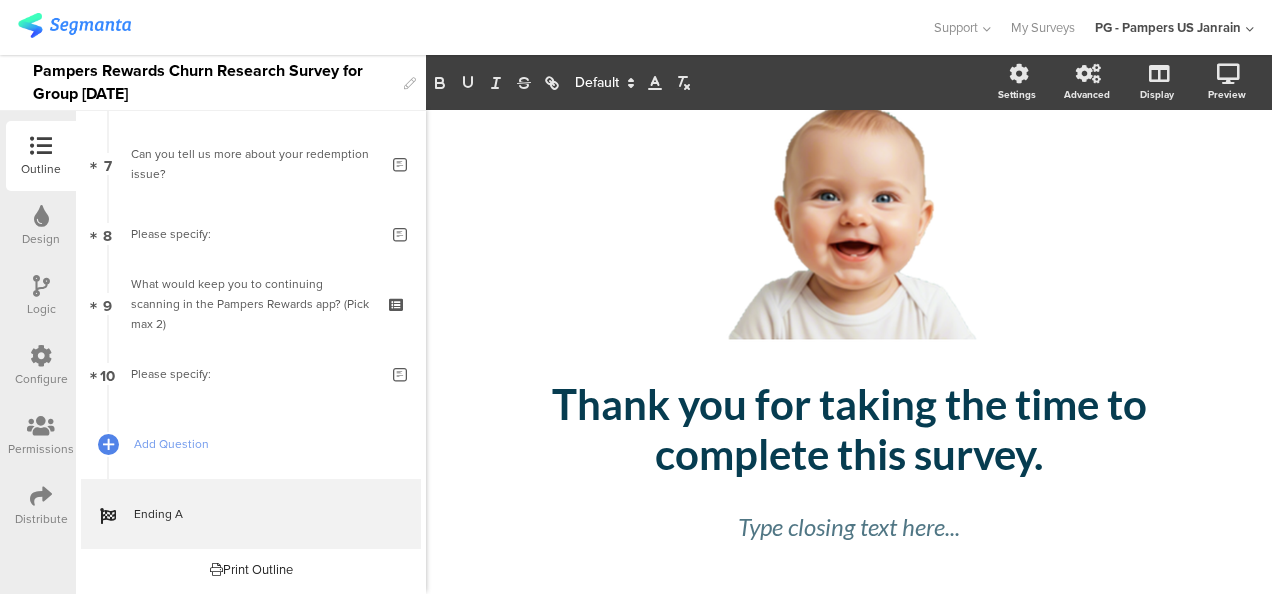click on "/
Thank you for taking the time to complete this survey.
Thank you for taking the time to complete this survey.
Type closing text here..." 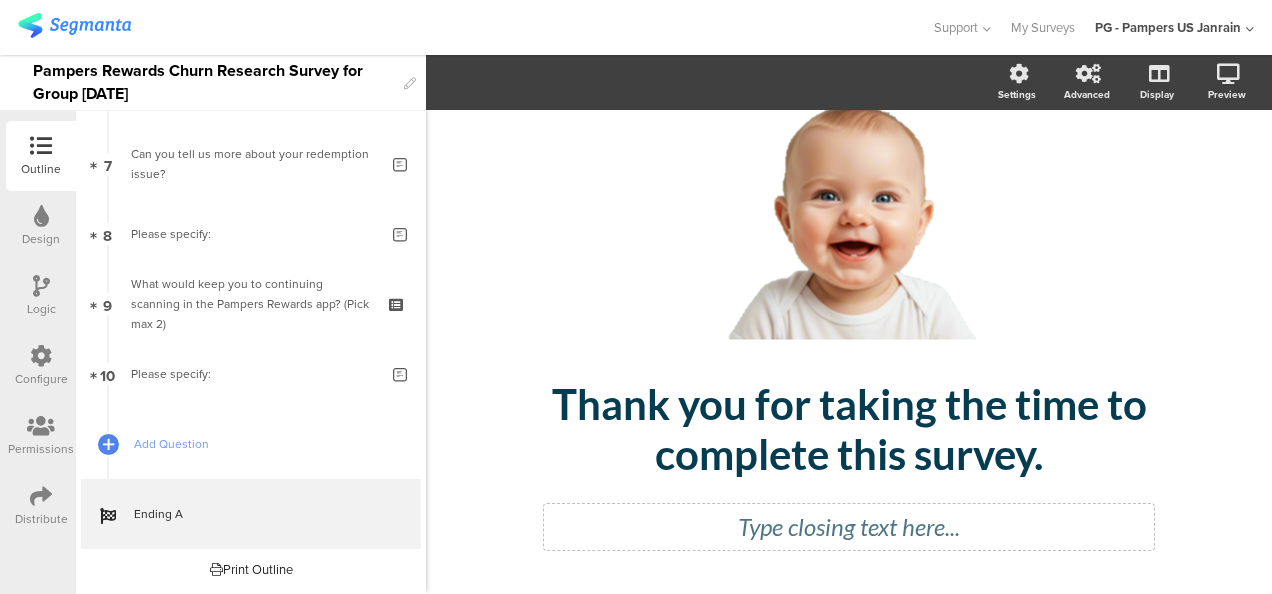 click on "/
Thank you for taking the time to complete this survey.
Thank you for taking the time to complete this survey.
Type closing text here..." 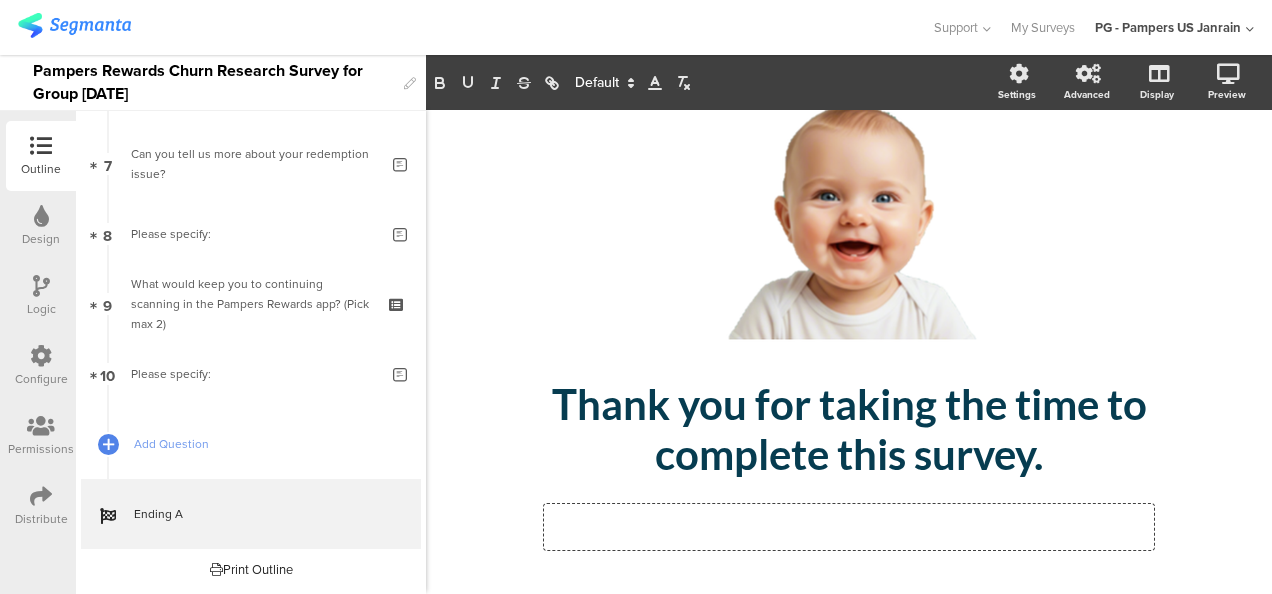 scroll, scrollTop: 32, scrollLeft: 0, axis: vertical 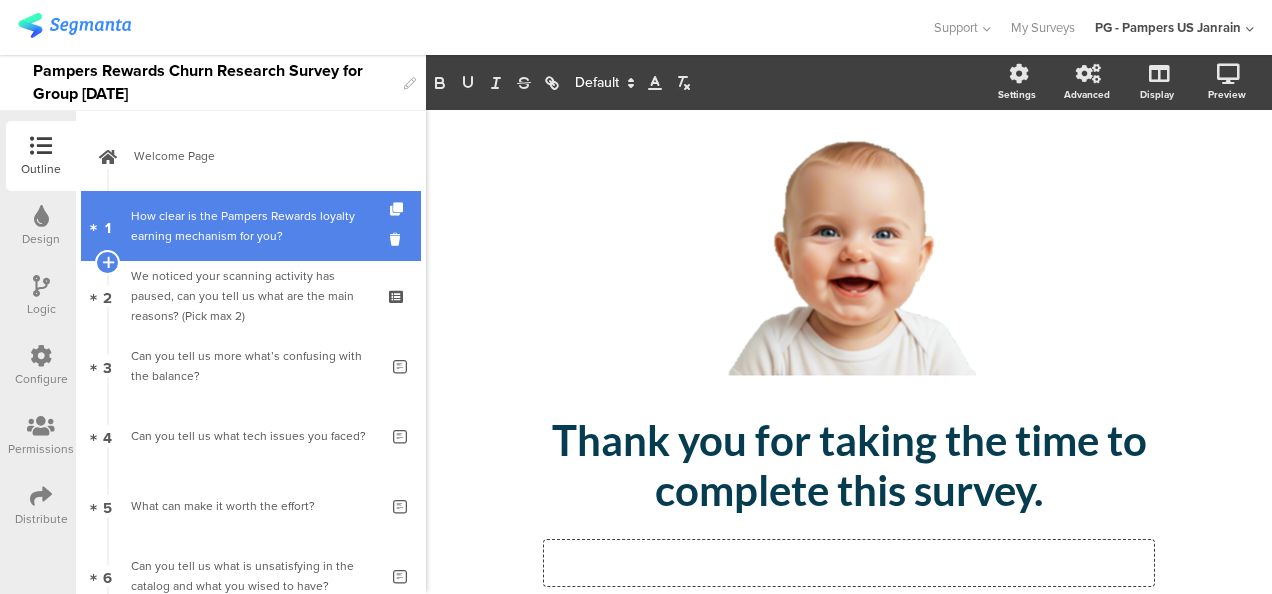 click on "How clear is the Pampers Rewards loyalty earning mechanism for you?" at bounding box center (250, 226) 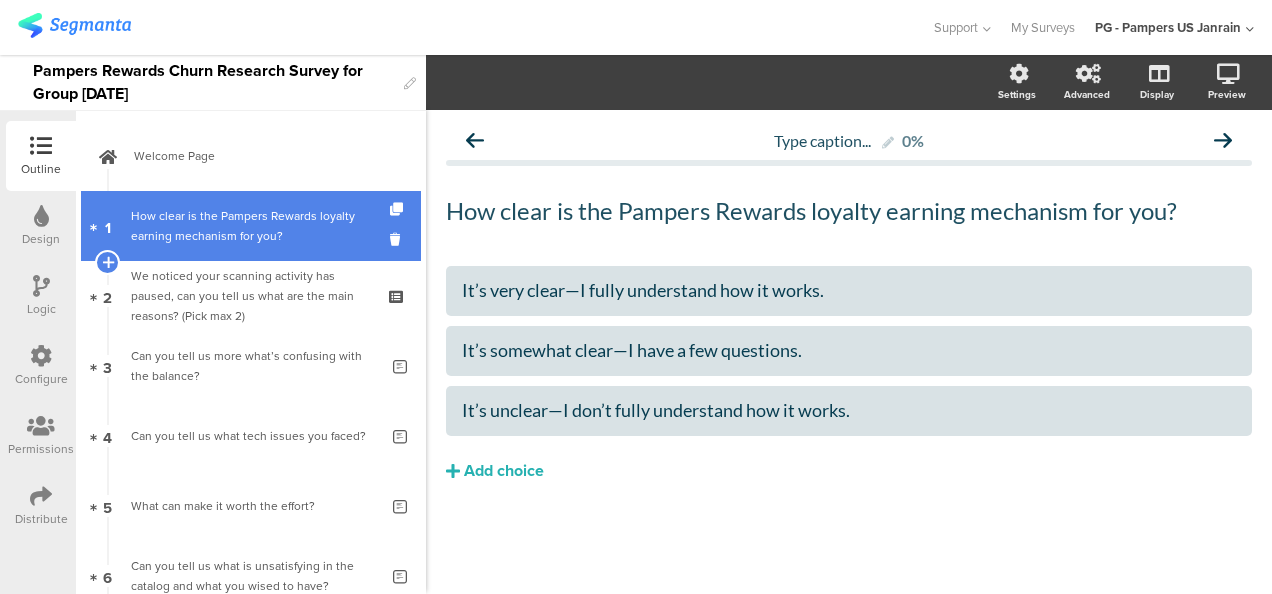 scroll, scrollTop: 0, scrollLeft: 0, axis: both 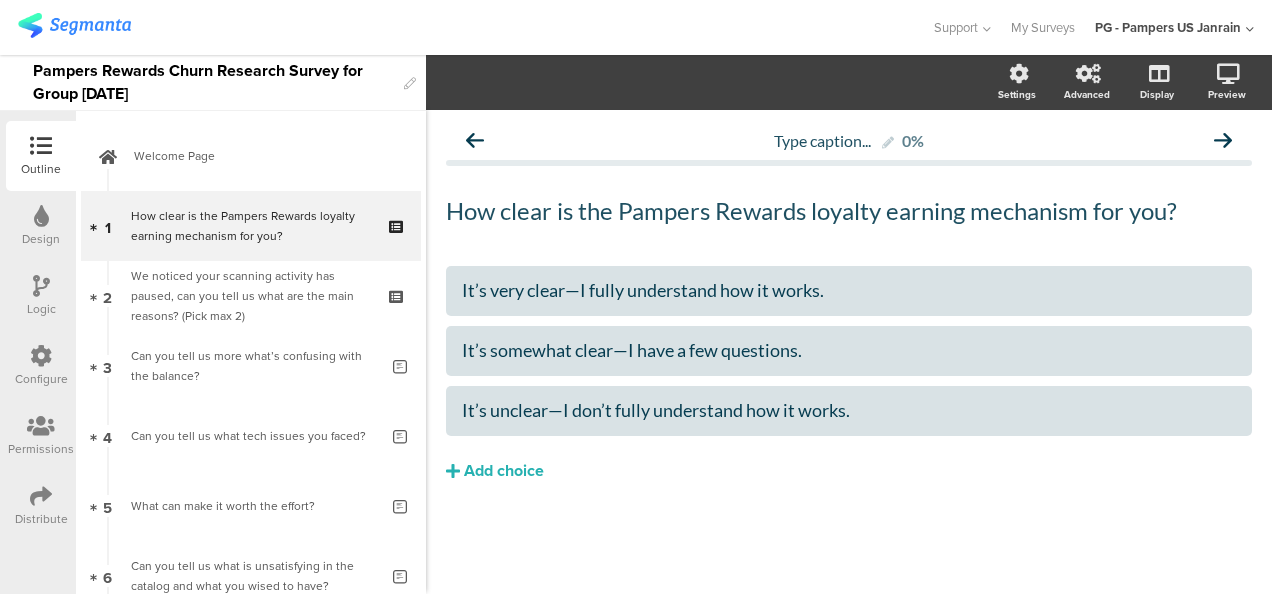 click on "Logic" at bounding box center [41, 296] 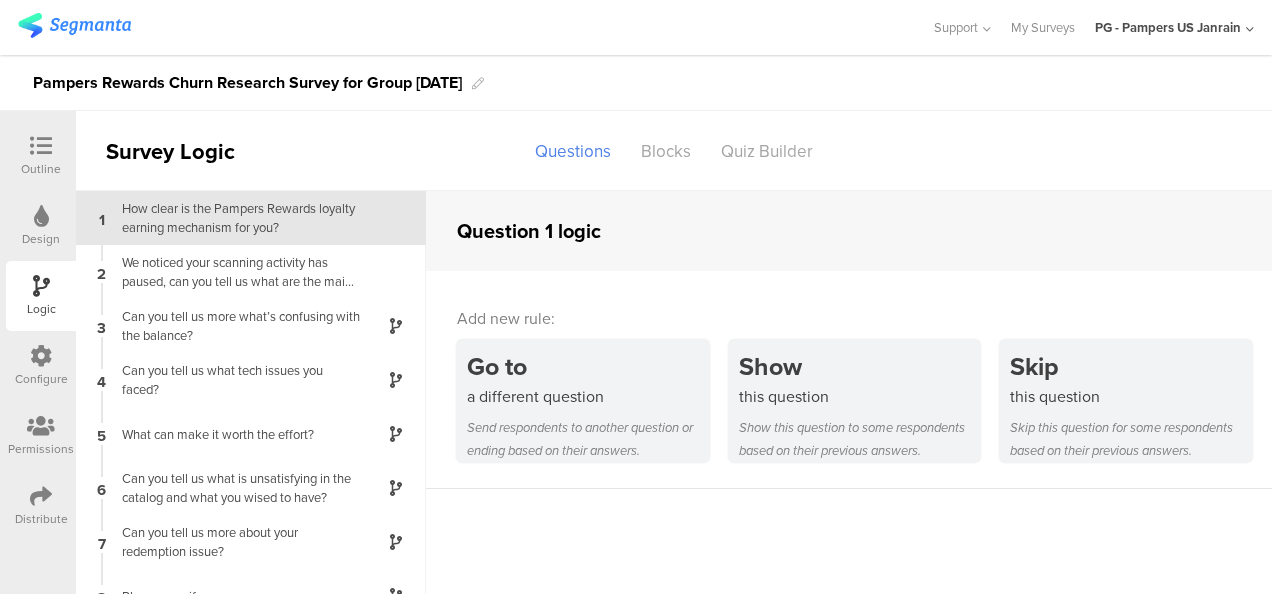 click at bounding box center (41, 217) 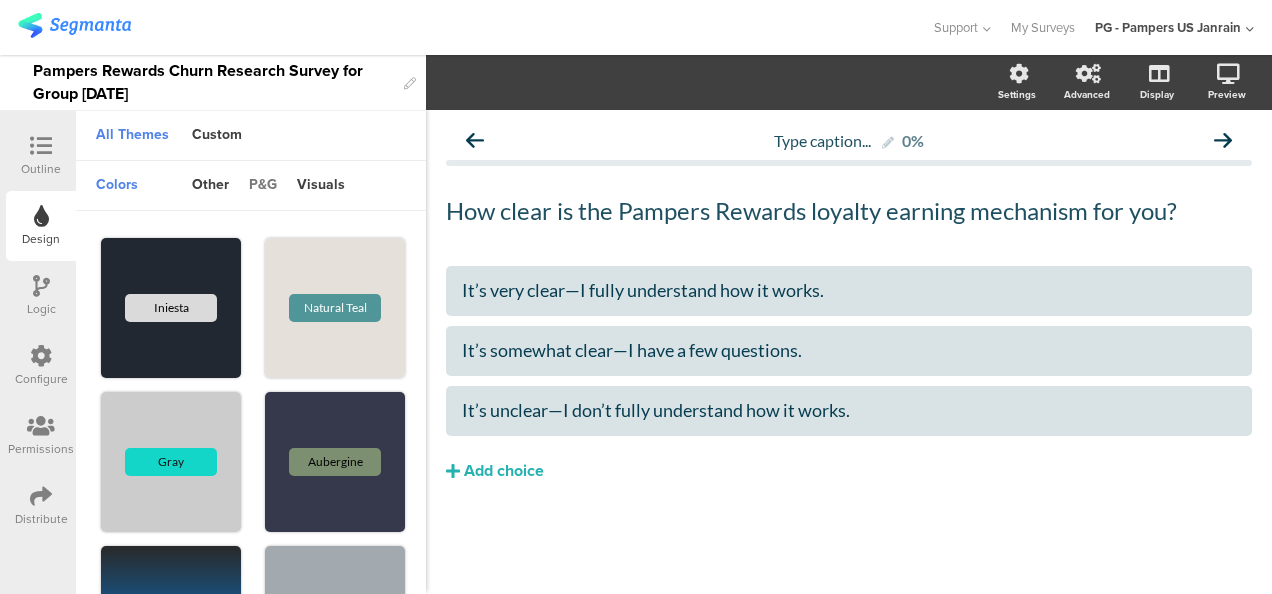 click on "p&g" at bounding box center (263, 186) 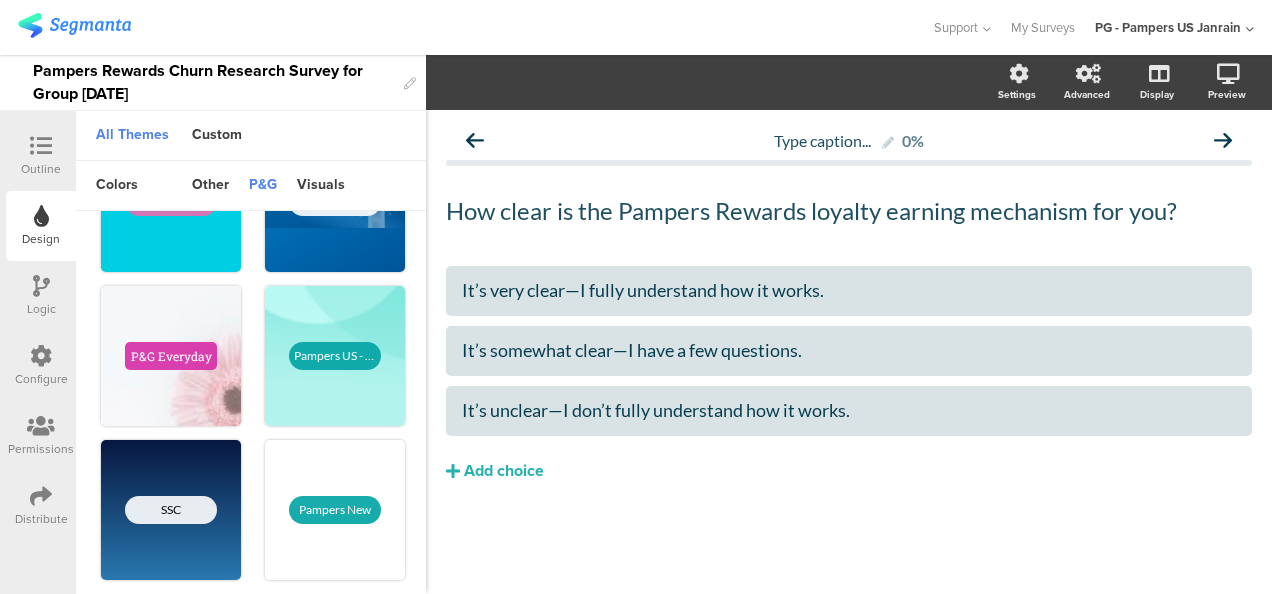 scroll, scrollTop: 888, scrollLeft: 0, axis: vertical 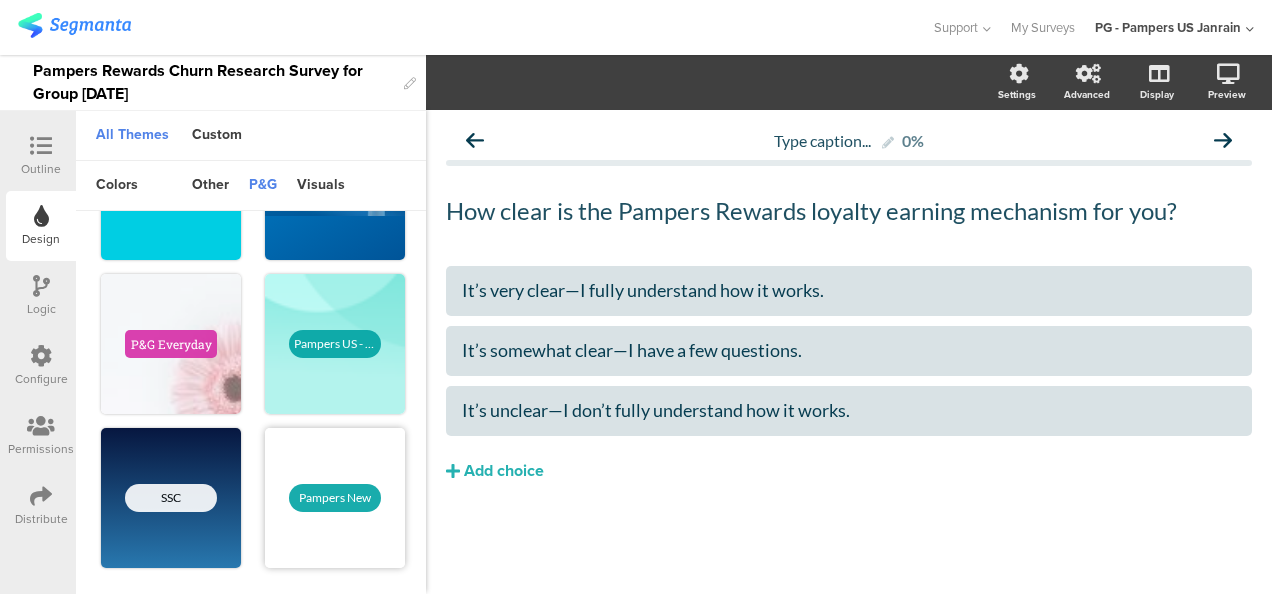 click on "Pampers New" at bounding box center [335, 498] 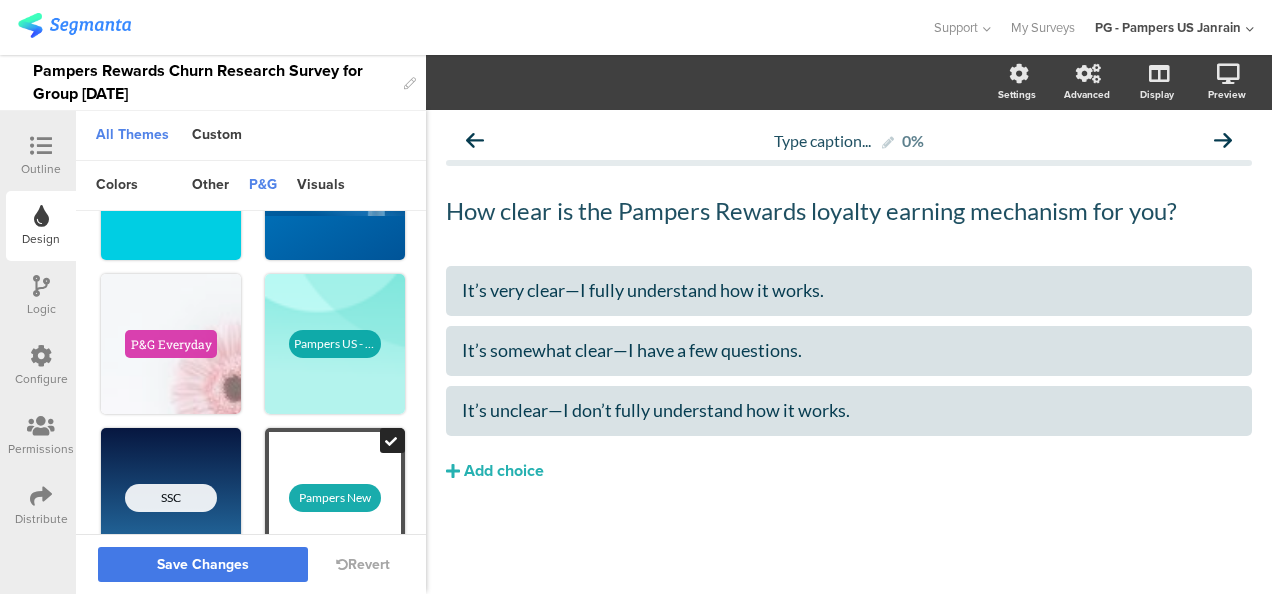 click on "Save Changes" at bounding box center (203, 565) 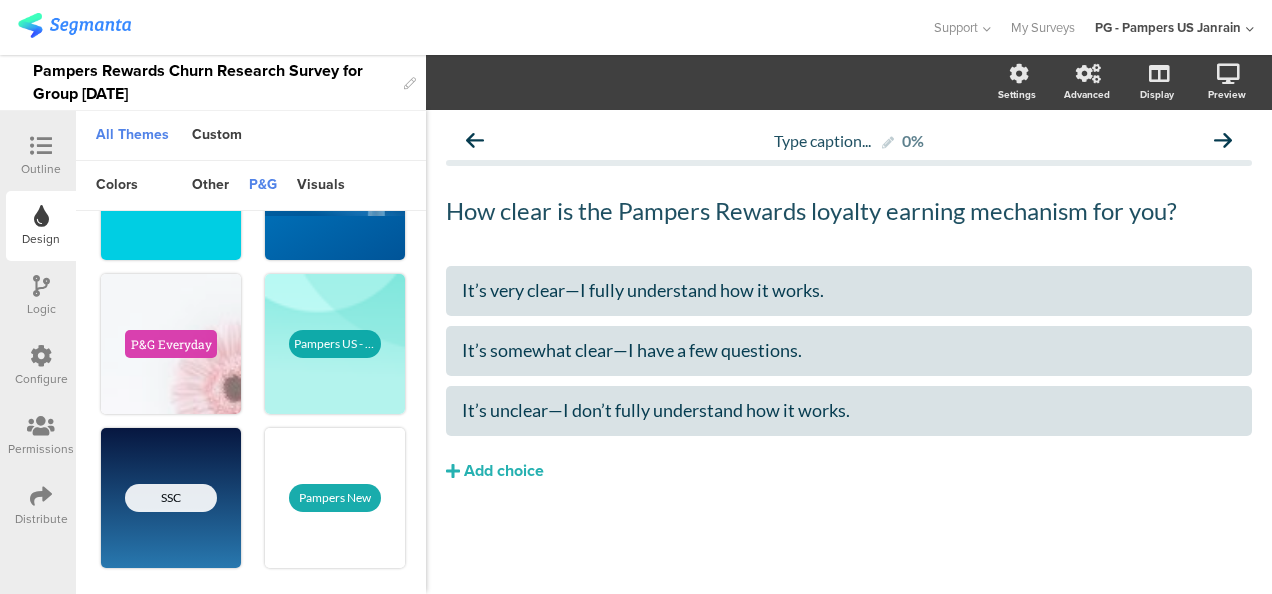 click at bounding box center [41, 146] 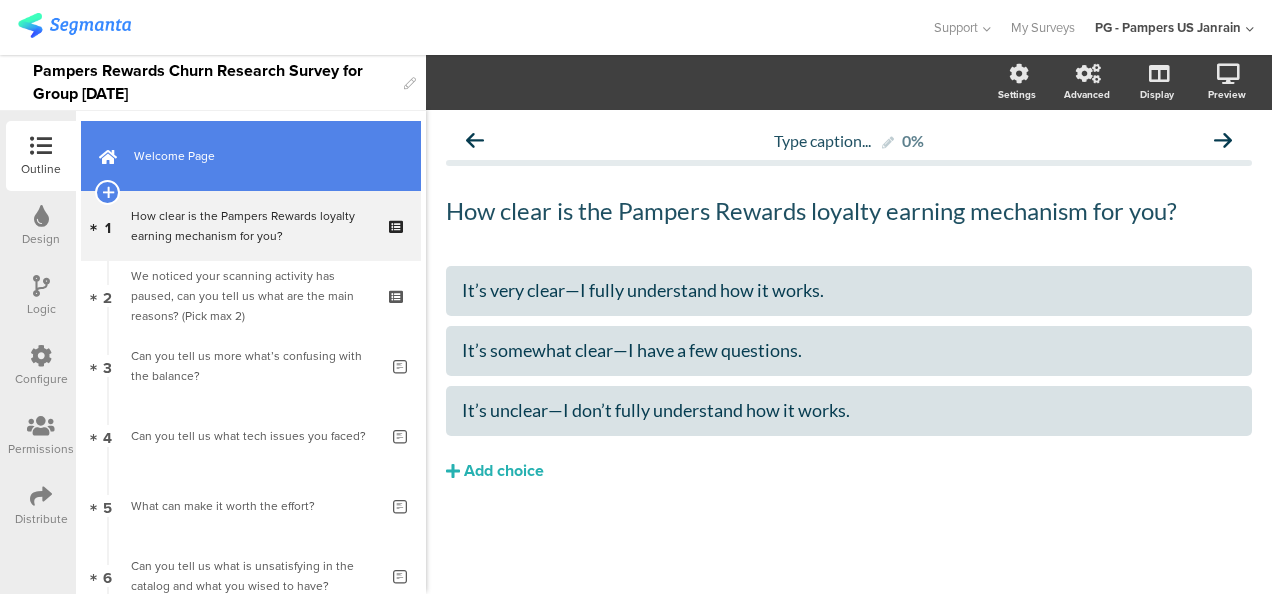 click on "Welcome Page" at bounding box center (262, 156) 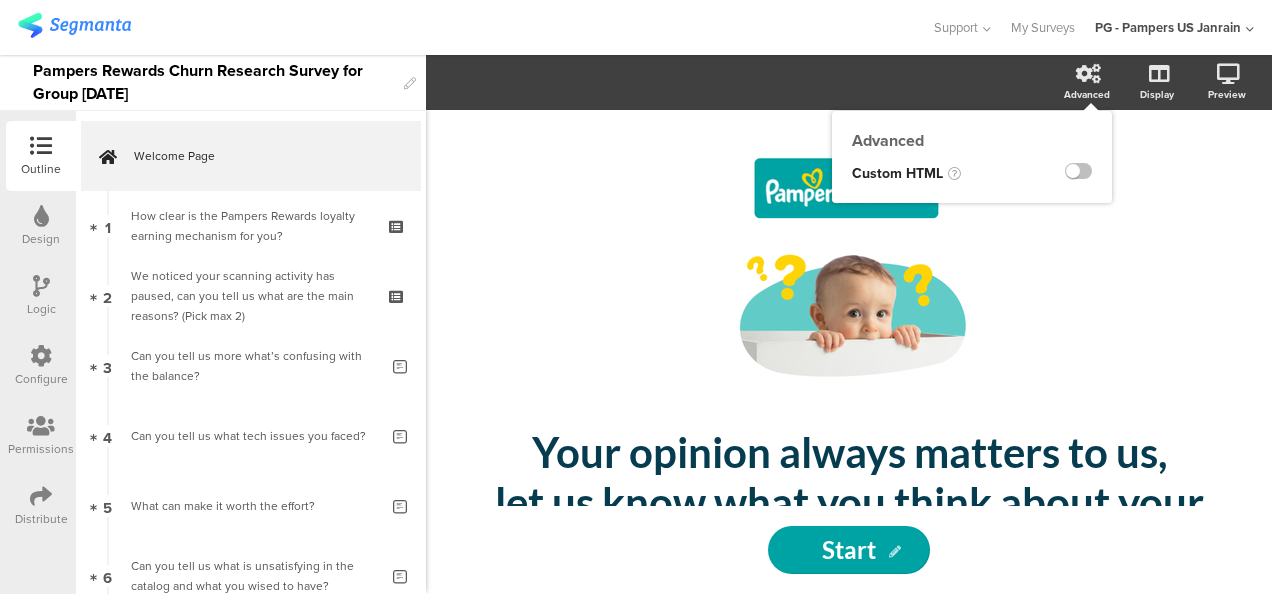 click on "Advanced" 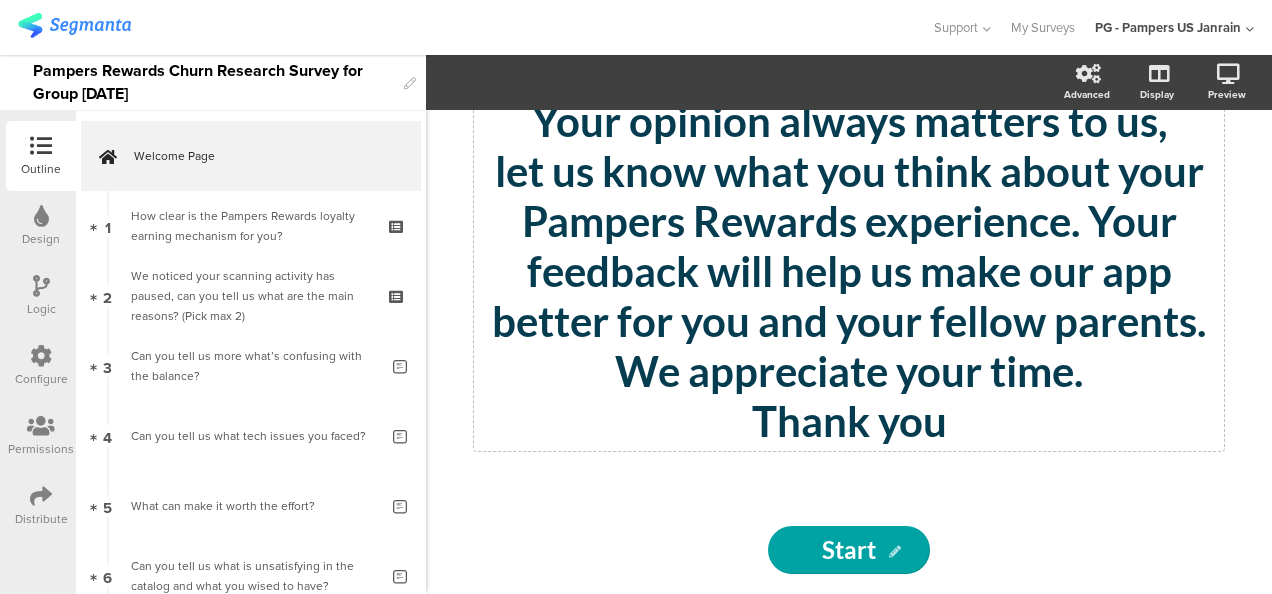 scroll, scrollTop: 334, scrollLeft: 0, axis: vertical 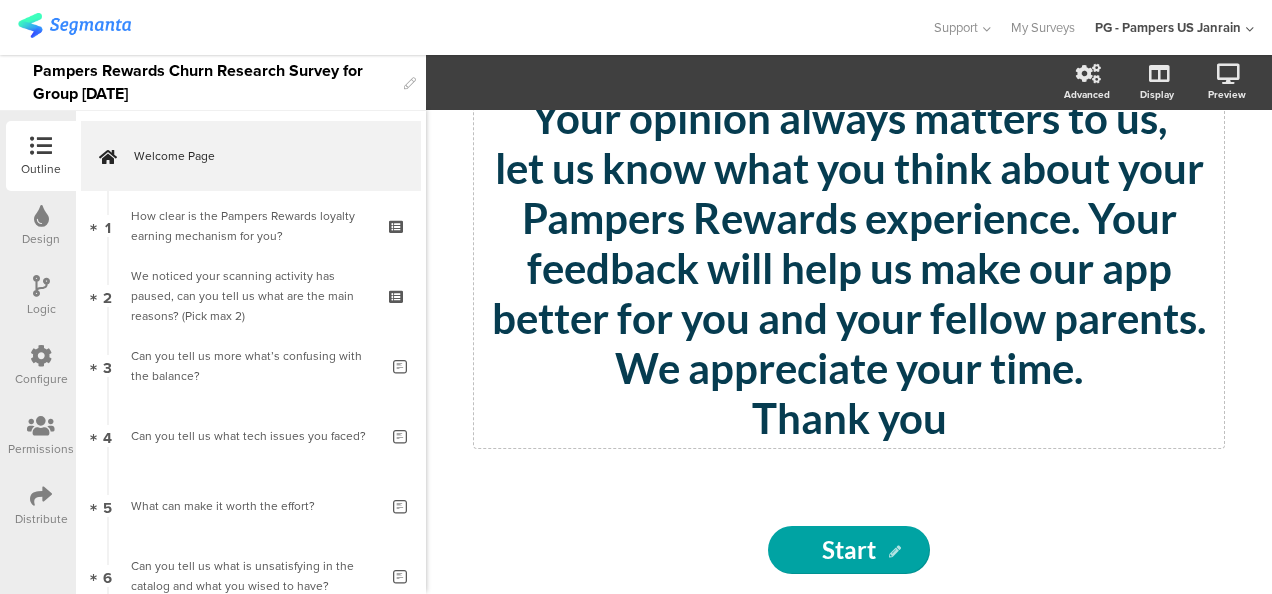 click on "/
Your opinion always matters to us, let us know what you think about your Pampers Rewards experience. Your feedback will help us make our app better for you and your fellow parents. We appreciate your time. Thank you
Your opinion always matters to us, let us know what you think about your Pampers Rewards experience. Your feedback will help us make our app better for you and your fellow parents. We appreciate your time. Thank you" 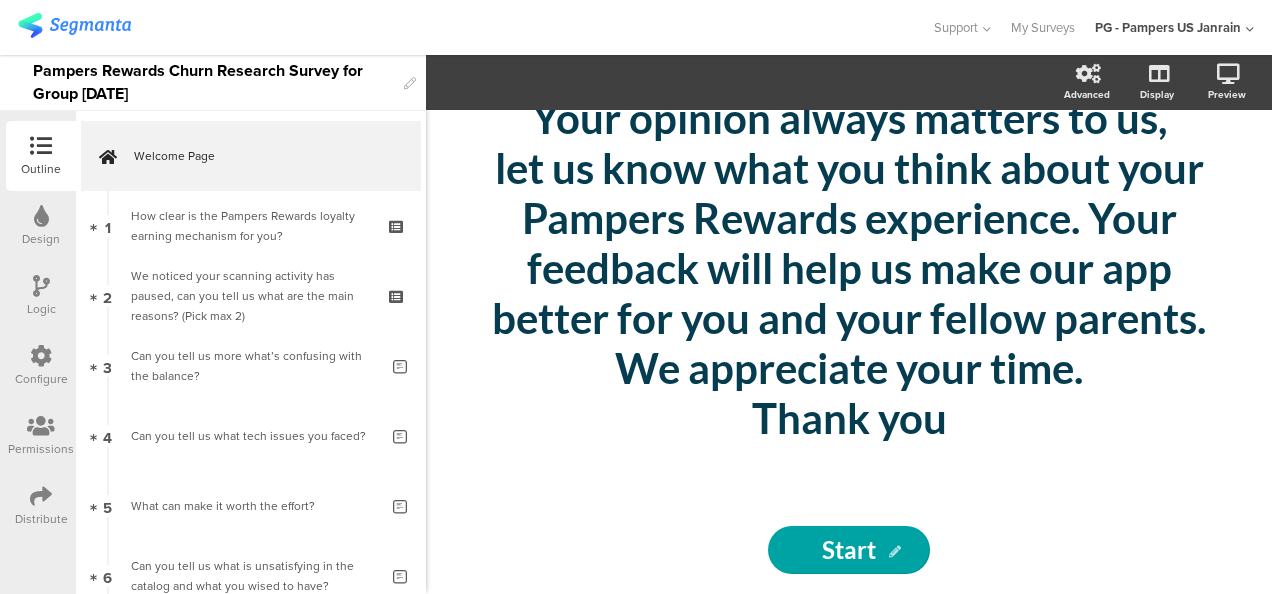 click on "Configure" at bounding box center (41, 379) 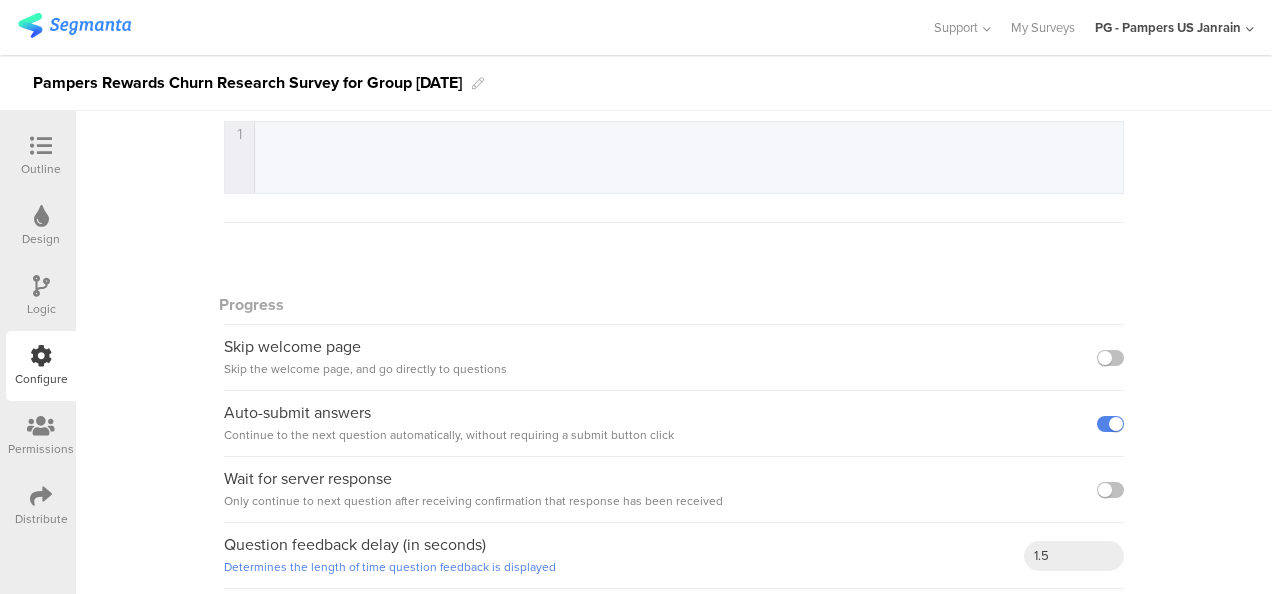 scroll, scrollTop: 534, scrollLeft: 0, axis: vertical 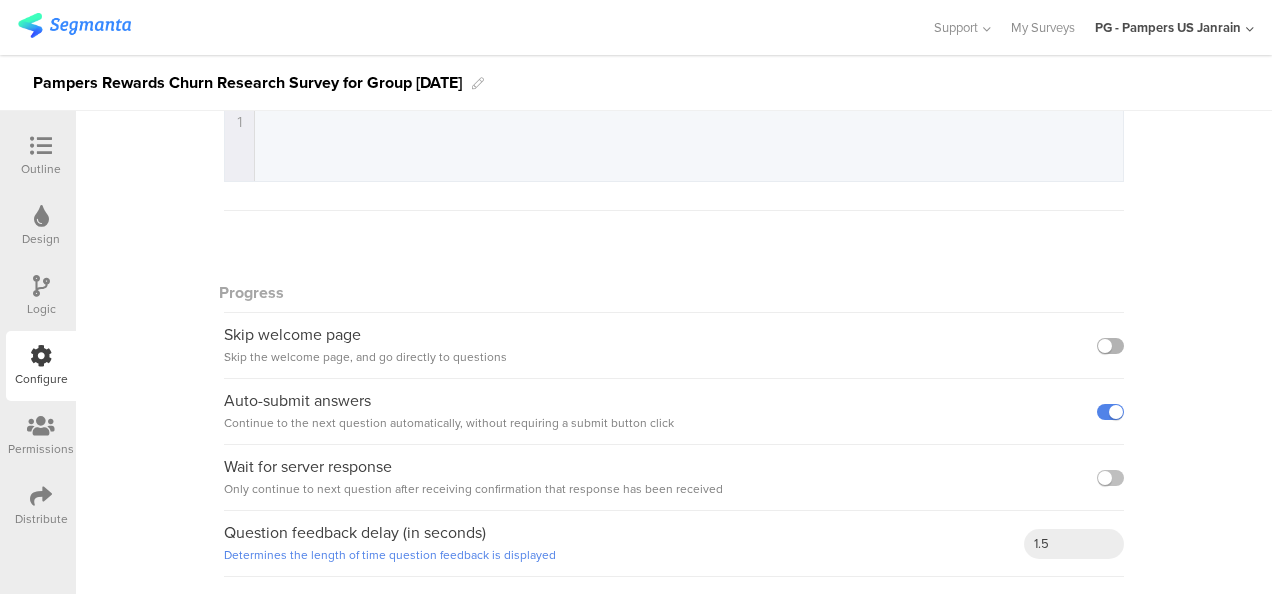 click at bounding box center [1110, 346] 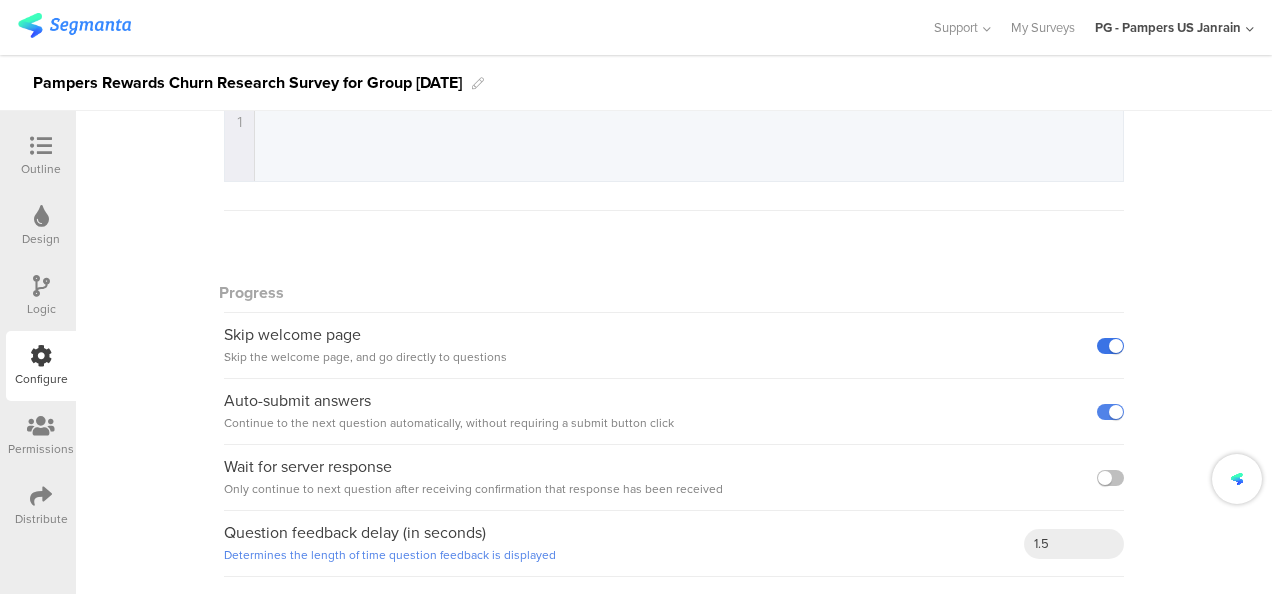 click at bounding box center [1110, 346] 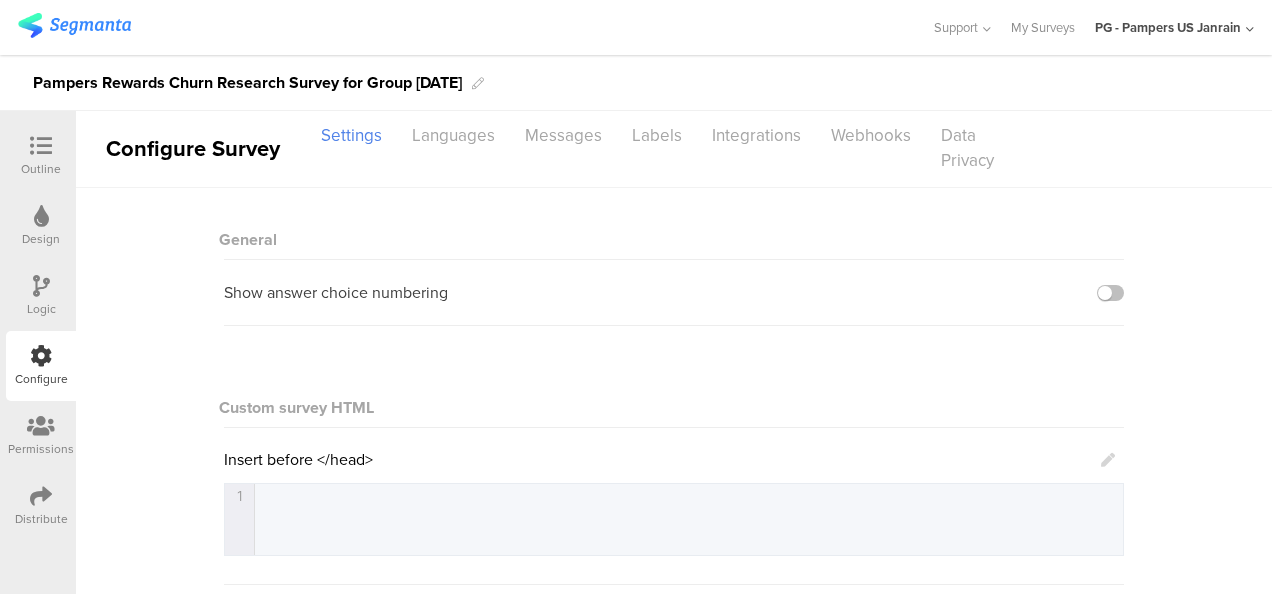 scroll, scrollTop: 0, scrollLeft: 0, axis: both 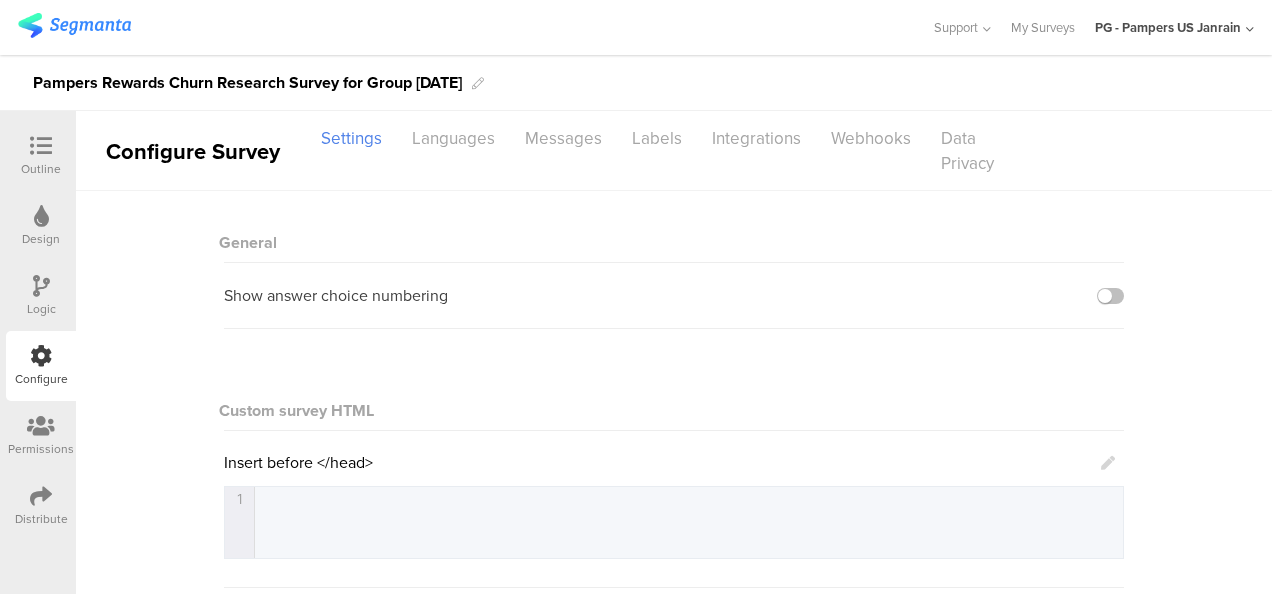 click at bounding box center (41, 146) 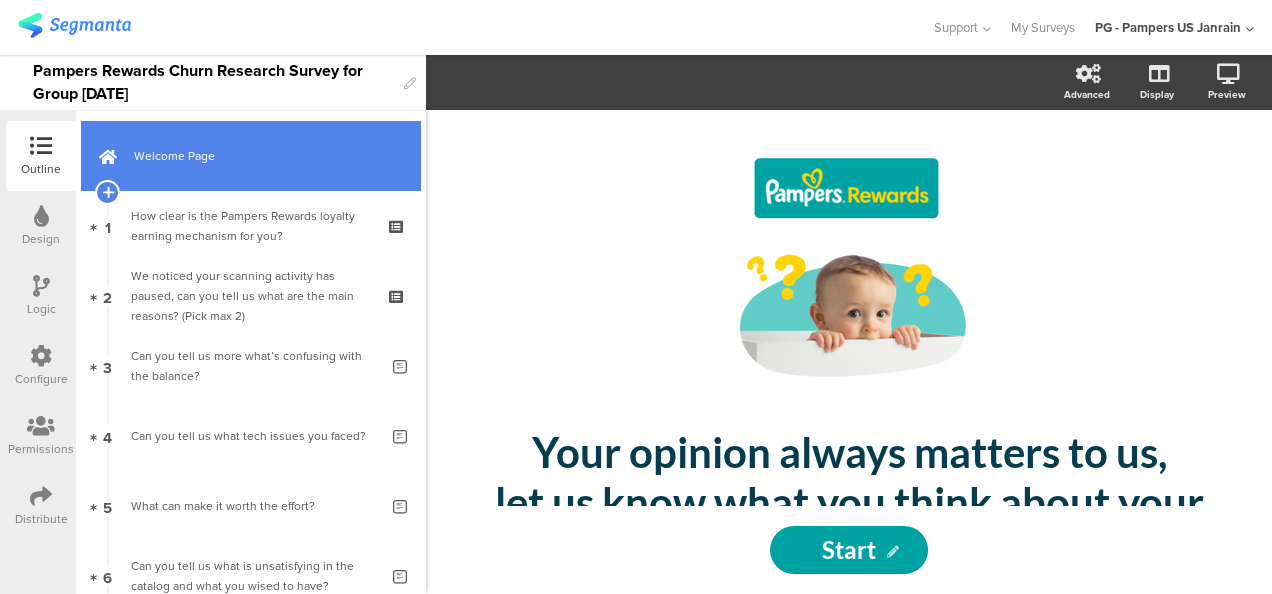 click on "Welcome Page" at bounding box center [262, 156] 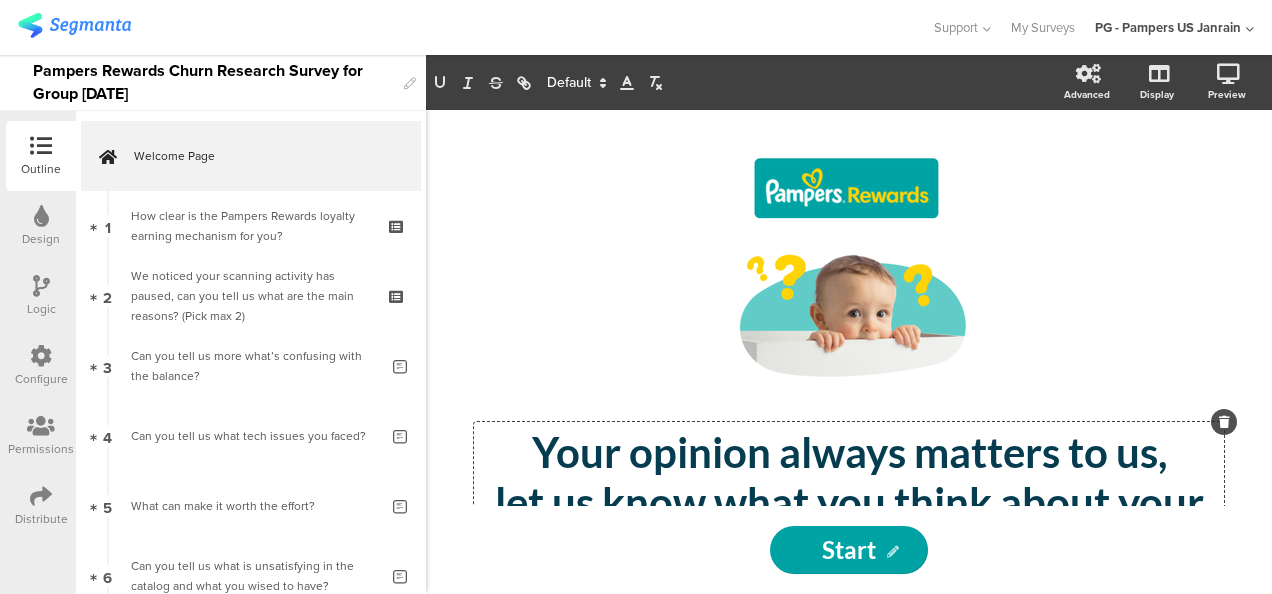 scroll, scrollTop: 144, scrollLeft: 0, axis: vertical 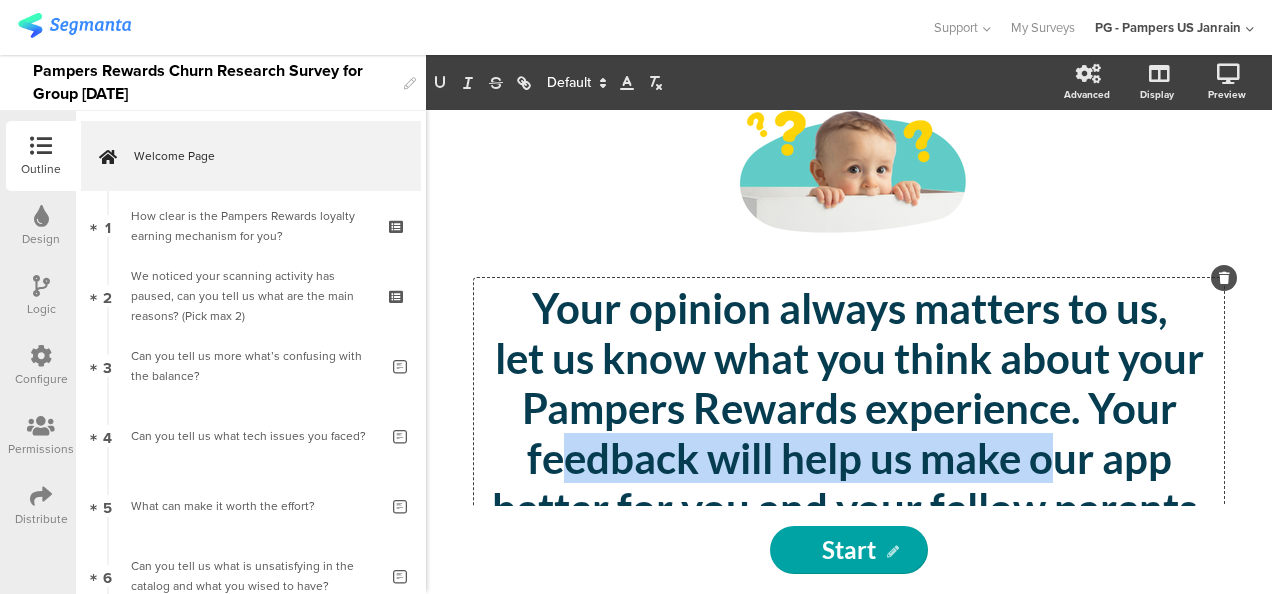 drag, startPoint x: 543, startPoint y: 447, endPoint x: 1049, endPoint y: 453, distance: 506.03558 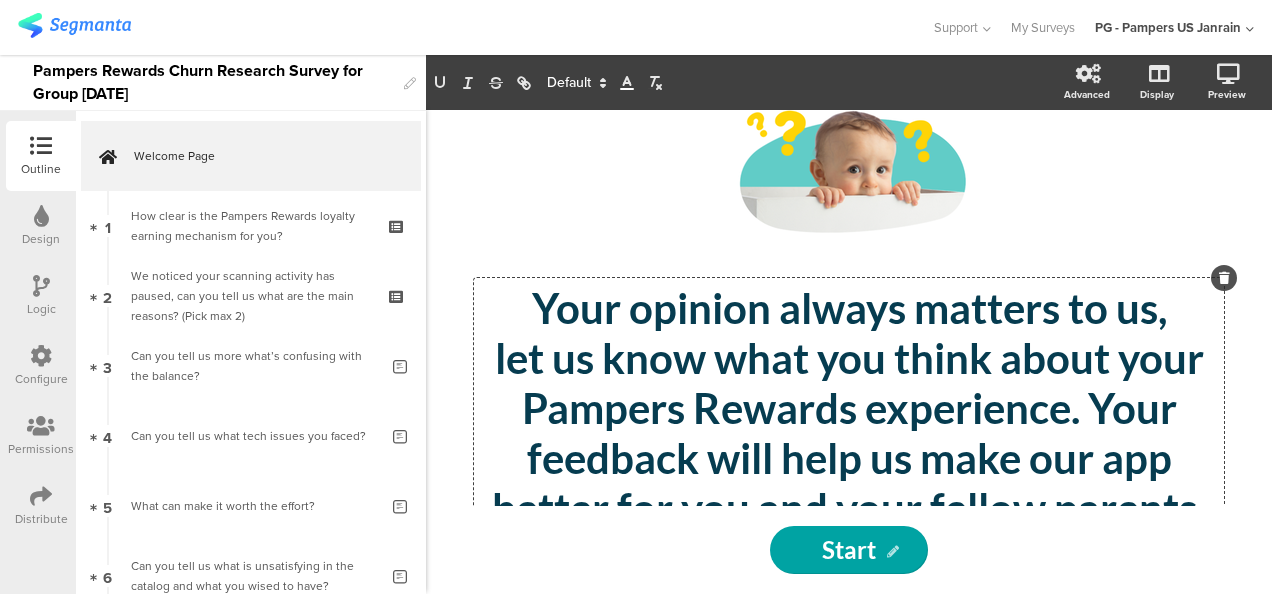 click 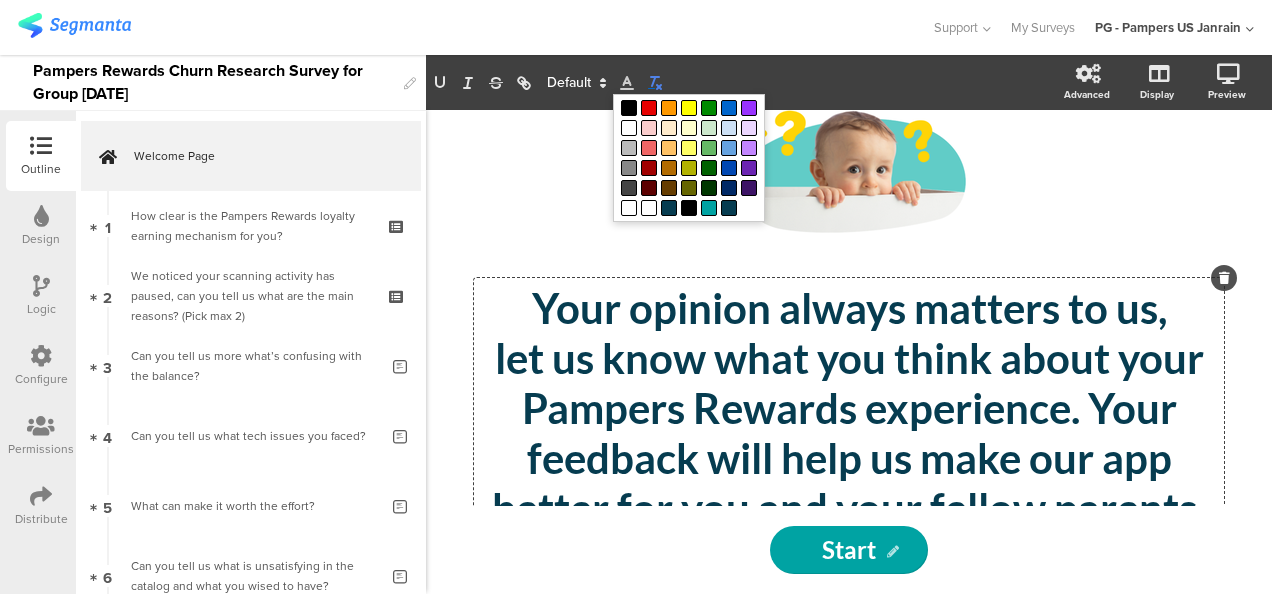 click 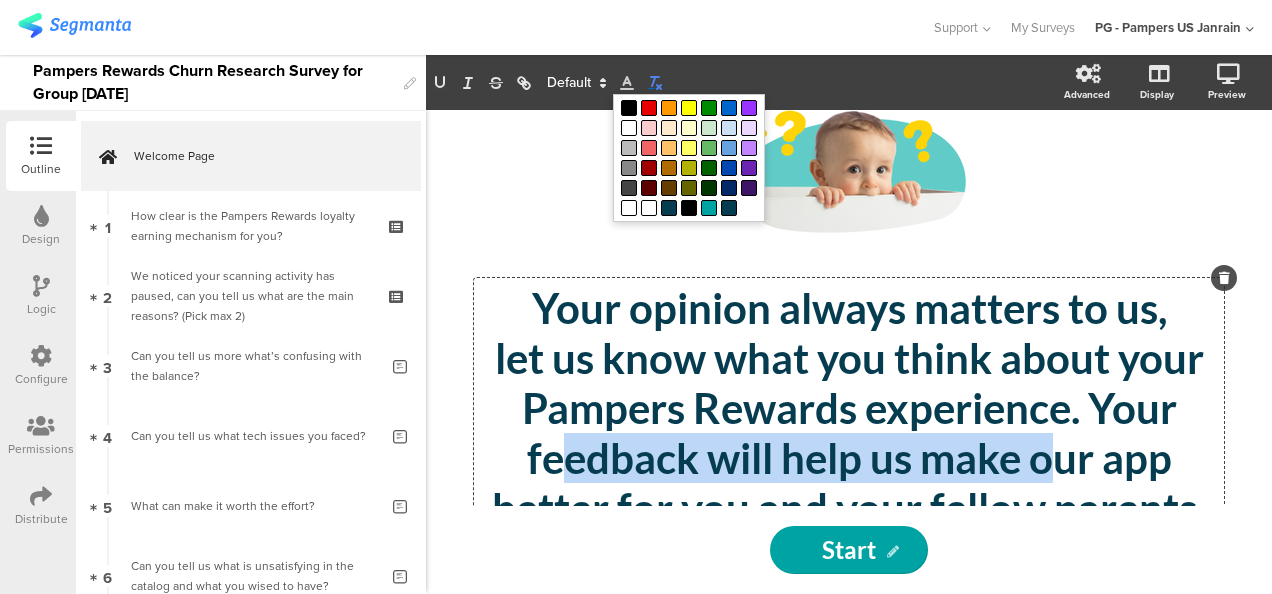 click 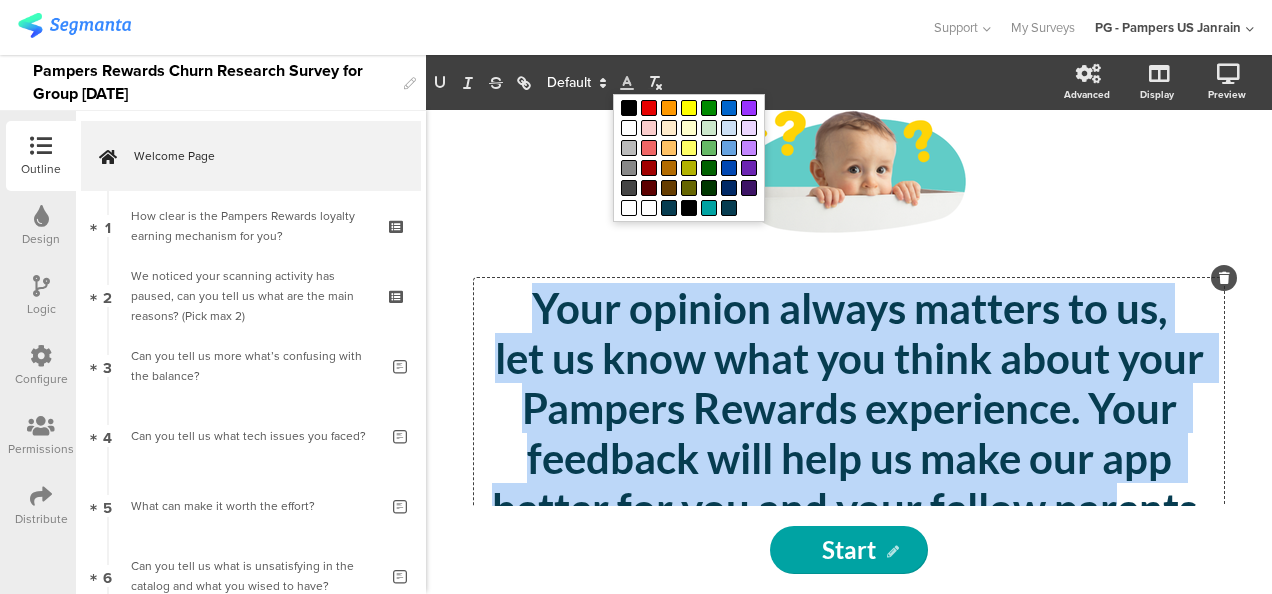 scroll, scrollTop: 334, scrollLeft: 0, axis: vertical 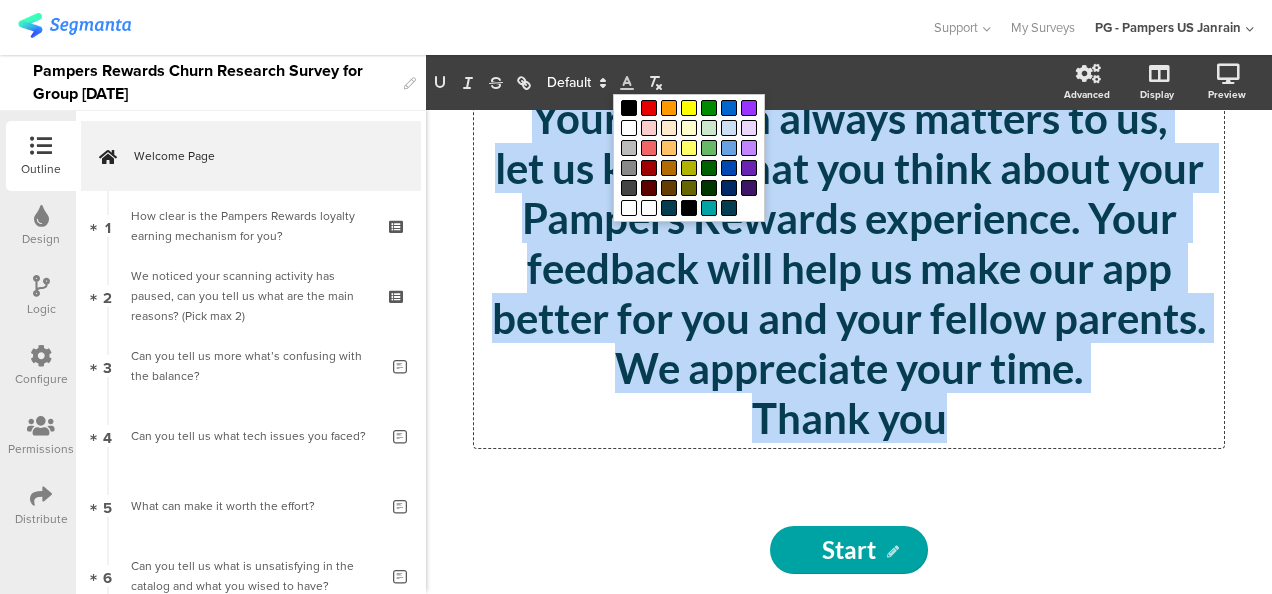 drag, startPoint x: 516, startPoint y: 306, endPoint x: 1182, endPoint y: 539, distance: 705.5813 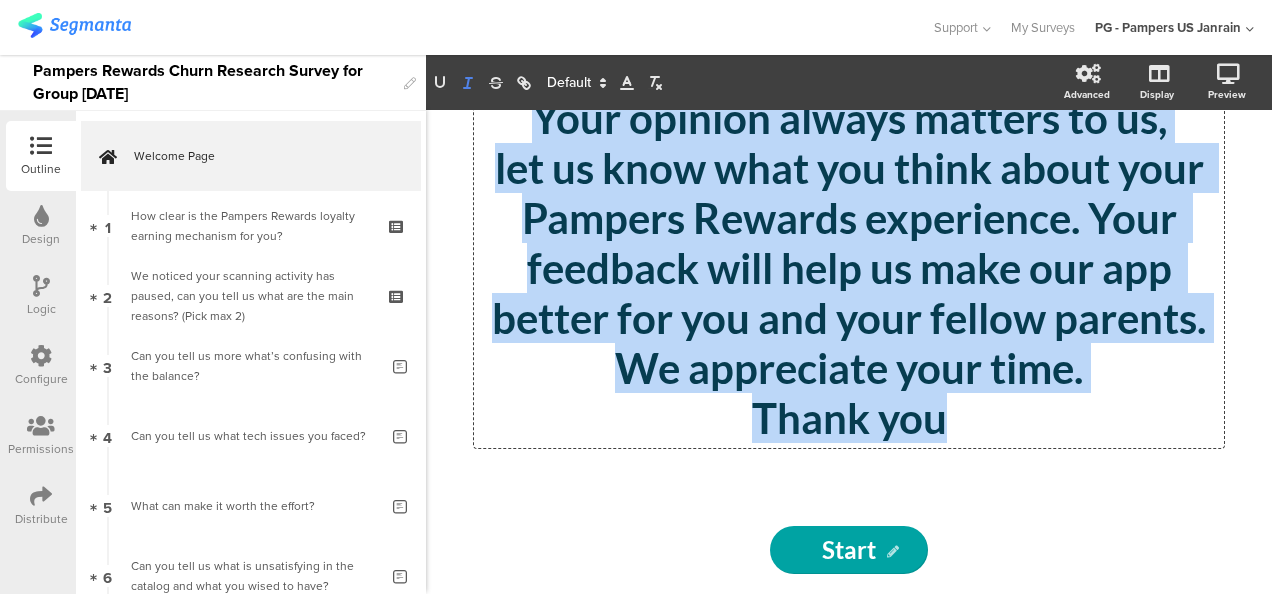 click 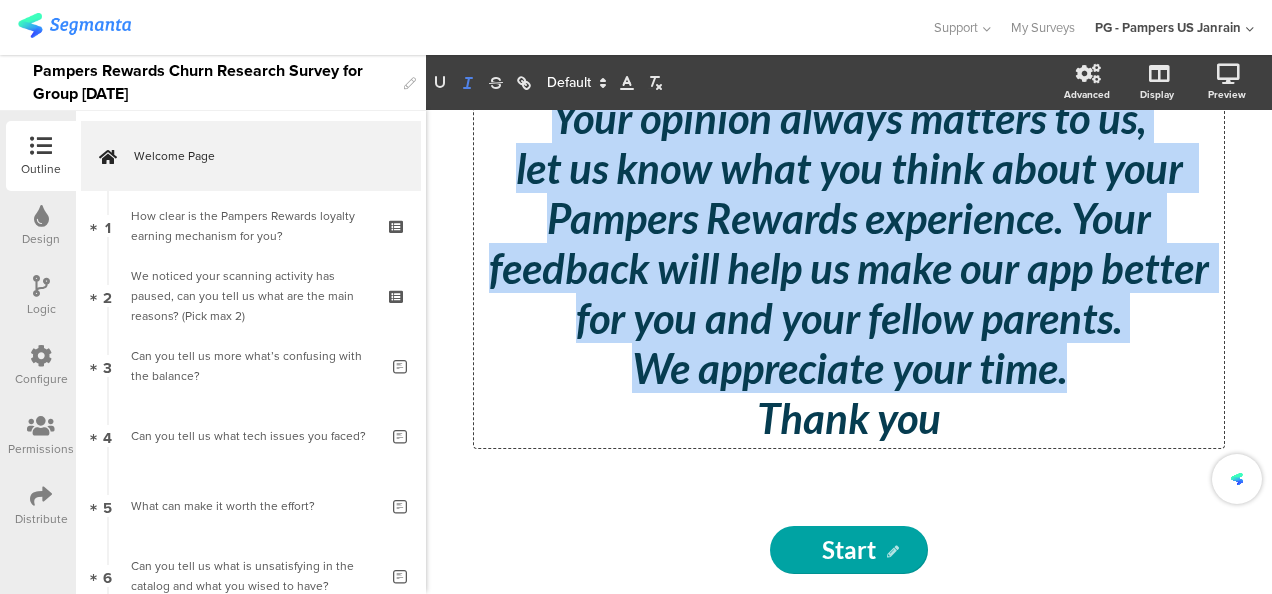 click 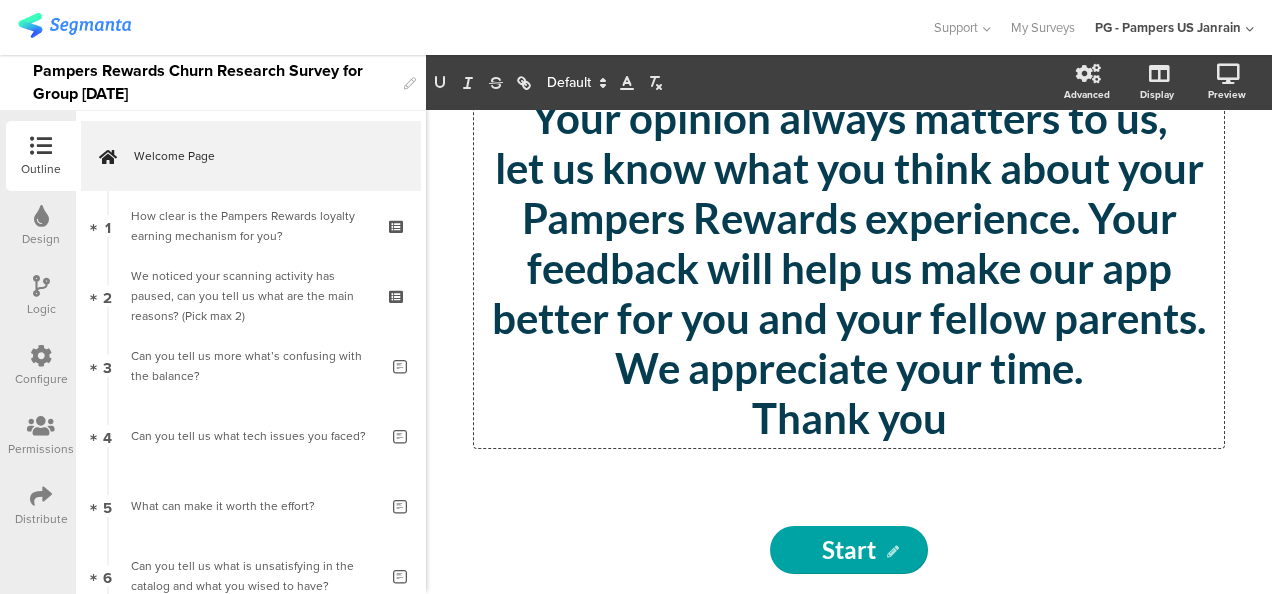 click 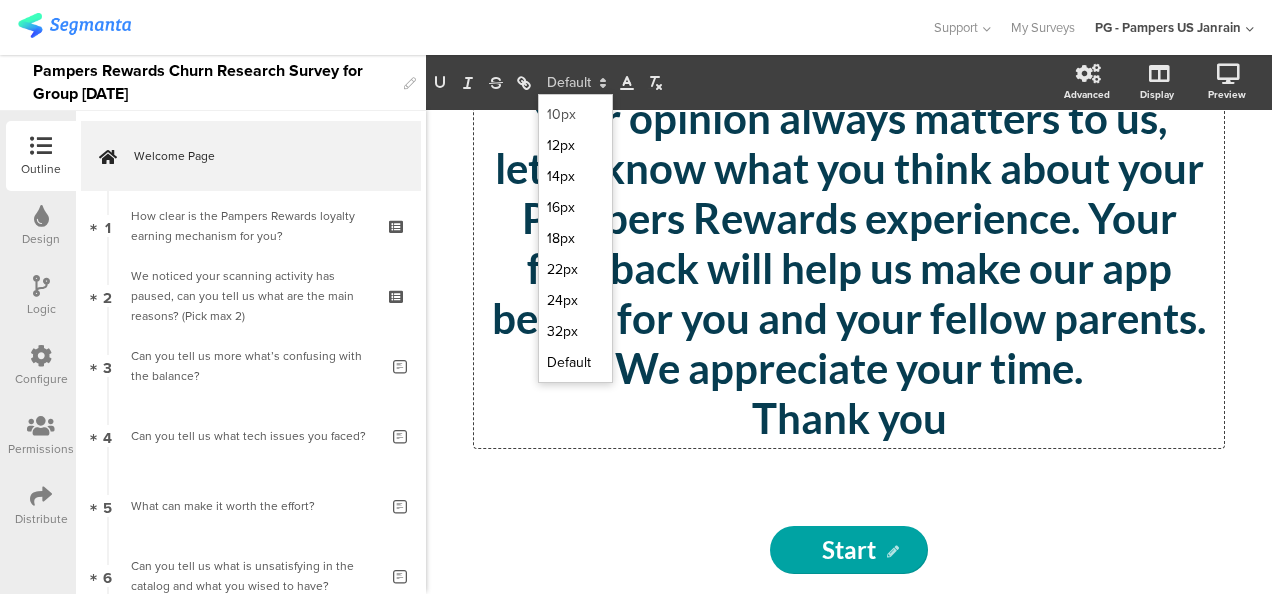 click at bounding box center (575, 114) 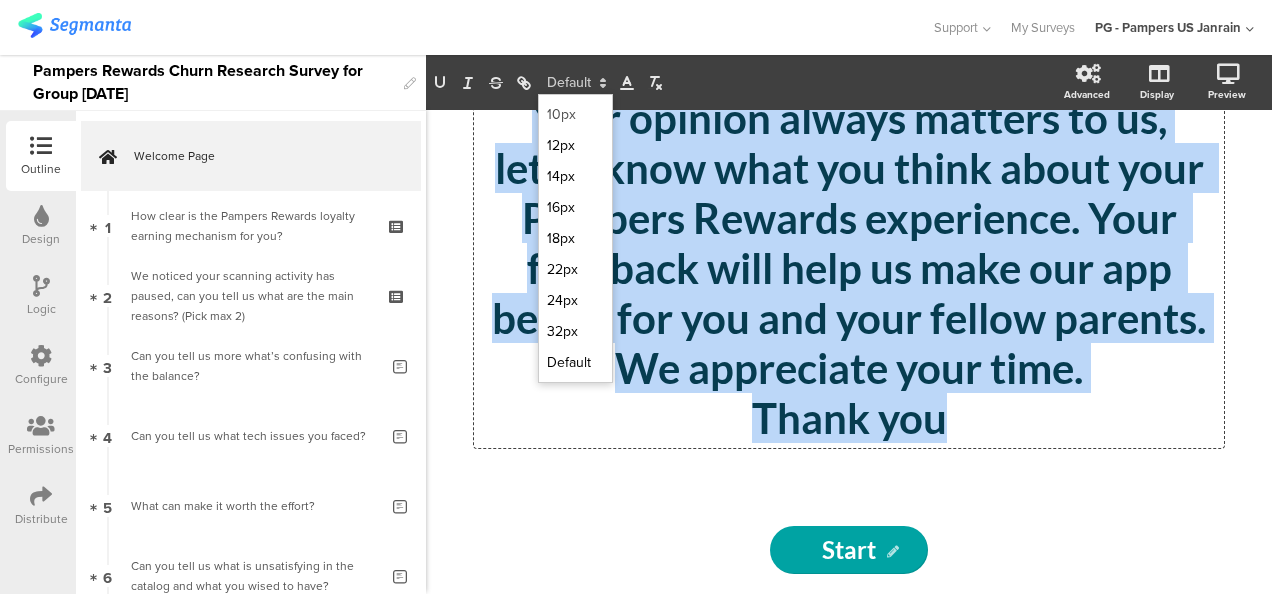 scroll, scrollTop: 184, scrollLeft: 0, axis: vertical 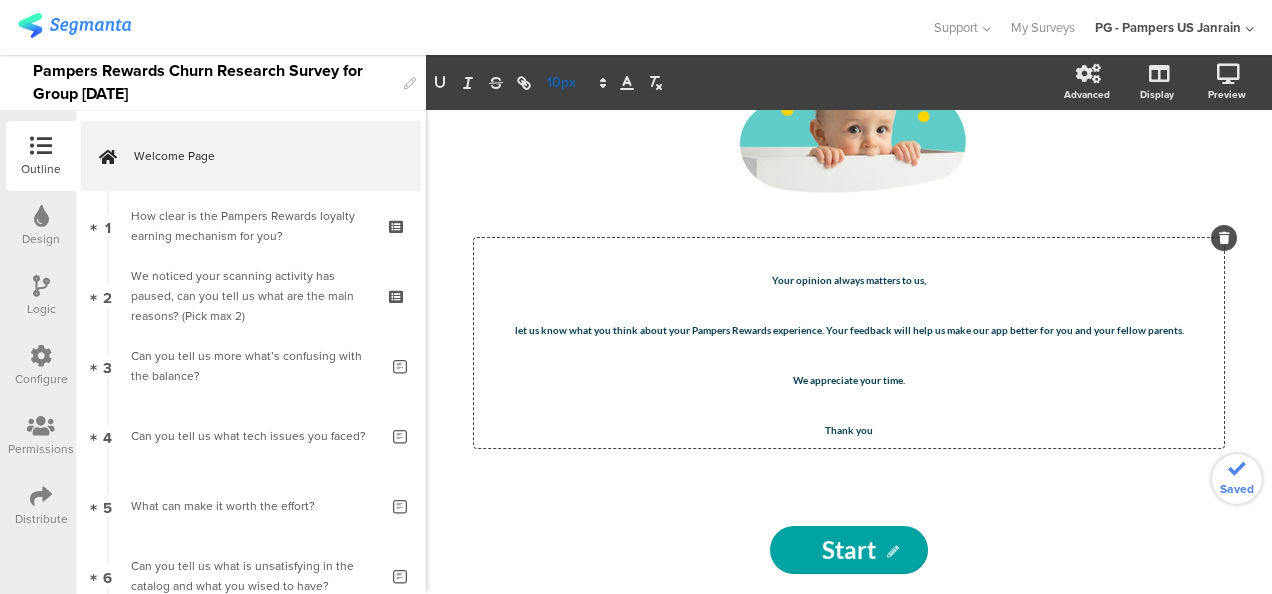 click 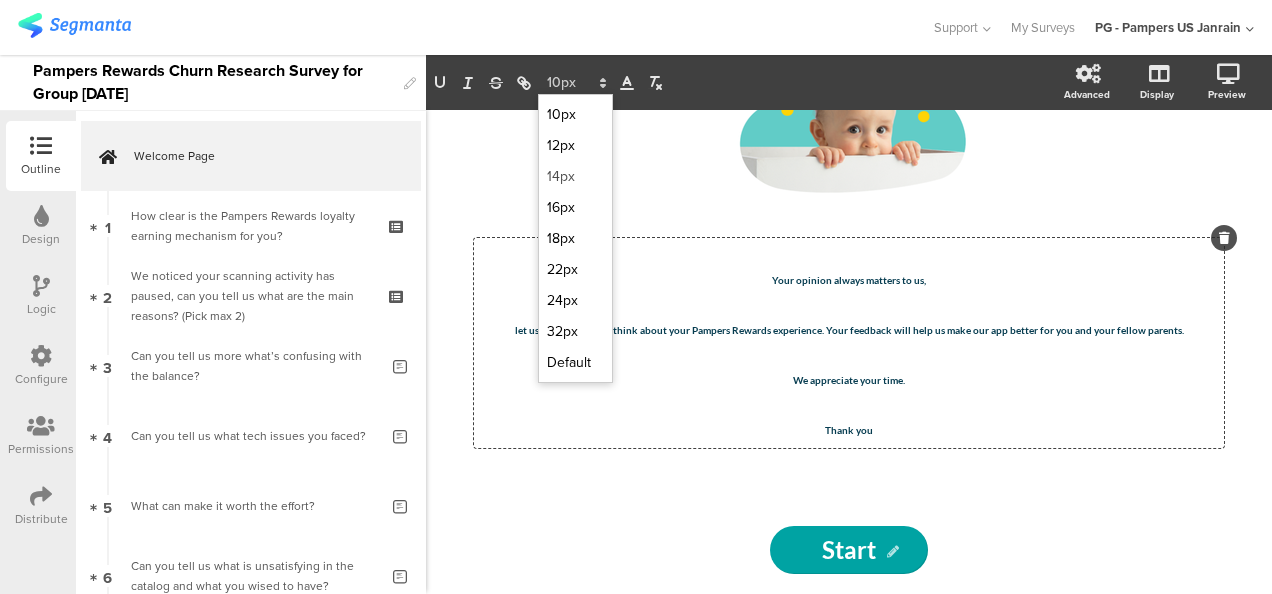 click at bounding box center (575, 176) 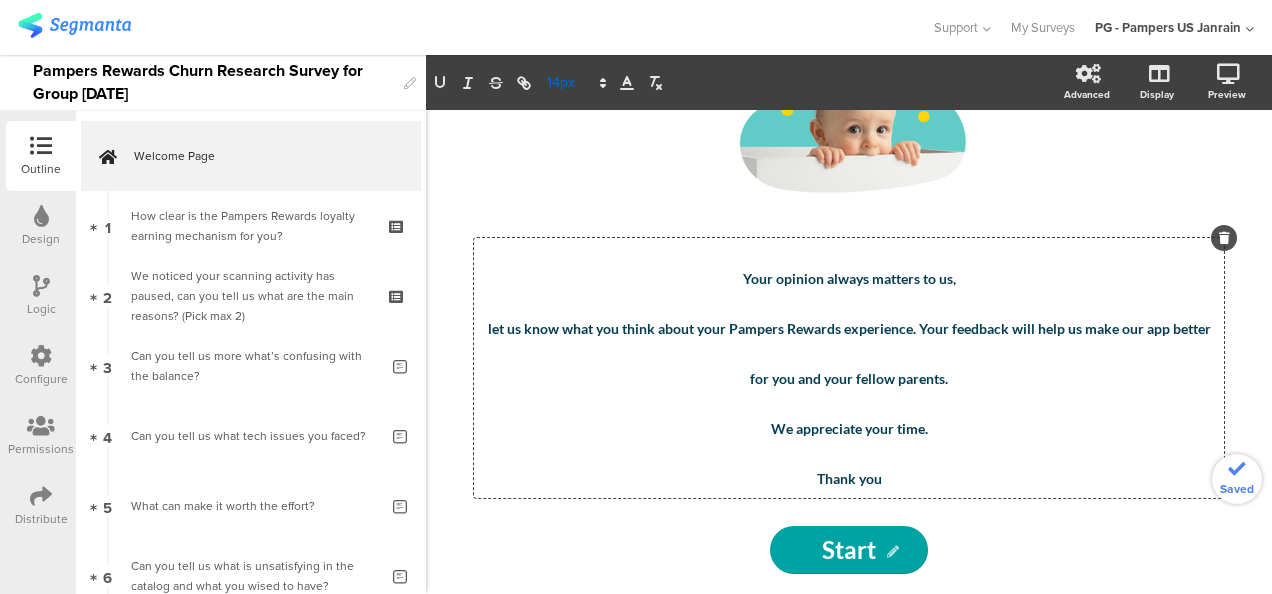 click 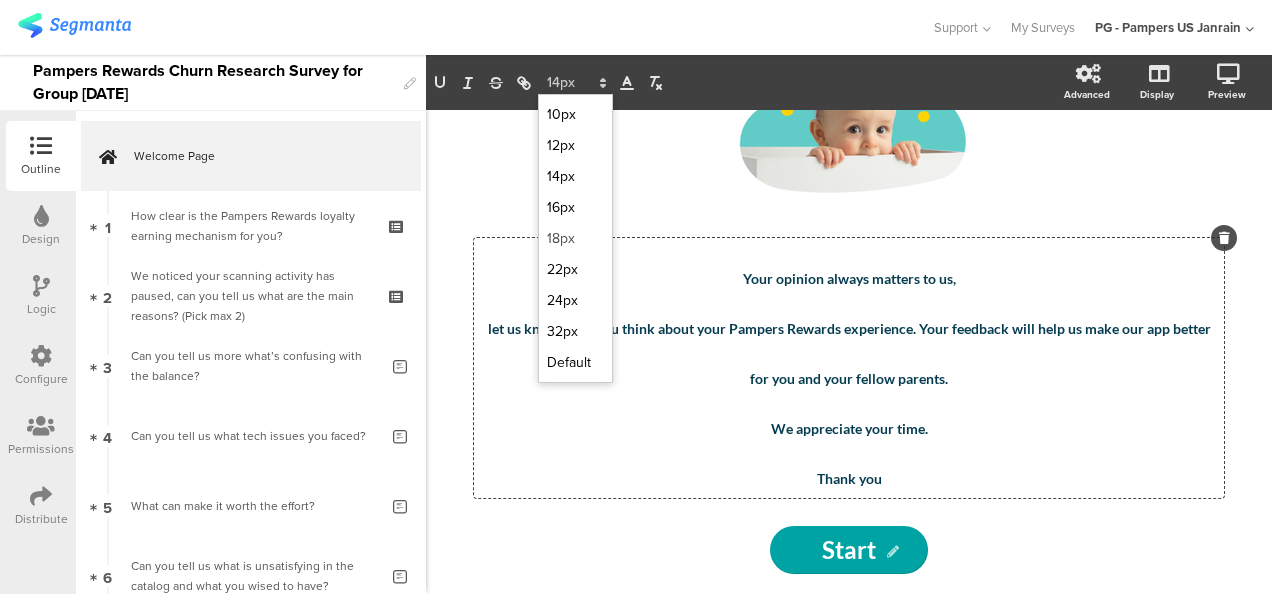 click at bounding box center (575, 238) 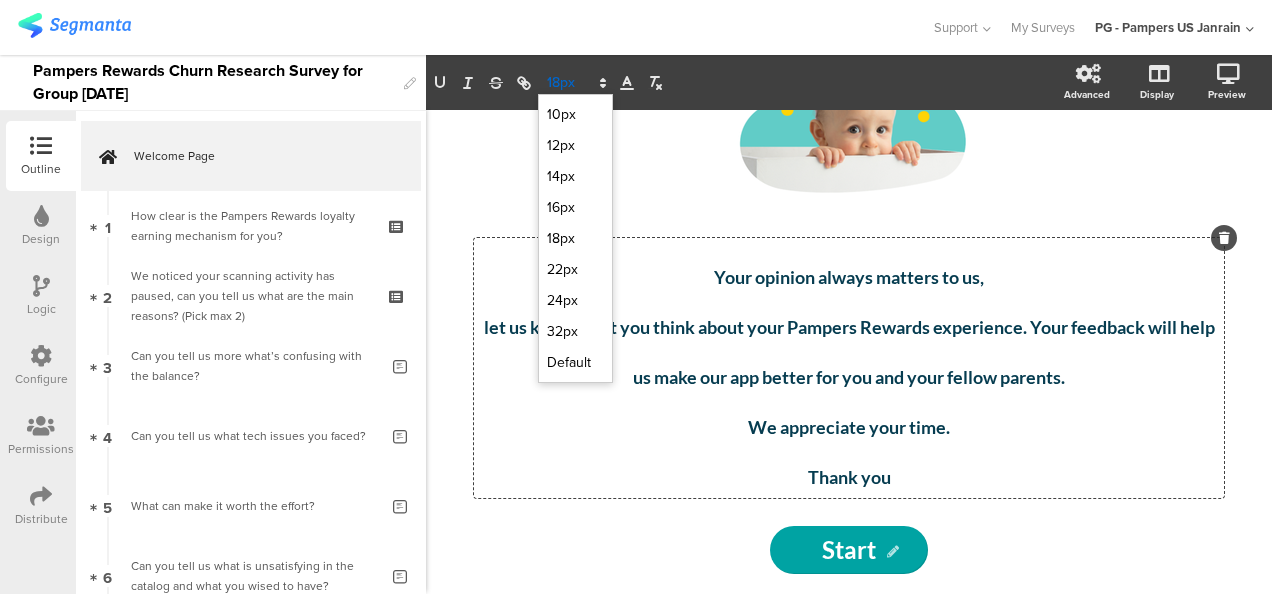 click 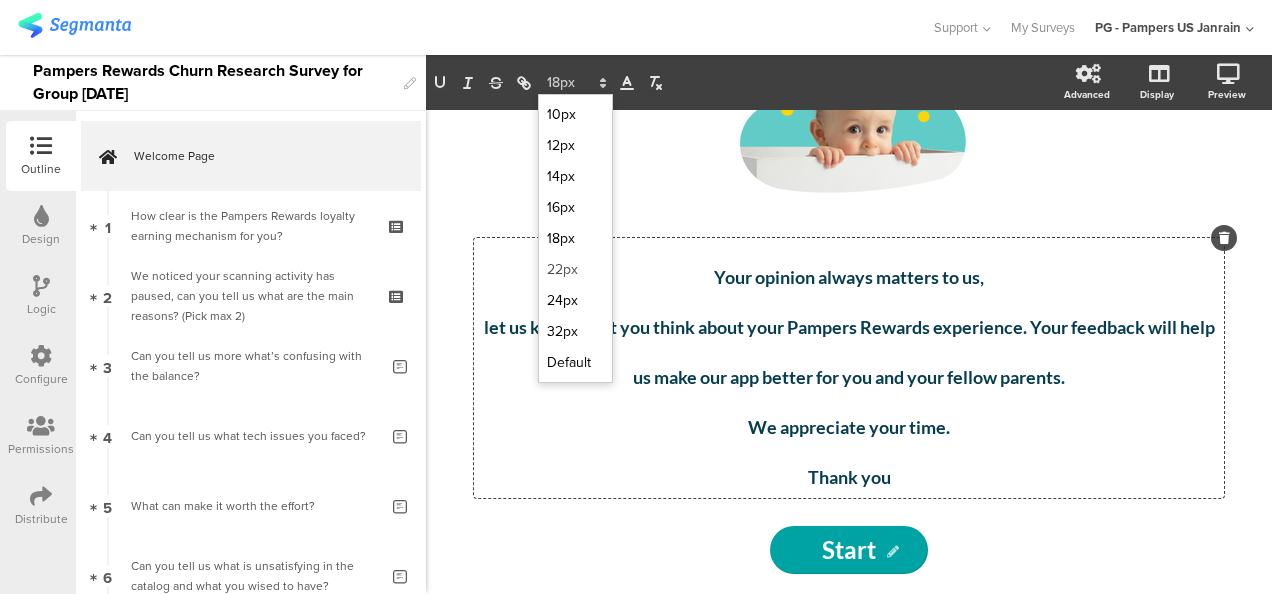 click at bounding box center [575, 269] 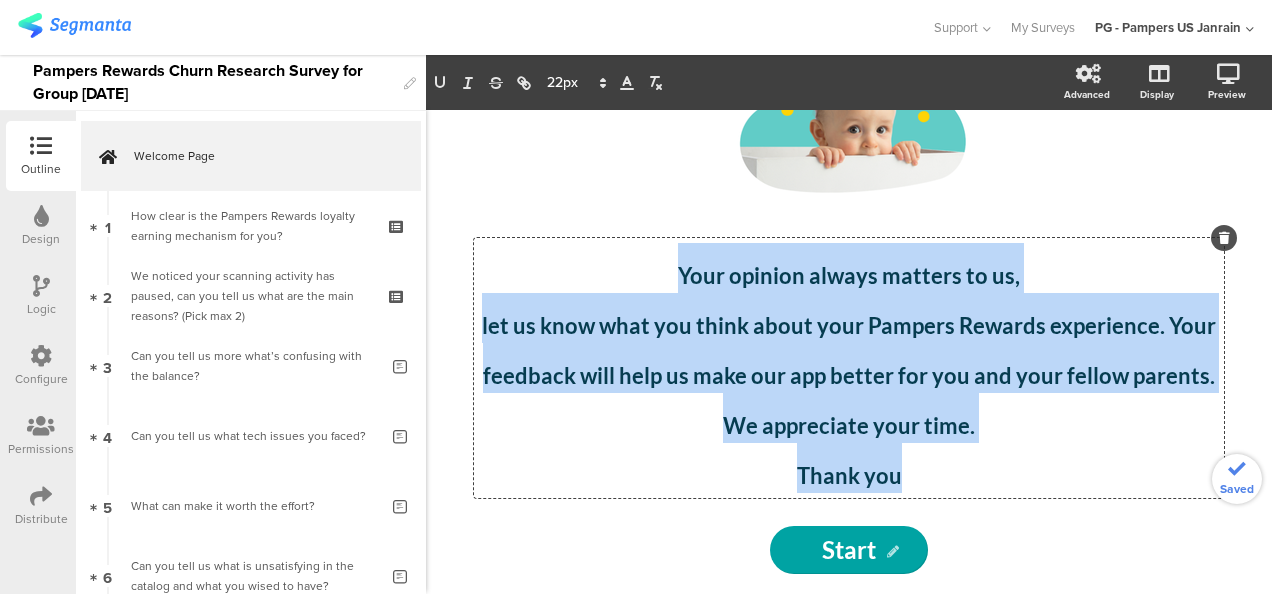 click on "let us know what you think about your Pampers Rewards experience. Your feedback will help us make our app better for you and your fellow parents." 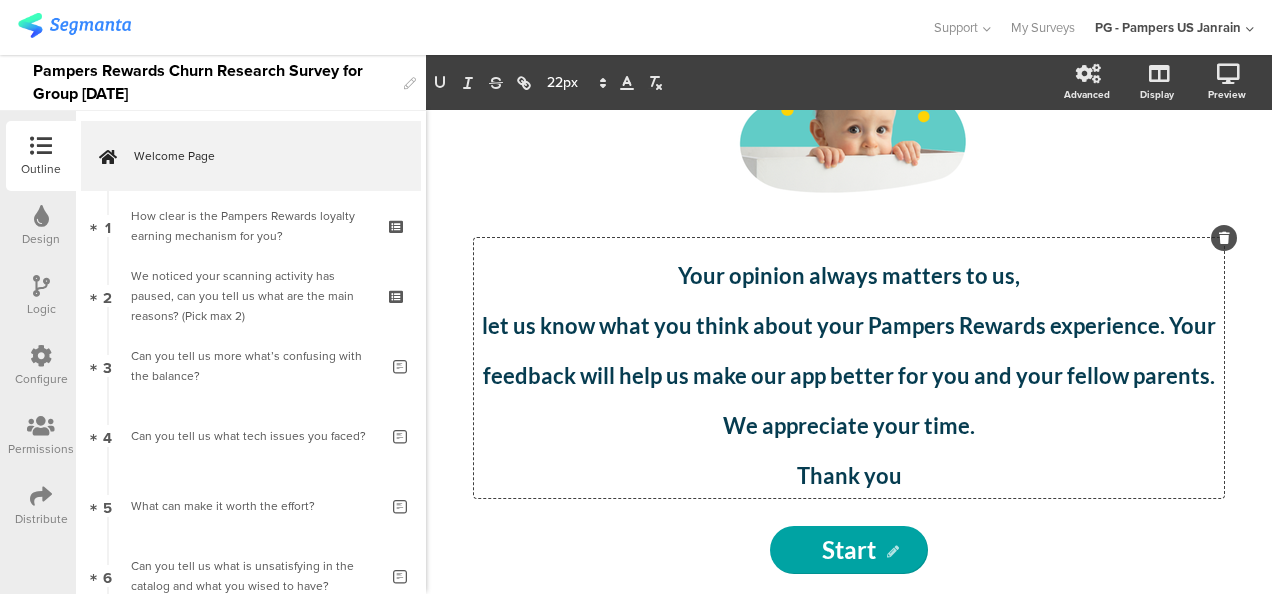 click on "let us know what you think about your Pampers Rewards experience. Your feedback will help us make our app better for you and your fellow parents." 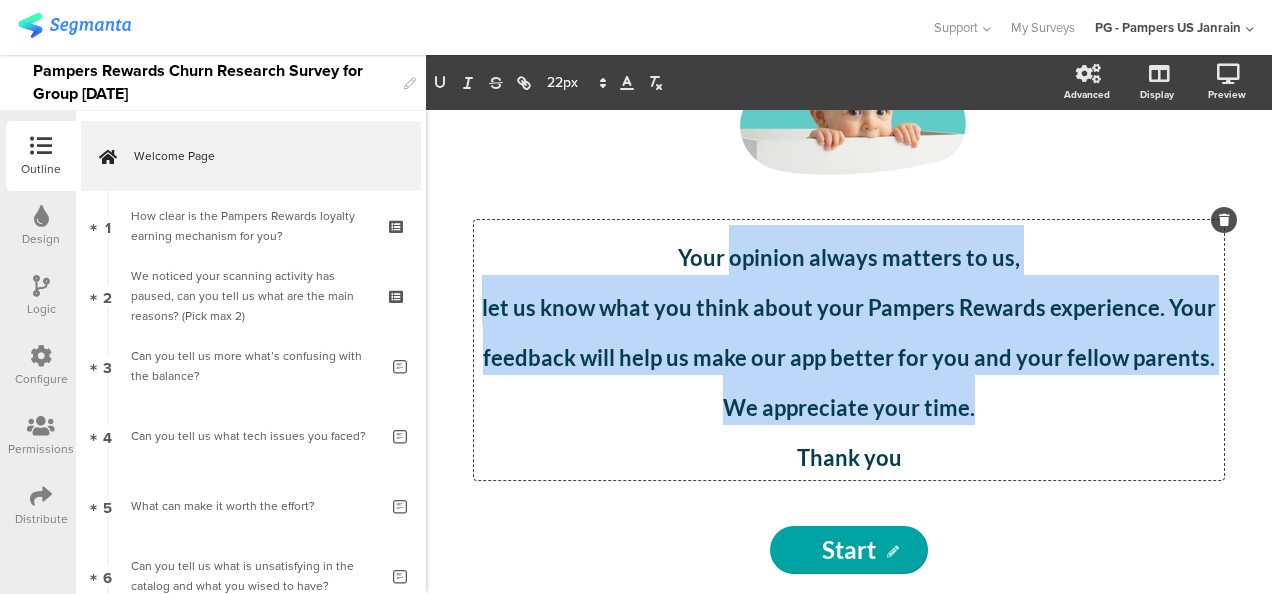 scroll, scrollTop: 217, scrollLeft: 0, axis: vertical 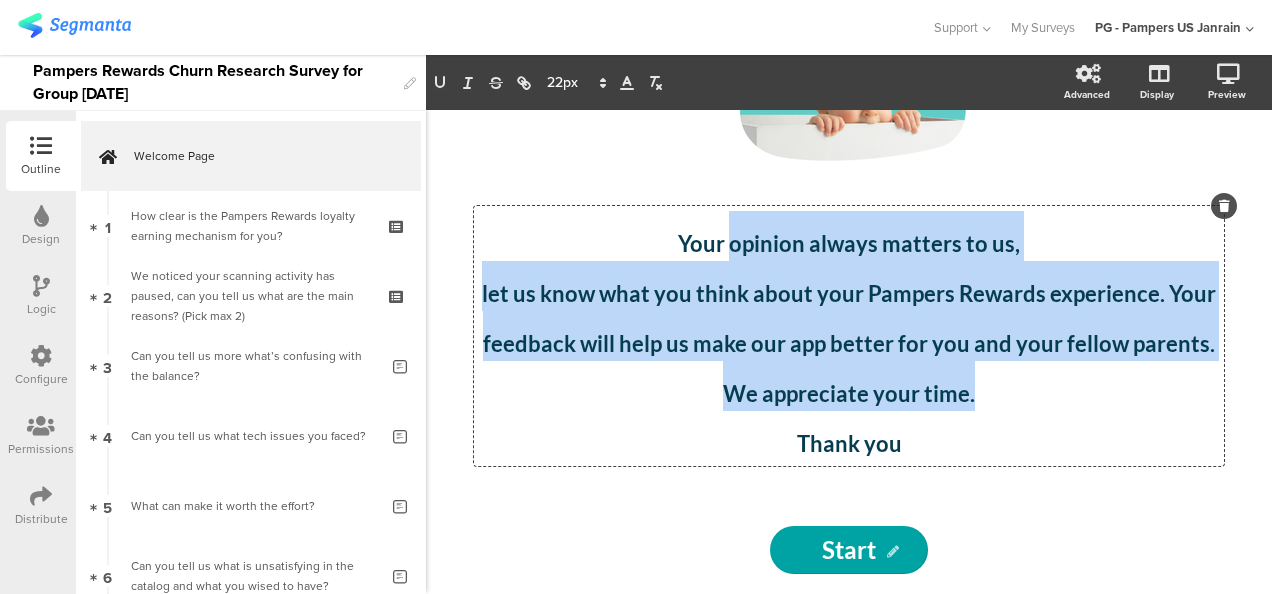 drag, startPoint x: 726, startPoint y: 271, endPoint x: 778, endPoint y: 488, distance: 223.14345 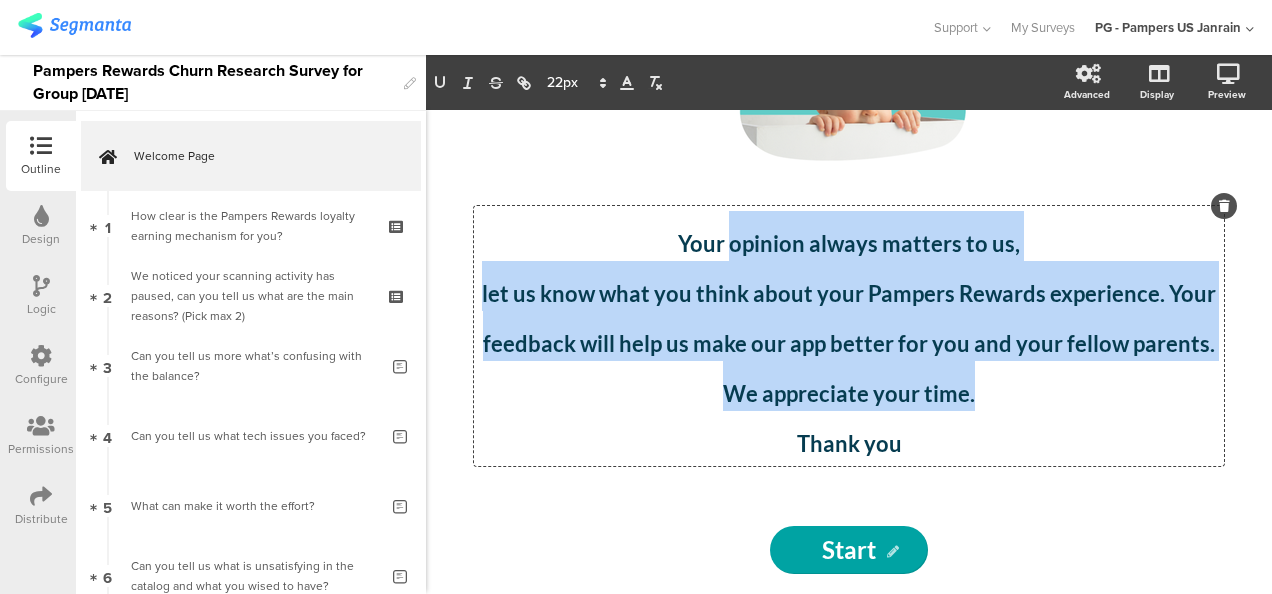 click on "/
Your opinion always matters to us, let us know what you think about your Pampers Rewards experience. Your feedback will help us make our app better for you and your fellow parents. We appreciate your time. Thank you
Your opinion always matters to us, let us know what you think about your Pampers Rewards experience. Your feedback will help us make our app better for you and your fellow parents. We appreciate your time. Thank you
Your opinion always matters to us, let us know what you think about your Pampers Rewards experience. Your feedback will help us make our app better for you and your fellow parents. We appreciate your time. Thank you" 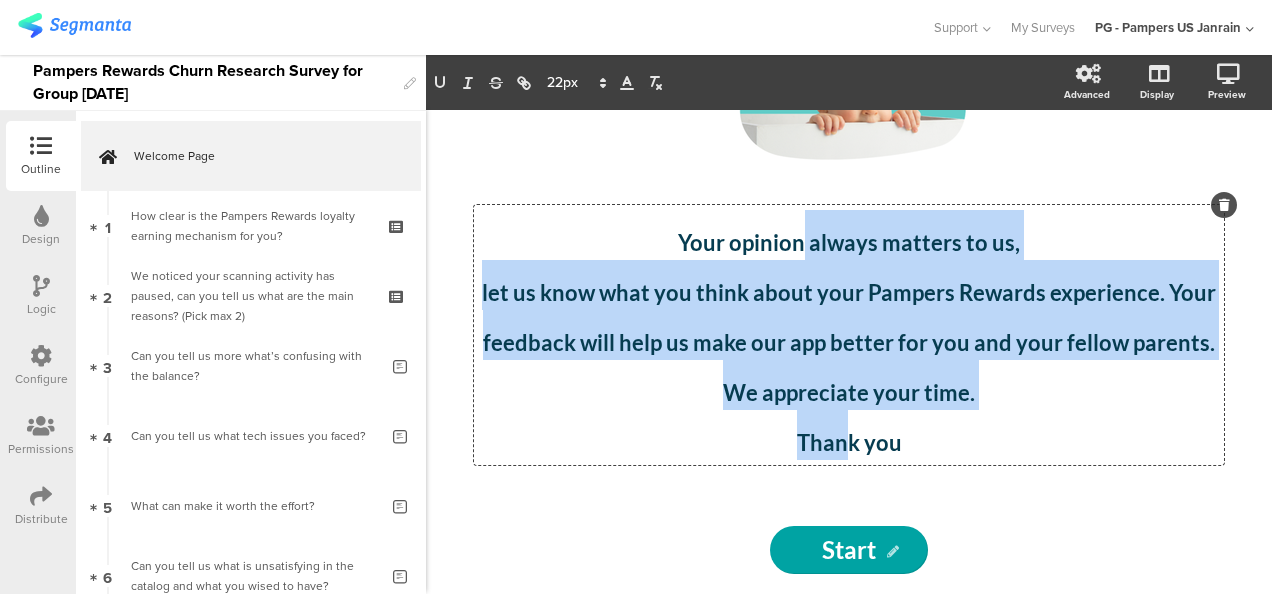 drag, startPoint x: 835, startPoint y: 446, endPoint x: 798, endPoint y: 236, distance: 213.23462 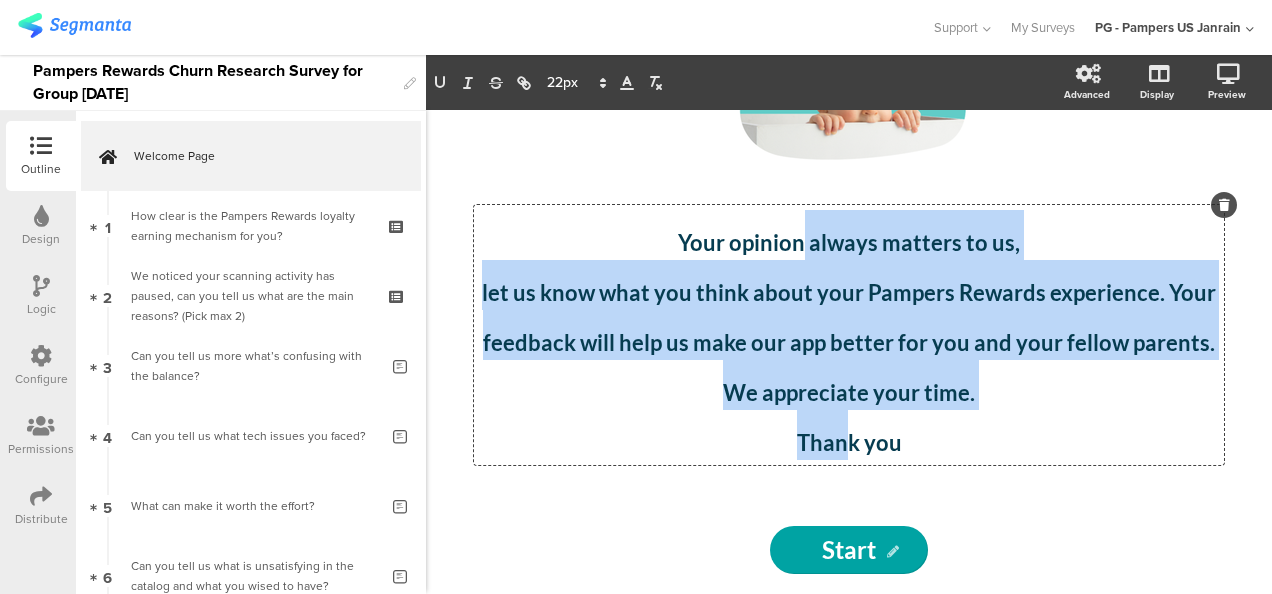 click on "Your opinion always matters to us, let us know what you think about your Pampers Rewards experience. Your feedback will help us make our app better for you and your fellow parents. We appreciate your time. Thank you" 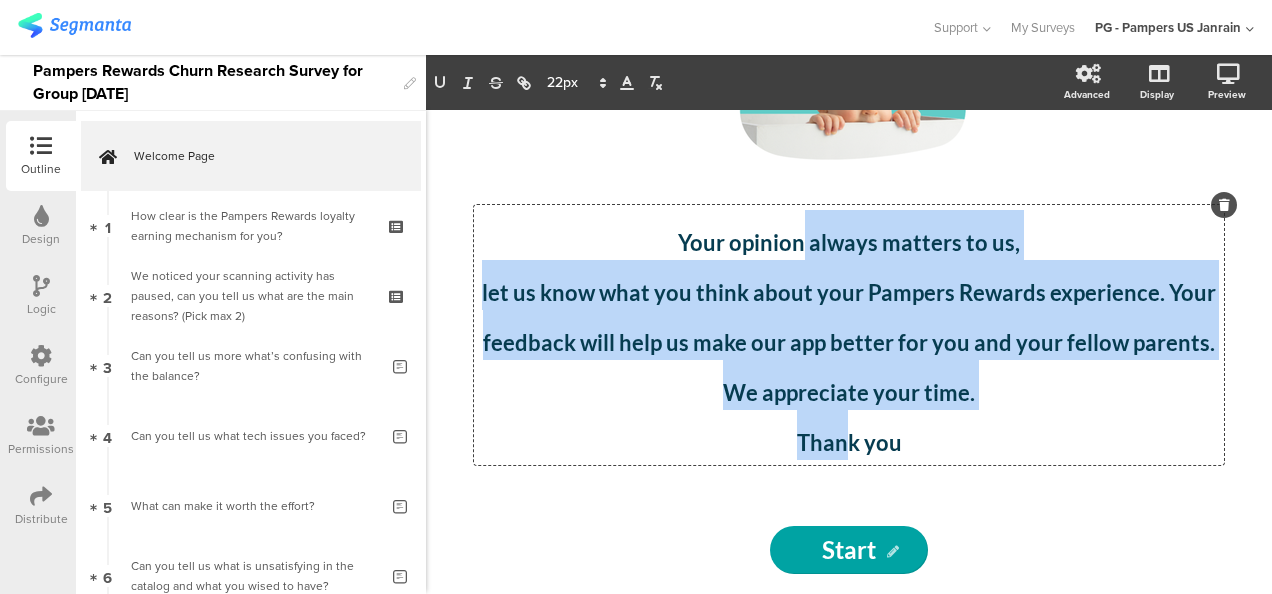 click on "let us know what you think about your Pampers Rewards experience. Your feedback will help us make our app better for you and your fellow parents." 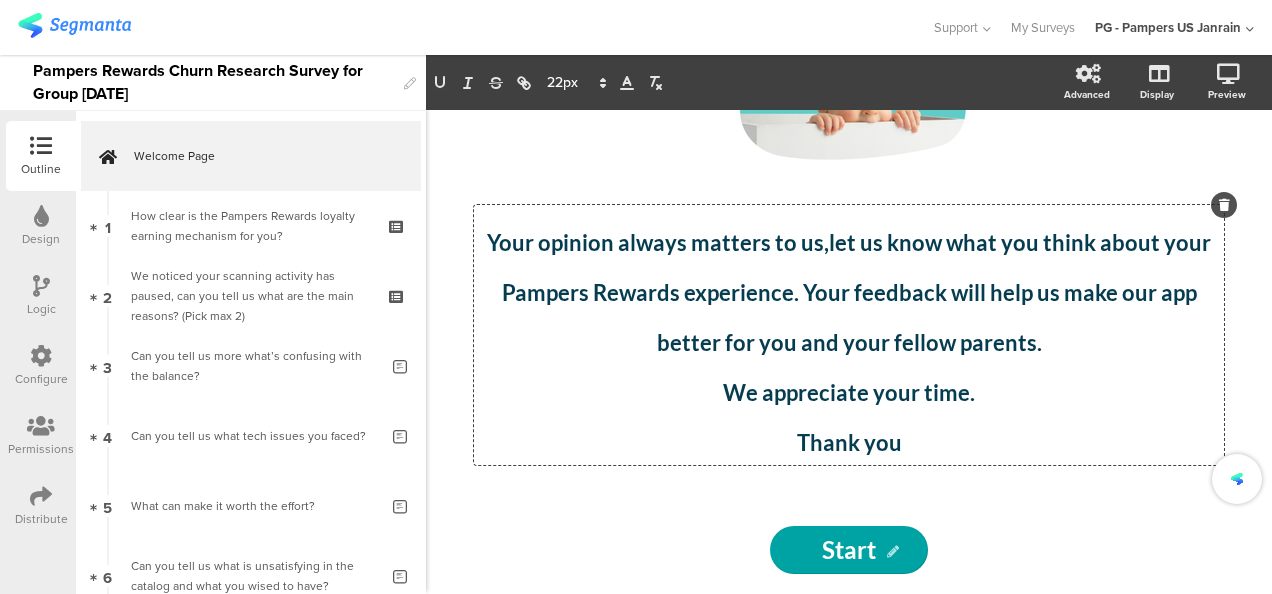 type 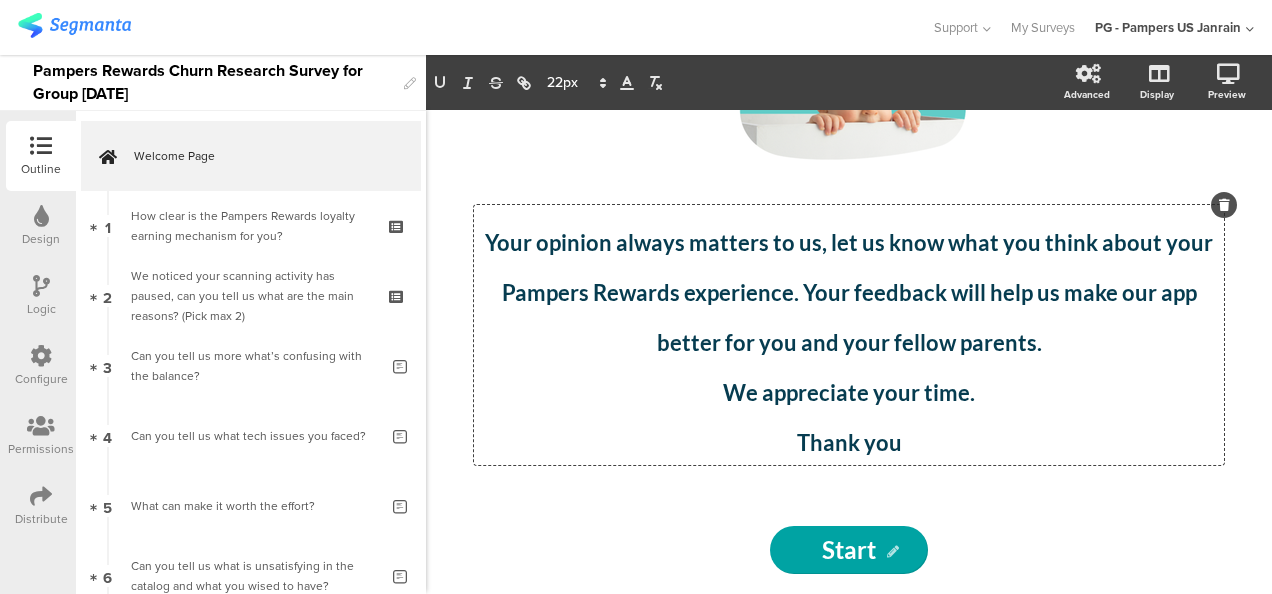click on "Your opinion always matters to us, let us know what you think about your Pampers Rewards experience. Your feedback will help us make our app better for you and your fellow parents." 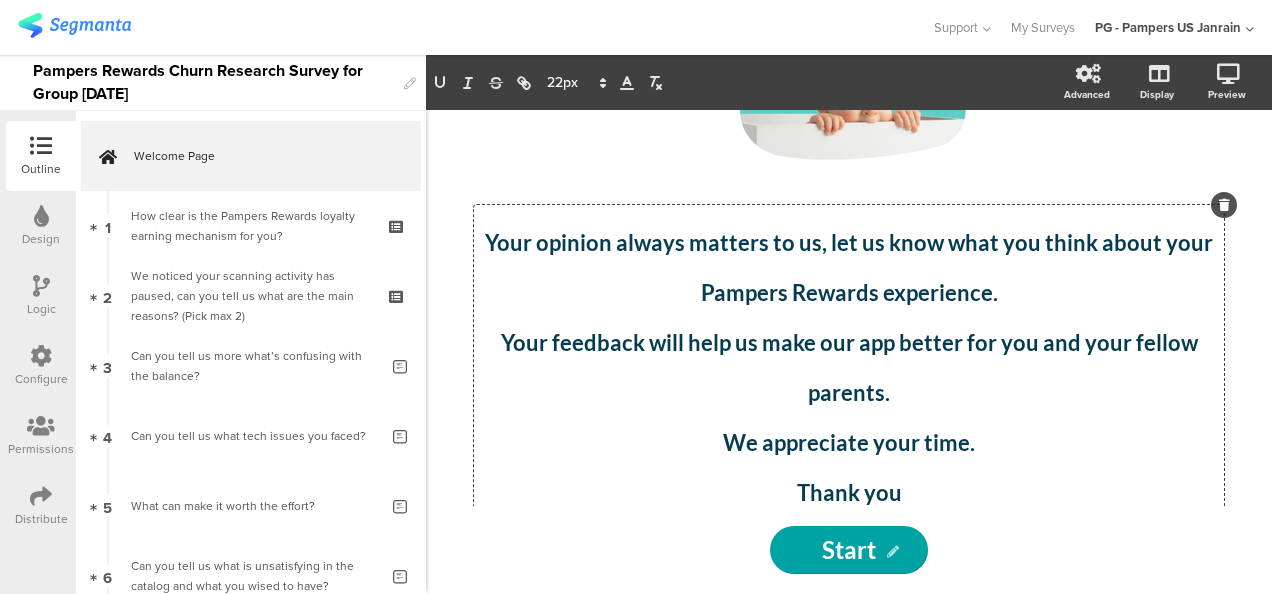 click on "We appreciate your time." 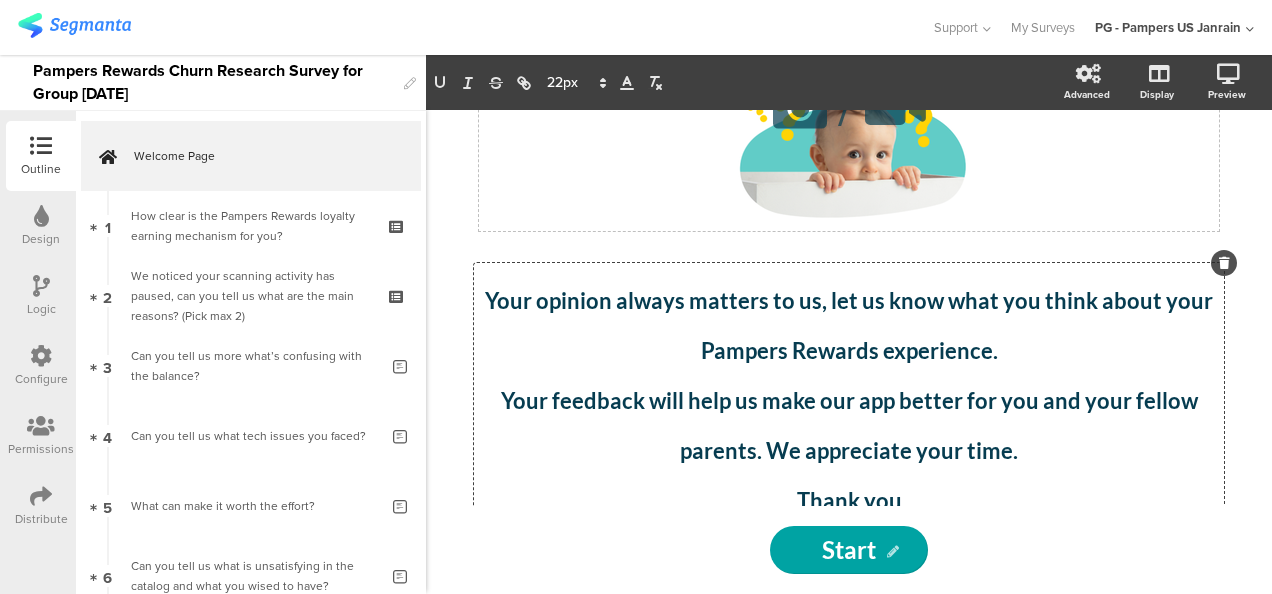 scroll, scrollTop: 117, scrollLeft: 0, axis: vertical 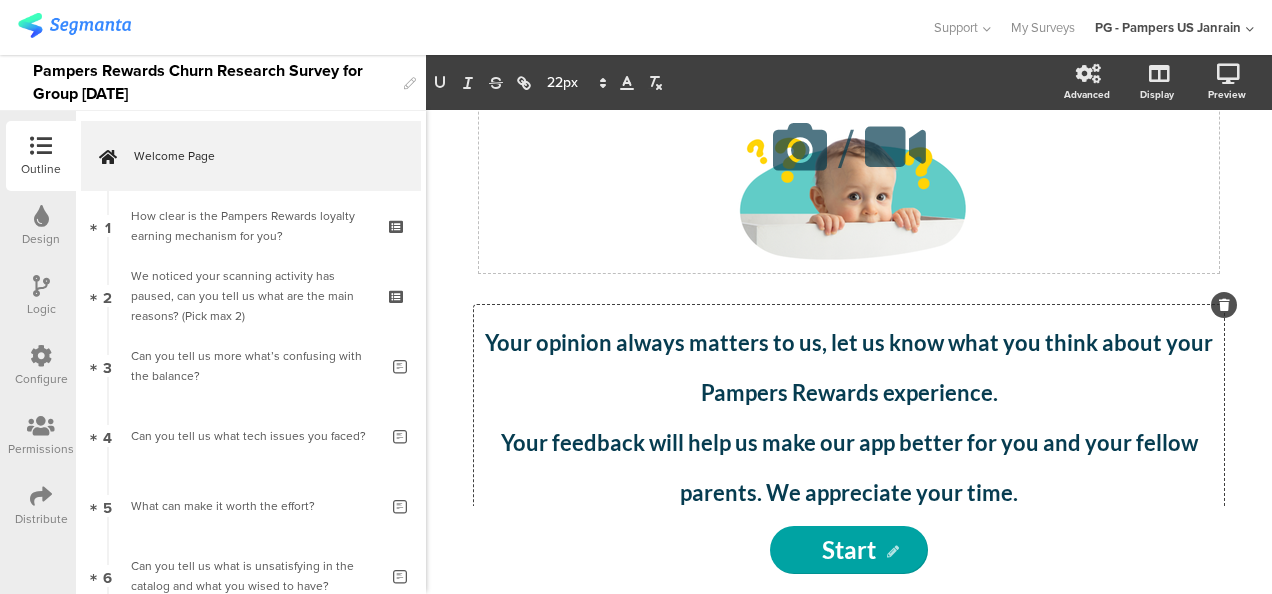 click on "/" 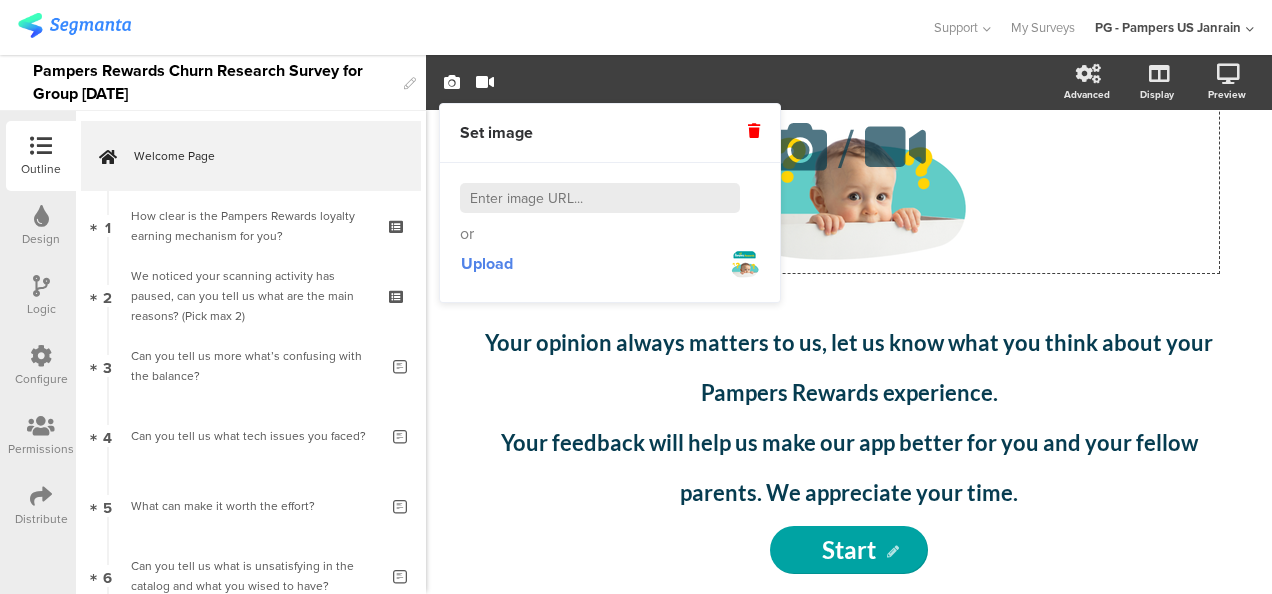 click on "/" 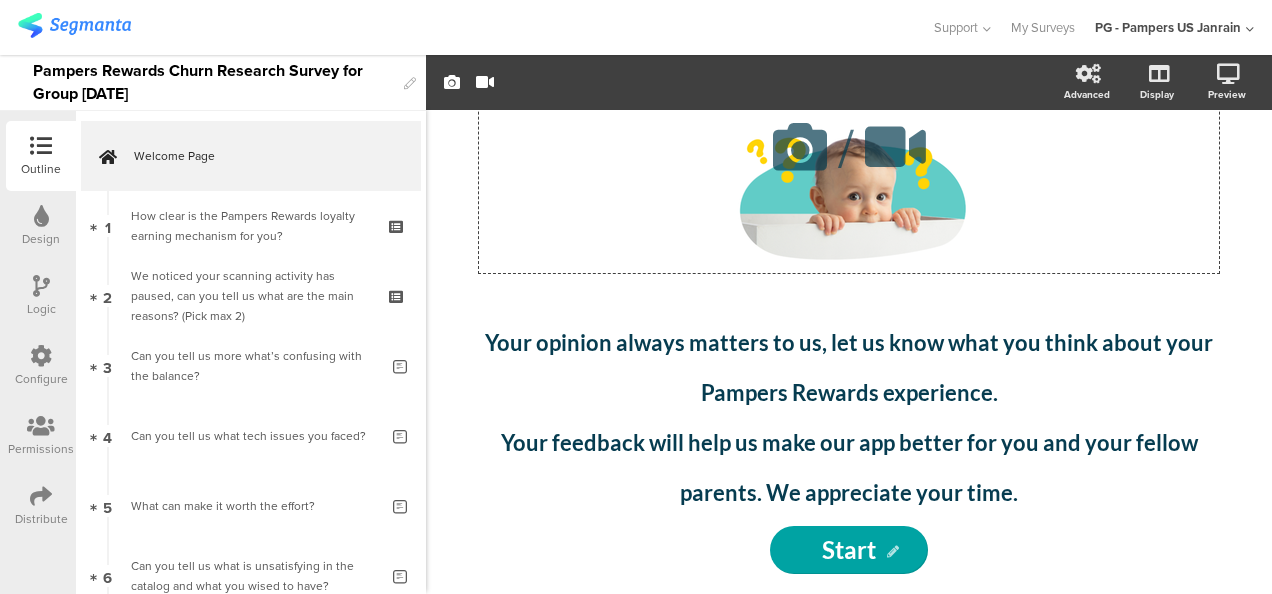 click on "/" 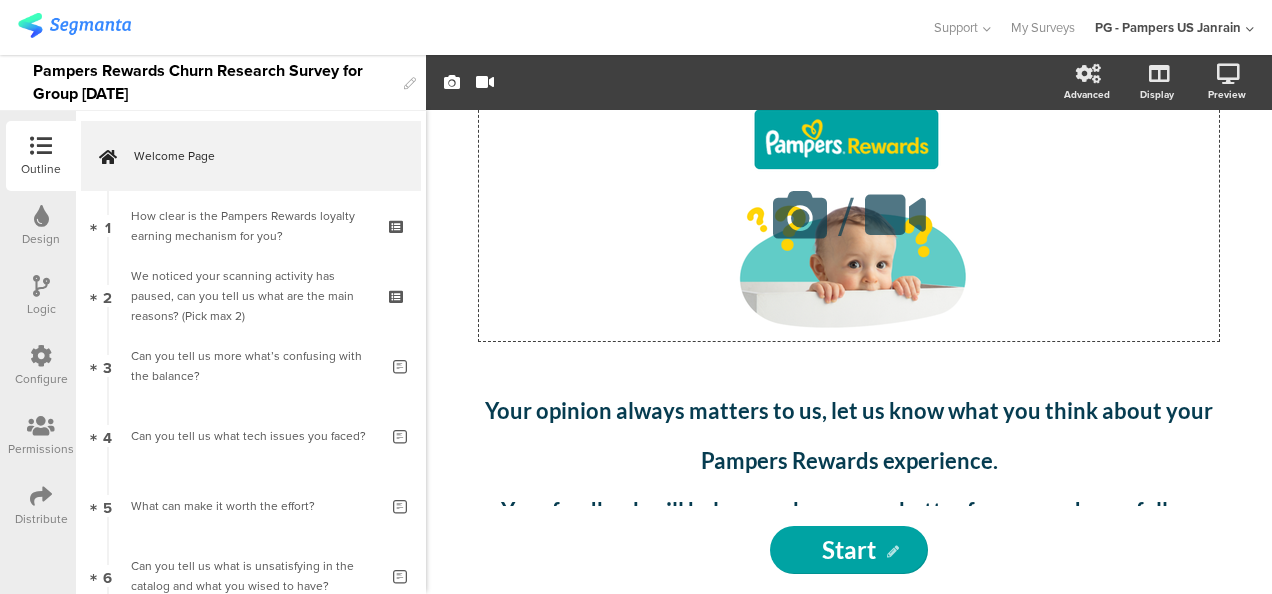 scroll, scrollTop: 0, scrollLeft: 0, axis: both 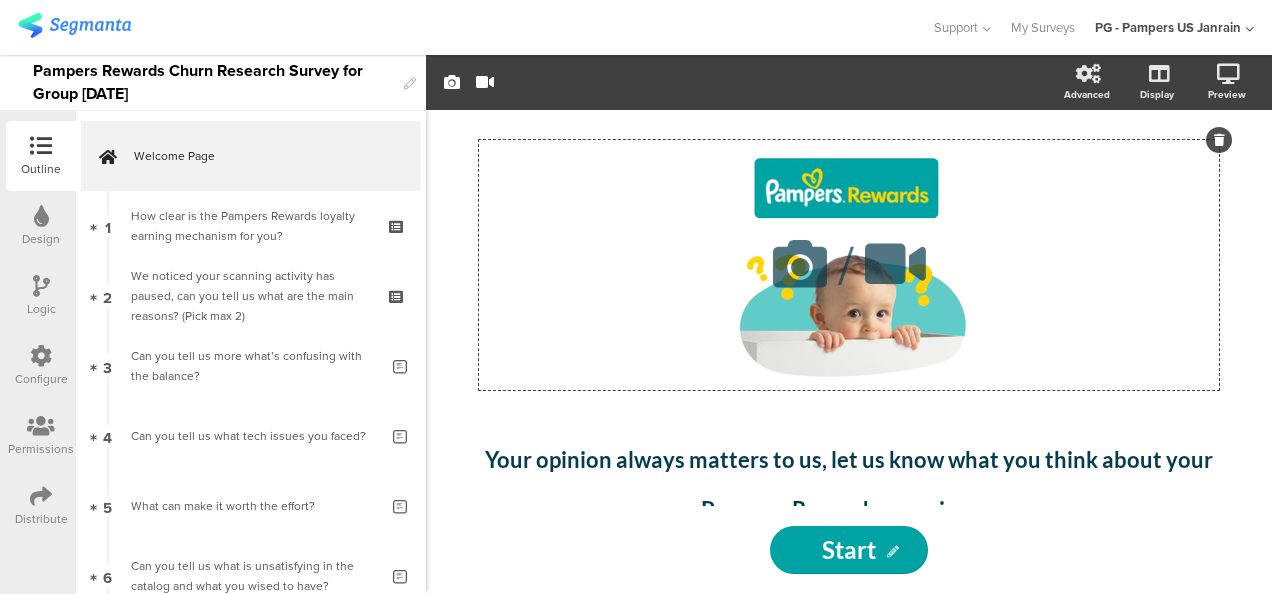click 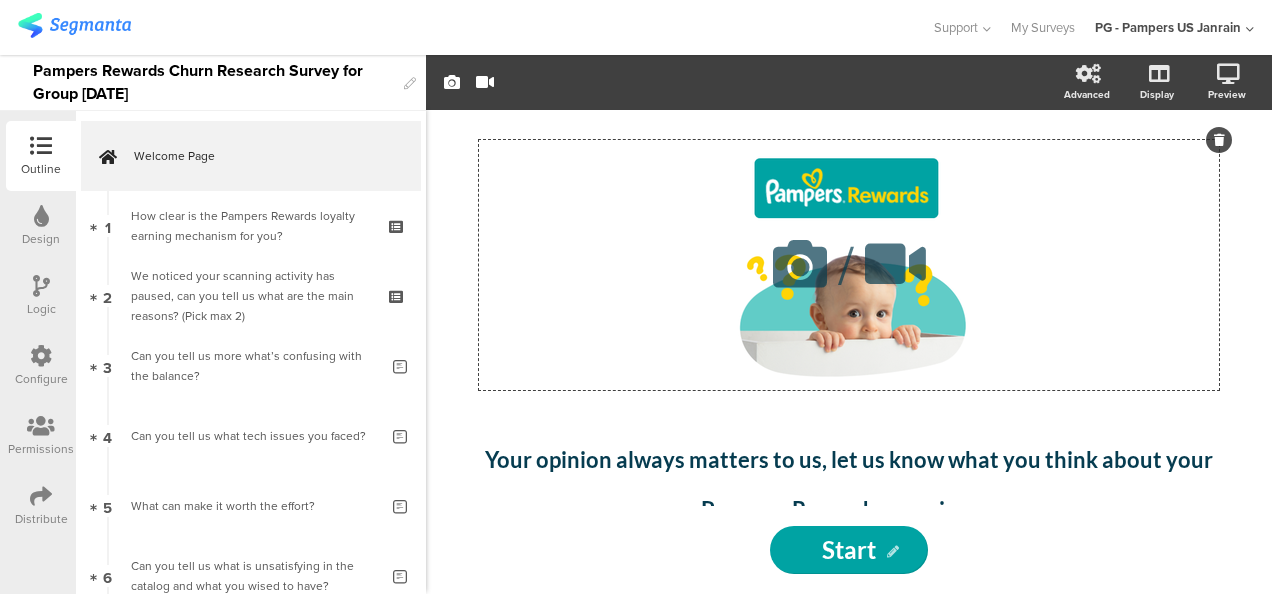 click 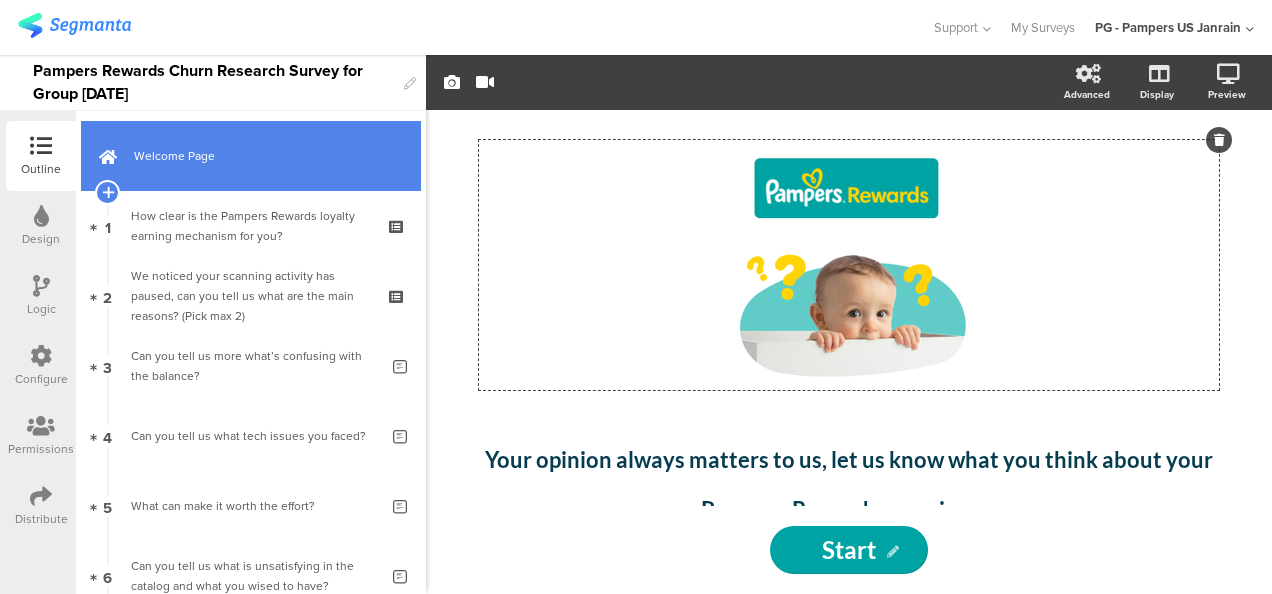 click on "Welcome Page" at bounding box center [262, 156] 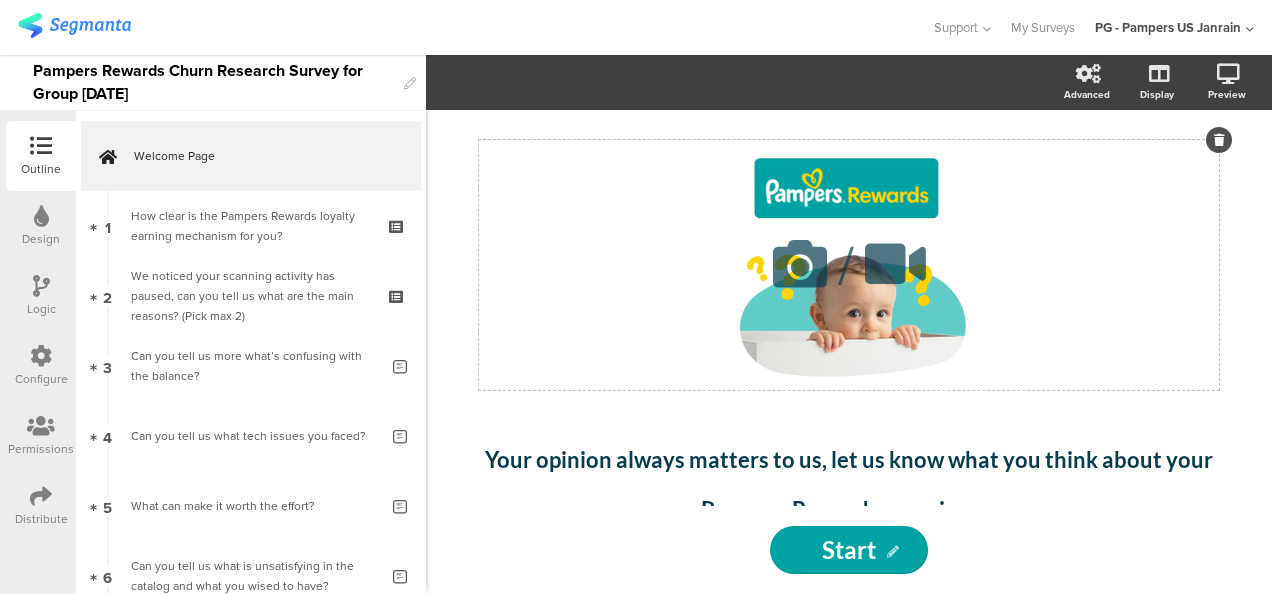 click 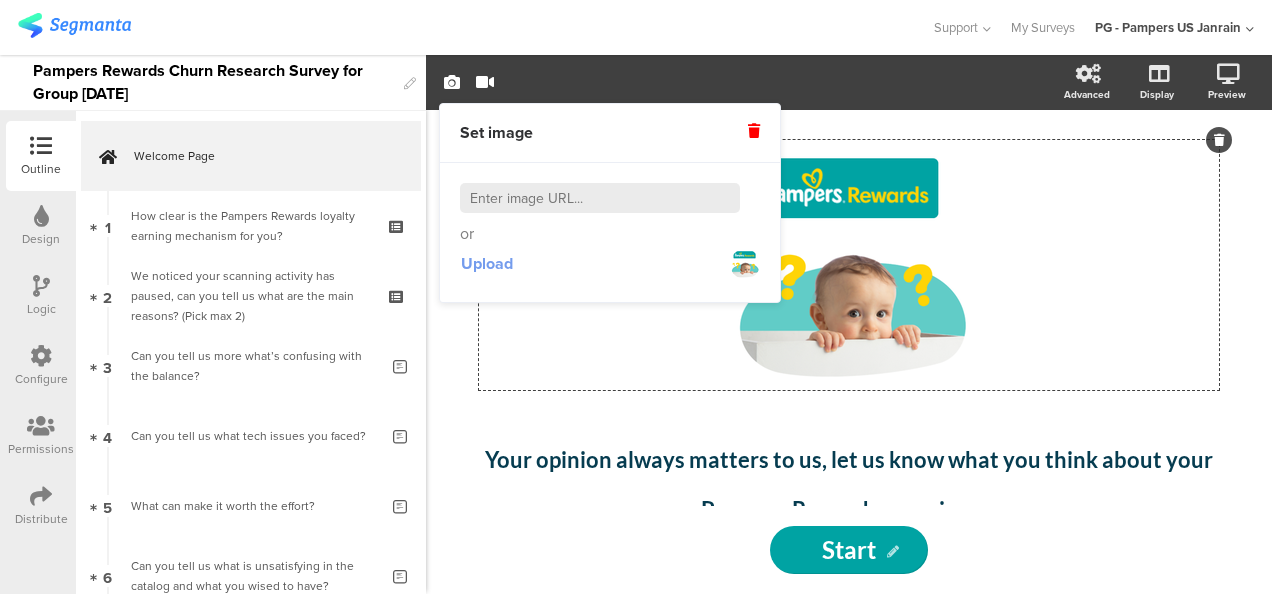 click on "Upload" at bounding box center [487, 263] 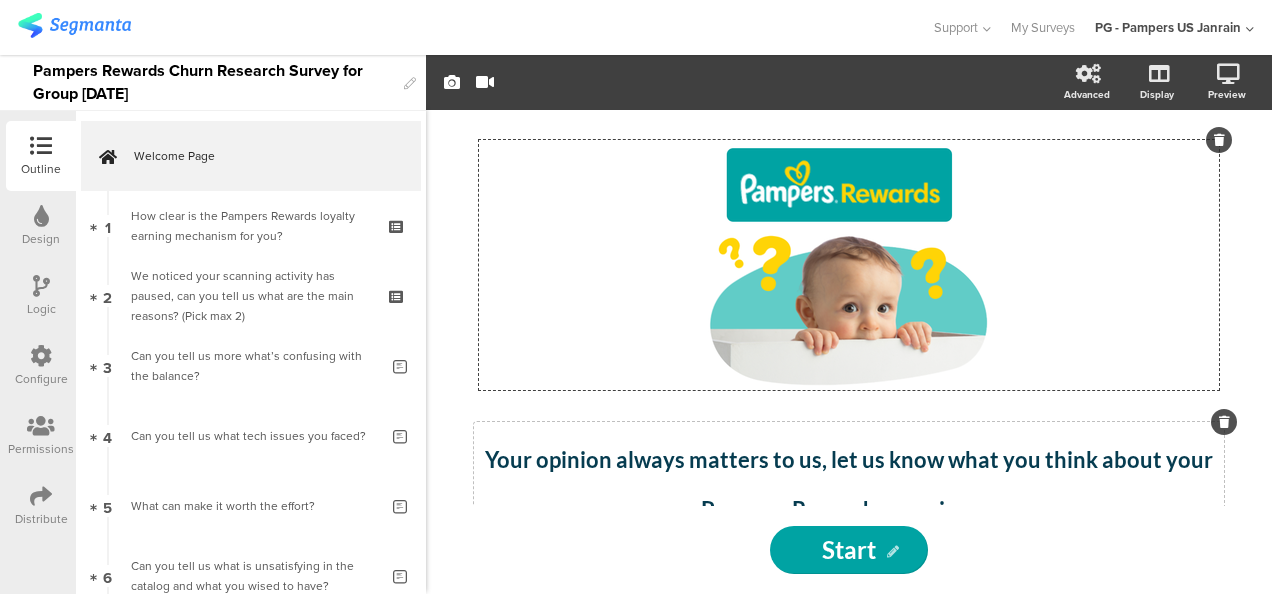 click on "Your opinion always matters to us, let us know what you think about your Pampers Rewards experience.  Your feedback will help us make our app better for you and your fellow parents. We appreciate your time. Thank you
Your opinion always matters to us, let us know what you think about your Pampers Rewards experience.  Your feedback will help us make our app better for you and your fellow parents. We appreciate your time. Thank you" 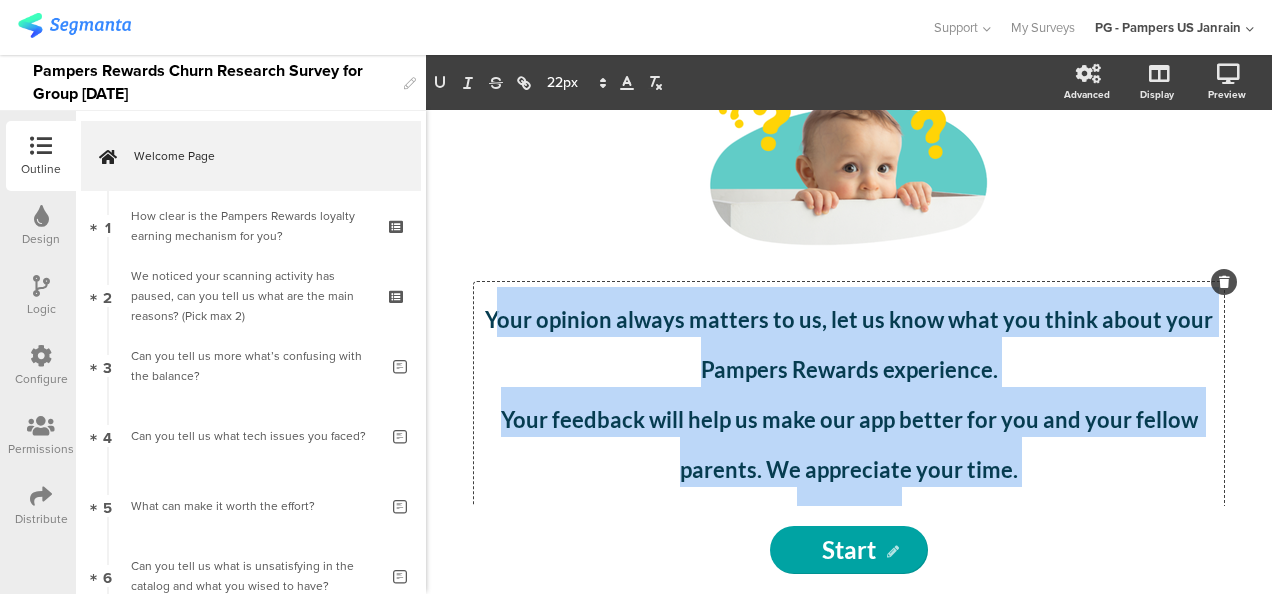 scroll, scrollTop: 234, scrollLeft: 0, axis: vertical 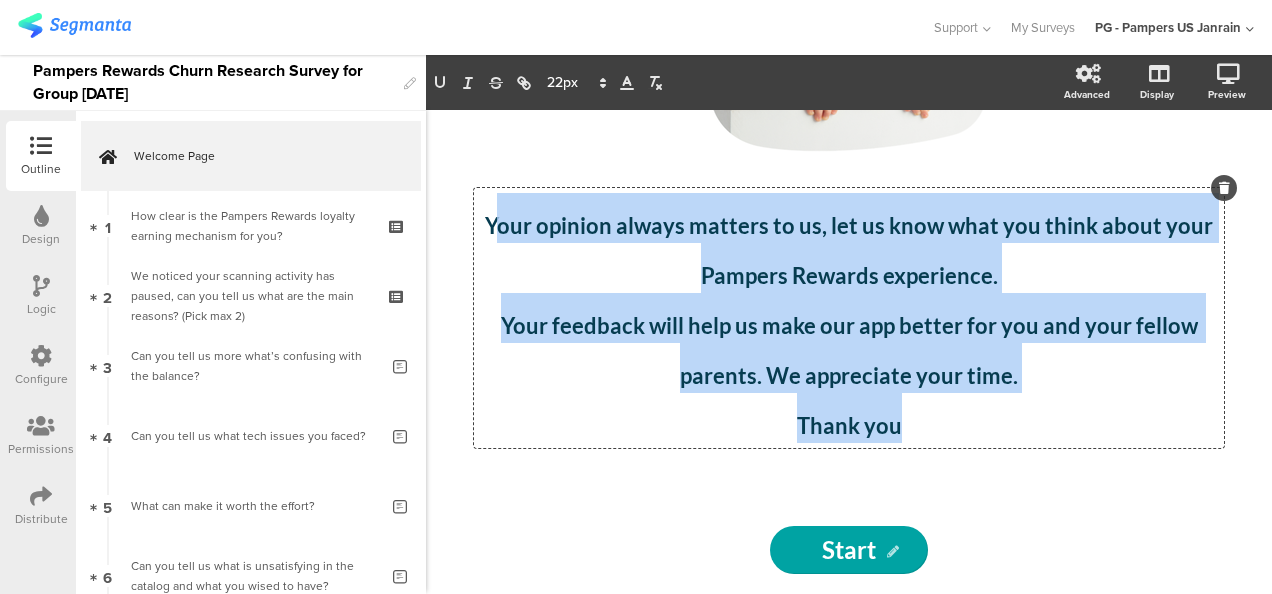 drag, startPoint x: 497, startPoint y: 453, endPoint x: 1032, endPoint y: 485, distance: 535.9562 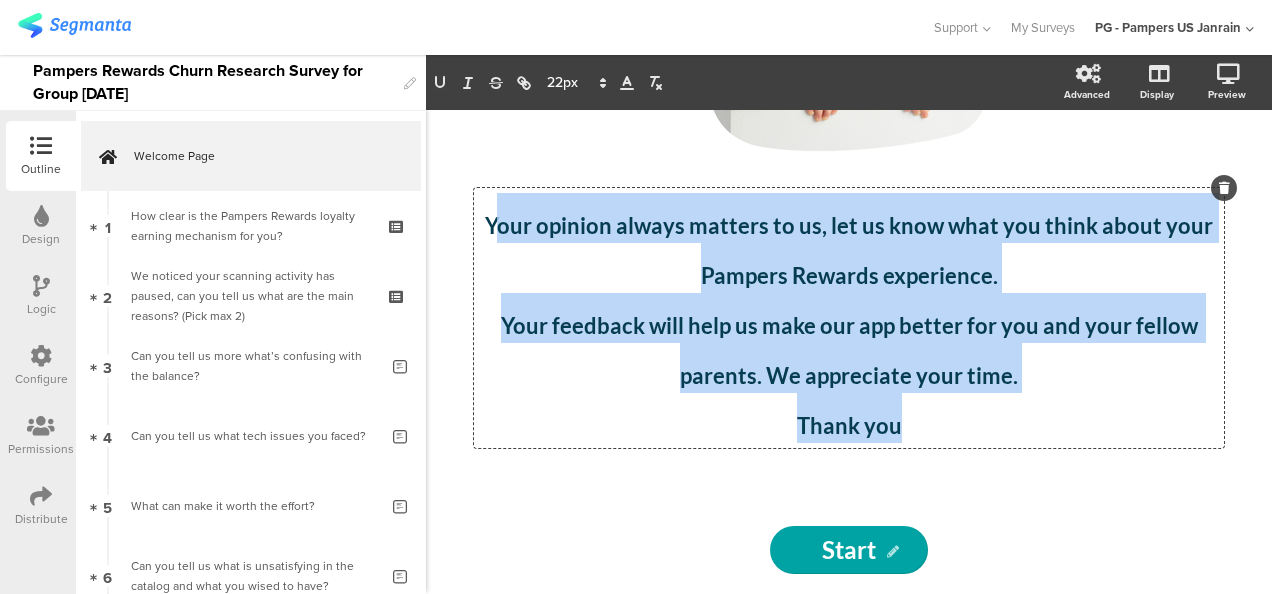 click on "/
Your opinion always matters to us, let us know what you think about your Pampers Rewards experience.  Your feedback will help us make our app better for you and your fellow parents. We appreciate your time. Thank you
Your opinion always matters to us, let us know what you think about your Pampers Rewards experience.  Your feedback will help us make our app better for you and your fellow parents. We appreciate your time. Thank you
Your opinion always matters to us, let us know what you think about your Pampers Rewards experience.  Your feedback will help us make our app better for you and your fellow parents. We appreciate your time. Thank you" 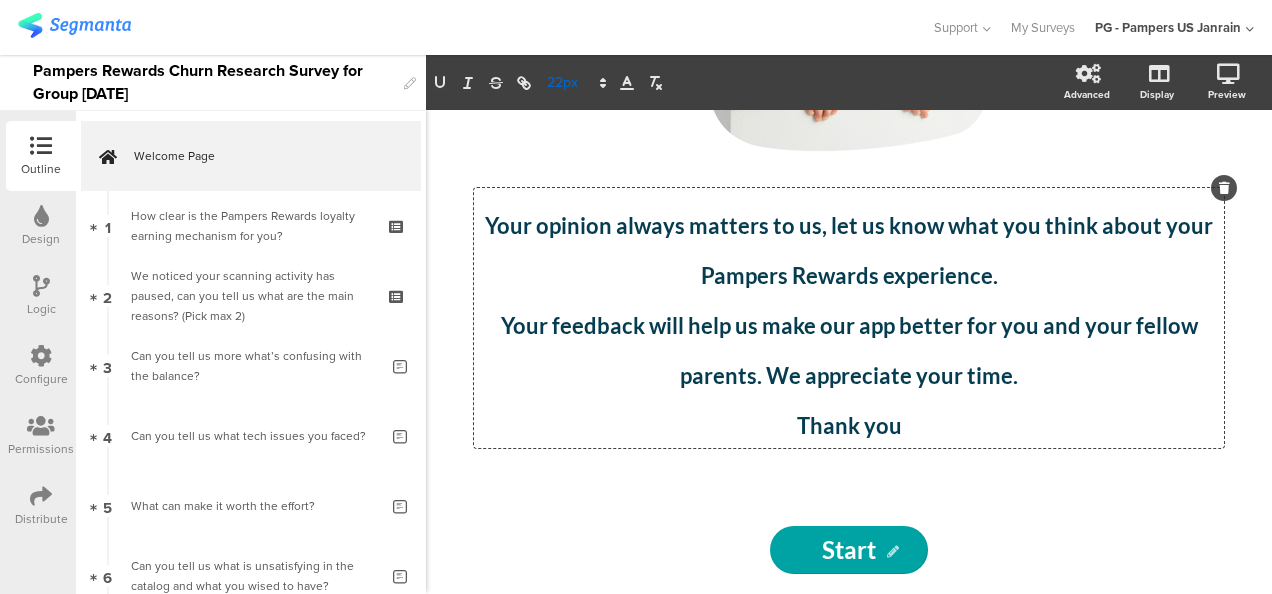click 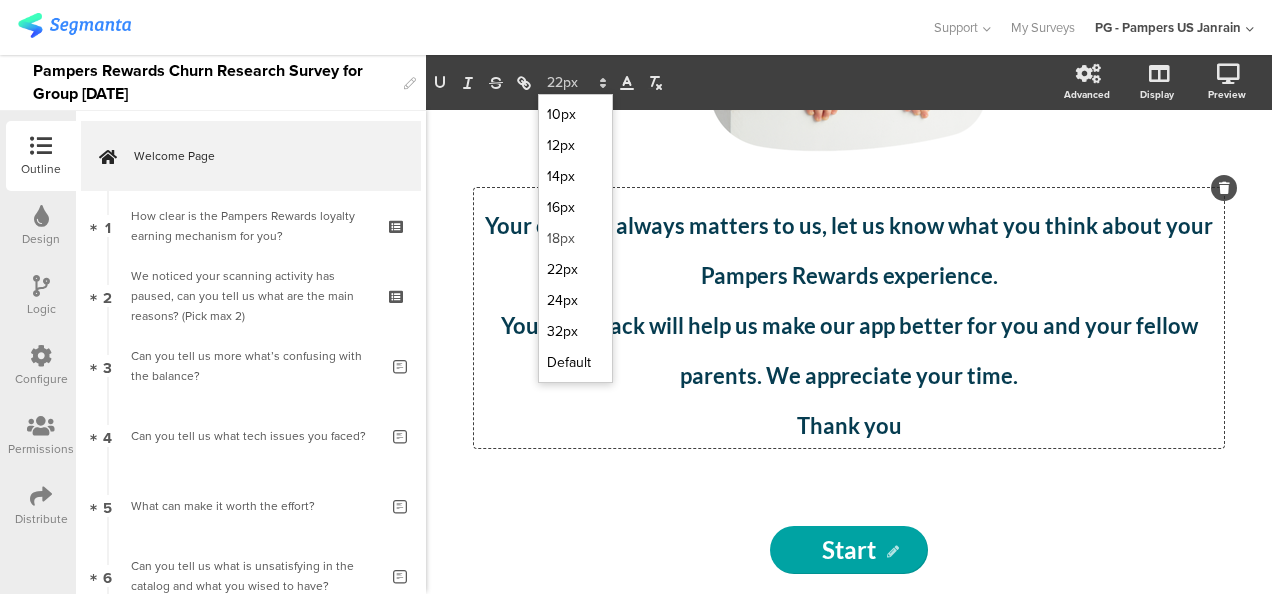 click at bounding box center [575, 238] 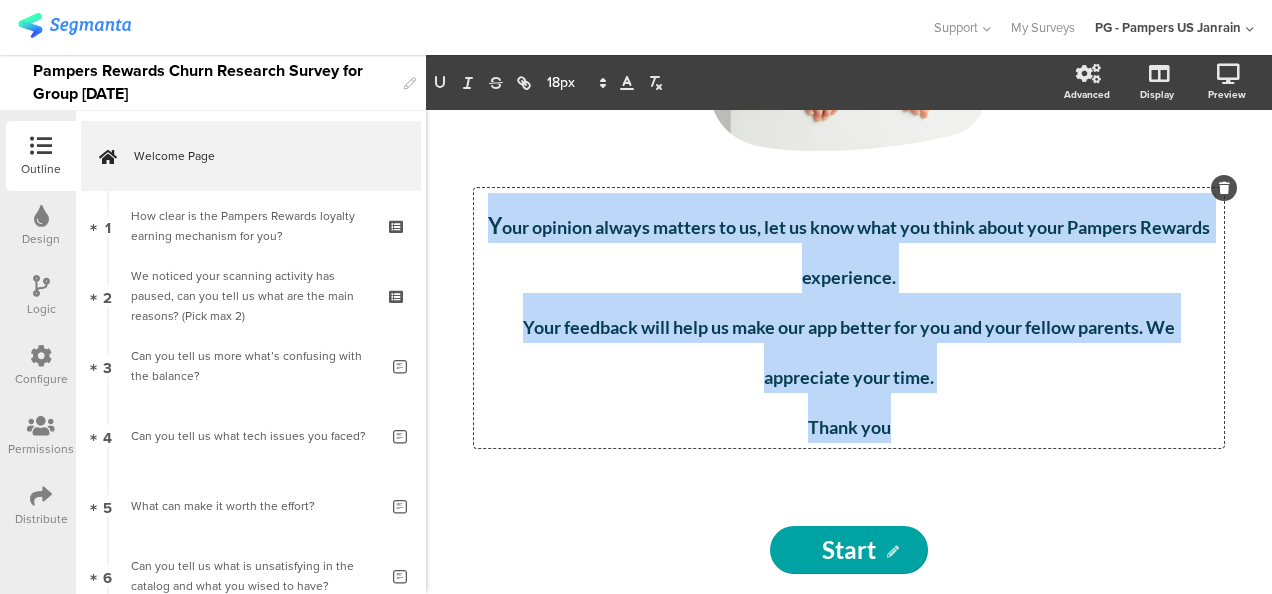 drag, startPoint x: 512, startPoint y: 223, endPoint x: 1084, endPoint y: 414, distance: 603.04645 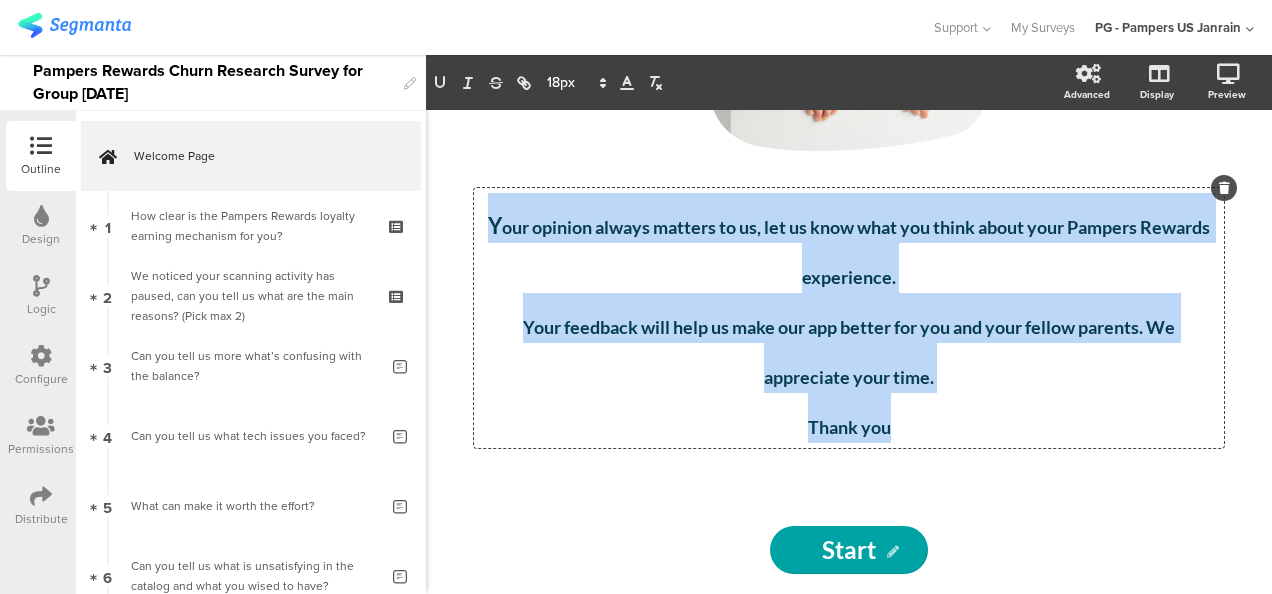 click on "Y our opinion always matters to us, let us know what you think about your Pampers Rewards experience.  Your feedback will help us make our app better for you and your fellow parents. We appreciate your time. Thank you" 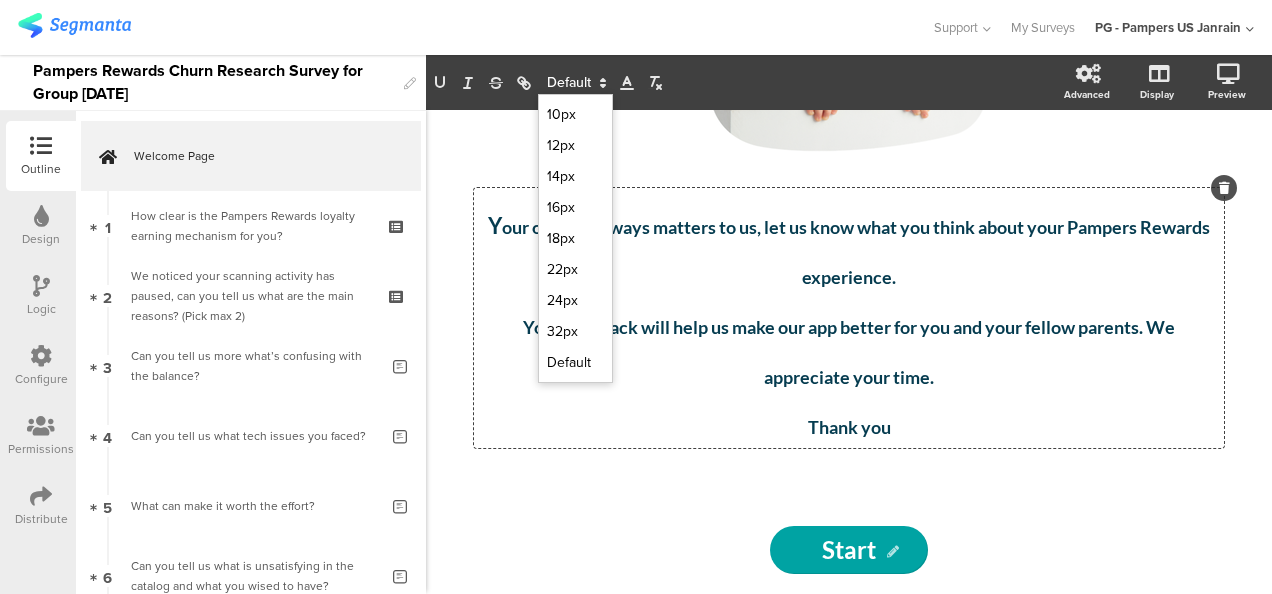 click 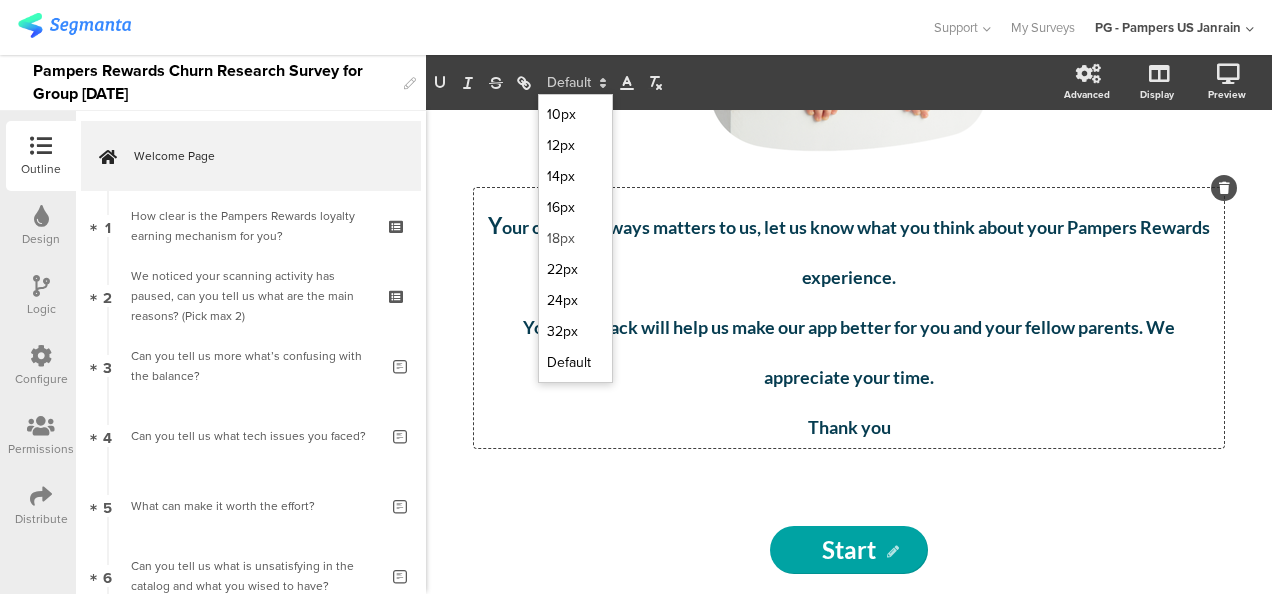 click at bounding box center [575, 238] 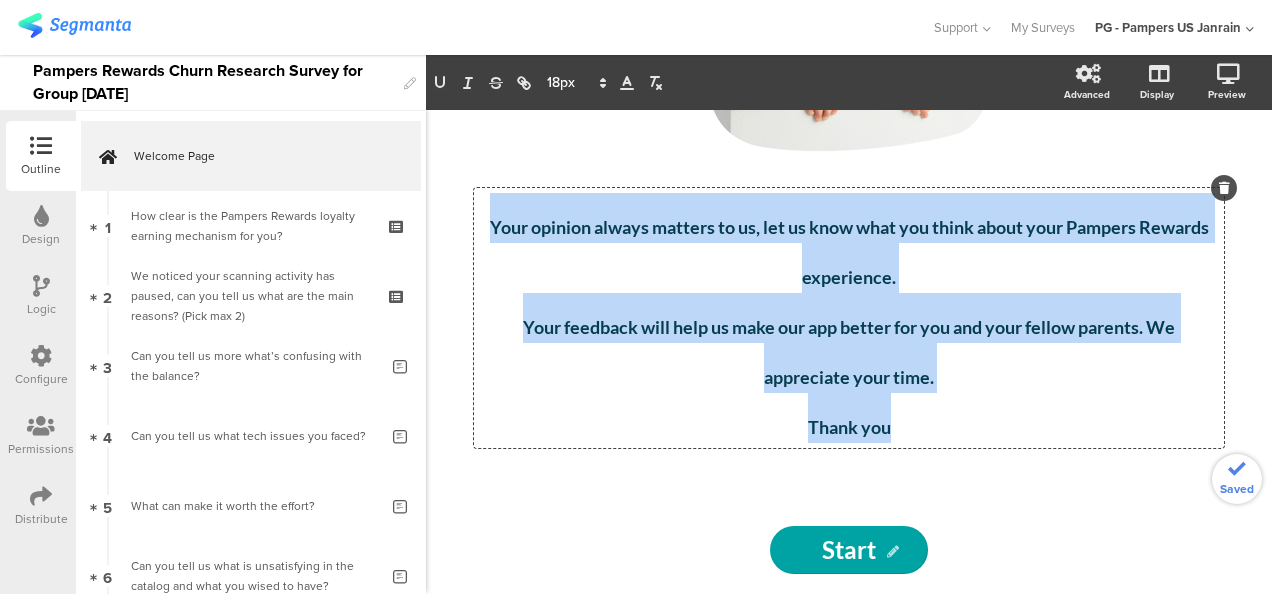 click on "Your opinion always matters to us, let us know what you think about your Pampers Rewards experience." 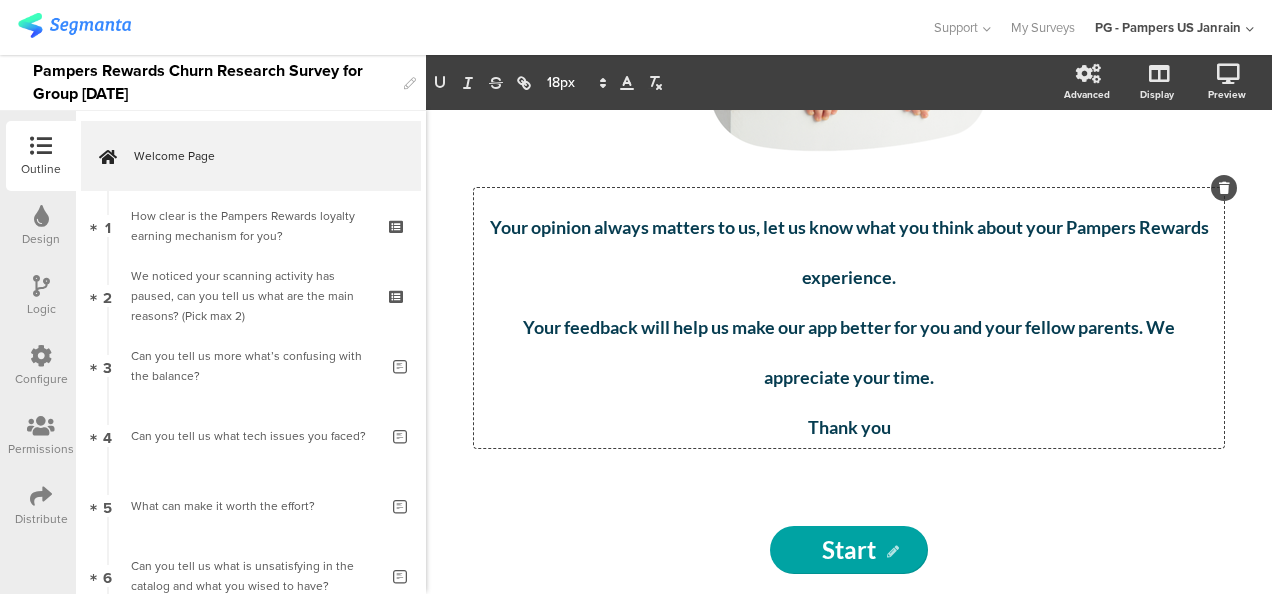 click on "Your opinion always matters to us, let us know what you think about your Pampers Rewards experience." 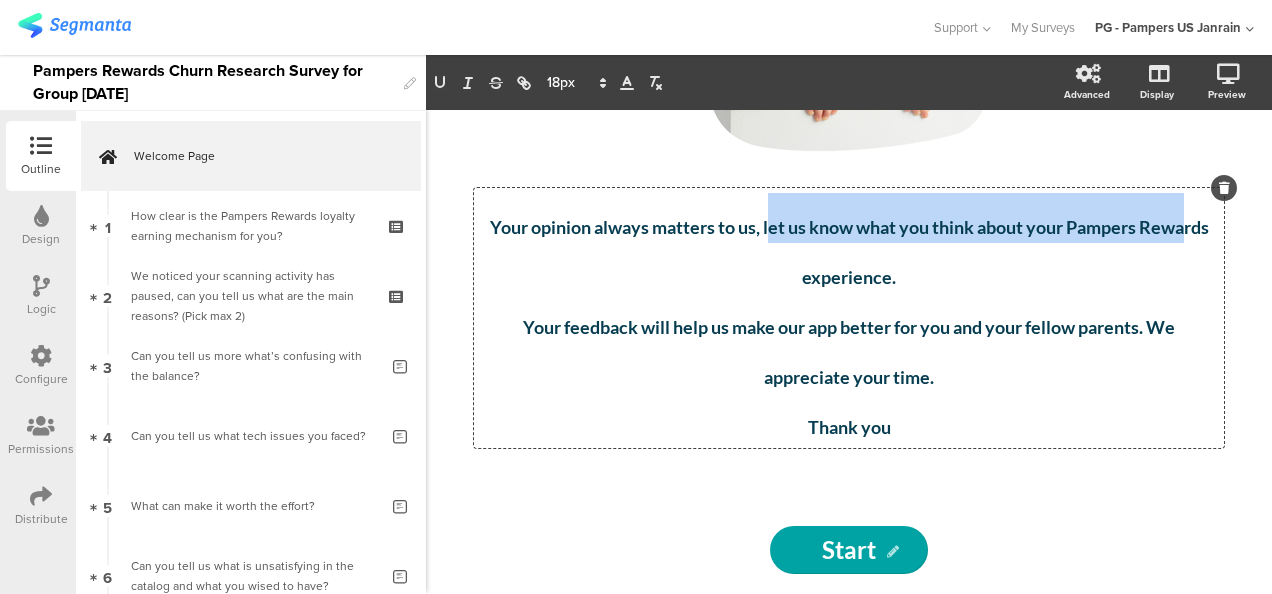 drag, startPoint x: 793, startPoint y: 230, endPoint x: 798, endPoint y: 262, distance: 32.38827 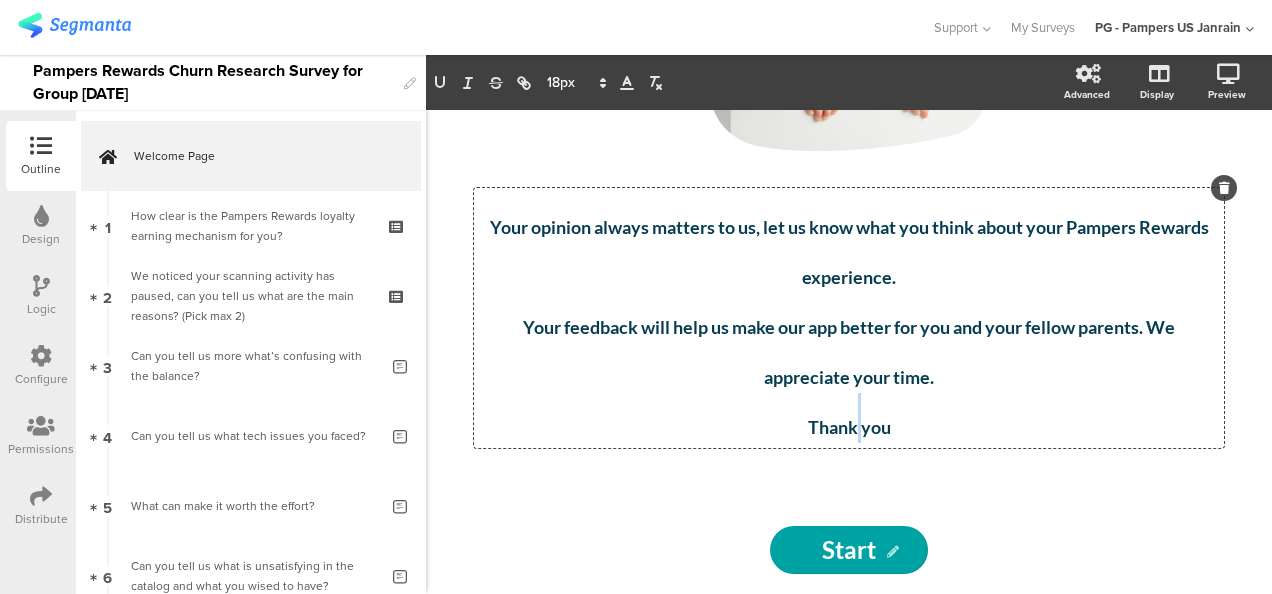 drag, startPoint x: 782, startPoint y: 260, endPoint x: 852, endPoint y: 396, distance: 152.9575 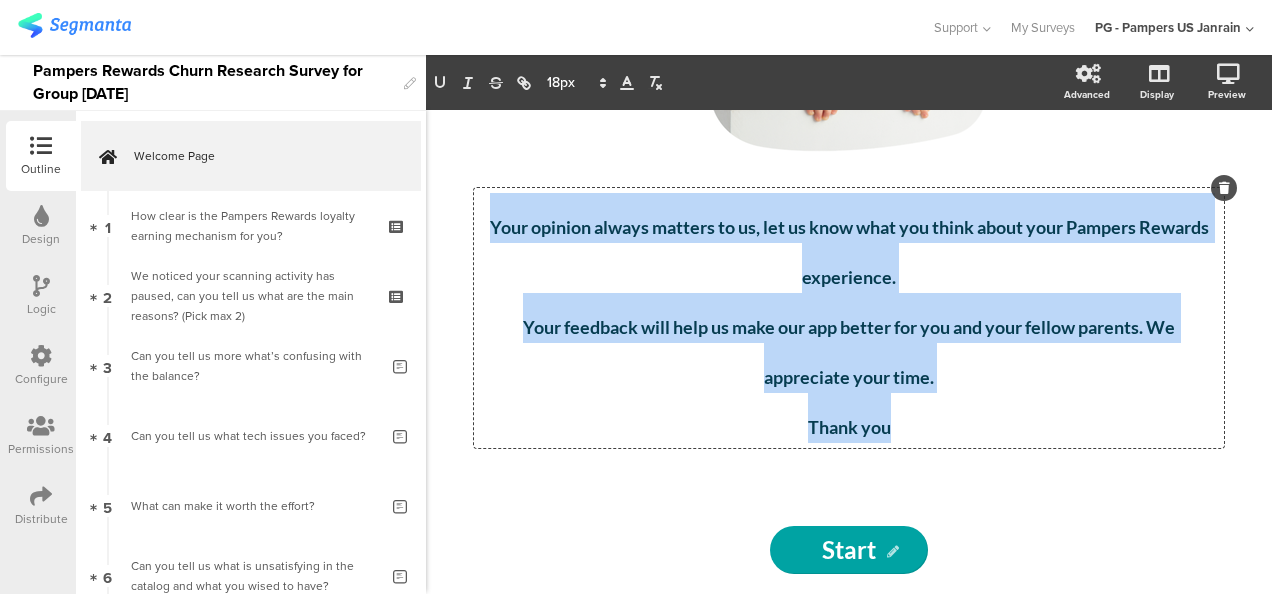 drag, startPoint x: 902, startPoint y: 420, endPoint x: 498, endPoint y: 219, distance: 451.2394 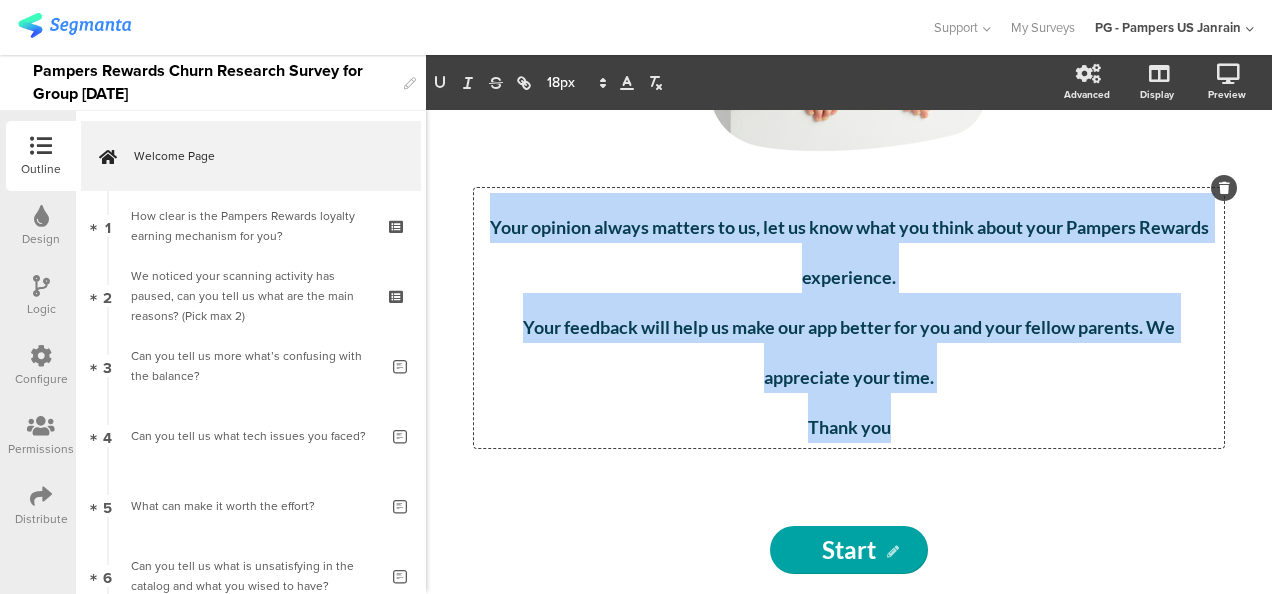 click on "Your opinion always matters to us, let us know what you think about your Pampers Rewards experience.  Your feedback will help us make our app better for you and your fellow parents. We appreciate your time. Thank you" 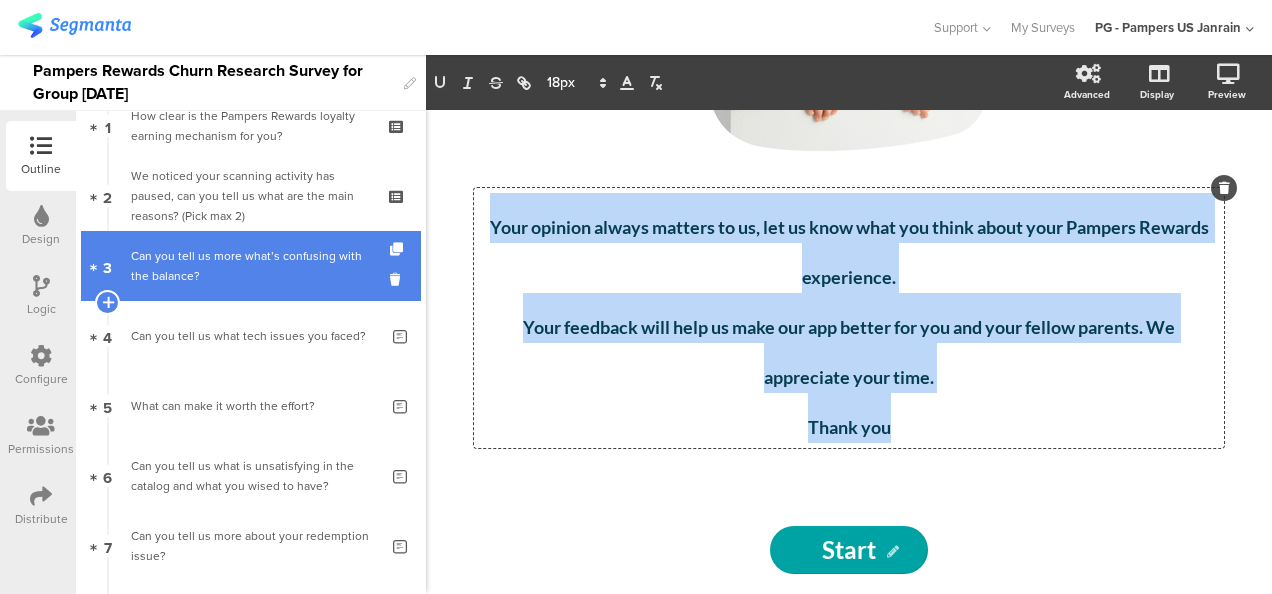 scroll, scrollTop: 0, scrollLeft: 0, axis: both 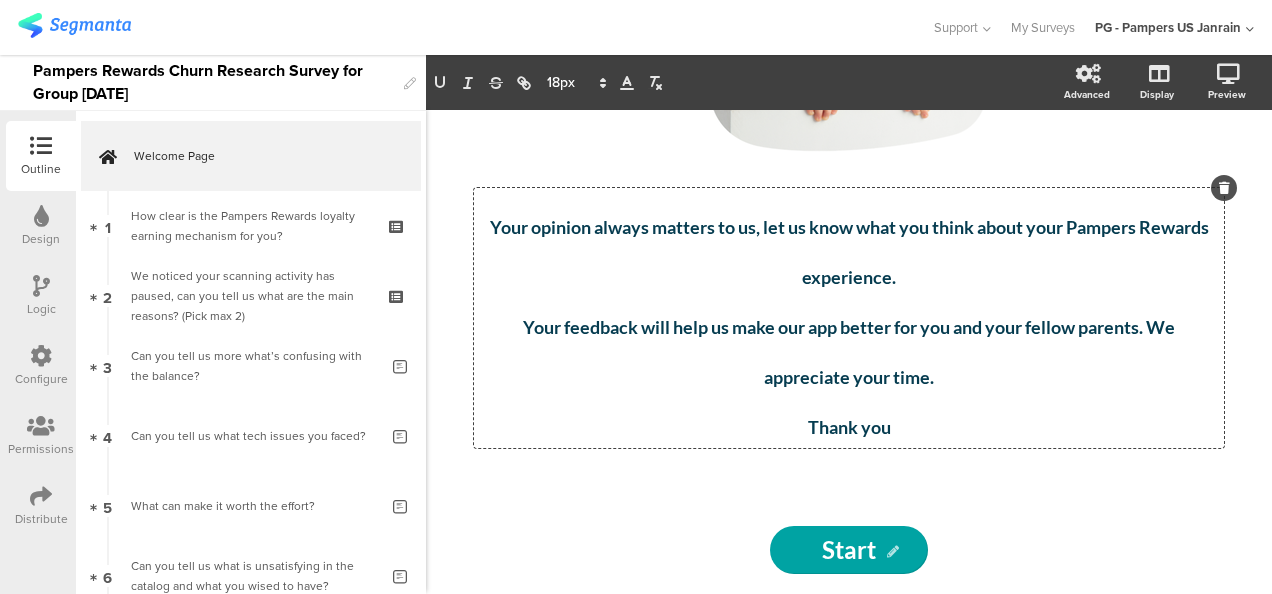 click on "/
Your opinion always matters to us, let us know what you think about your Pampers Rewards experience.  Your feedback will help us make our app better for you and your fellow parents. We appreciate your time. Thank you
Your opinion always matters to us, let us know what you think about your Pampers Rewards experience.  Your feedback will help us make our app better for you and your fellow parents. We appreciate your time. Thank you
Your opinion always matters to us, let us know what you think about your Pampers Rewards experience.  Your feedback will help us make our app better for you and your fellow parents. We appreciate your time. Thank you" 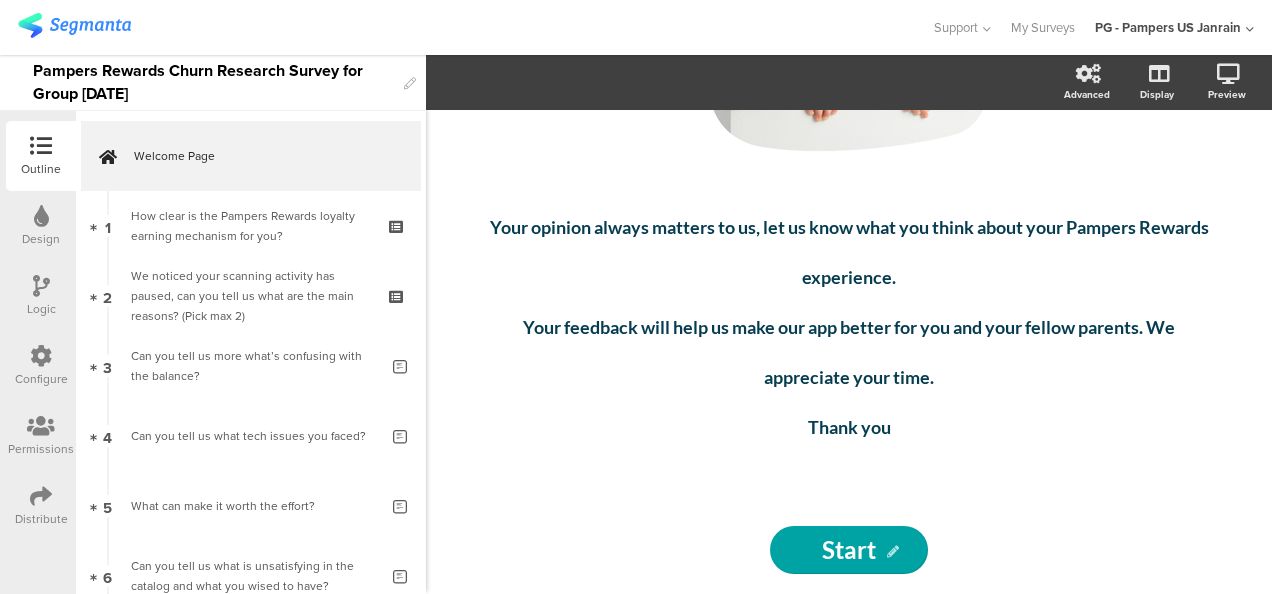 drag, startPoint x: 893, startPoint y: 478, endPoint x: 811, endPoint y: 473, distance: 82.1523 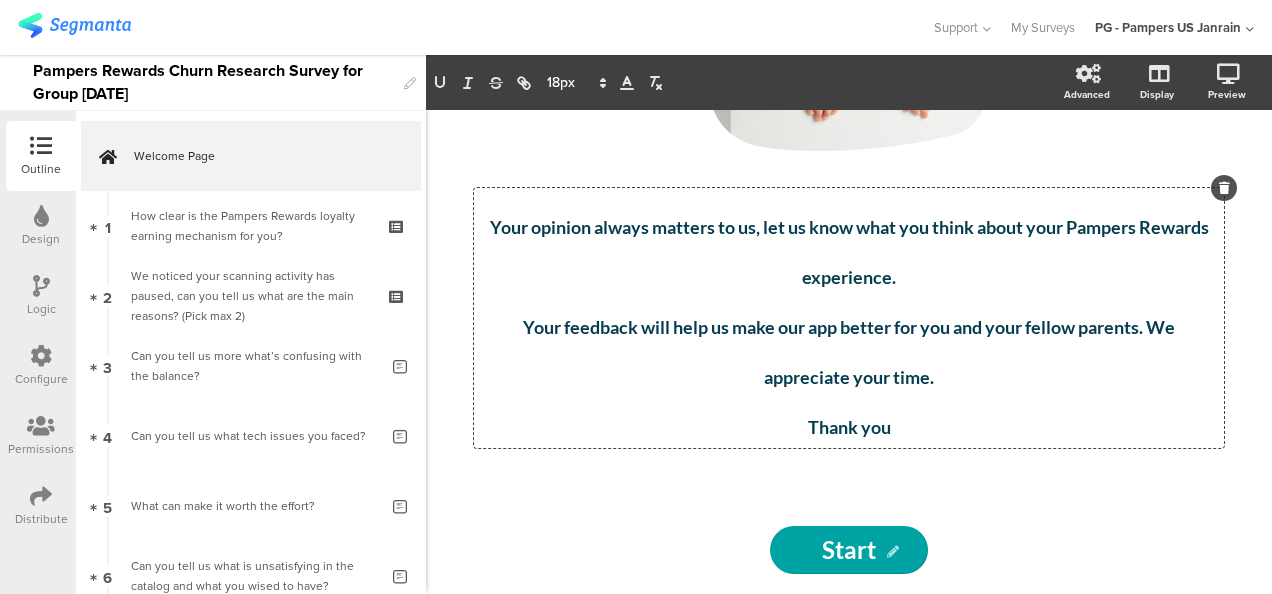 click on "/
Your opinion always matters to us, let us know what you think about your Pampers Rewards experience.  Your feedback will help us make our app better for you and your fellow parents. We appreciate your time. Thank you
Your opinion always matters to us, let us know what you think about your Pampers Rewards experience.  Your feedback will help us make our app better for you and your fellow parents. We appreciate your time. Thank you
Your opinion always matters to us, let us know what you think about your Pampers Rewards experience.  Your feedback will help us make our app better for you and your fellow parents. We appreciate your time. Thank you" 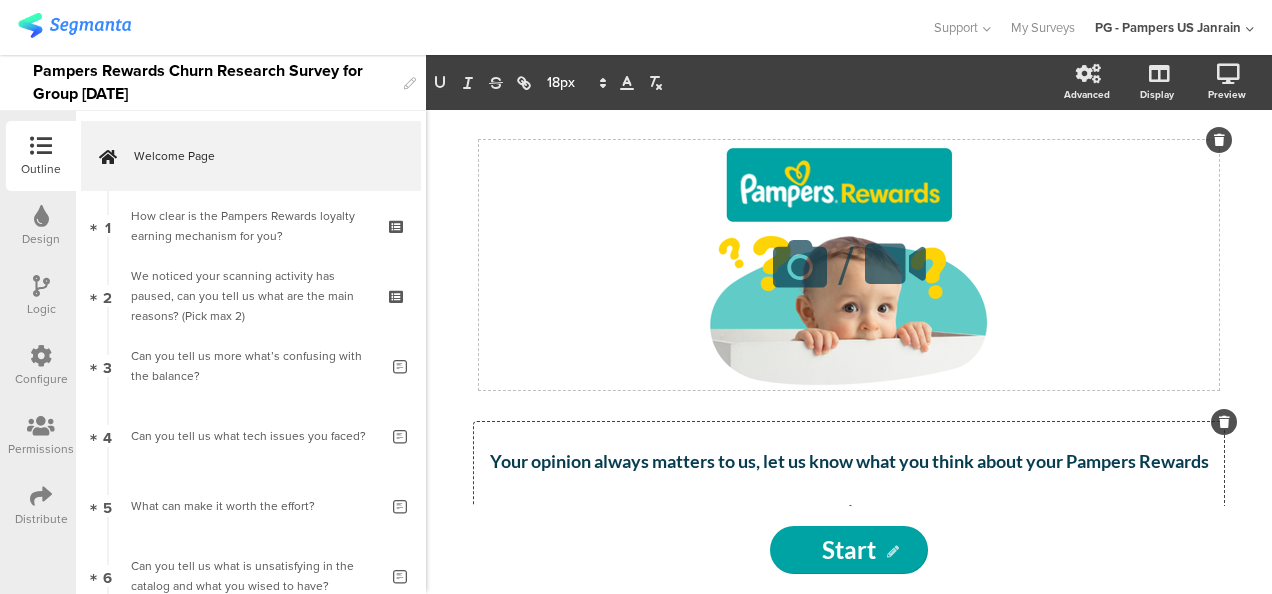 scroll, scrollTop: 100, scrollLeft: 0, axis: vertical 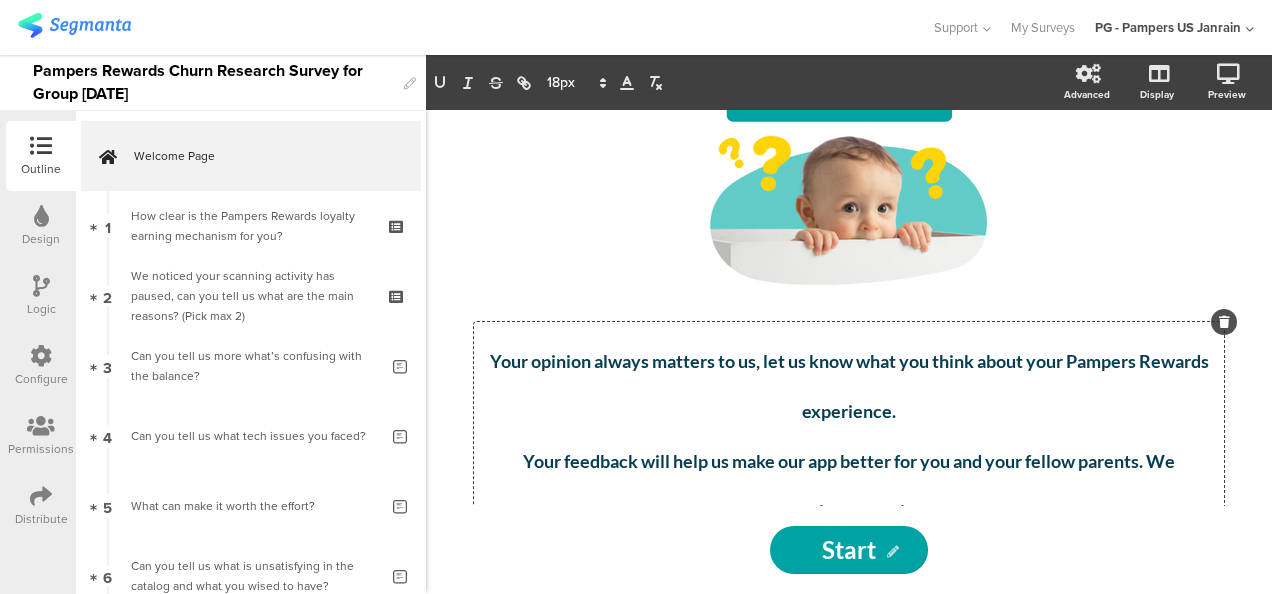 type 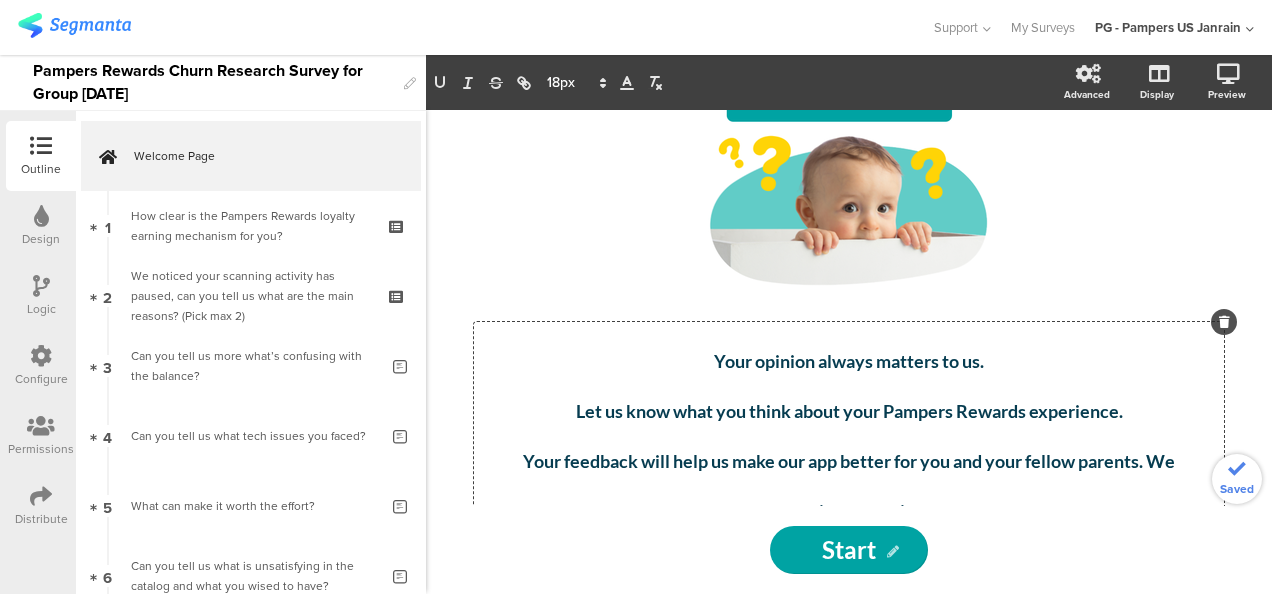 scroll, scrollTop: 200, scrollLeft: 0, axis: vertical 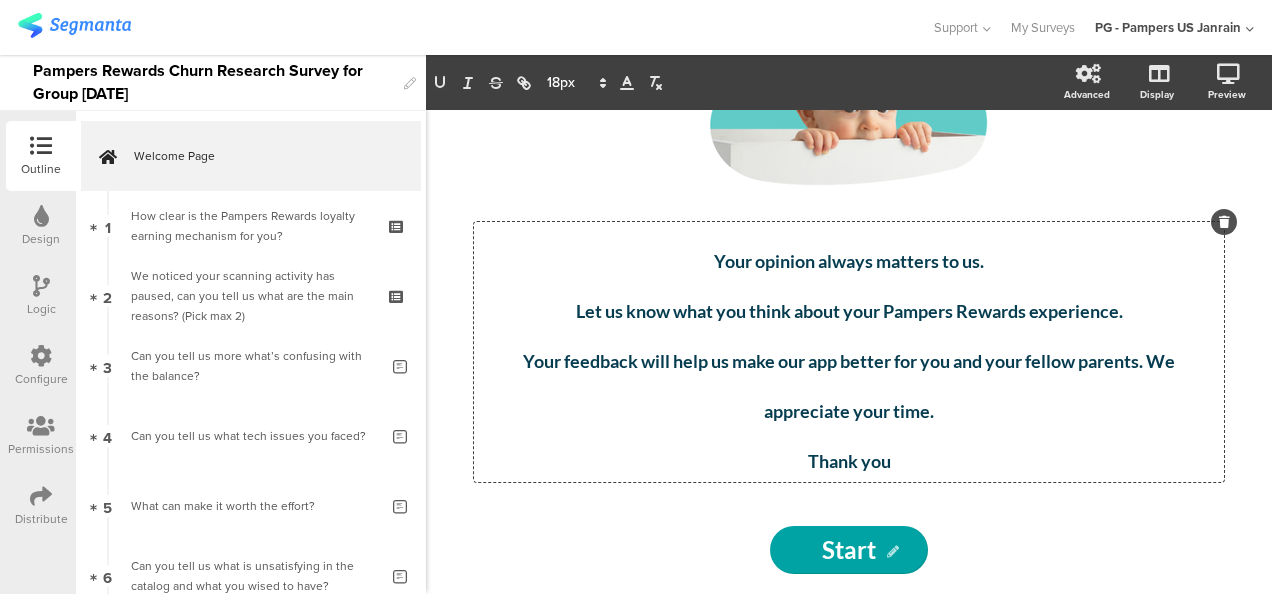 click on "Your feedback will help us make our app better for you and your fellow parents. We appreciate your time." 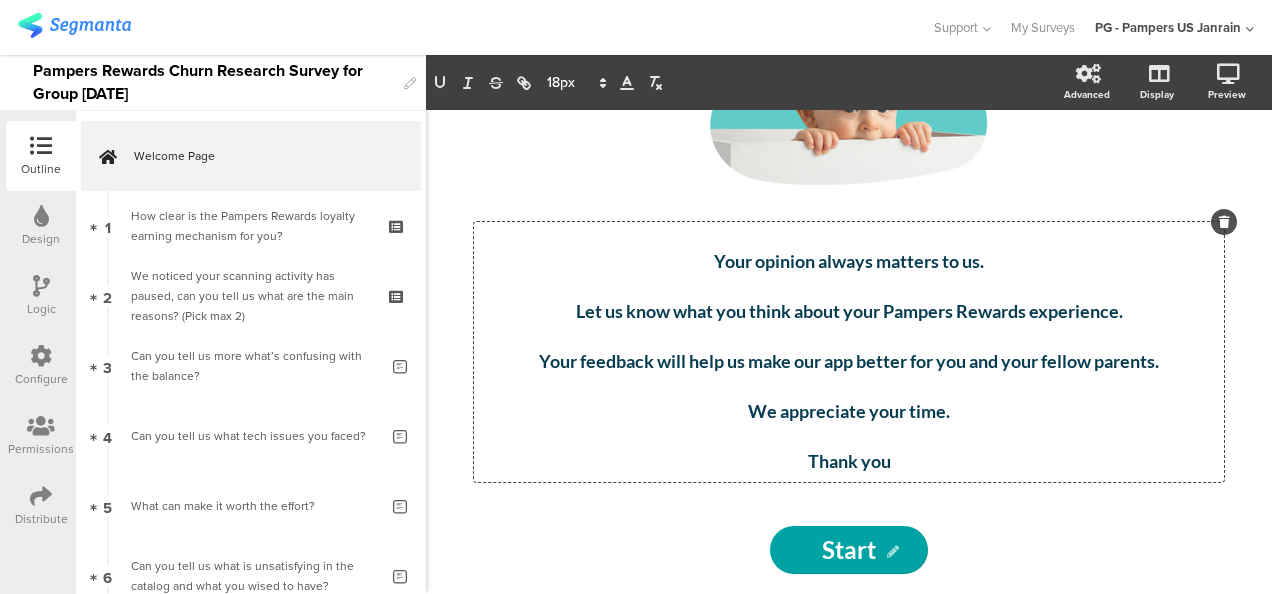 click on "PG - Pampers US Janrain" 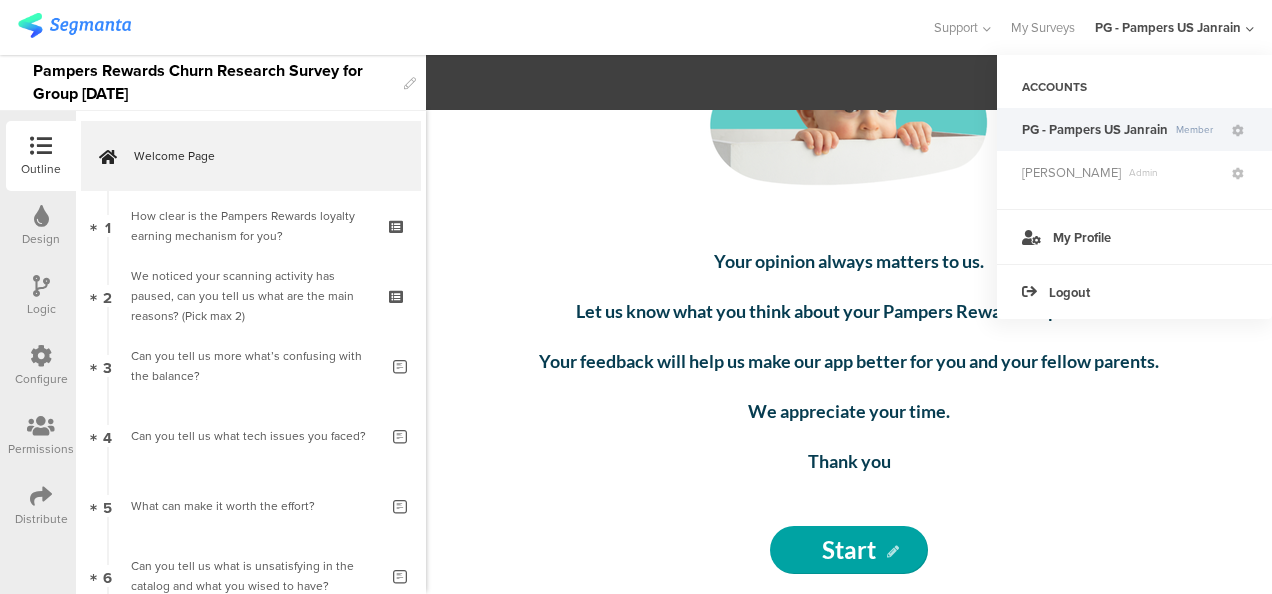 click on "PG - Pampers US Janrain" 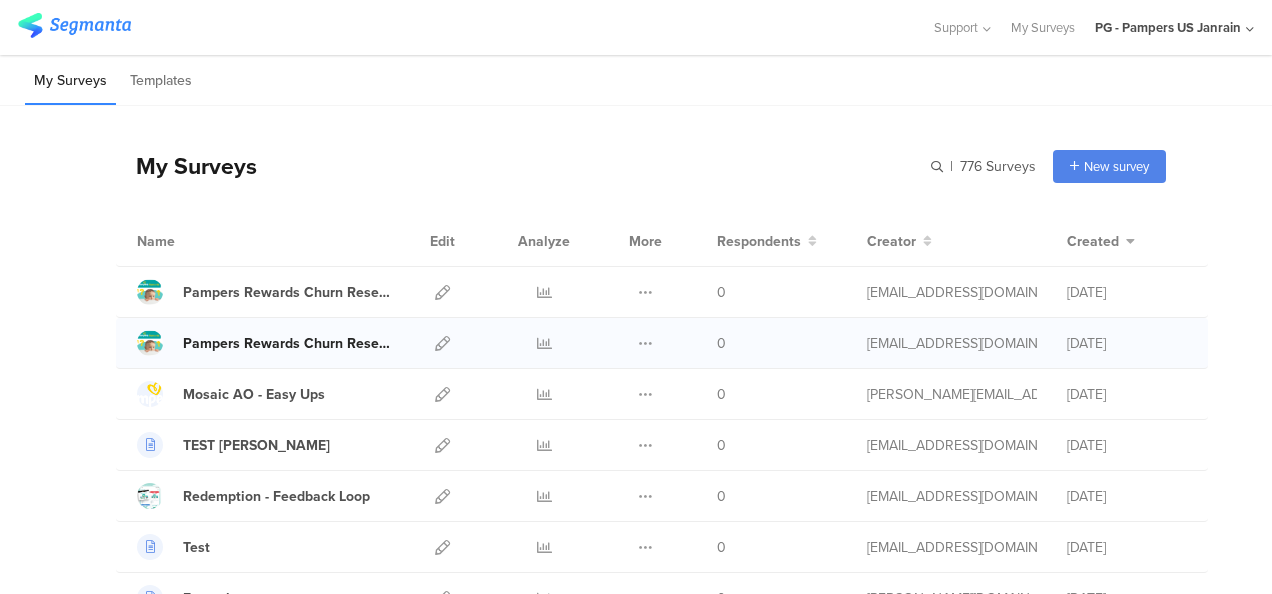 click on "Pampers Rewards Churn Research Survey for Group 1 July 2025" at bounding box center (287, 343) 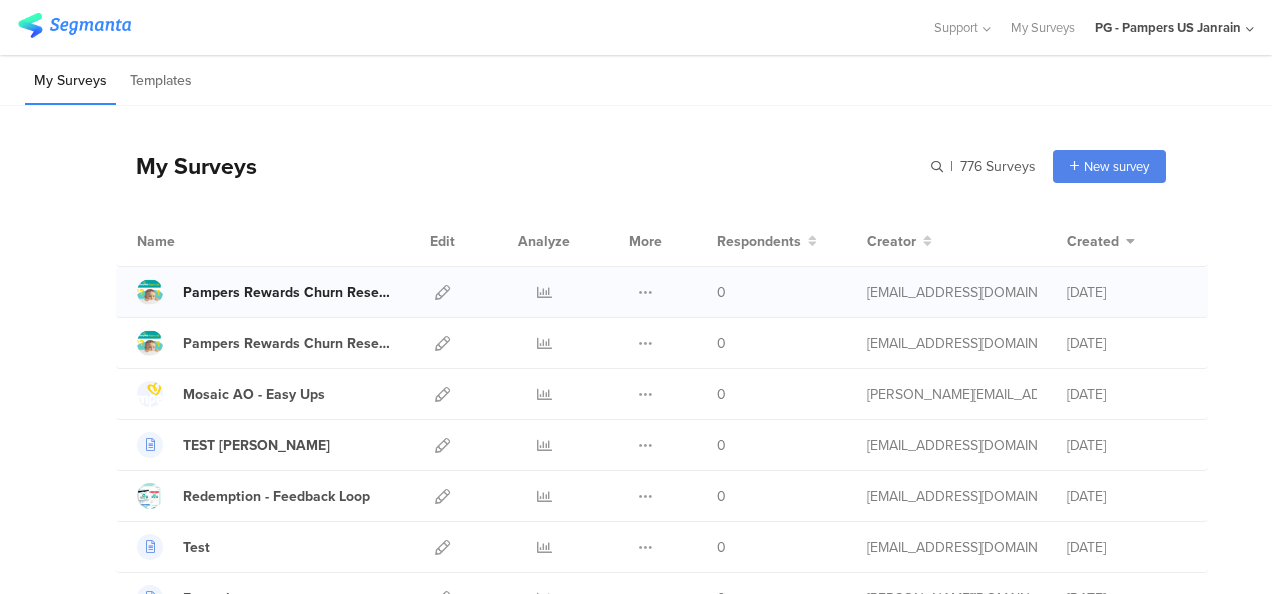 click on "Pampers Rewards Churn Research Survey for Group [DATE]" at bounding box center (287, 292) 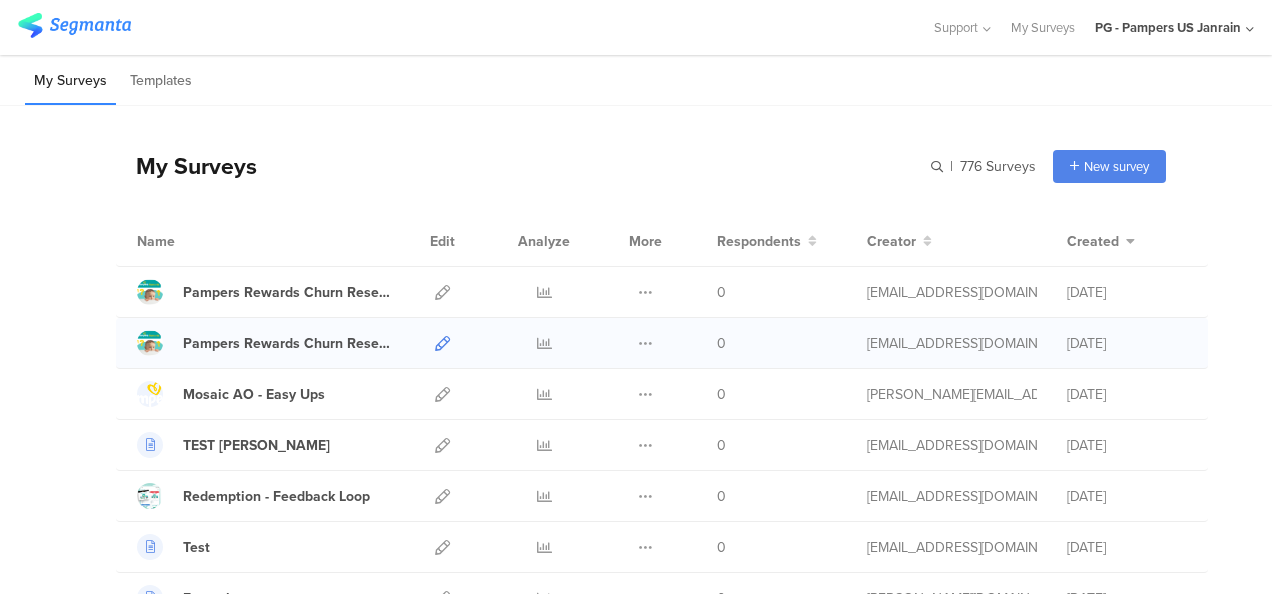 click at bounding box center [442, 343] 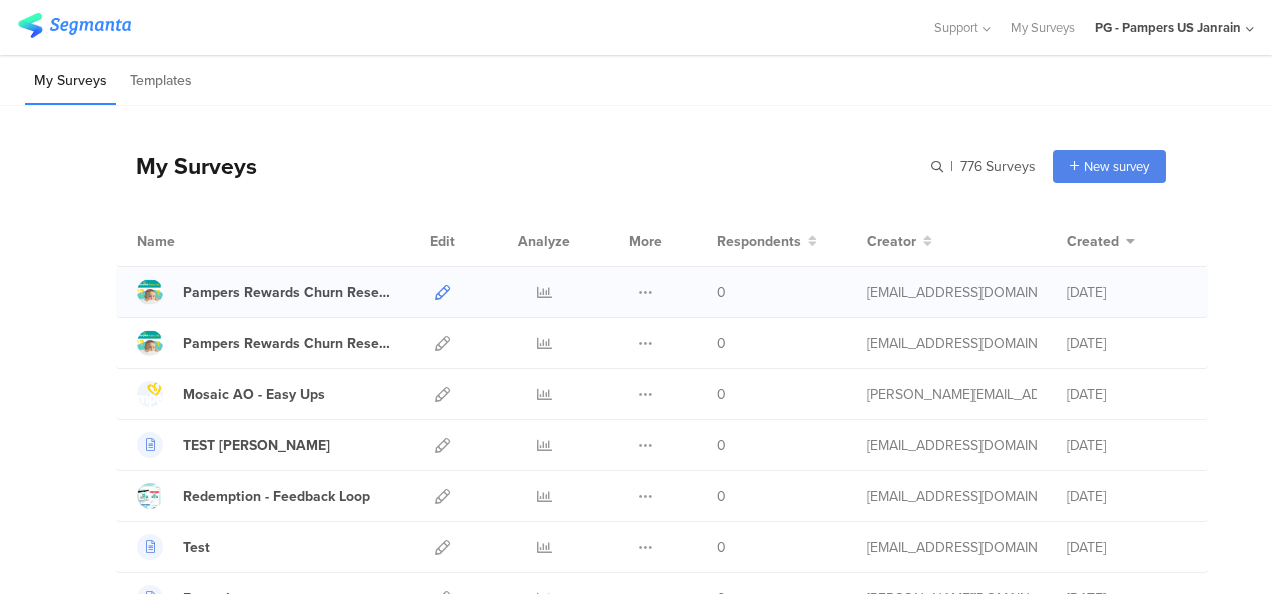 click at bounding box center (442, 292) 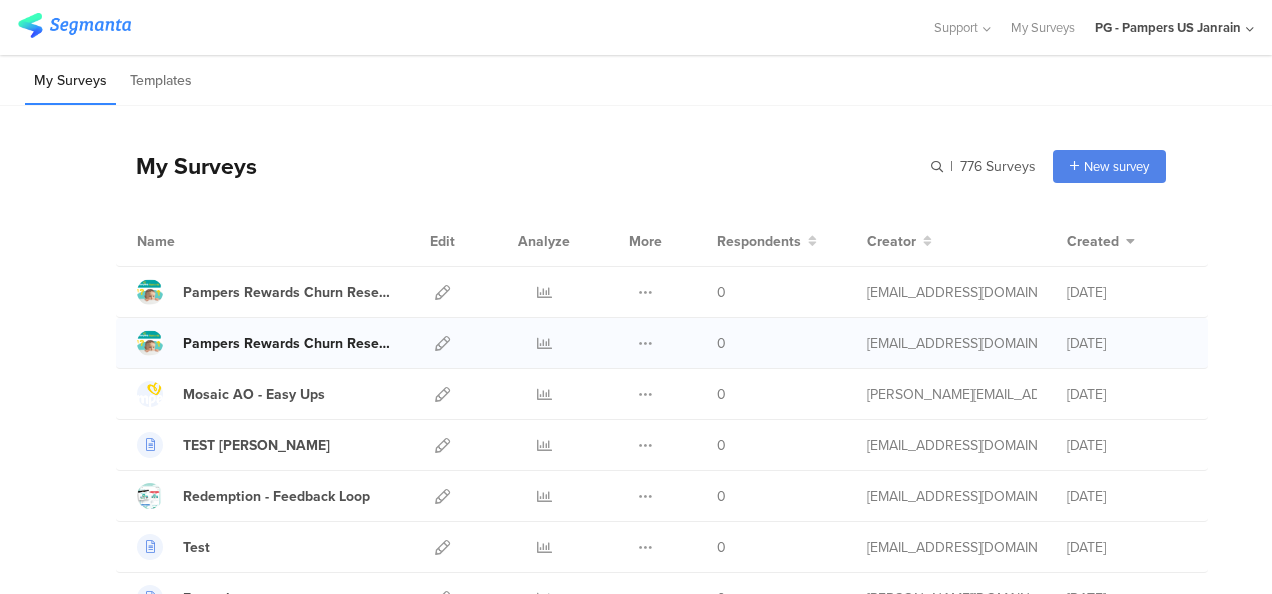 click on "Pampers Rewards Churn Research Survey for Group 1 July 2025" at bounding box center [287, 343] 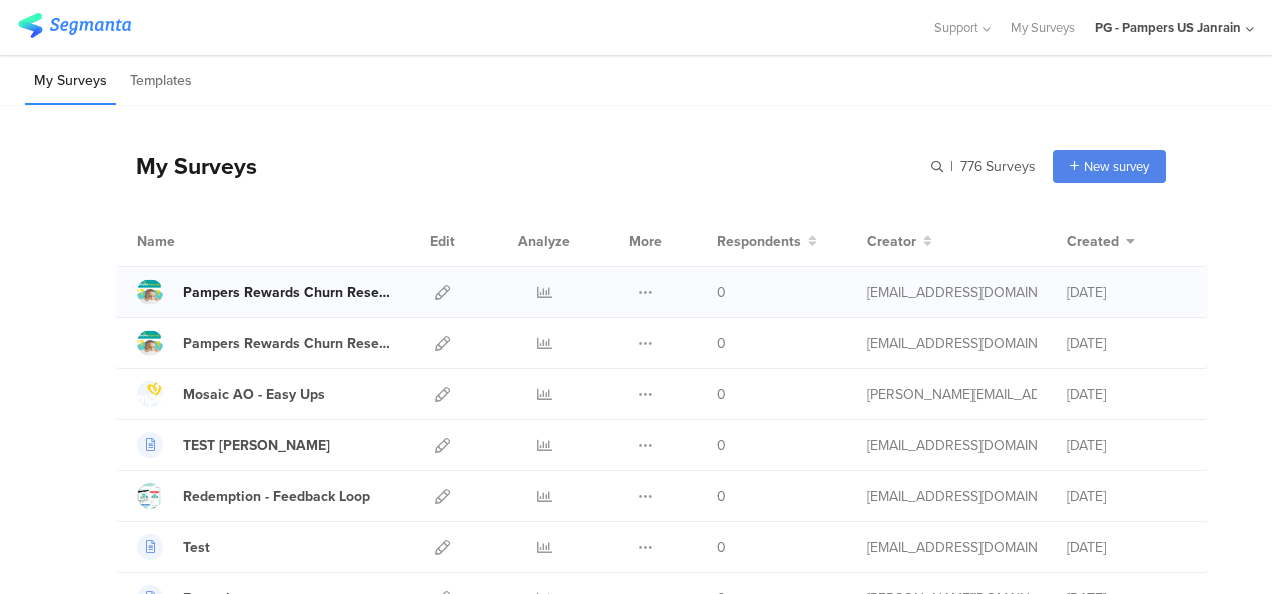 click on "Pampers Rewards Churn Research Survey for Group [DATE]" at bounding box center [287, 292] 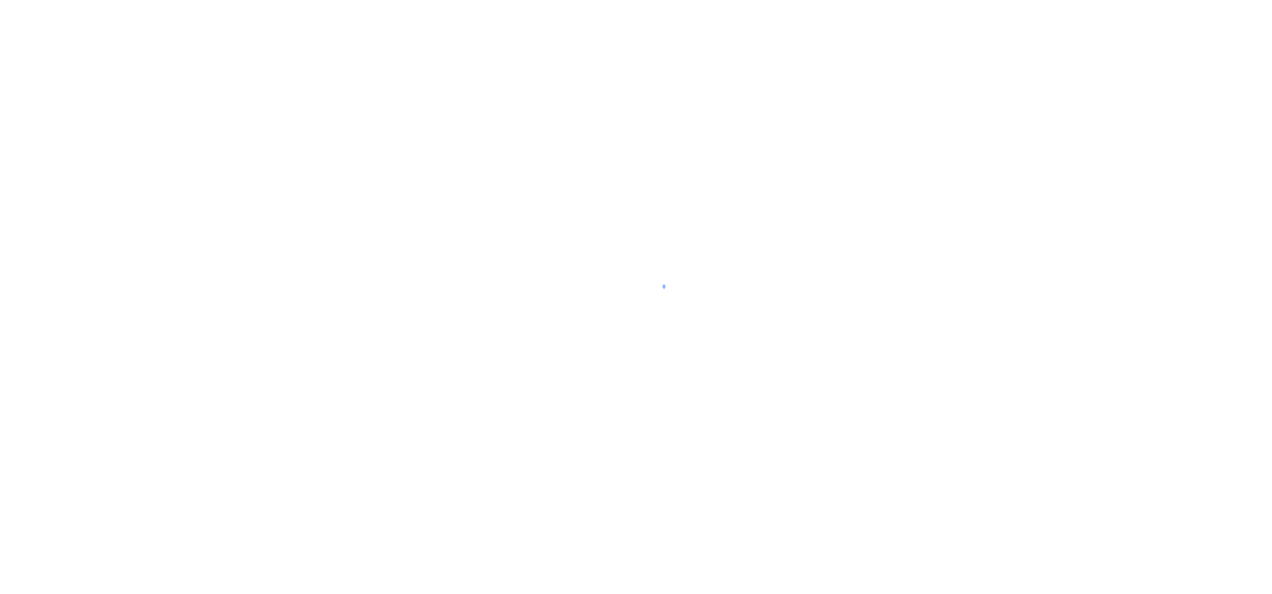 scroll, scrollTop: 0, scrollLeft: 0, axis: both 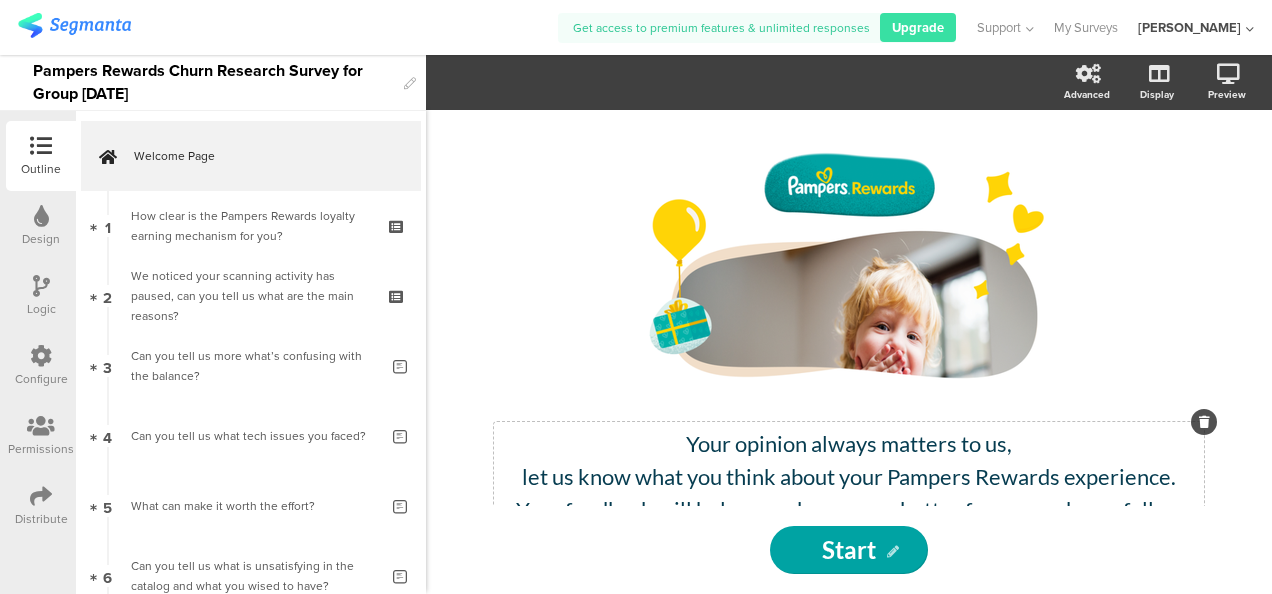 click on "Your opinion always matters to us, let us know what you think about your Pampers Rewards experience. Your feedback will help us make our app better for you and your fellow parents. We appreciate your time. Thank you
Your opinion always matters to us, let us know what you think about your Pampers Rewards experience. Your feedback will help us make our app better for you and your fellow parents. We appreciate your time. Thank you" 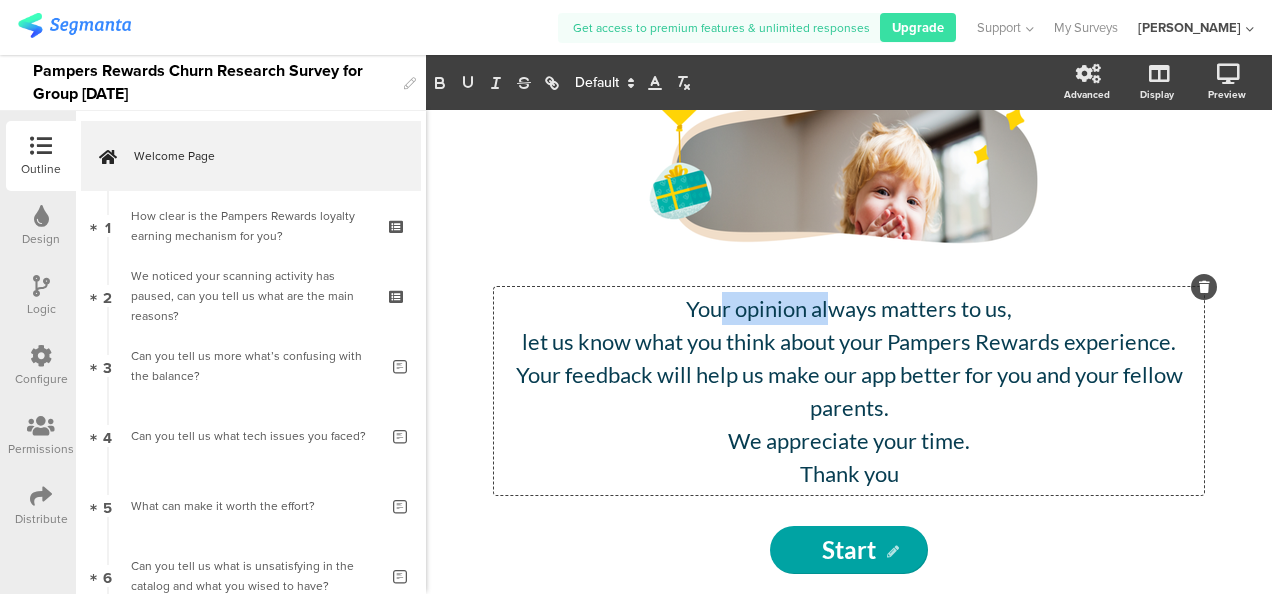 drag, startPoint x: 713, startPoint y: 313, endPoint x: 828, endPoint y: 311, distance: 115.01739 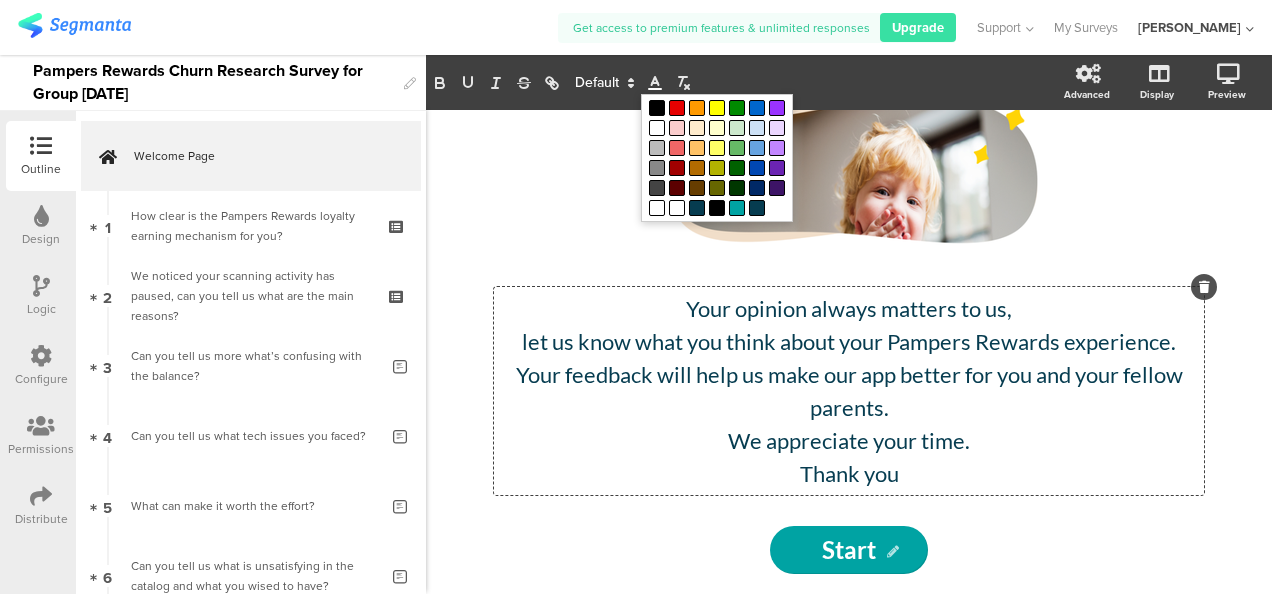 drag, startPoint x: 811, startPoint y: 304, endPoint x: 651, endPoint y: 84, distance: 272.02942 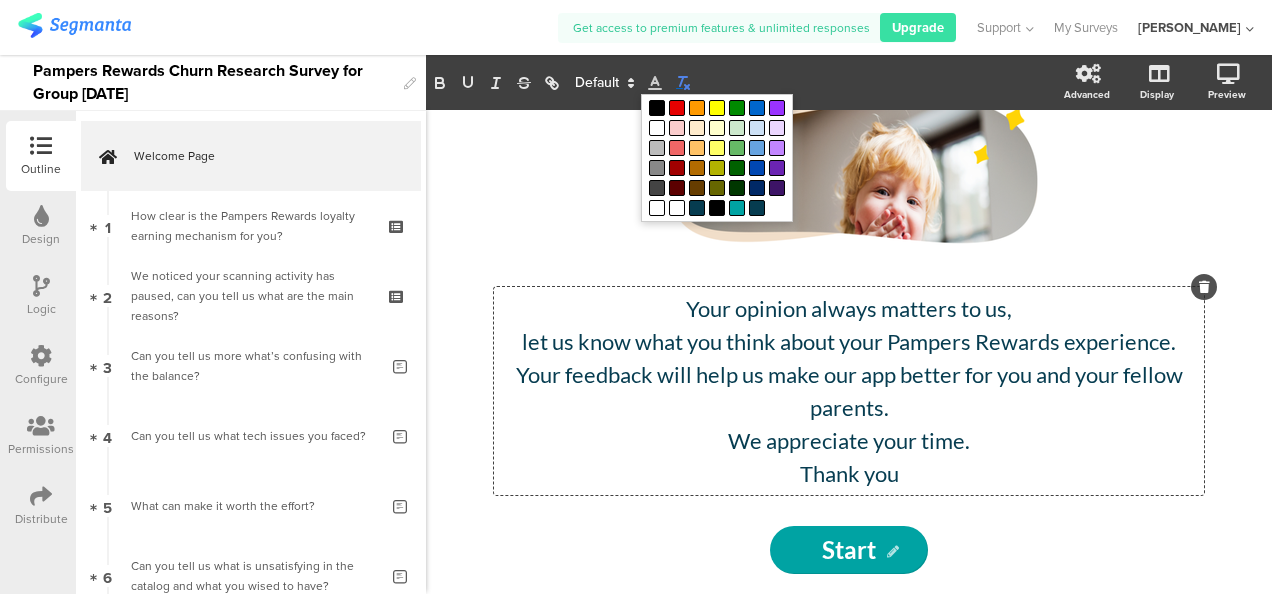 click 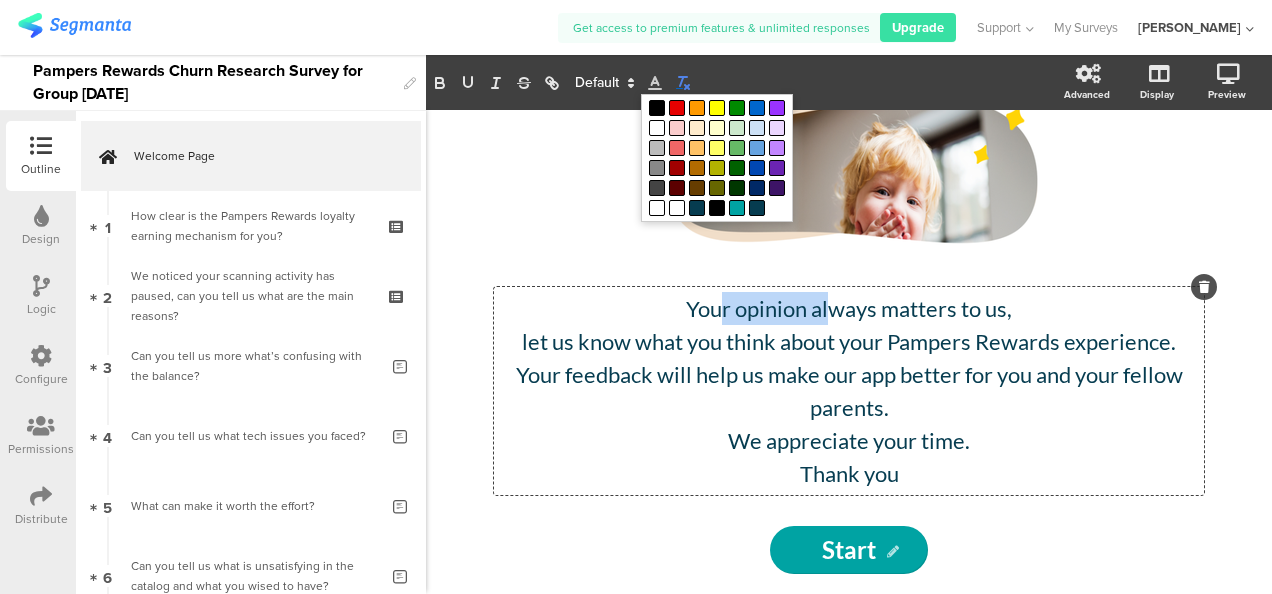 click 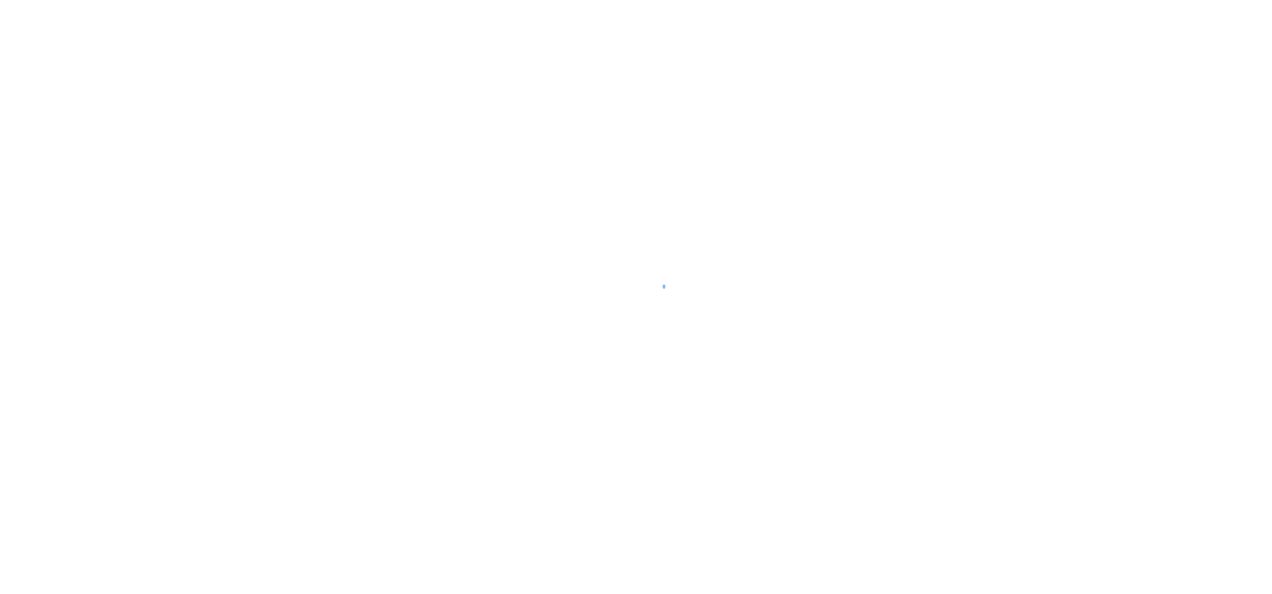 scroll, scrollTop: 0, scrollLeft: 0, axis: both 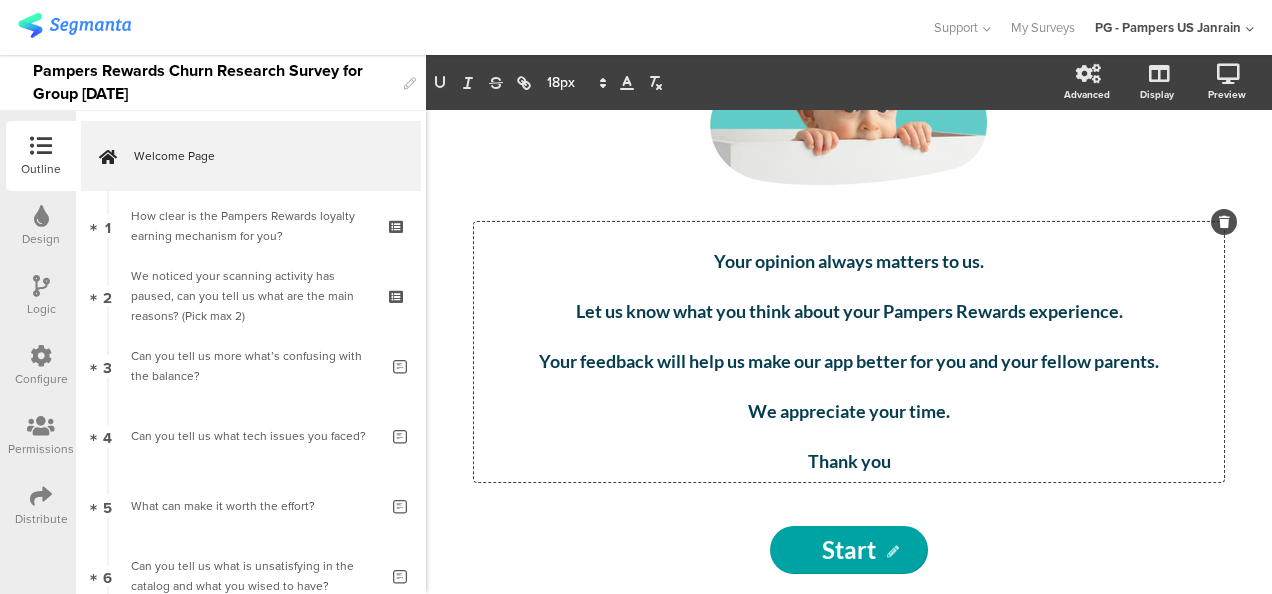 click on "/
Your opinion always matters to us.  Let us know what you think about your Pampers Rewards experience.  Your feedback will help us make our app better for you and your fellow parents.  We appreciate your time. Thank you
Your opinion always matters to us.  Let us know what you think about your Pampers Rewards experience.  Your feedback will help us make our app better for you and your fellow parents.  We appreciate your time. Thank you
Your opinion always matters to us.  Let us know what you think about your Pampers Rewards experience.  Your feedback will help us make our app better for you and your fellow parents.  We appreciate your time. Thank you" 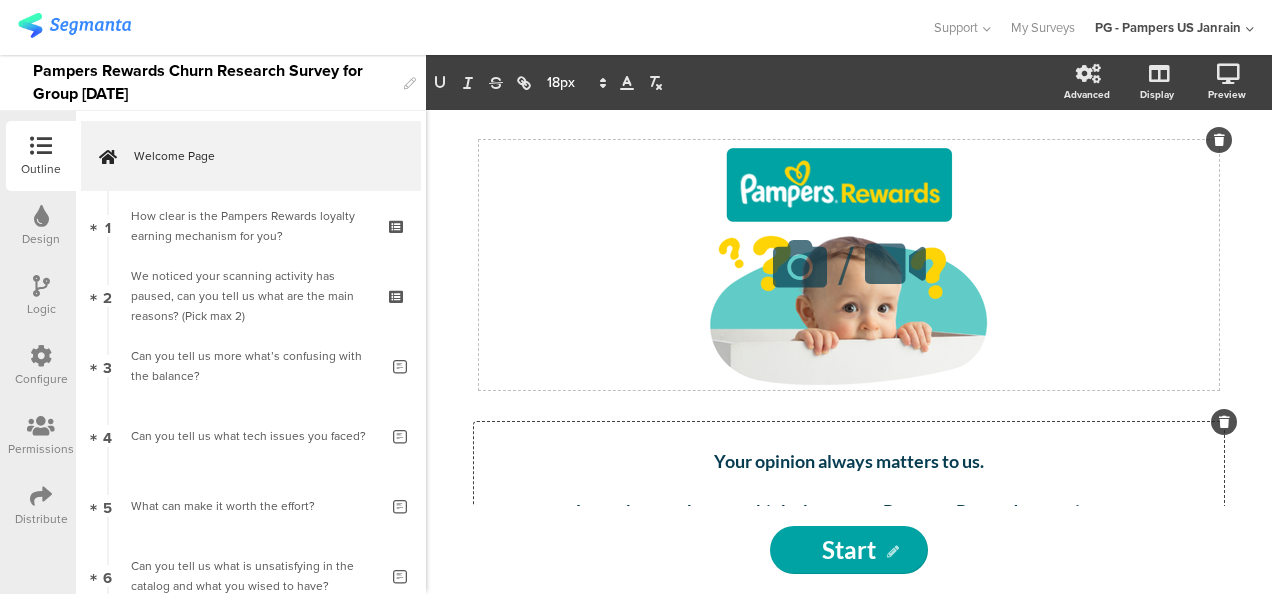 scroll, scrollTop: 100, scrollLeft: 0, axis: vertical 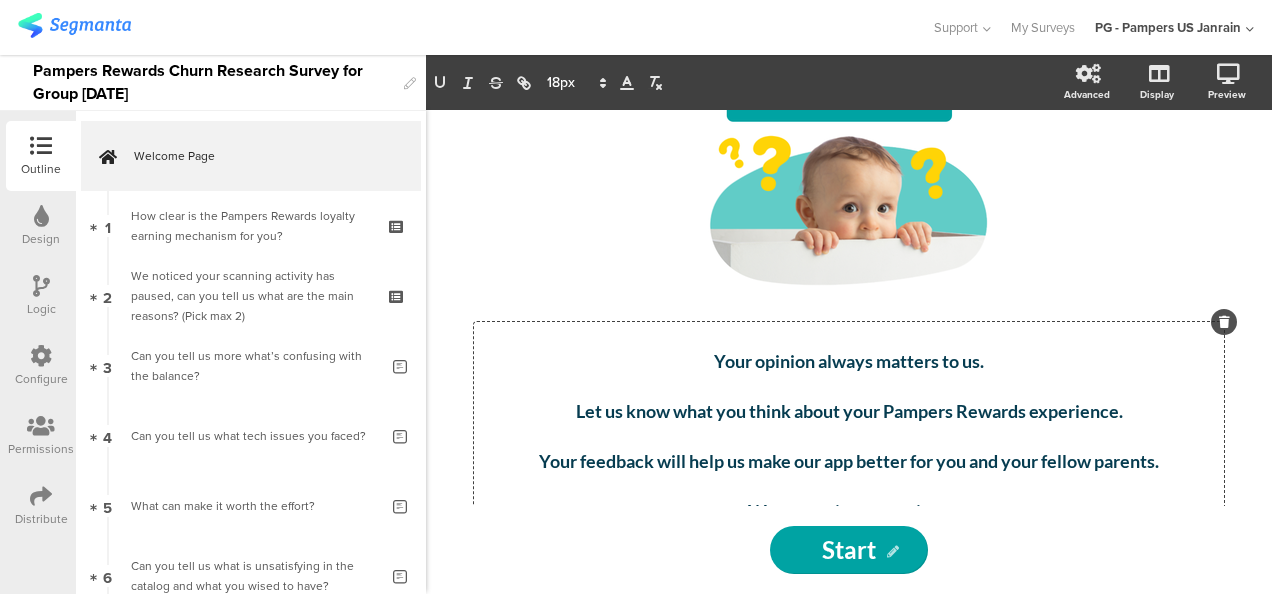 type 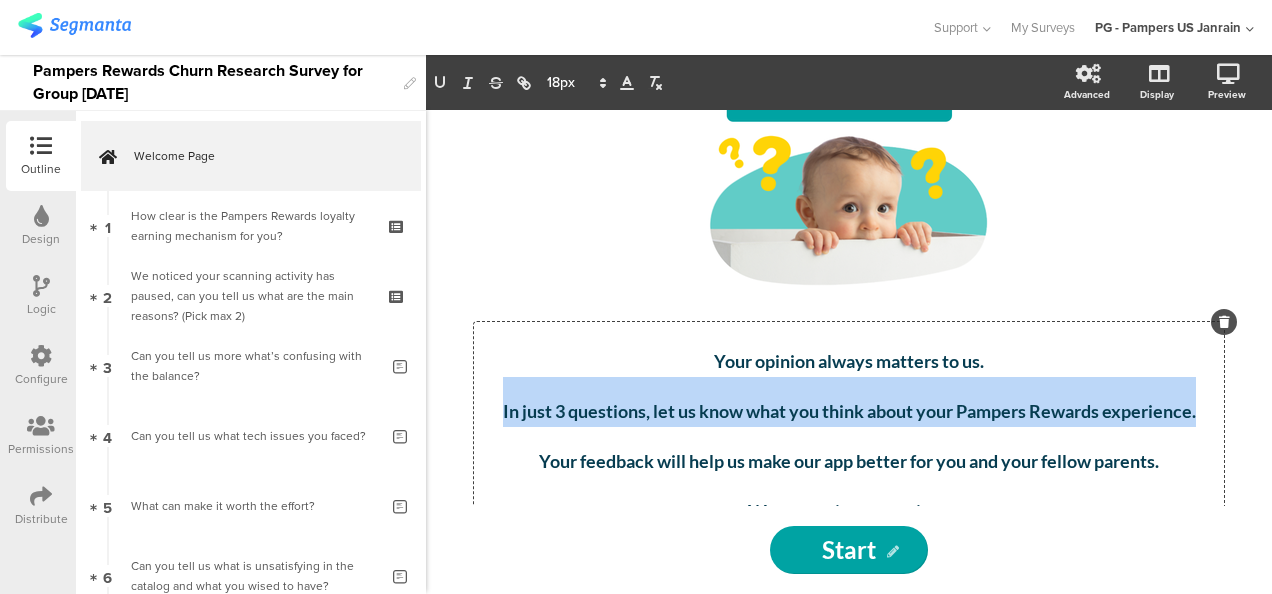 drag, startPoint x: 1191, startPoint y: 415, endPoint x: 486, endPoint y: 414, distance: 705.00073 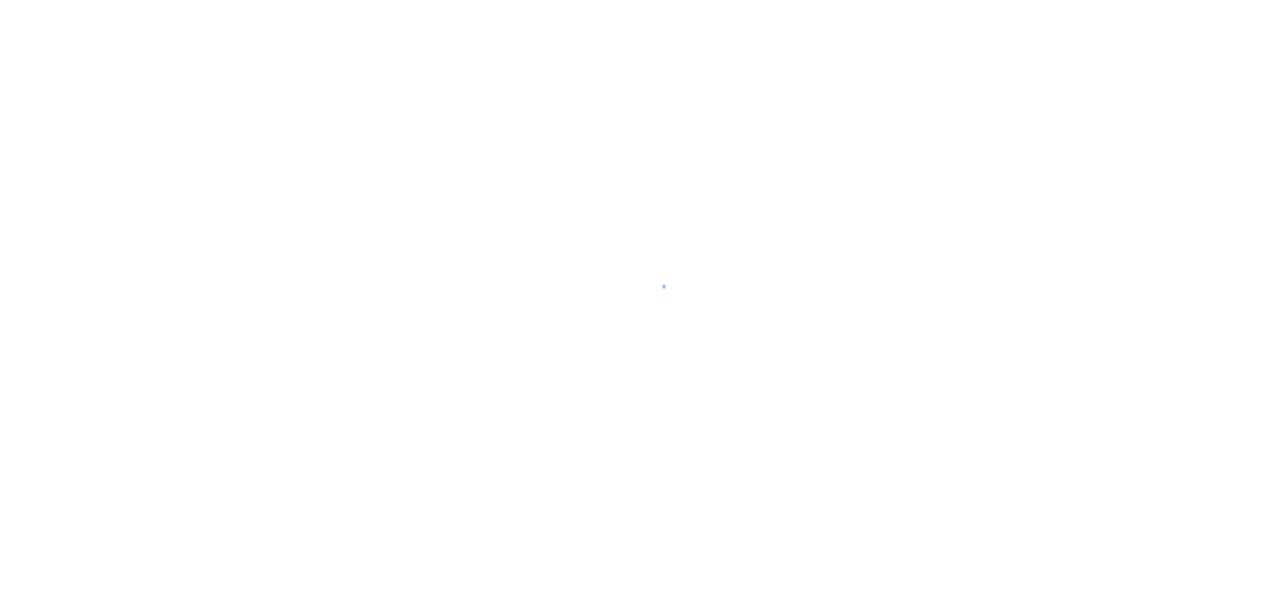 scroll, scrollTop: 0, scrollLeft: 0, axis: both 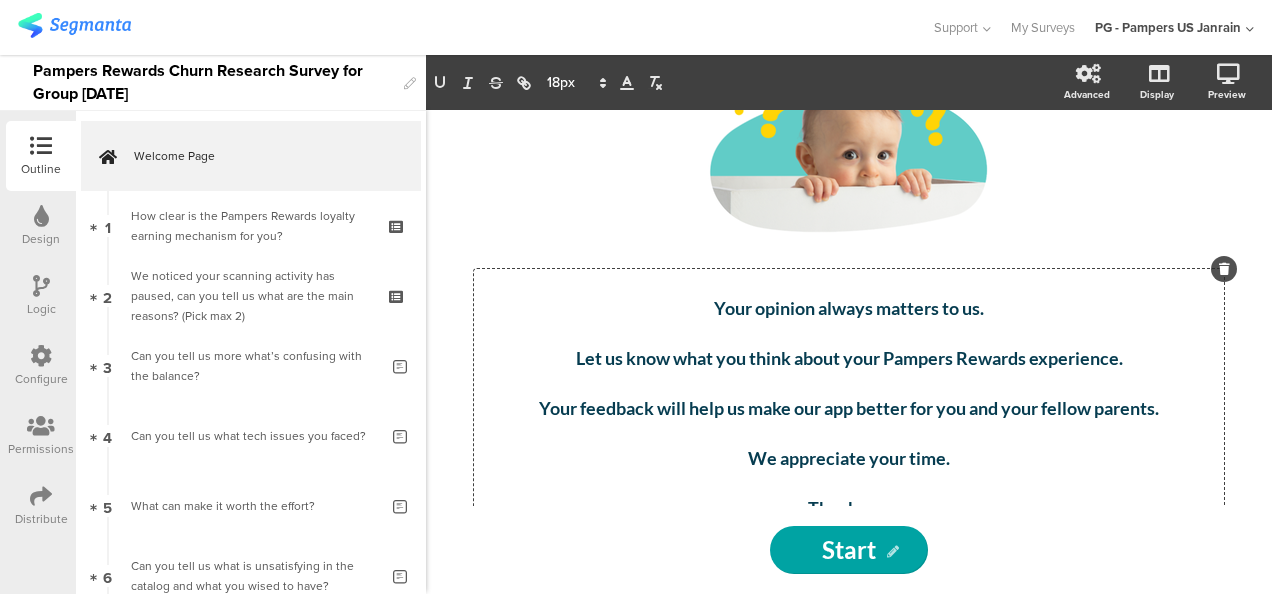 drag, startPoint x: 562, startPoint y: 412, endPoint x: 1104, endPoint y: 371, distance: 543.5485 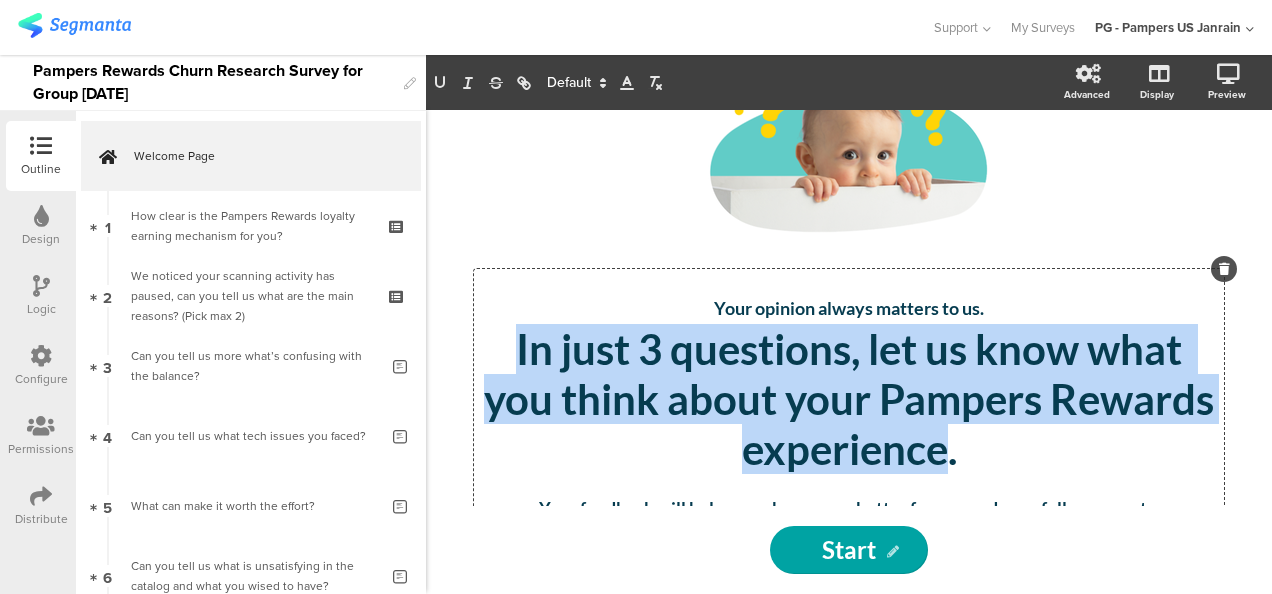 drag, startPoint x: 1028, startPoint y: 450, endPoint x: 444, endPoint y: 324, distance: 597.43787 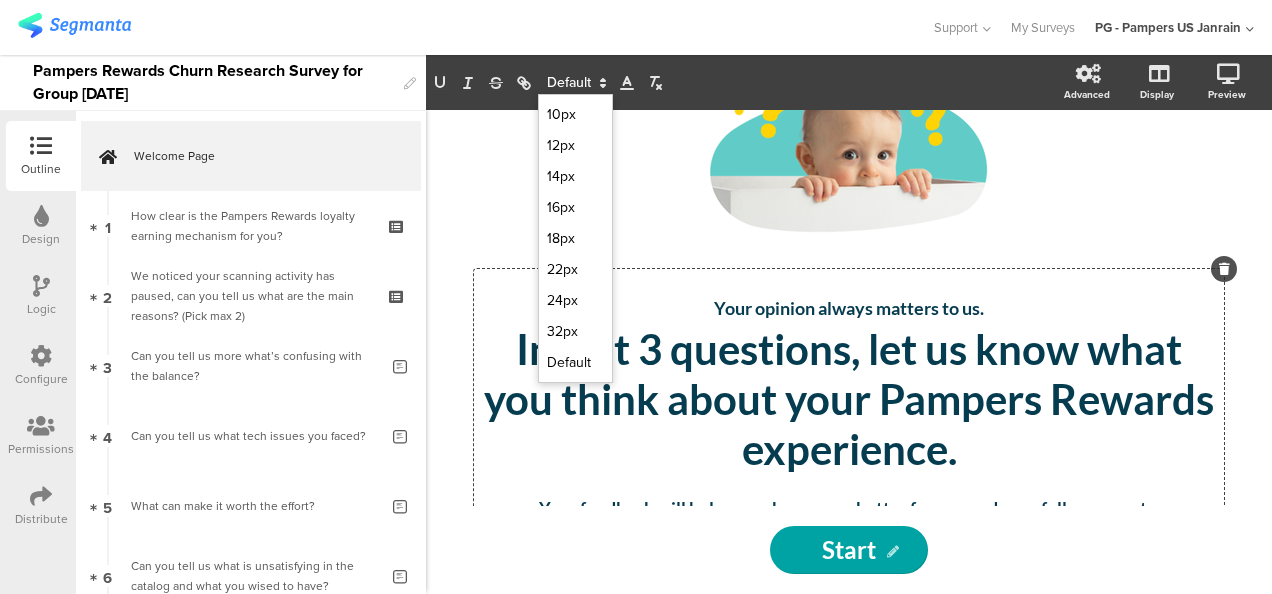 click 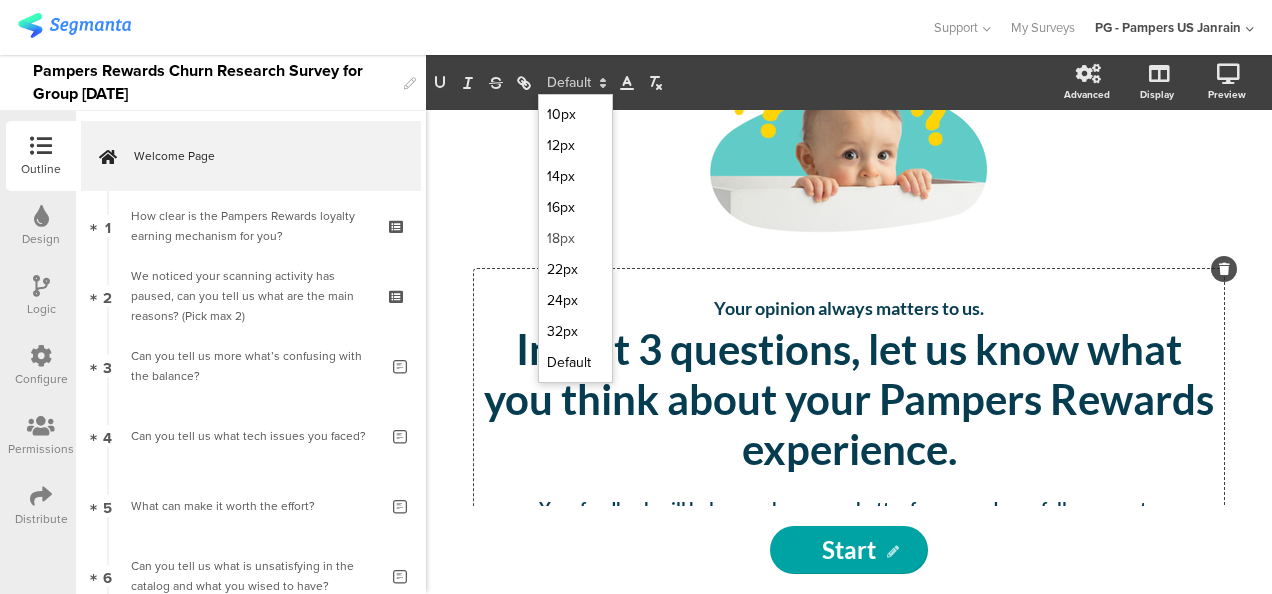 click at bounding box center (575, 238) 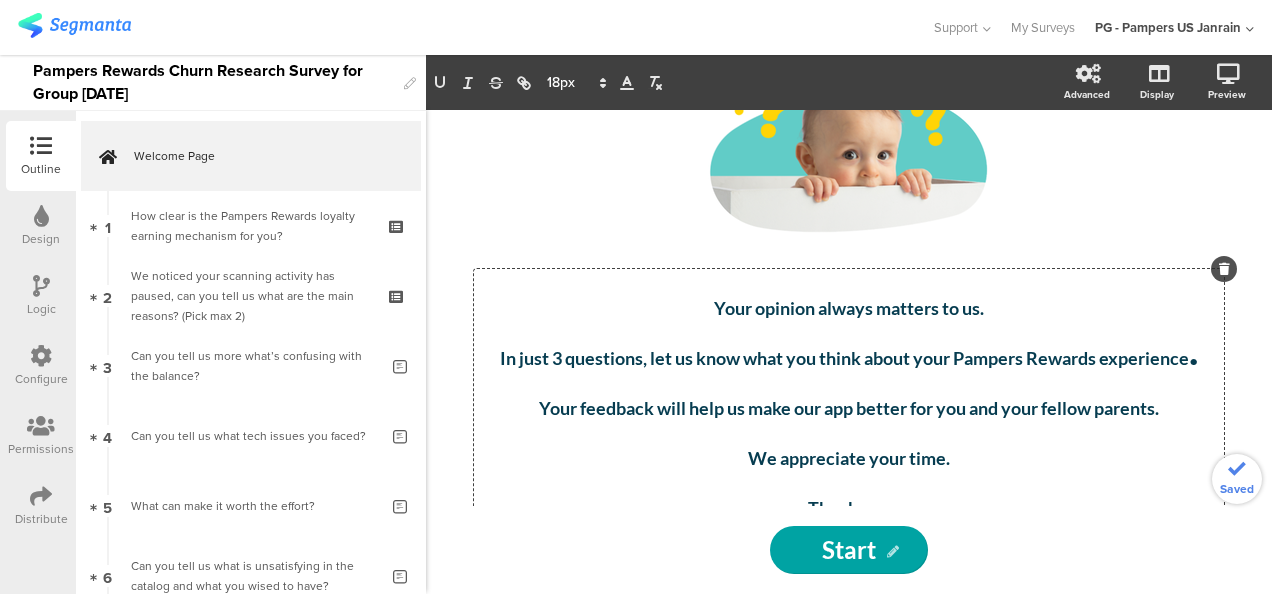 click on "Your opinion always matters to us." 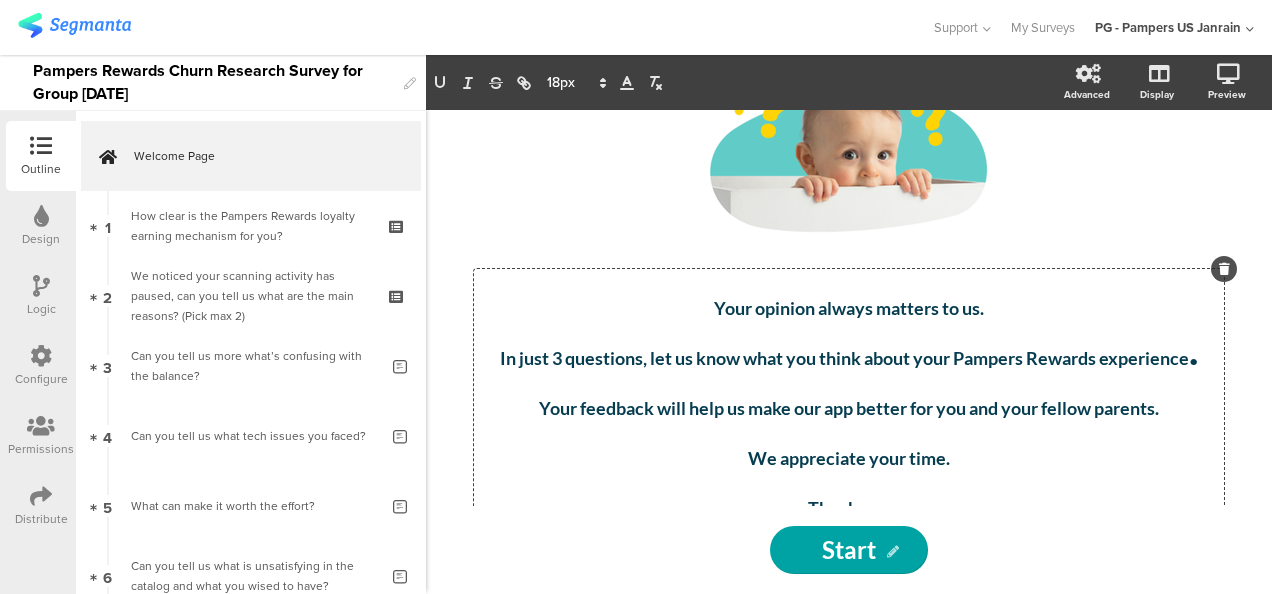 click on "In just 3 questions, let us know what you think about your Pampers Rewards experience ." 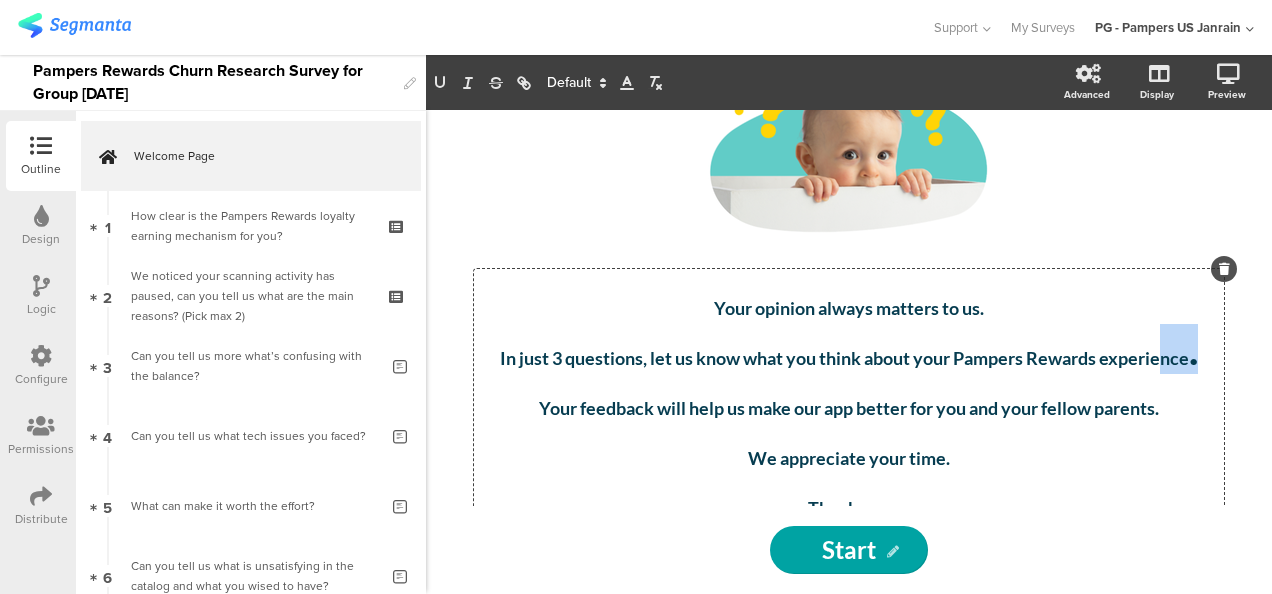 drag, startPoint x: 1199, startPoint y: 364, endPoint x: 1162, endPoint y: 358, distance: 37.48333 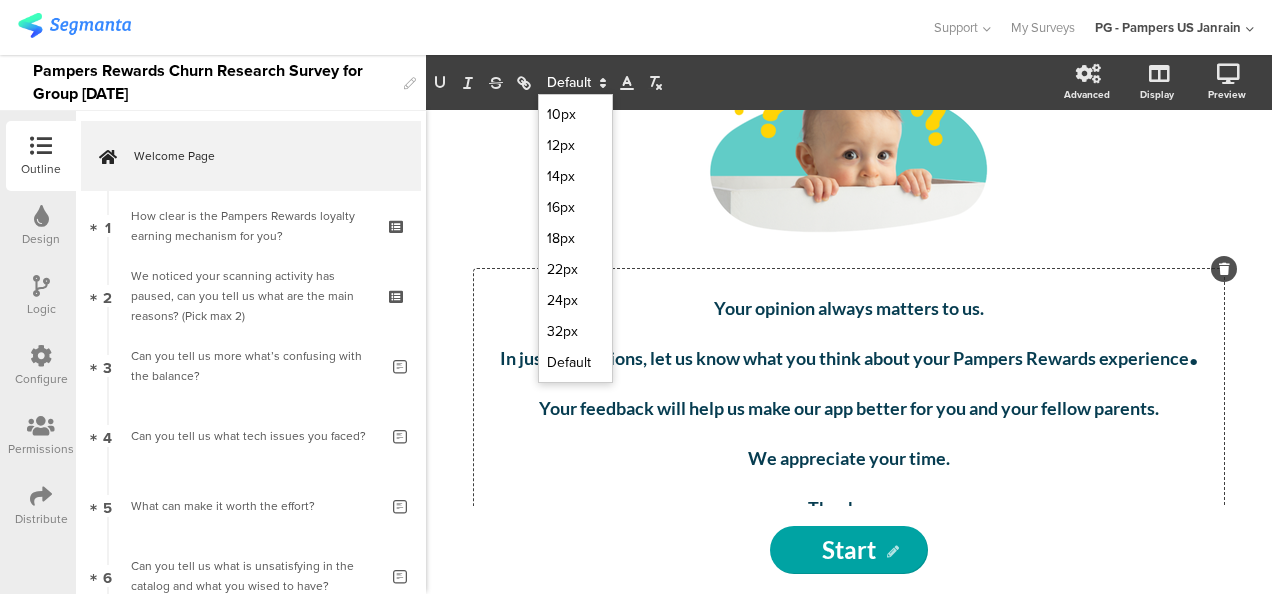 click 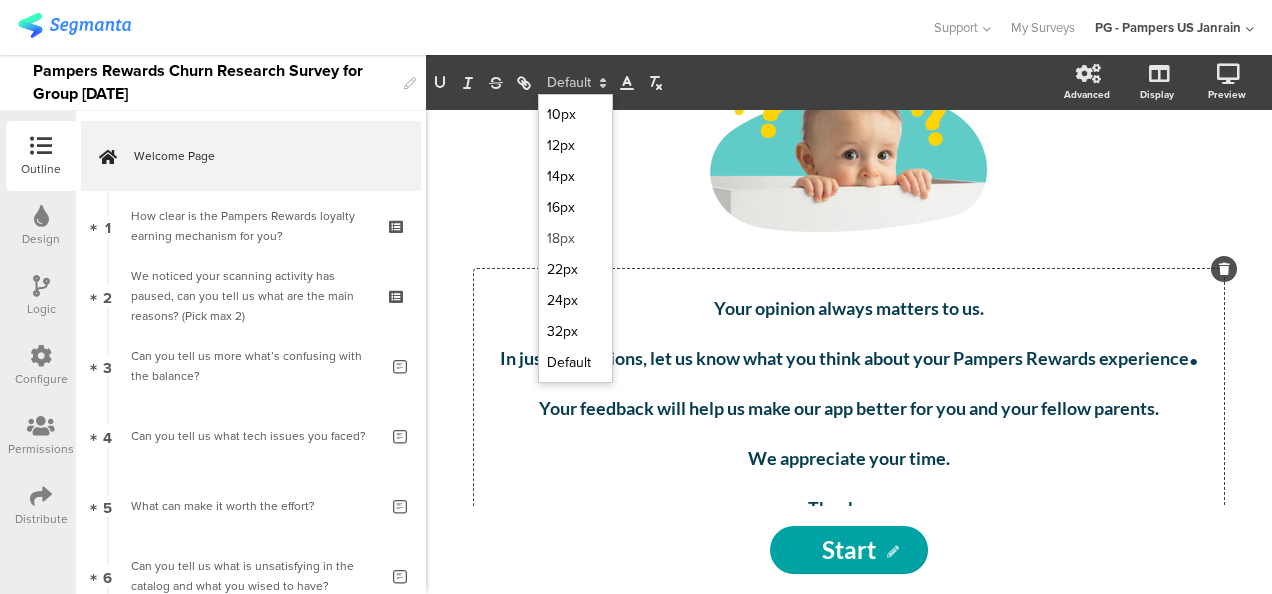 click at bounding box center (575, 238) 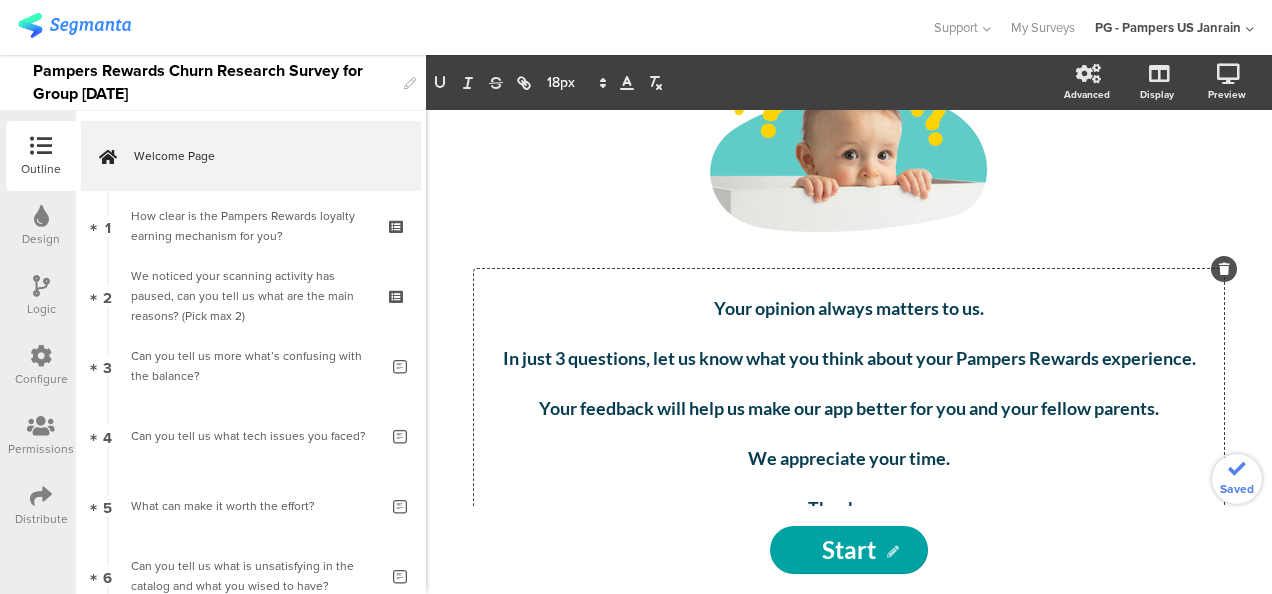 click on "Your feedback will help us make our app better for you and your fellow parents." 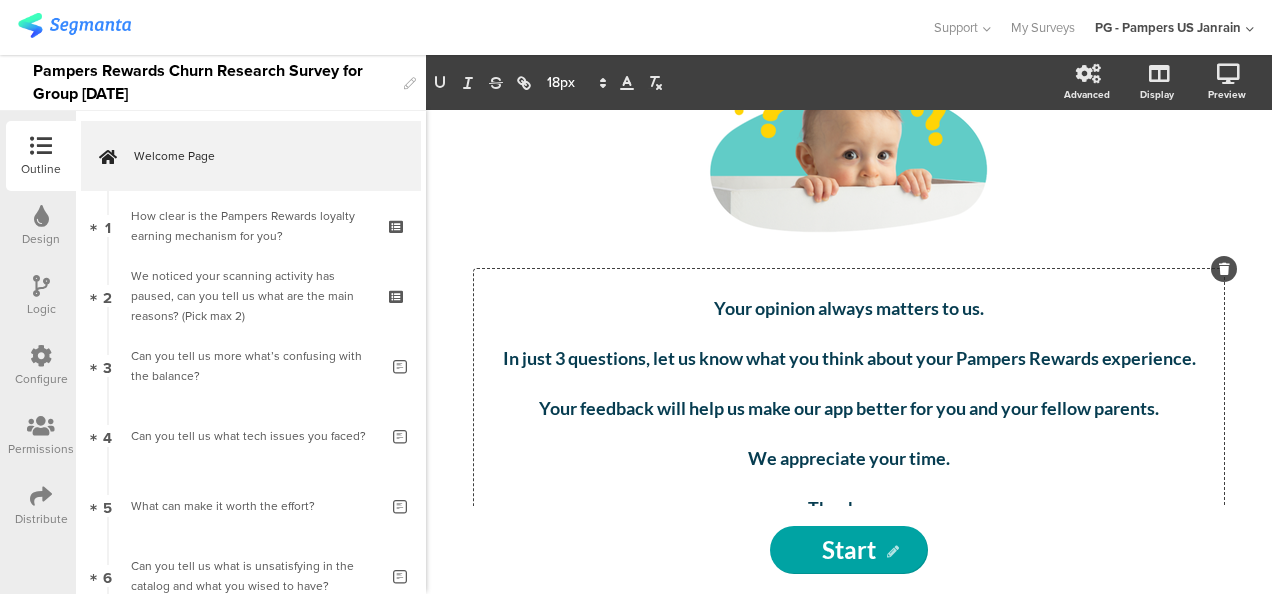 click on "Your feedback will help us make our app better for you and your fellow parents." 